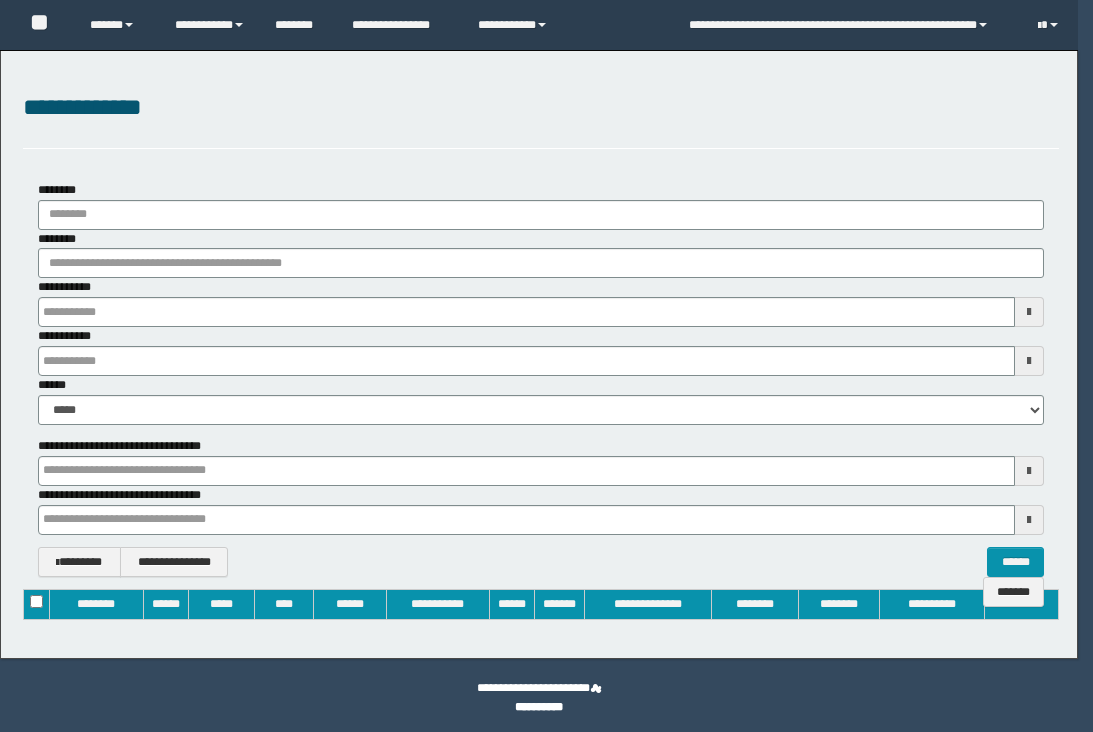 type on "**********" 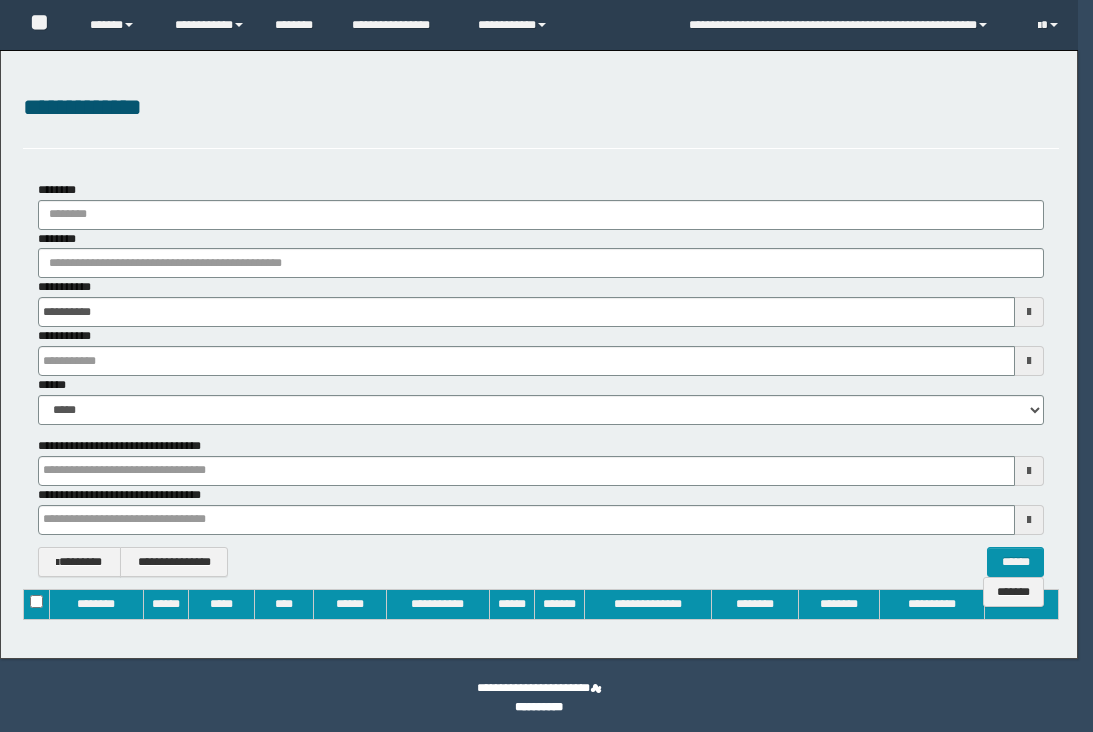 type on "**********" 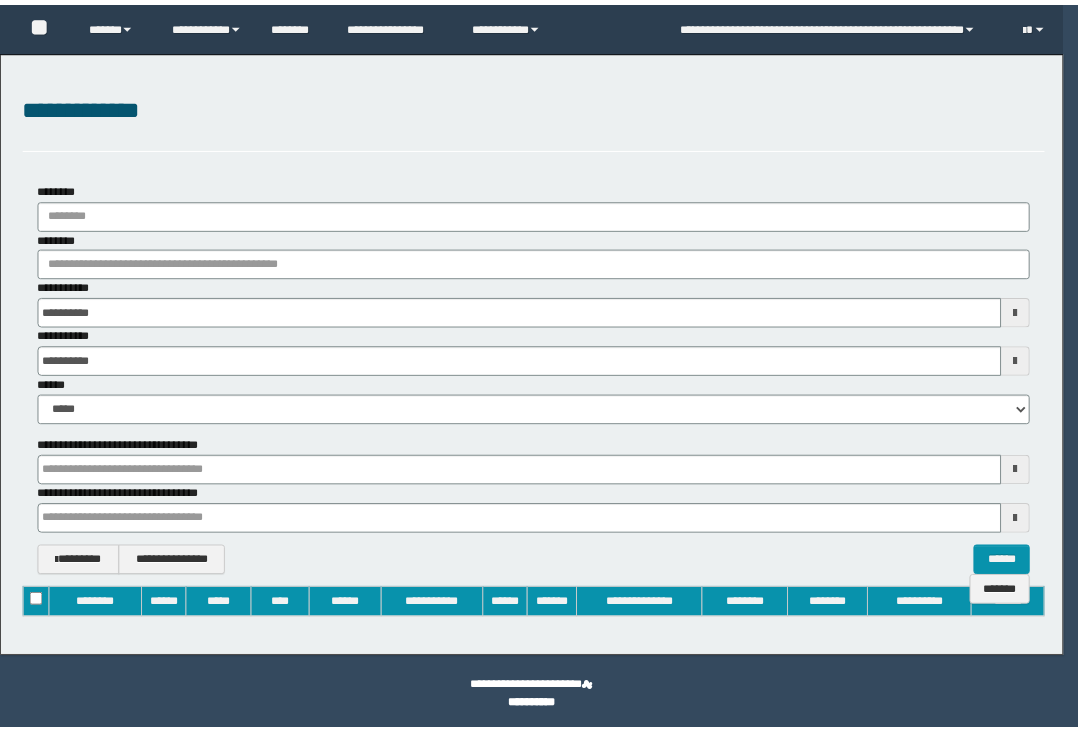 scroll, scrollTop: 0, scrollLeft: 0, axis: both 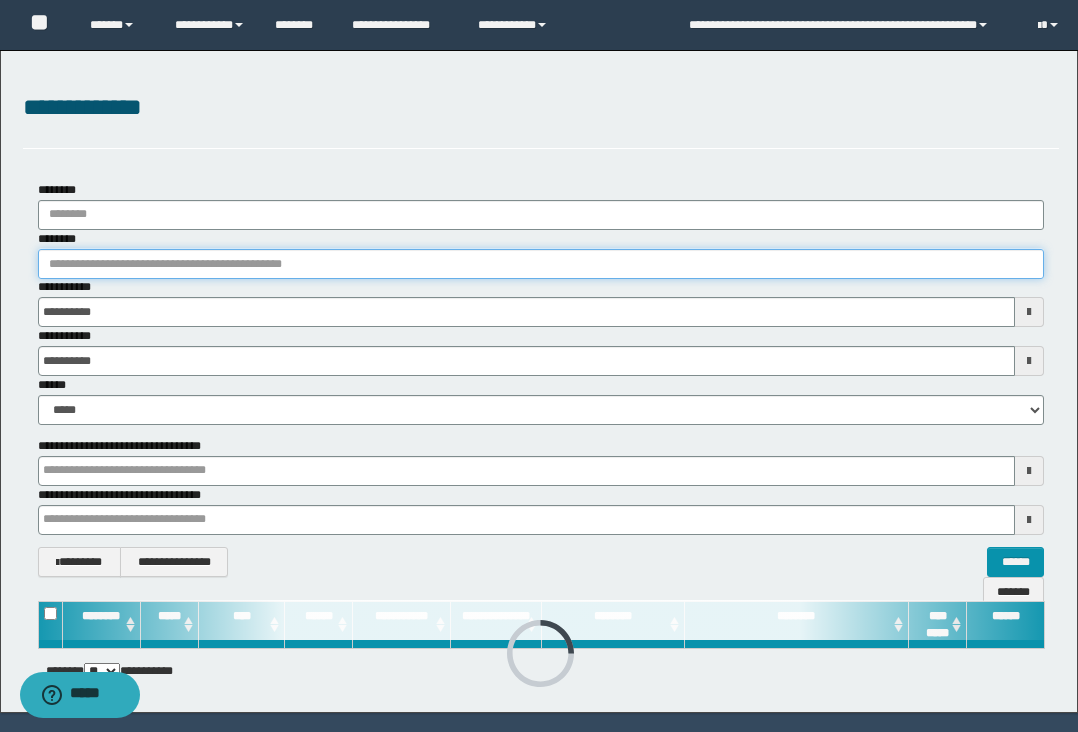 click on "********" at bounding box center (541, 264) 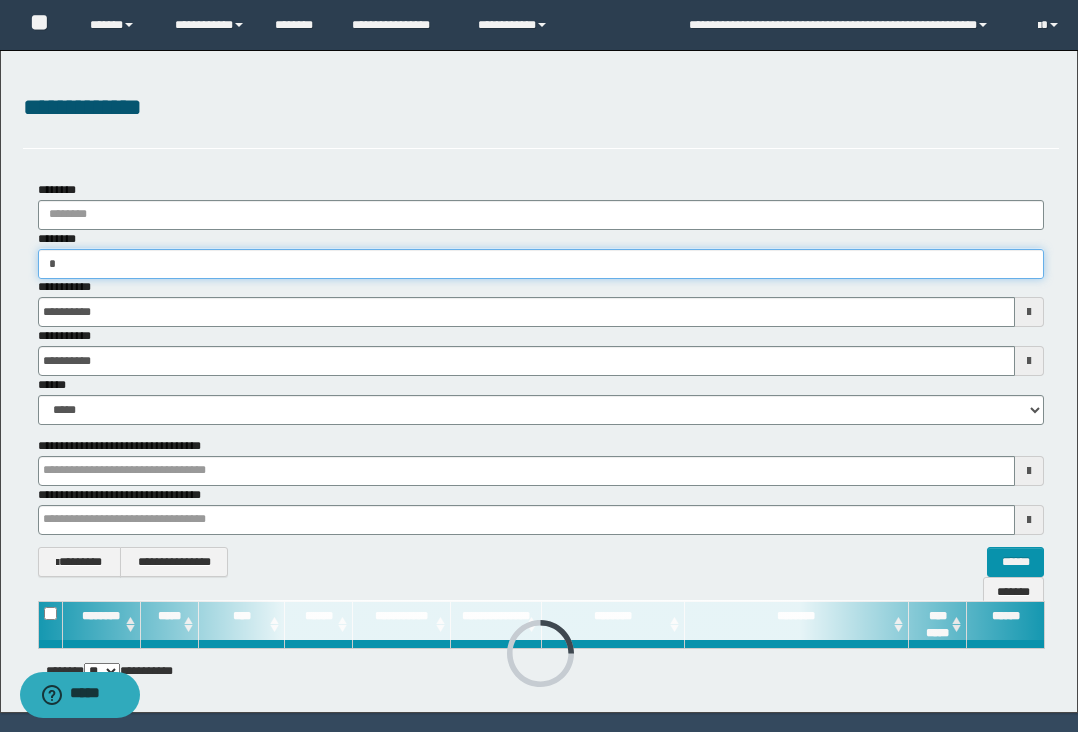 type on "**" 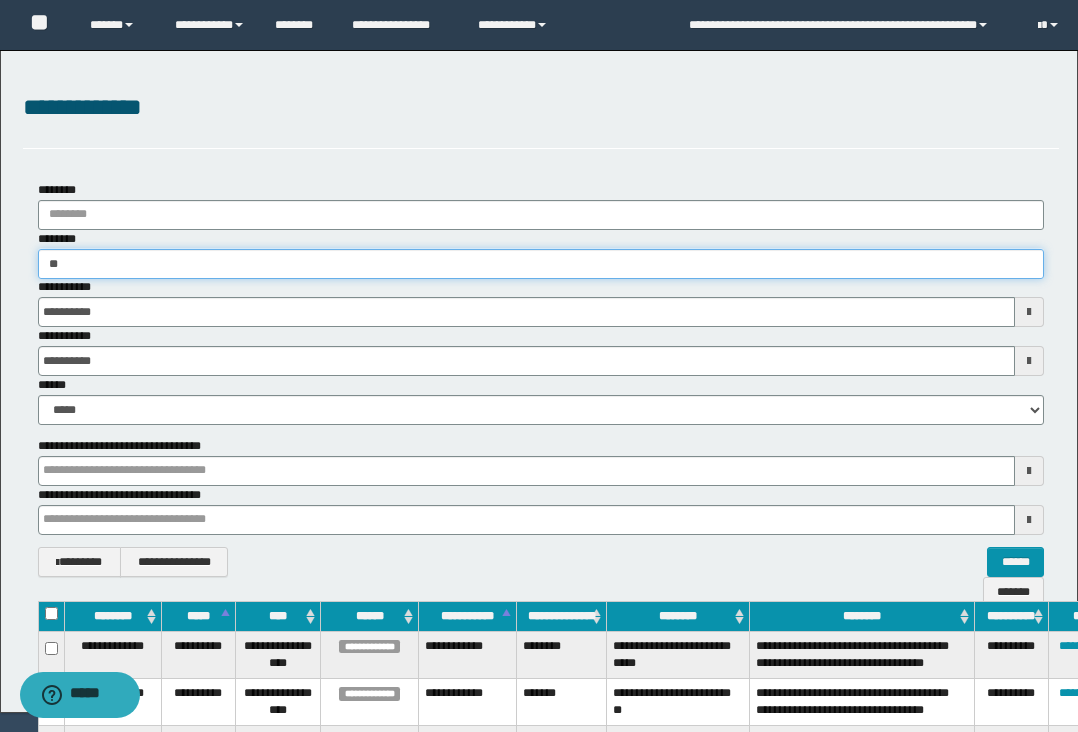 type on "**" 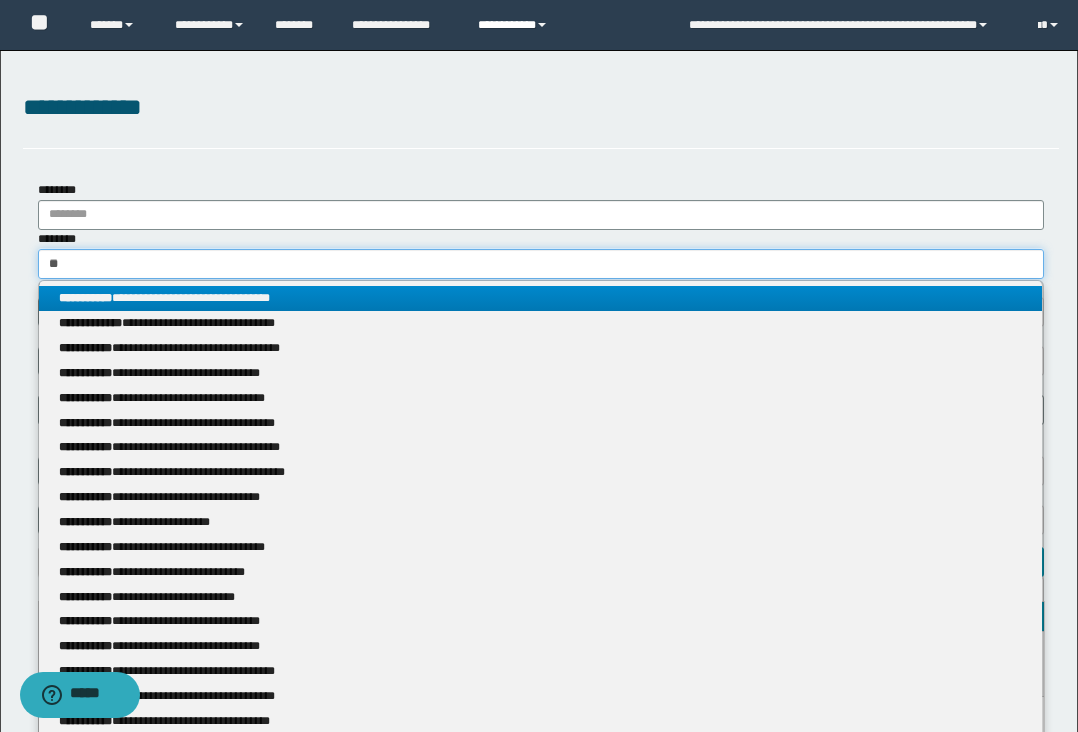 type on "**" 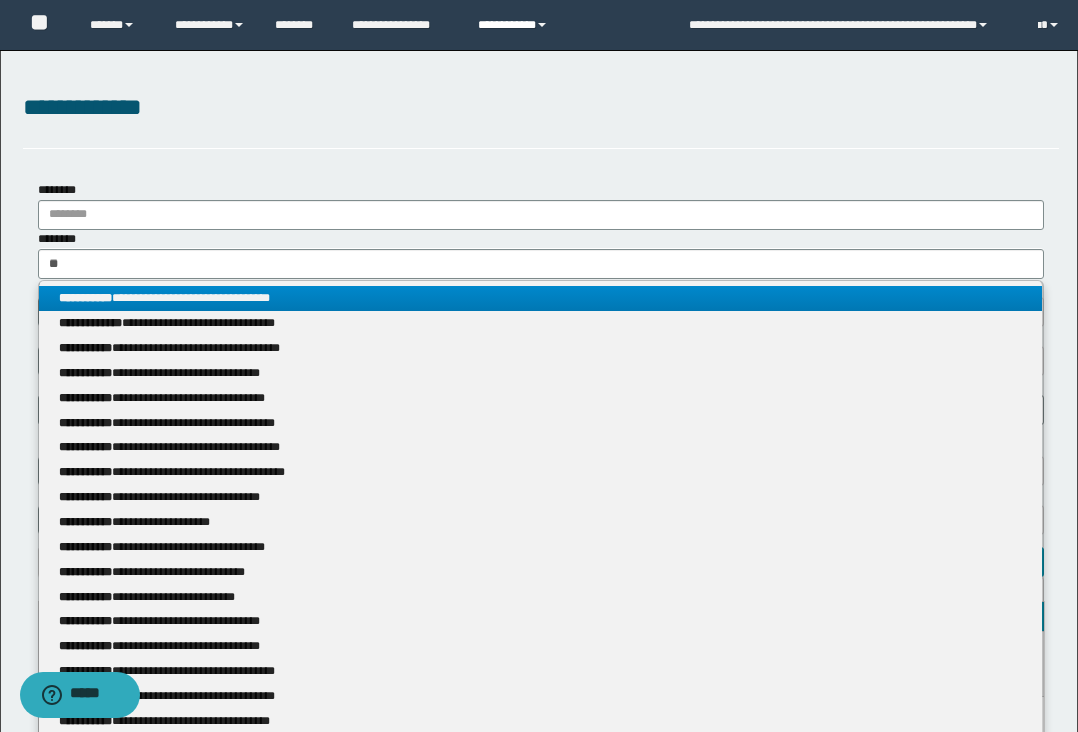 type 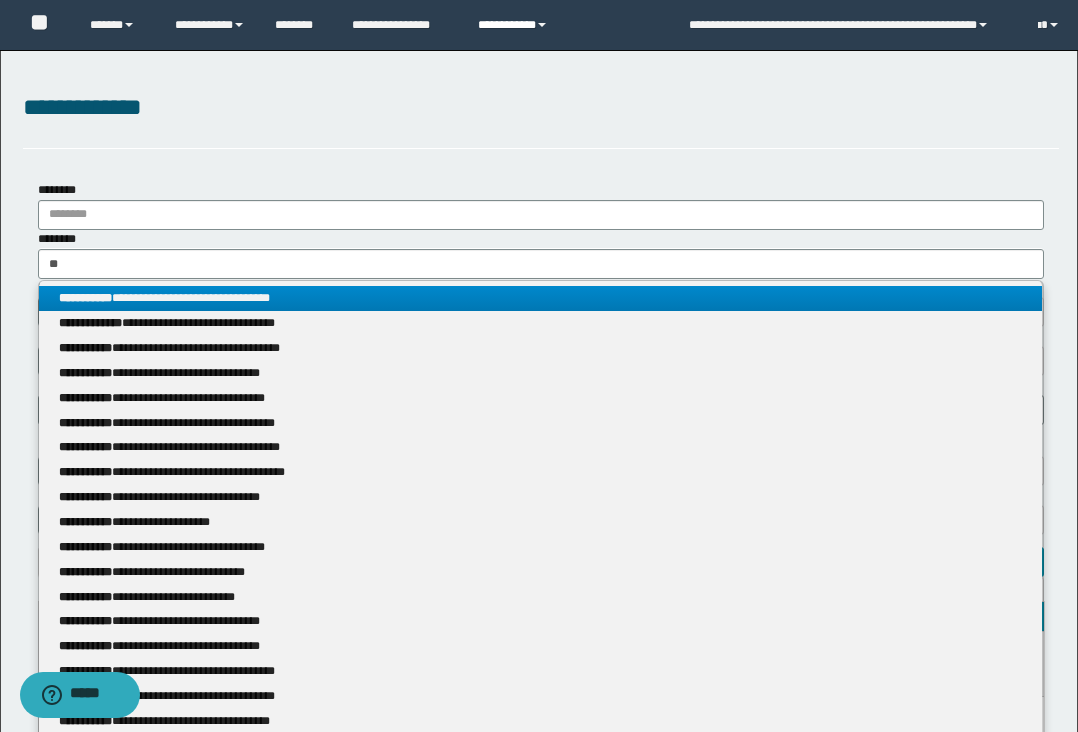 click on "**********" at bounding box center [515, 25] 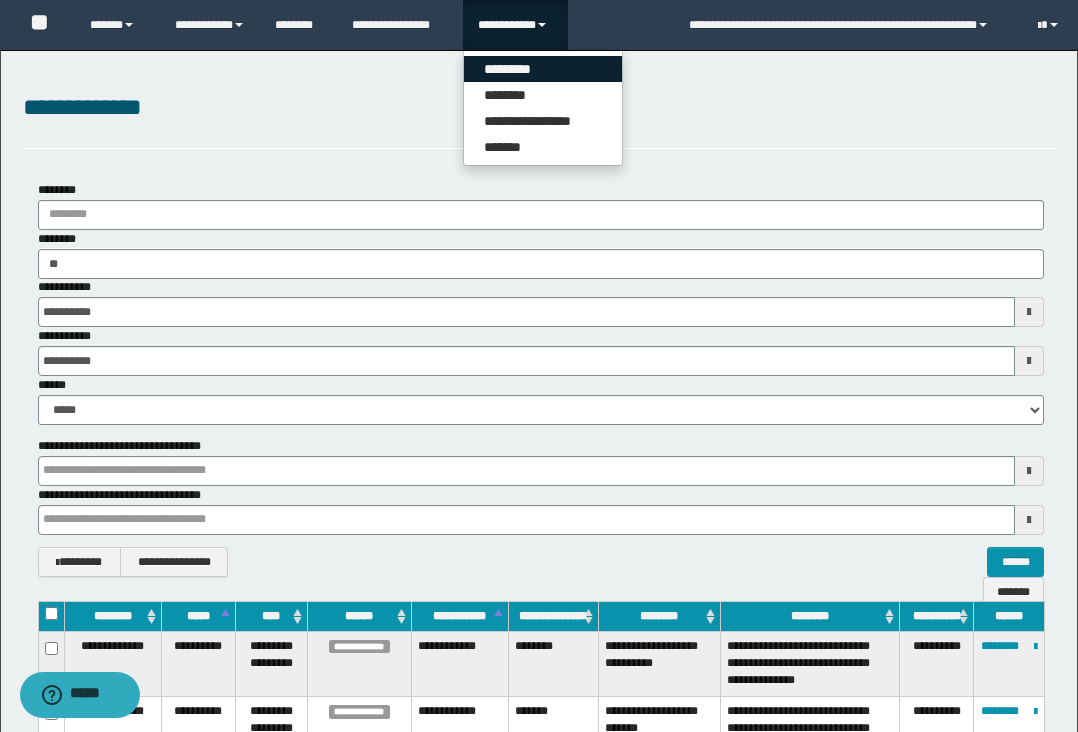 click on "*********" at bounding box center (543, 69) 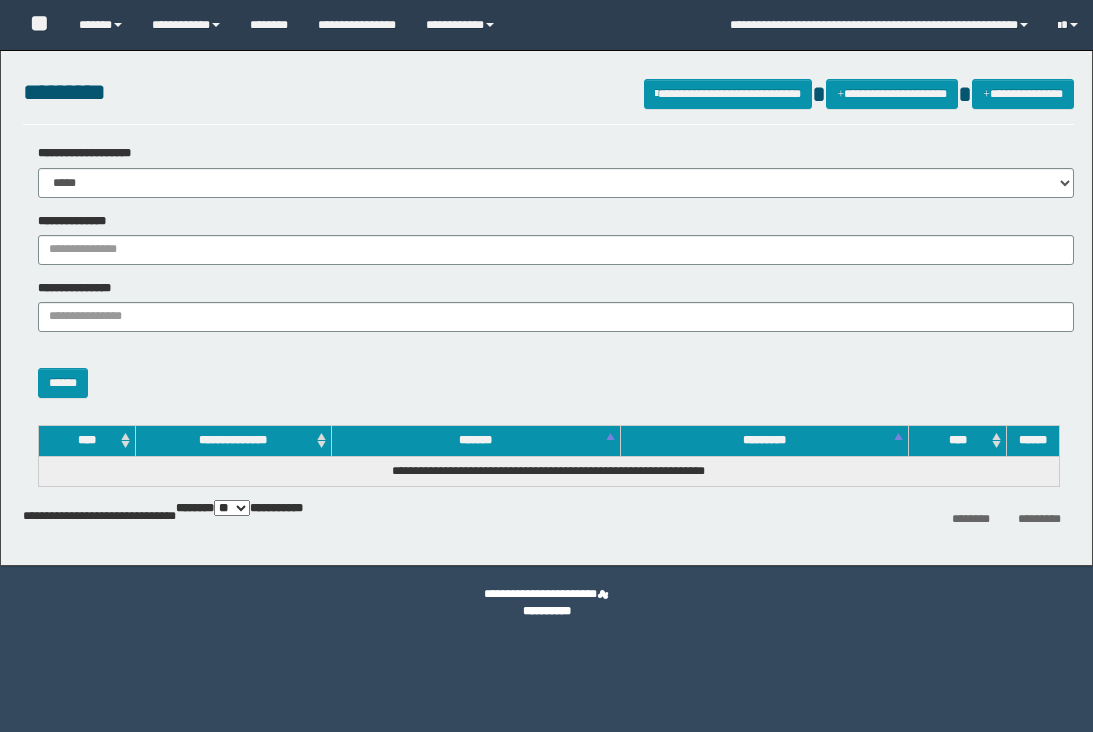 scroll, scrollTop: 0, scrollLeft: 0, axis: both 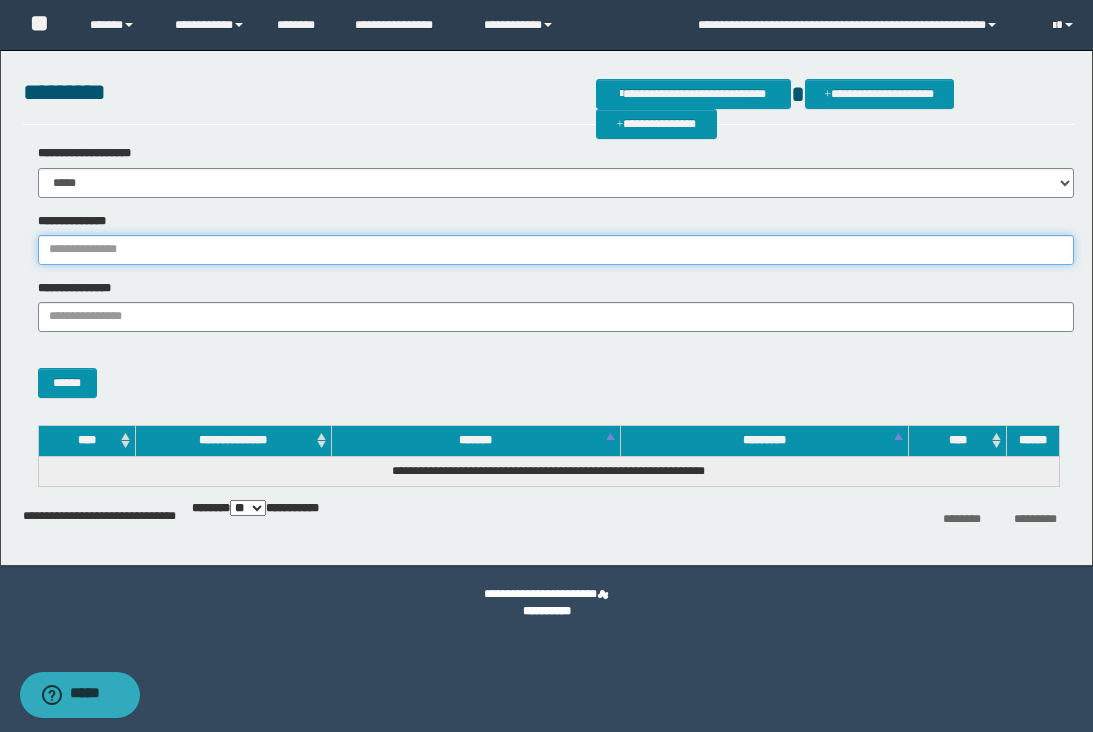 drag, startPoint x: 138, startPoint y: 245, endPoint x: 159, endPoint y: 247, distance: 21.095022 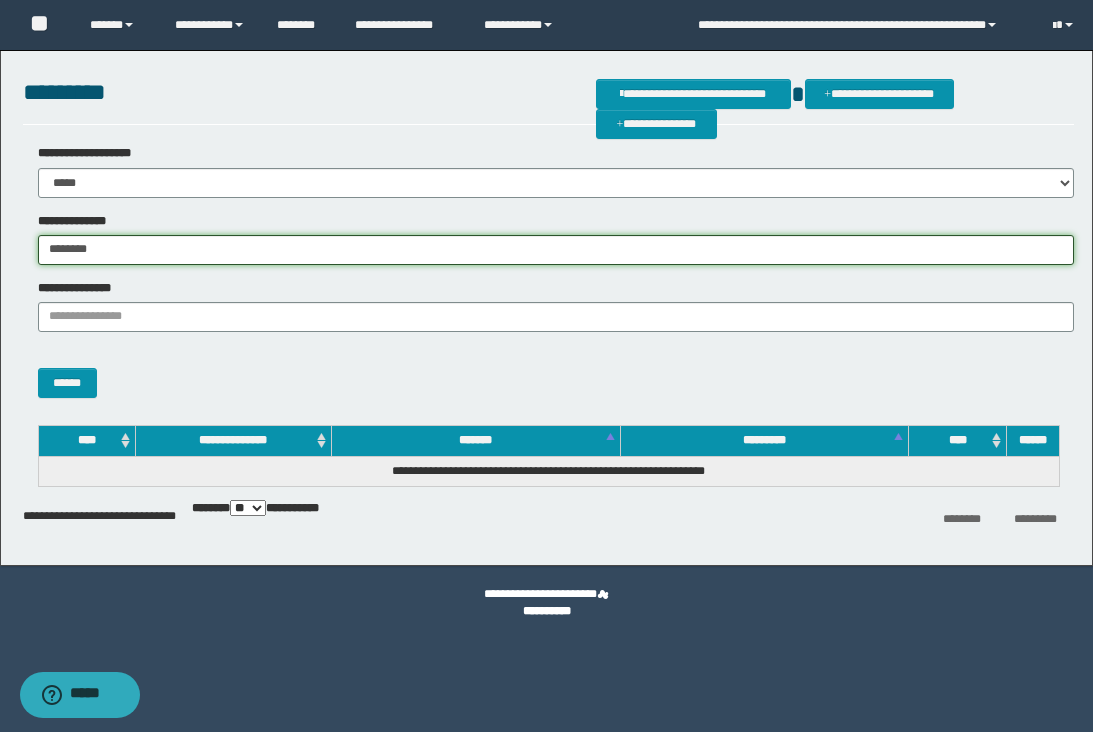 type on "********" 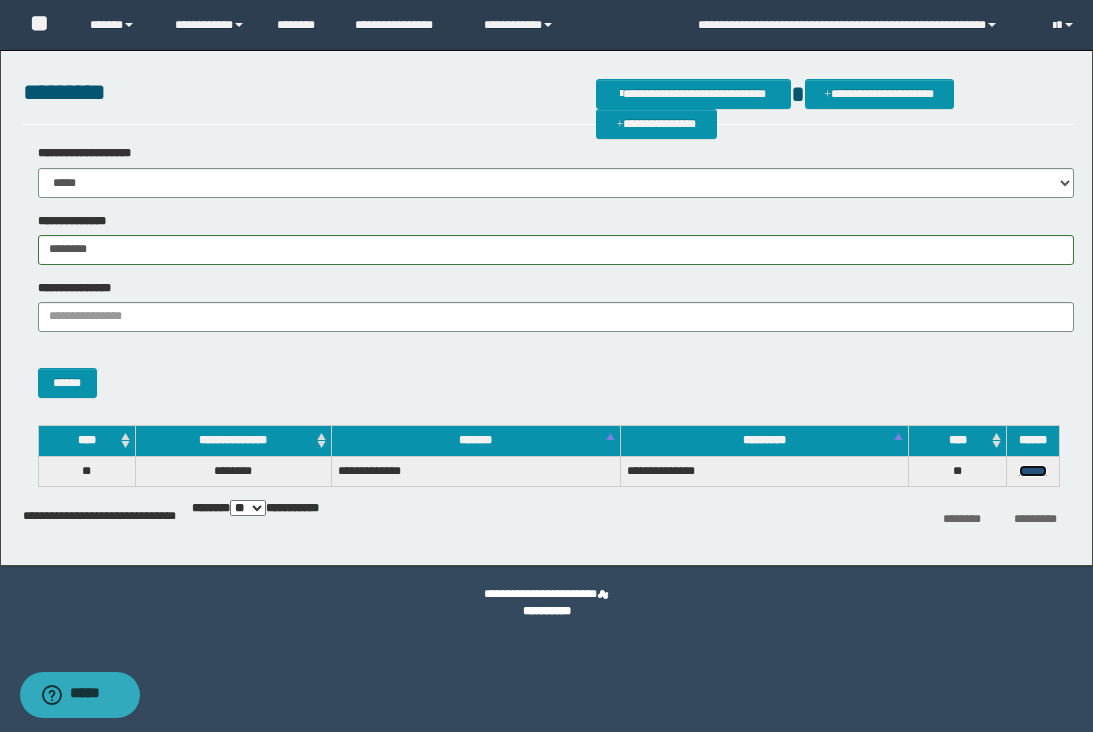click on "******" at bounding box center (1033, 471) 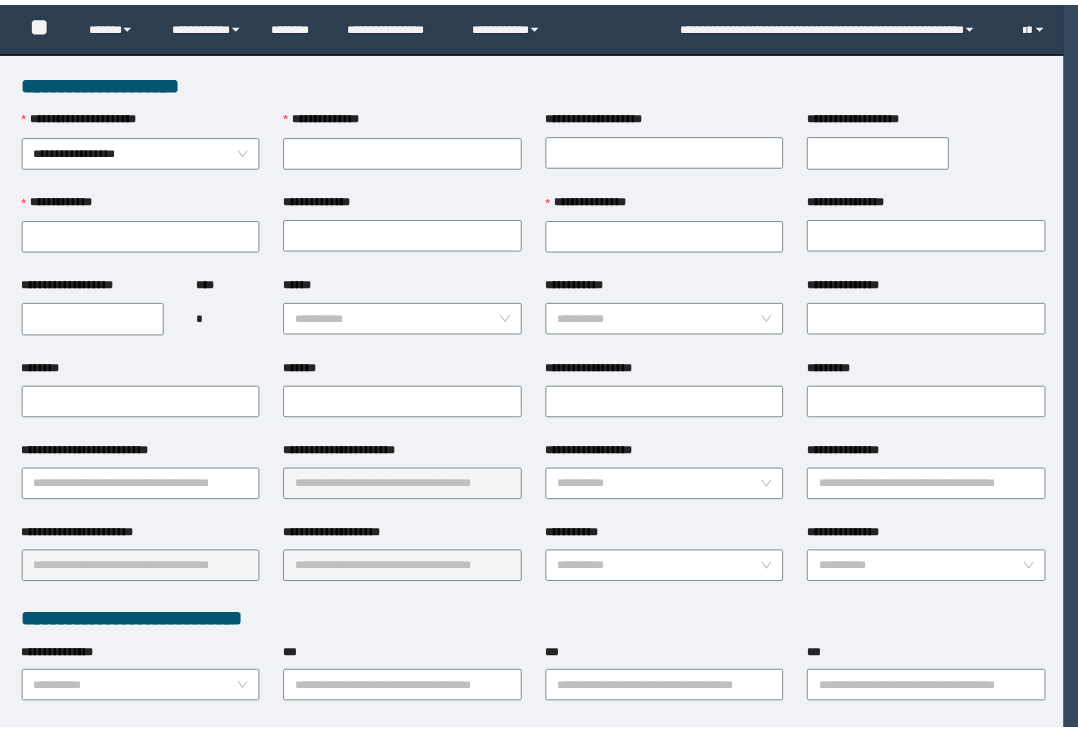 scroll, scrollTop: 0, scrollLeft: 0, axis: both 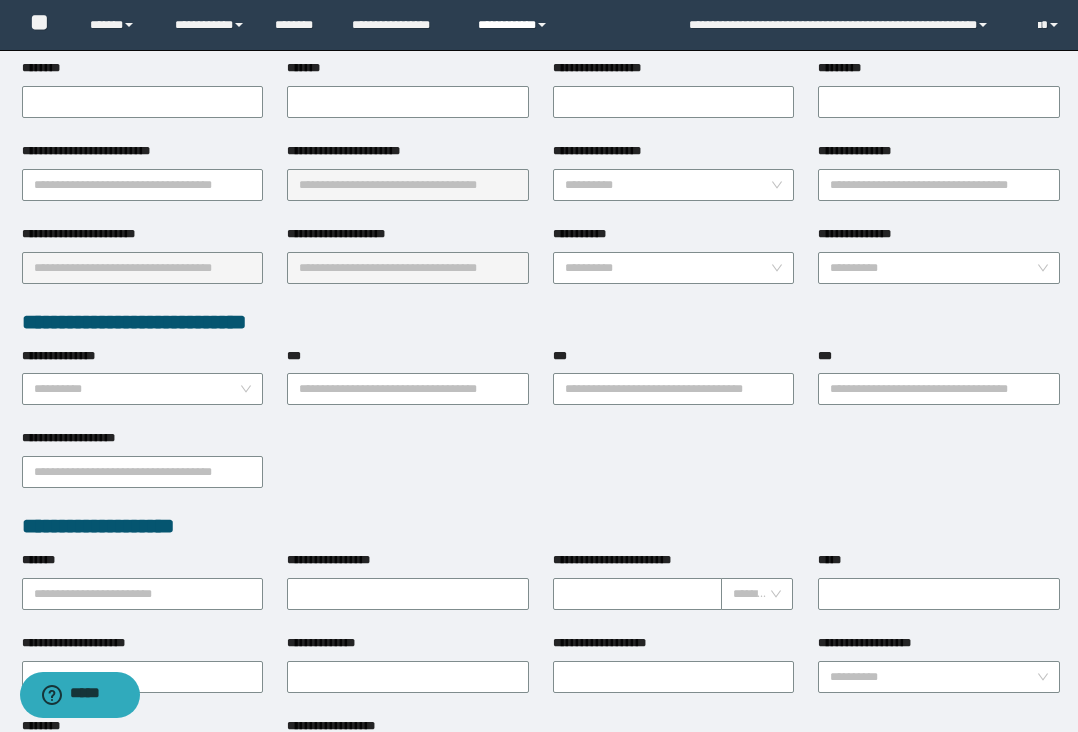 click on "**********" at bounding box center [515, 25] 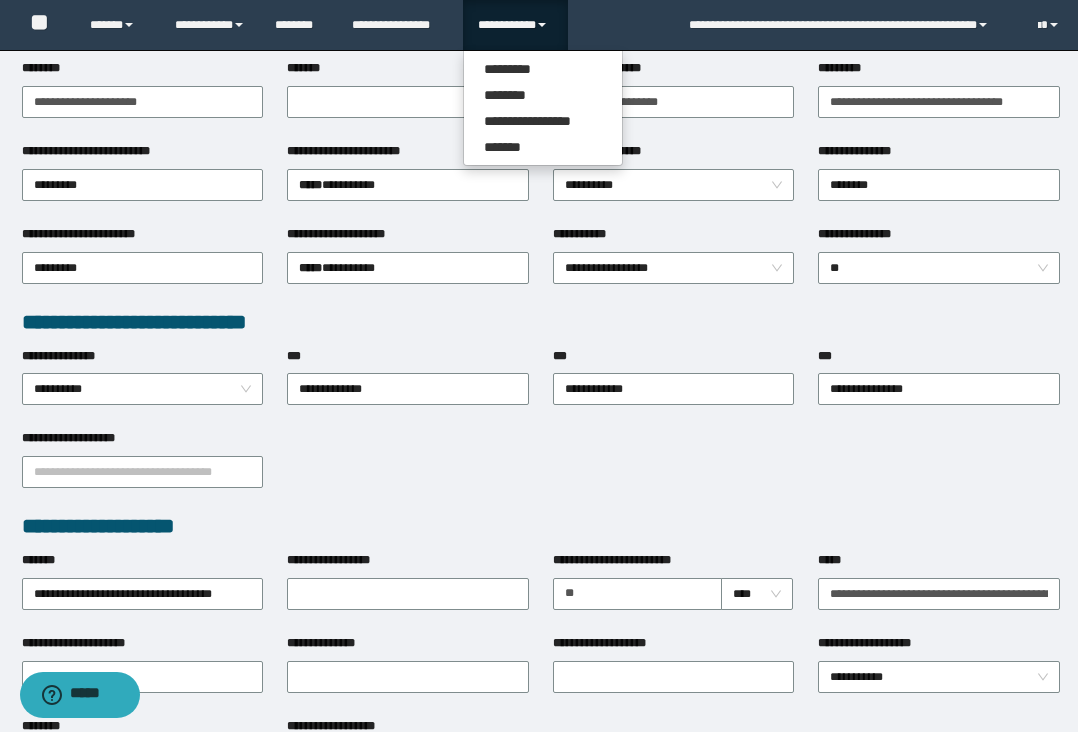 click on "**********" at bounding box center [541, 322] 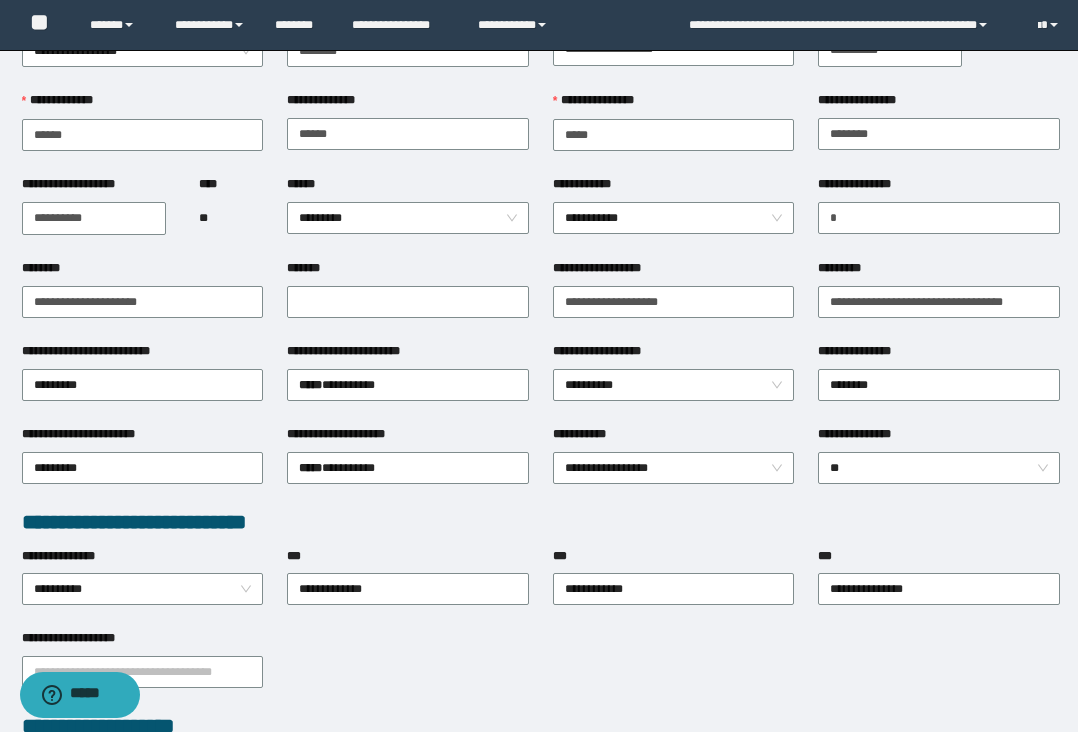 scroll, scrollTop: 0, scrollLeft: 0, axis: both 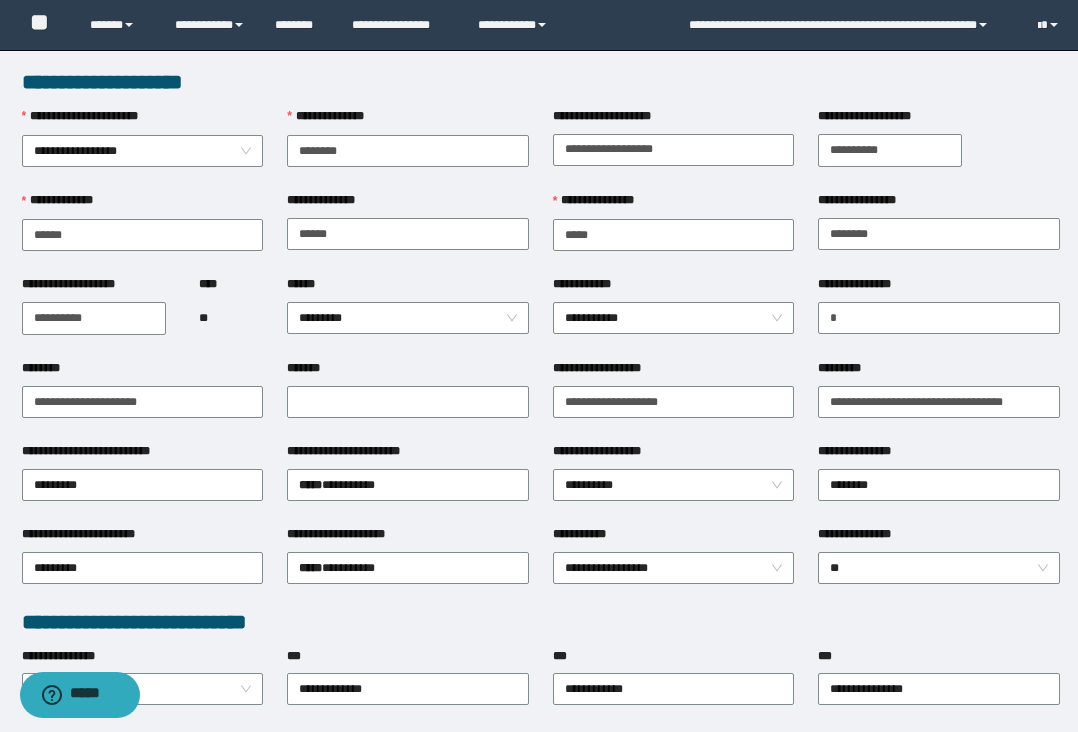click on "*******" at bounding box center (408, 372) 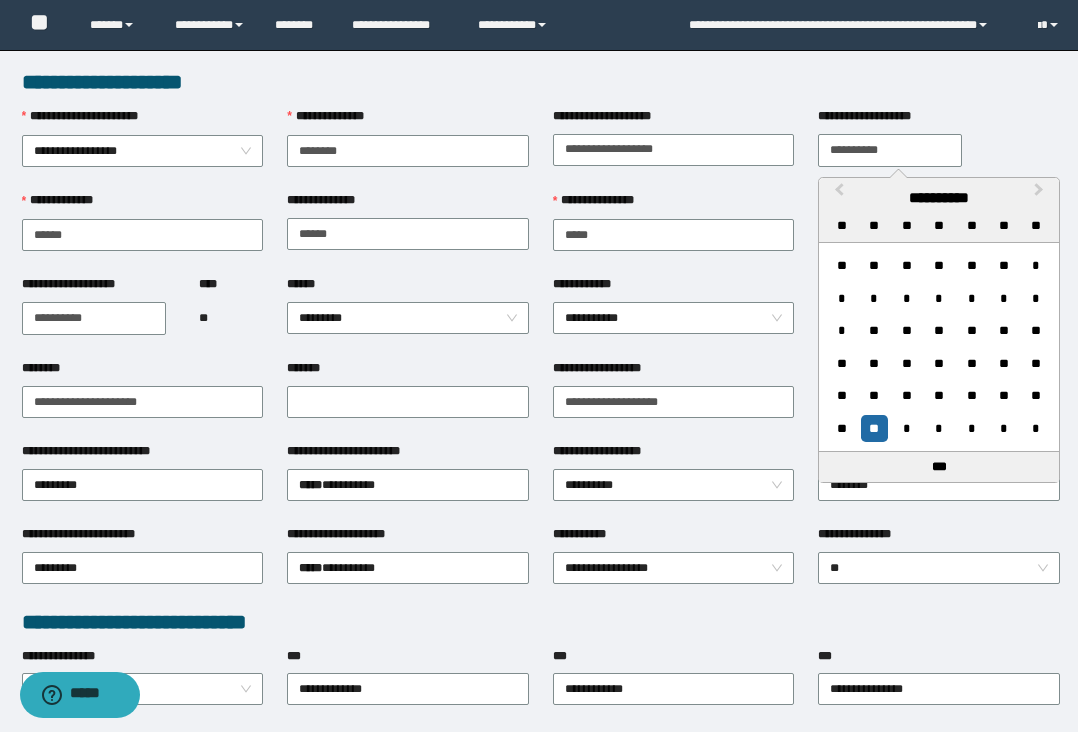 click on "**********" at bounding box center (890, 150) 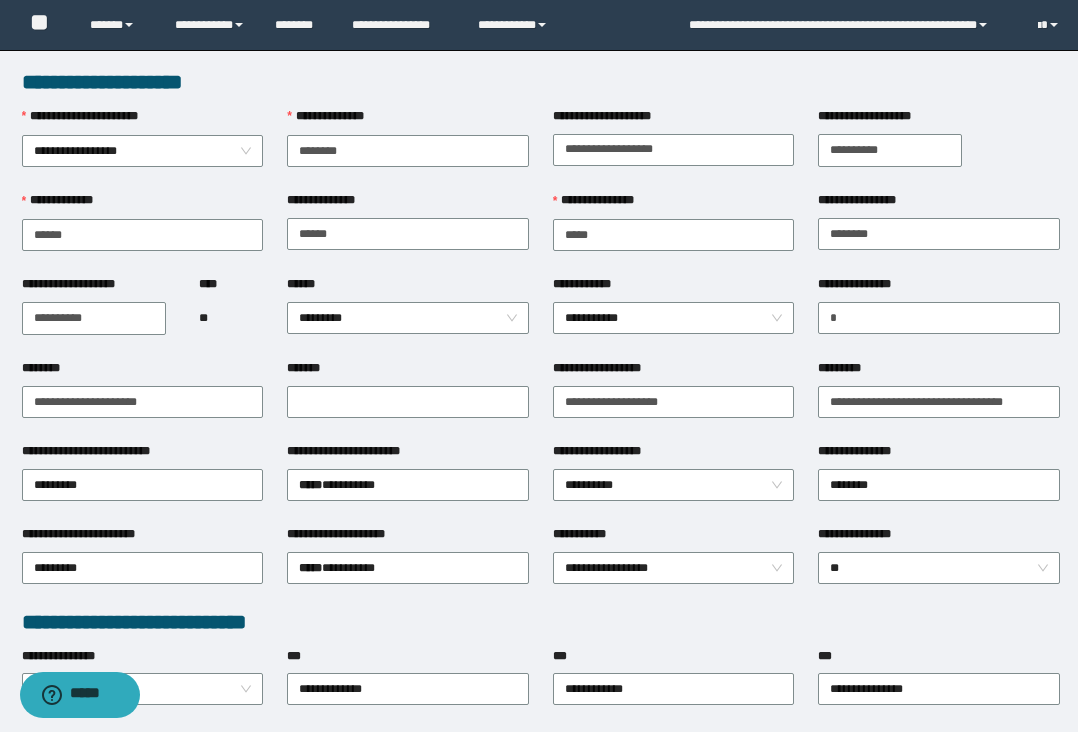 click on "**********" at bounding box center [674, 205] 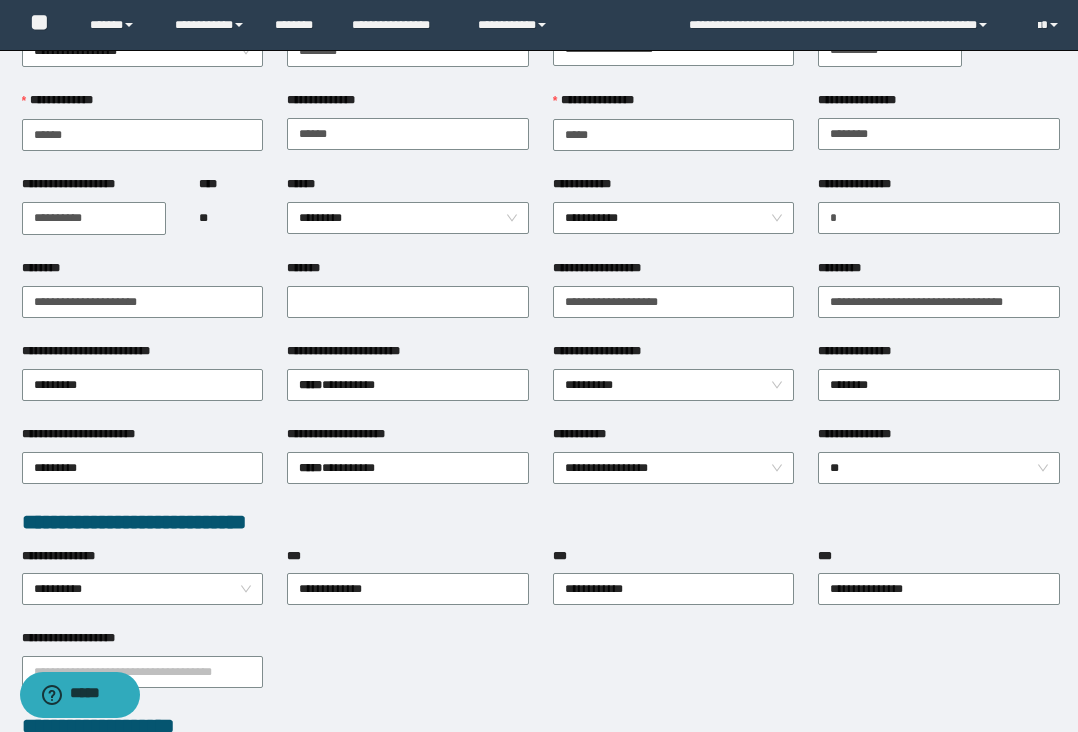 scroll, scrollTop: 0, scrollLeft: 0, axis: both 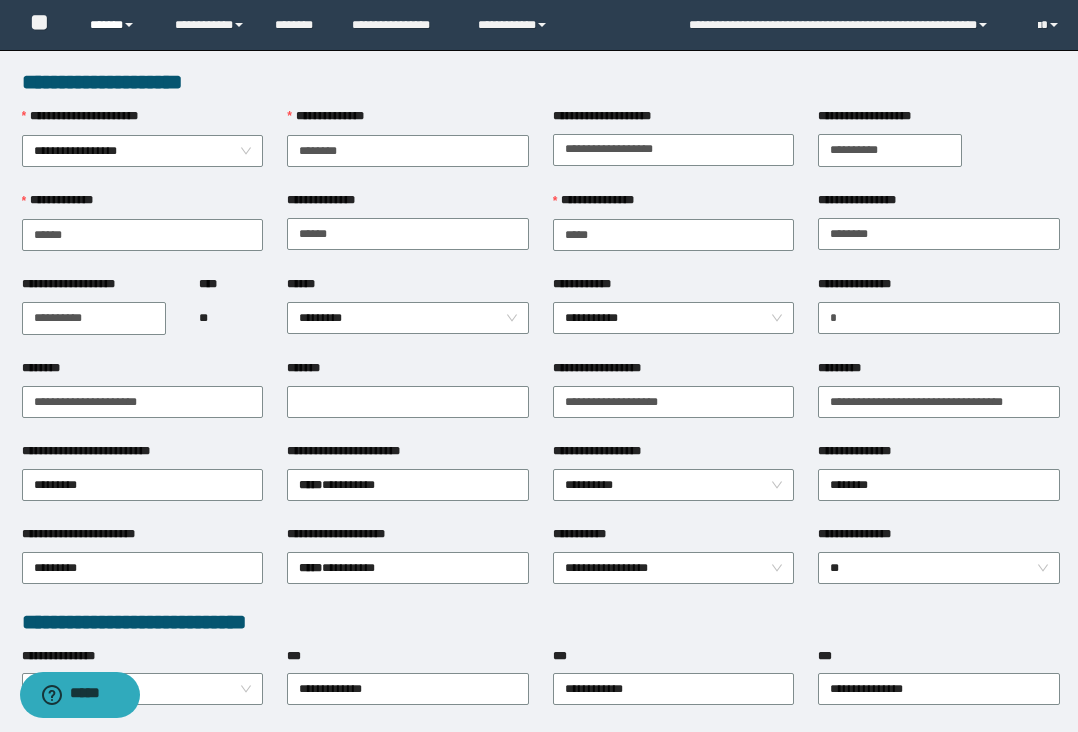 click on "******" at bounding box center (117, 25) 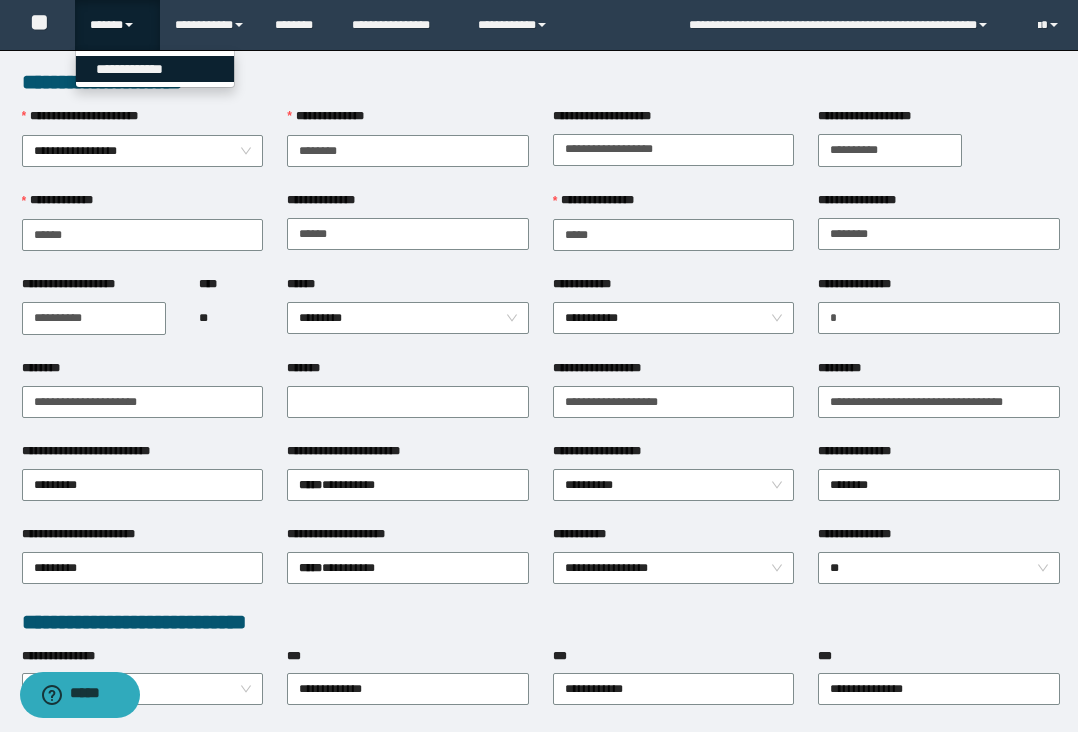 click on "**********" at bounding box center [155, 69] 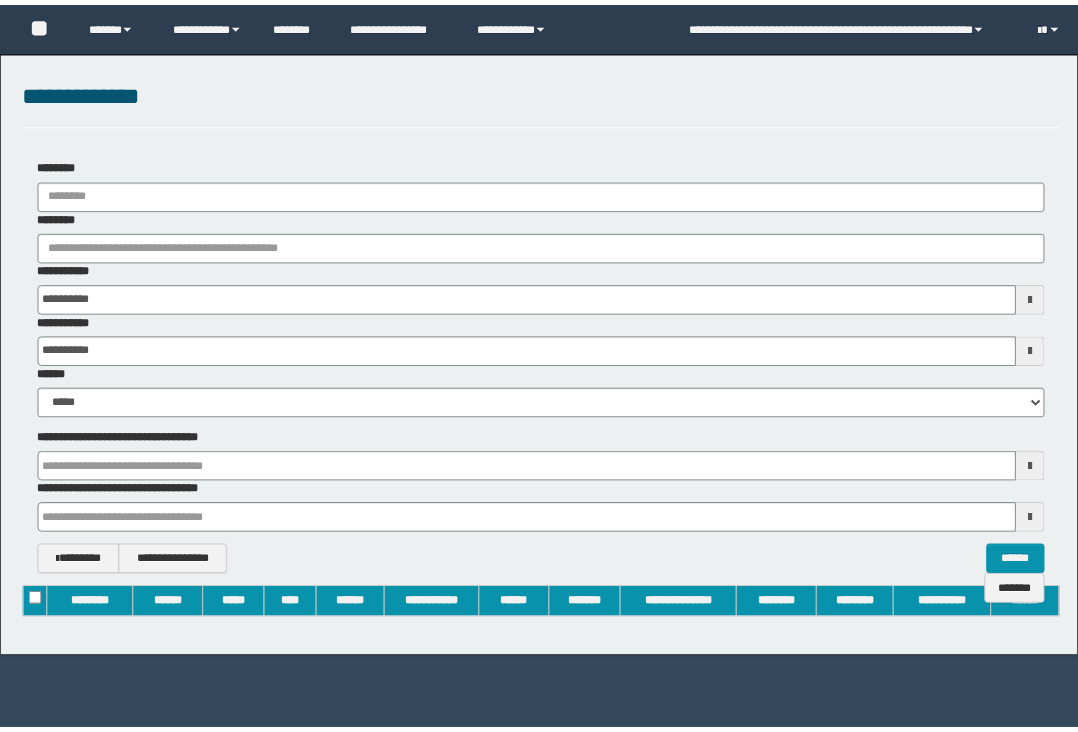 scroll, scrollTop: 0, scrollLeft: 0, axis: both 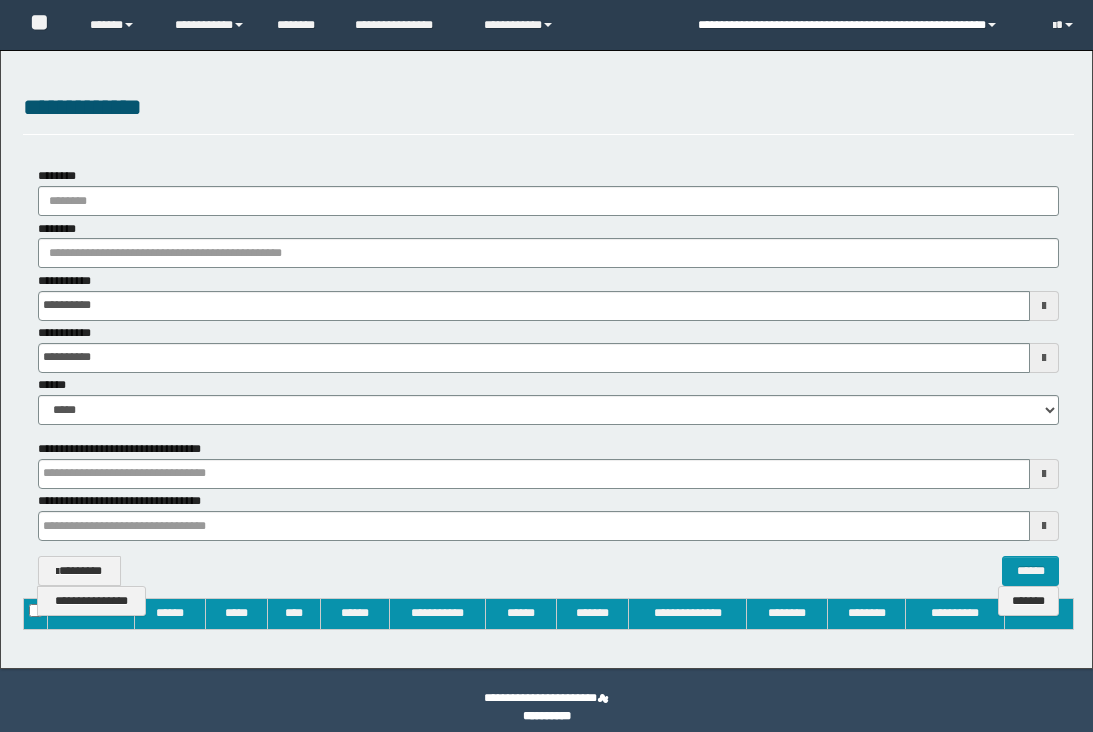type on "**********" 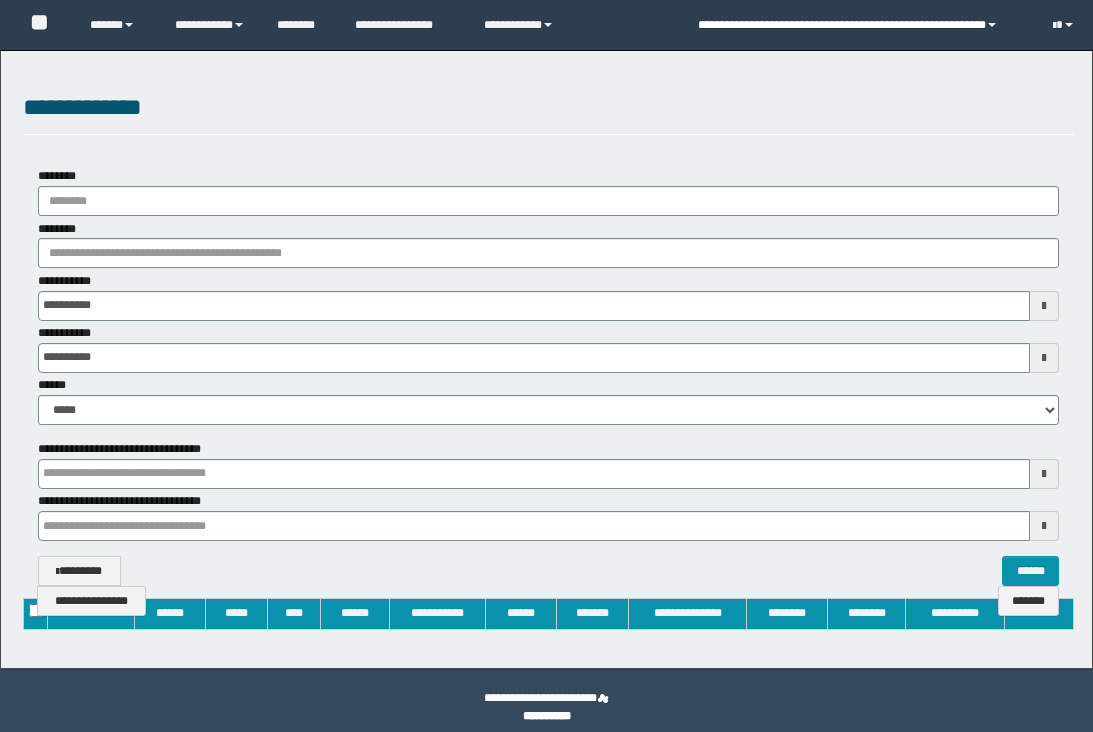 type on "**********" 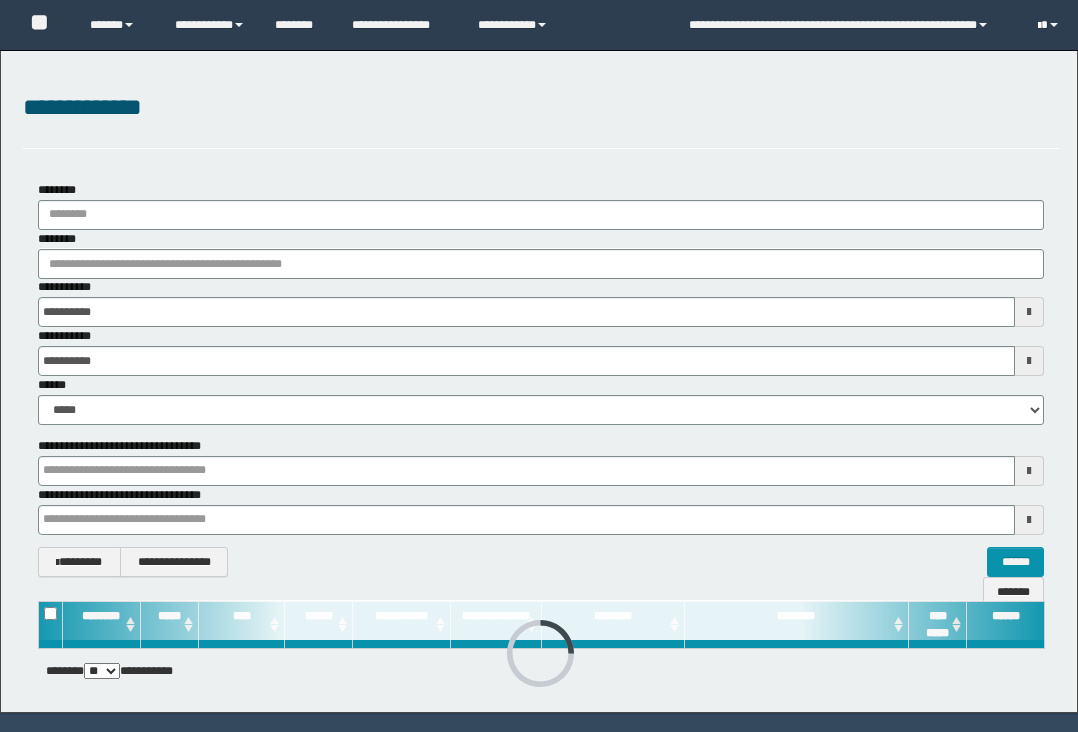 scroll, scrollTop: 0, scrollLeft: 0, axis: both 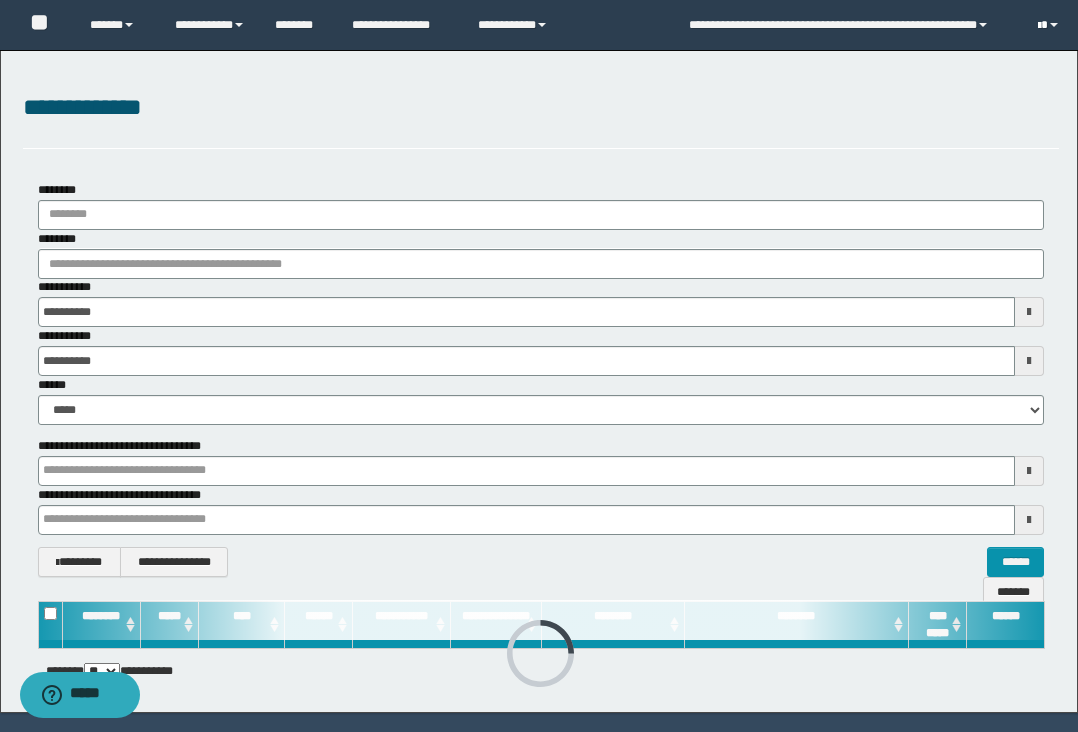 click at bounding box center (1050, 25) 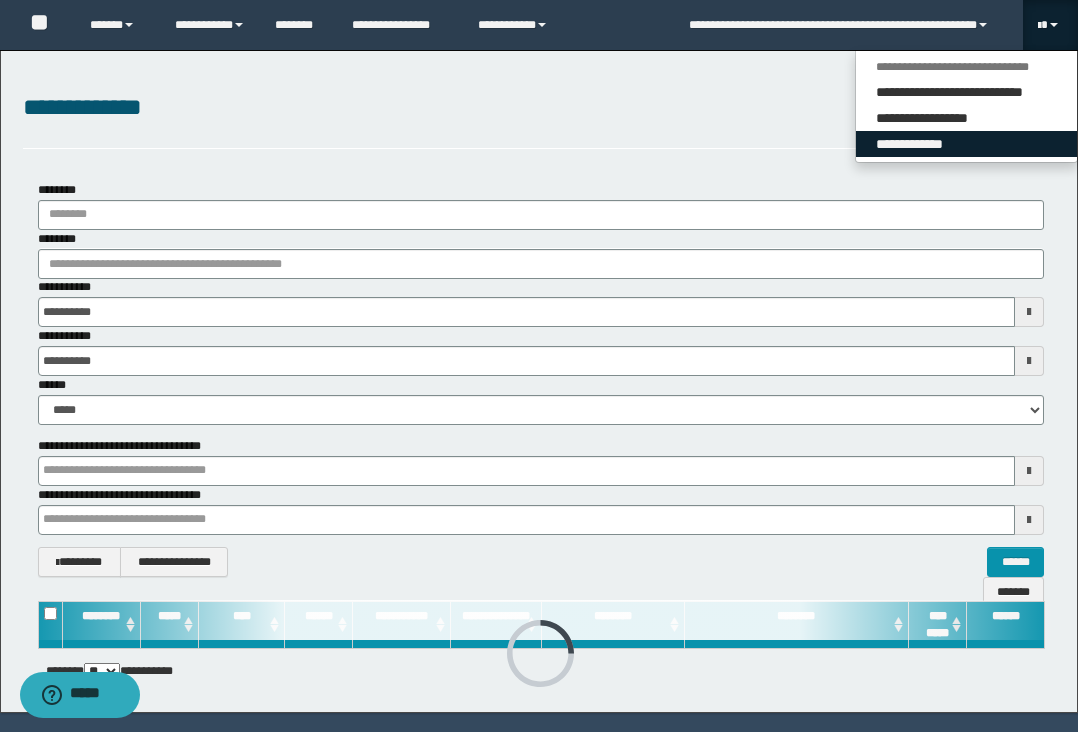 click on "**********" at bounding box center [966, 144] 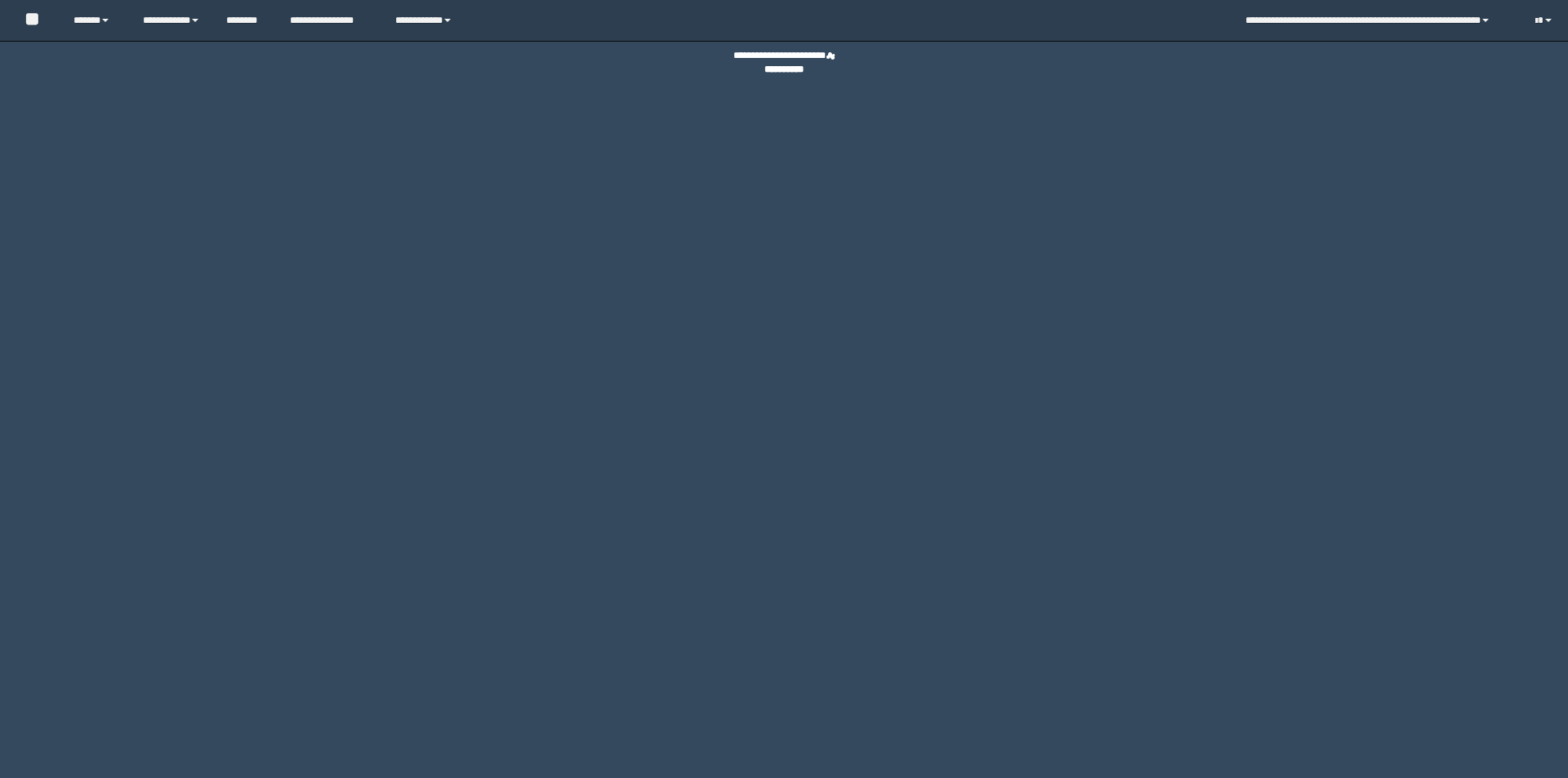 scroll, scrollTop: 0, scrollLeft: 0, axis: both 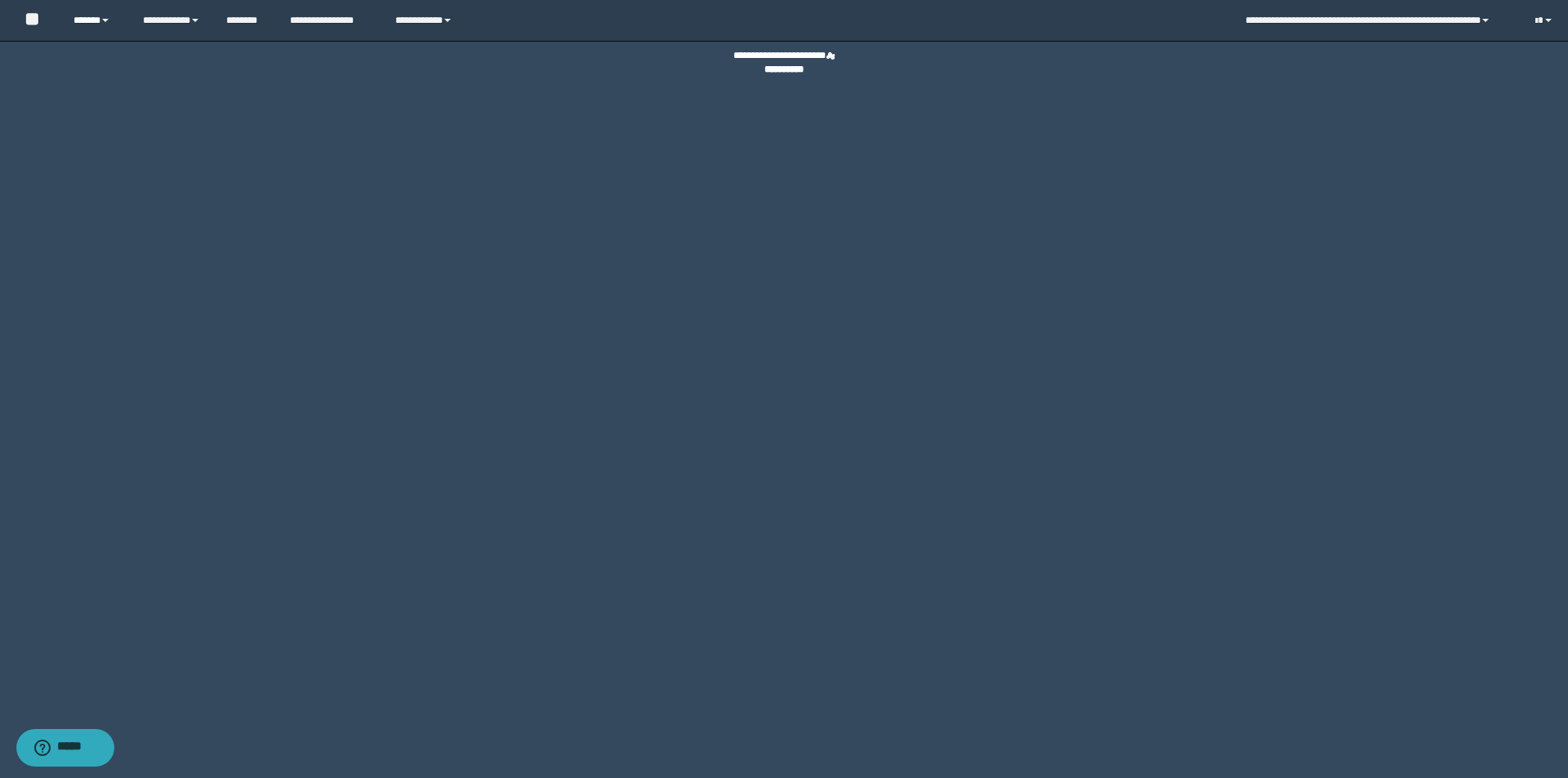 click on "******" at bounding box center [96, 20] 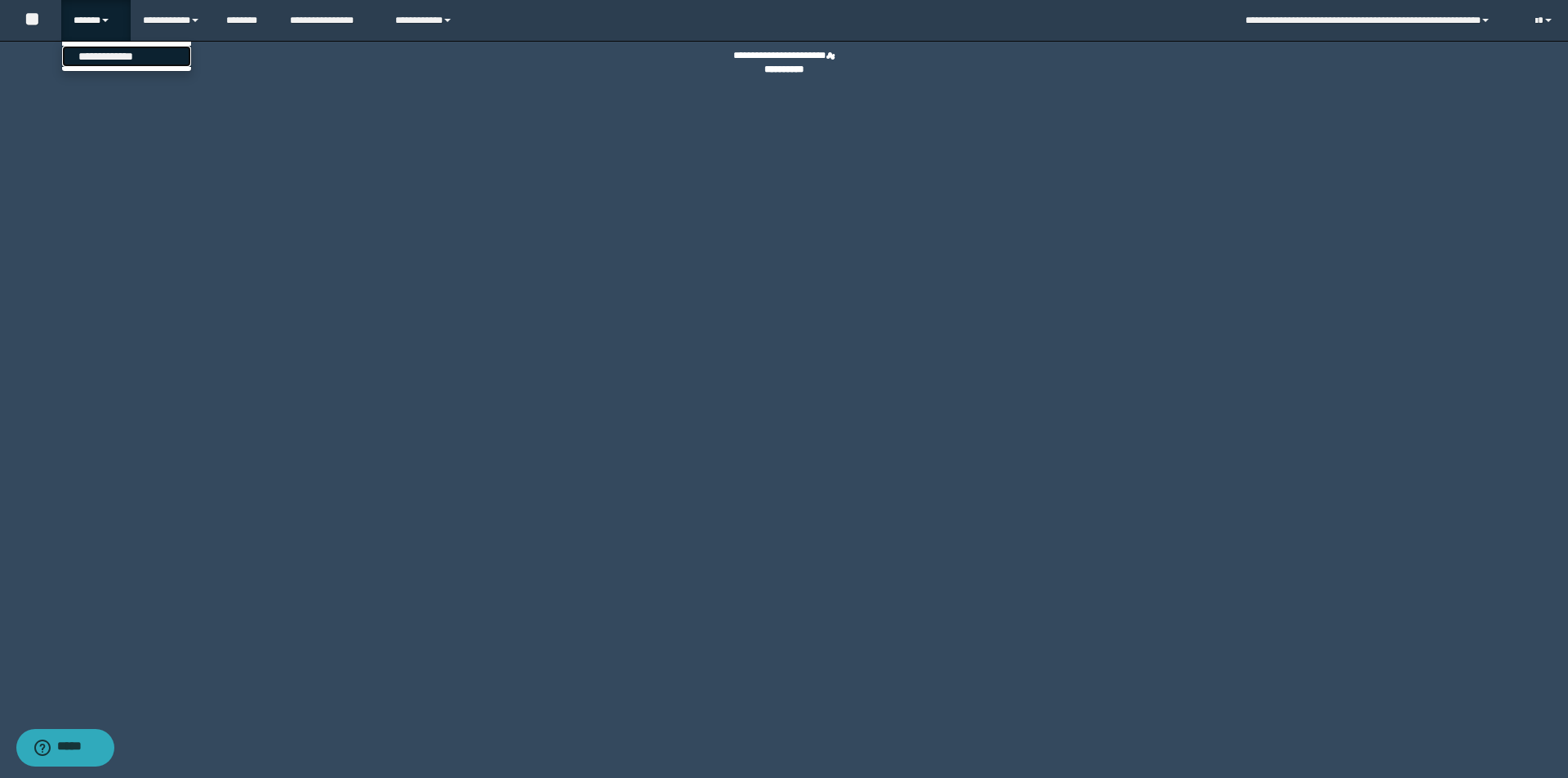 click on "**********" at bounding box center [127, 56] 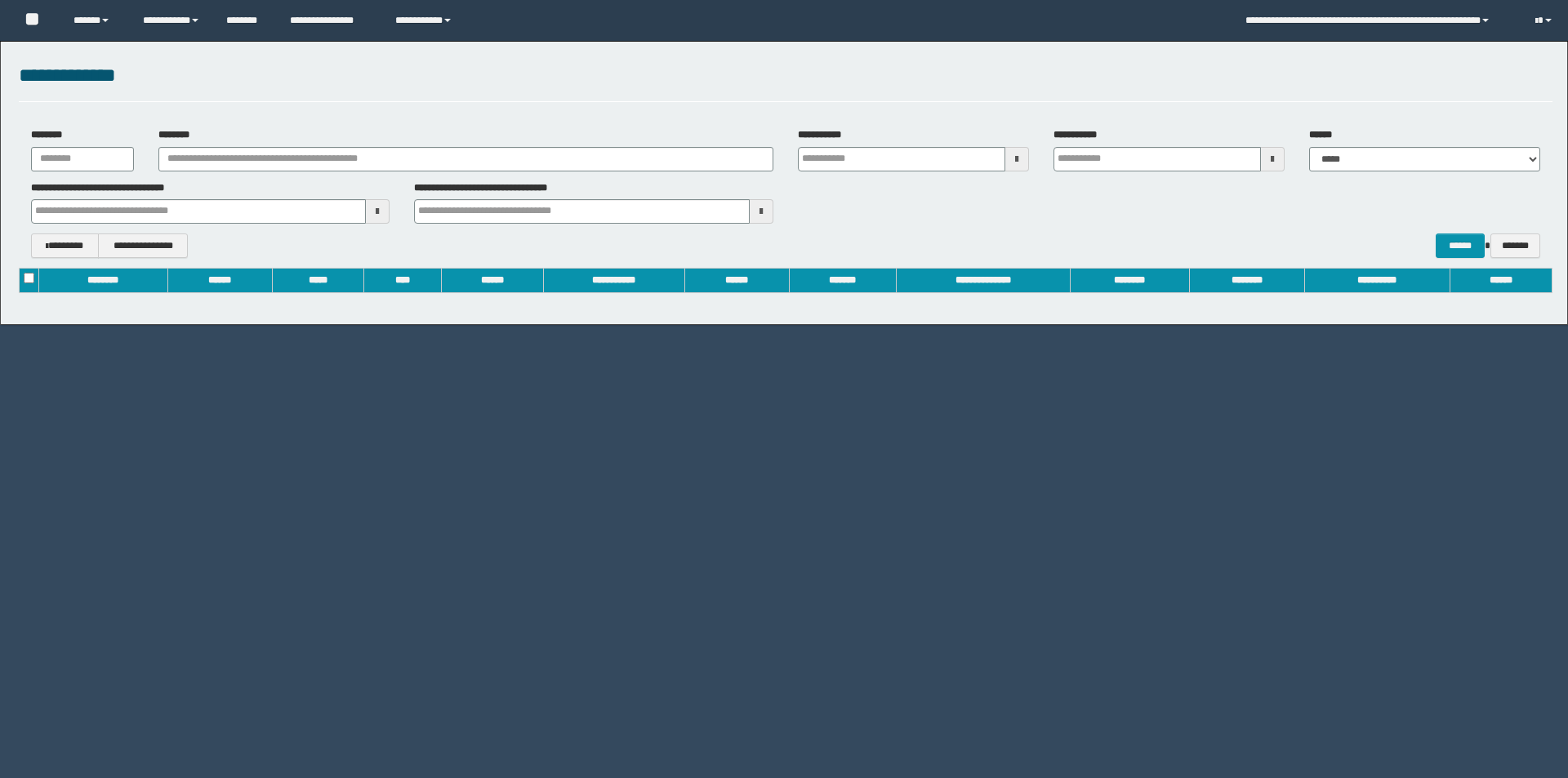 scroll, scrollTop: 0, scrollLeft: 0, axis: both 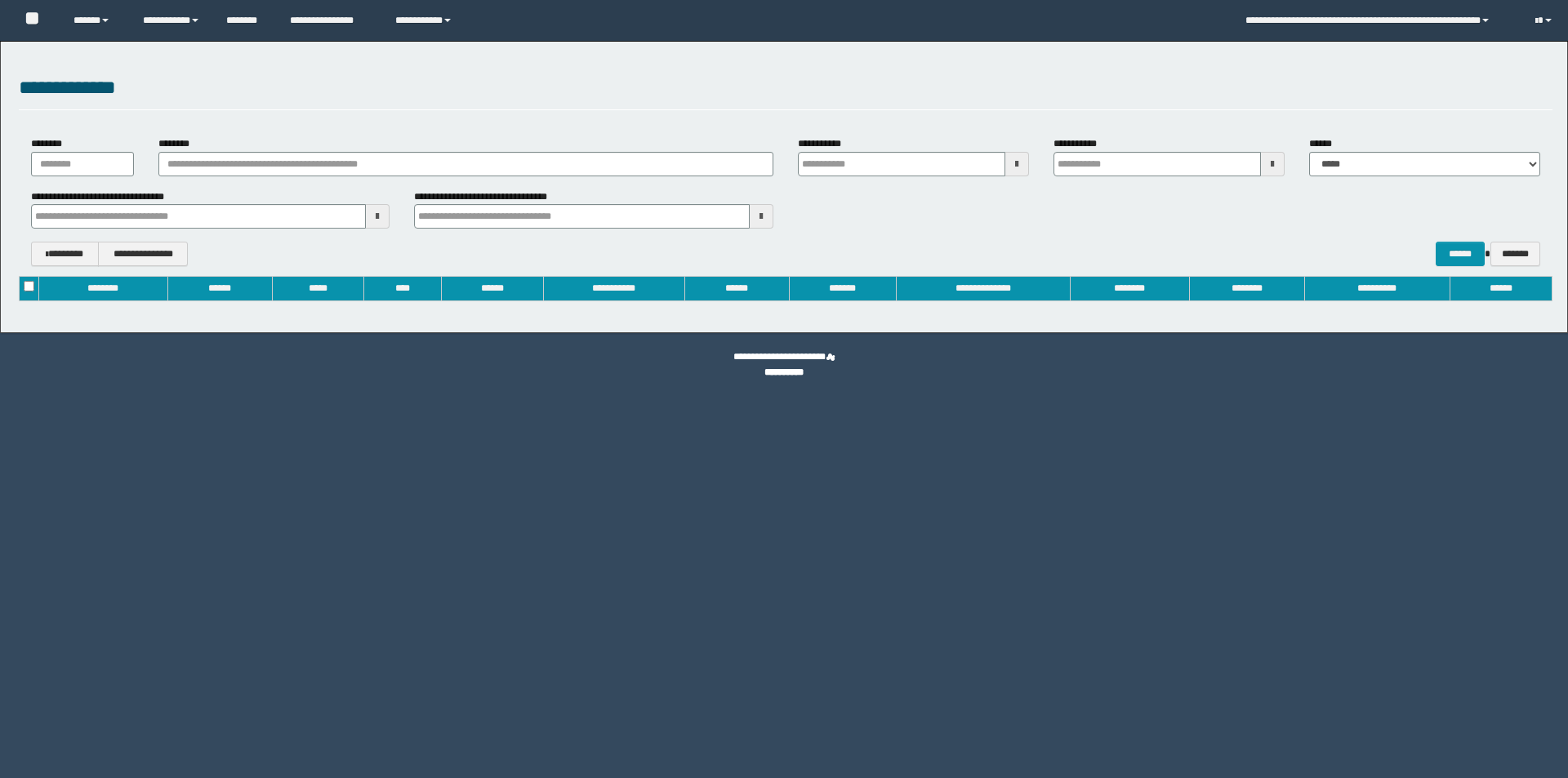 type on "**********" 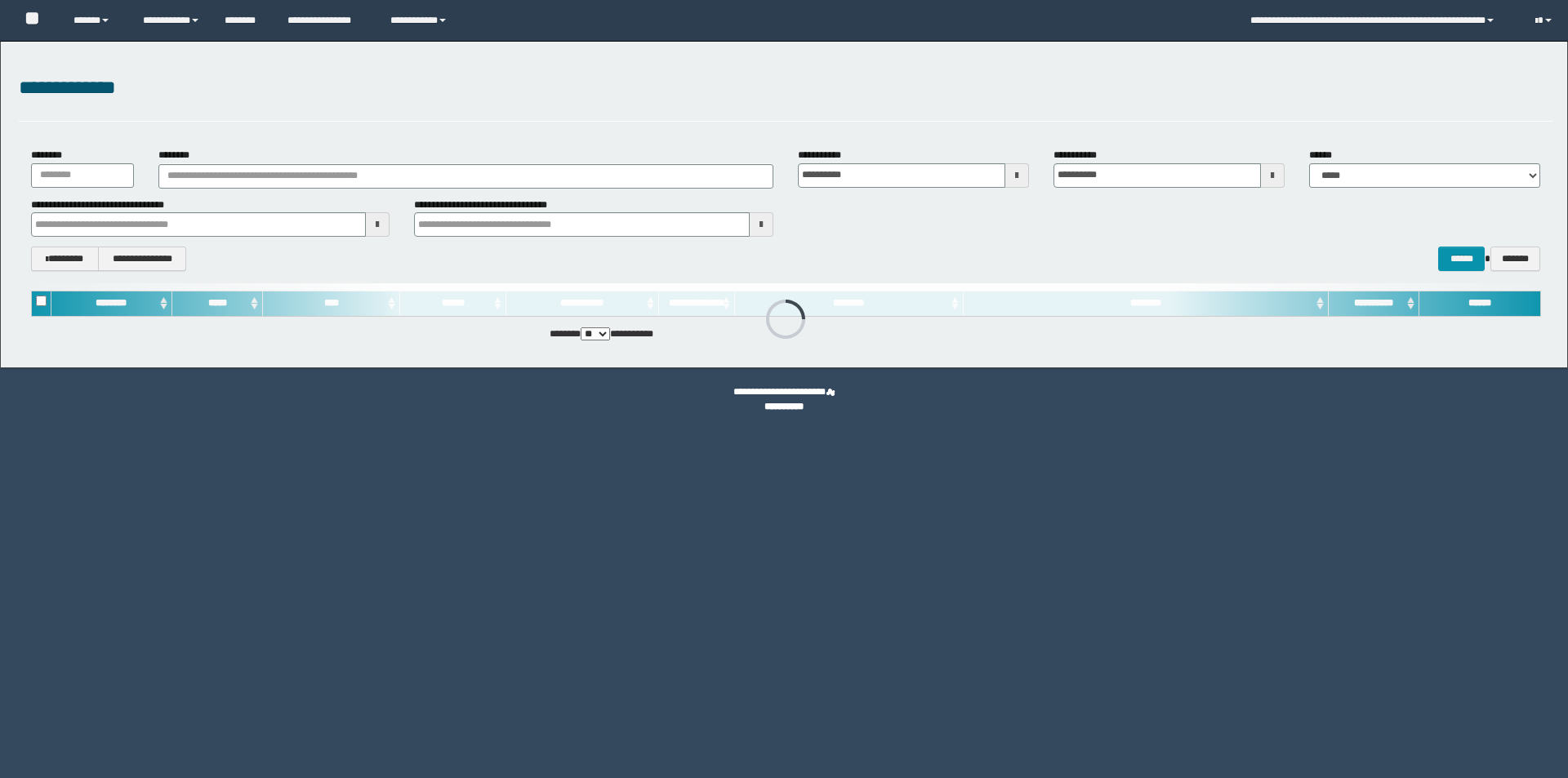 scroll, scrollTop: 0, scrollLeft: 0, axis: both 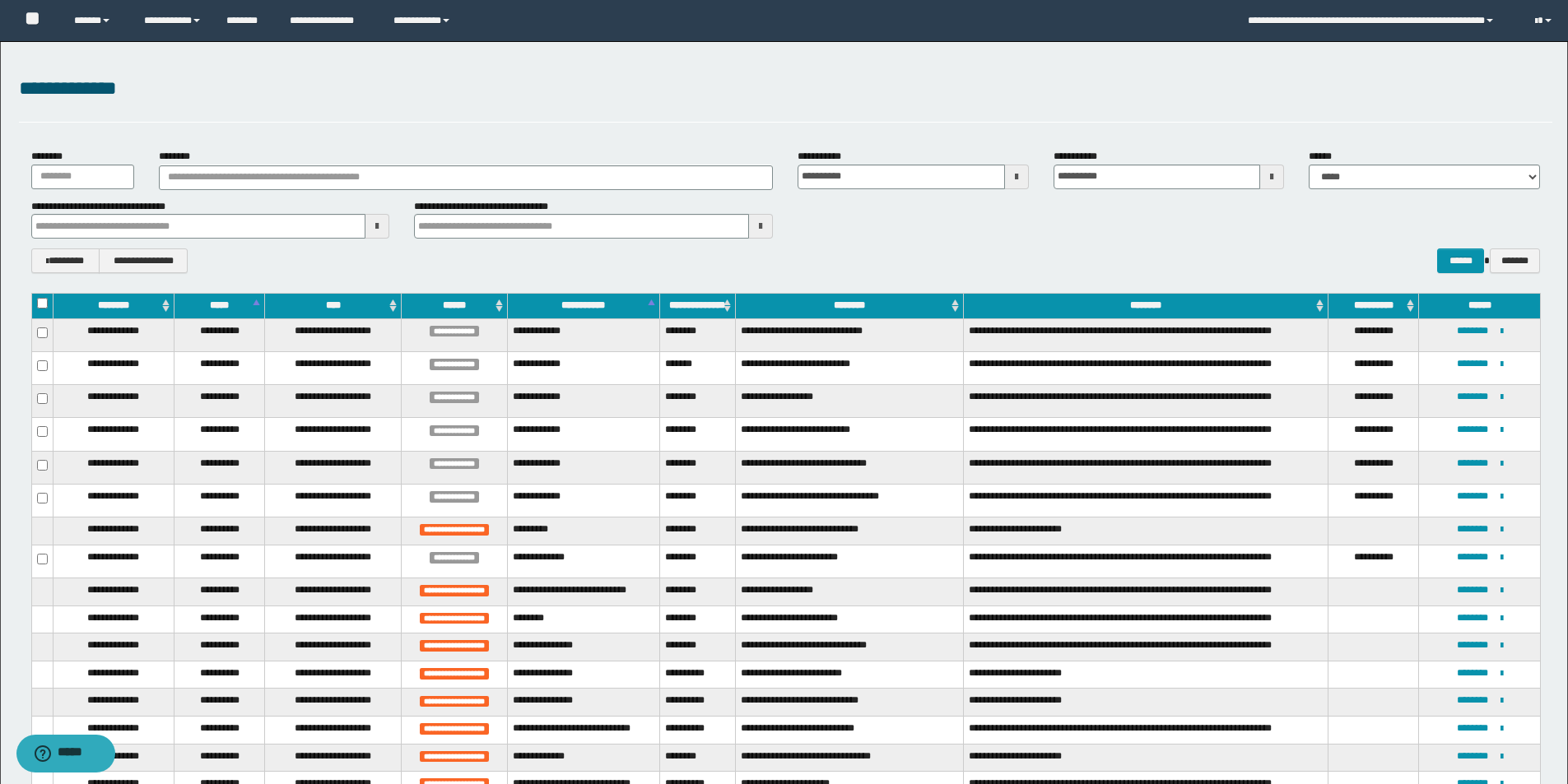 click on "**********" at bounding box center (785, 98) 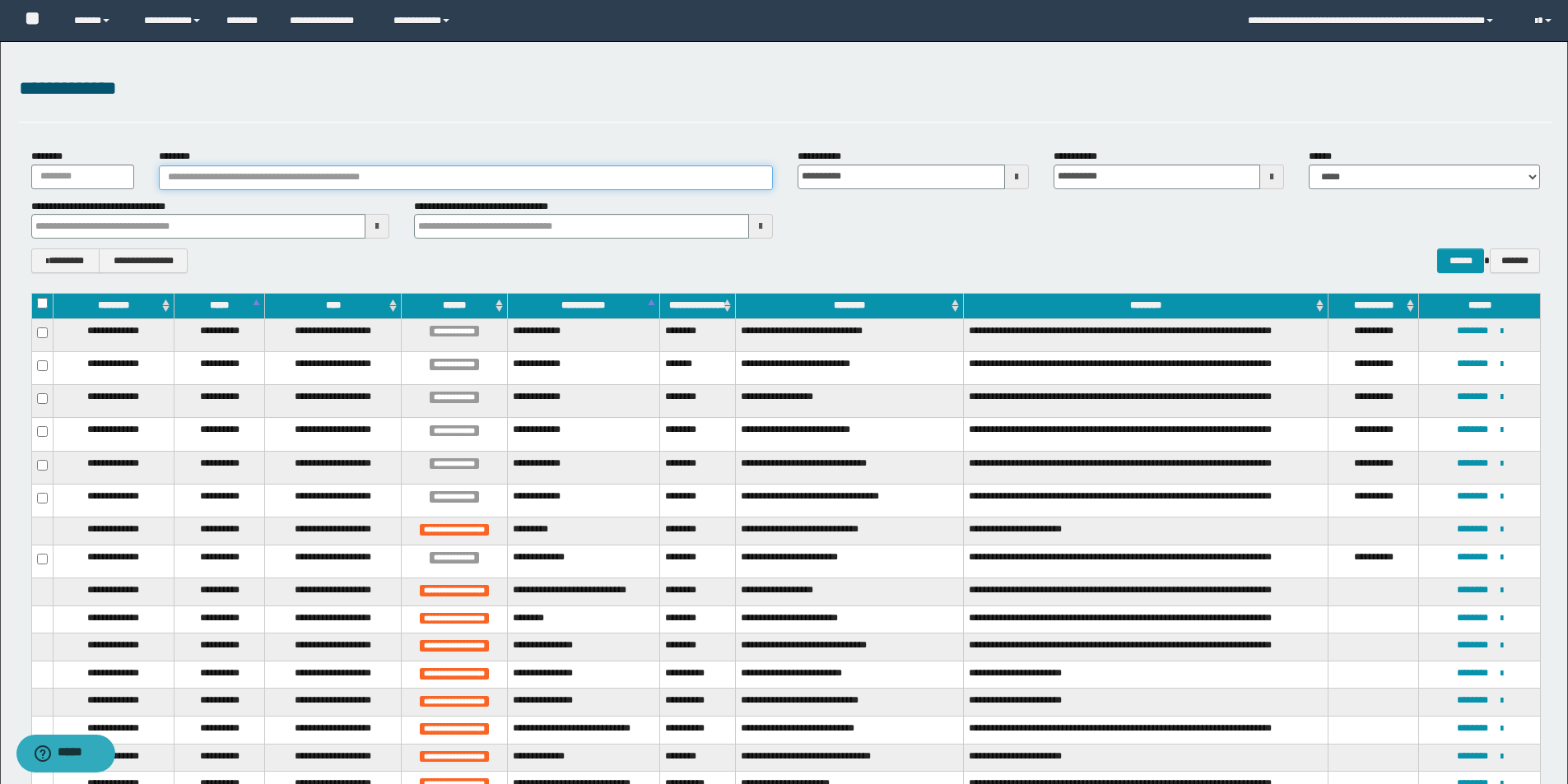 click on "********" at bounding box center [466, 178] 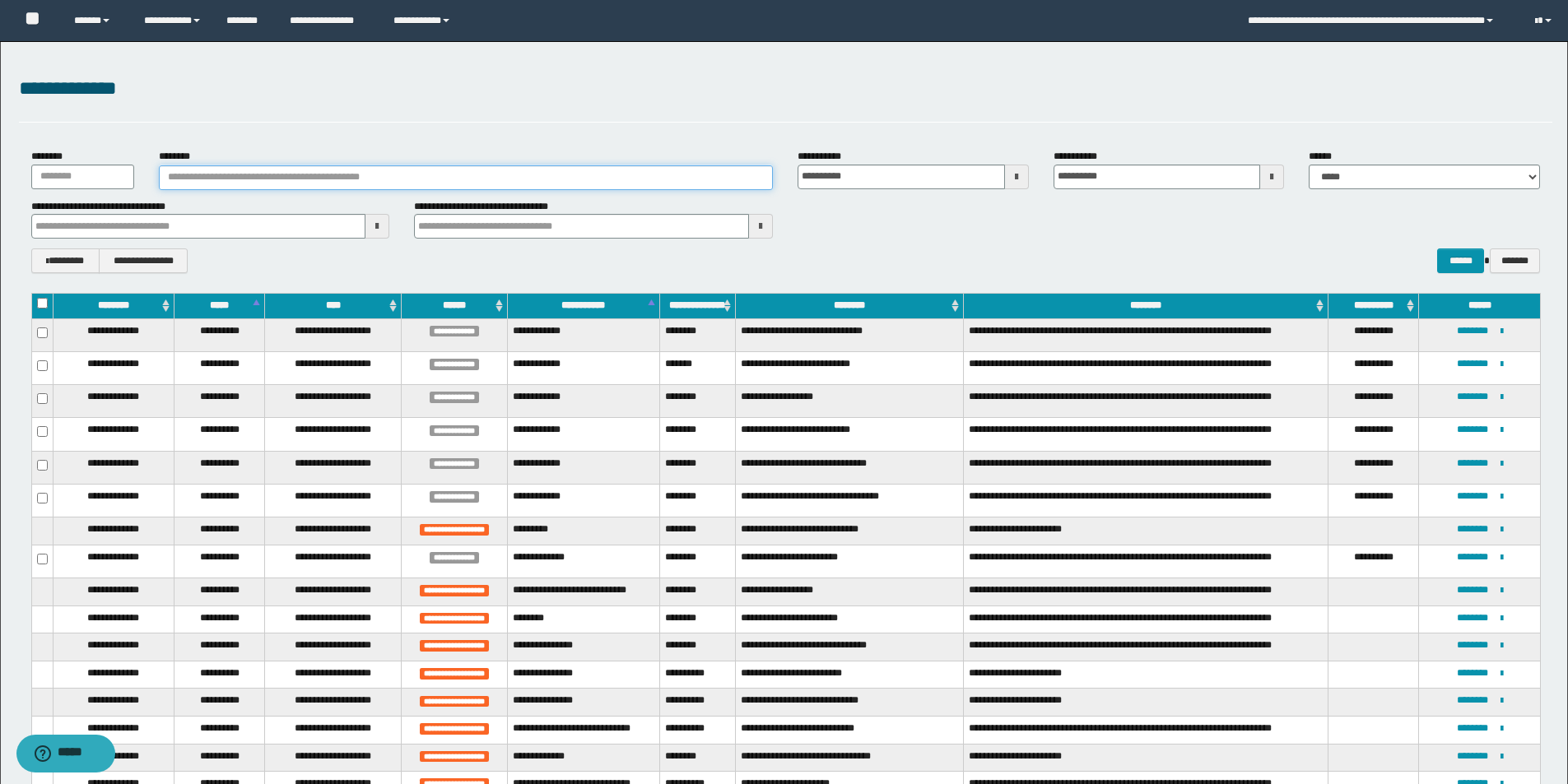 paste on "********" 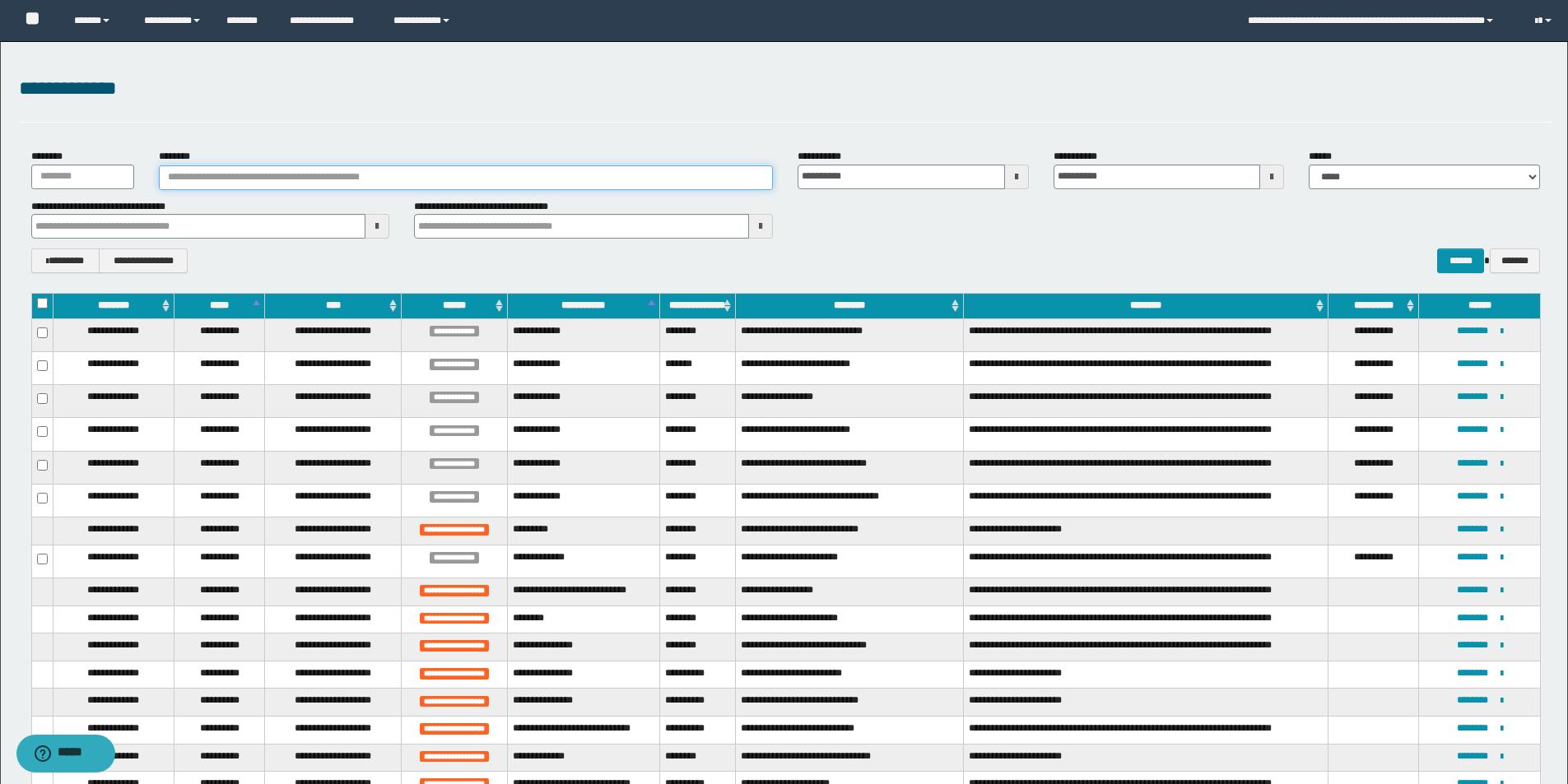 type on "********" 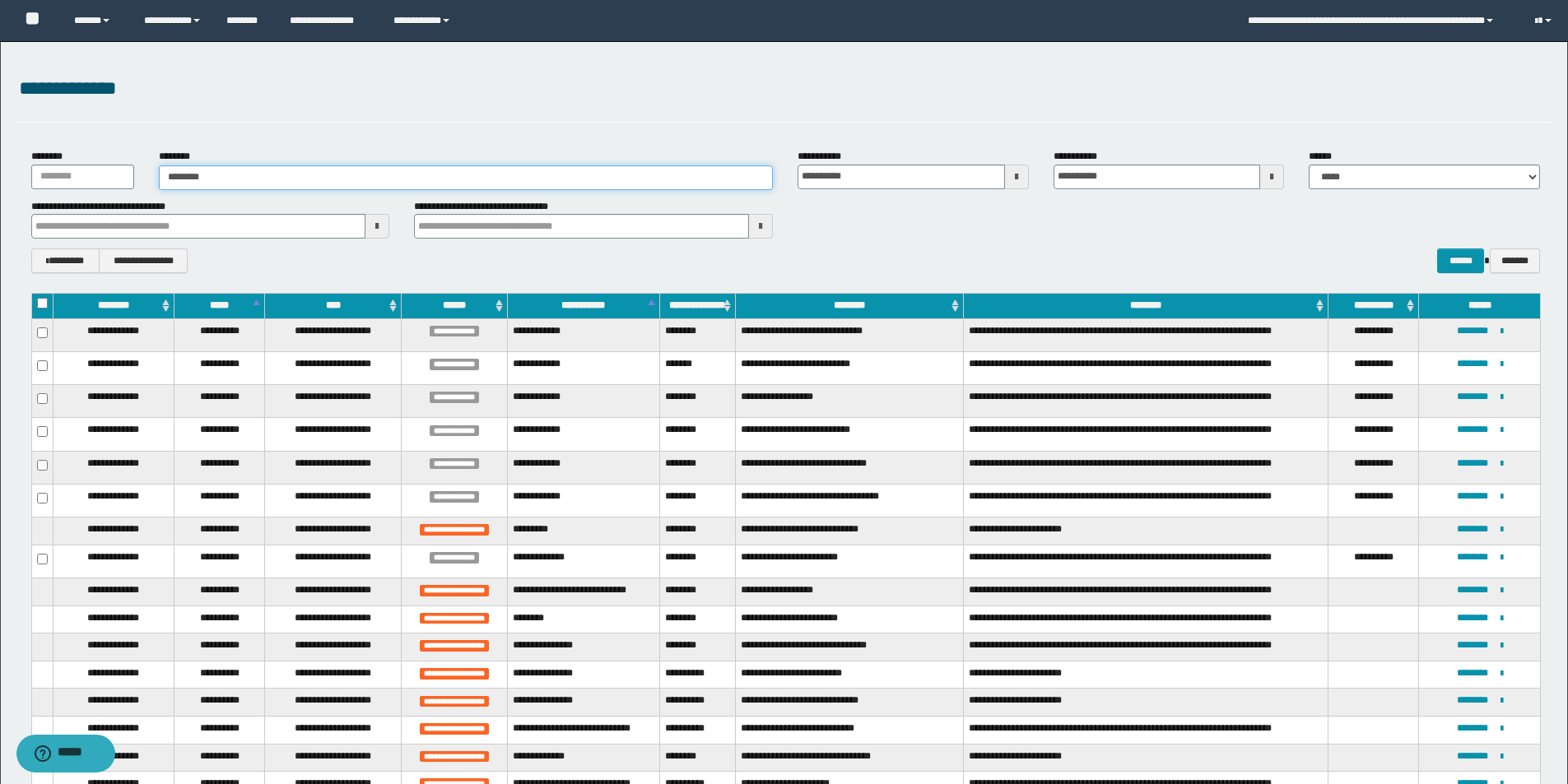 type 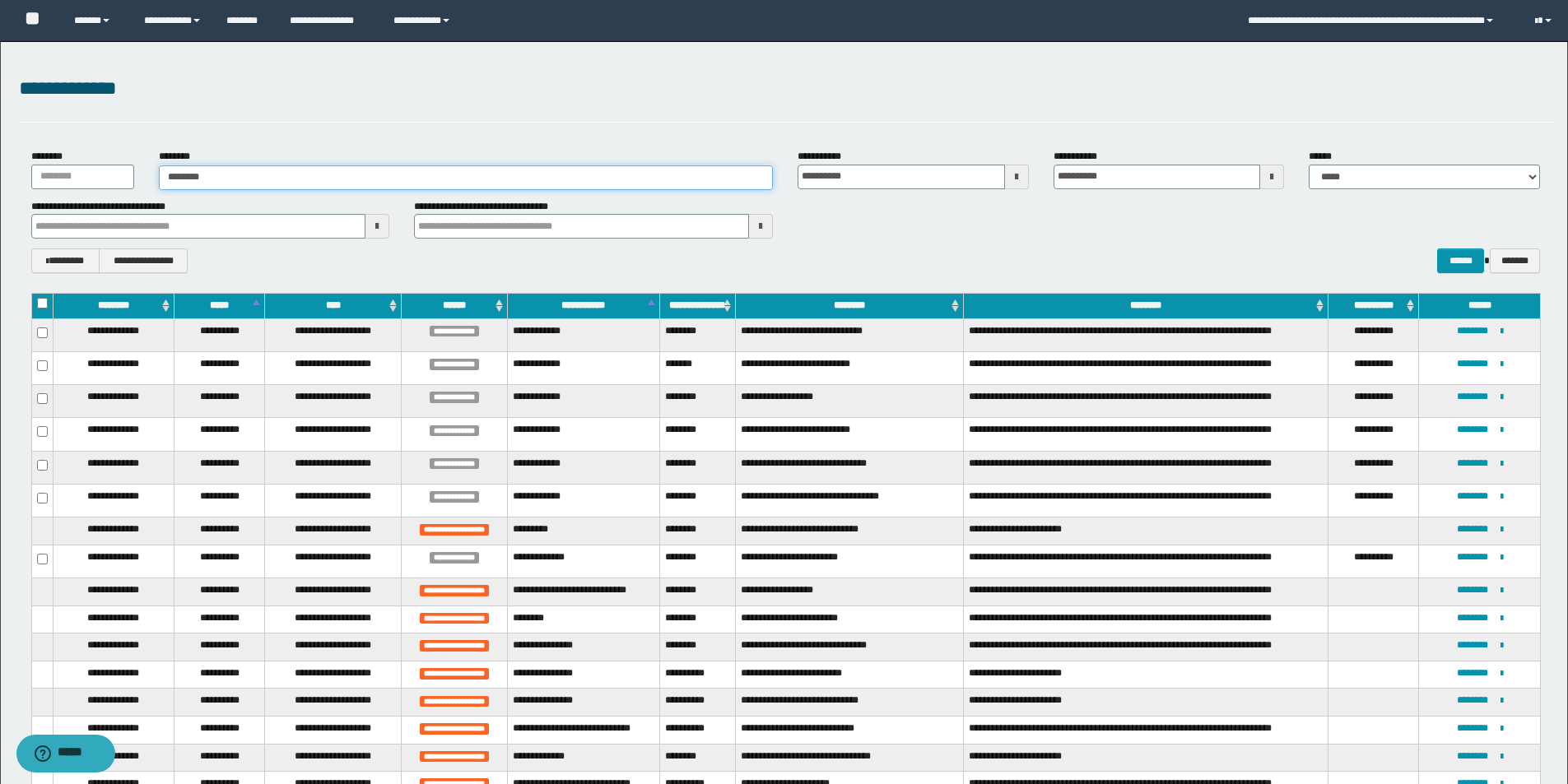 type 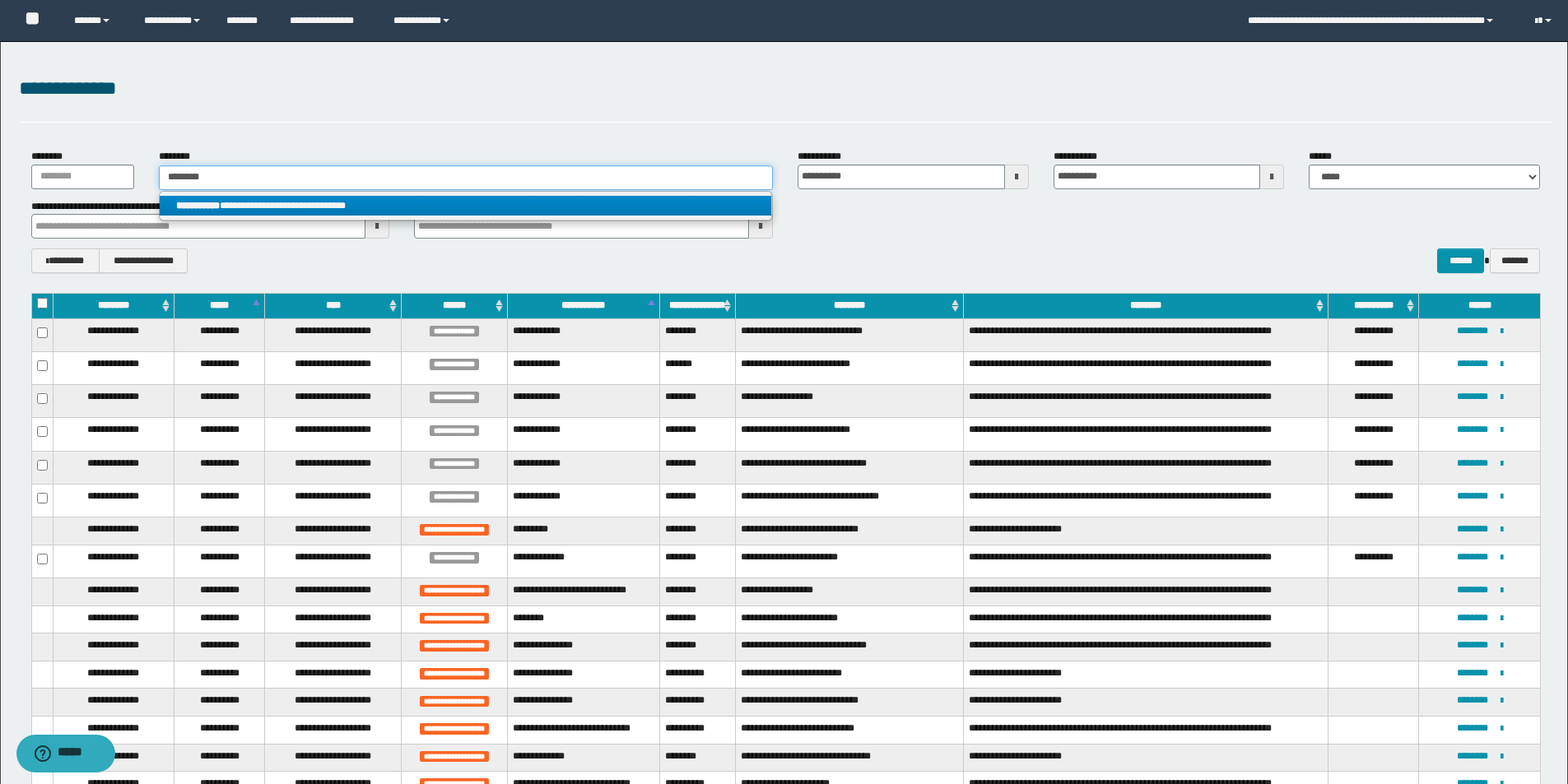 type on "********" 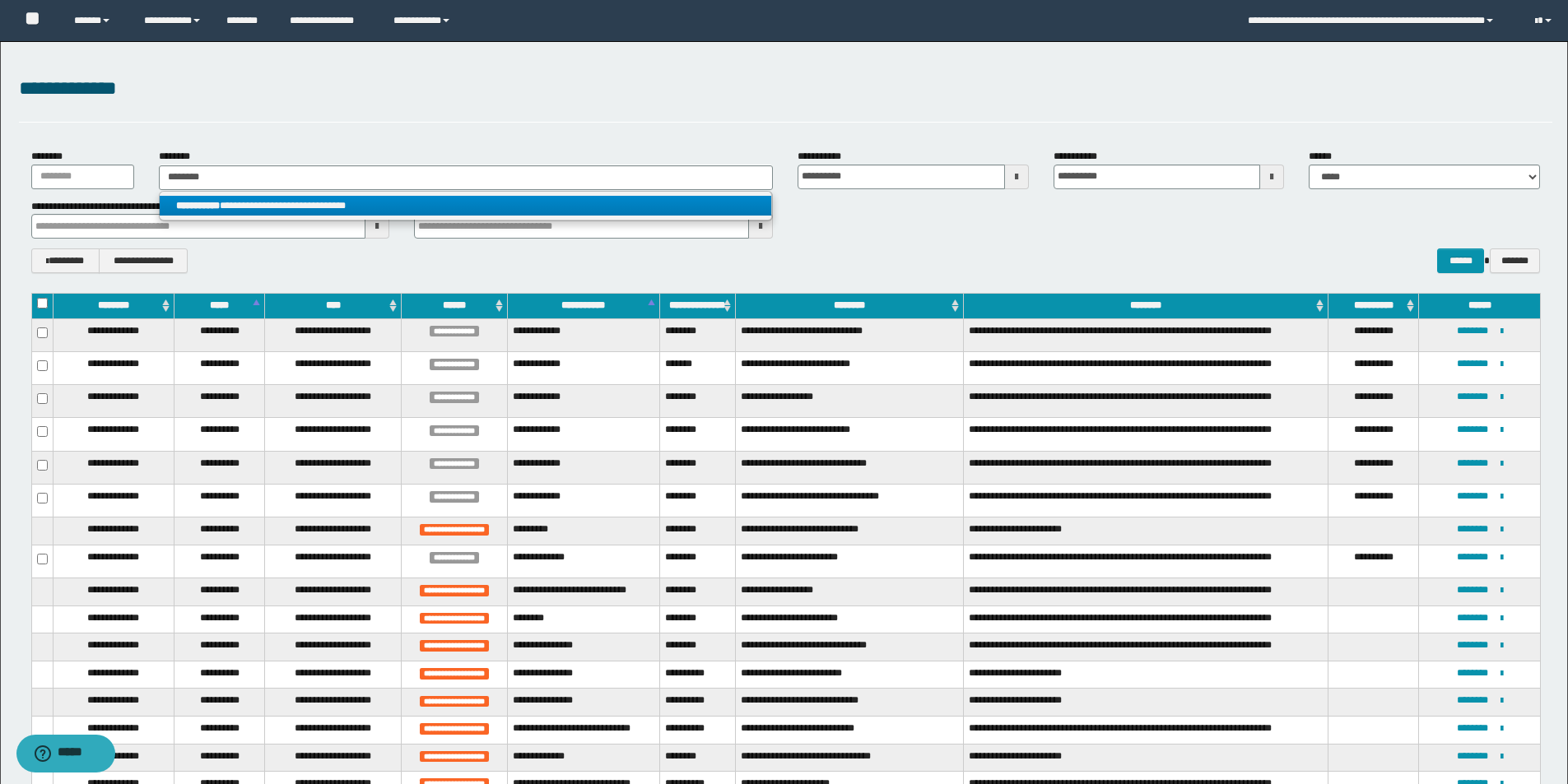 drag, startPoint x: 331, startPoint y: 209, endPoint x: 578, endPoint y: 231, distance: 247.97782 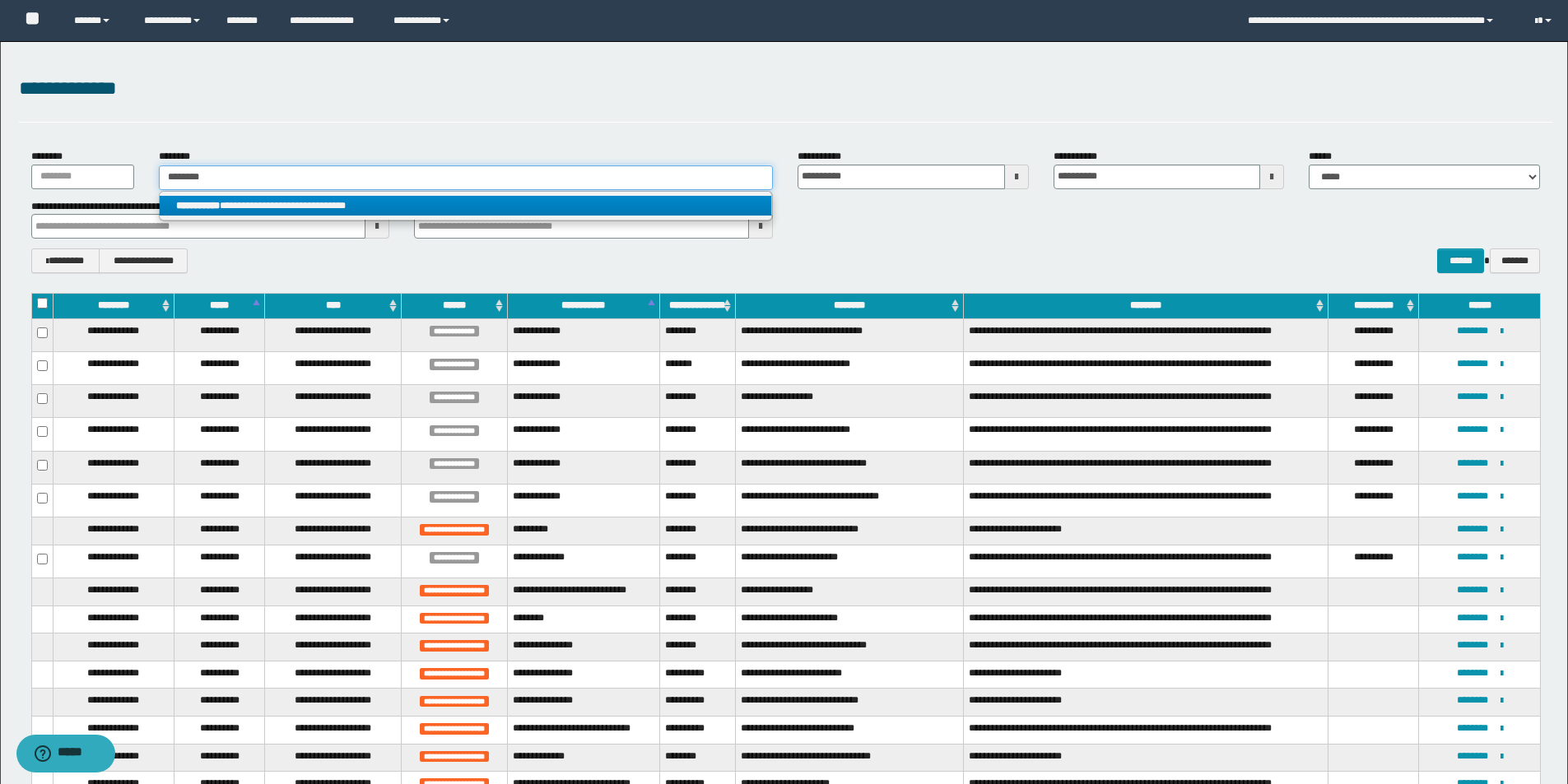 type 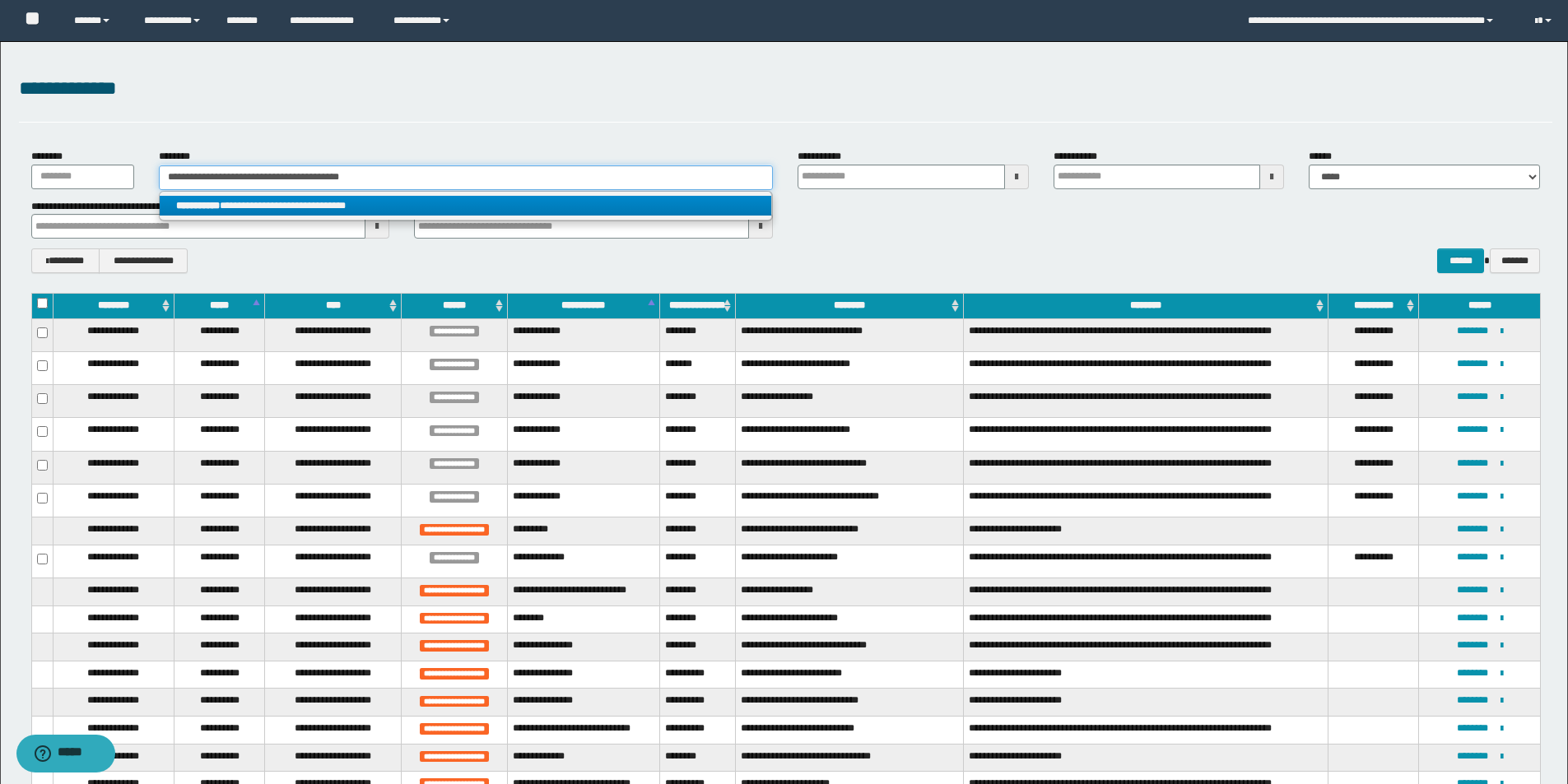 type 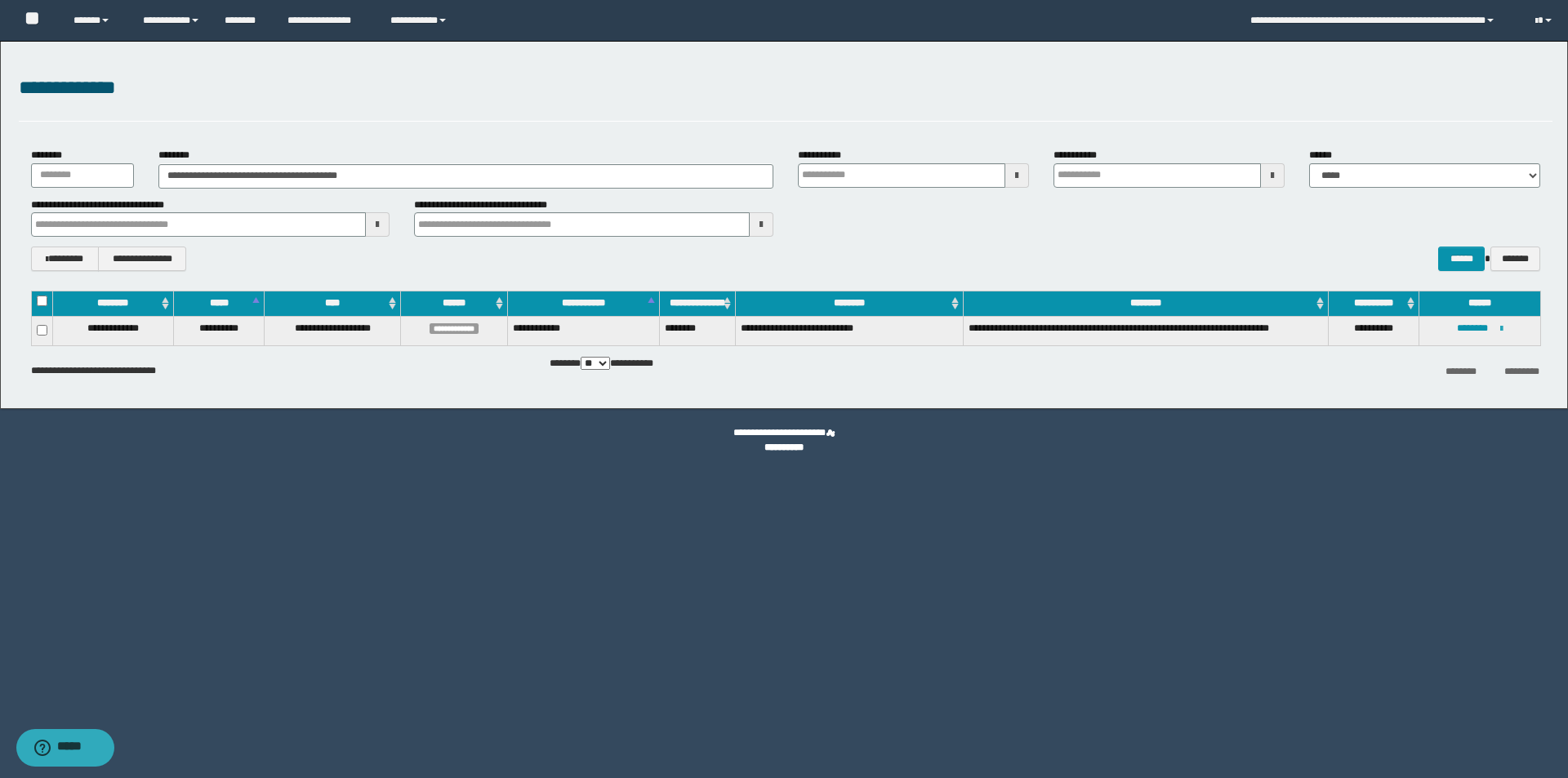 click at bounding box center (1501, 329) 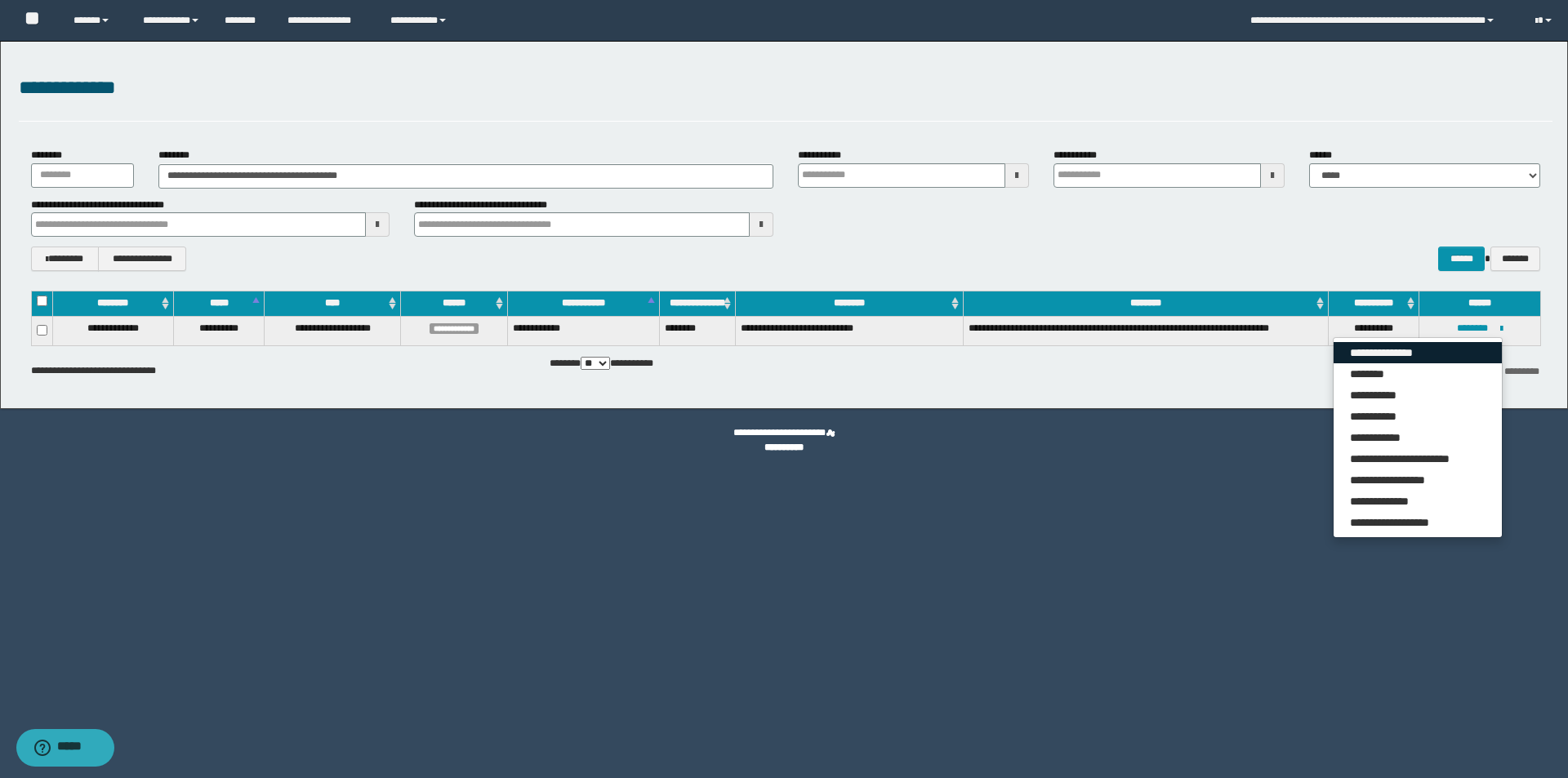 click on "**********" at bounding box center (1418, 353) 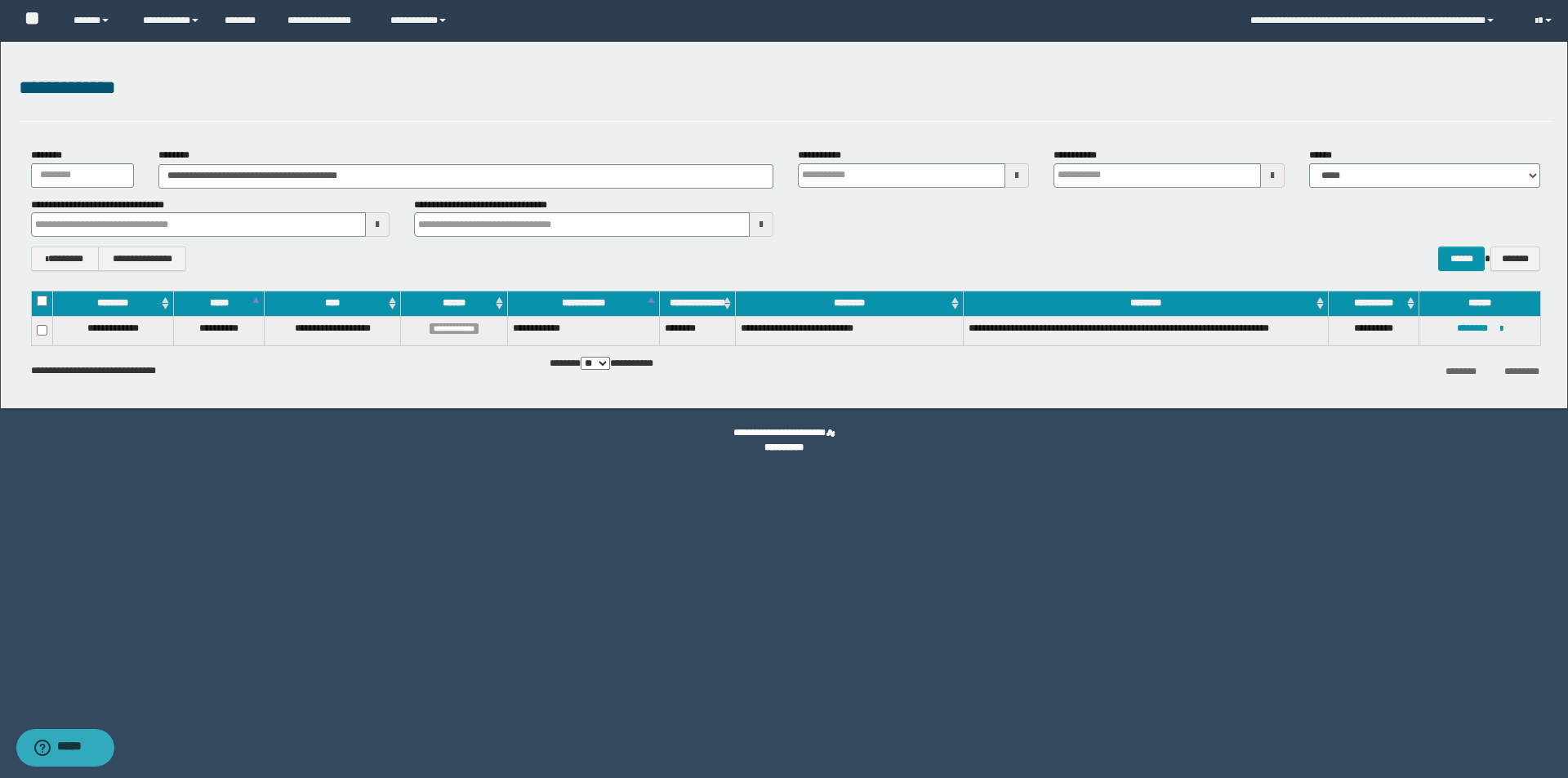 type 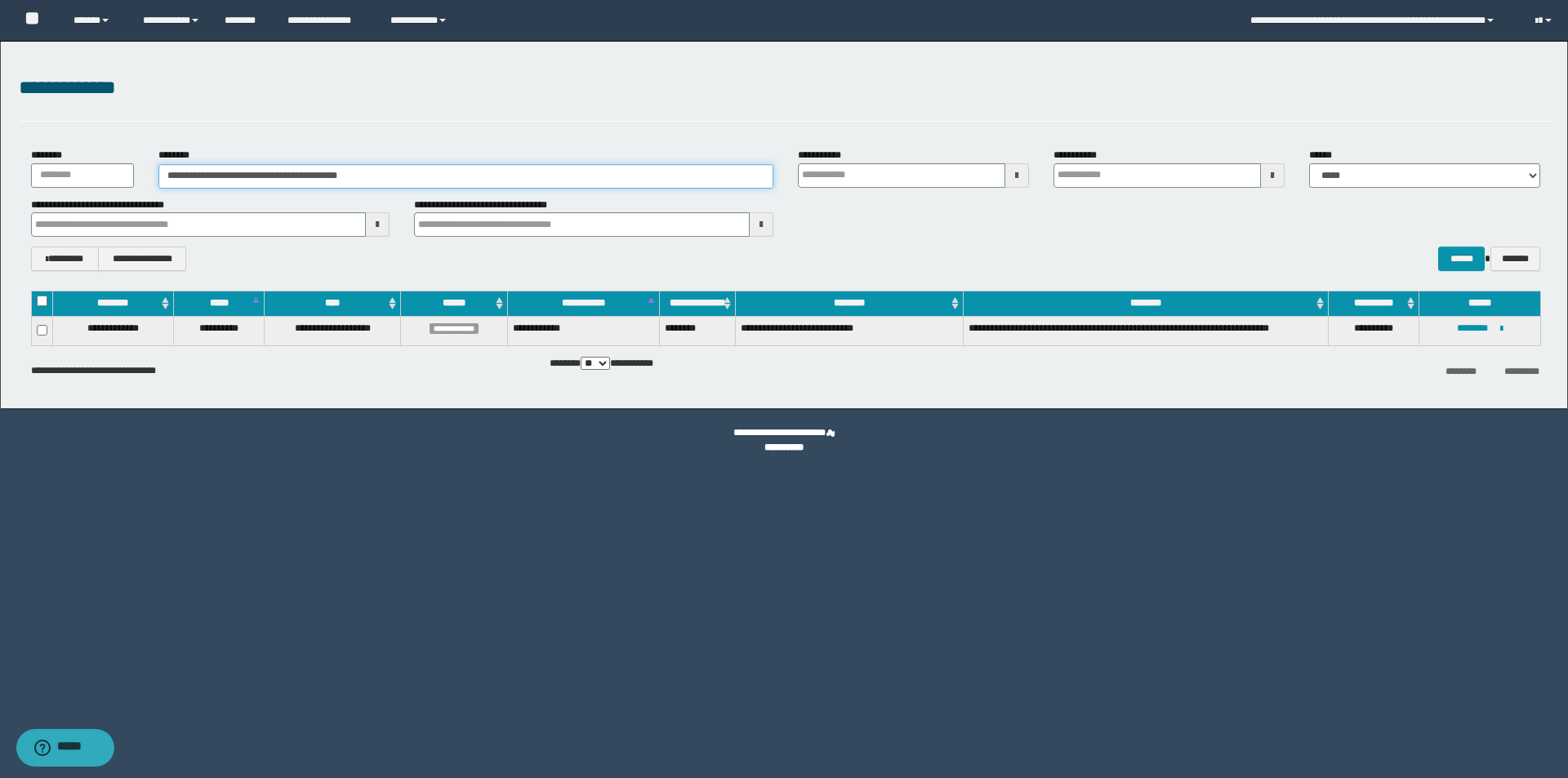 drag, startPoint x: 506, startPoint y: 168, endPoint x: 118, endPoint y: 173, distance: 388.0322 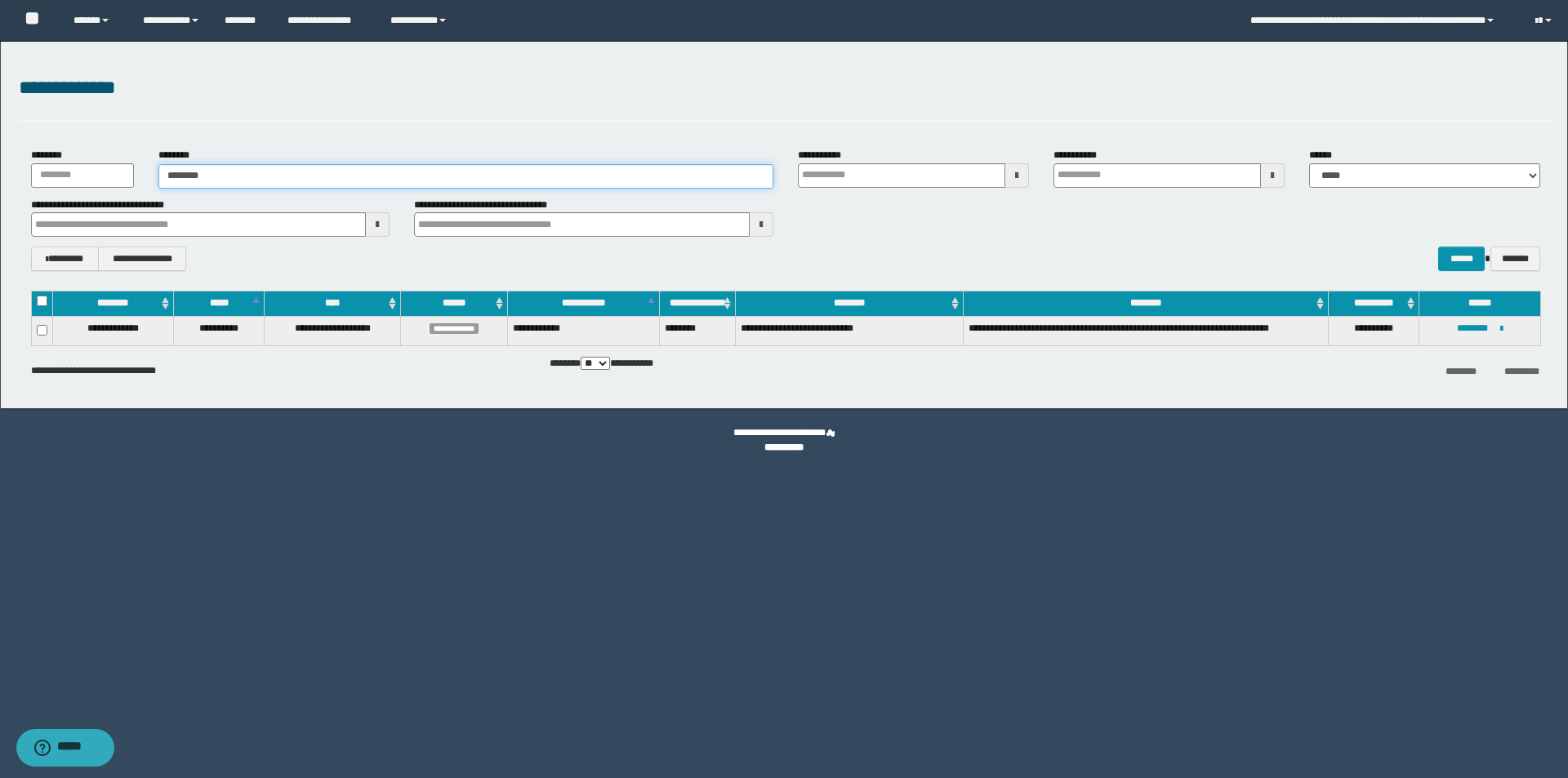 type on "********" 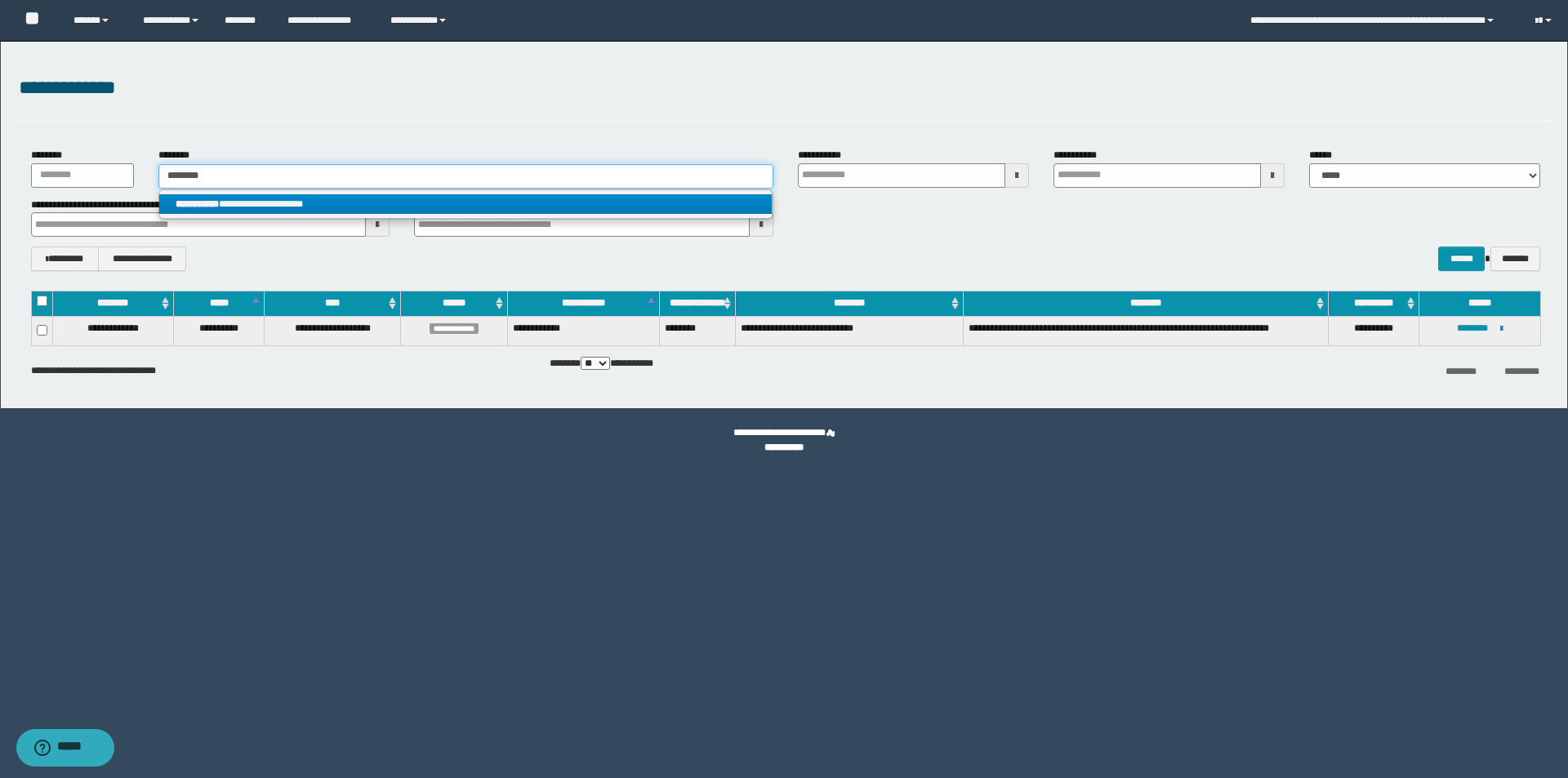 type on "********" 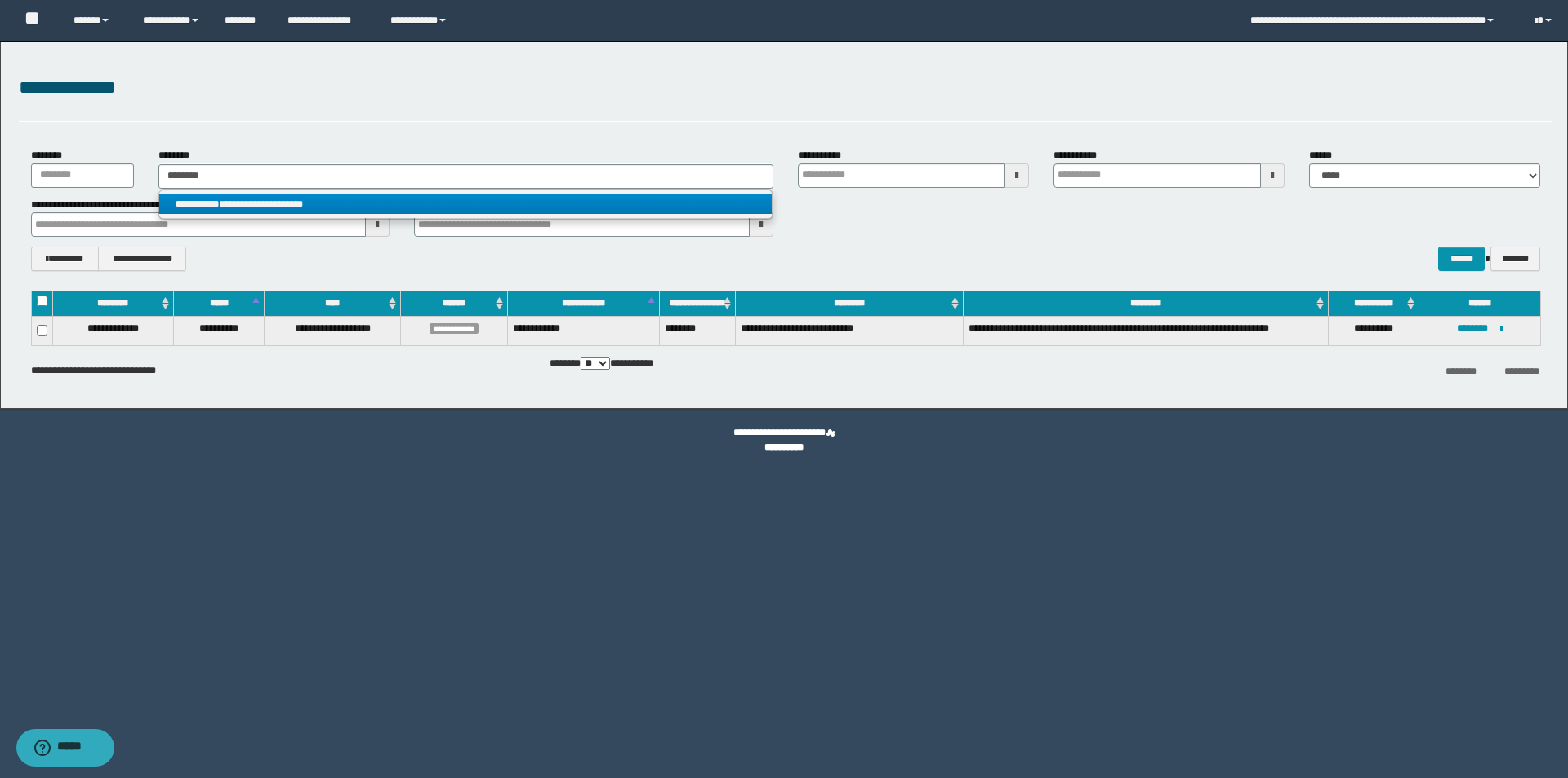 click on "**********" at bounding box center (466, 204) 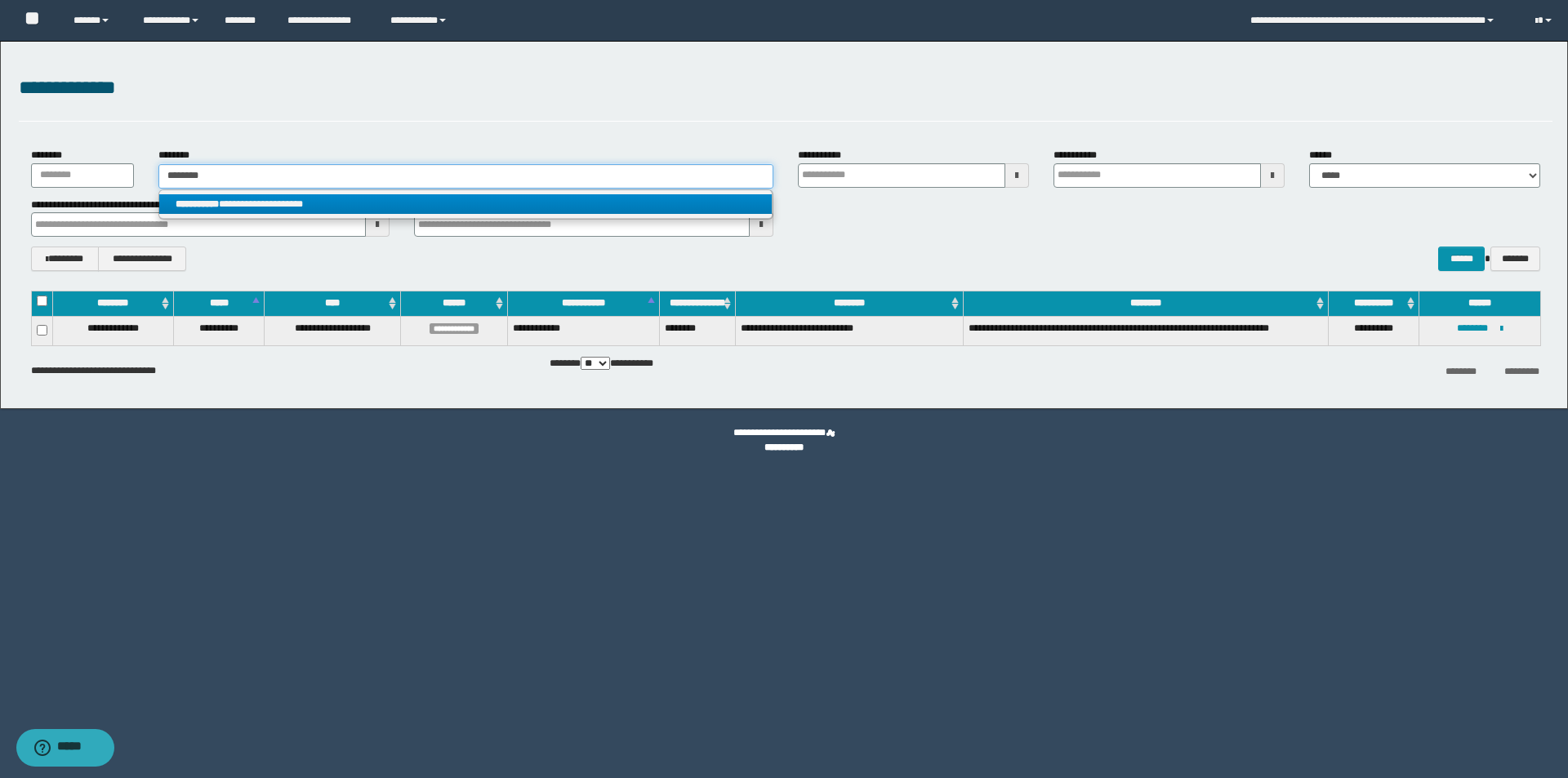 type 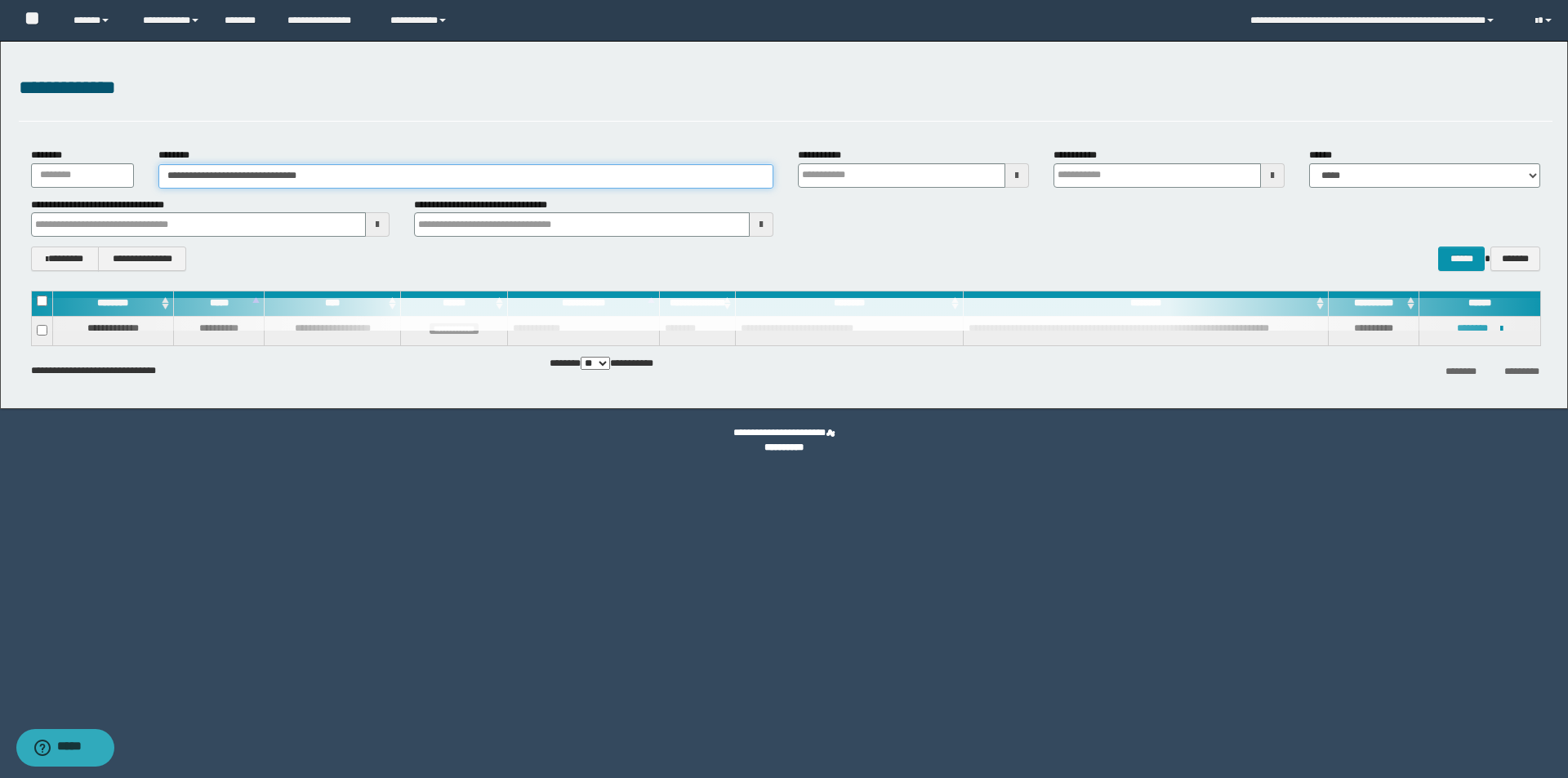 type 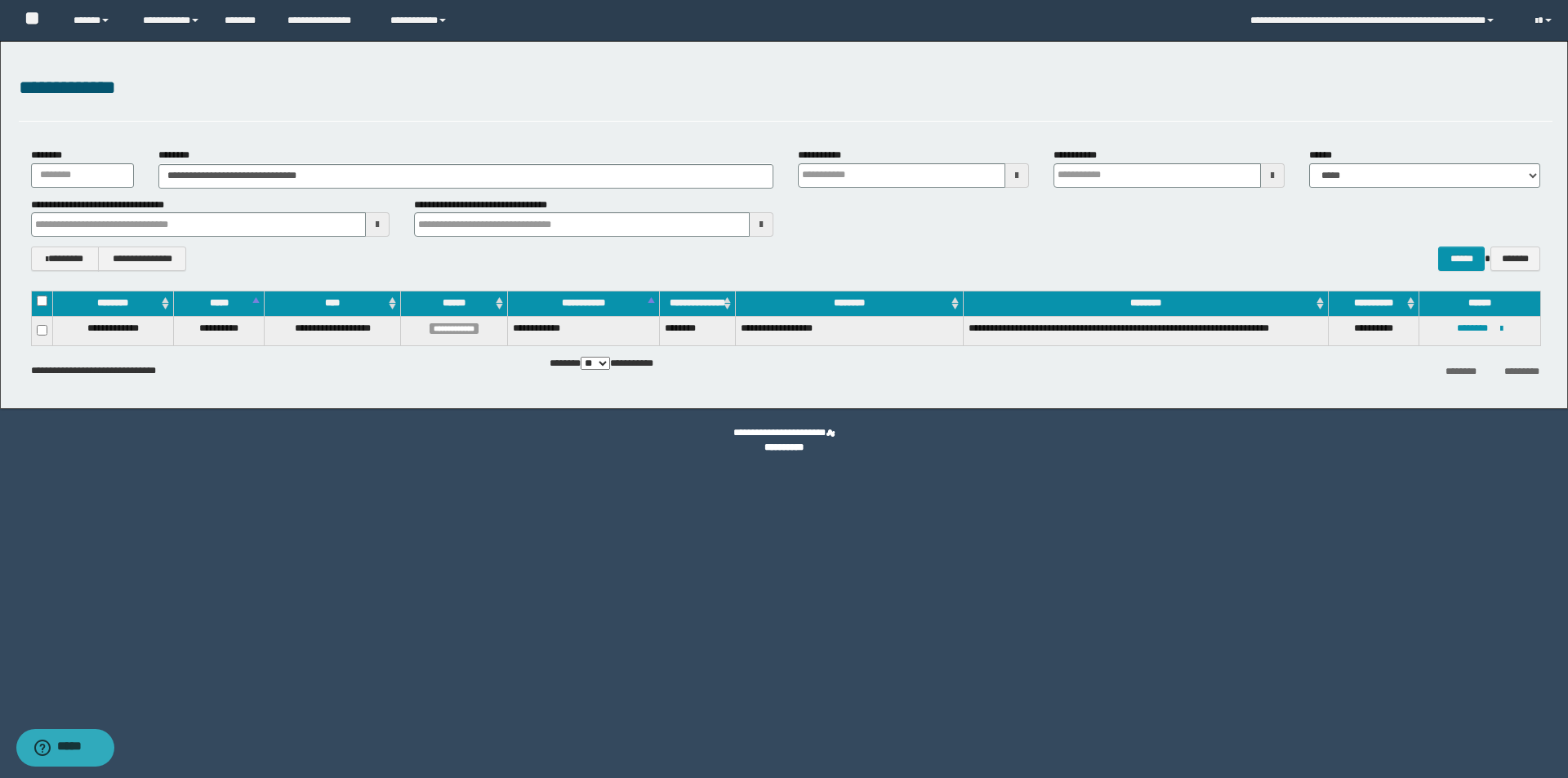 click on "********" at bounding box center [1460, 371] 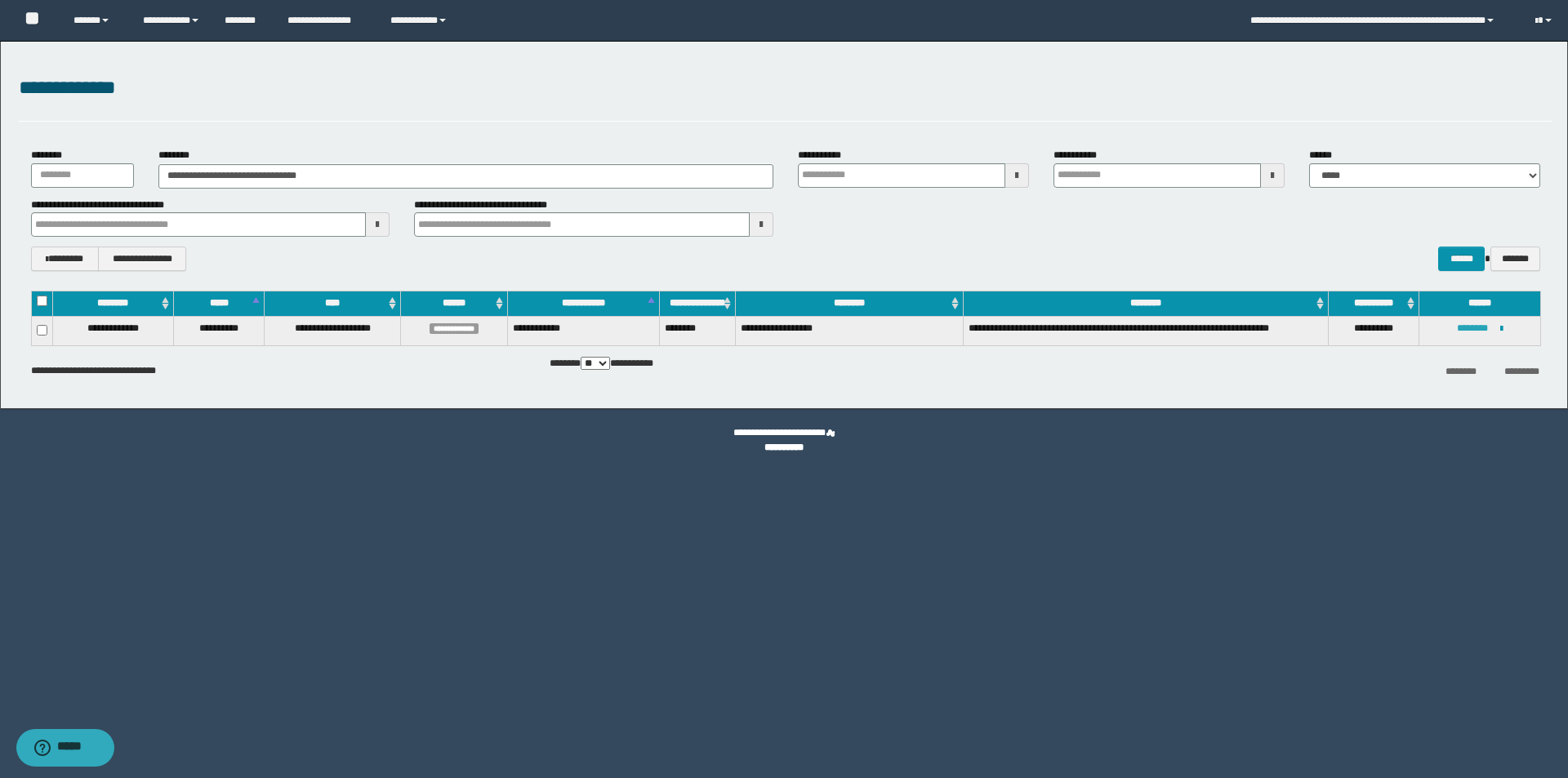 click on "********" at bounding box center (1472, 328) 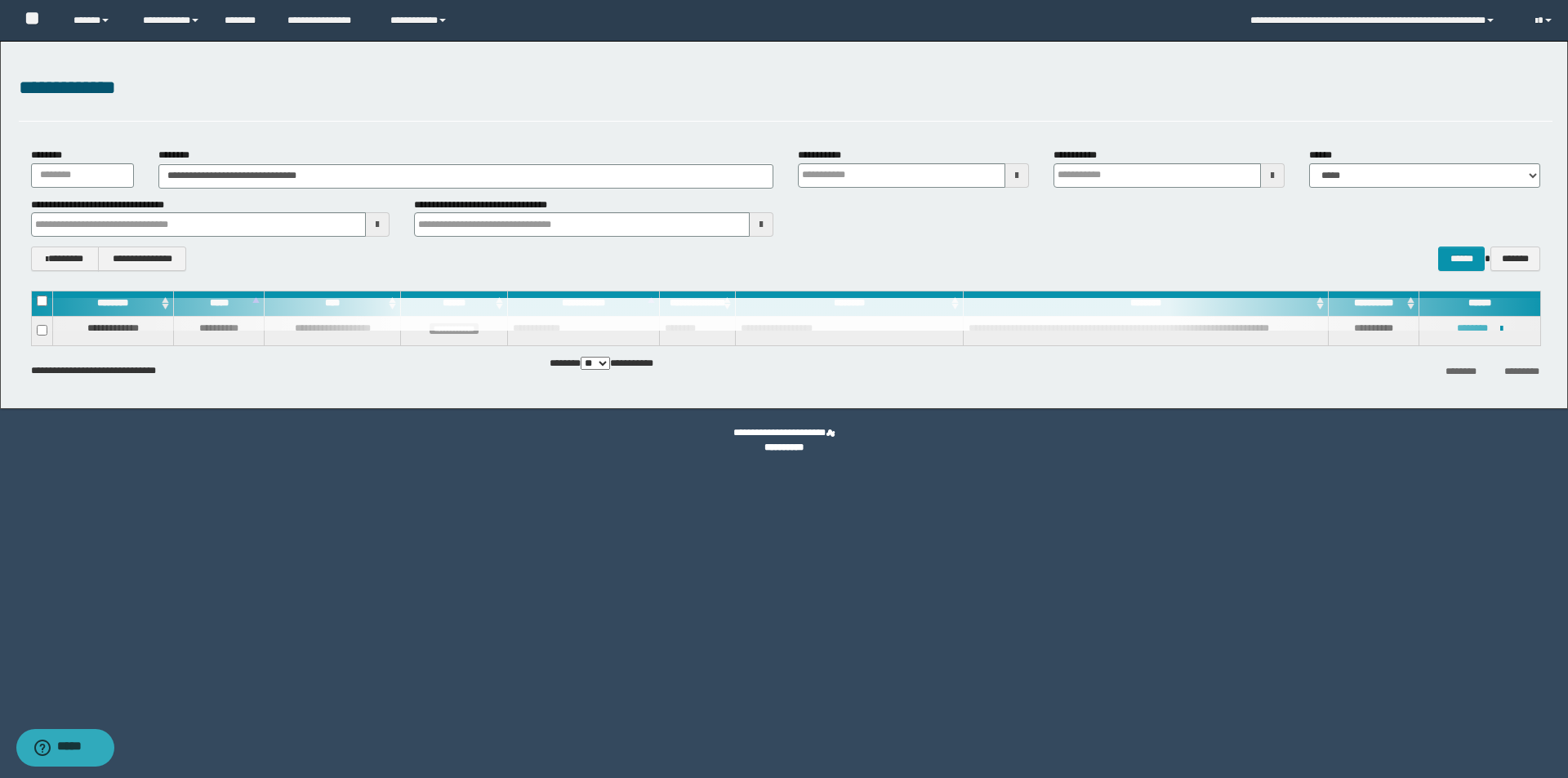 type 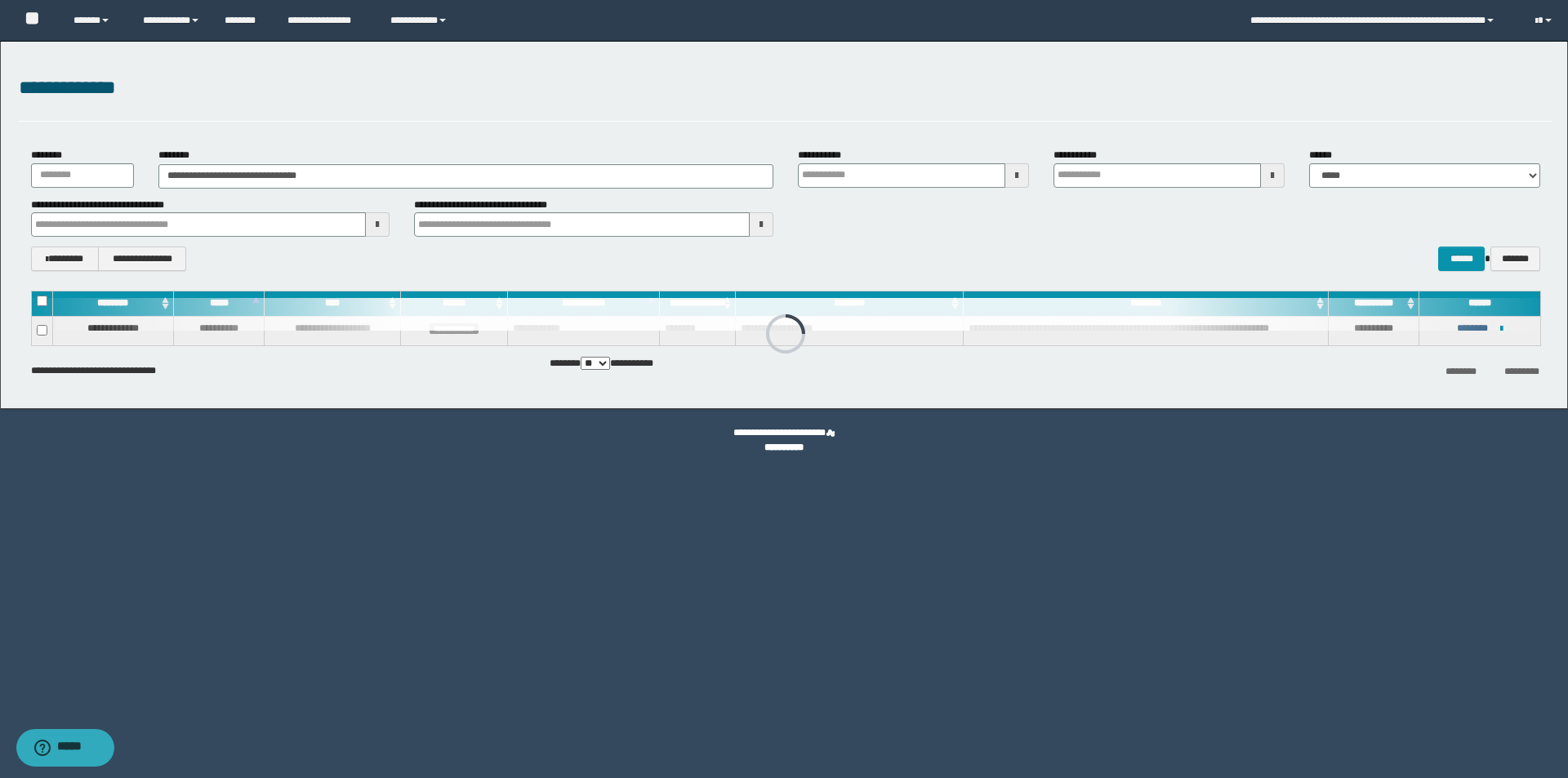 type 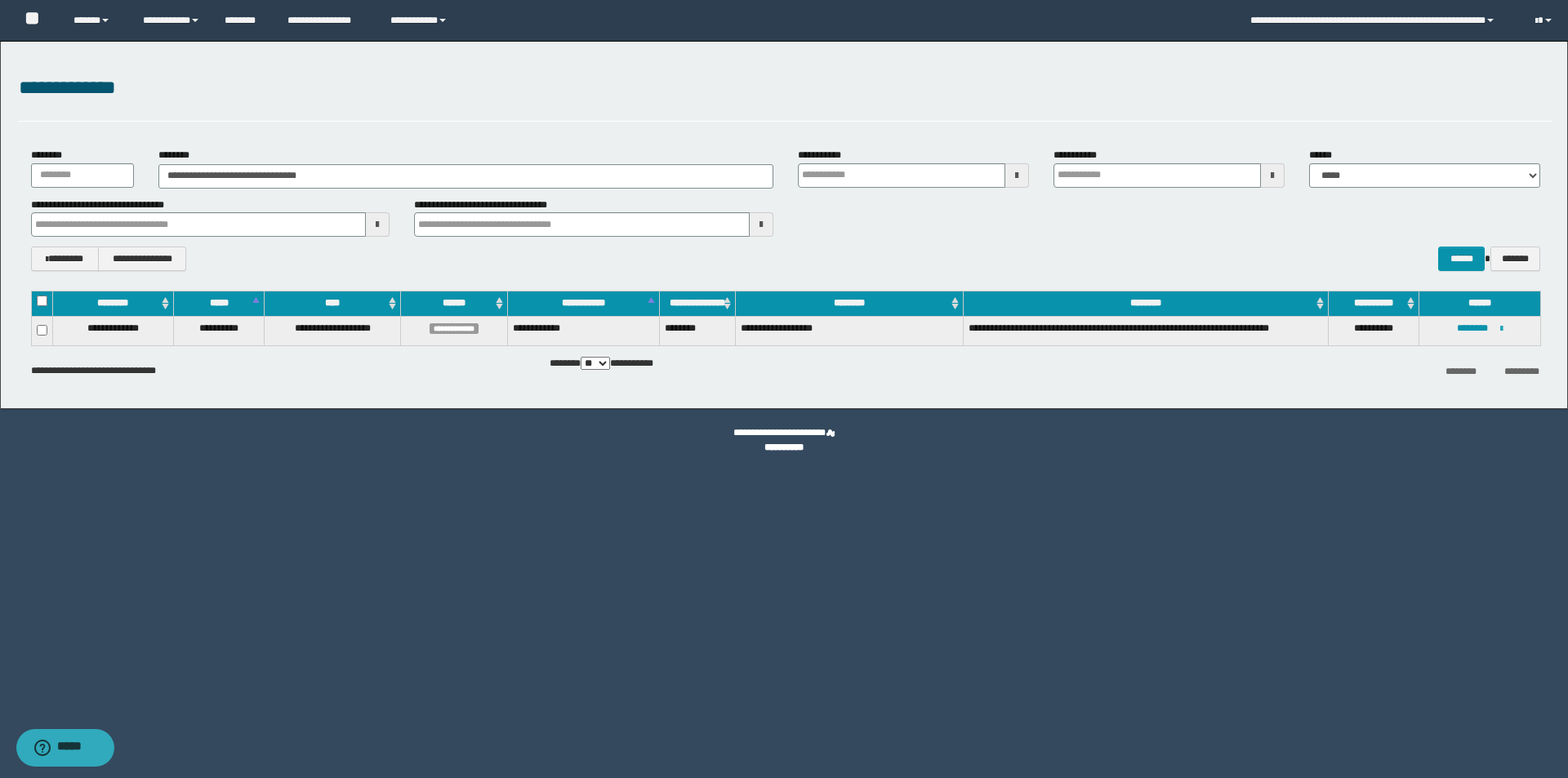 click at bounding box center (1501, 329) 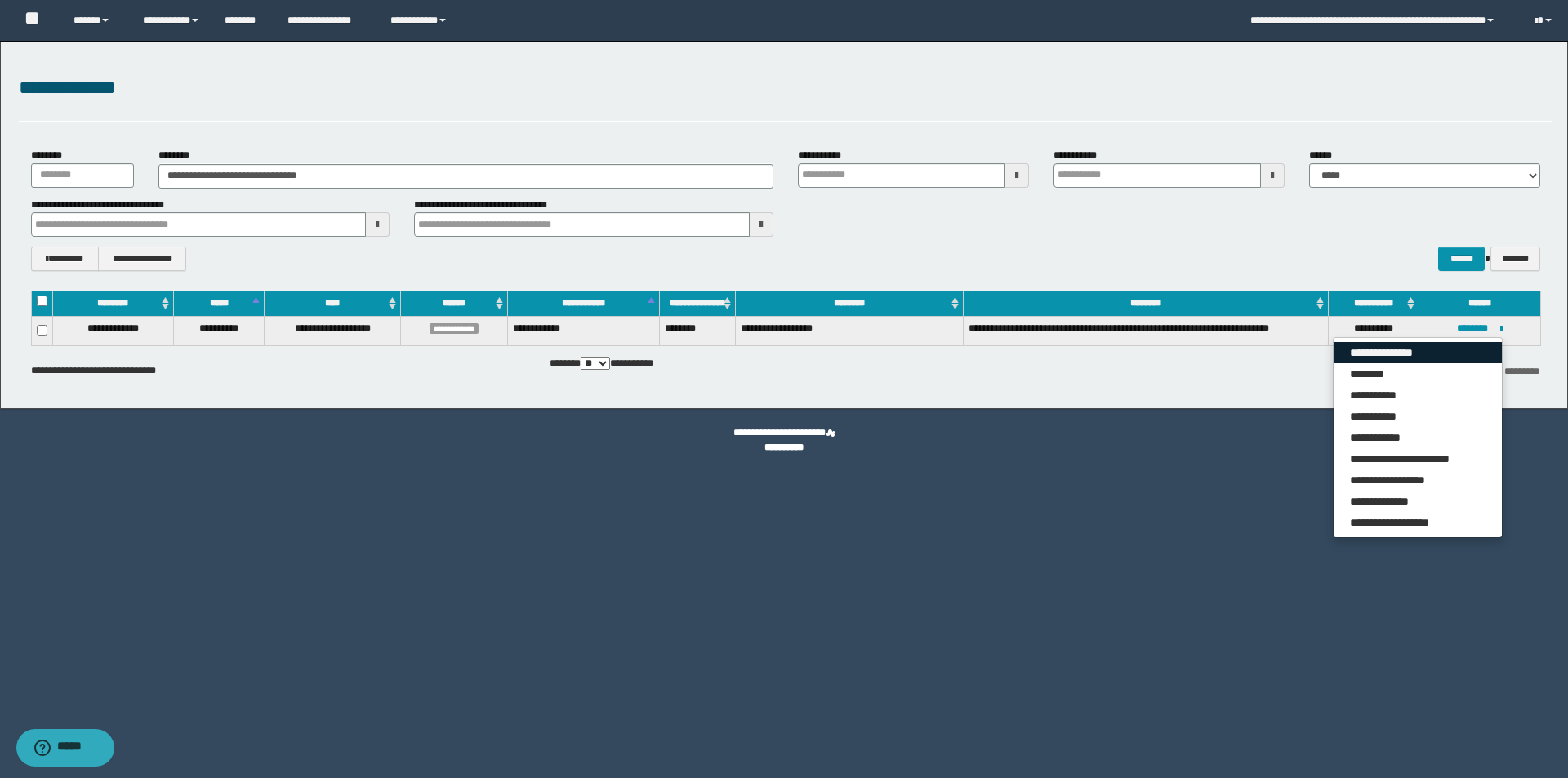 click on "**********" at bounding box center [1418, 353] 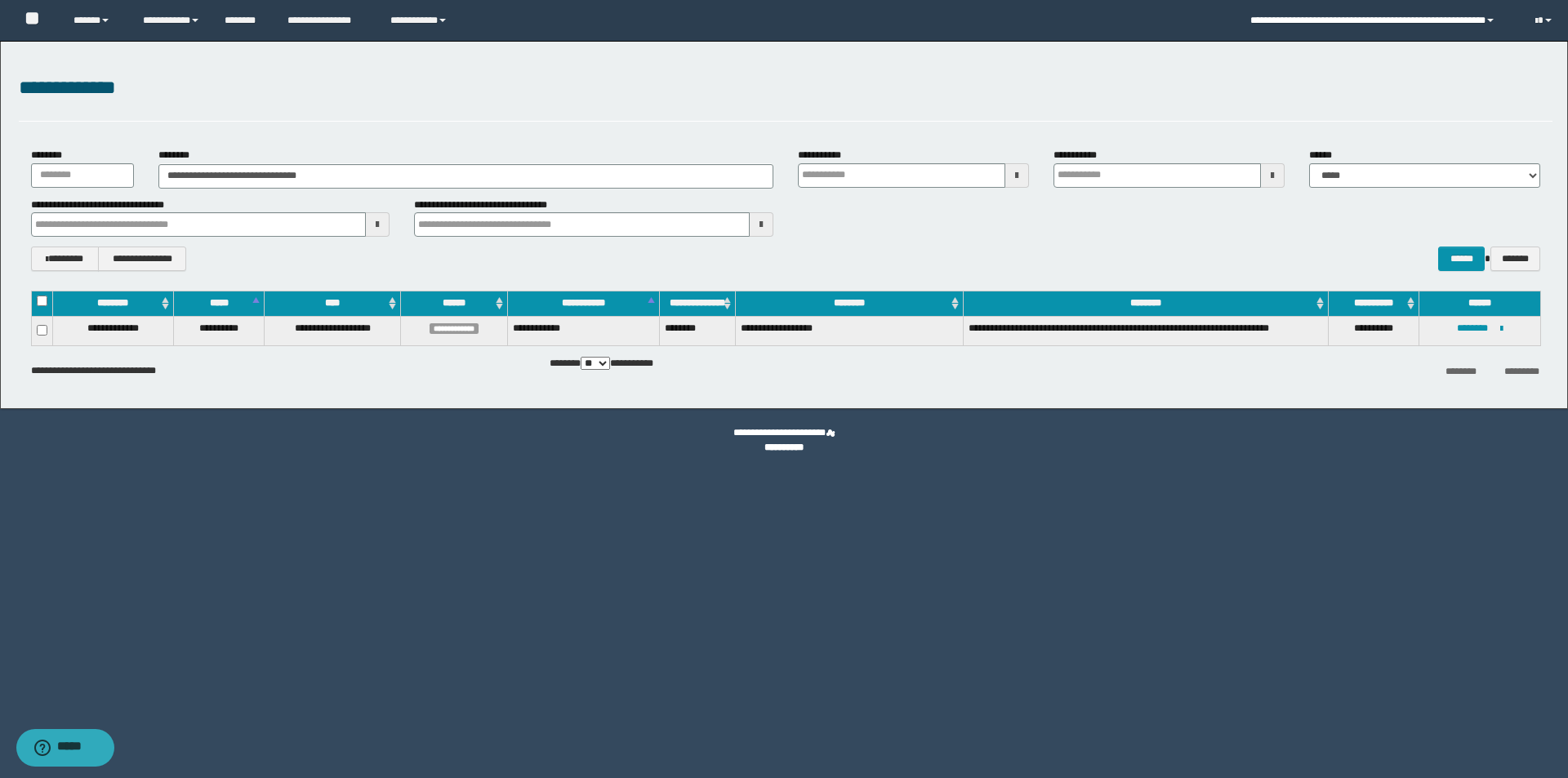 type 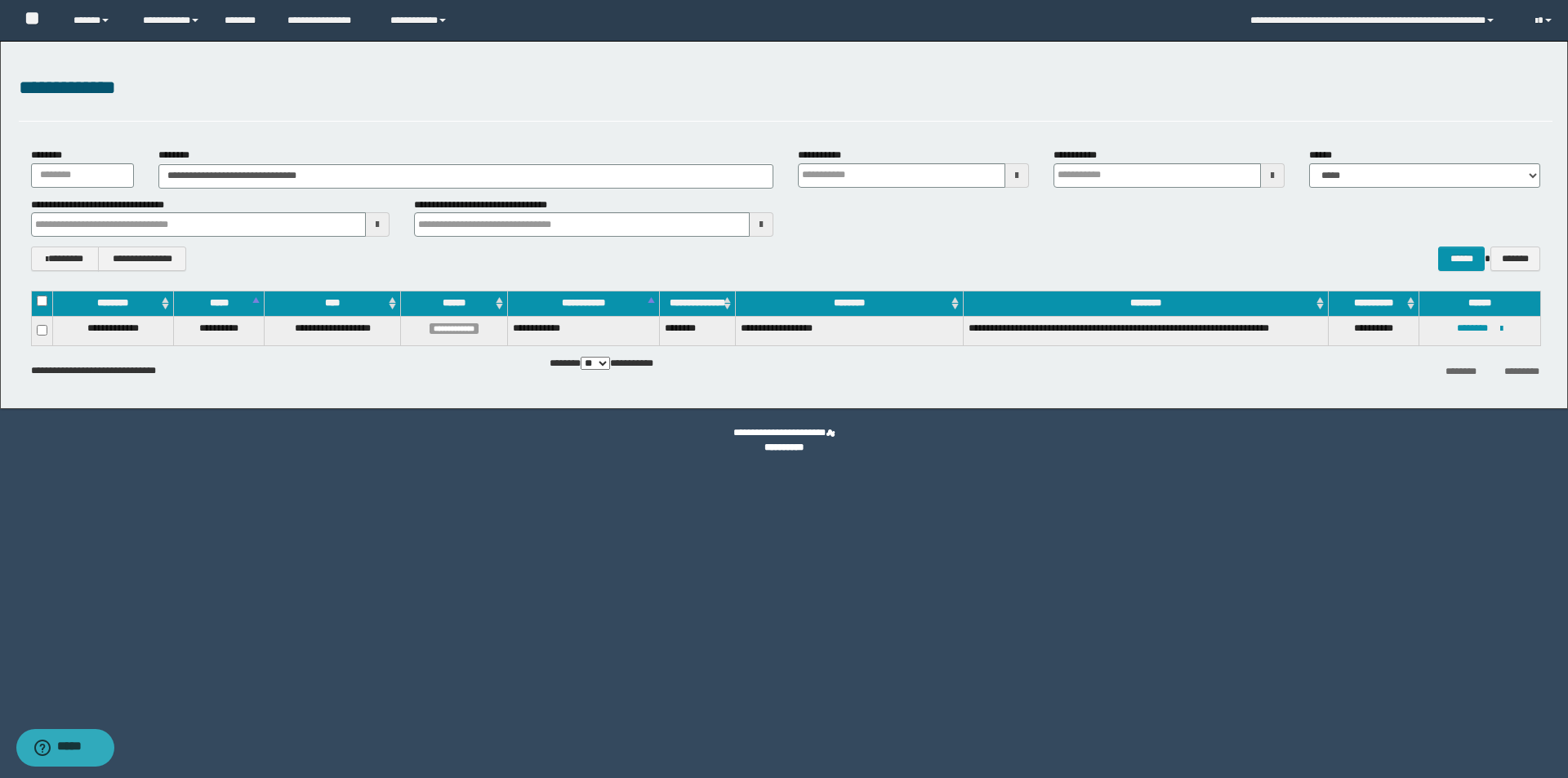 type 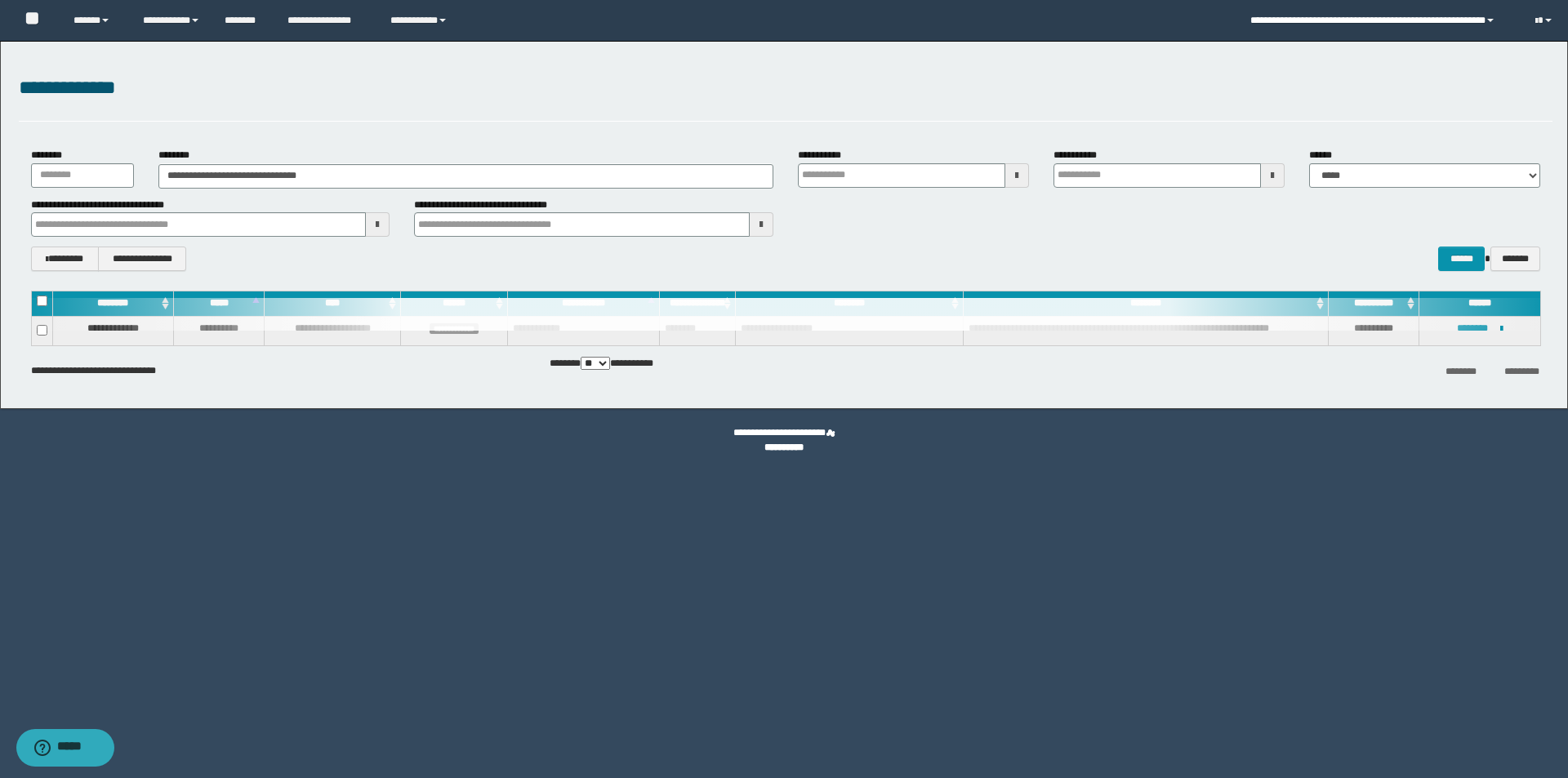 type 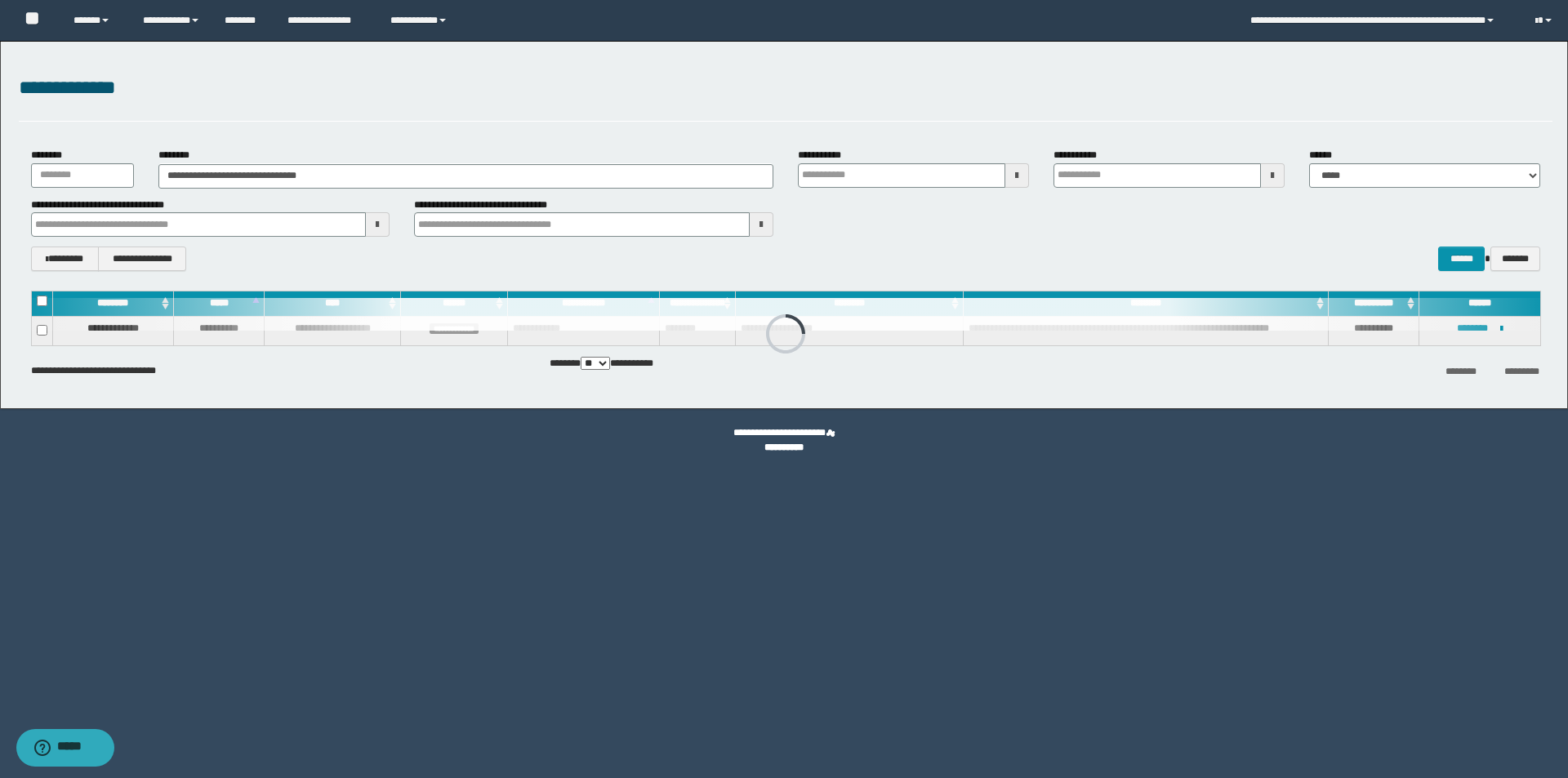 drag, startPoint x: 1247, startPoint y: 451, endPoint x: 1036, endPoint y: 512, distance: 219.6406 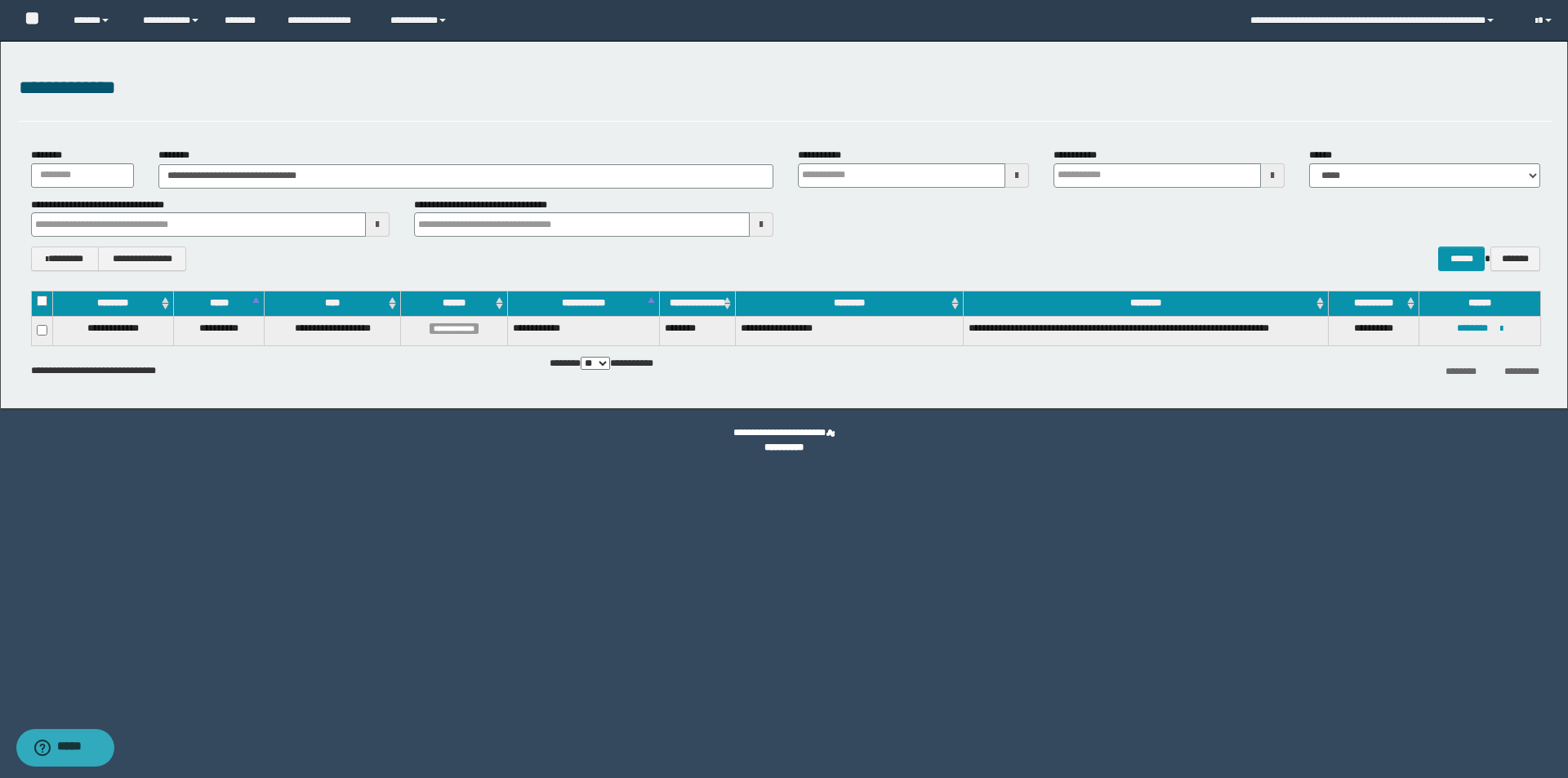 drag, startPoint x: 1382, startPoint y: 201, endPoint x: 1348, endPoint y: 198, distance: 34.132096 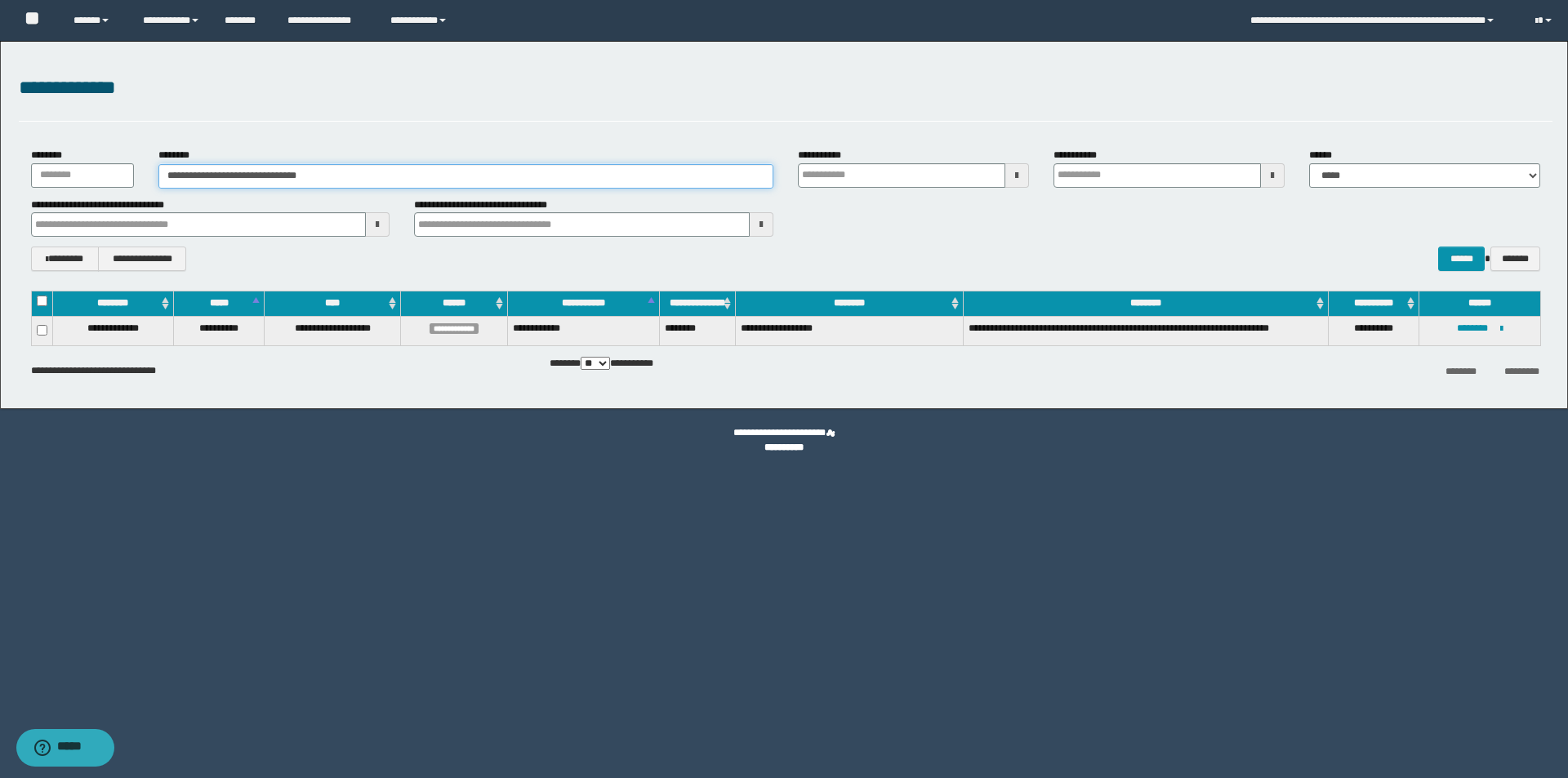 drag, startPoint x: 414, startPoint y: 176, endPoint x: 25, endPoint y: 157, distance: 389.46373 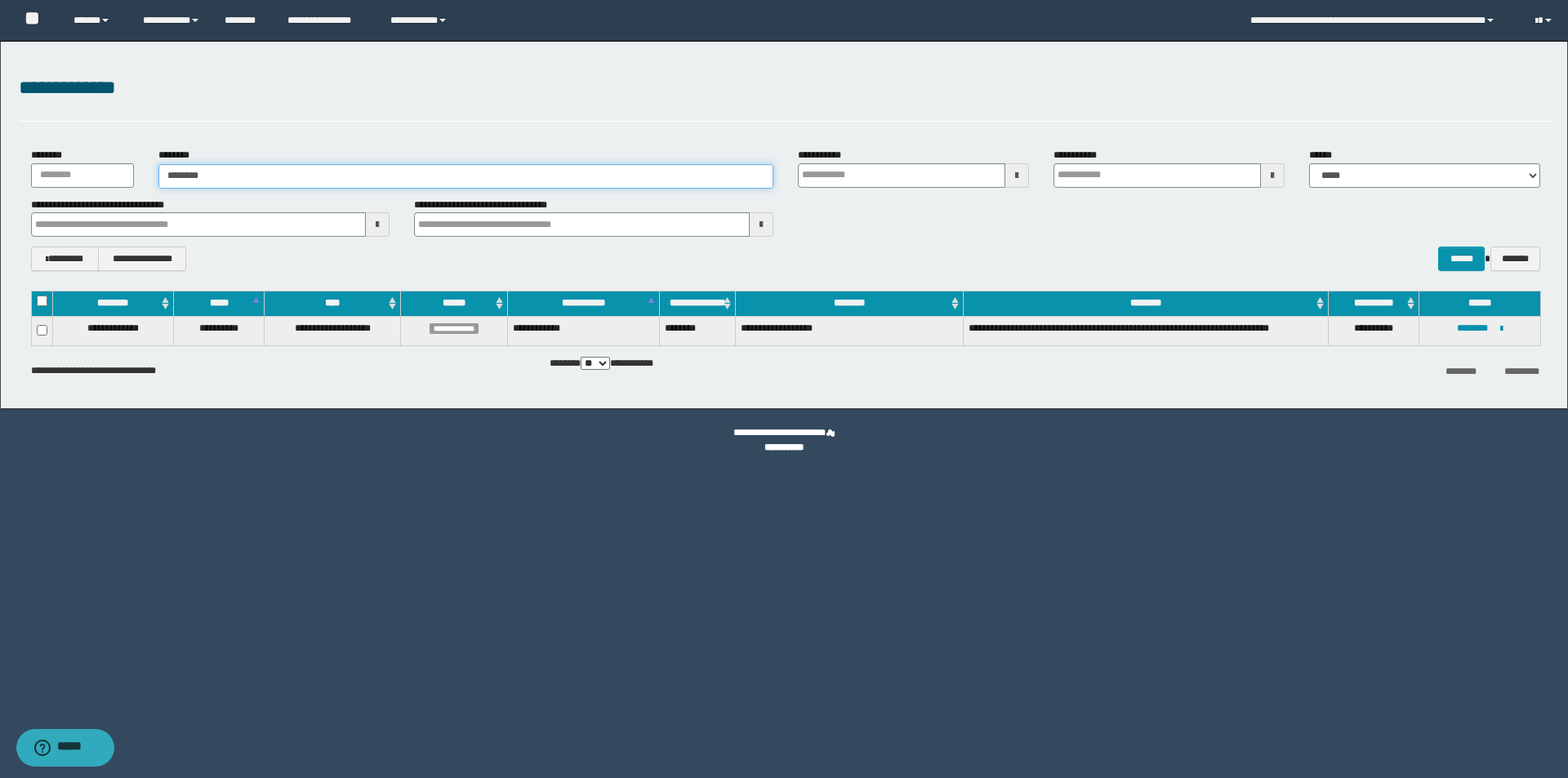 type on "********" 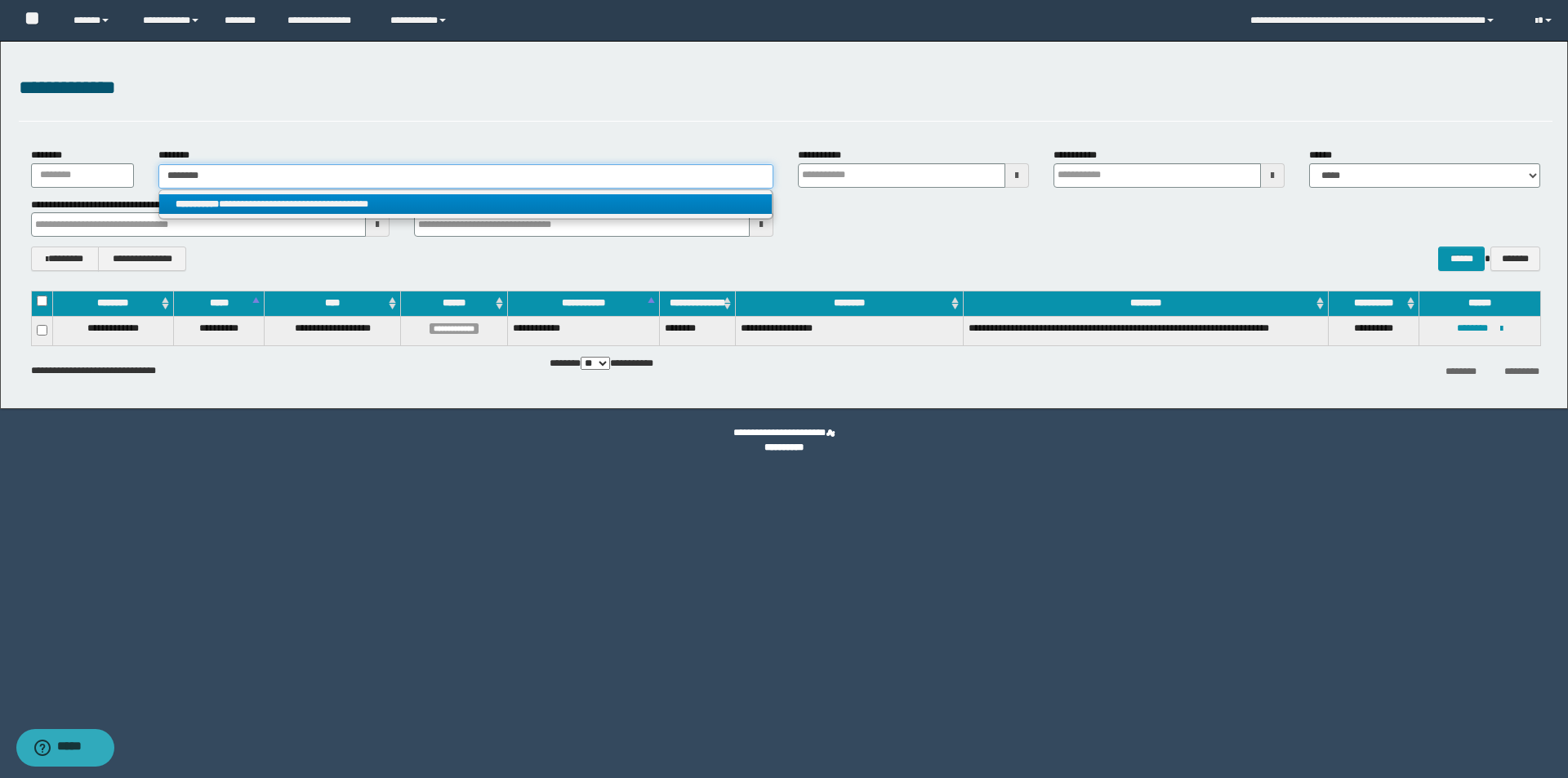 type on "********" 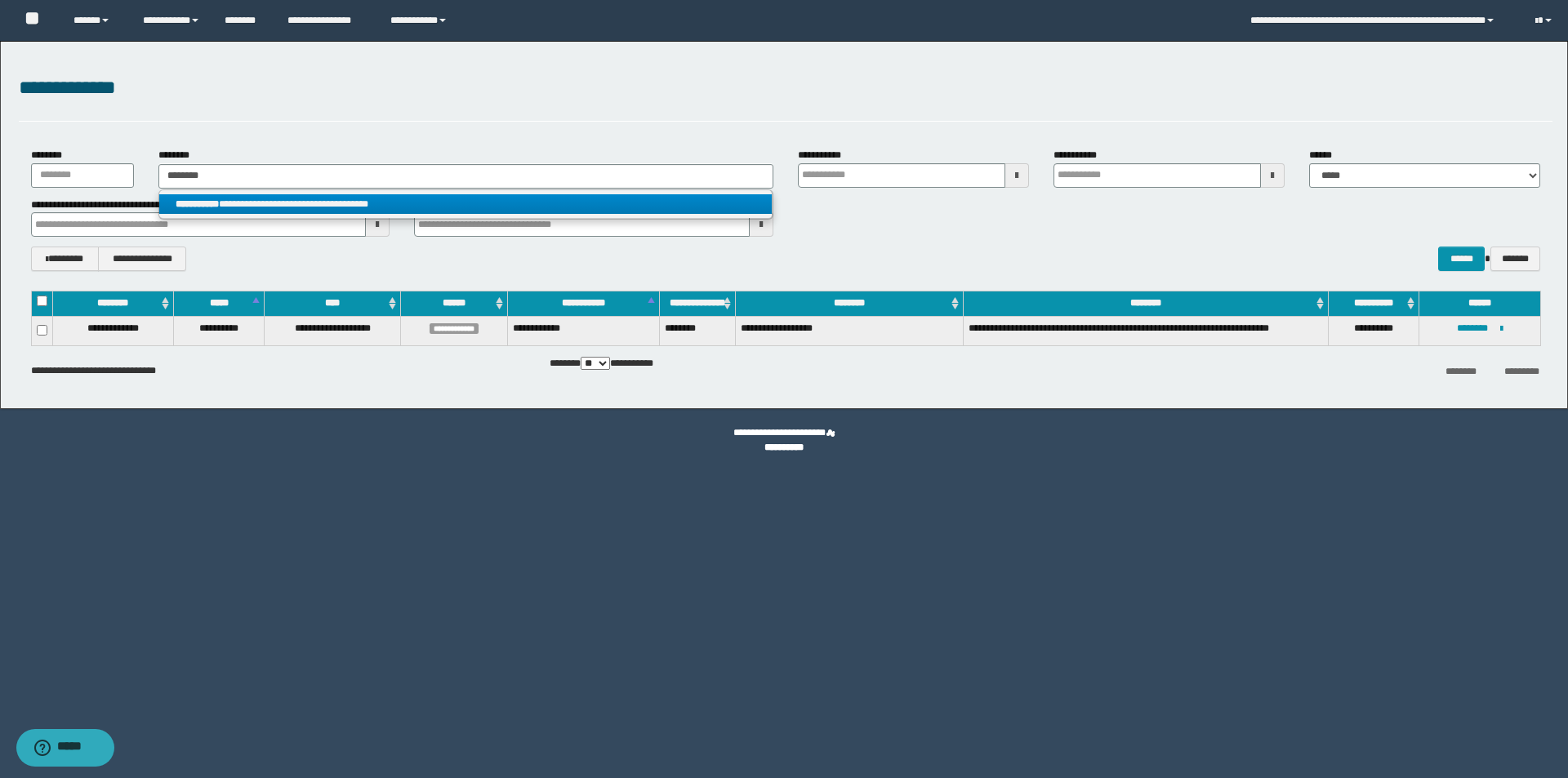 click on "**********" at bounding box center (466, 204) 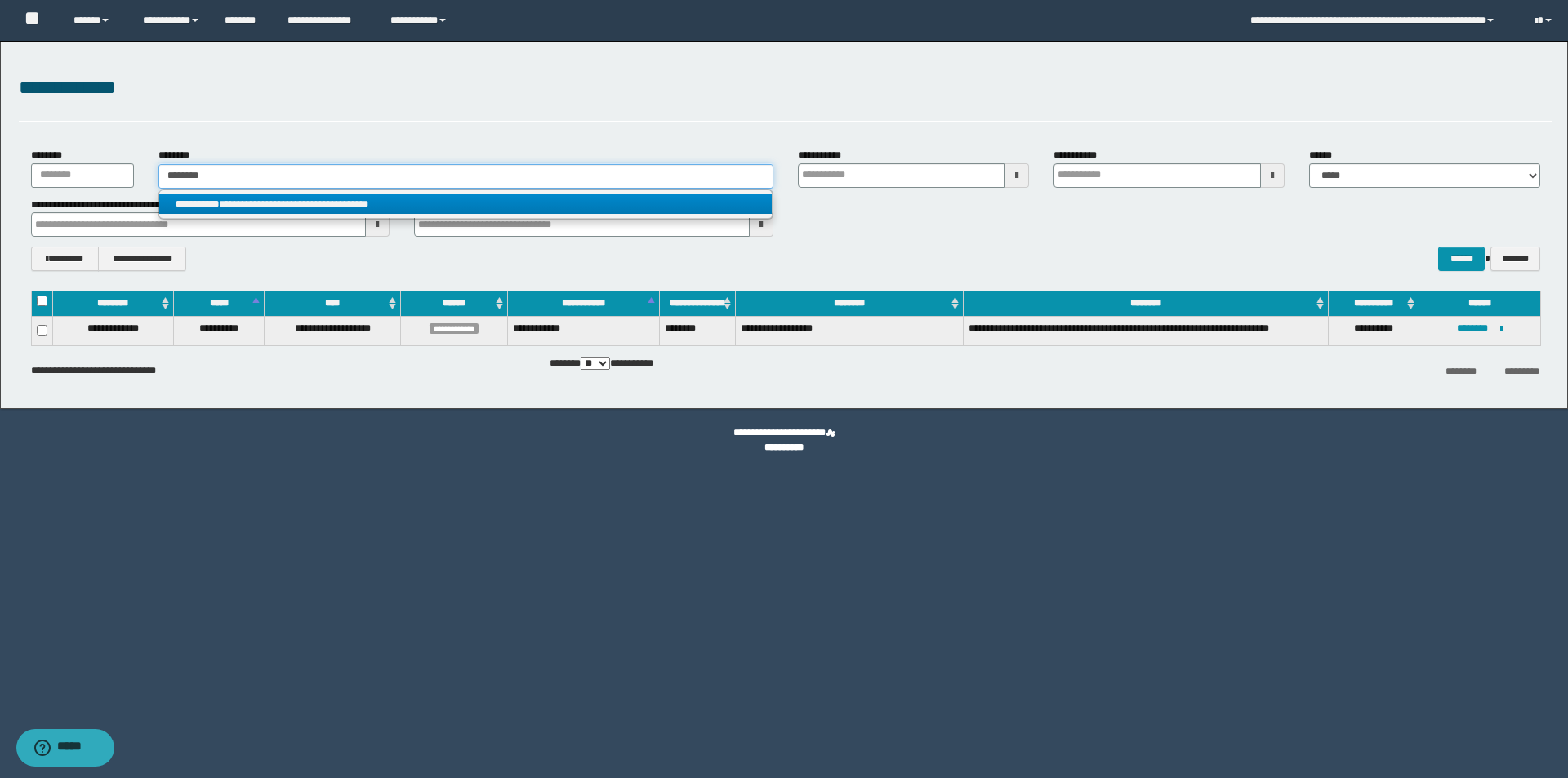 type 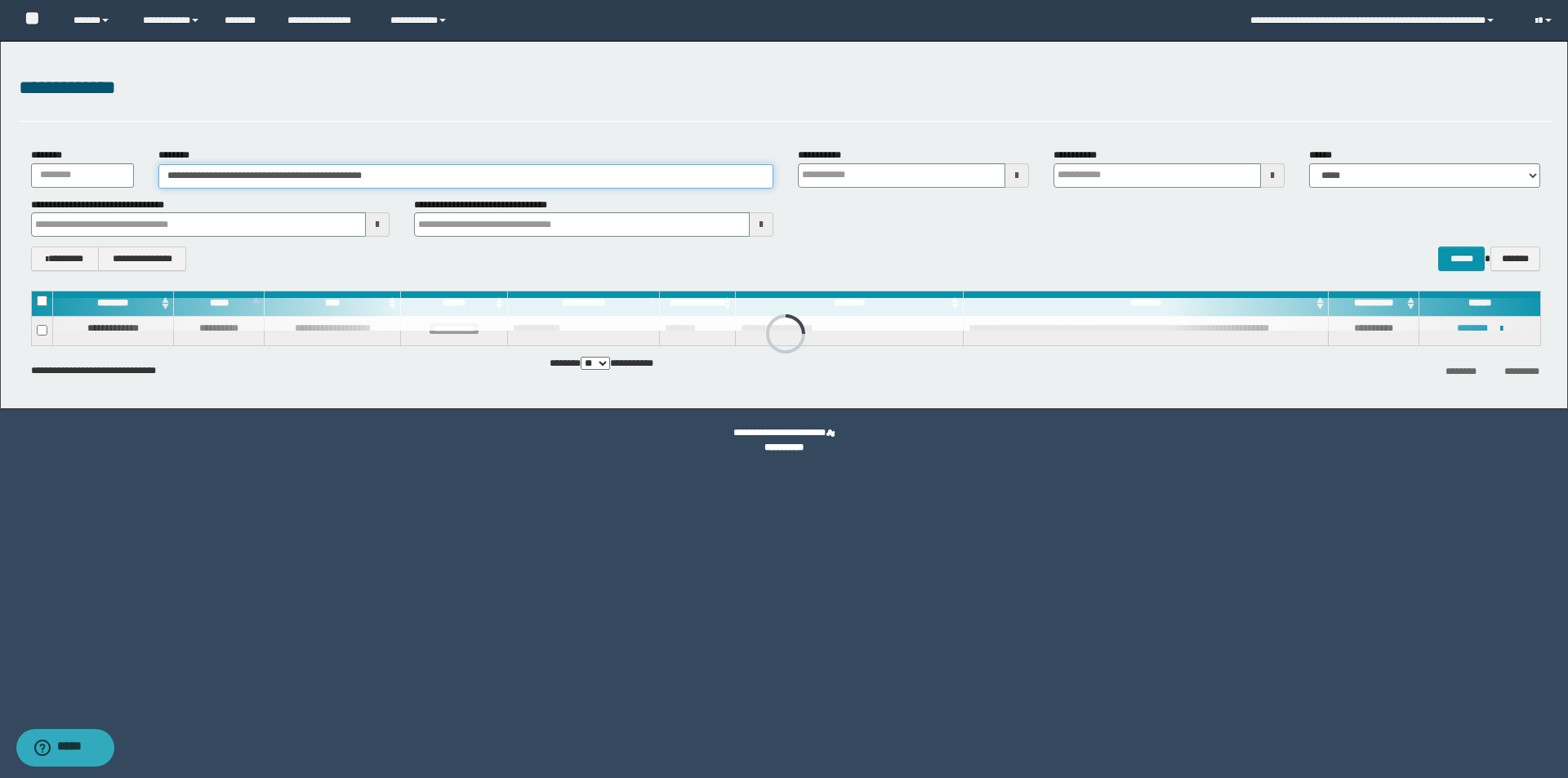 type 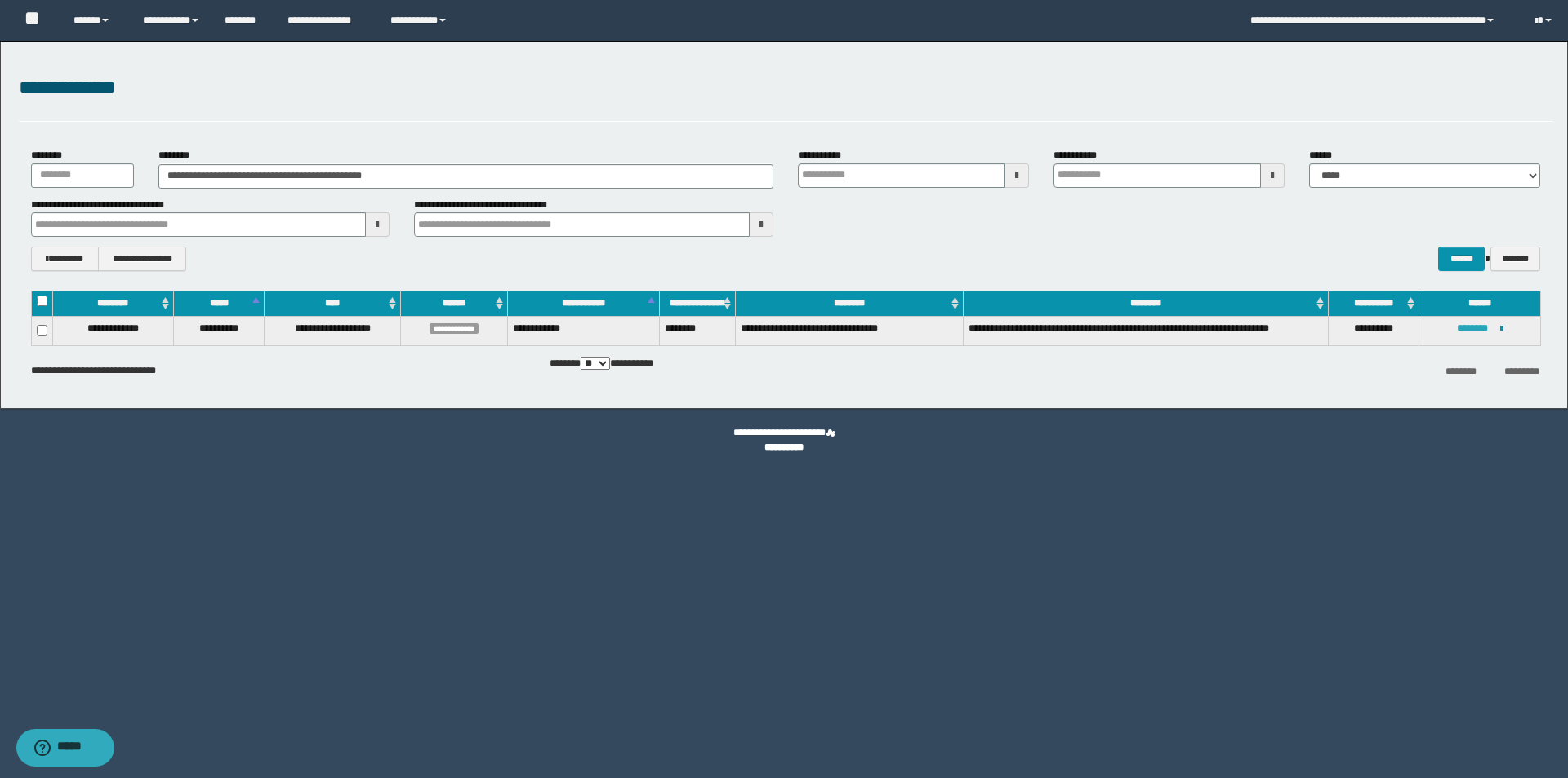 click on "********" at bounding box center [1472, 328] 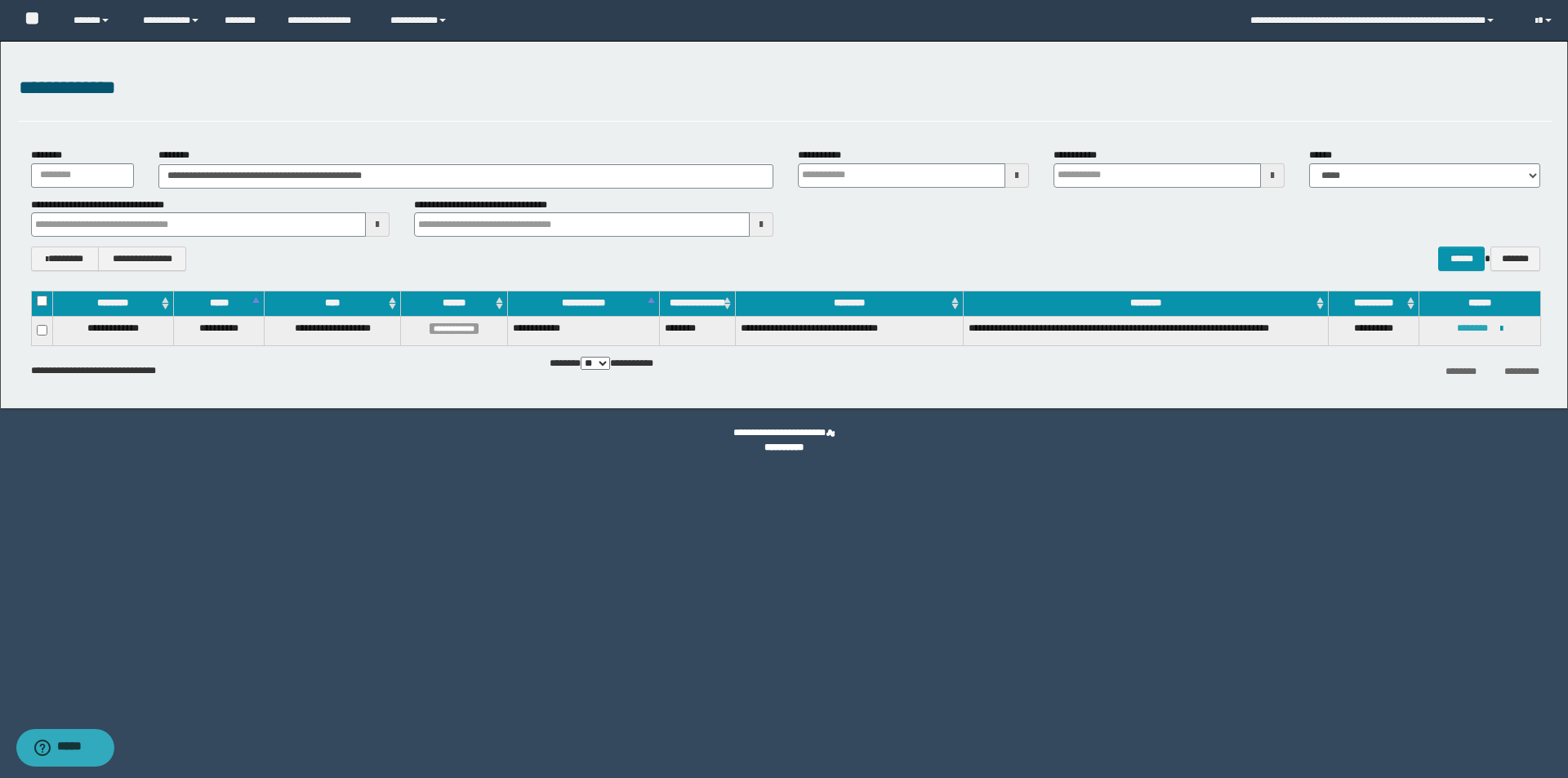 type 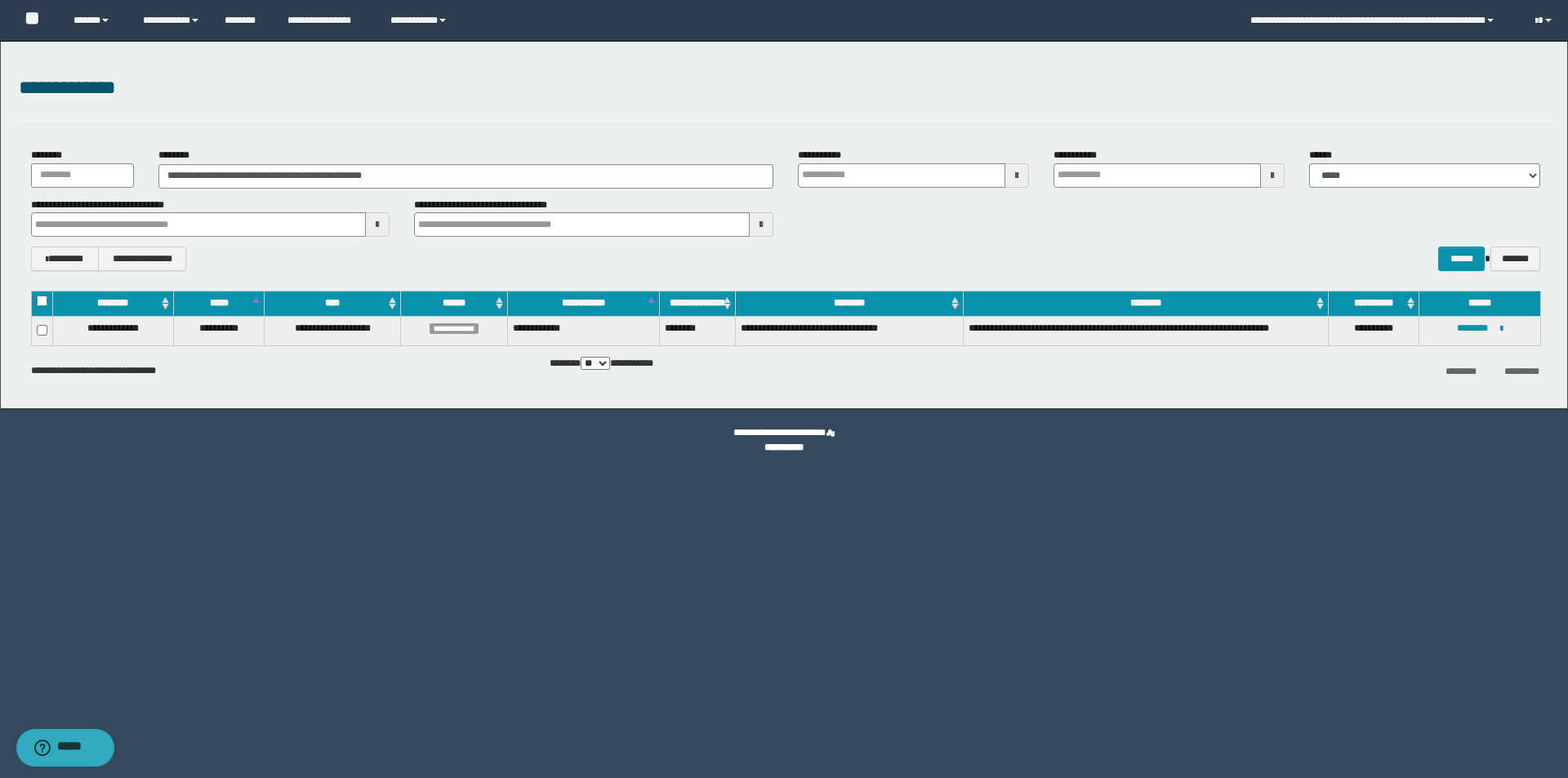 drag, startPoint x: 952, startPoint y: 384, endPoint x: 979, endPoint y: 385, distance: 27.01851 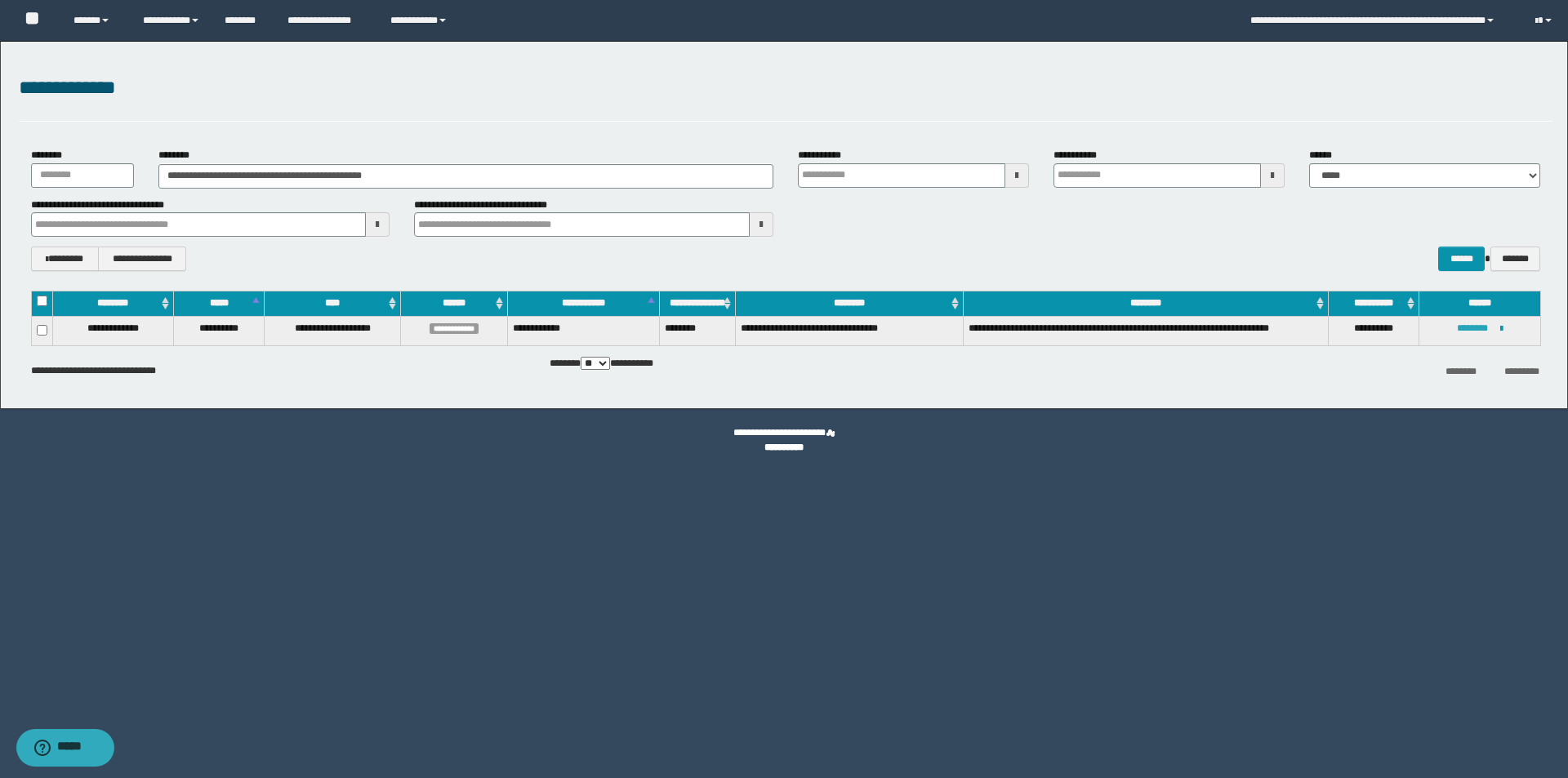 click on "********" at bounding box center [1472, 328] 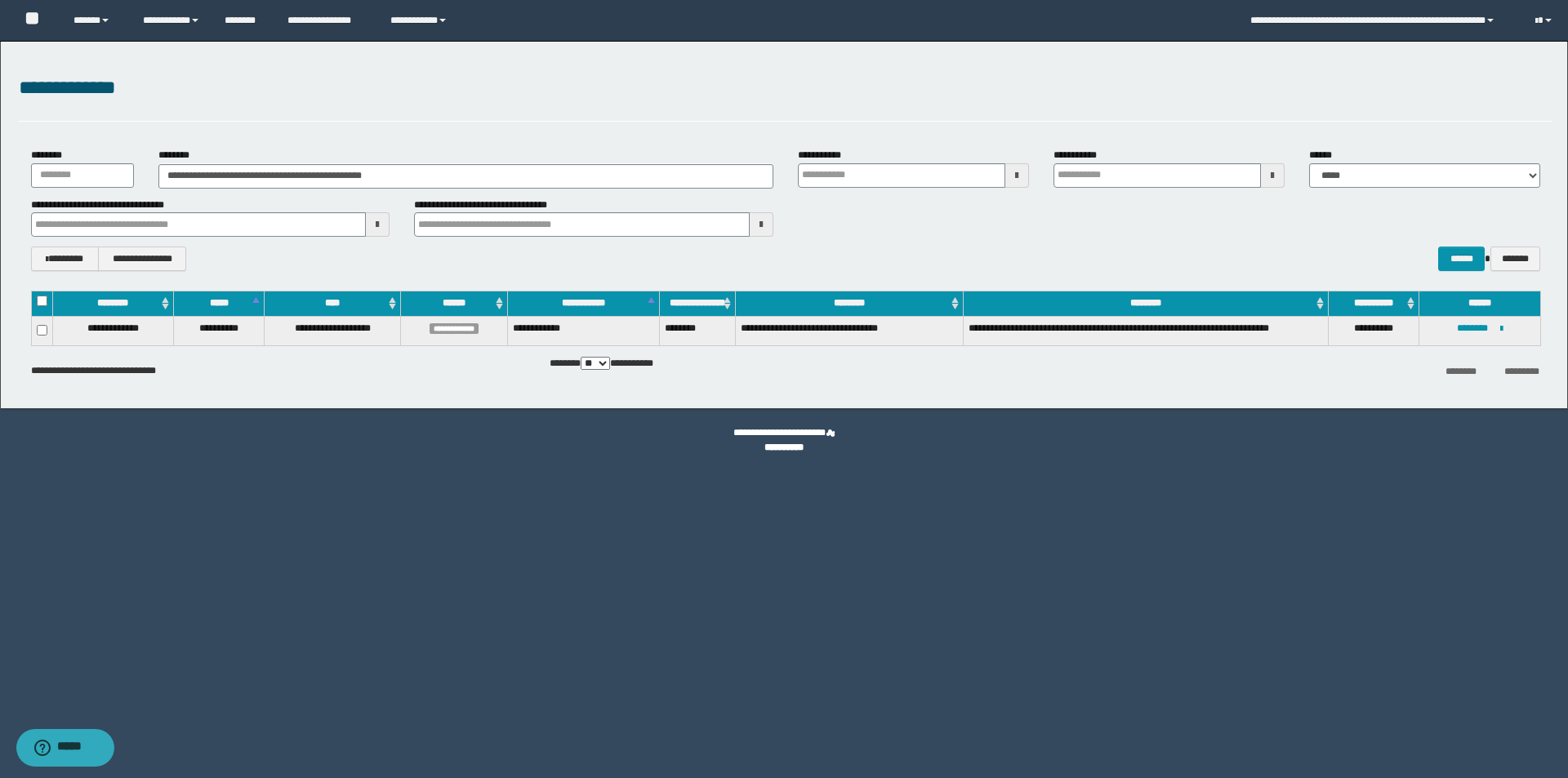 drag, startPoint x: 840, startPoint y: 91, endPoint x: 725, endPoint y: 97, distance: 115.1564 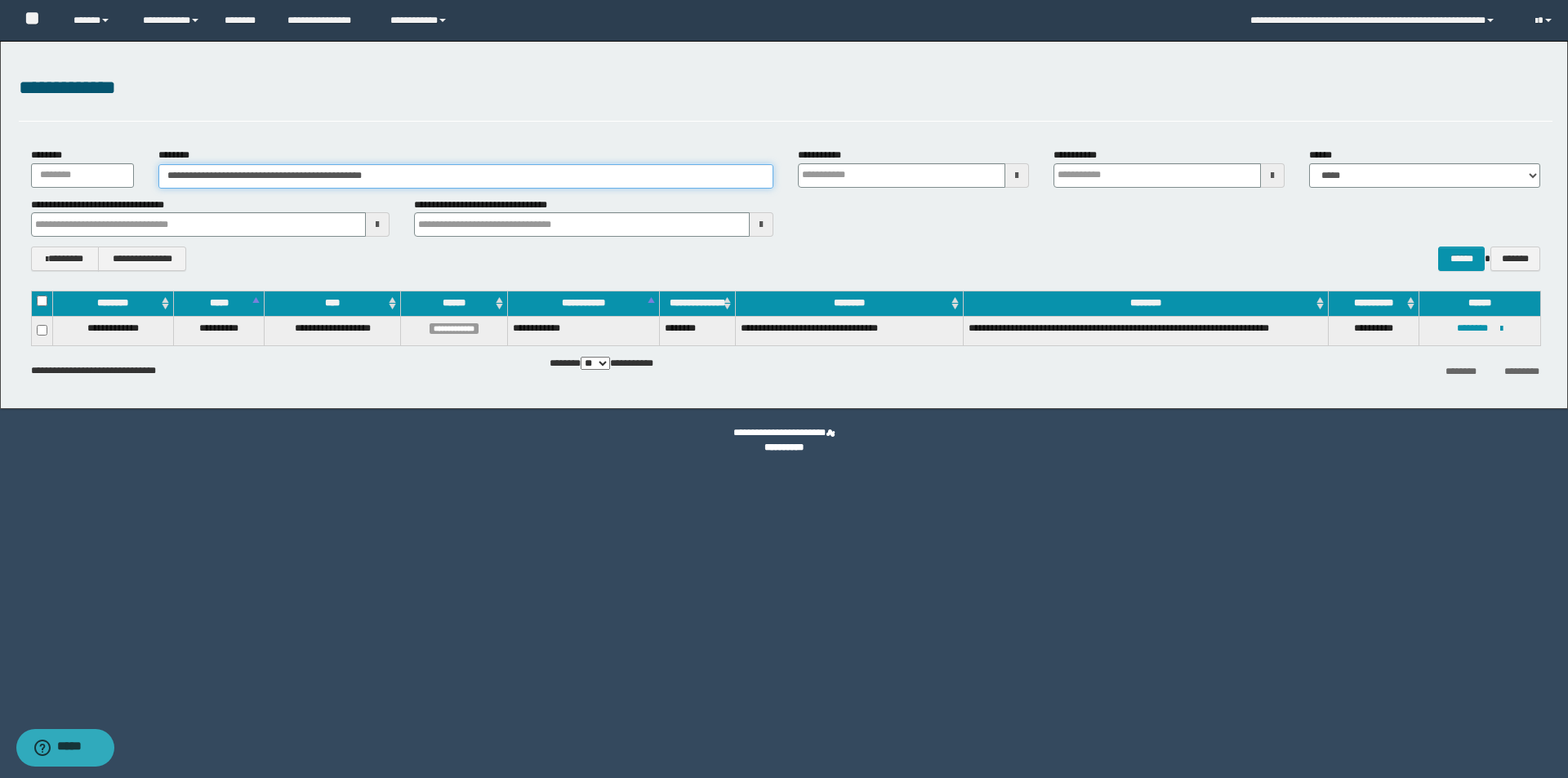 drag, startPoint x: 451, startPoint y: 175, endPoint x: 91, endPoint y: 162, distance: 360.23465 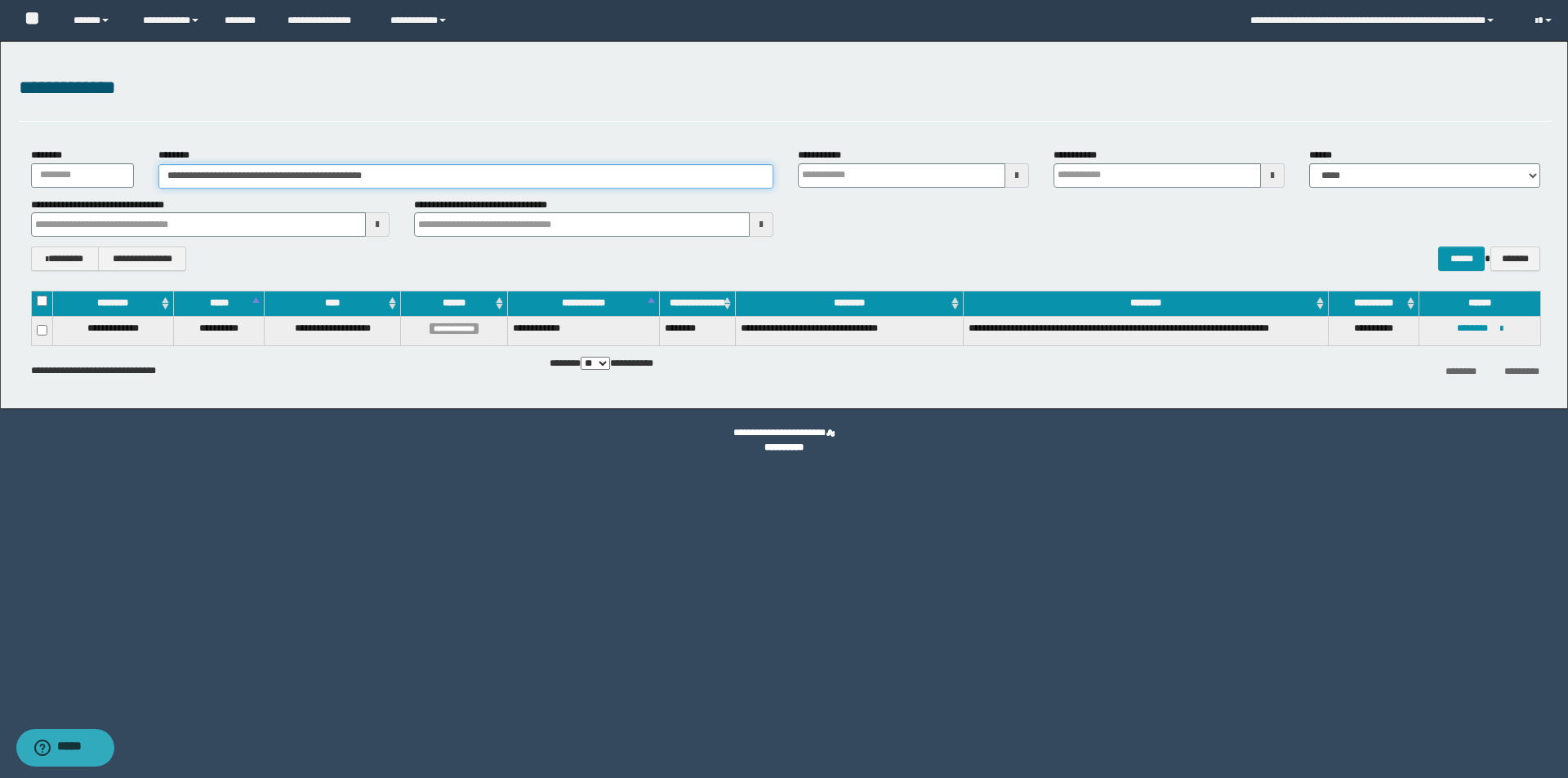 paste 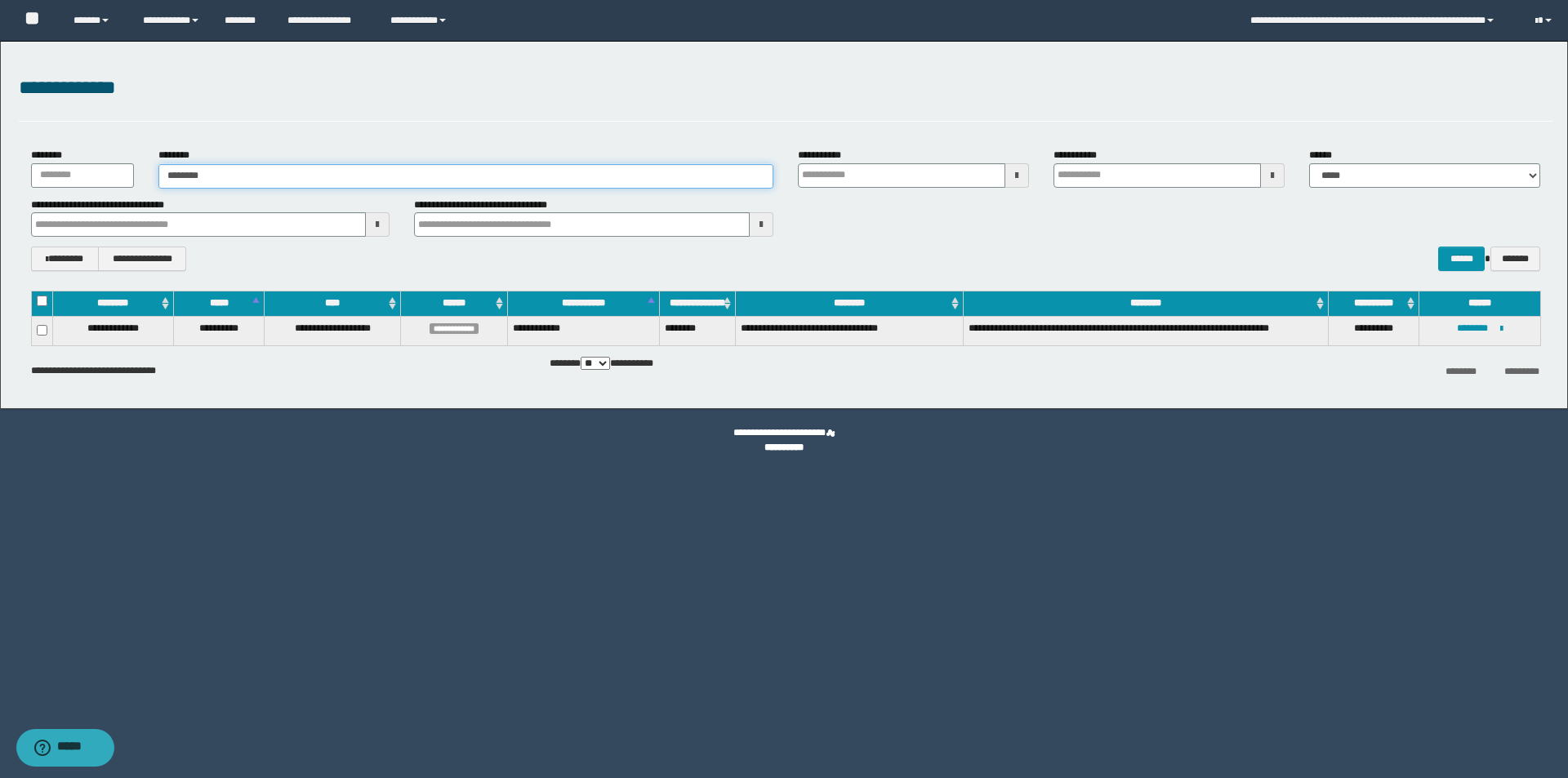 type on "********" 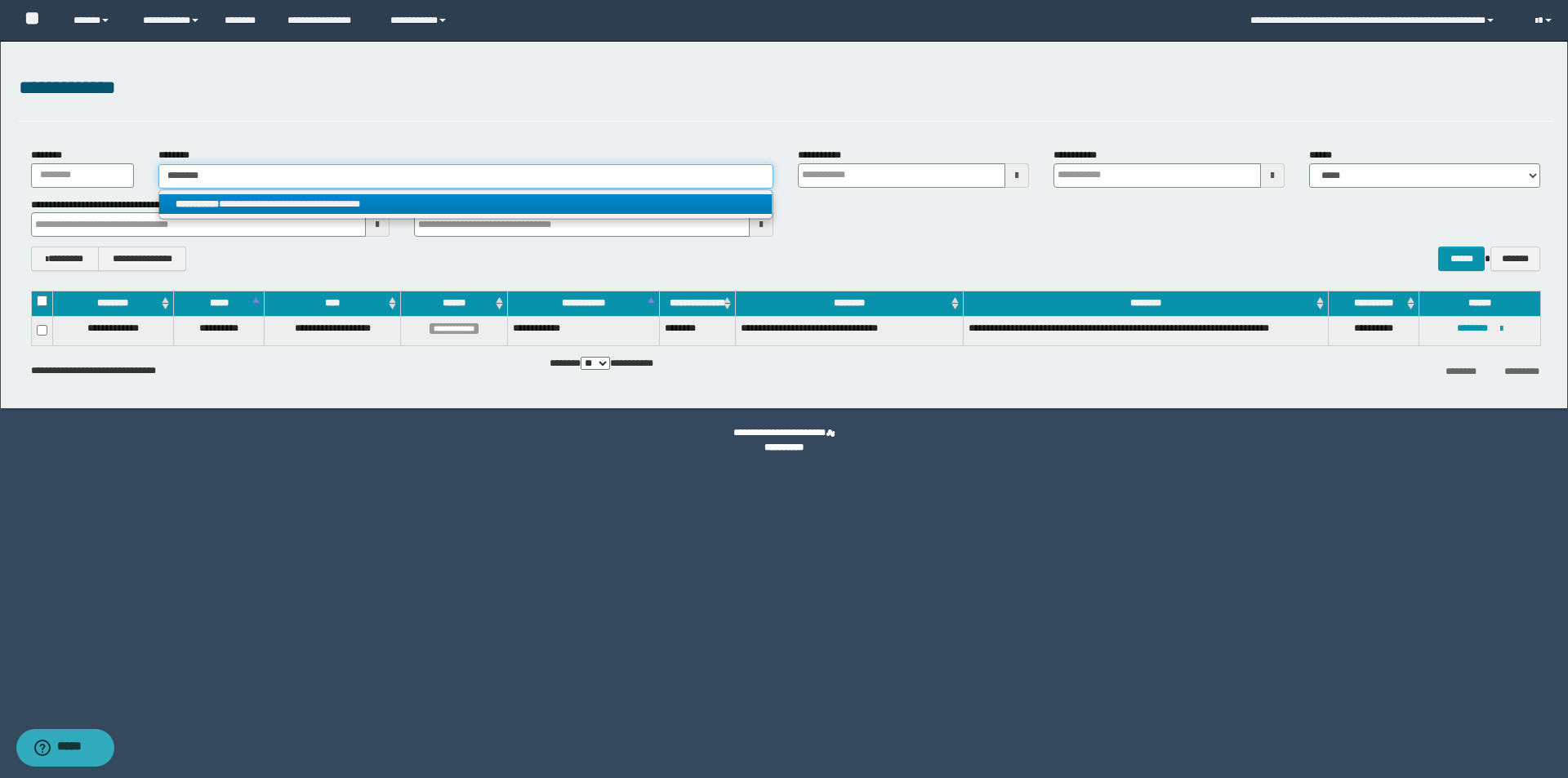 type on "********" 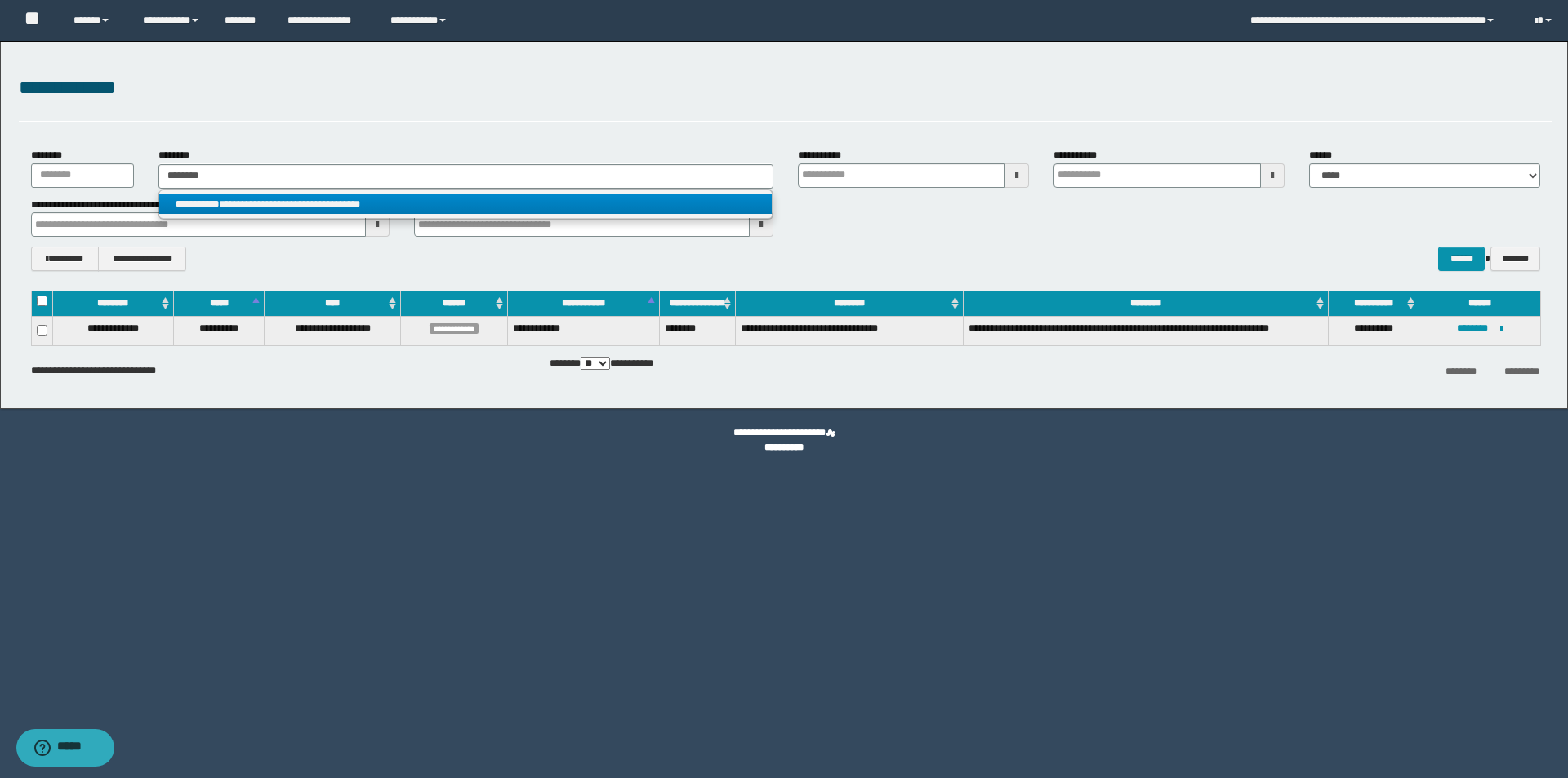 drag, startPoint x: 290, startPoint y: 200, endPoint x: 350, endPoint y: 202, distance: 60.03332 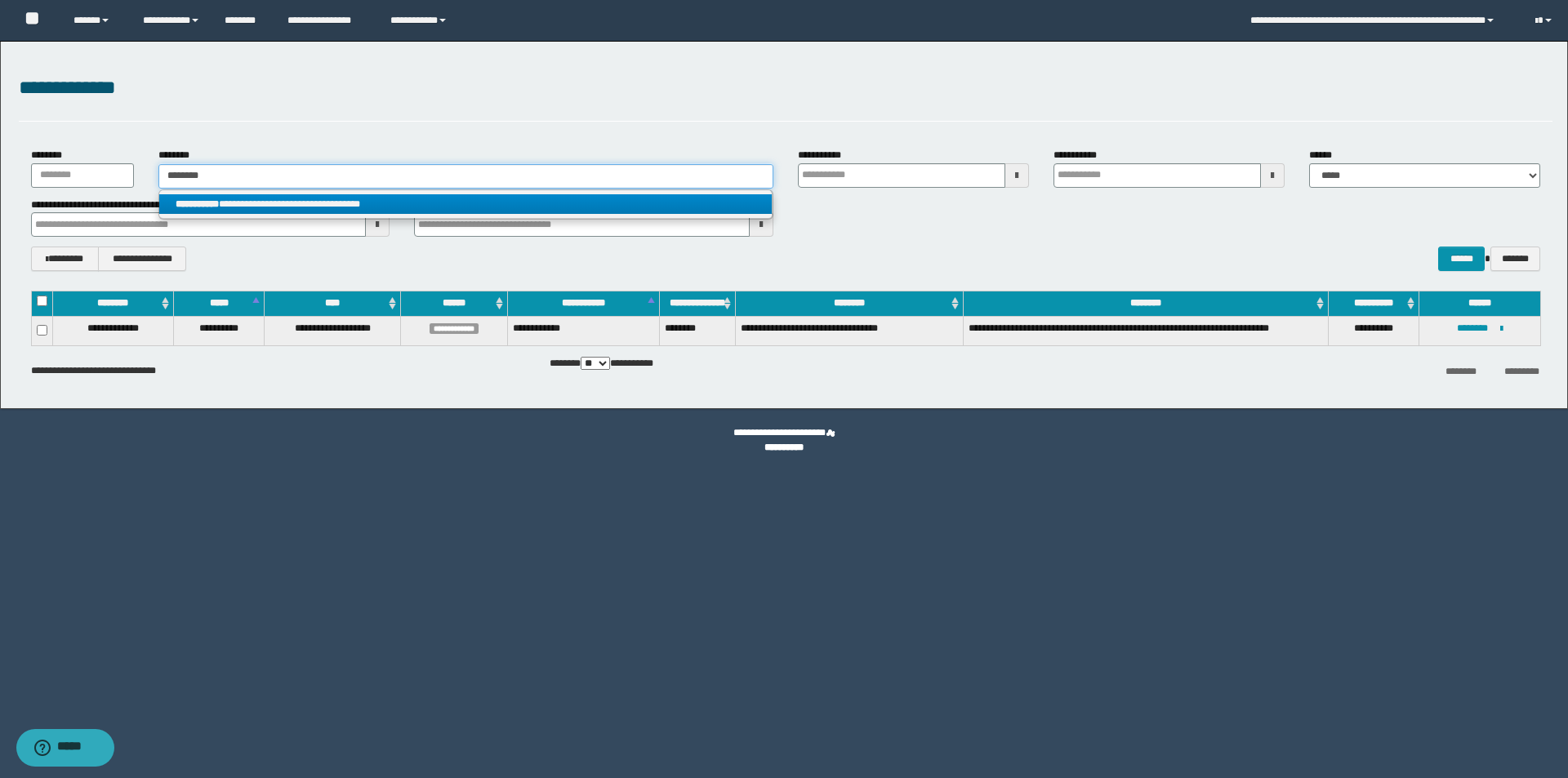 type 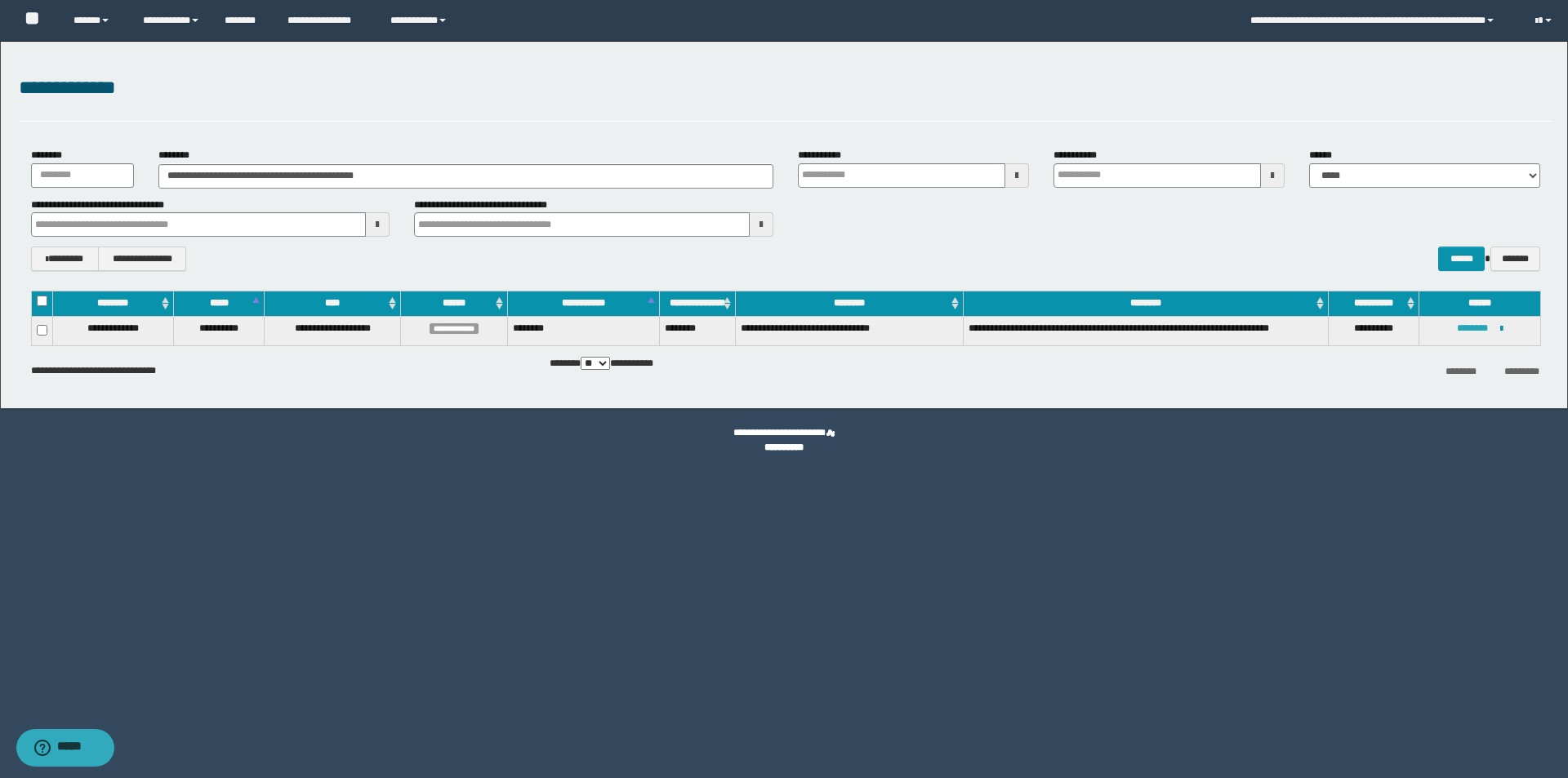 click on "********" at bounding box center (1472, 328) 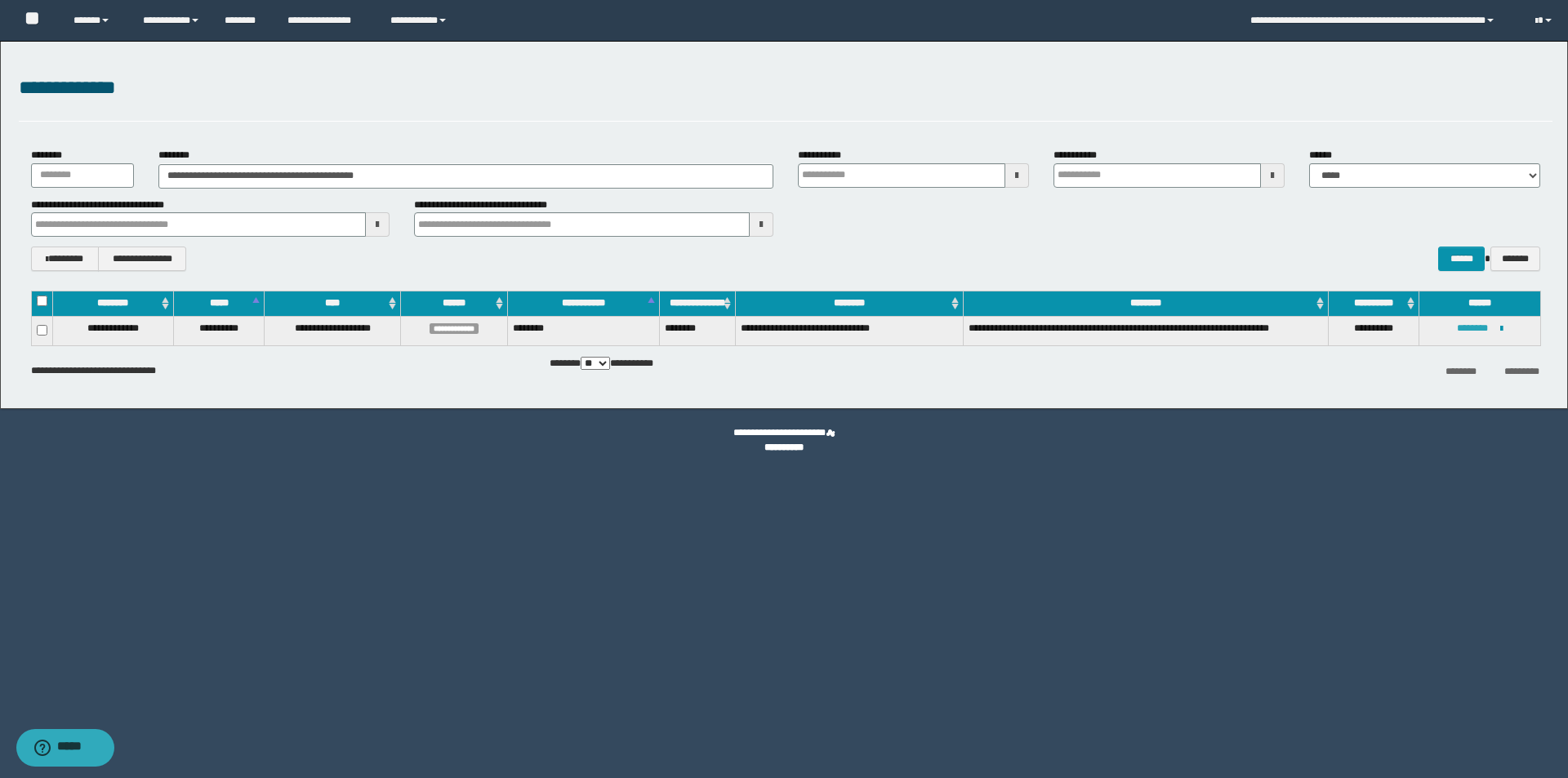 type 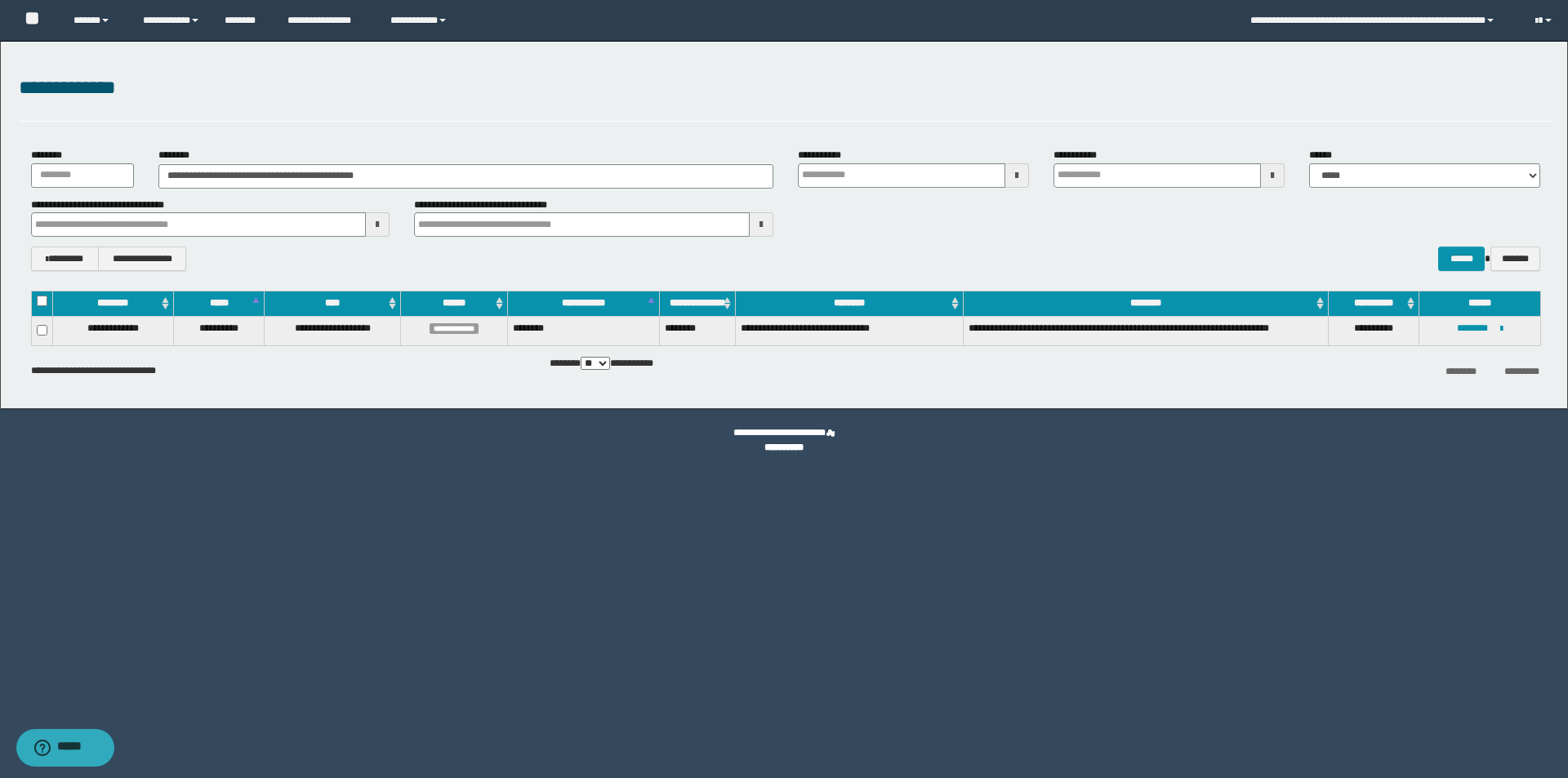 click on "**********" at bounding box center (786, 97) 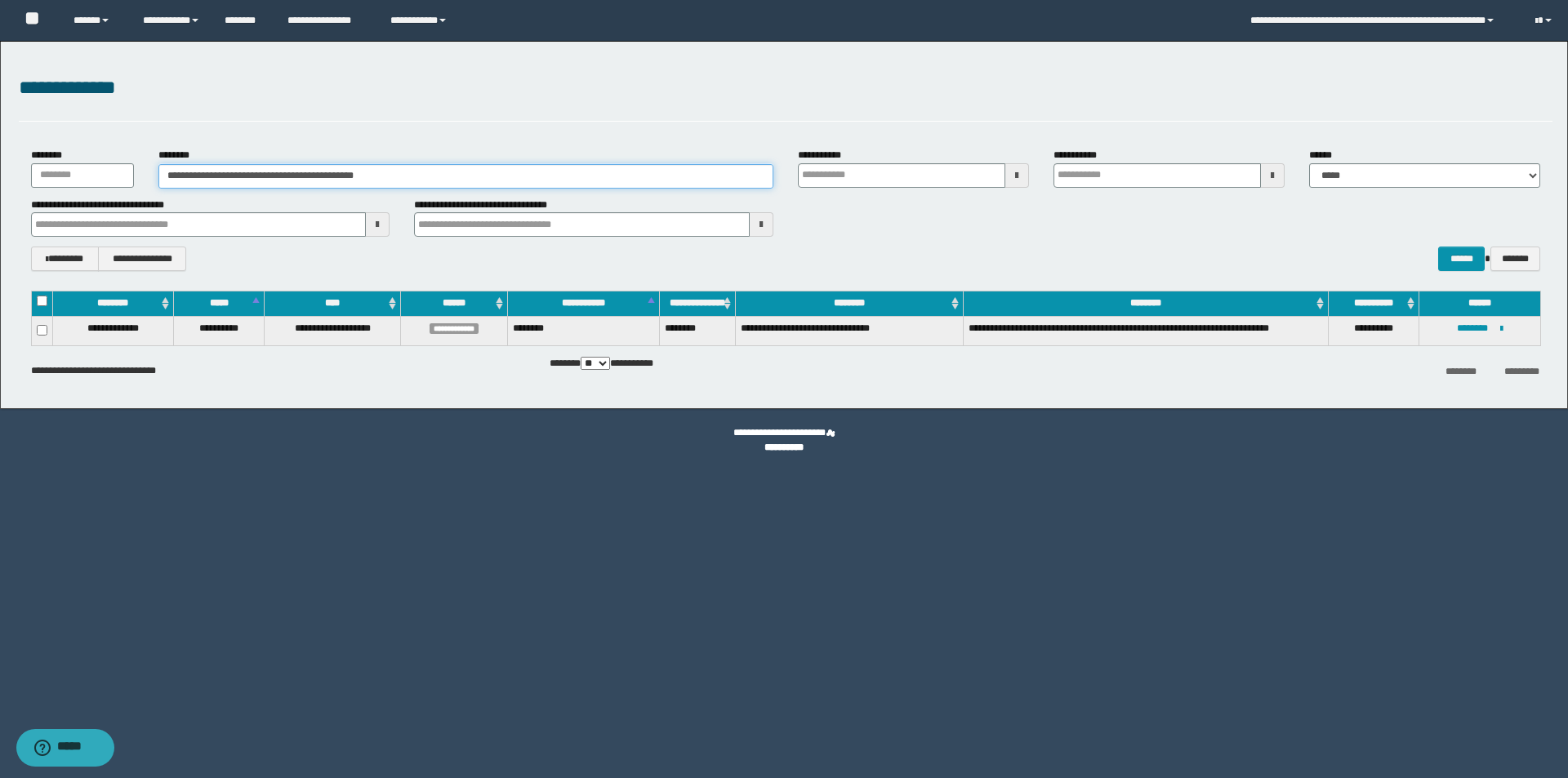drag, startPoint x: 454, startPoint y: 176, endPoint x: 130, endPoint y: 176, distance: 324 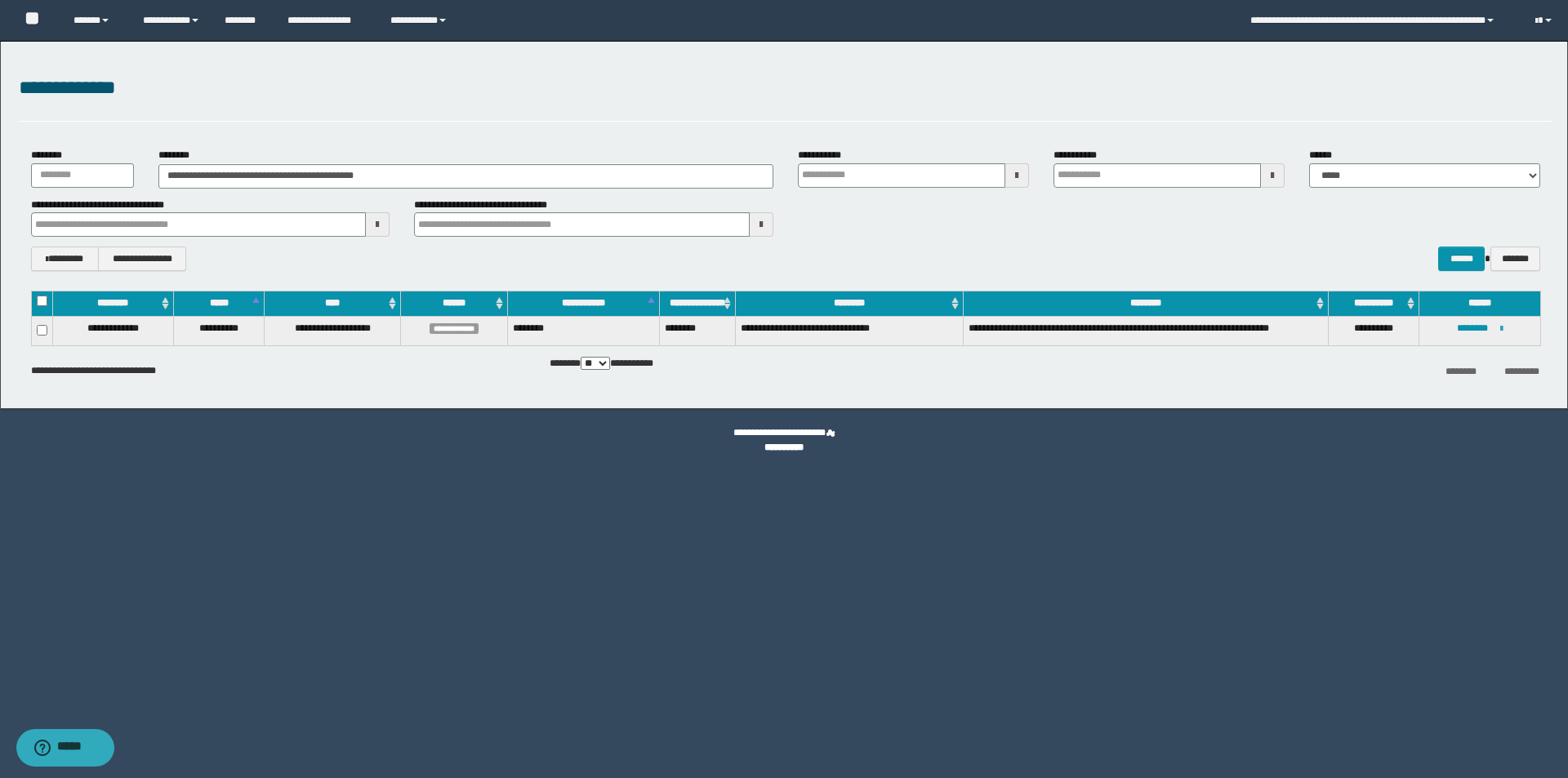 click at bounding box center [1501, 329] 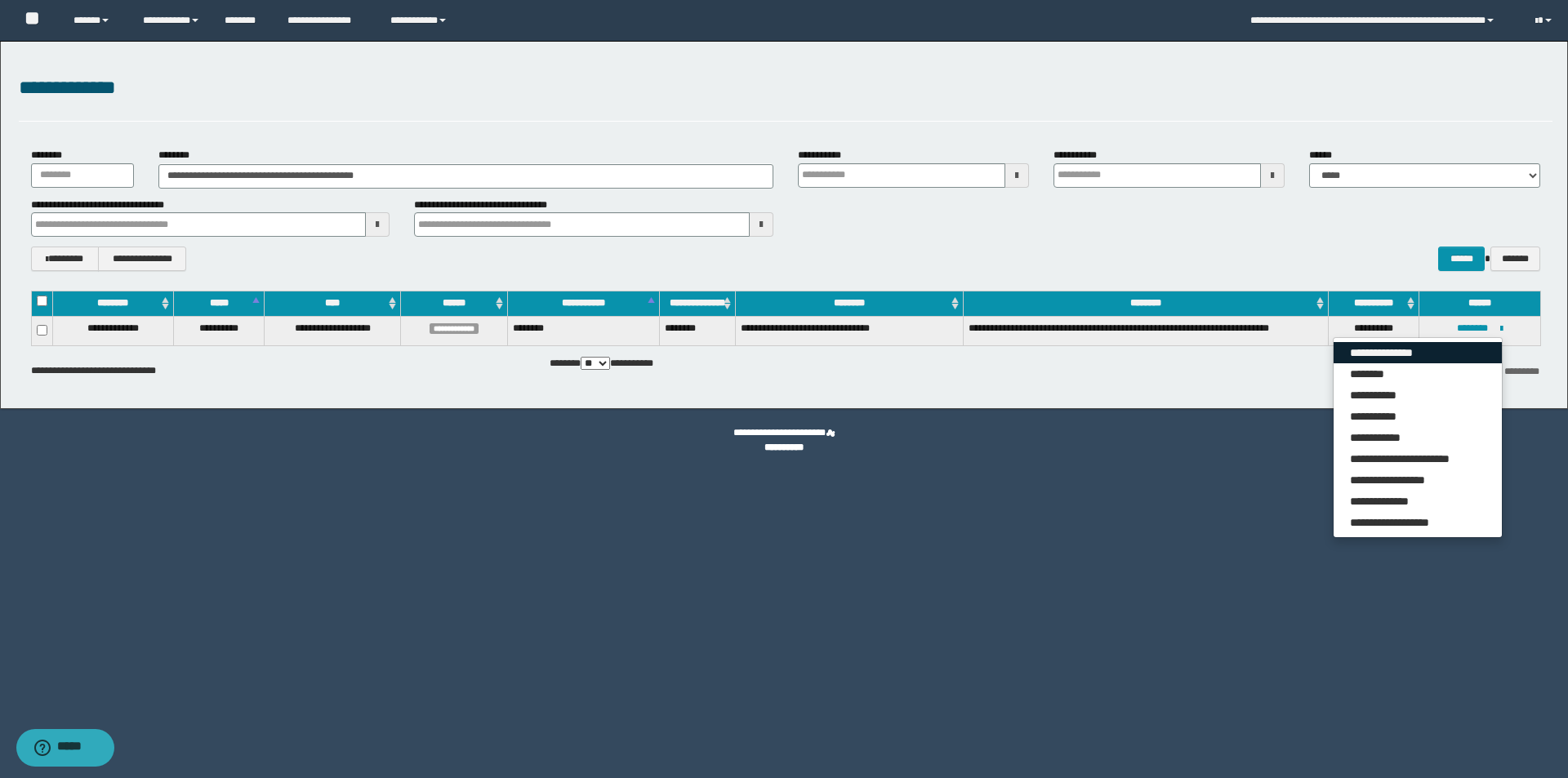 click on "**********" at bounding box center [1418, 353] 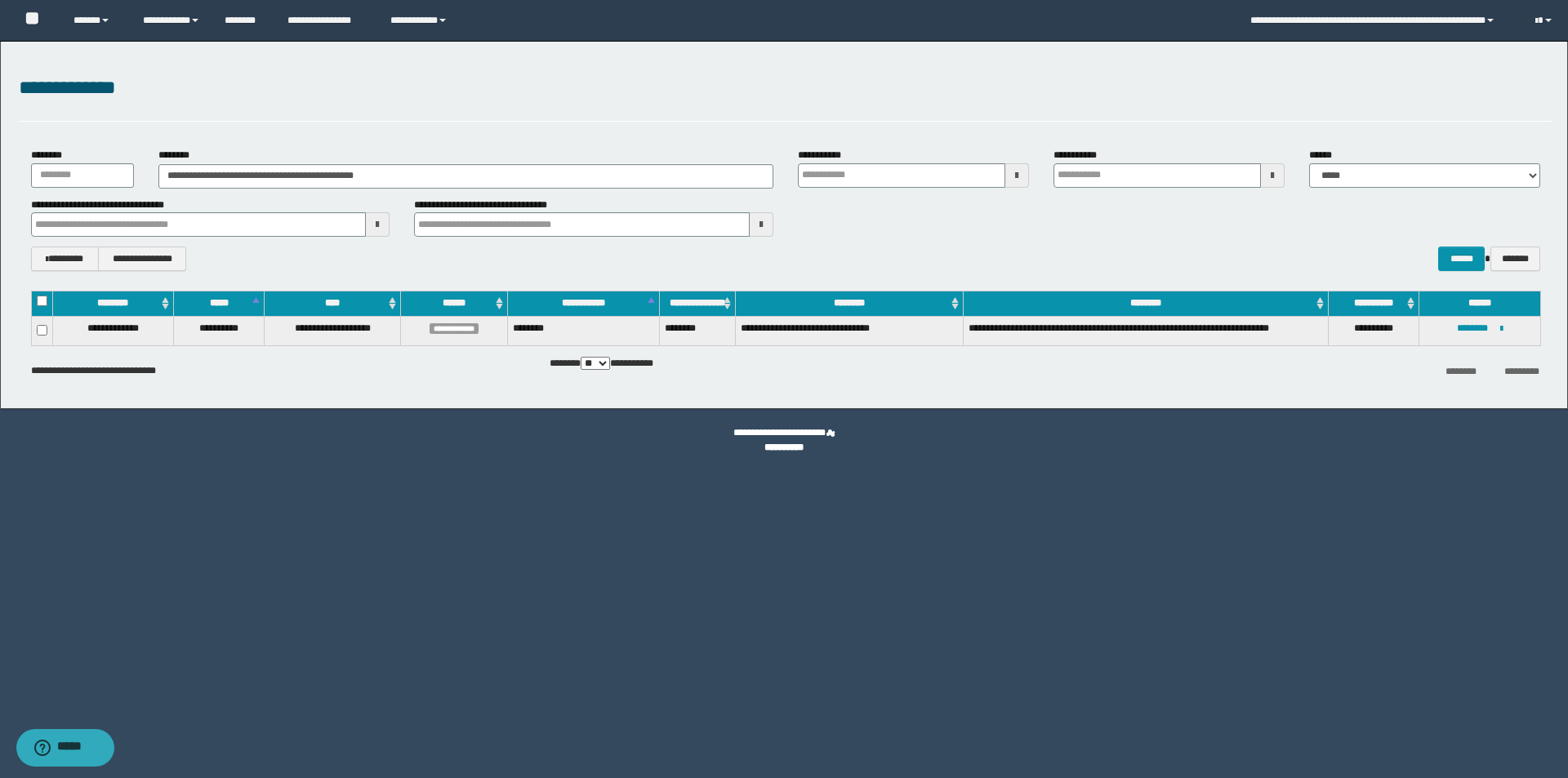 type 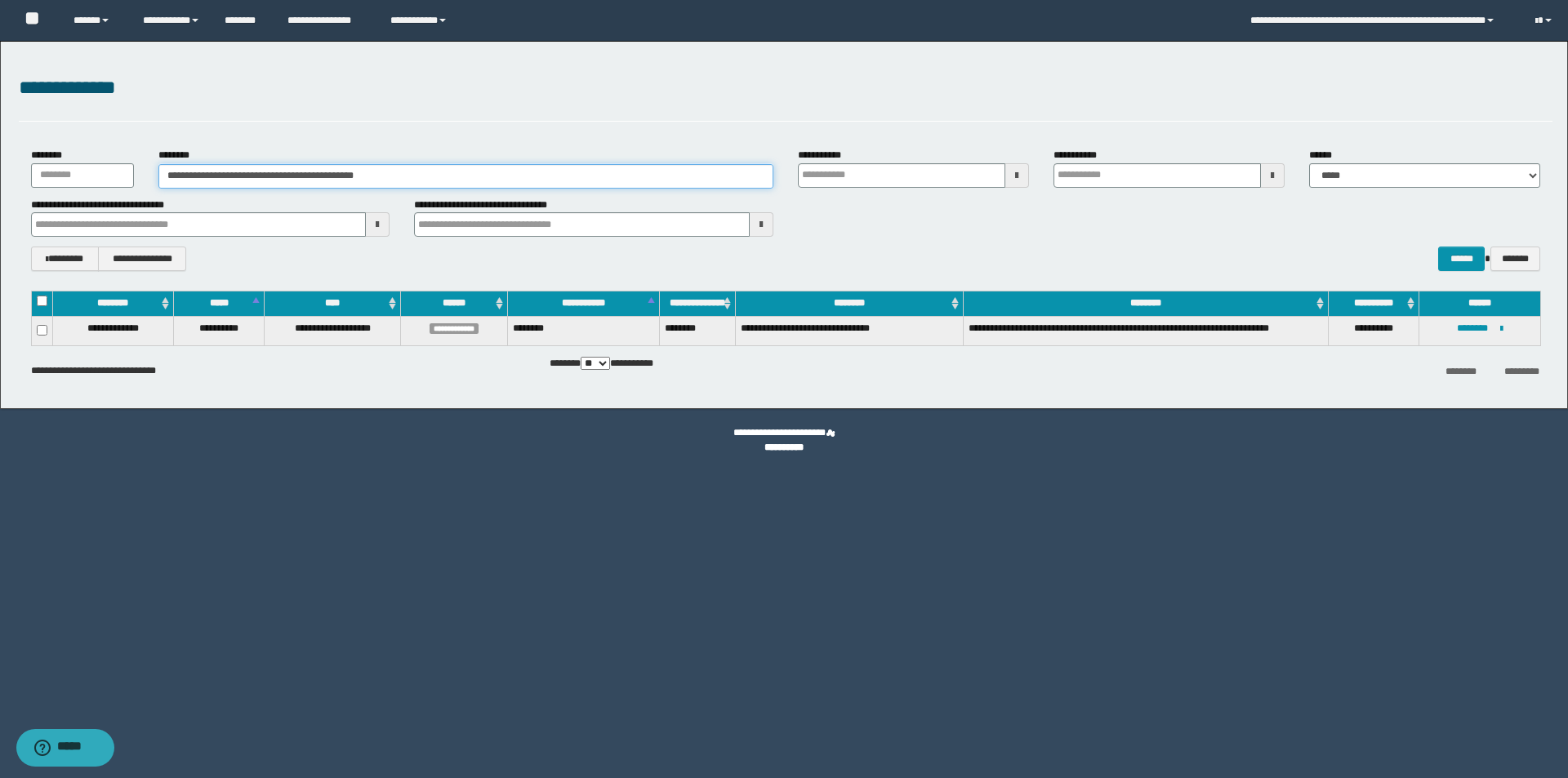 click on "**********" at bounding box center [466, 176] 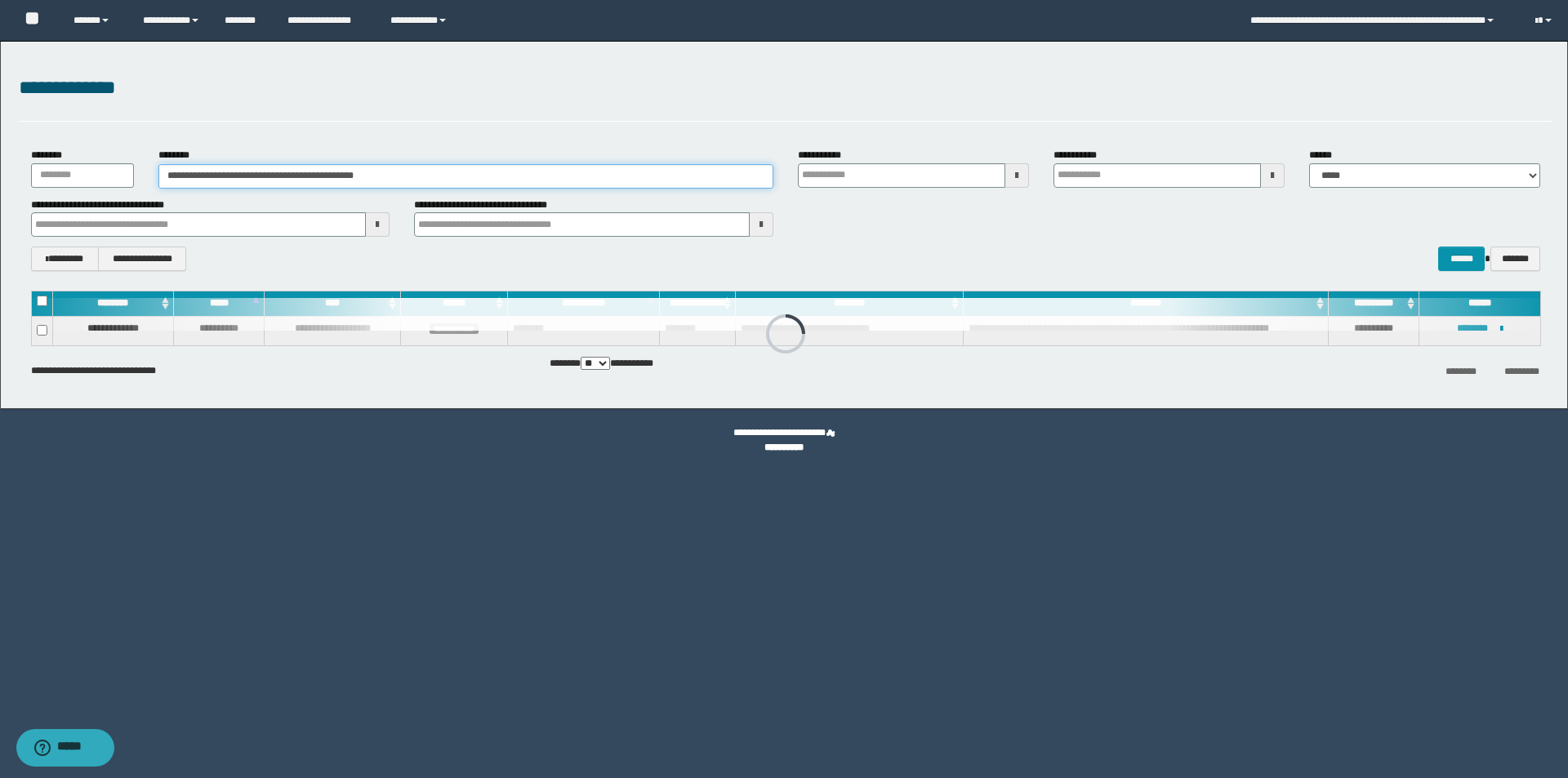 type 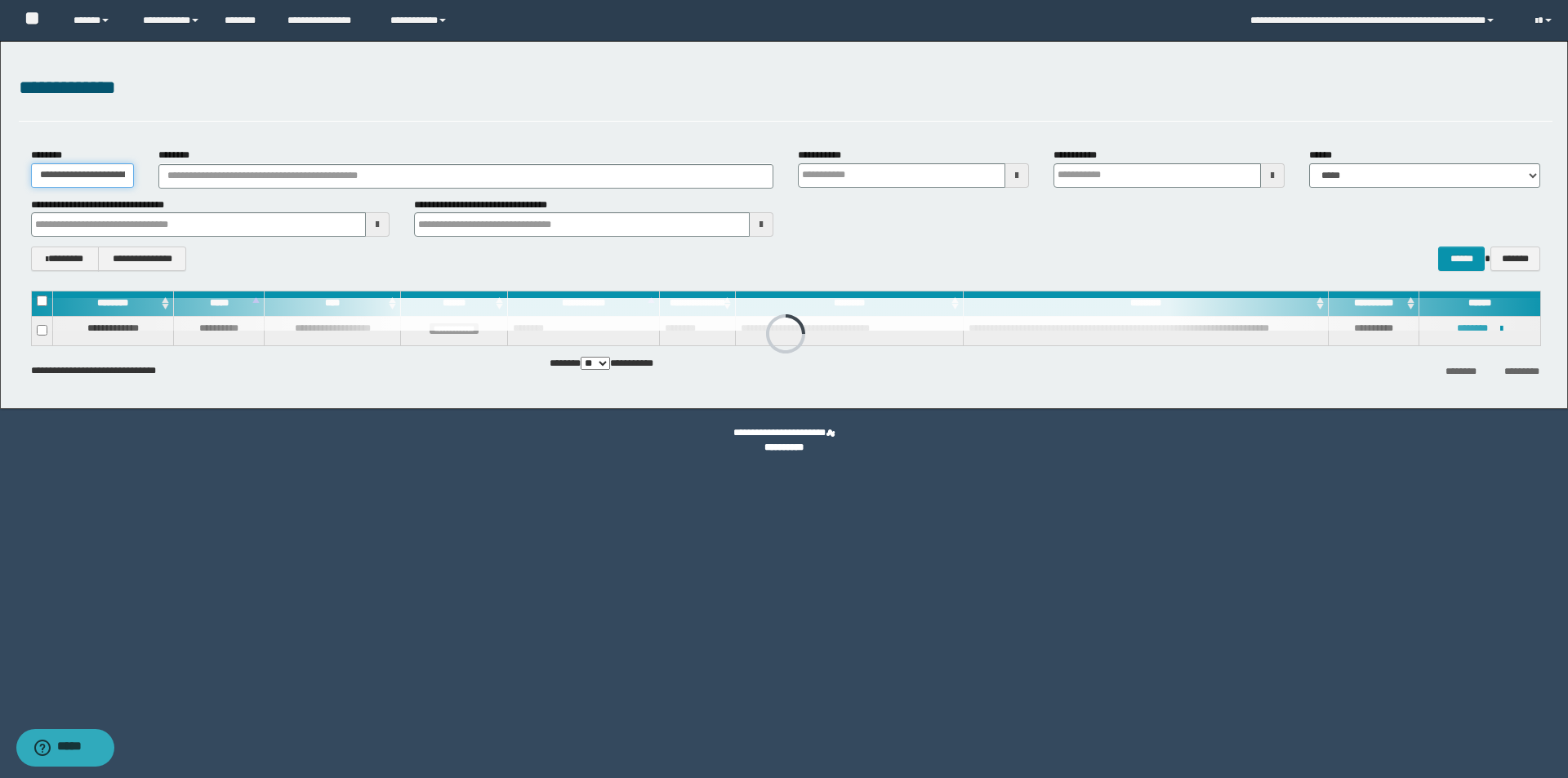 paste 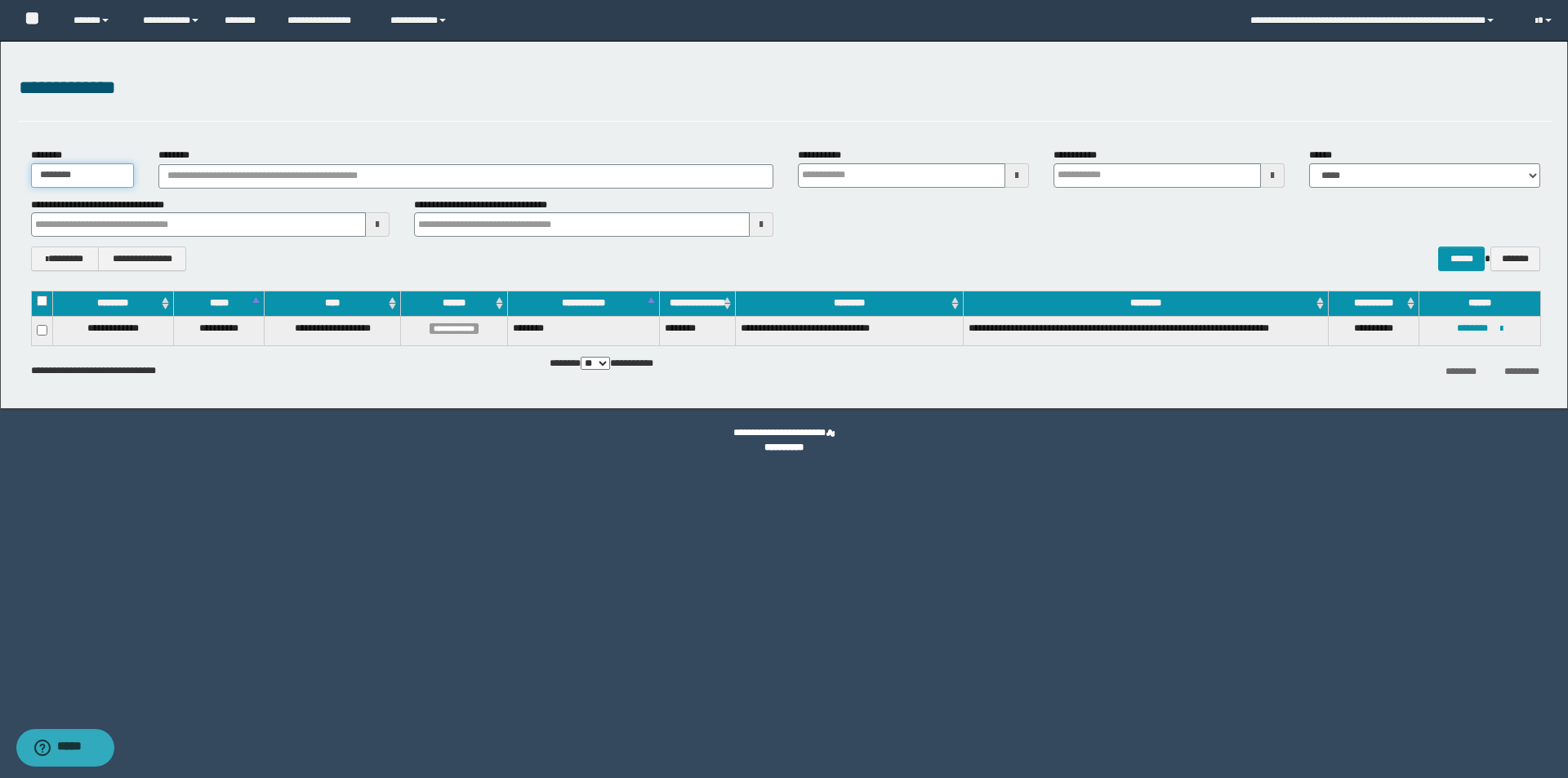 type 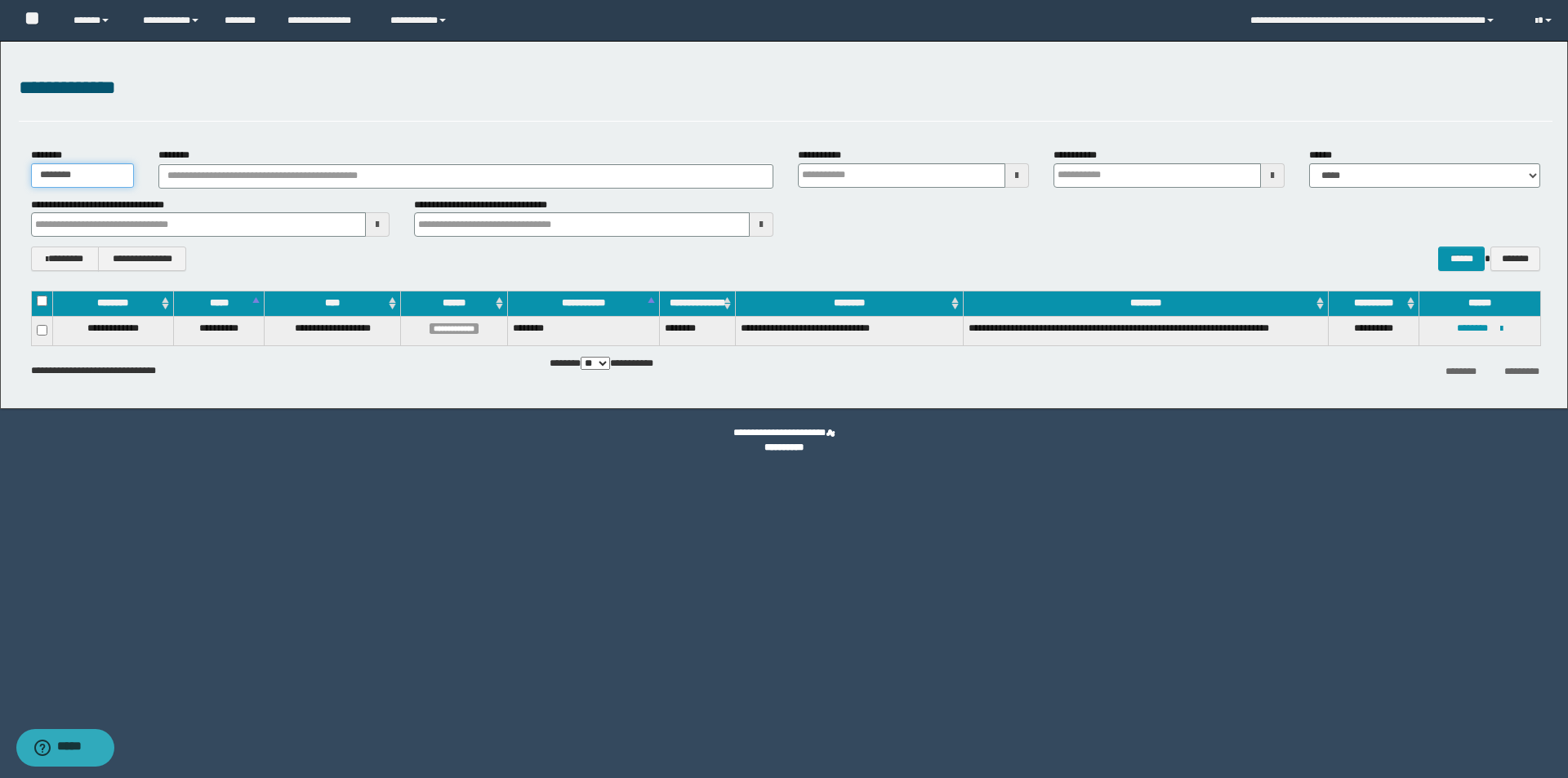 type 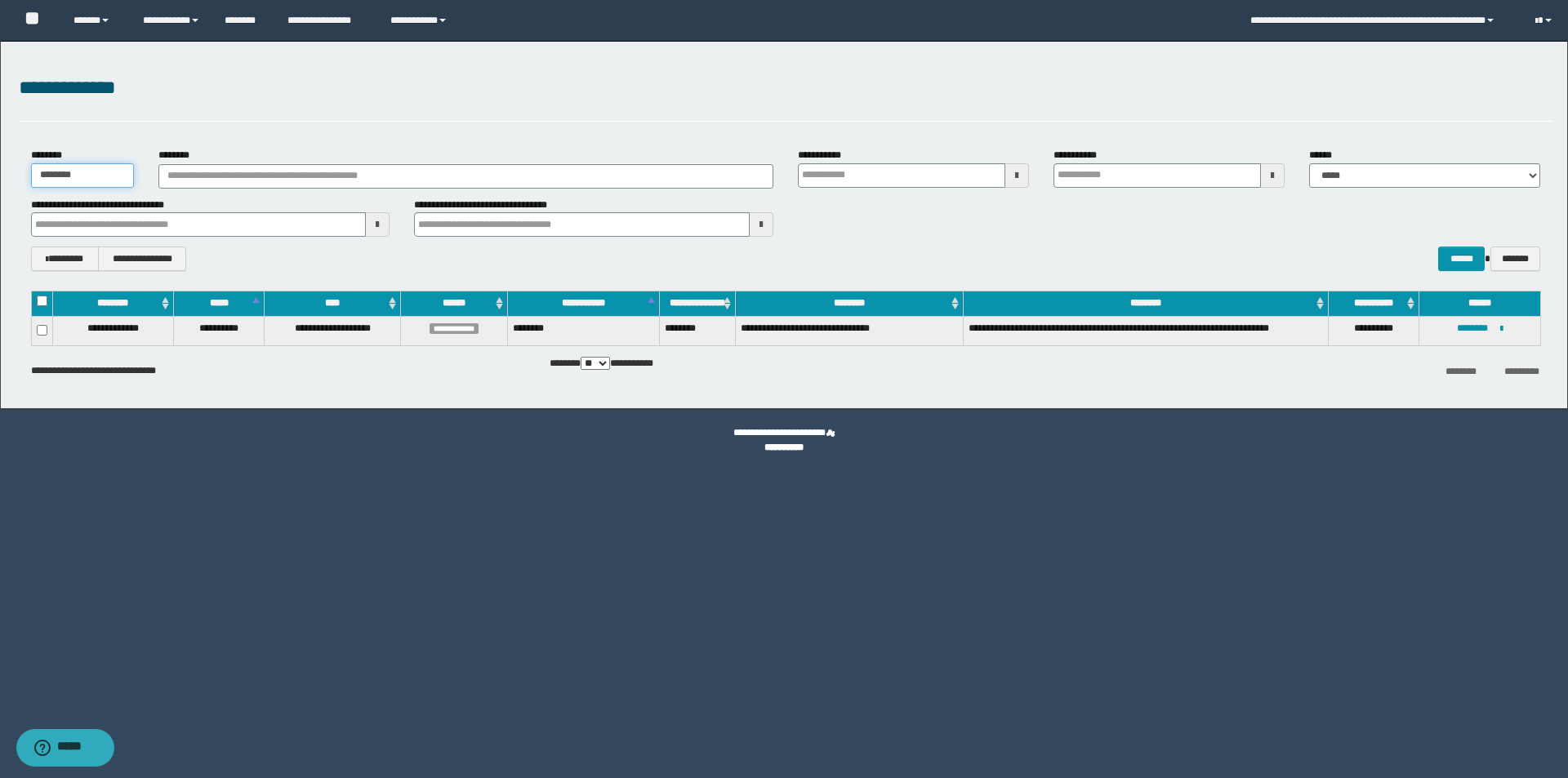 drag, startPoint x: 104, startPoint y: 176, endPoint x: 2, endPoint y: 169, distance: 102.23991 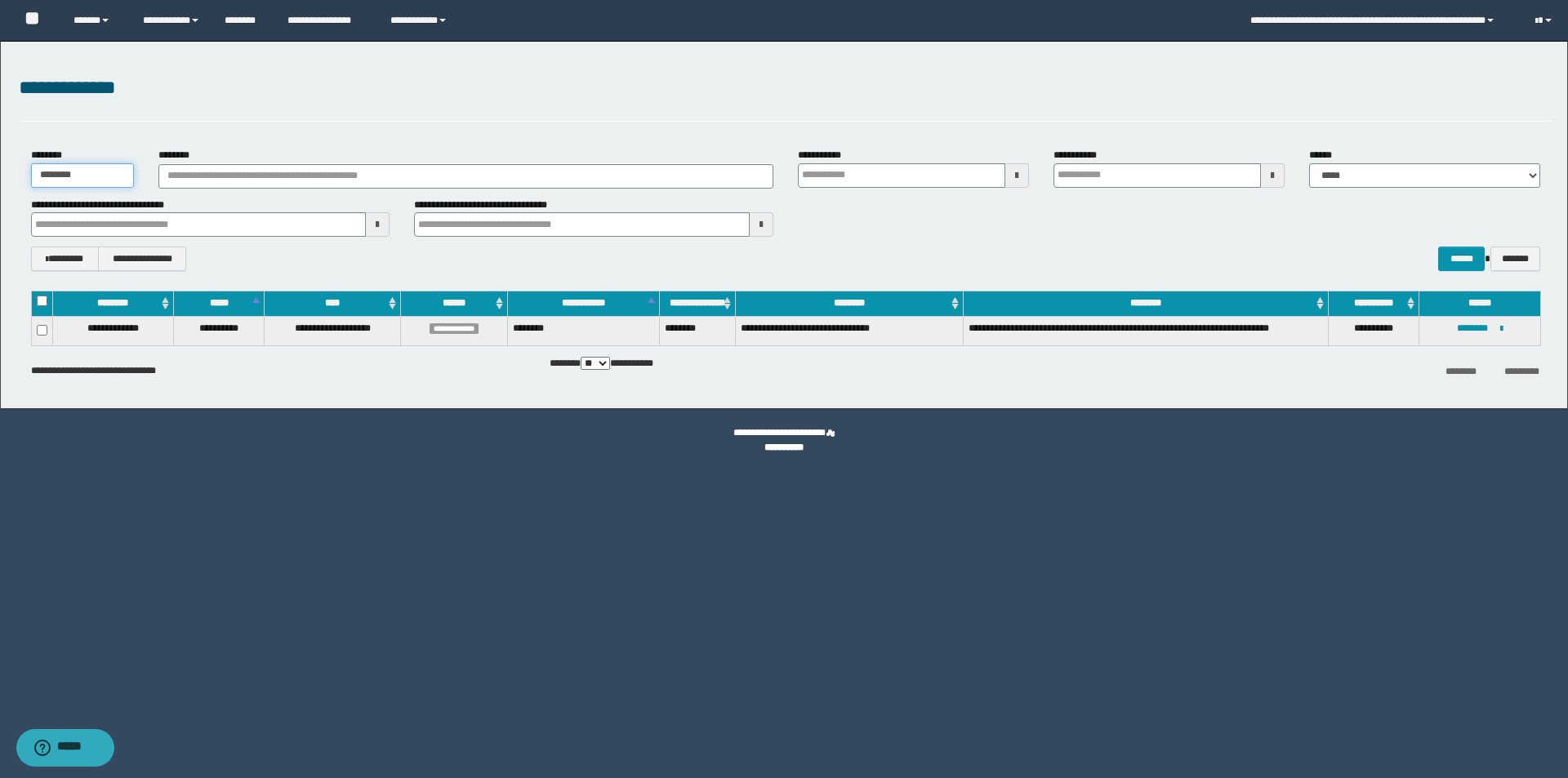type 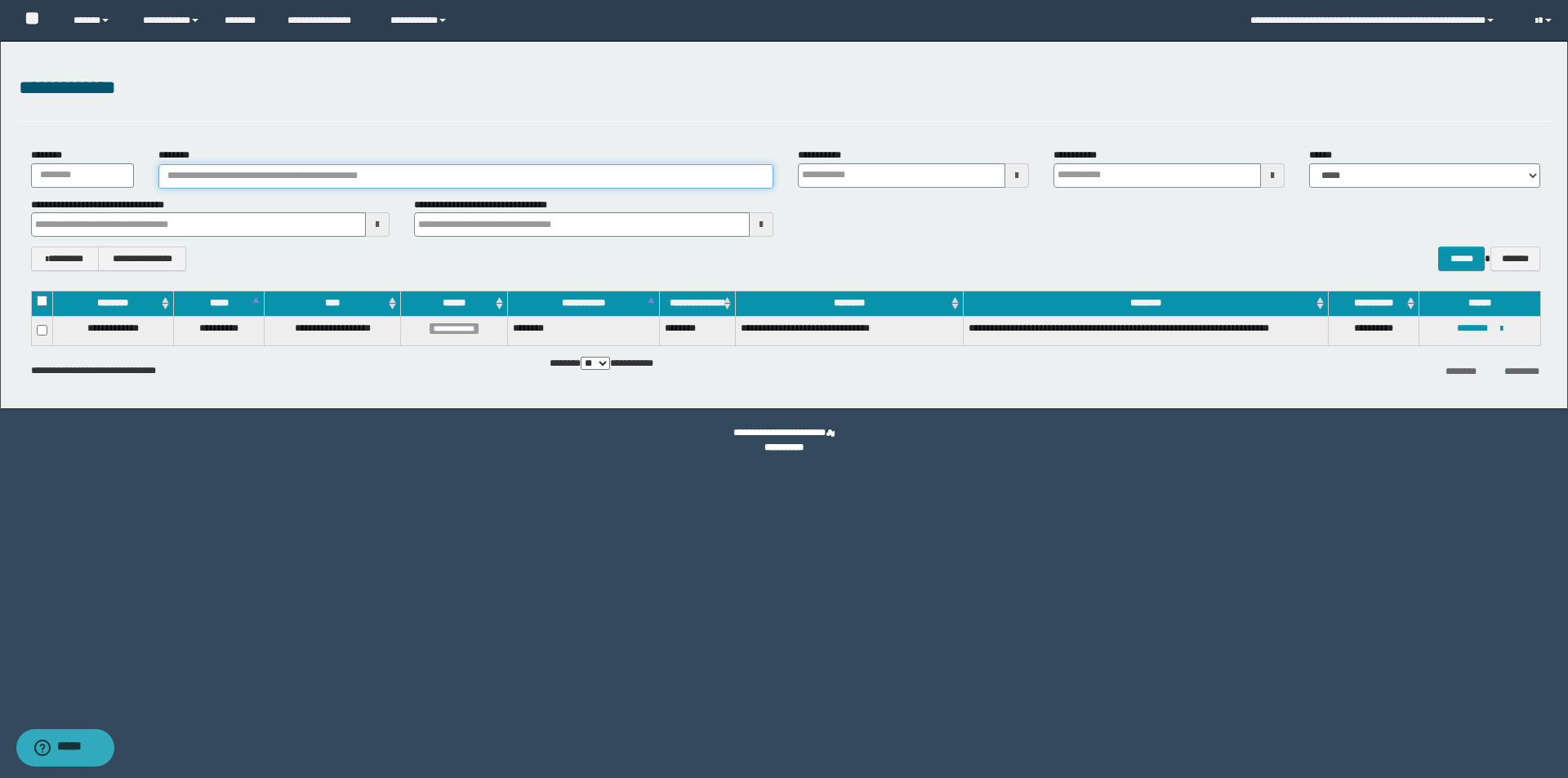 click on "********" at bounding box center [466, 176] 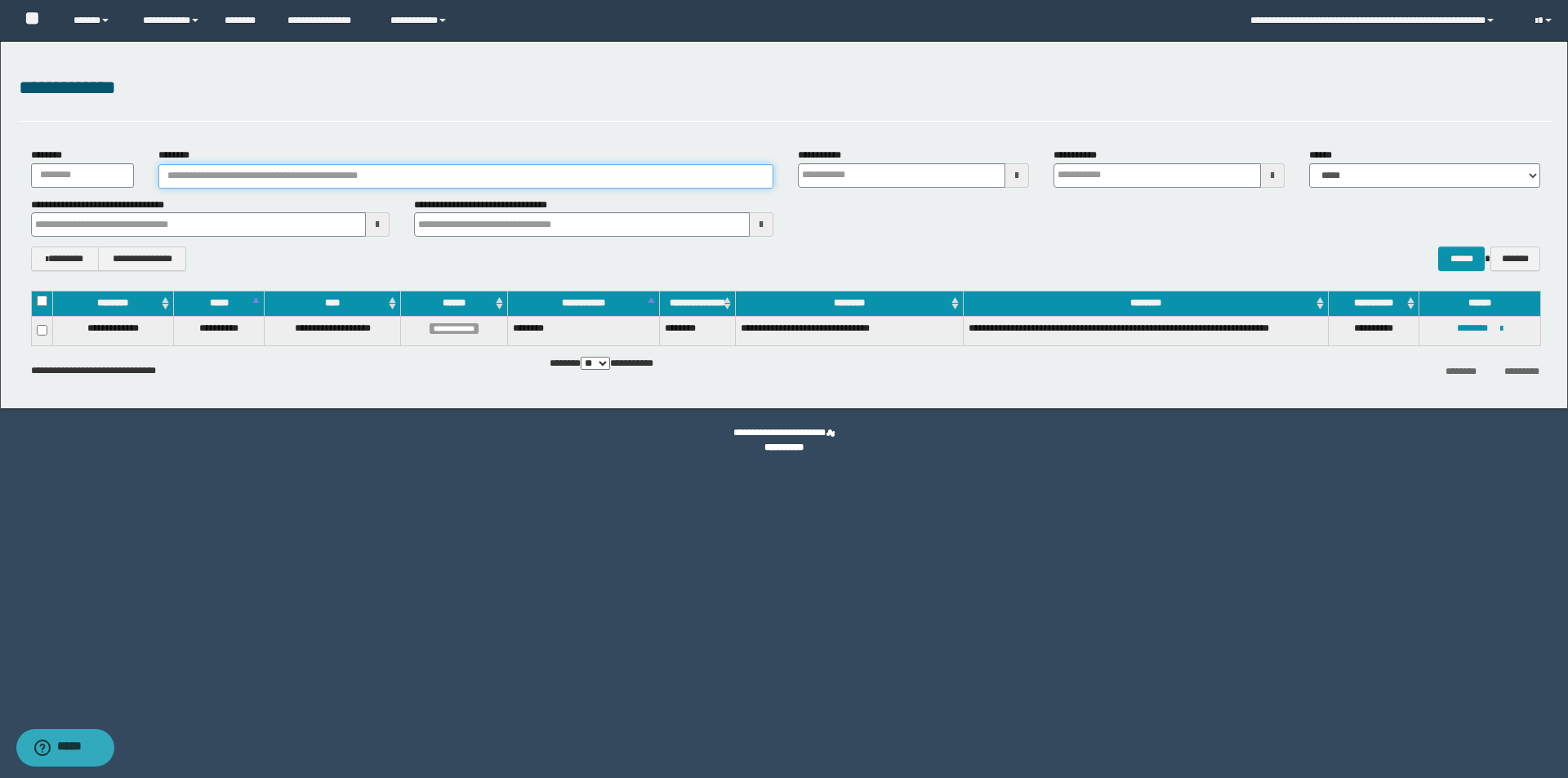 paste on "********" 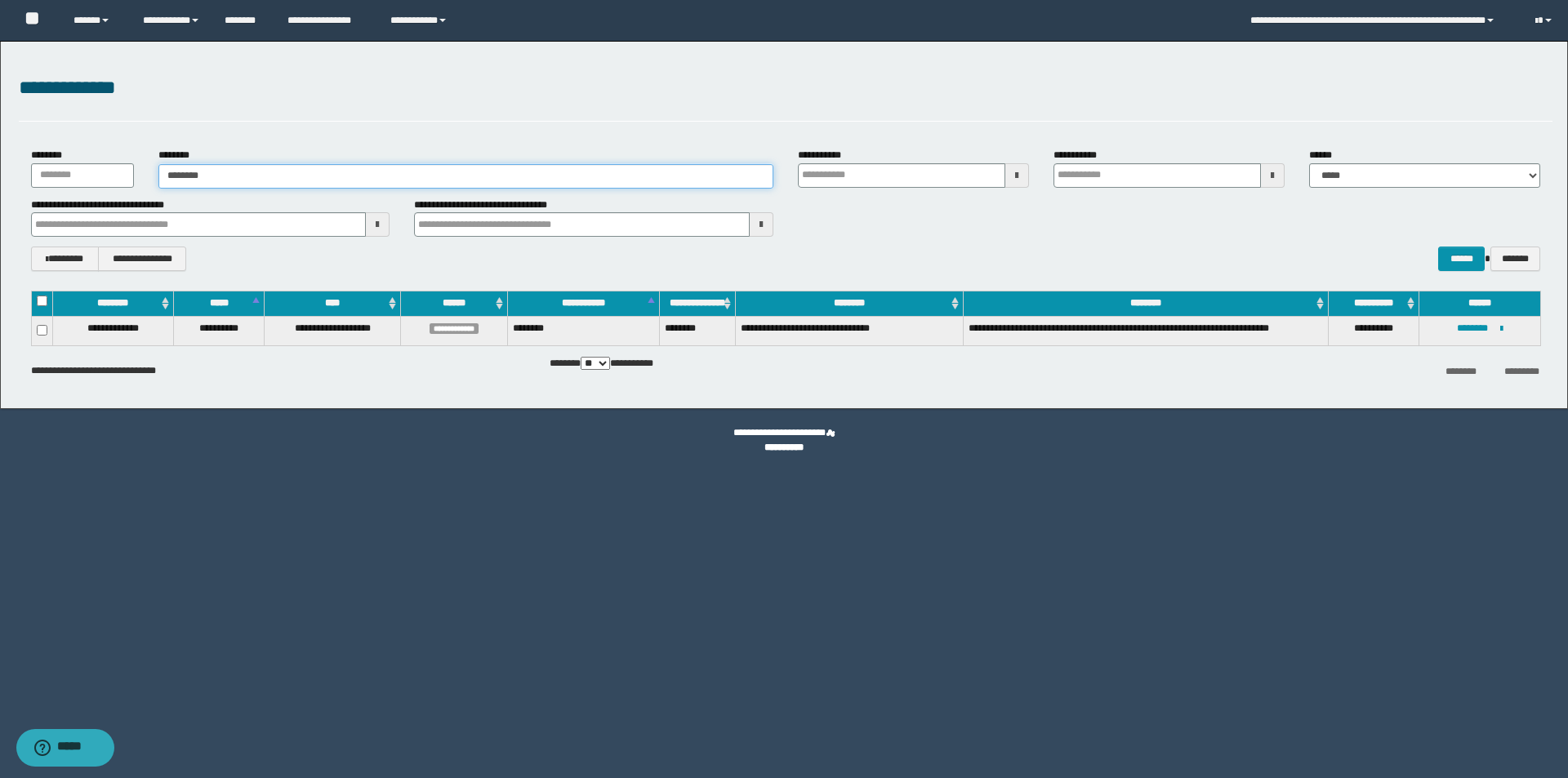 type on "********" 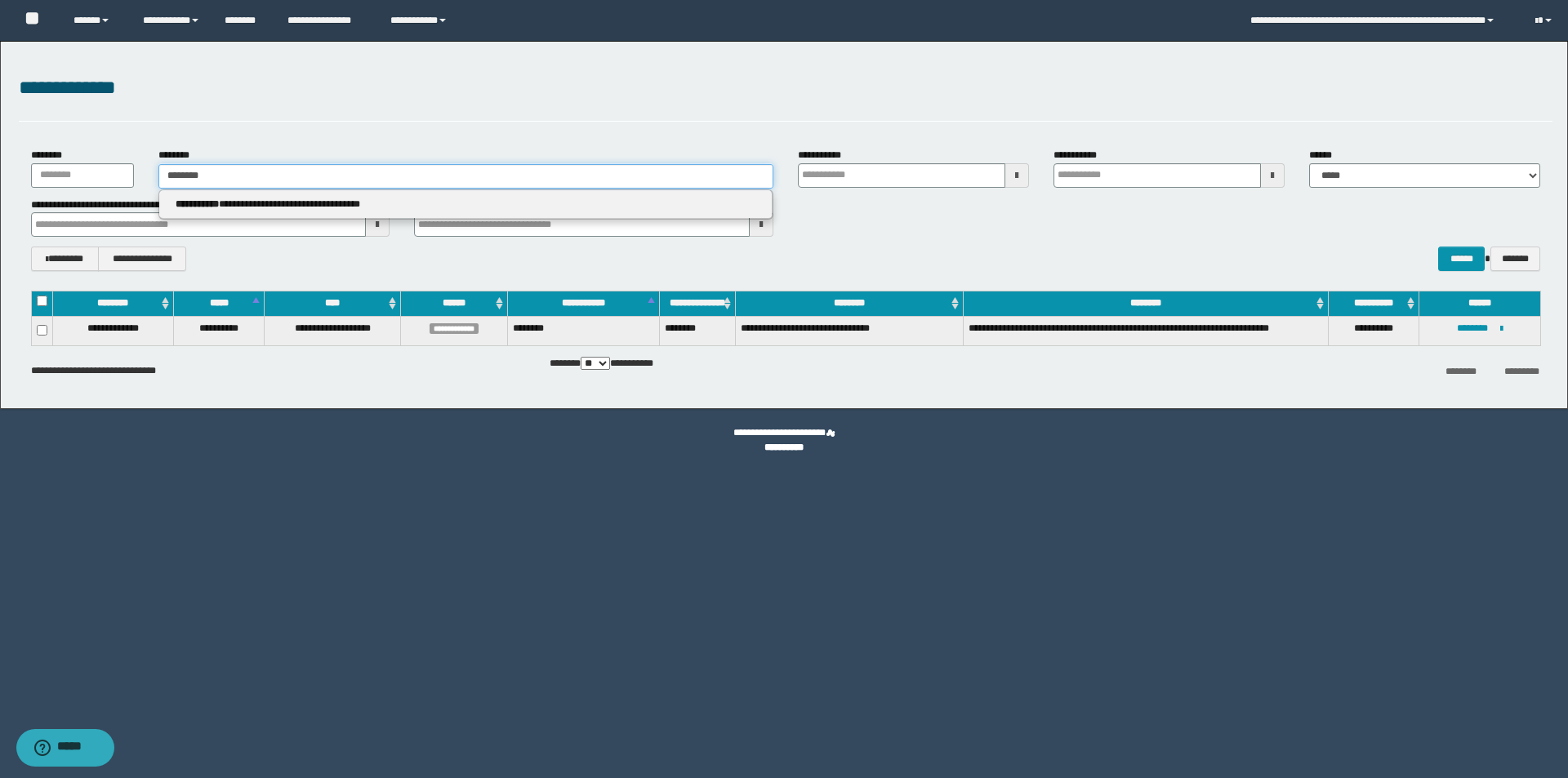 type 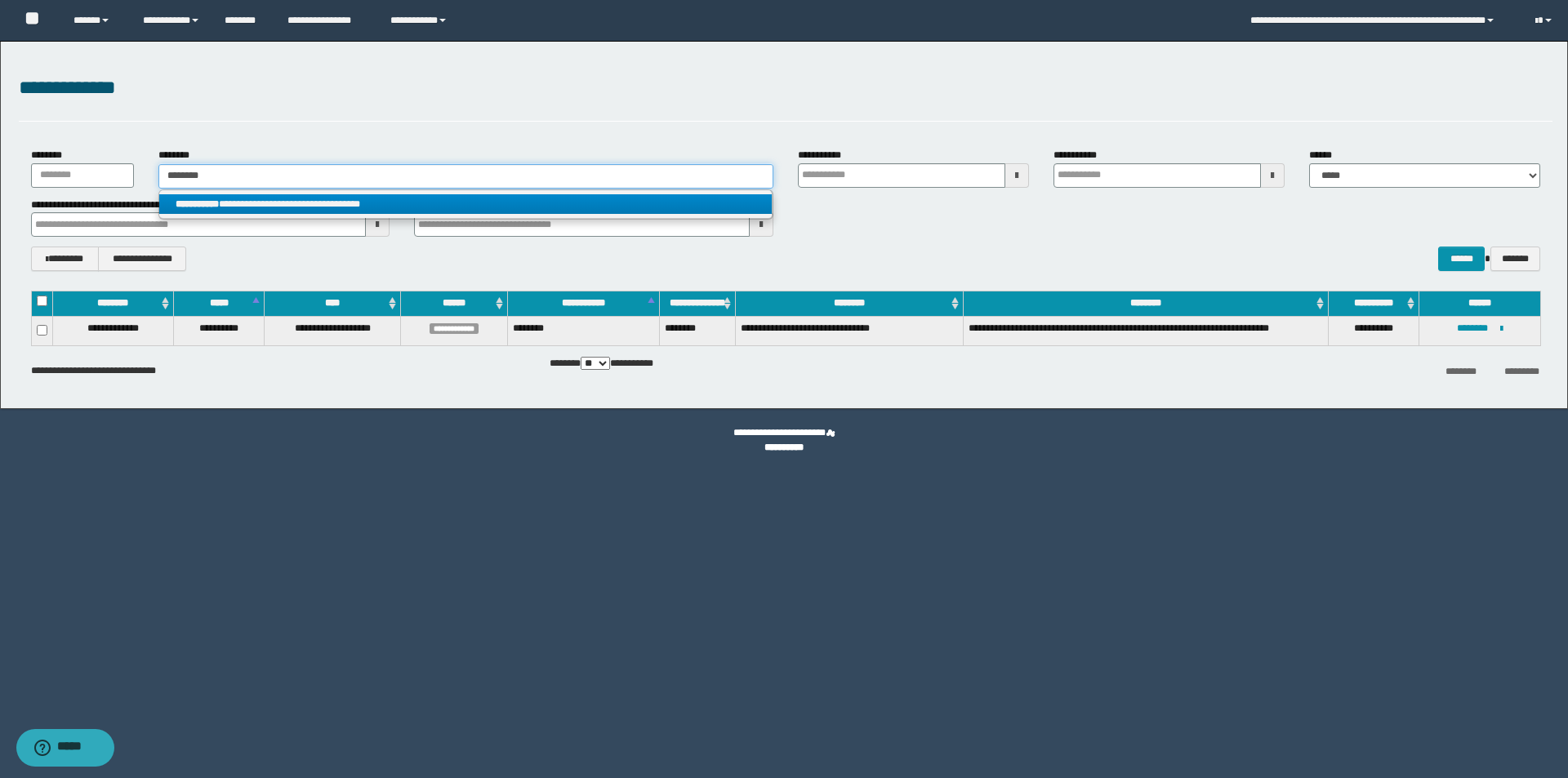 type on "********" 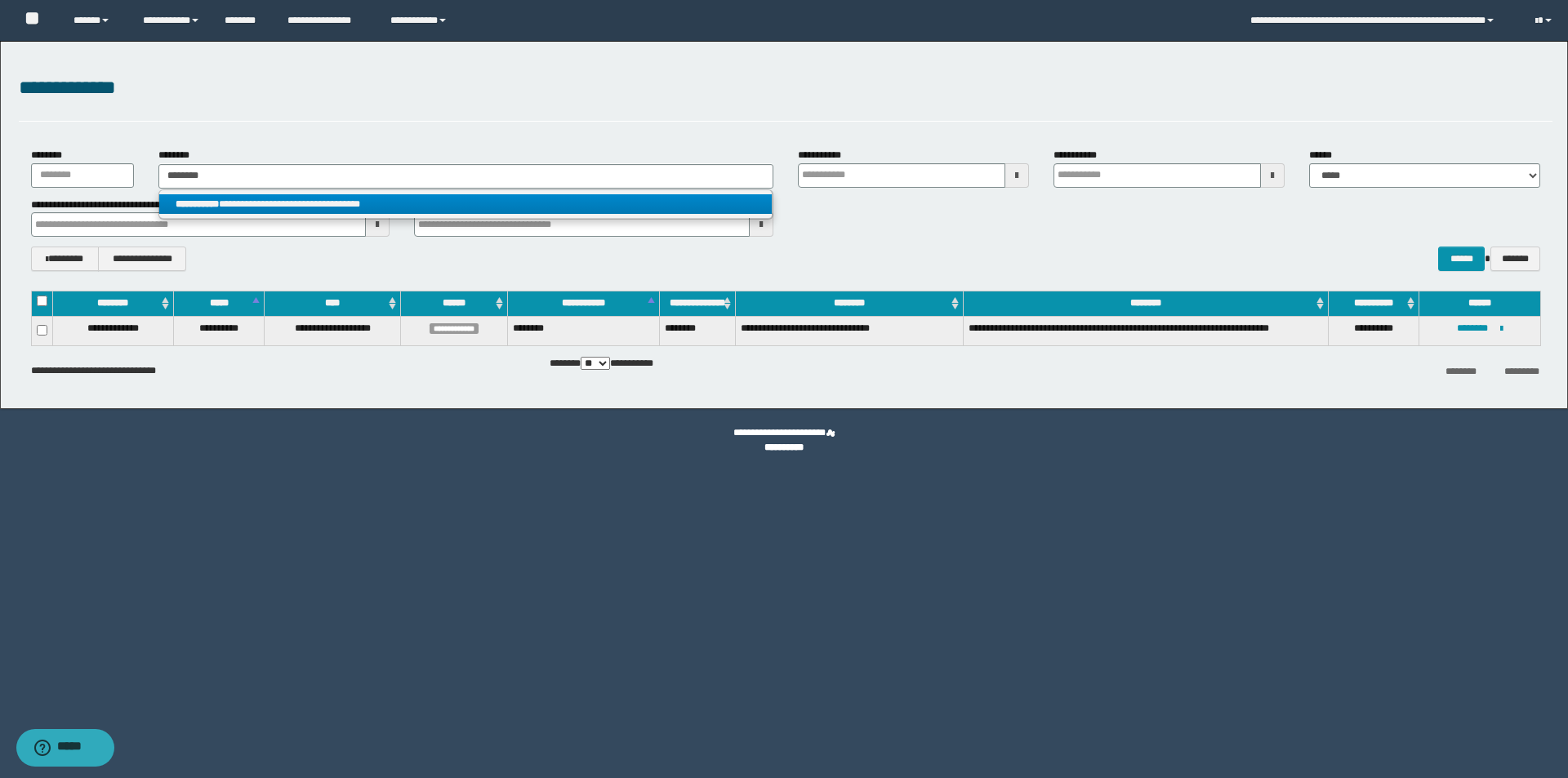 click on "**********" at bounding box center [466, 204] 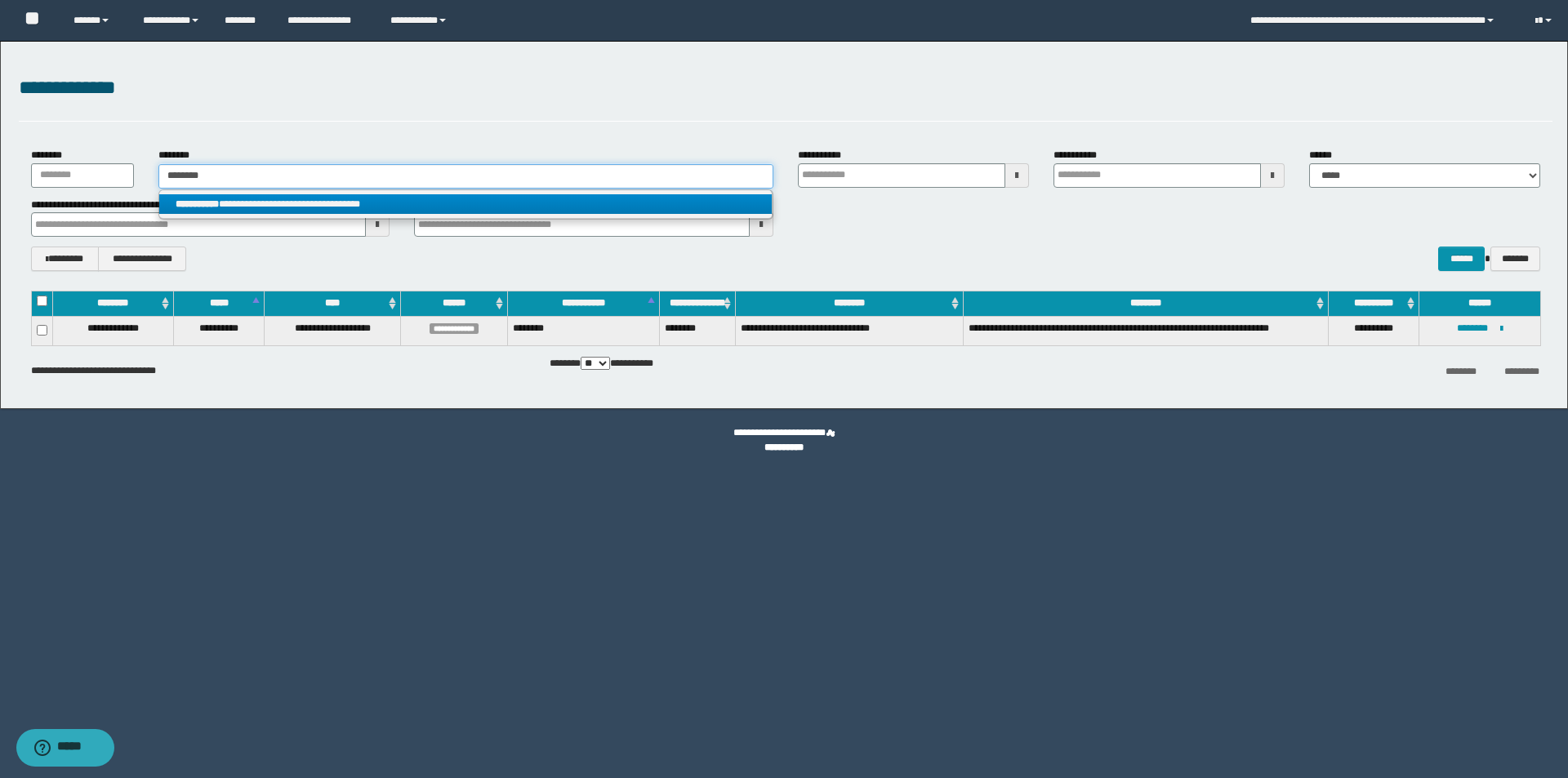 type 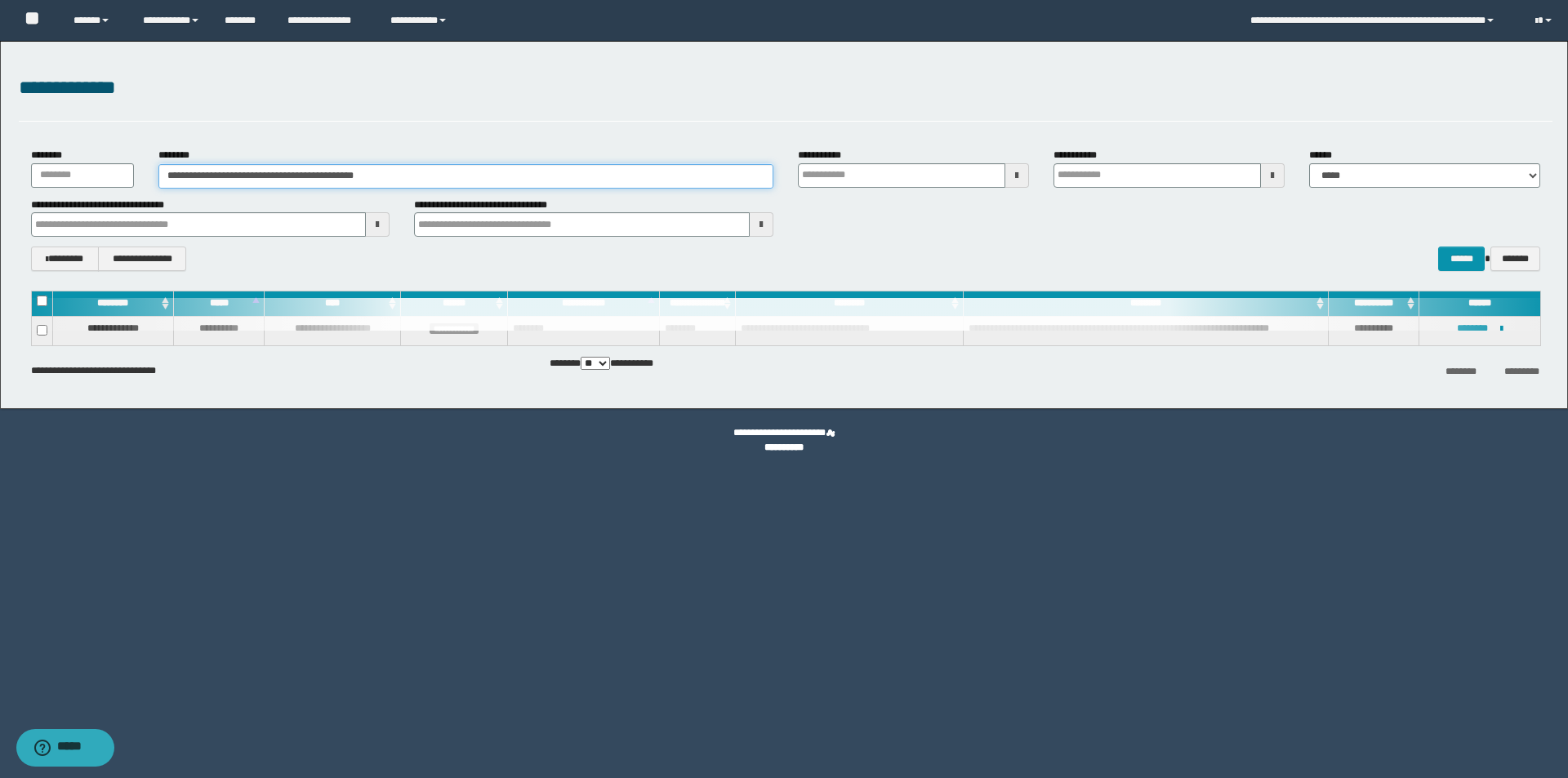 type 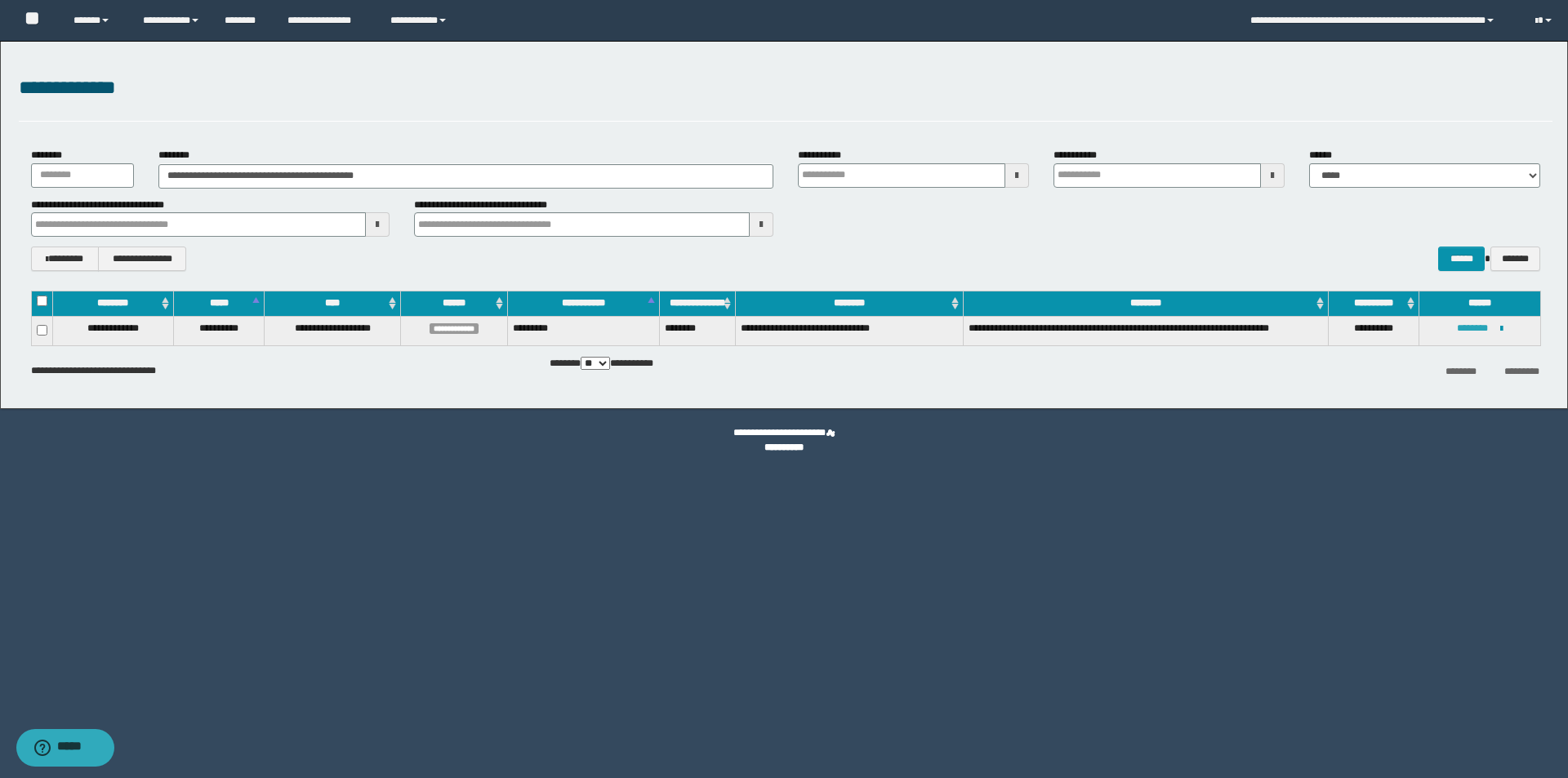 click on "********" at bounding box center (1472, 328) 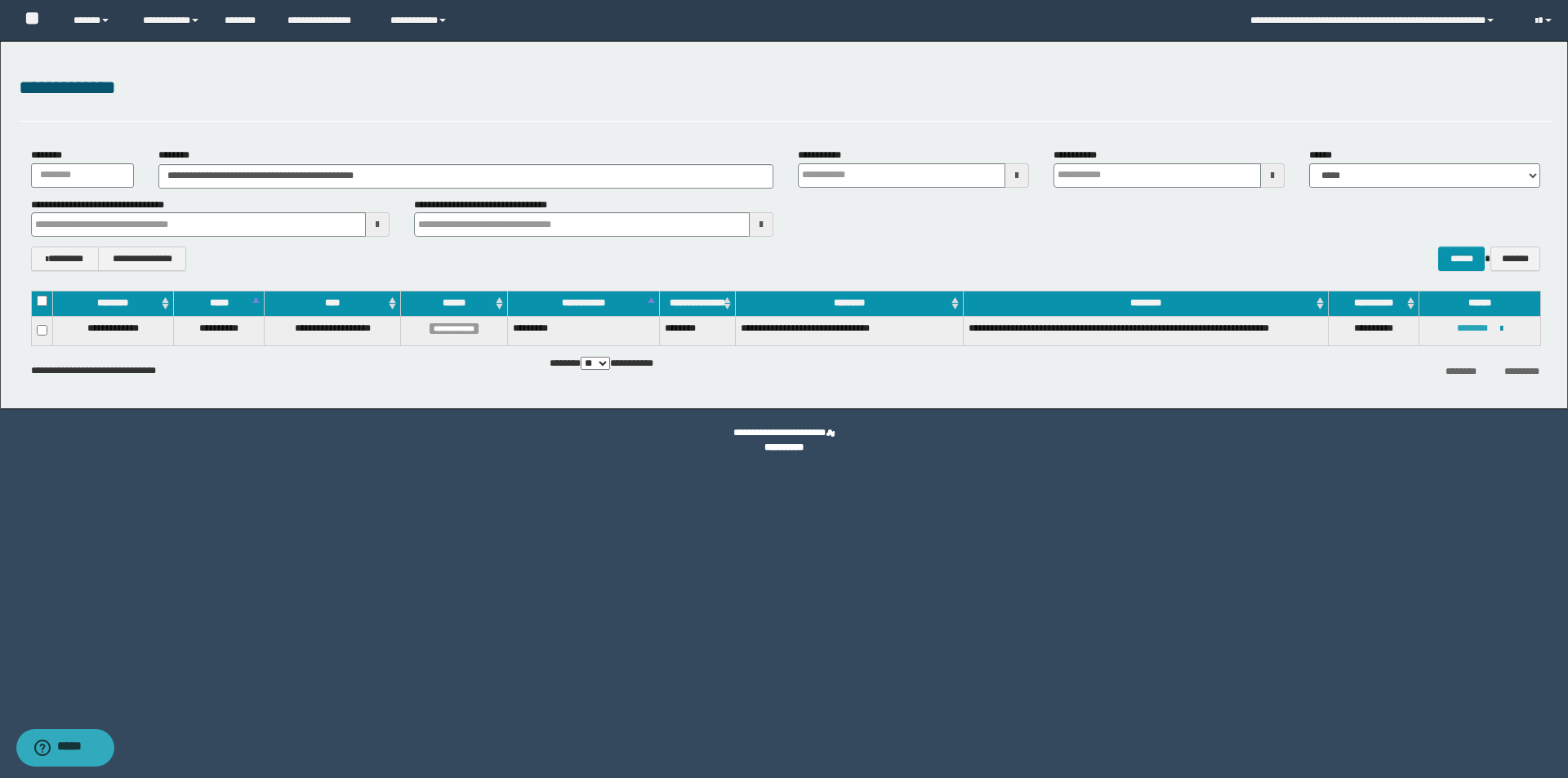 type 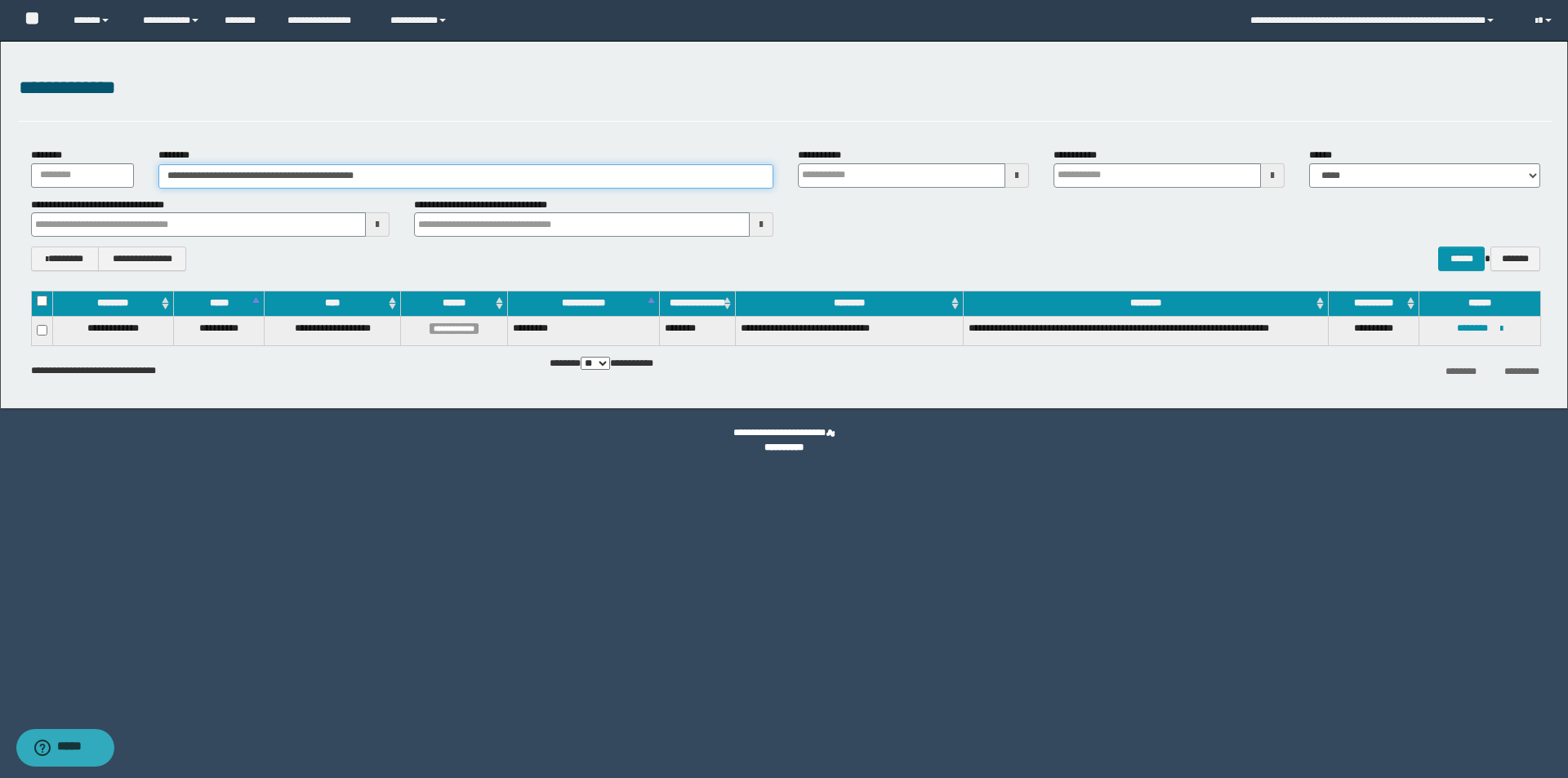 drag, startPoint x: 495, startPoint y: 183, endPoint x: 65, endPoint y: 158, distance: 430.7261 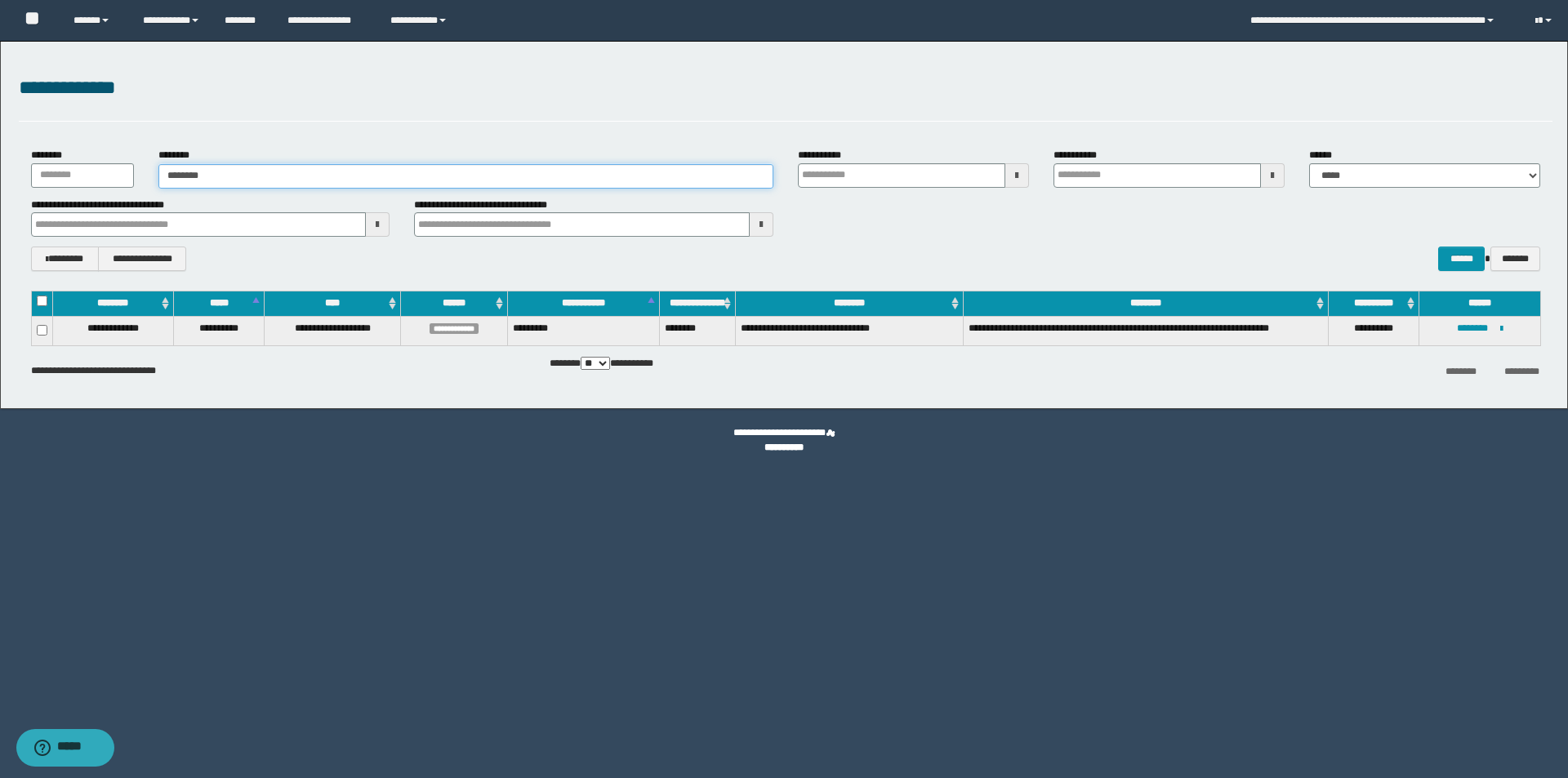 type on "********" 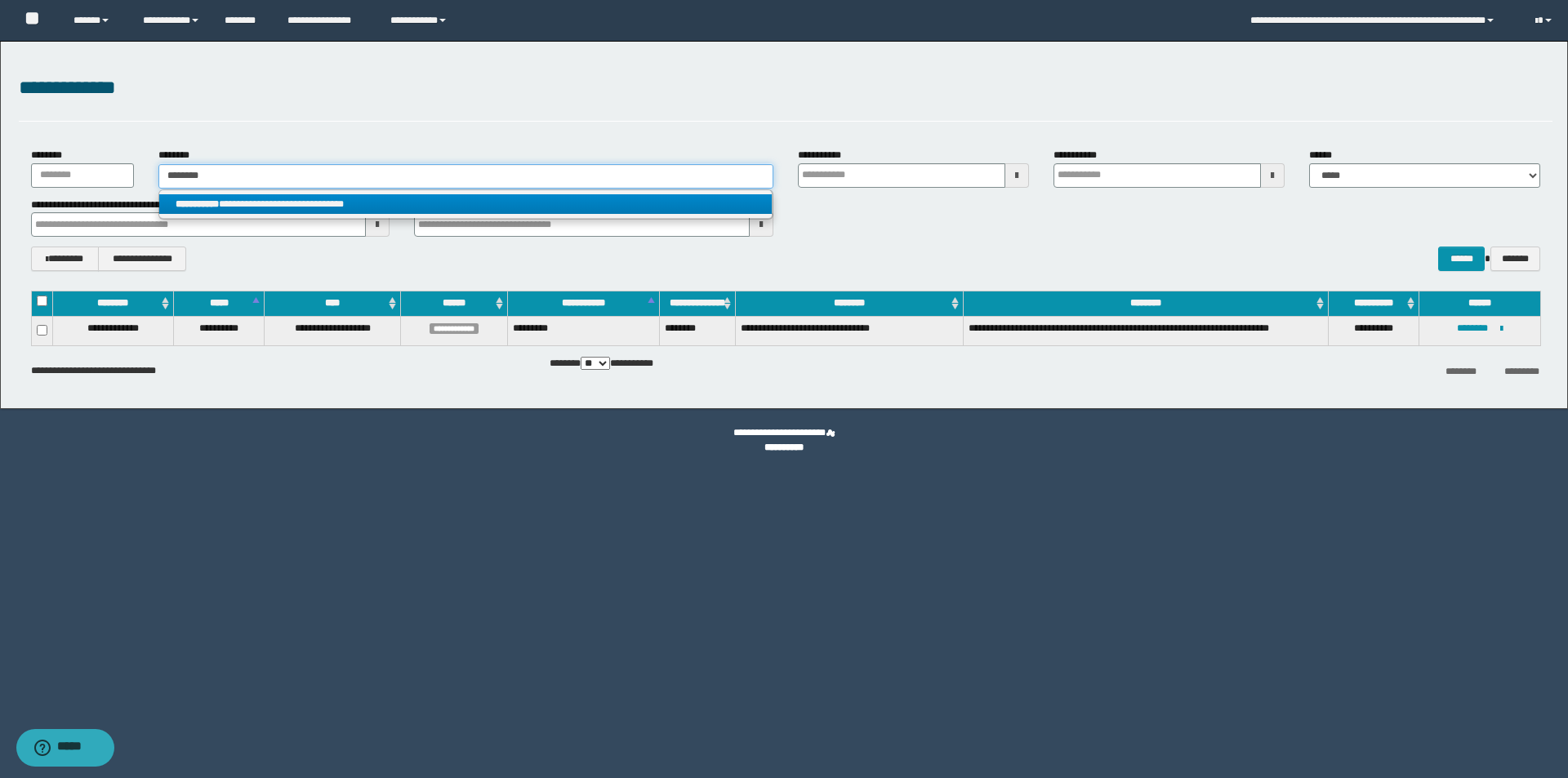 type on "********" 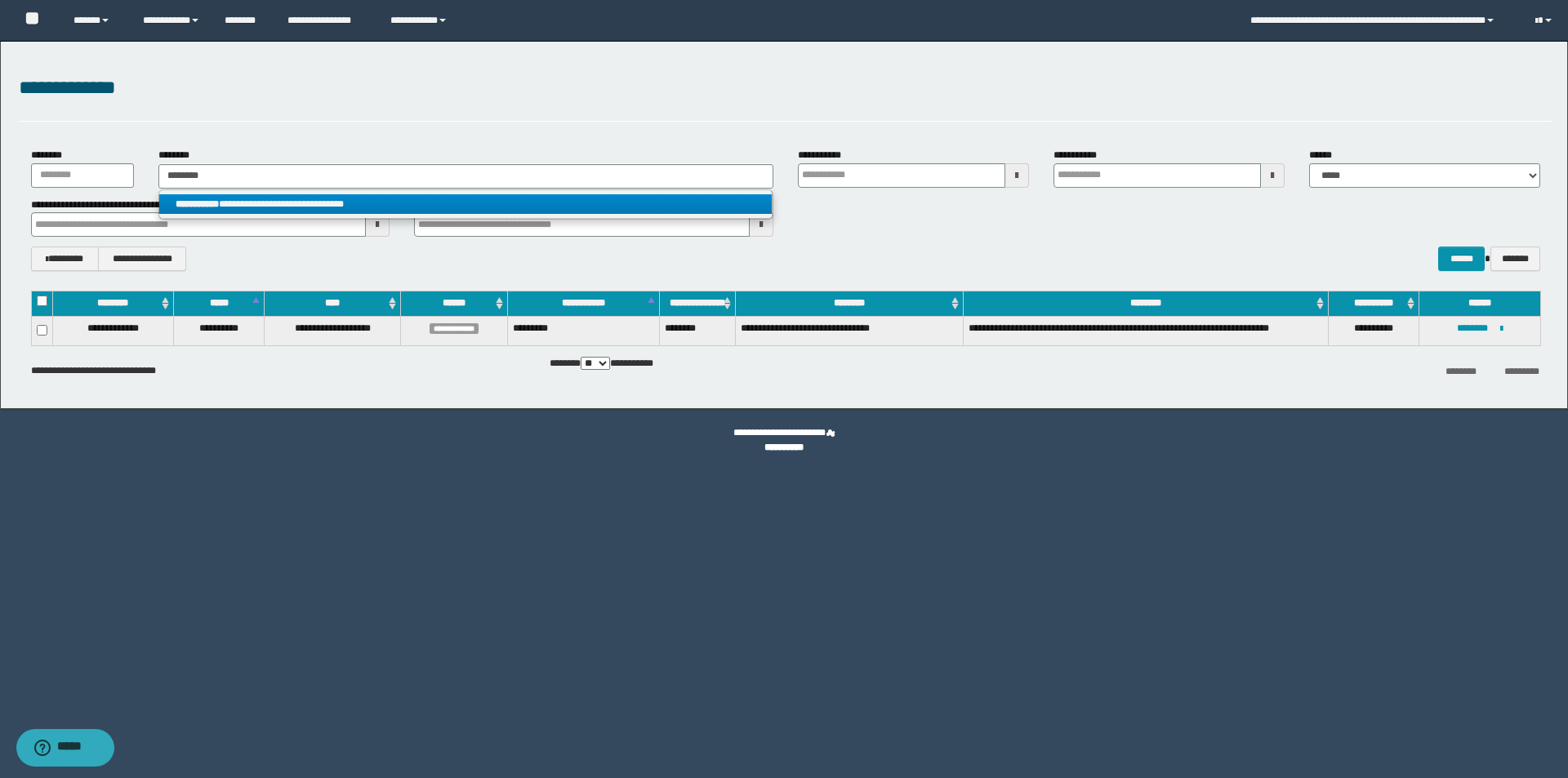 click on "**********" at bounding box center [197, 204] 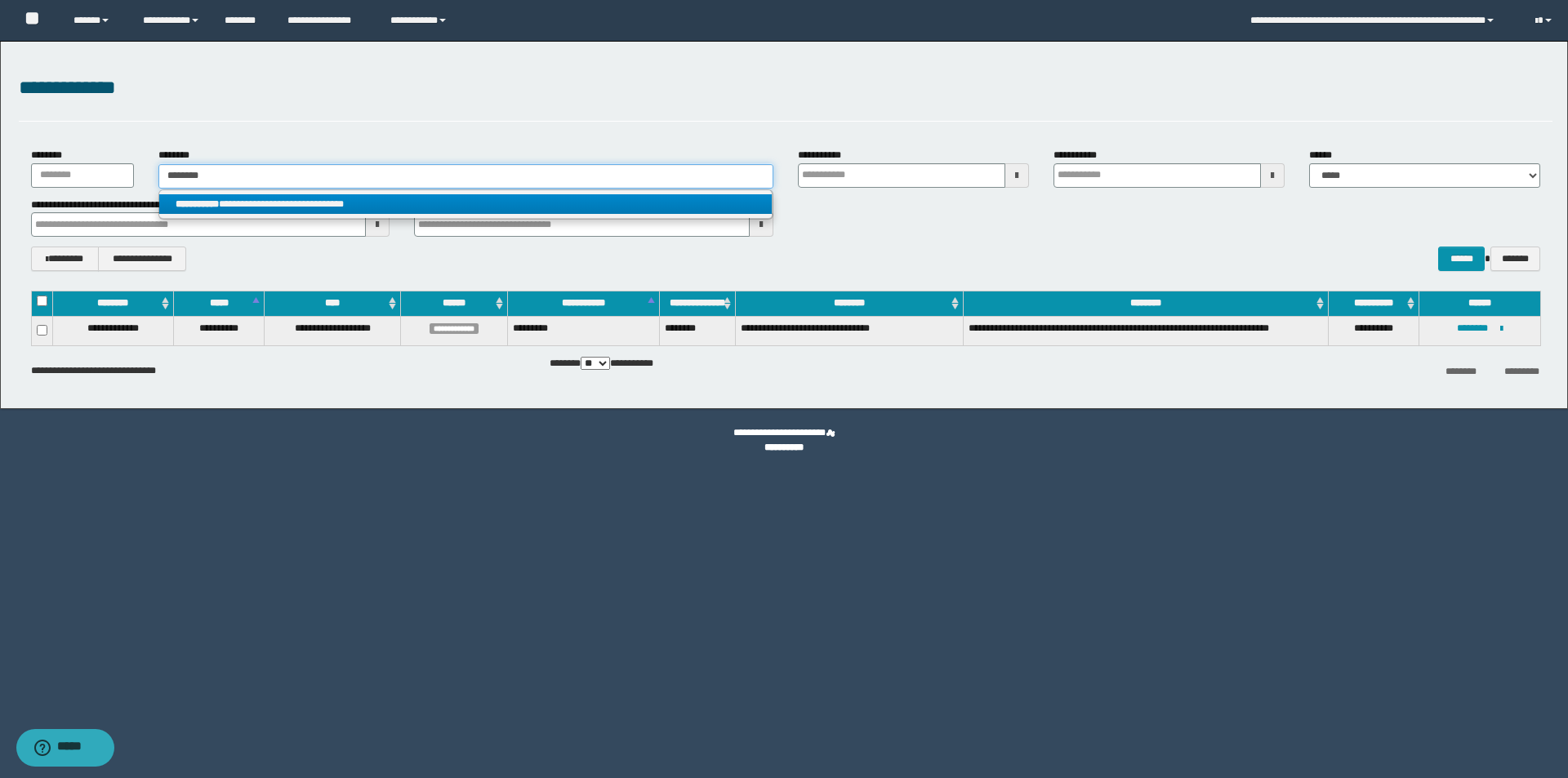 type 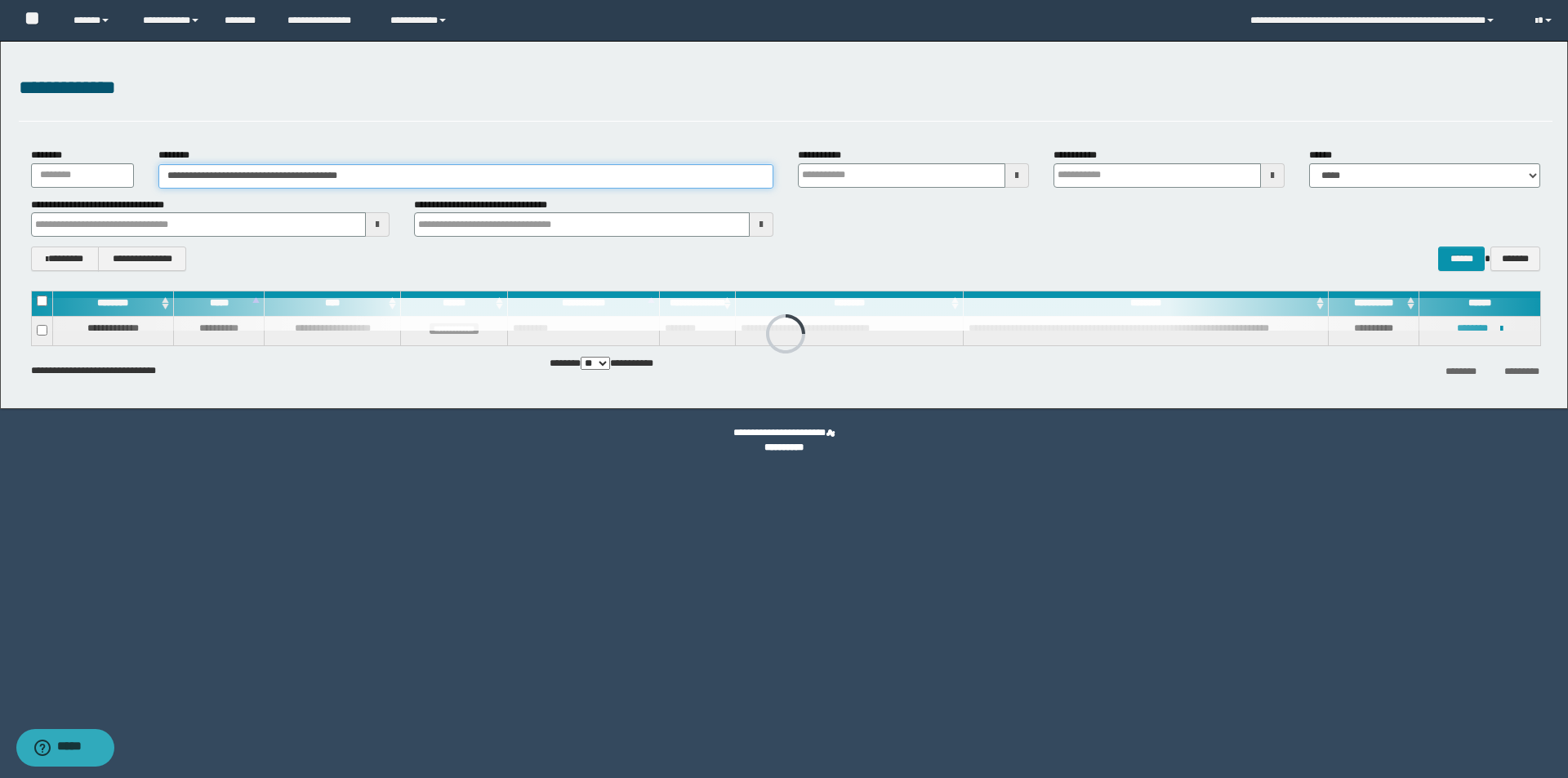 type 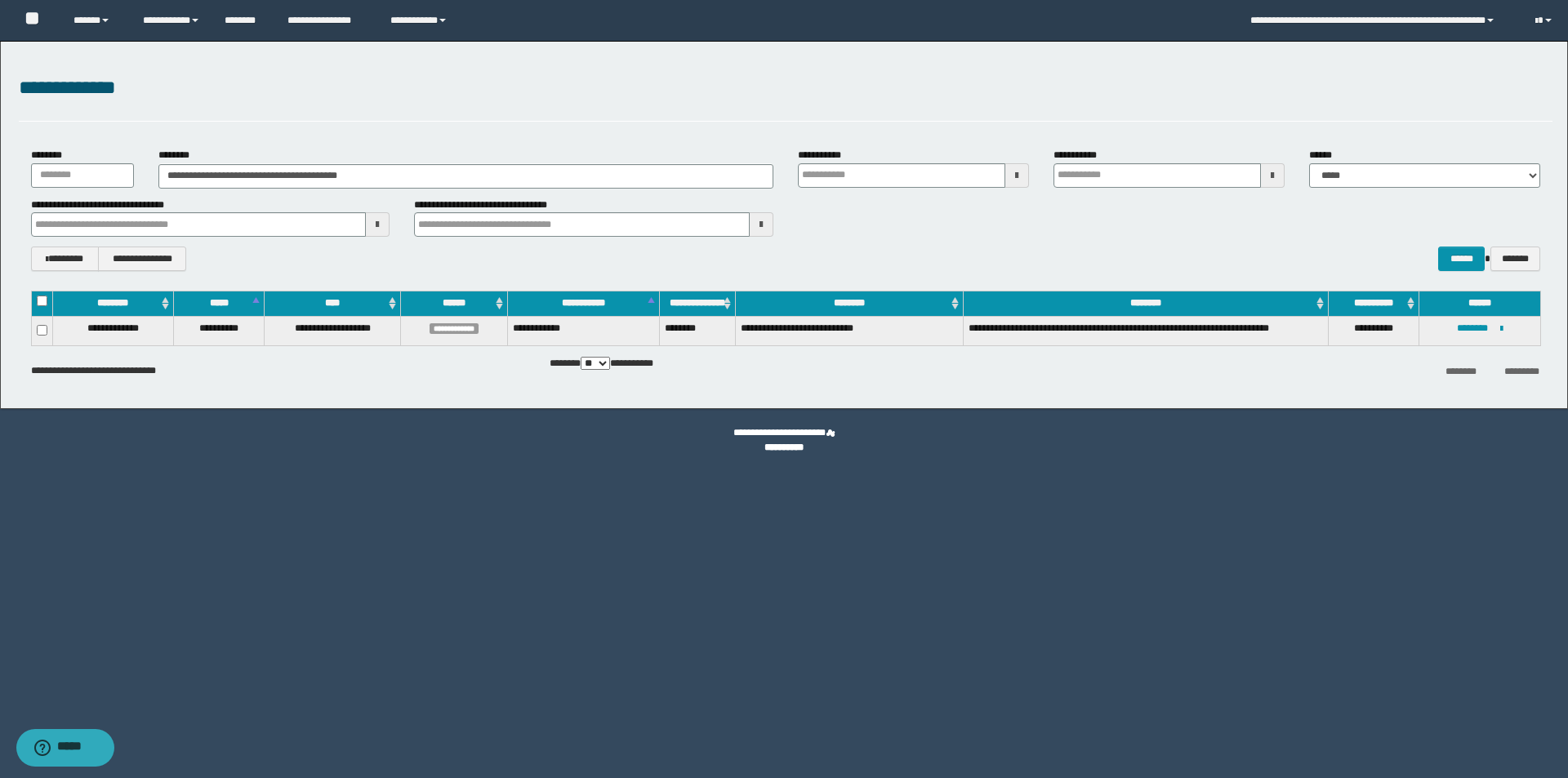 click on "**********" at bounding box center [786, 88] 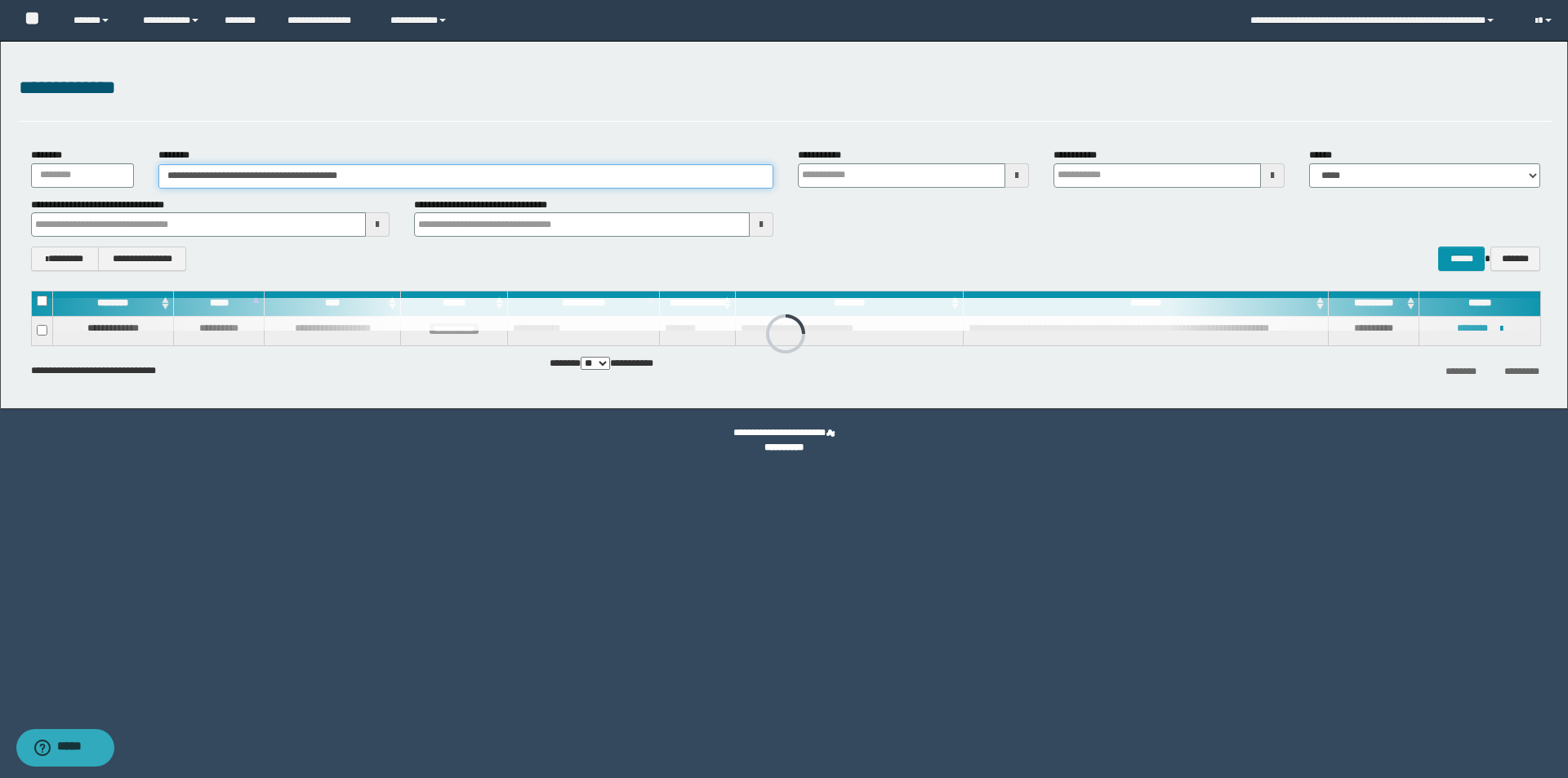 drag, startPoint x: 432, startPoint y: 169, endPoint x: 60, endPoint y: 169, distance: 372 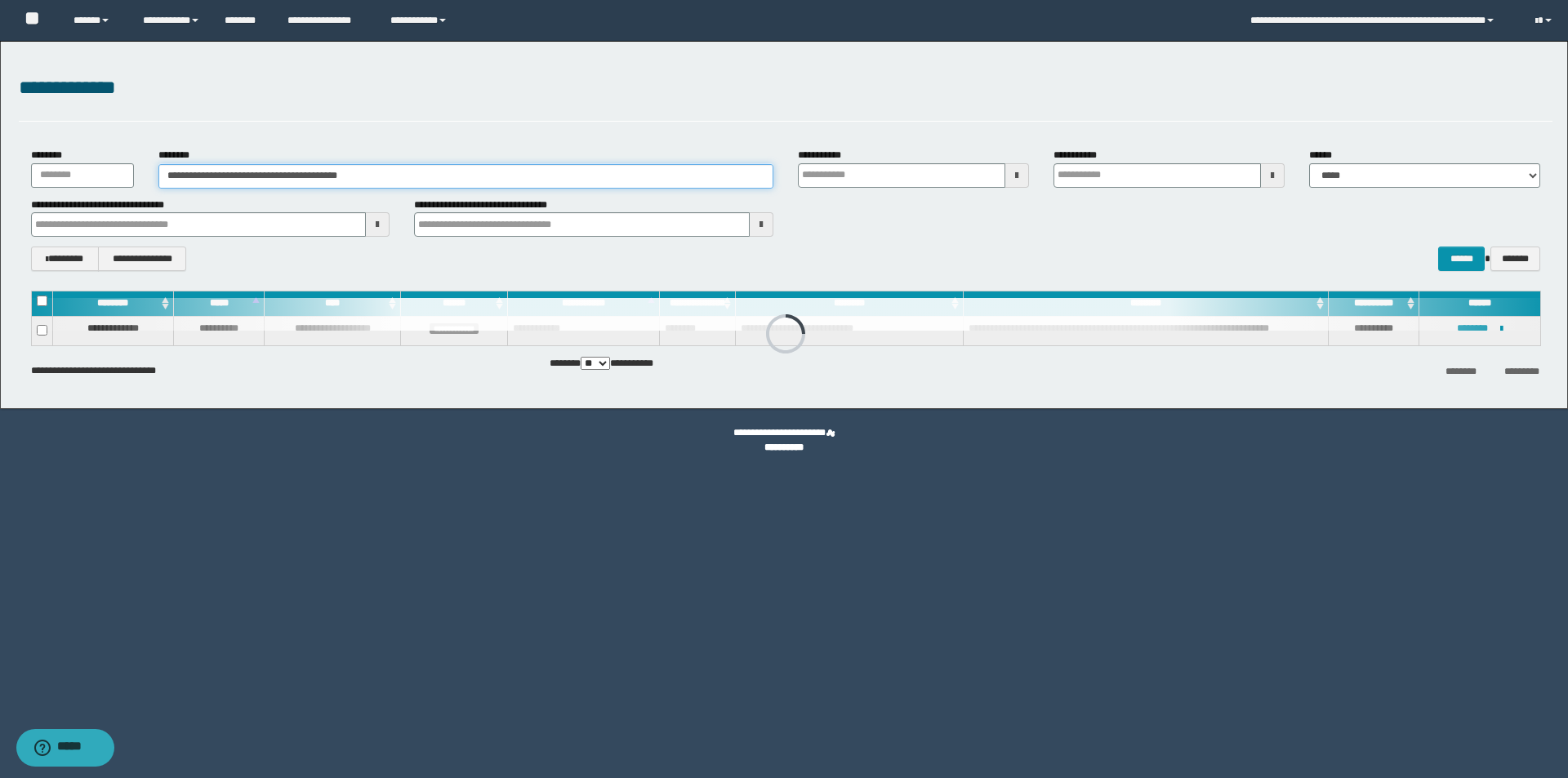 click on "**********" at bounding box center [786, 167] 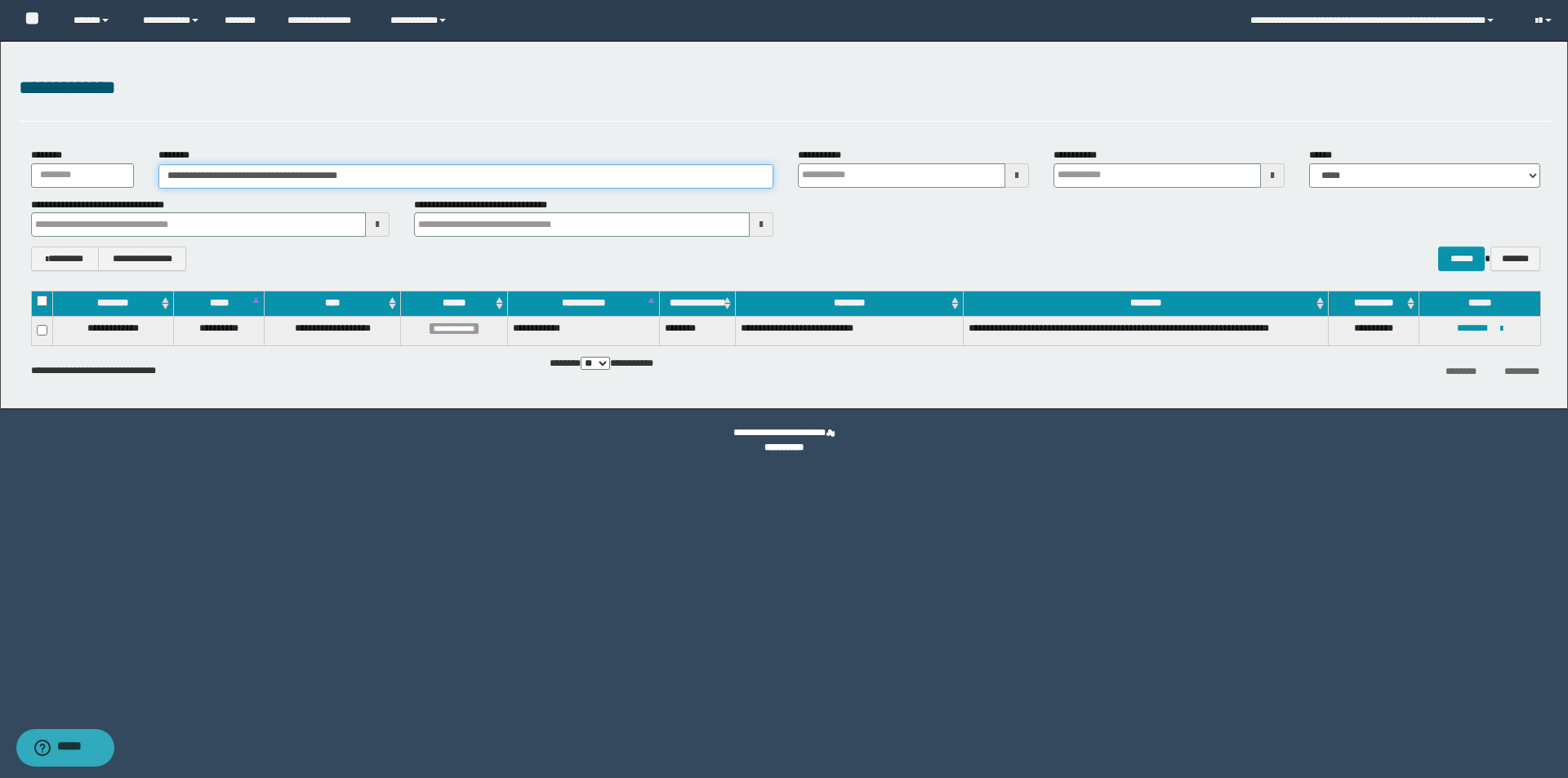 paste 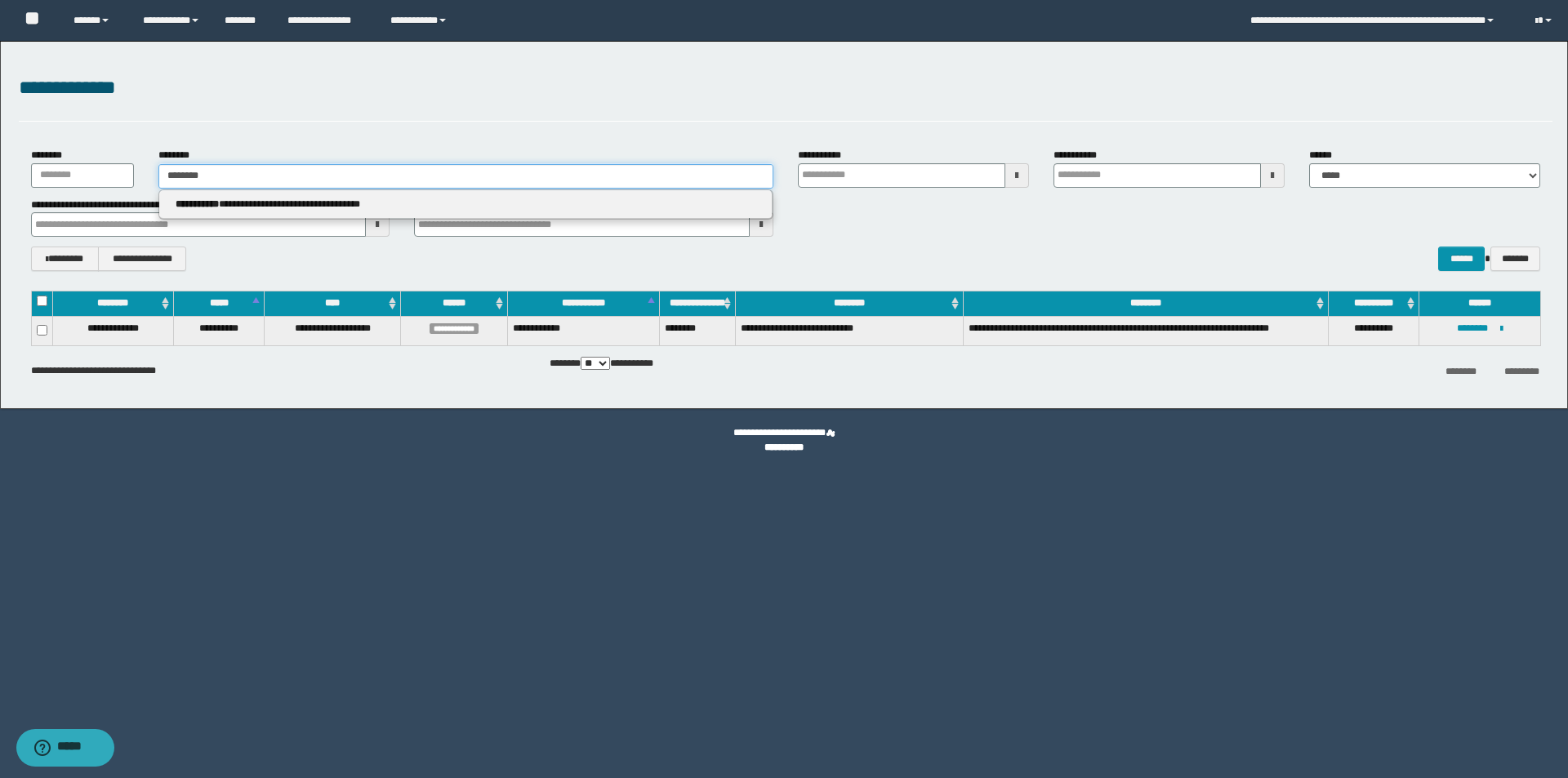 type on "********" 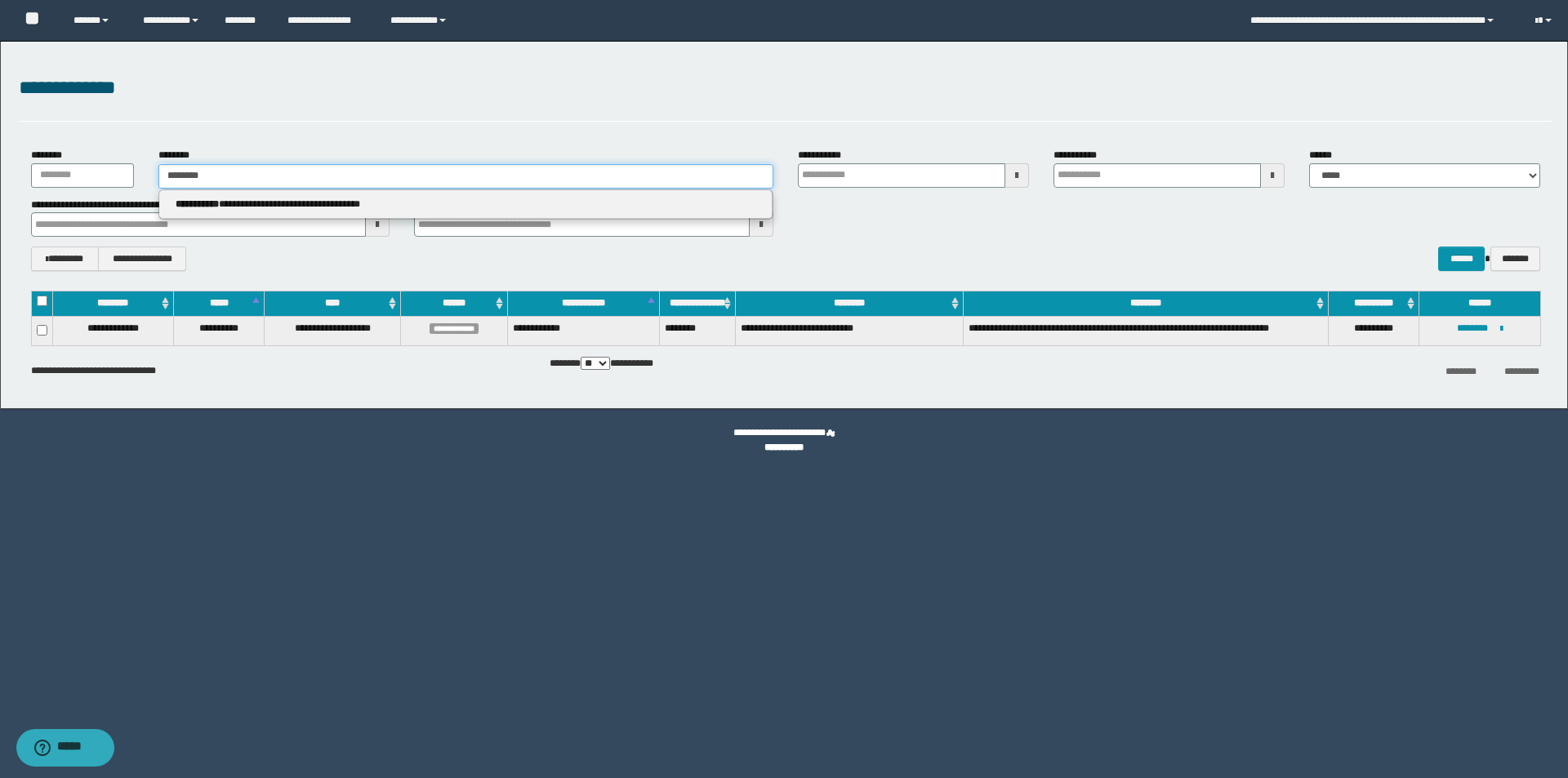 type 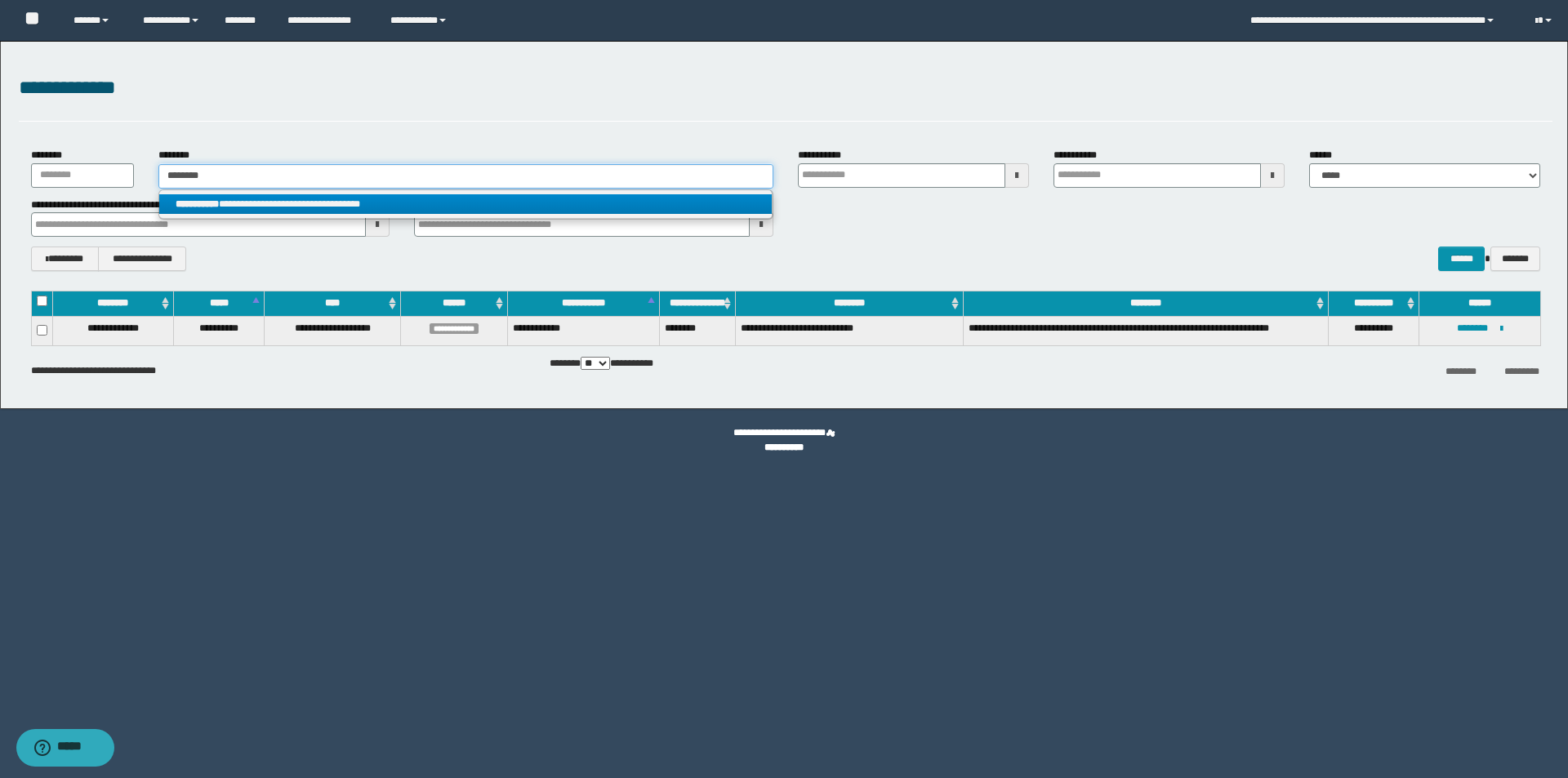 type on "********" 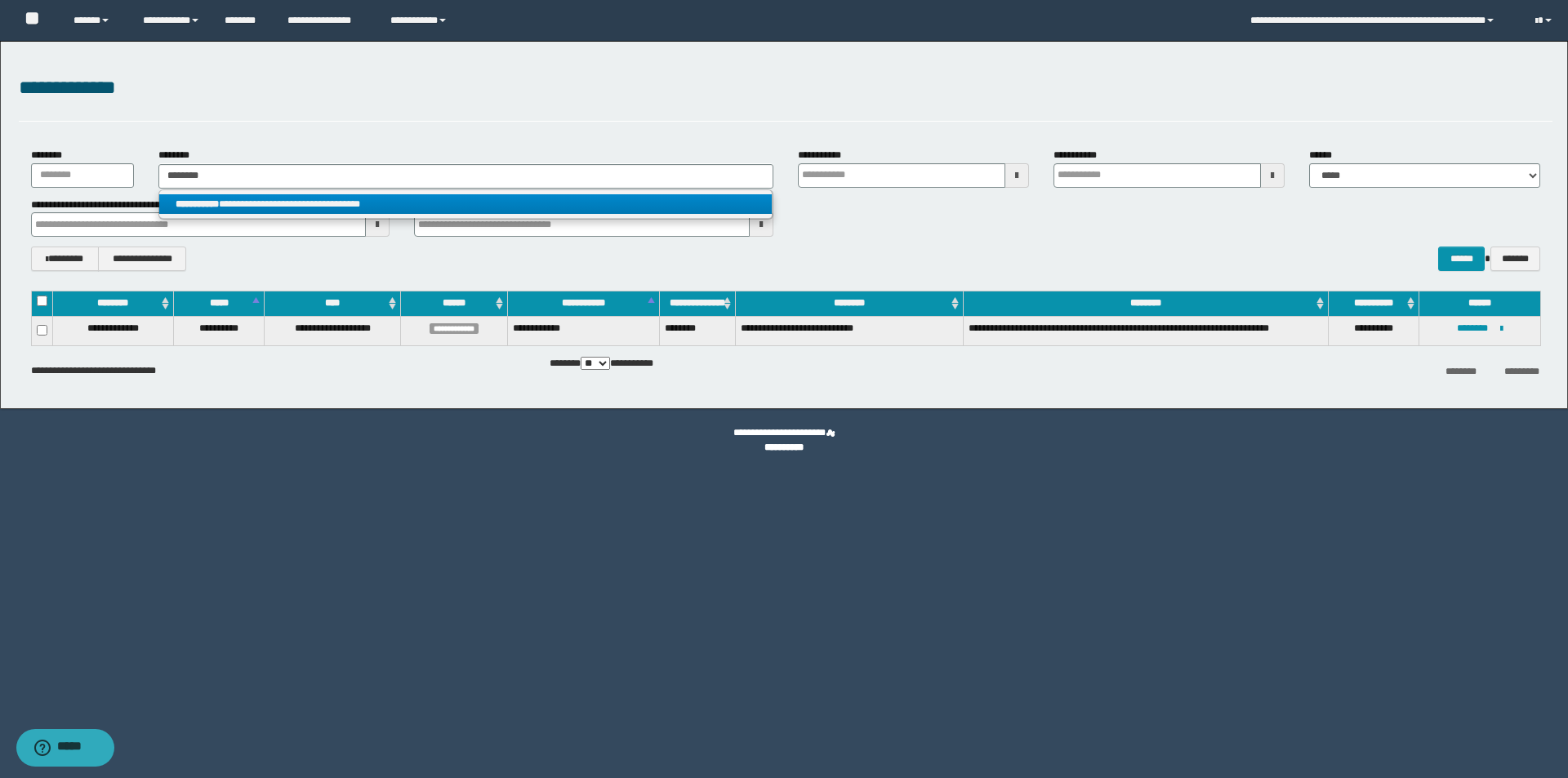 click on "**********" at bounding box center (466, 204) 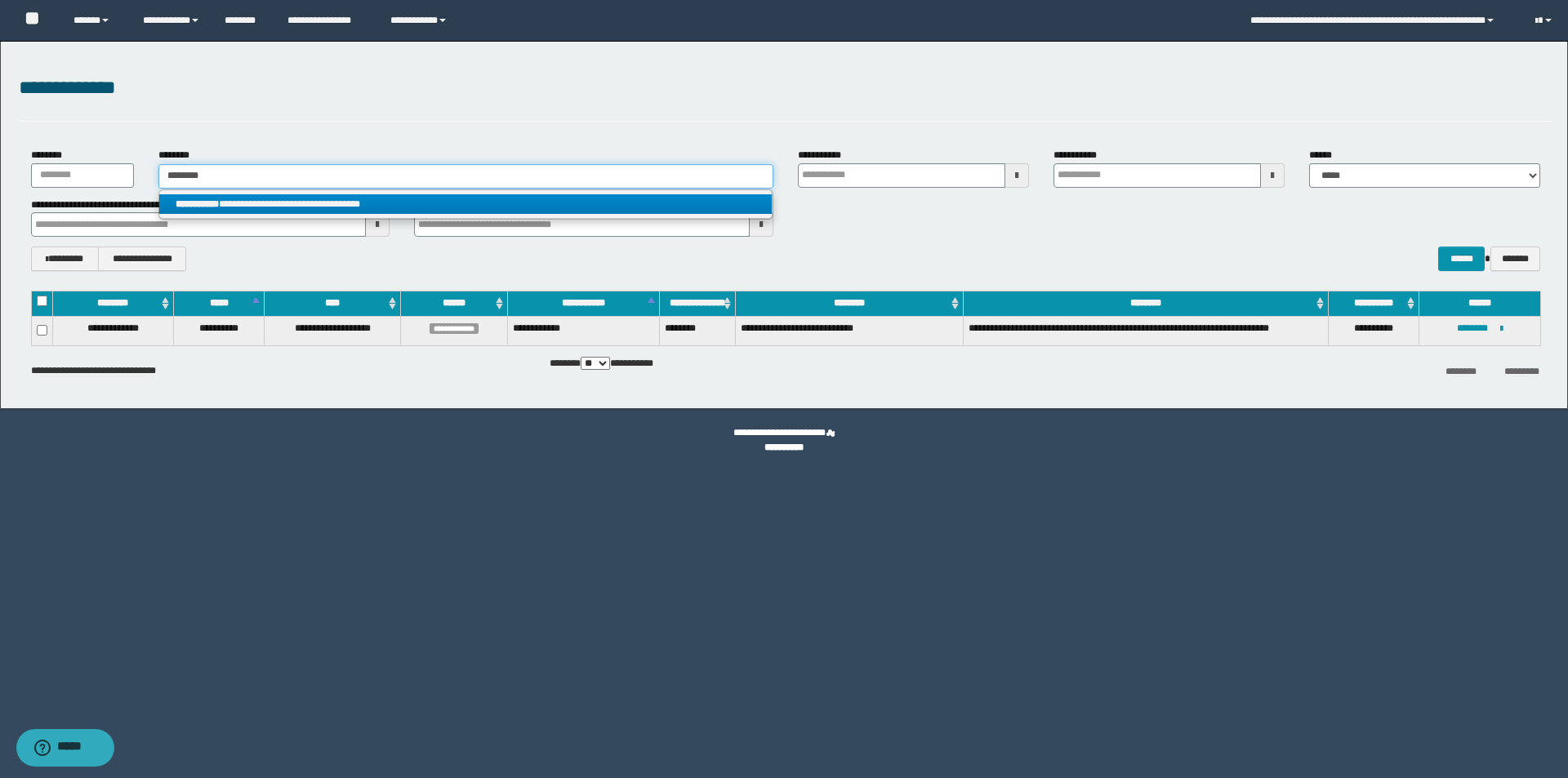 type 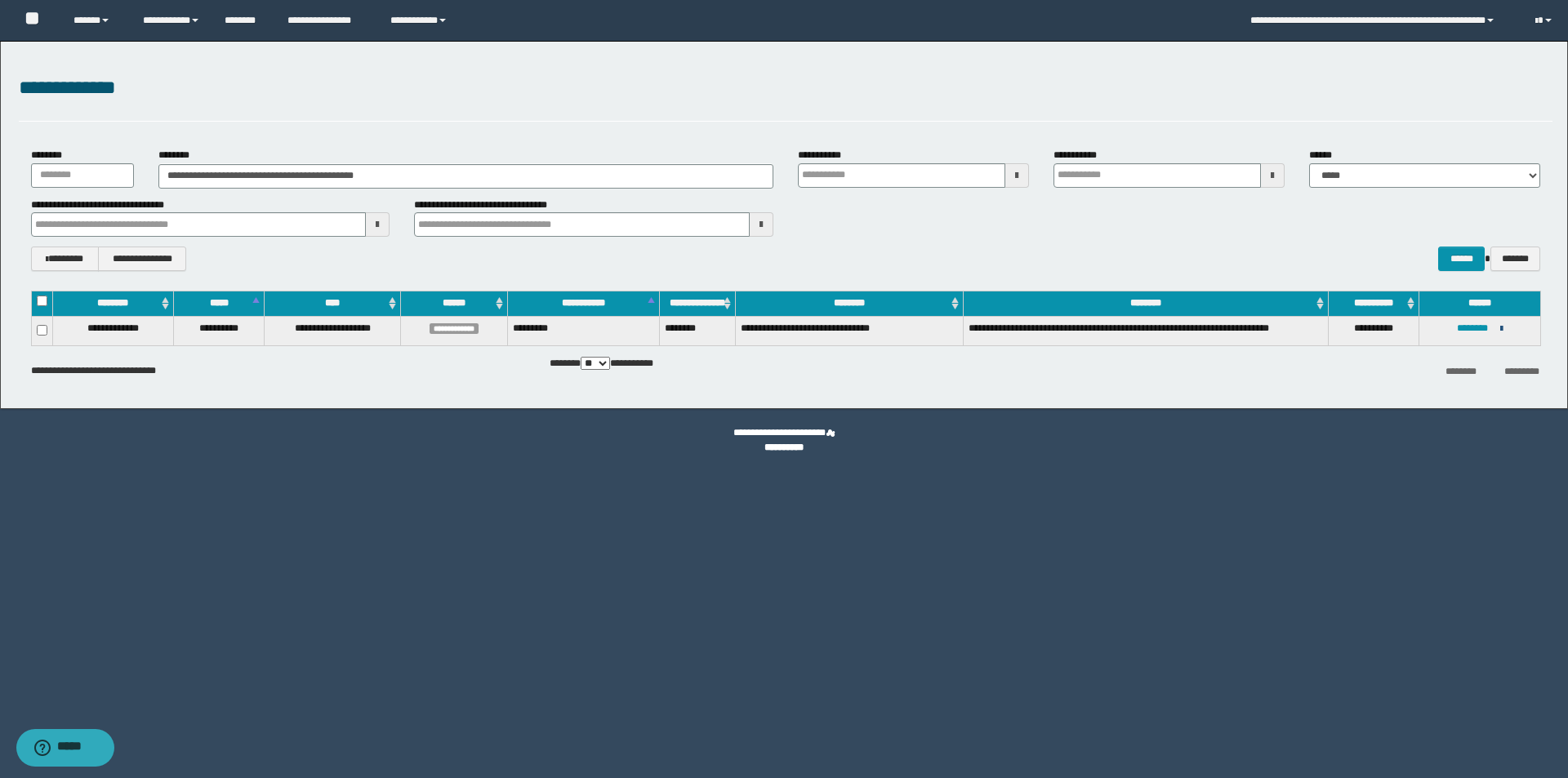 drag, startPoint x: 1503, startPoint y: 327, endPoint x: 1494, endPoint y: 331, distance: 9.848858 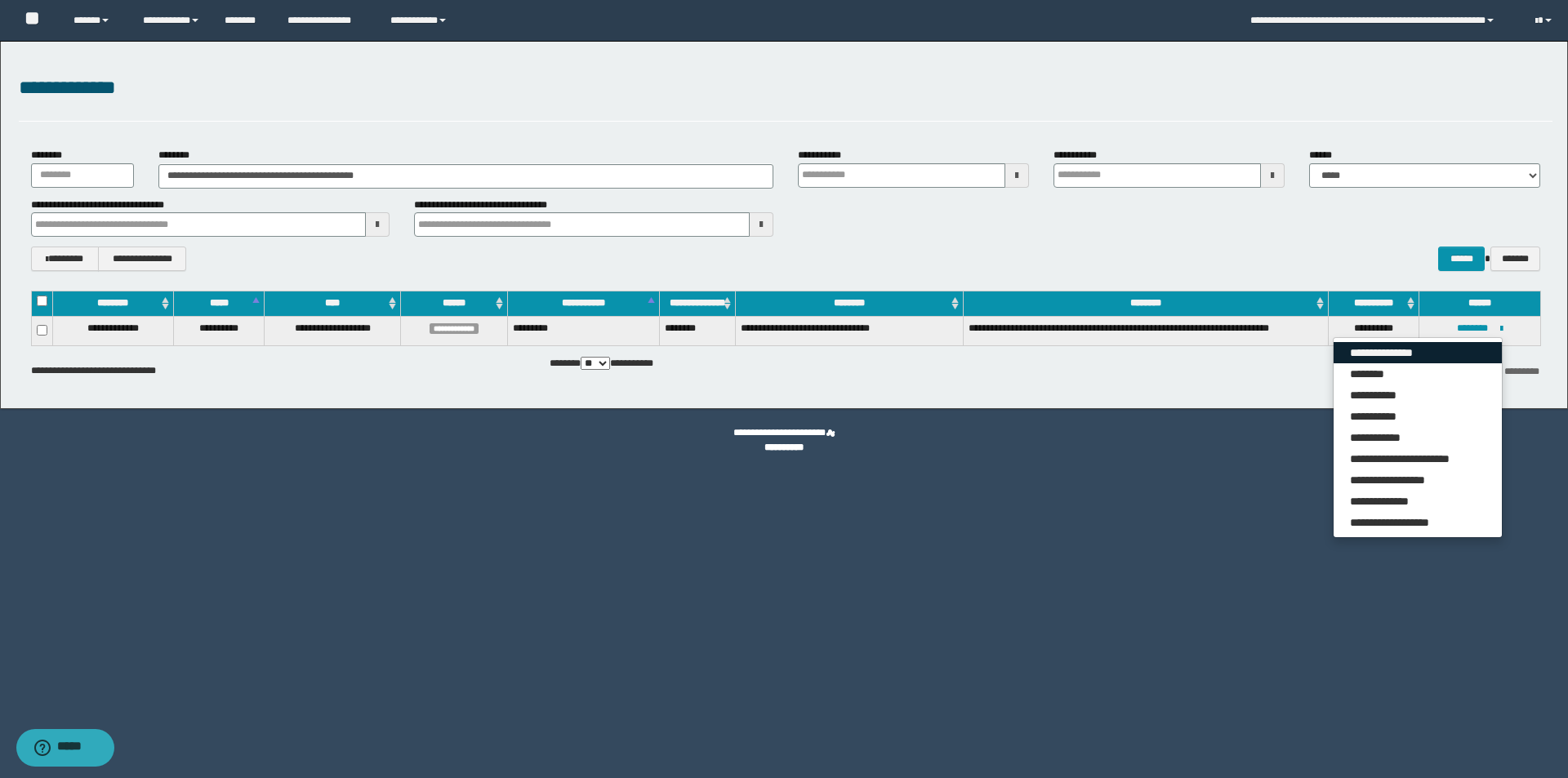 click on "**********" at bounding box center [1418, 353] 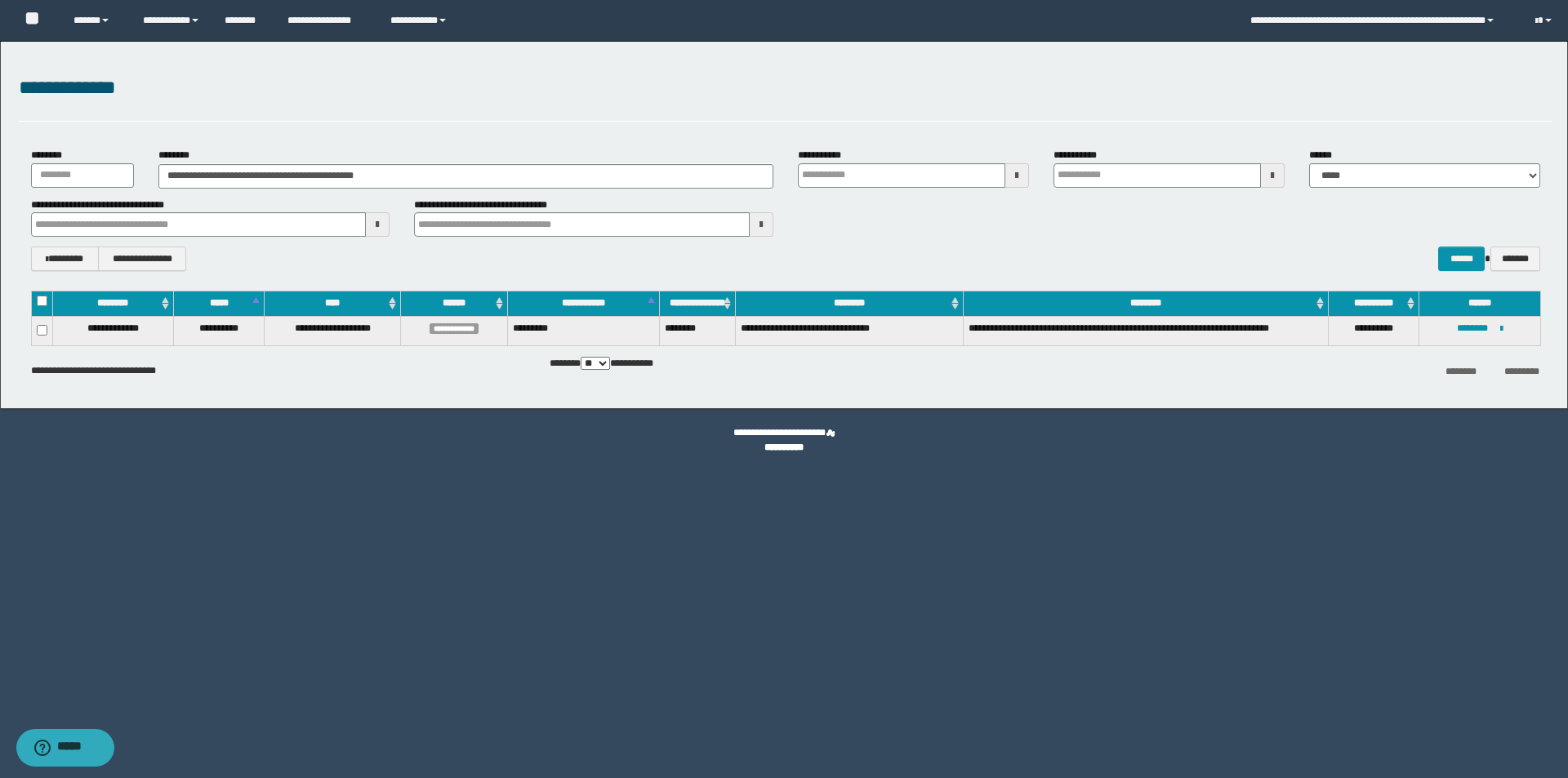 drag, startPoint x: 35, startPoint y: 395, endPoint x: 54, endPoint y: 388, distance: 20.248457 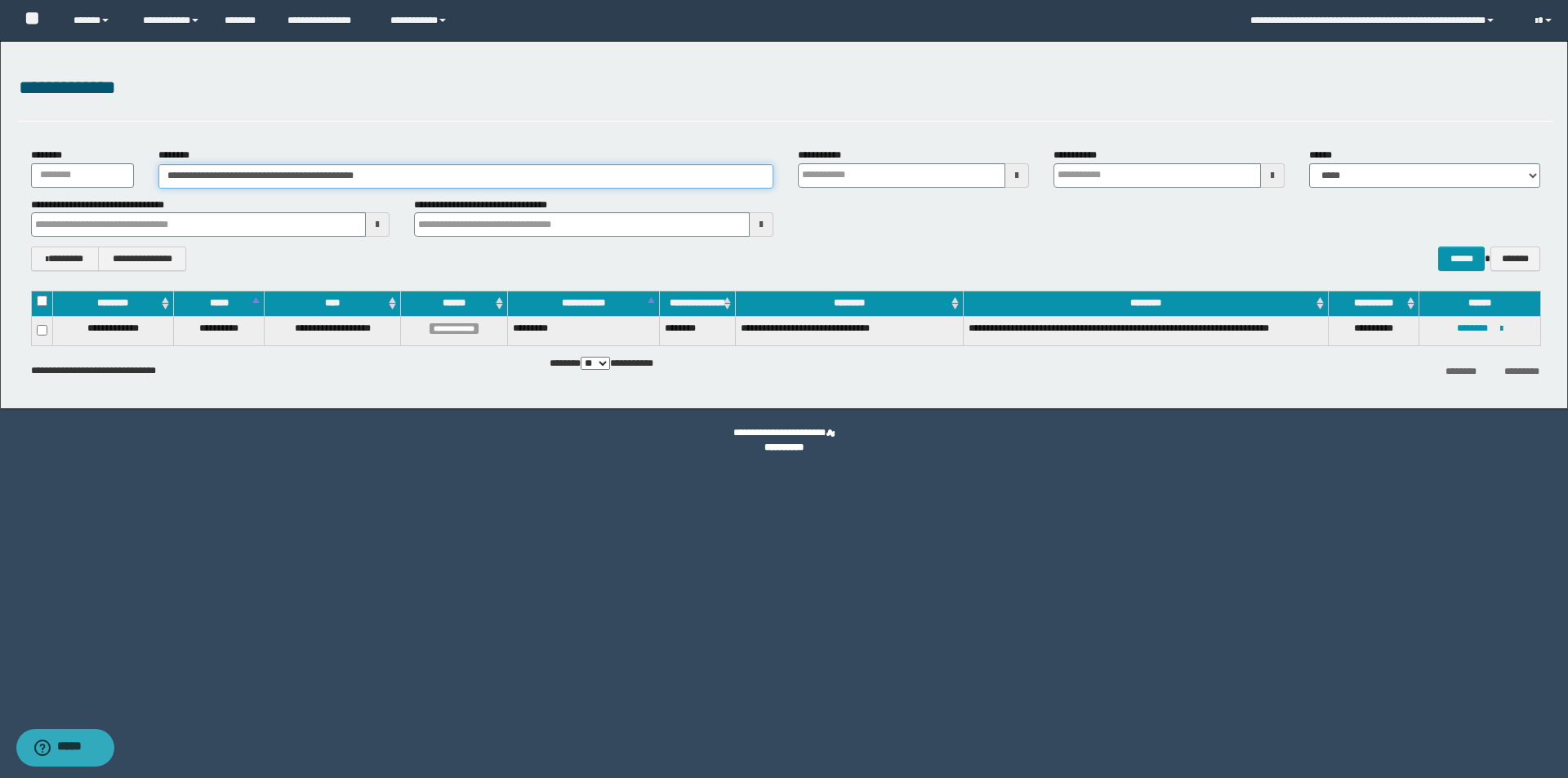 drag, startPoint x: 461, startPoint y: 176, endPoint x: 94, endPoint y: 158, distance: 367.4412 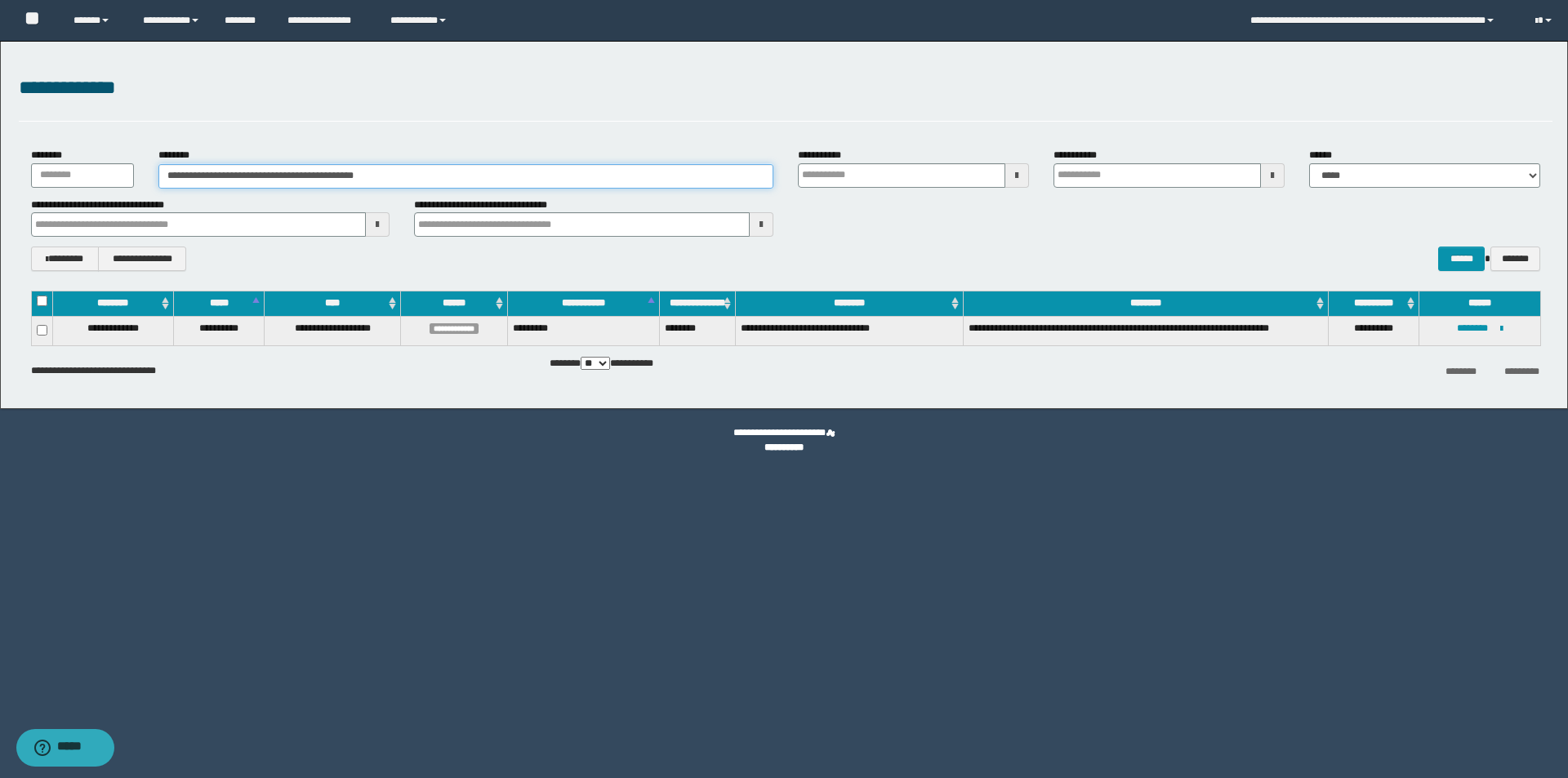 paste 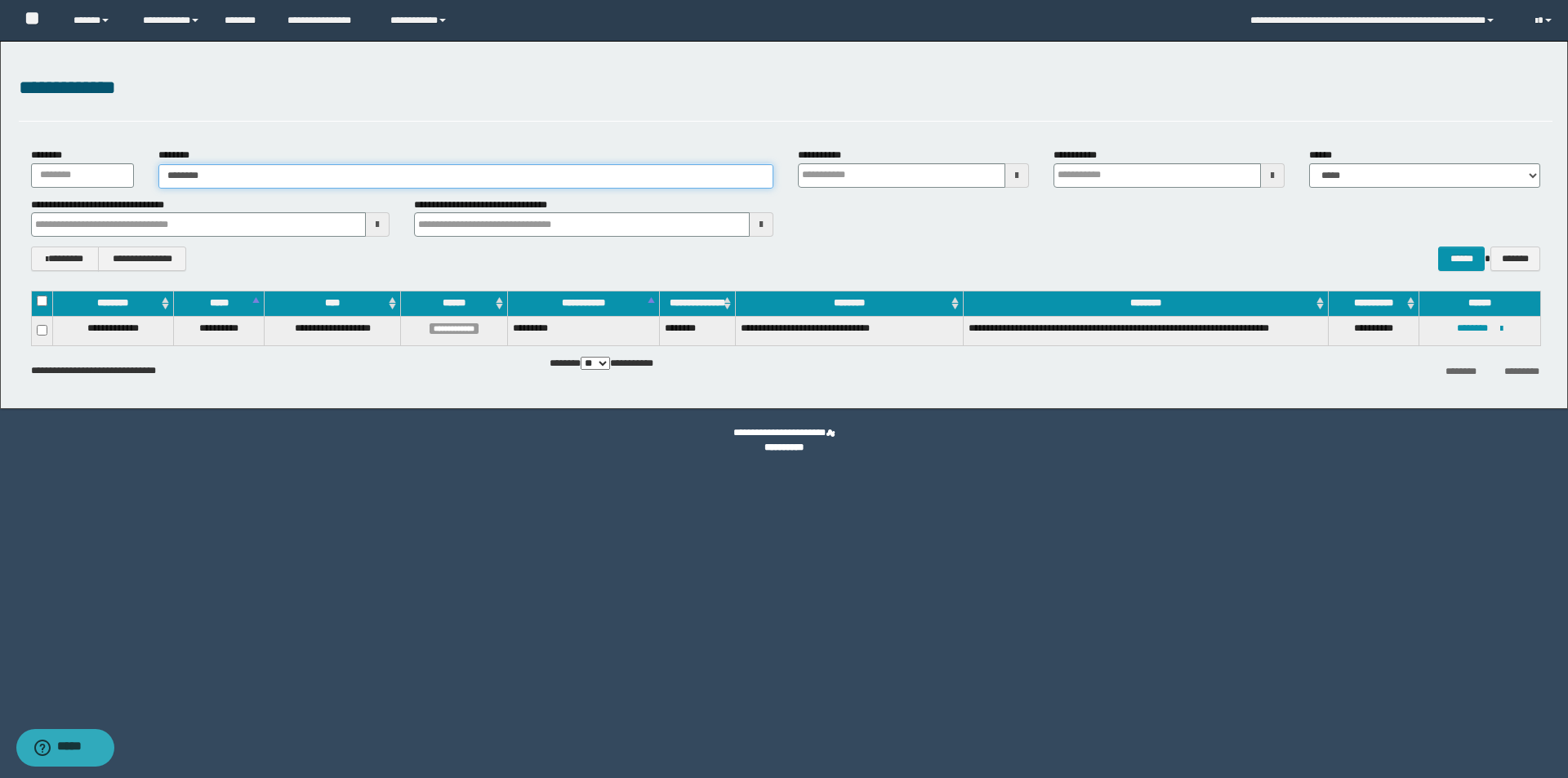 type on "********" 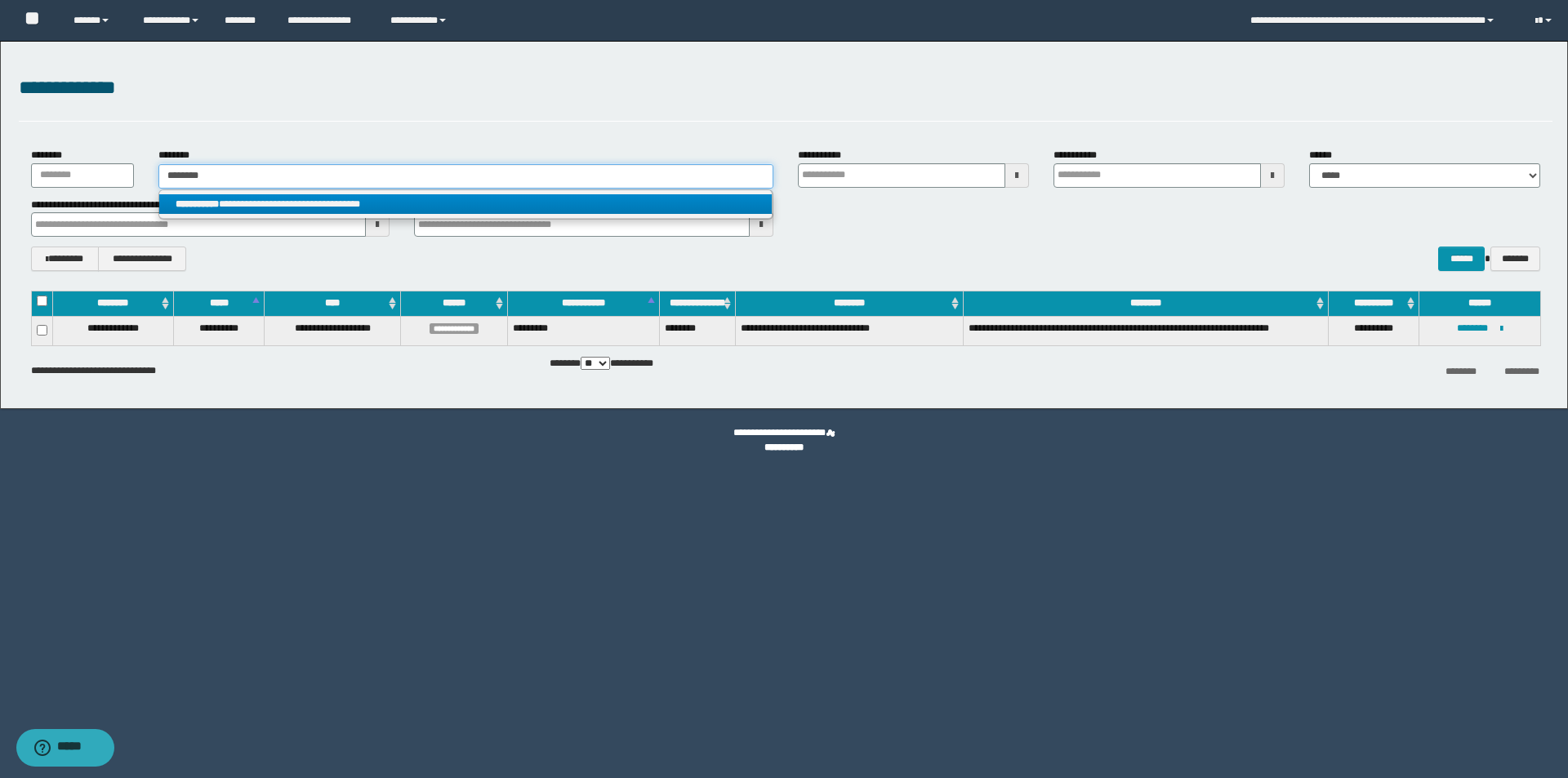 type on "********" 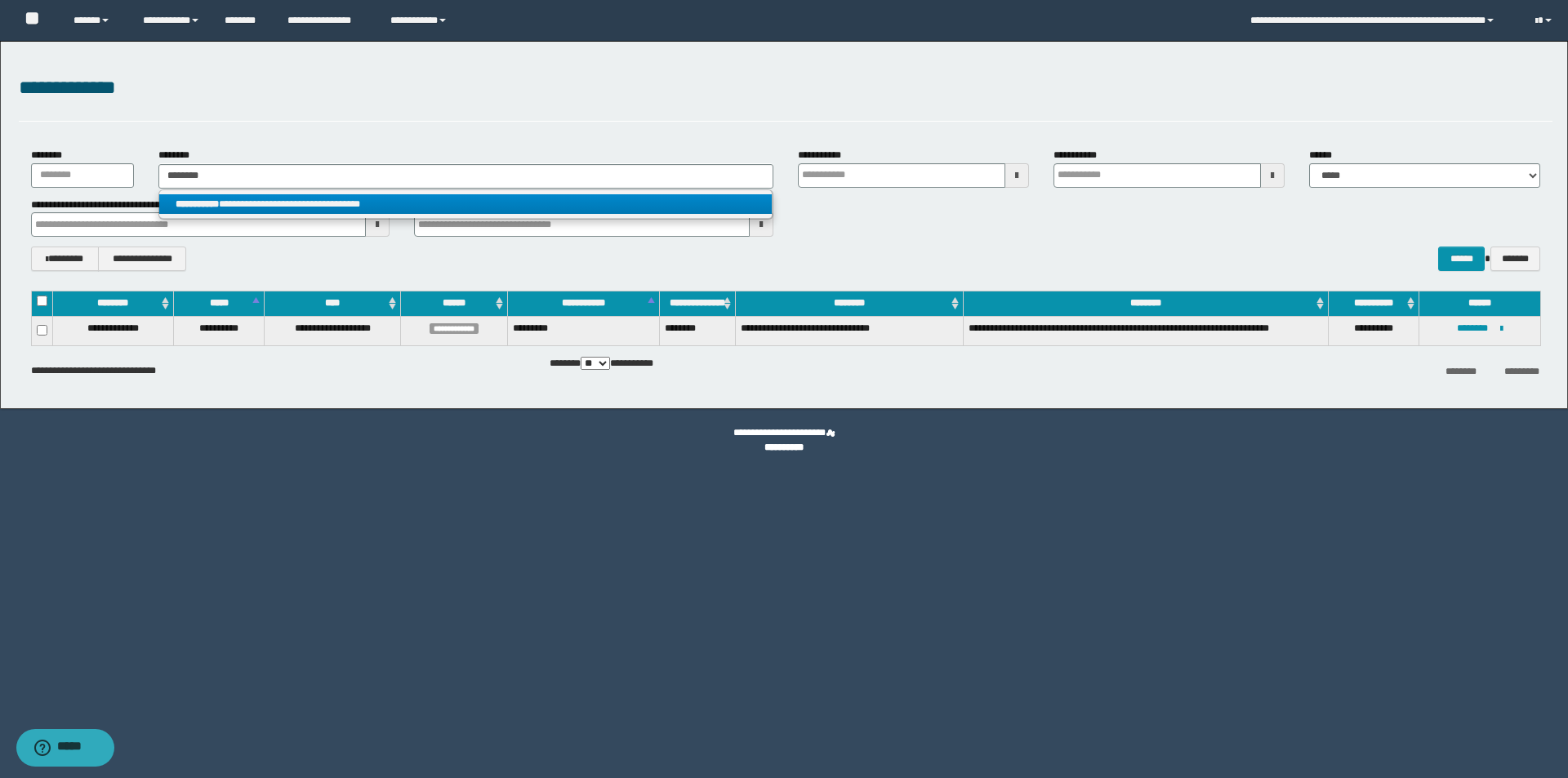 drag, startPoint x: 257, startPoint y: 201, endPoint x: 285, endPoint y: 199, distance: 28.071338 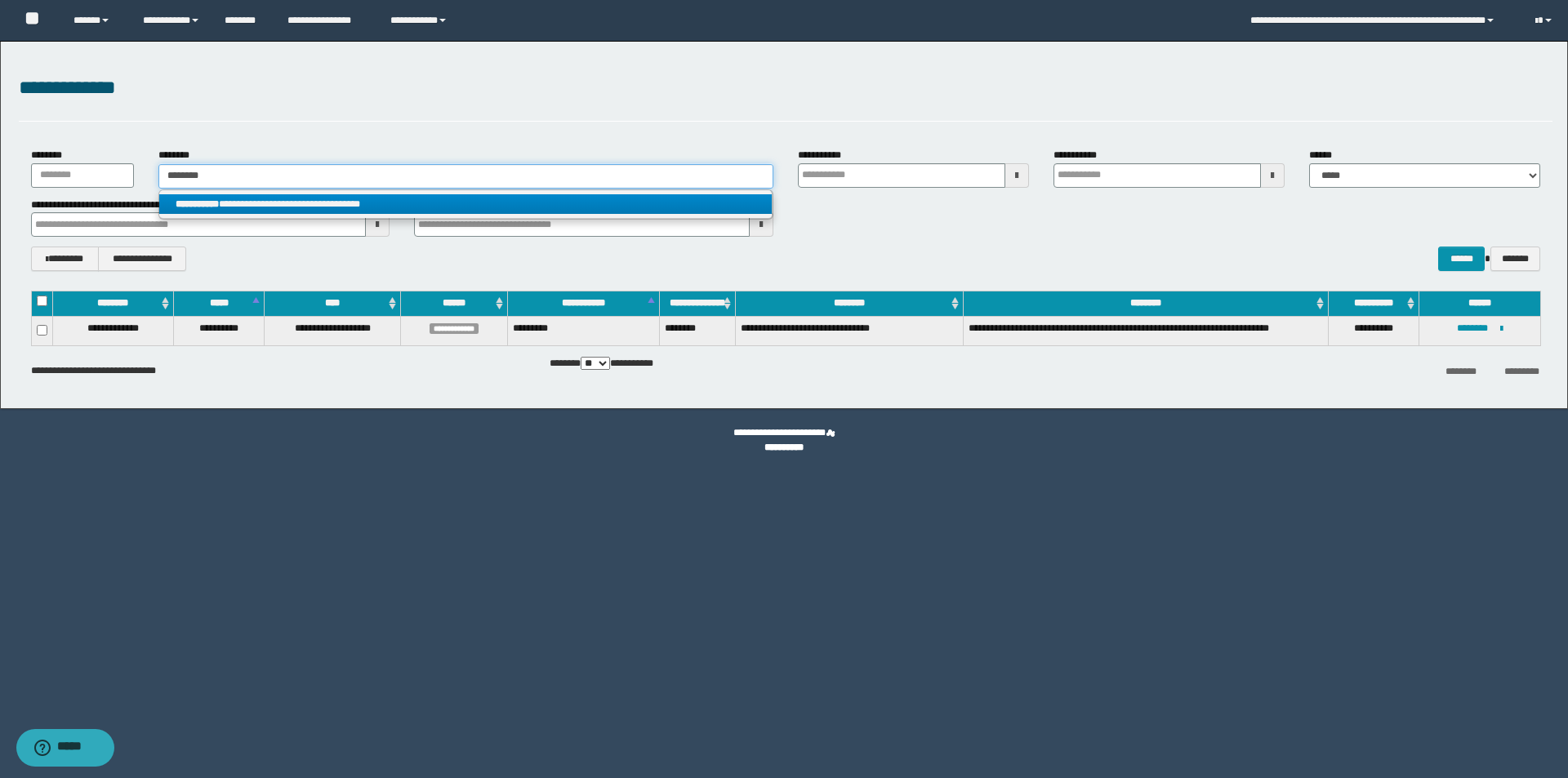type 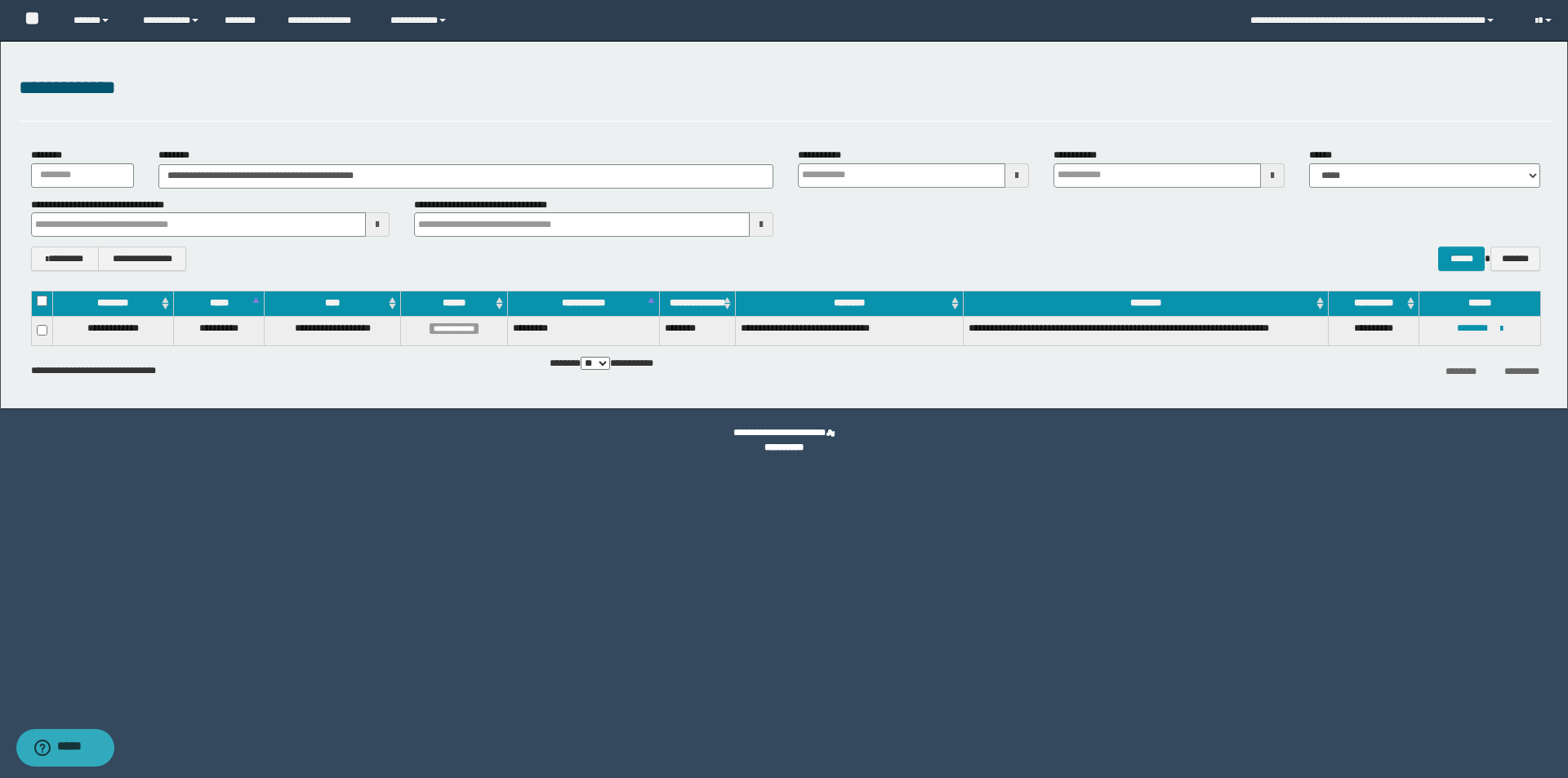 click on "**********" at bounding box center (786, 97) 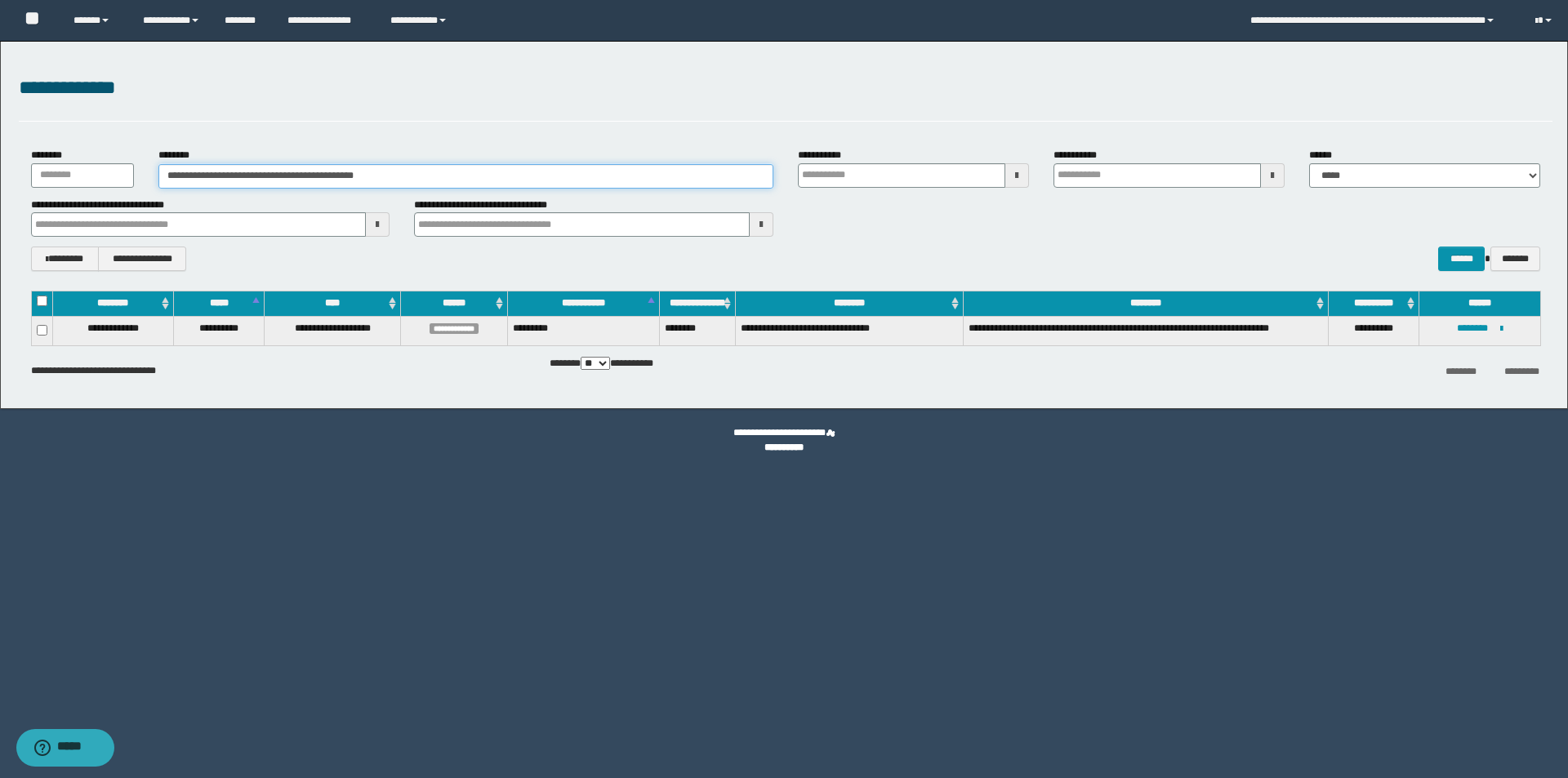 drag, startPoint x: 425, startPoint y: 171, endPoint x: 56, endPoint y: 177, distance: 369.04878 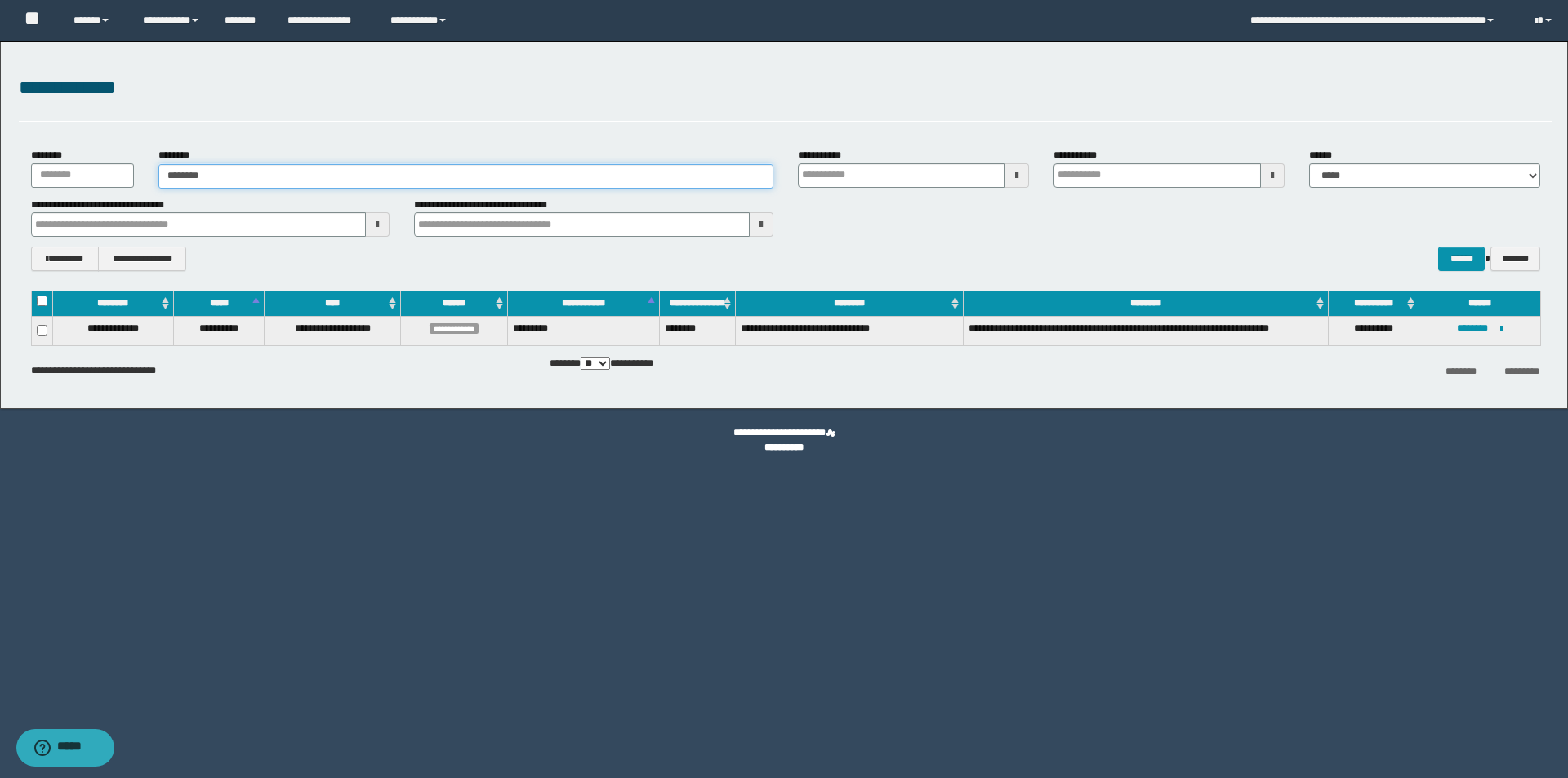 type on "********" 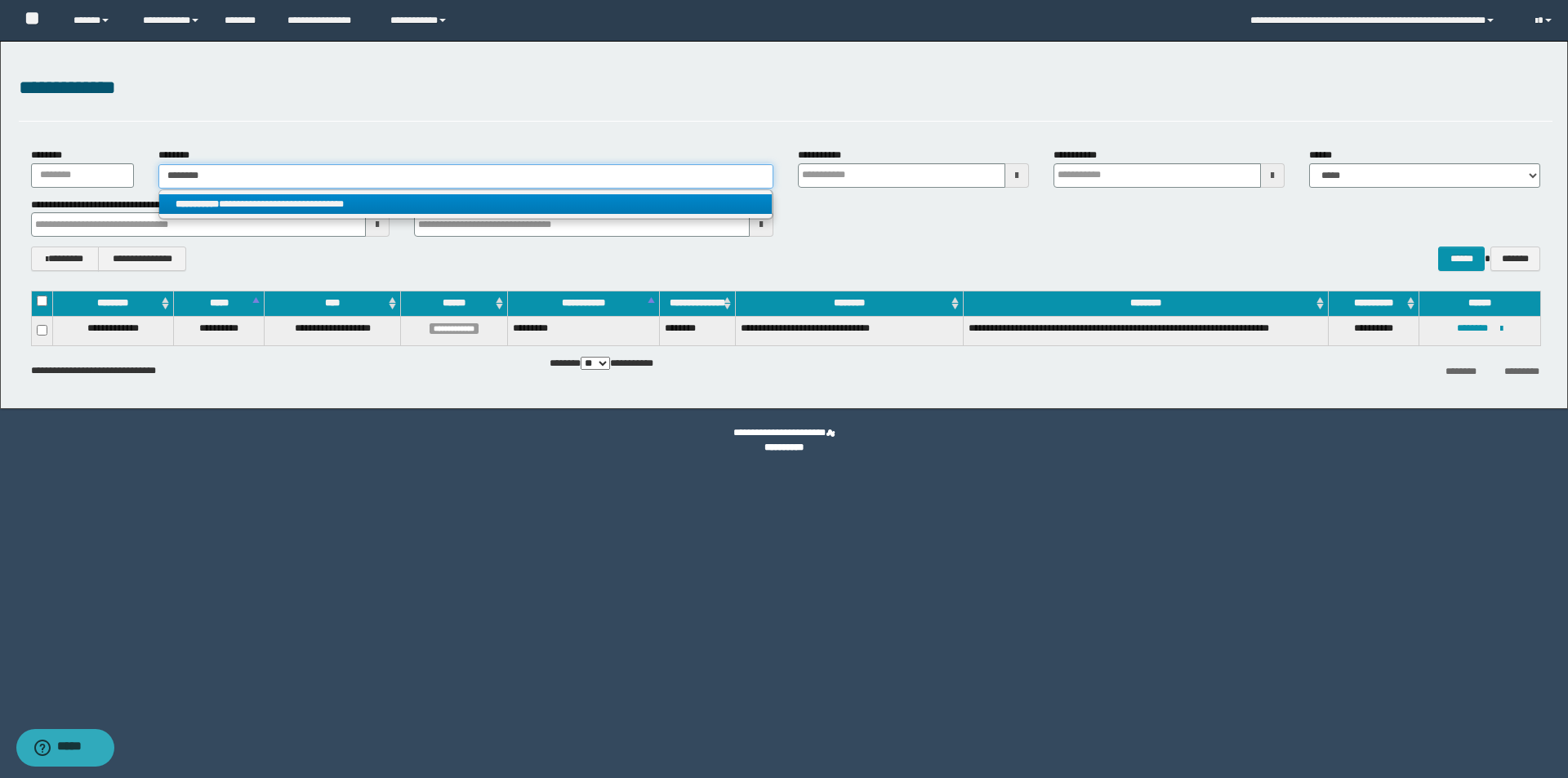 type on "********" 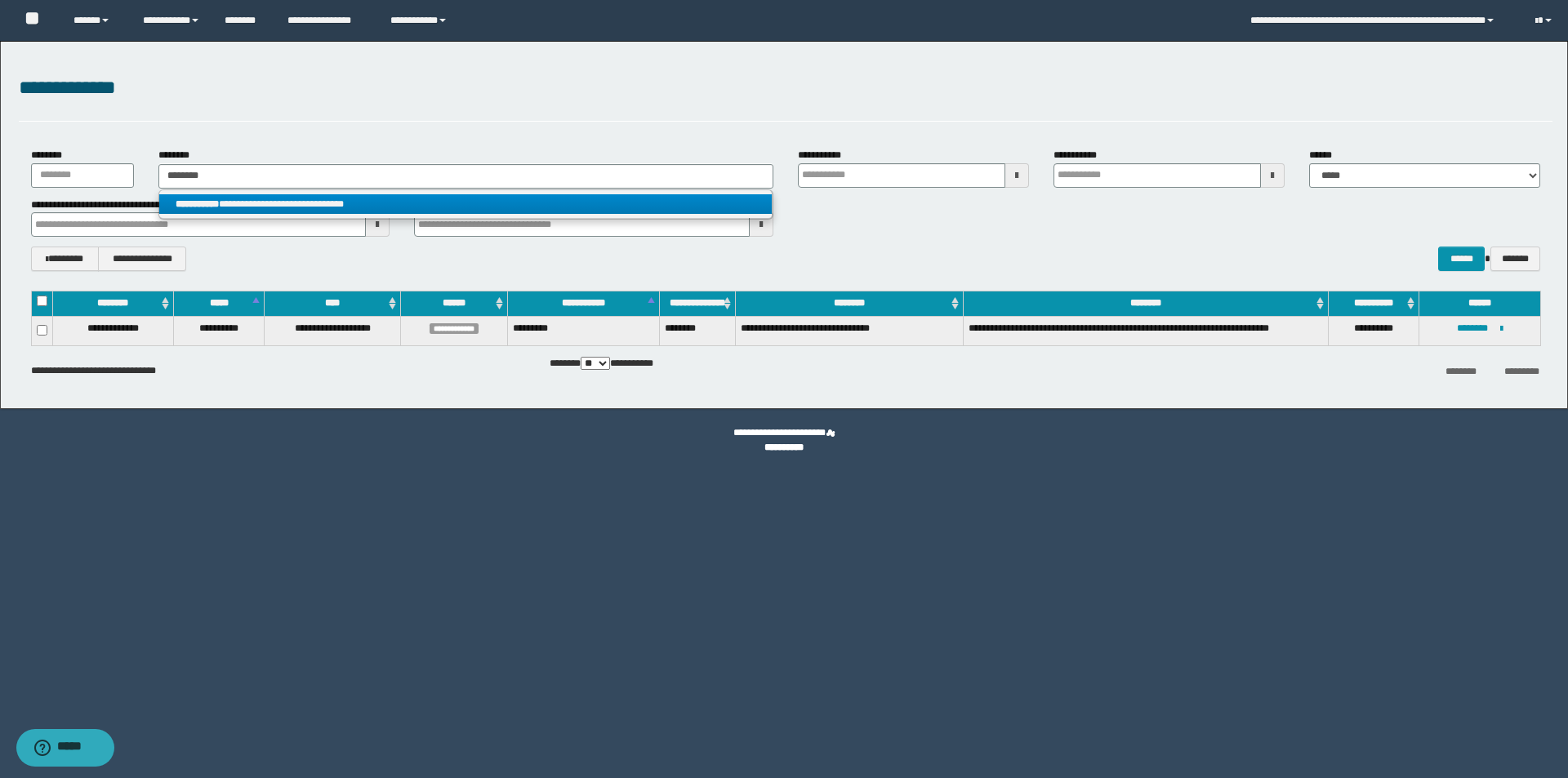 drag, startPoint x: 255, startPoint y: 205, endPoint x: 283, endPoint y: 205, distance: 28 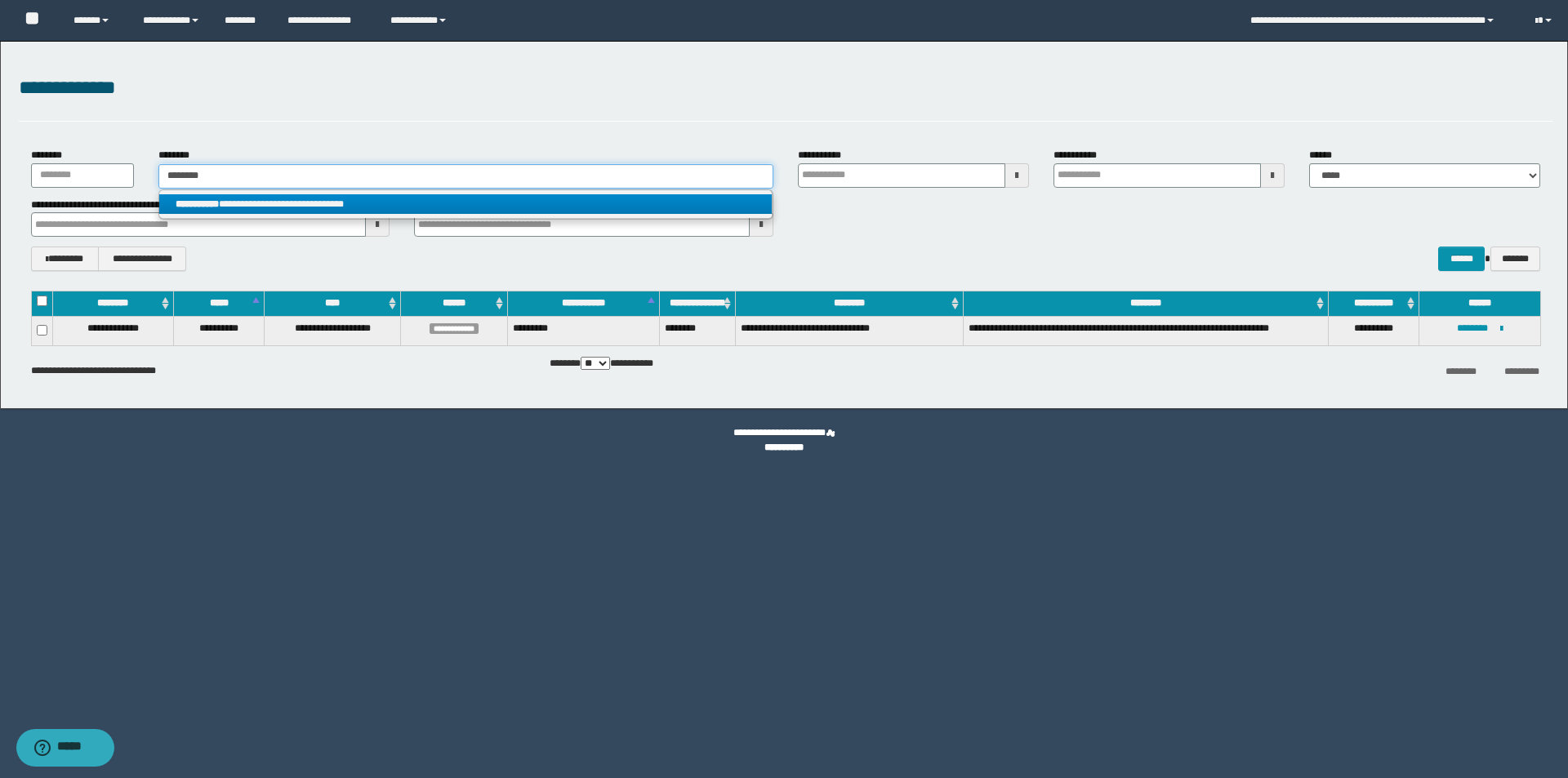 type 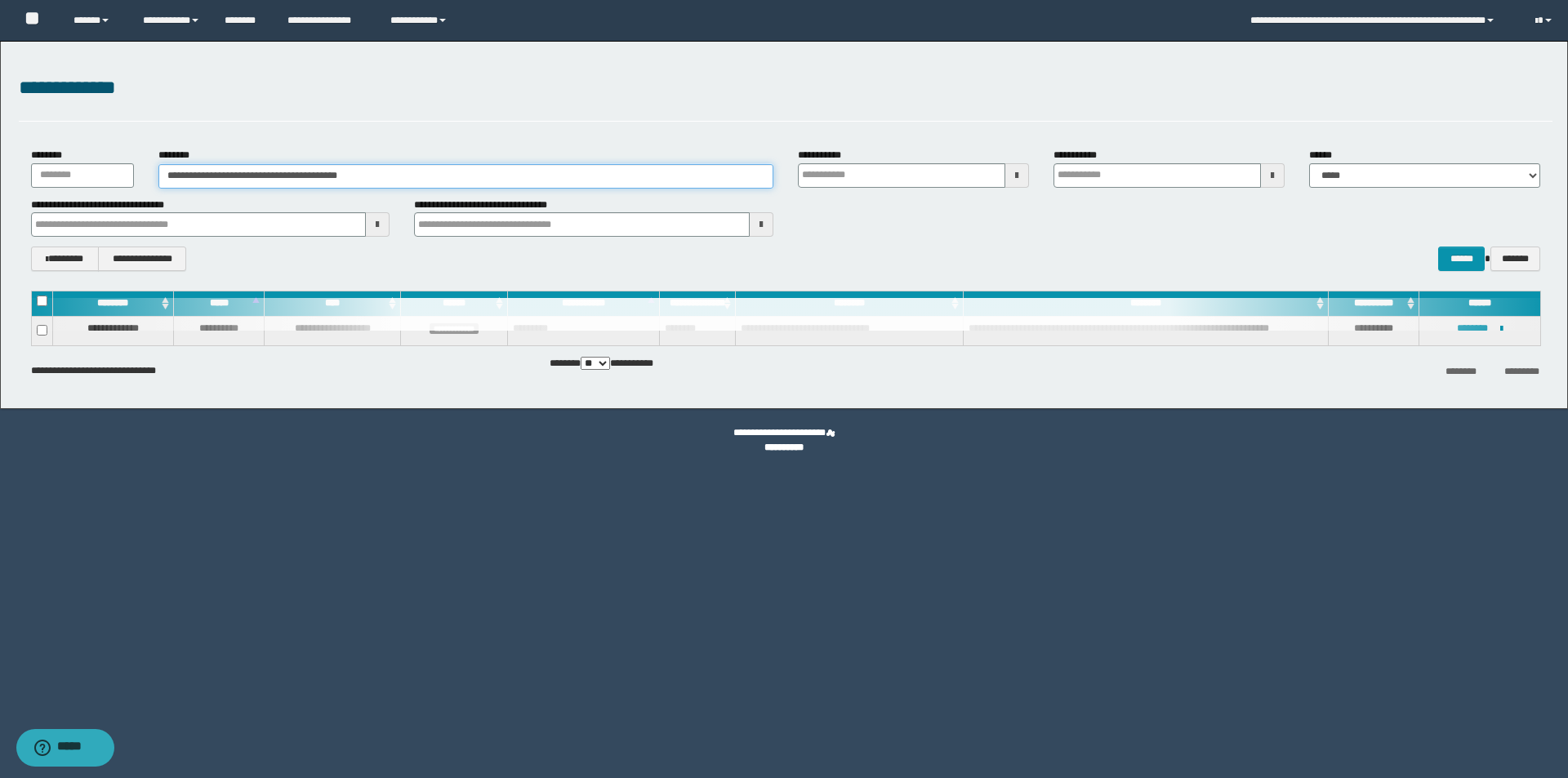 type 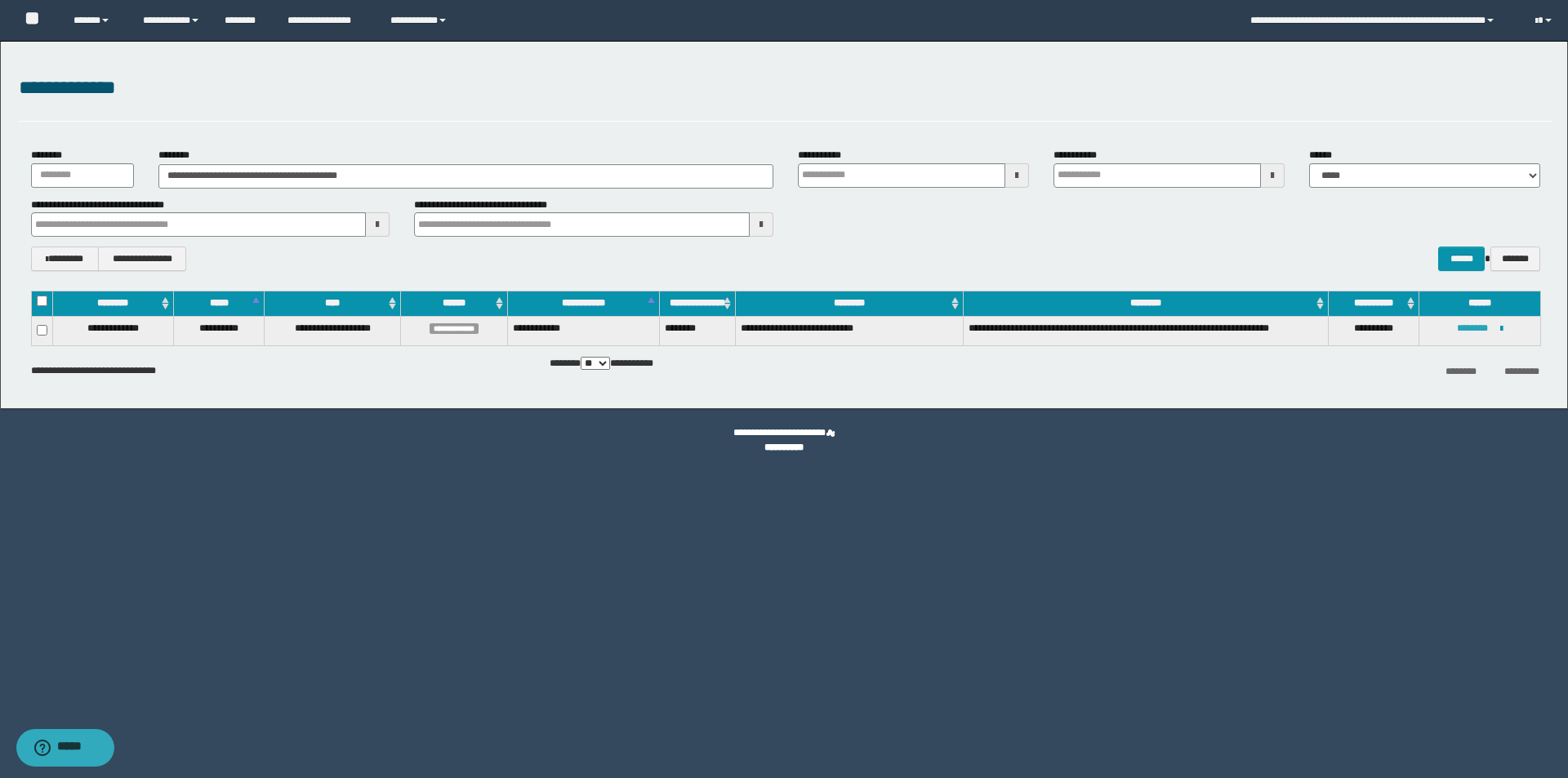 click on "********" at bounding box center [1472, 328] 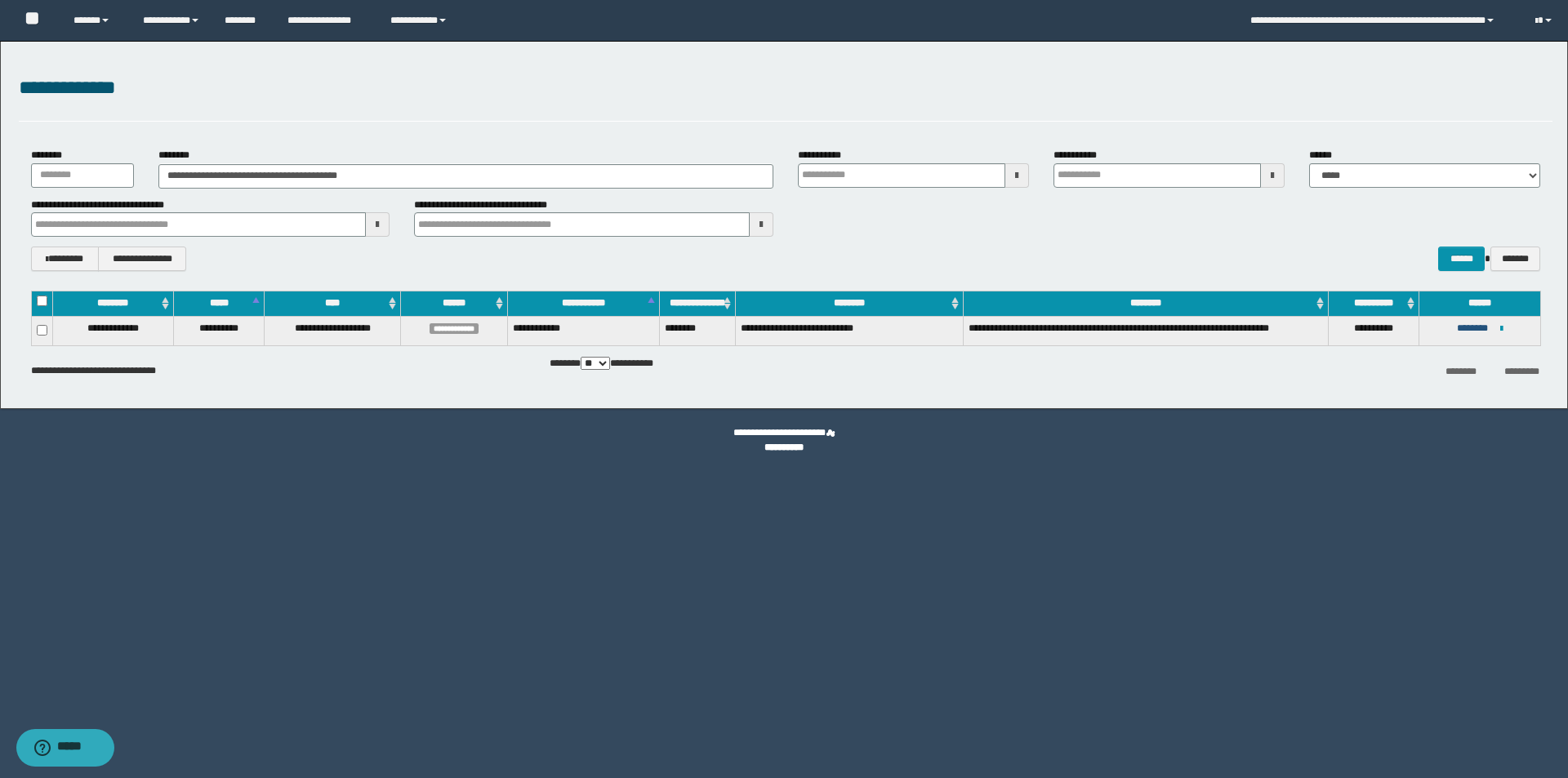 type 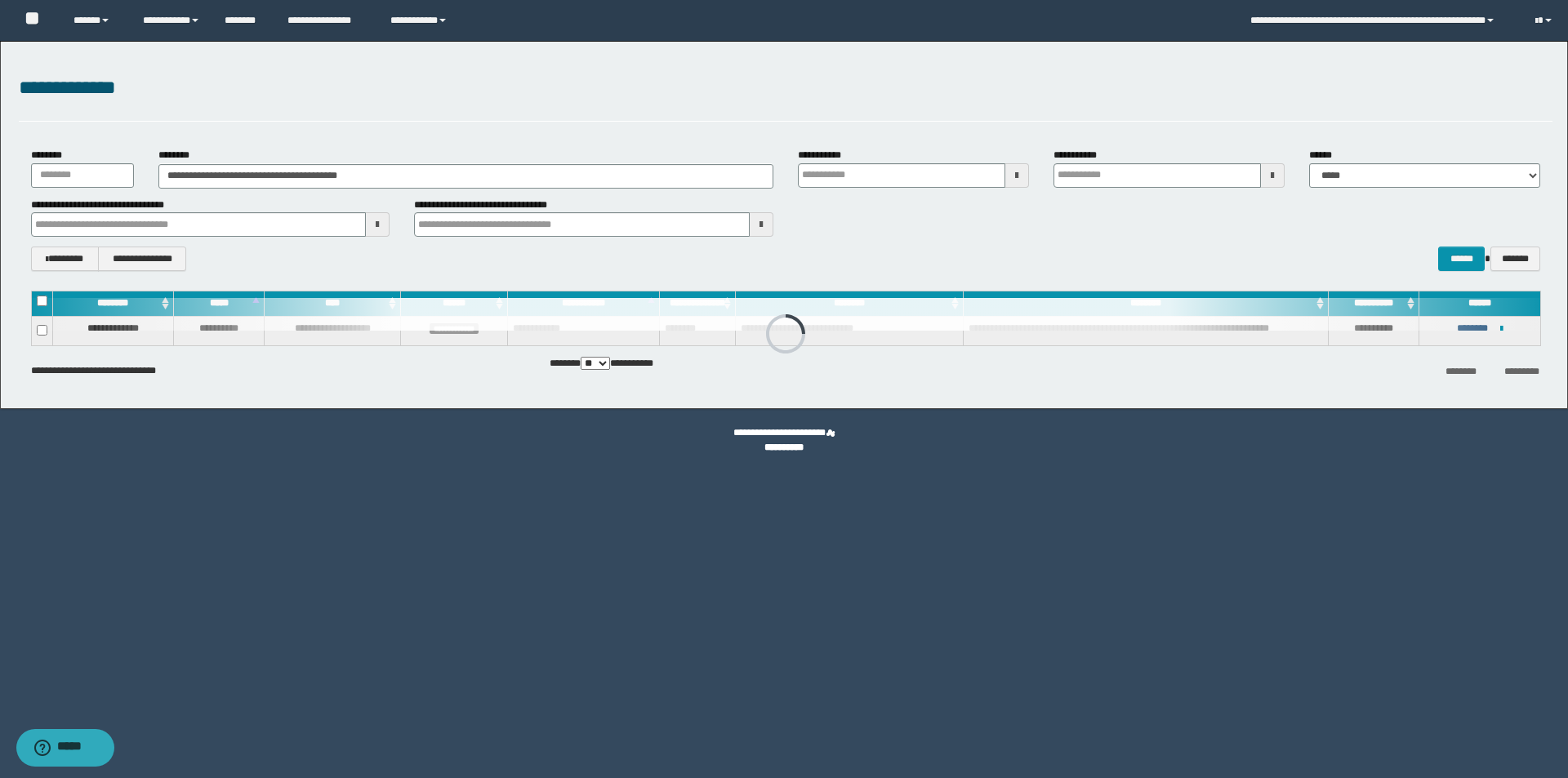 type 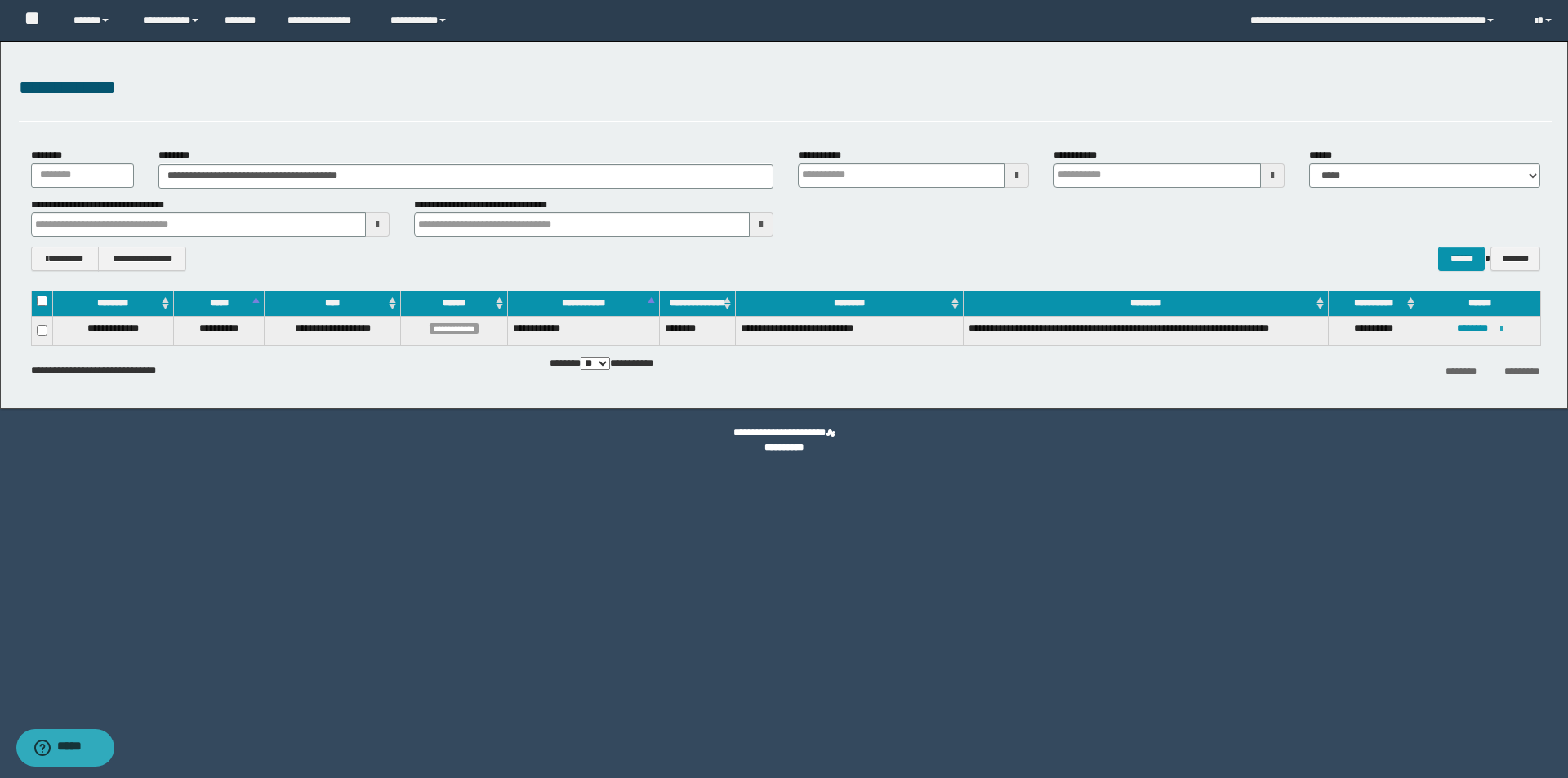 click at bounding box center [1501, 329] 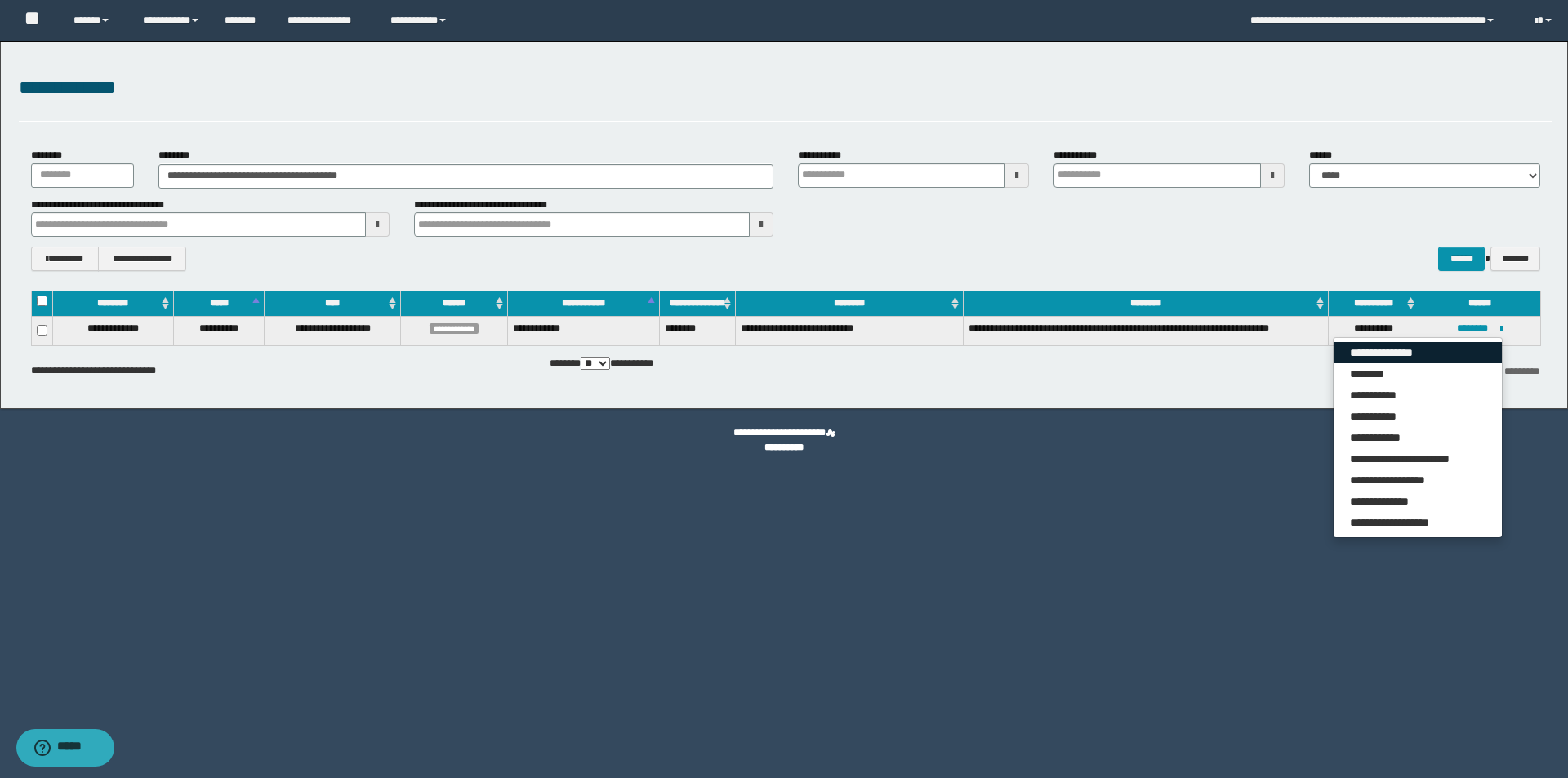 click on "**********" at bounding box center (1418, 353) 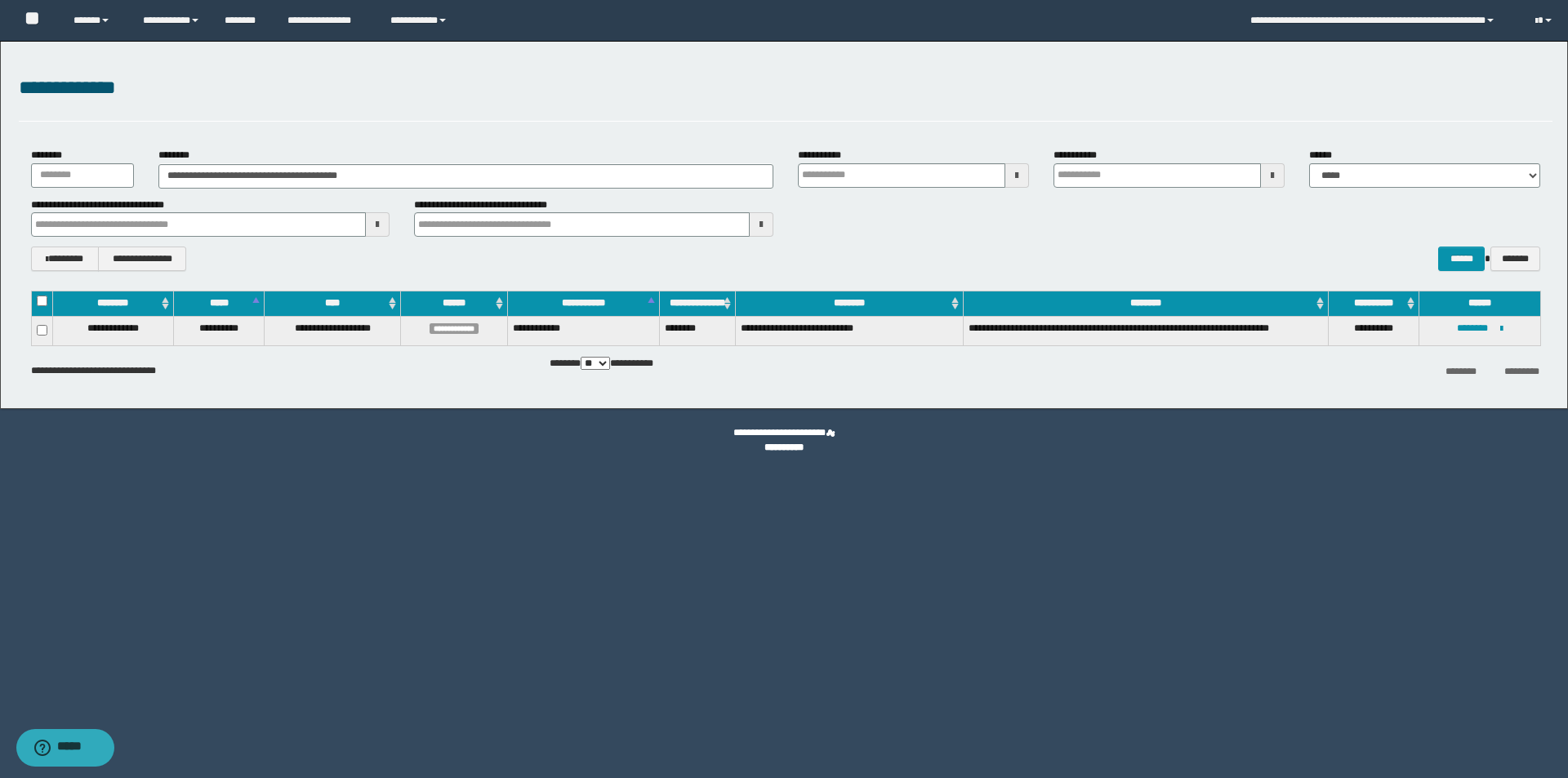 drag, startPoint x: 484, startPoint y: 740, endPoint x: 502, endPoint y: 726, distance: 22.803509 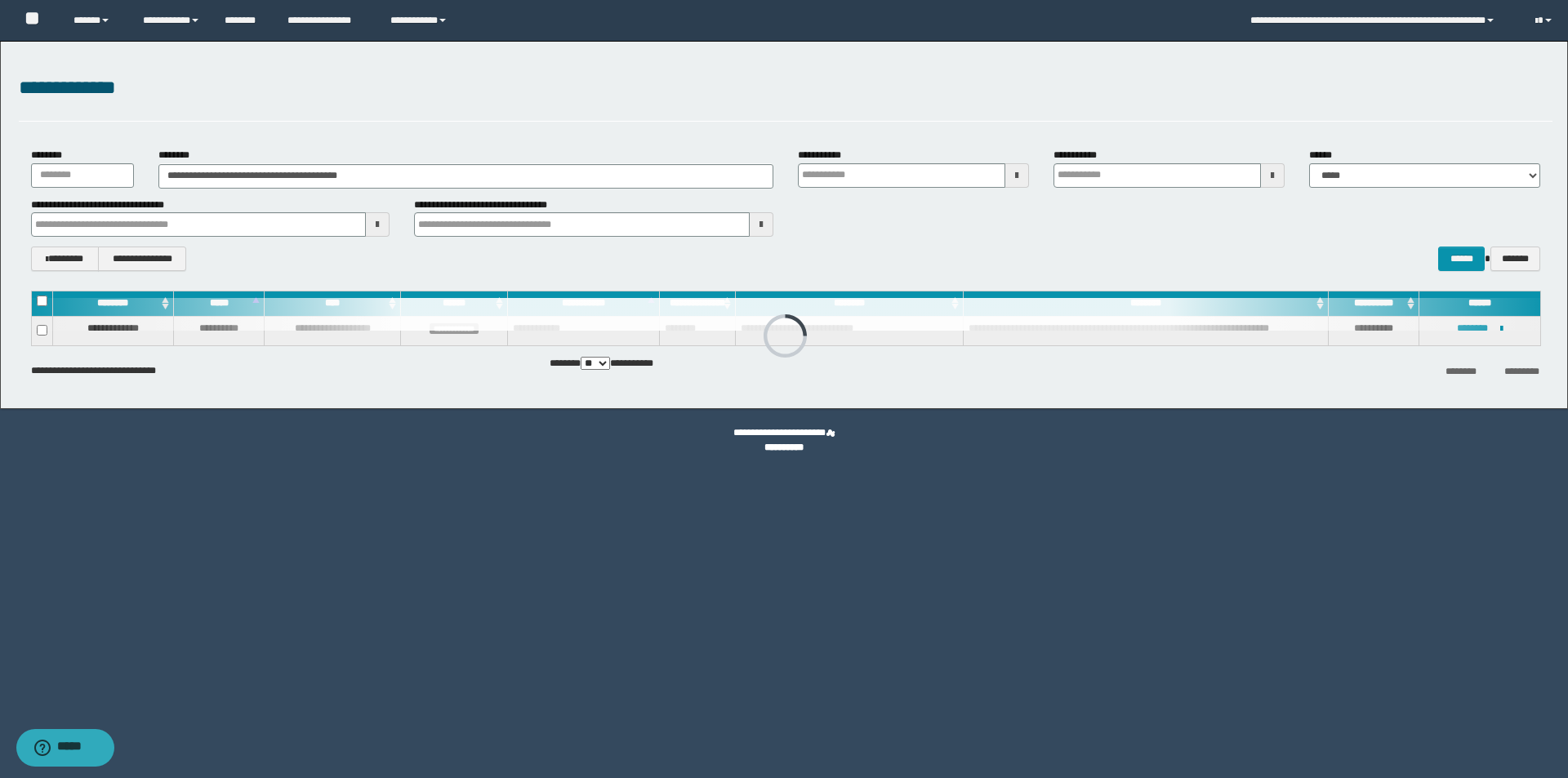 type 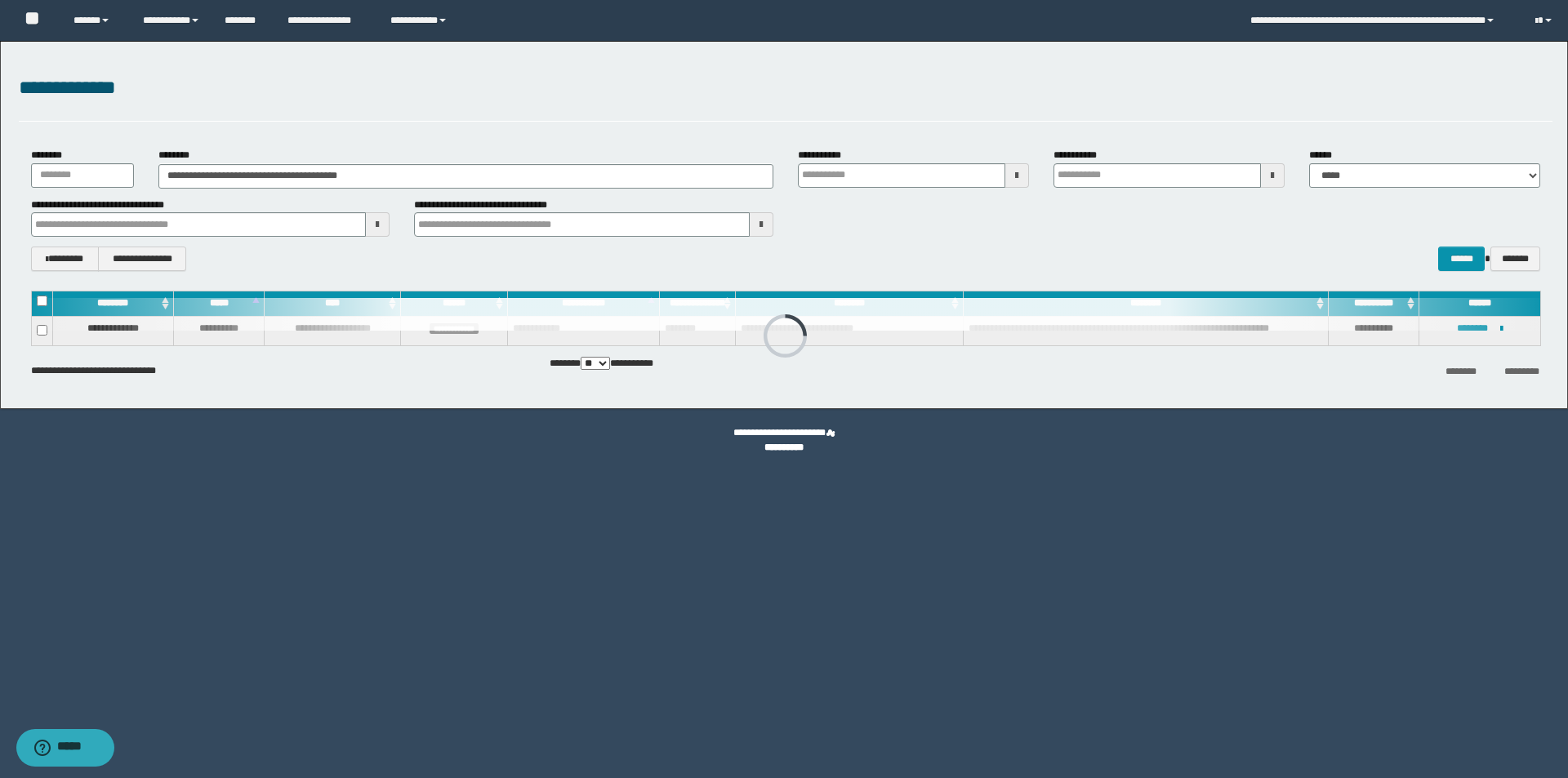 type 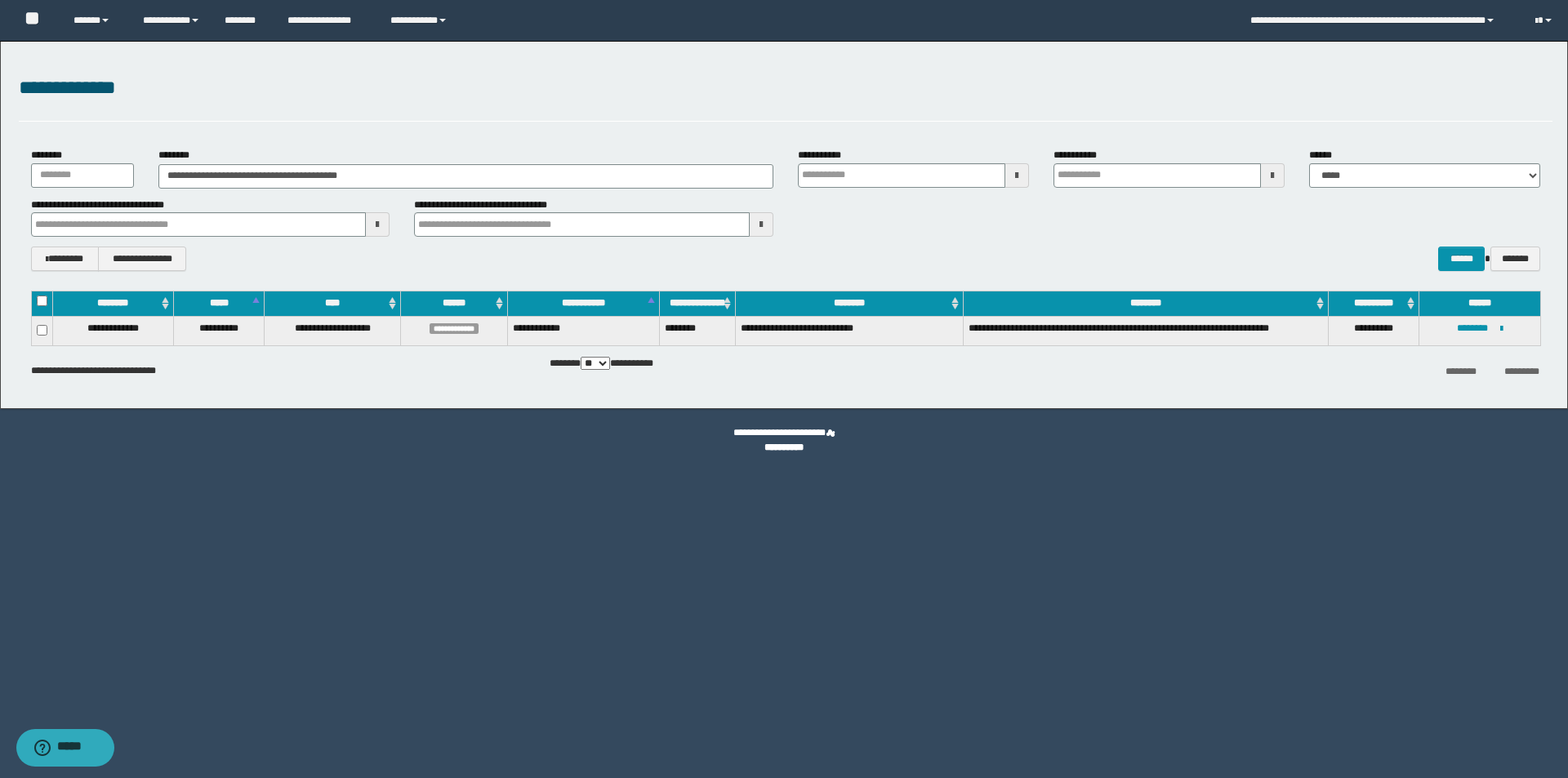 type 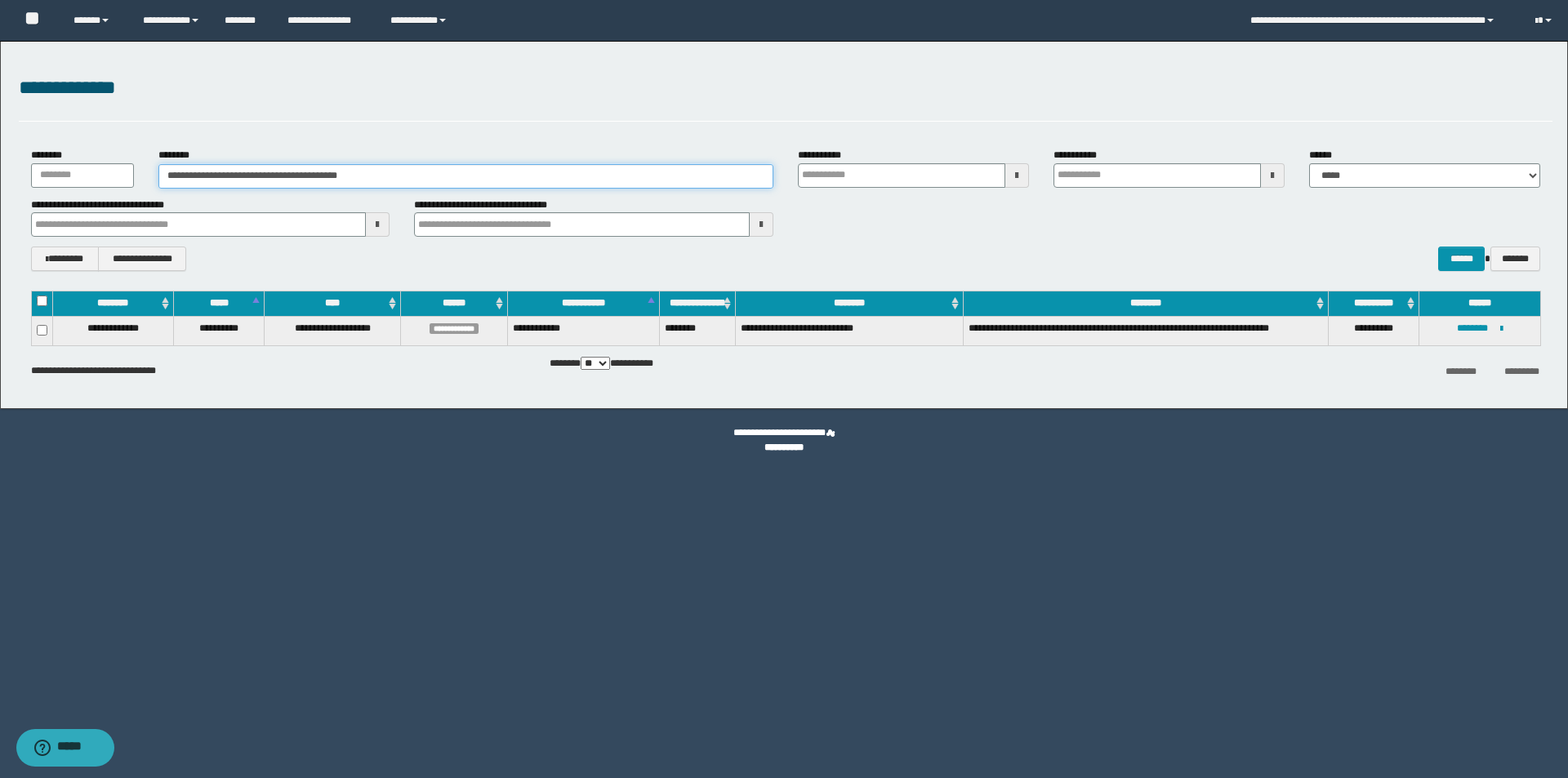 drag, startPoint x: 438, startPoint y: 180, endPoint x: 111, endPoint y: 176, distance: 327.02 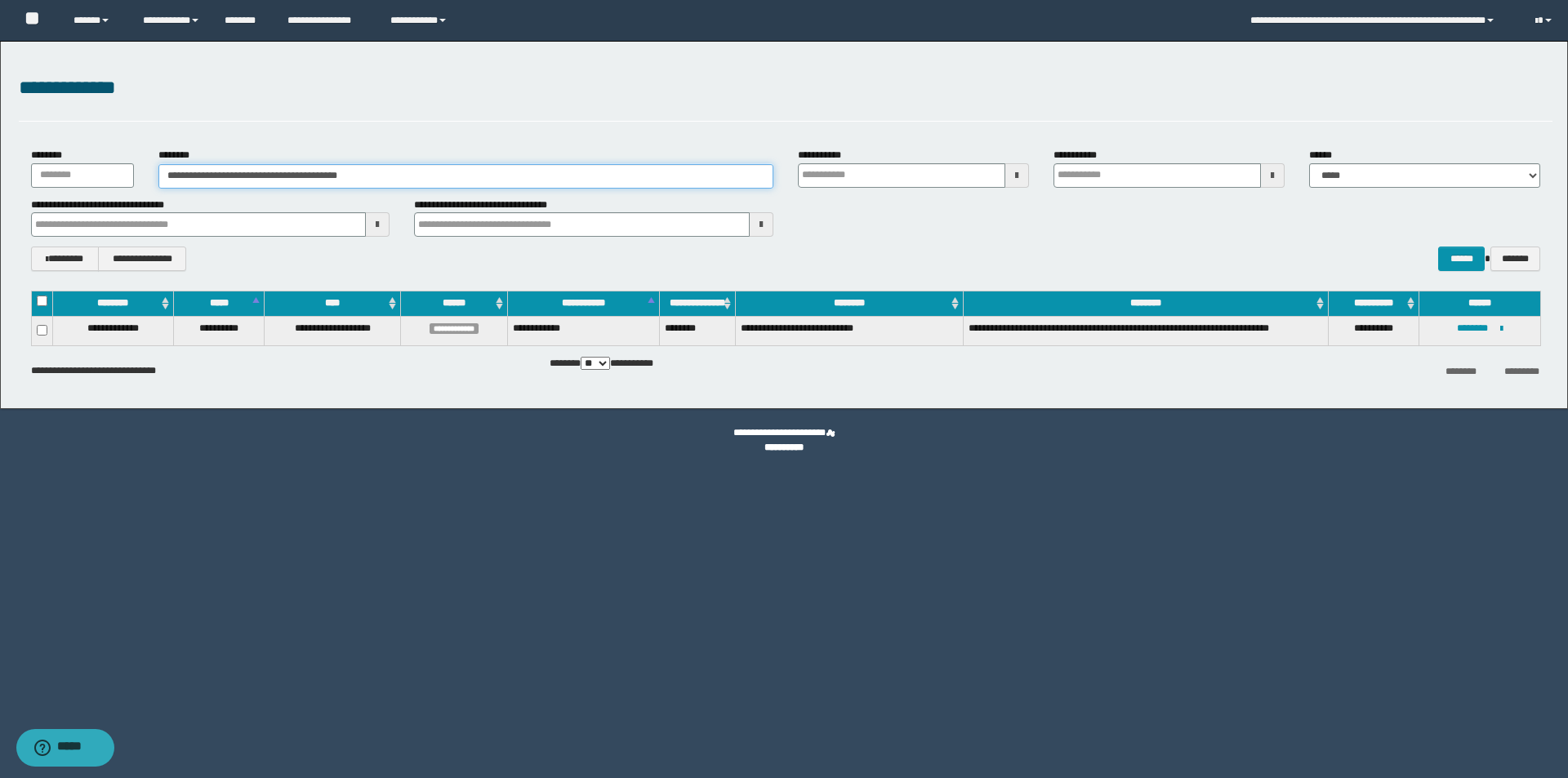 paste 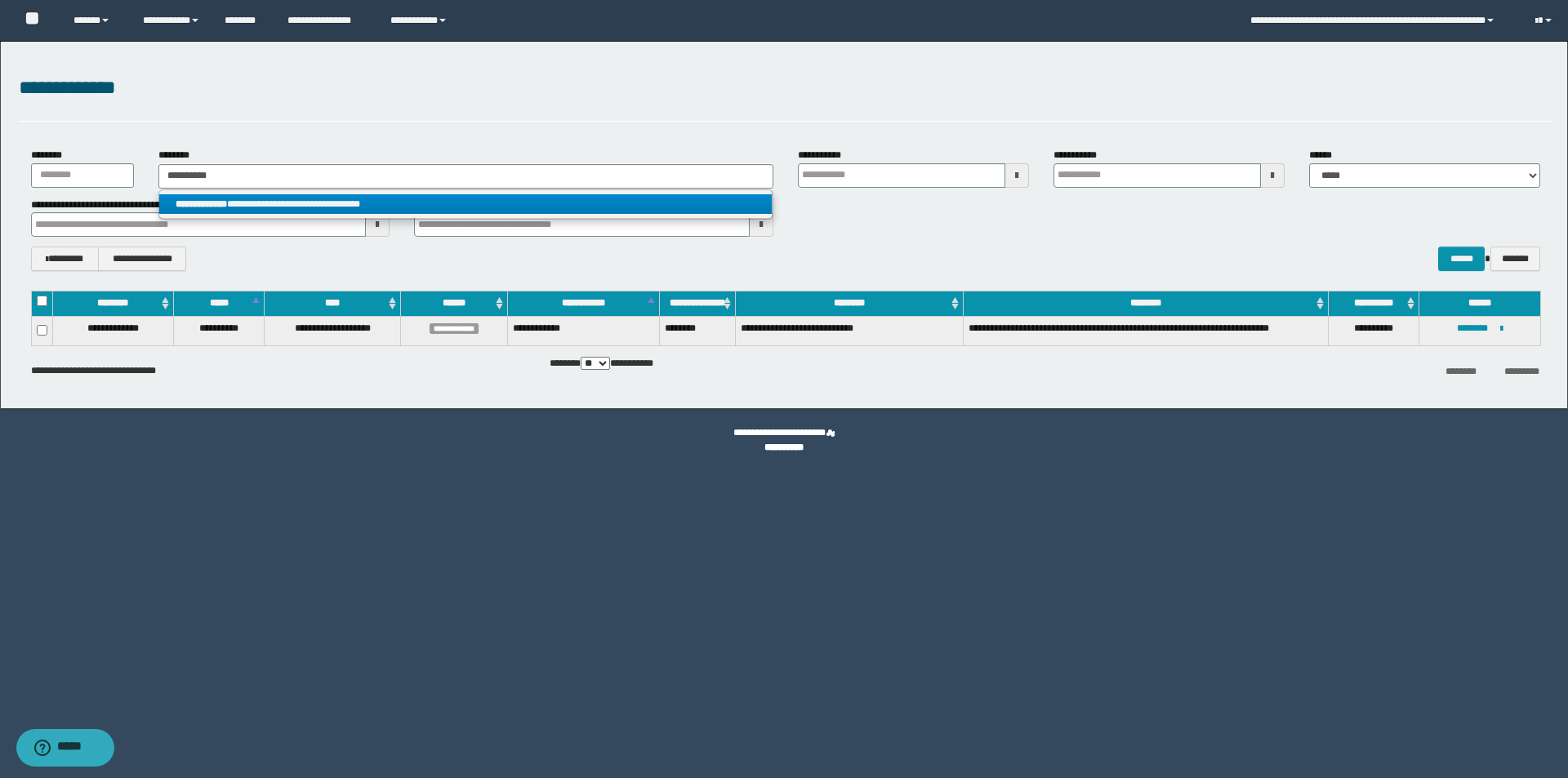 click on "**********" at bounding box center (466, 204) 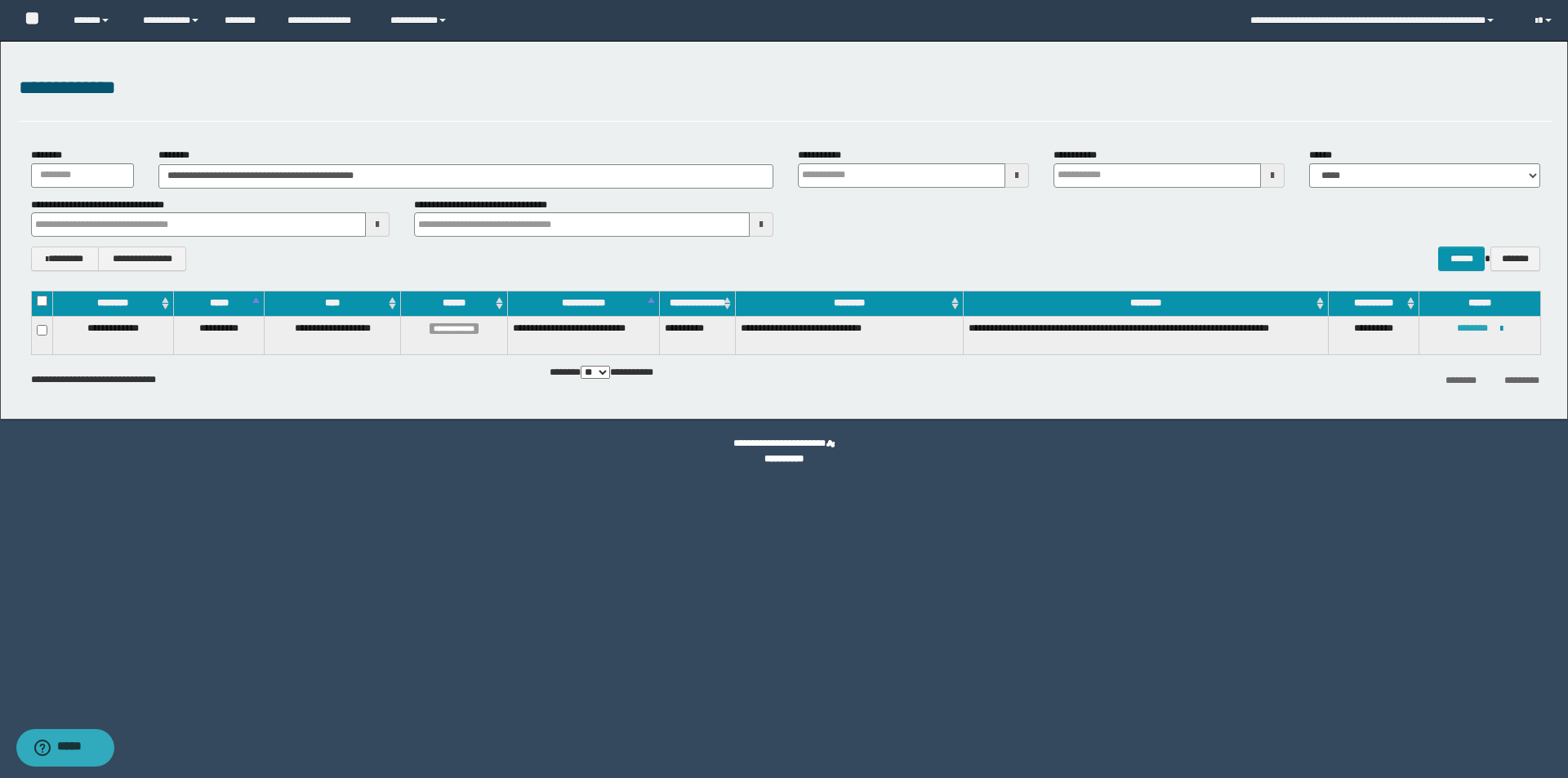 click on "********" at bounding box center [1472, 328] 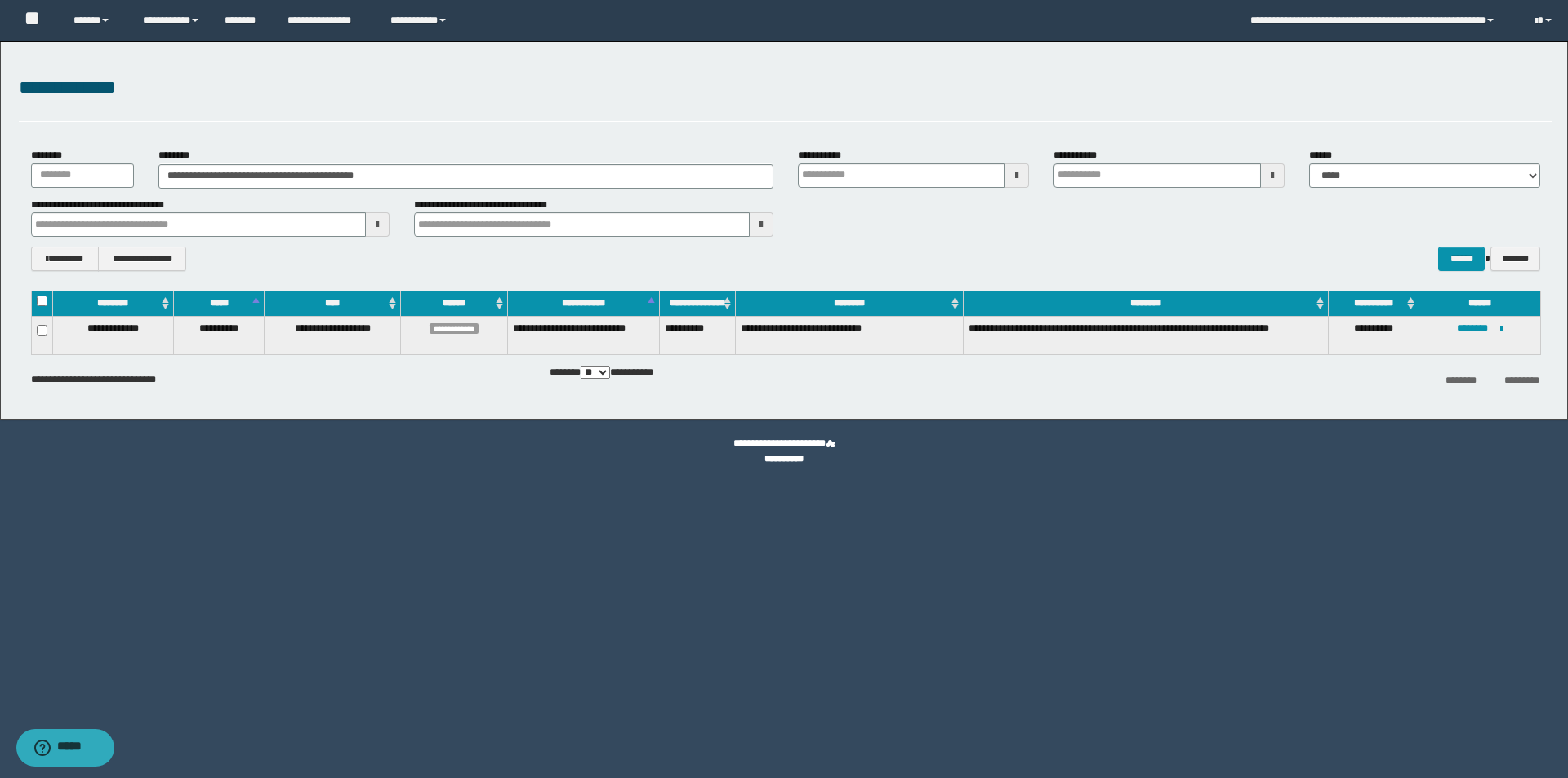 drag, startPoint x: 963, startPoint y: 112, endPoint x: 798, endPoint y: 123, distance: 165.36626 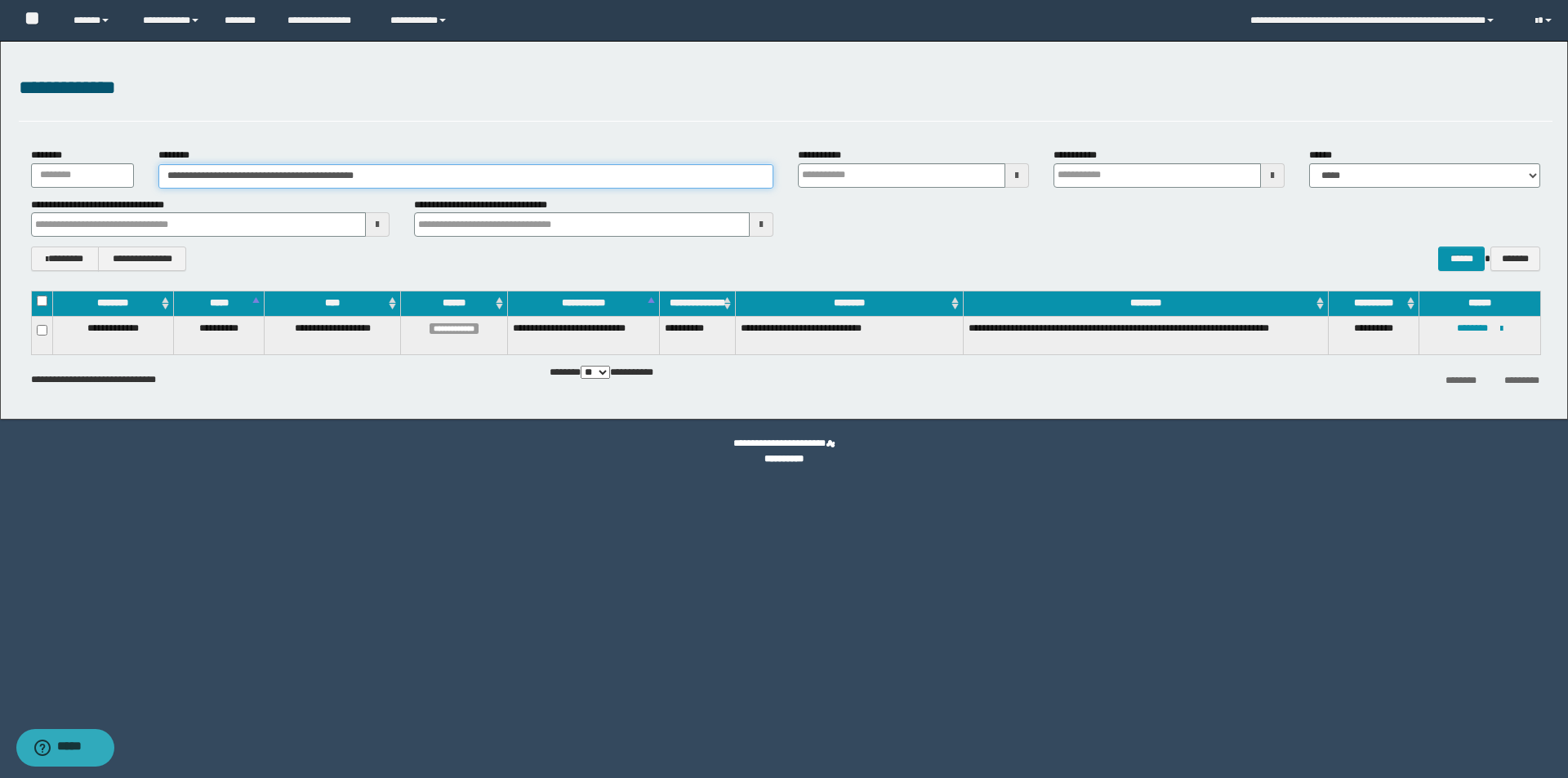 drag, startPoint x: 447, startPoint y: 180, endPoint x: 81, endPoint y: 171, distance: 366.111 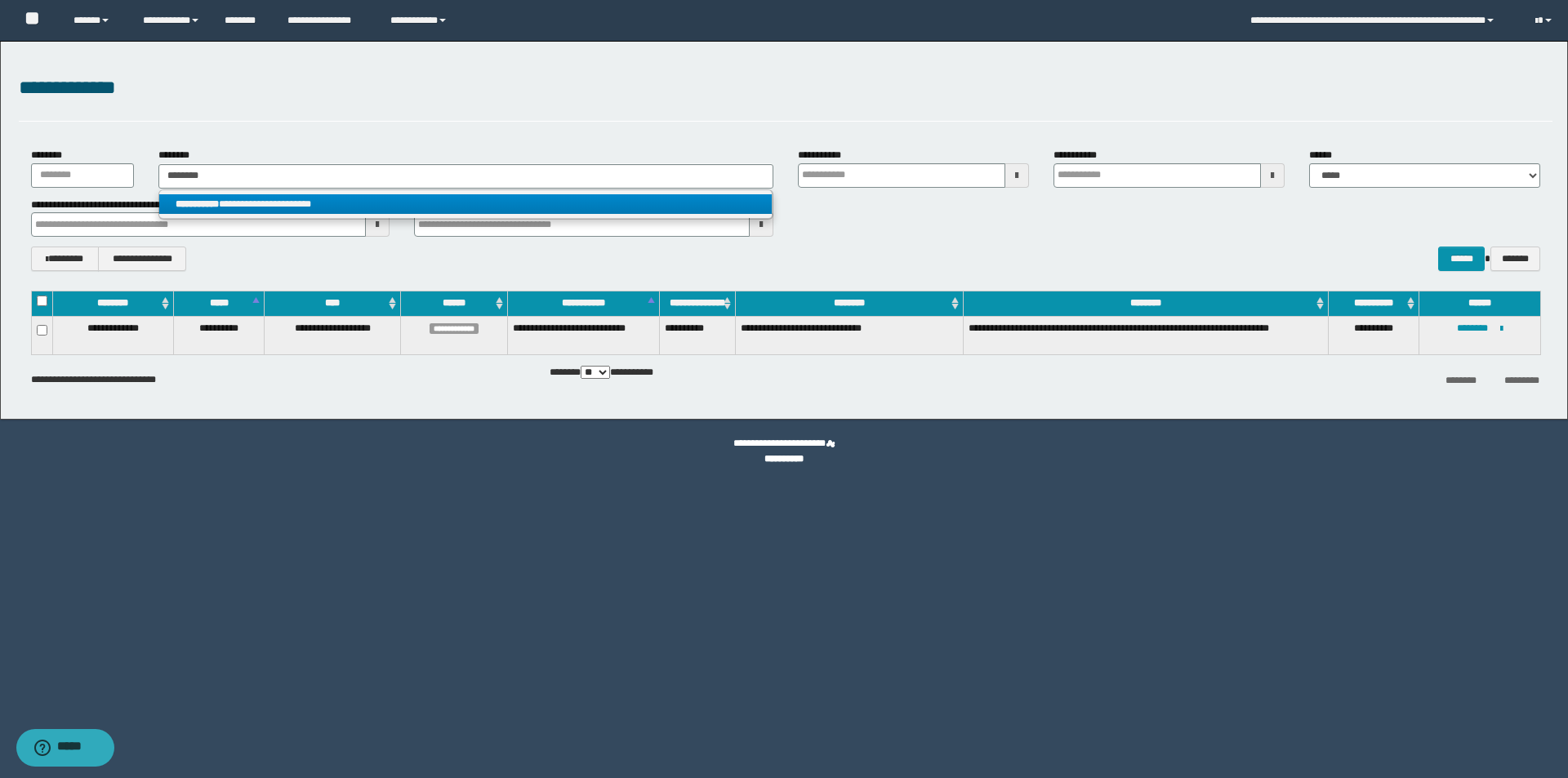 drag, startPoint x: 244, startPoint y: 201, endPoint x: 474, endPoint y: 221, distance: 230.8679 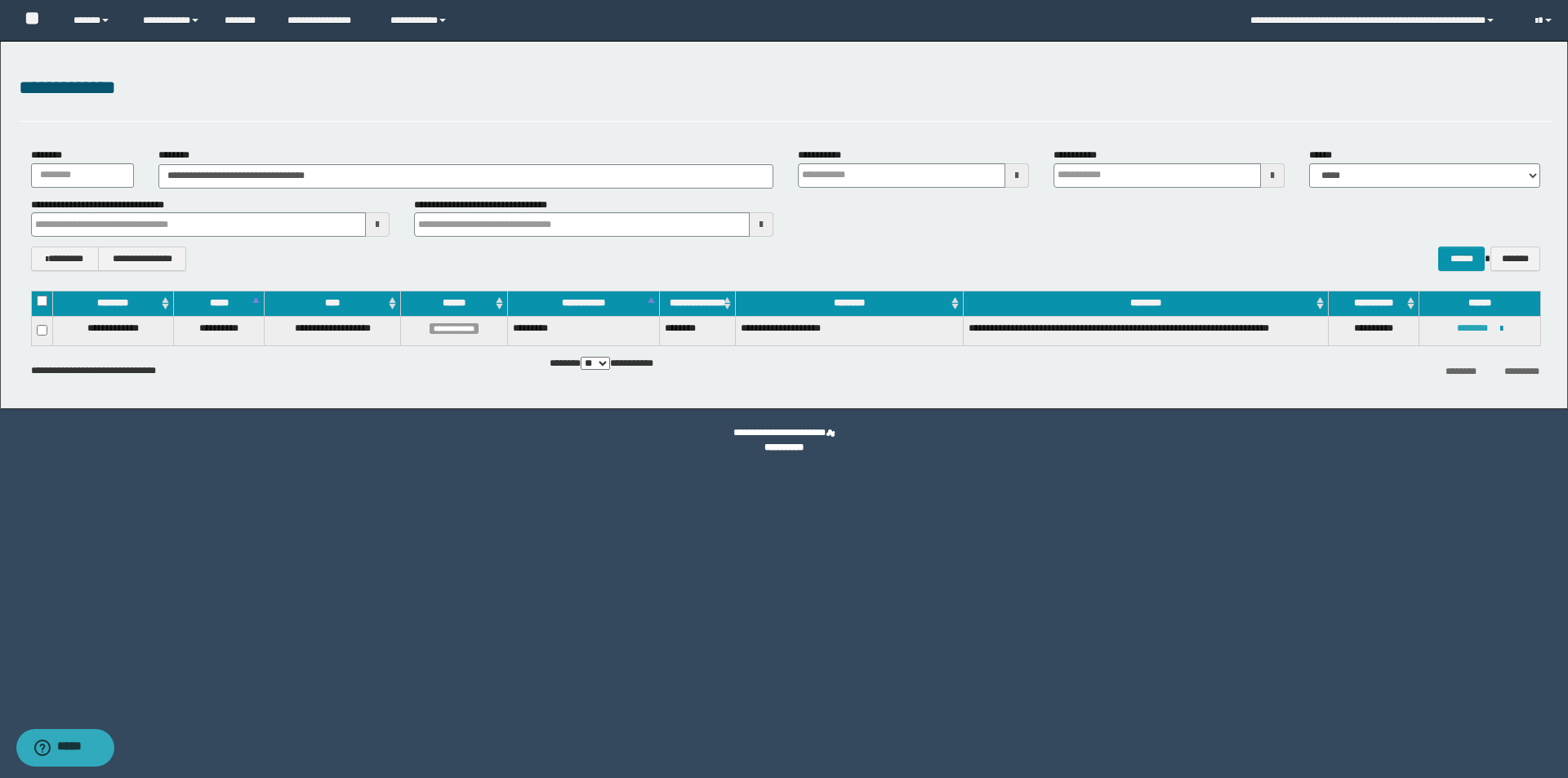 click on "********" at bounding box center (1472, 328) 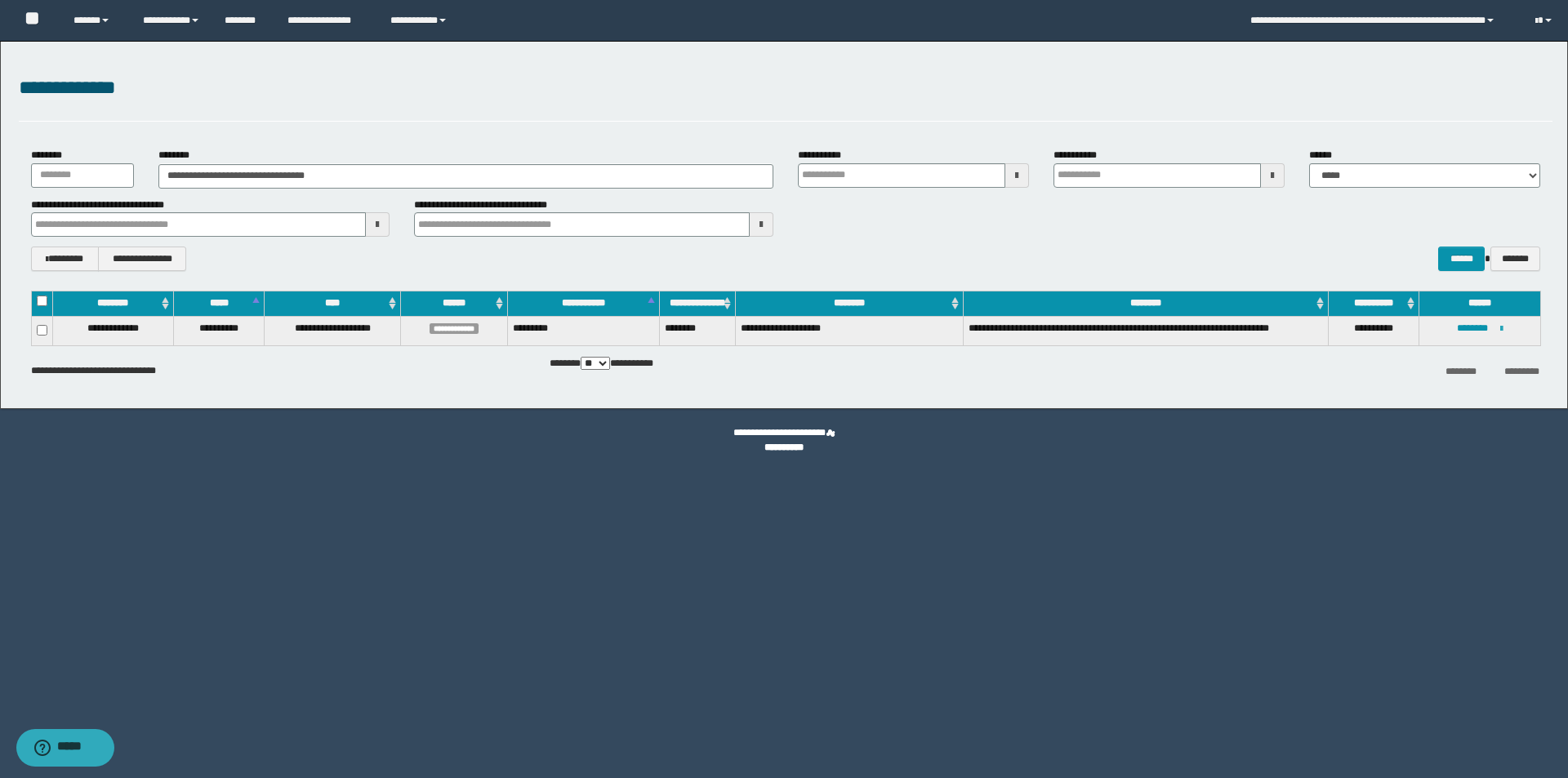 click at bounding box center (1501, 329) 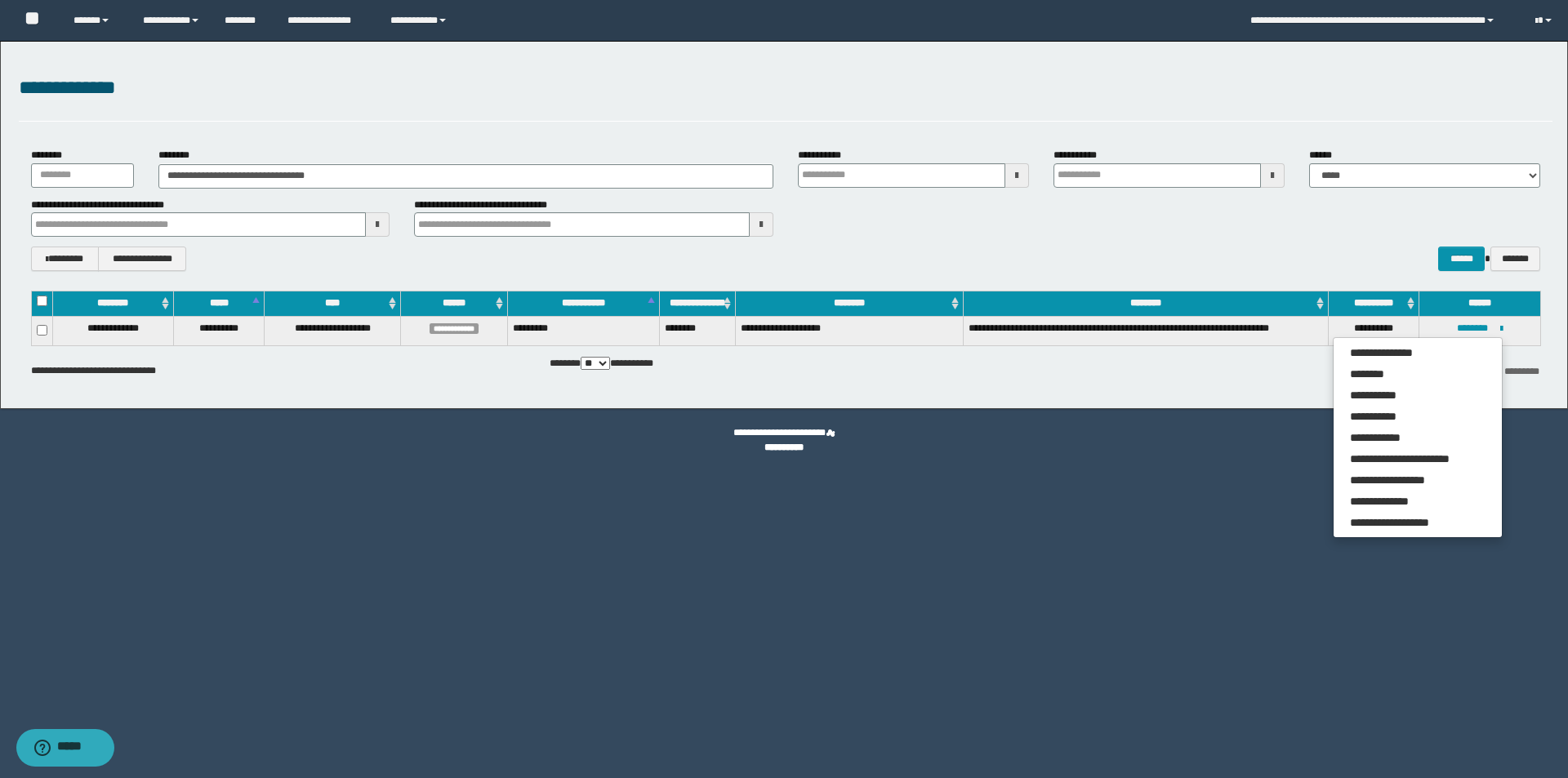 click at bounding box center (0, 0) 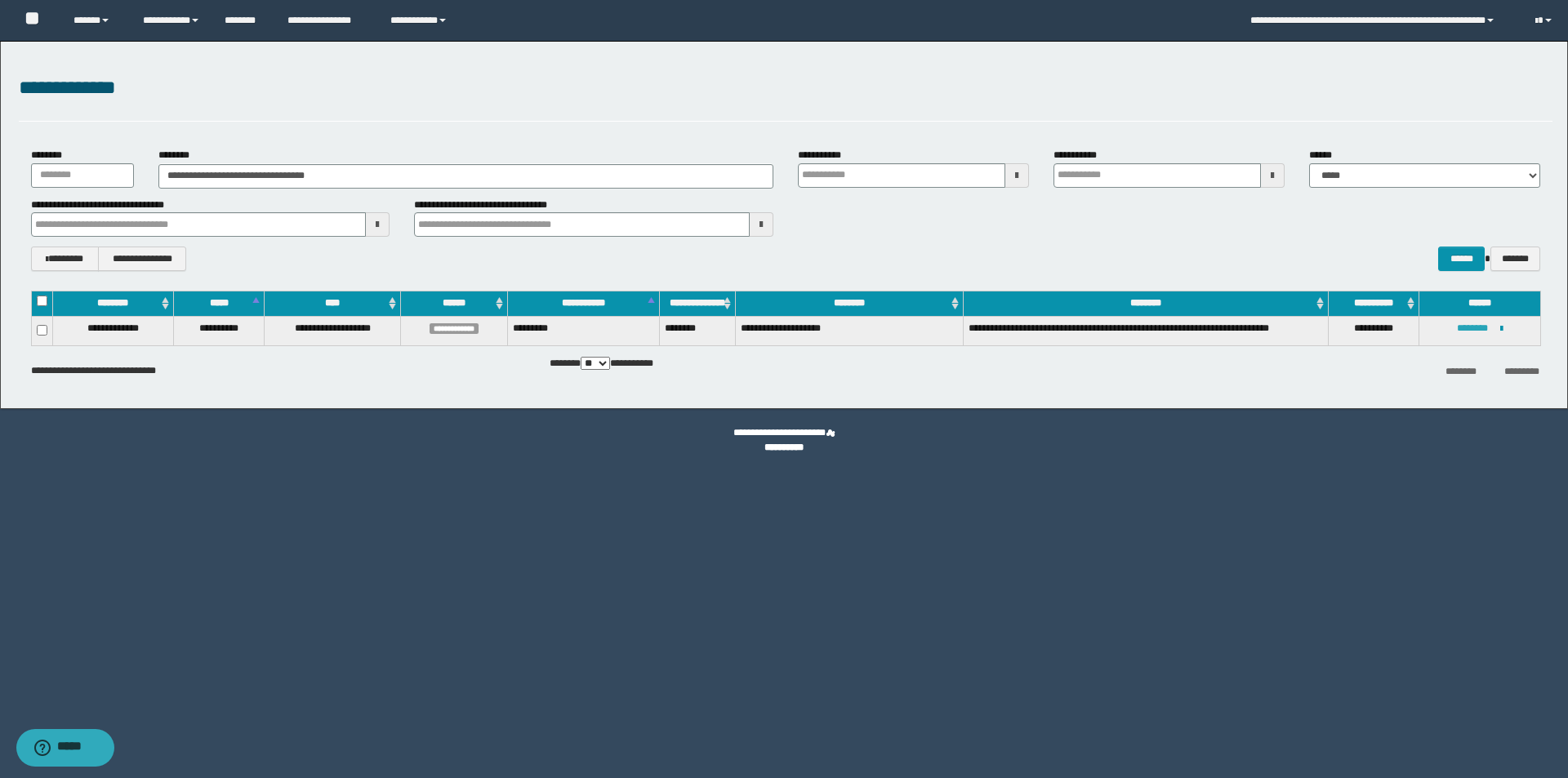 click on "********" at bounding box center (1472, 328) 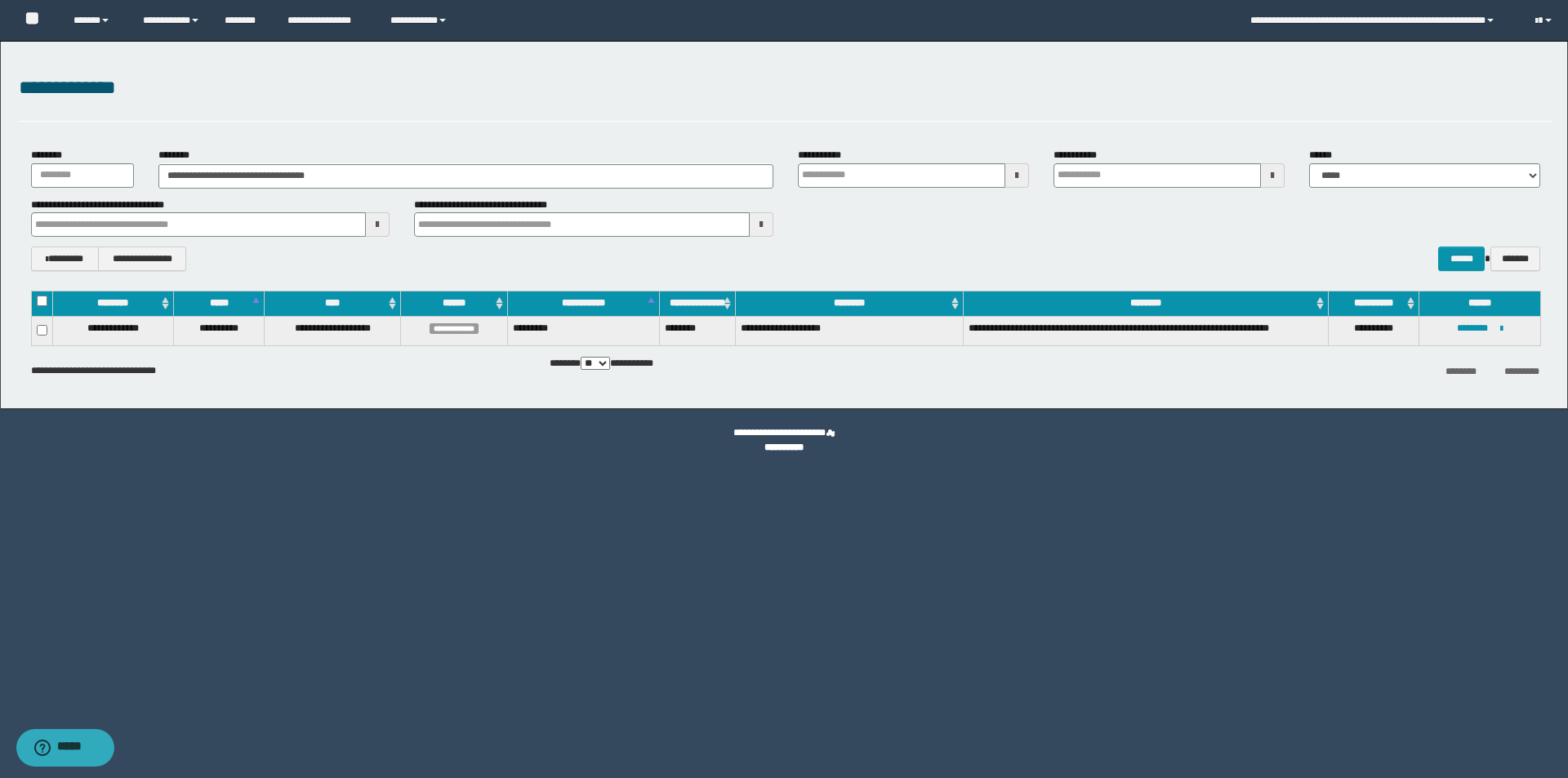 click on "**********" at bounding box center (786, 88) 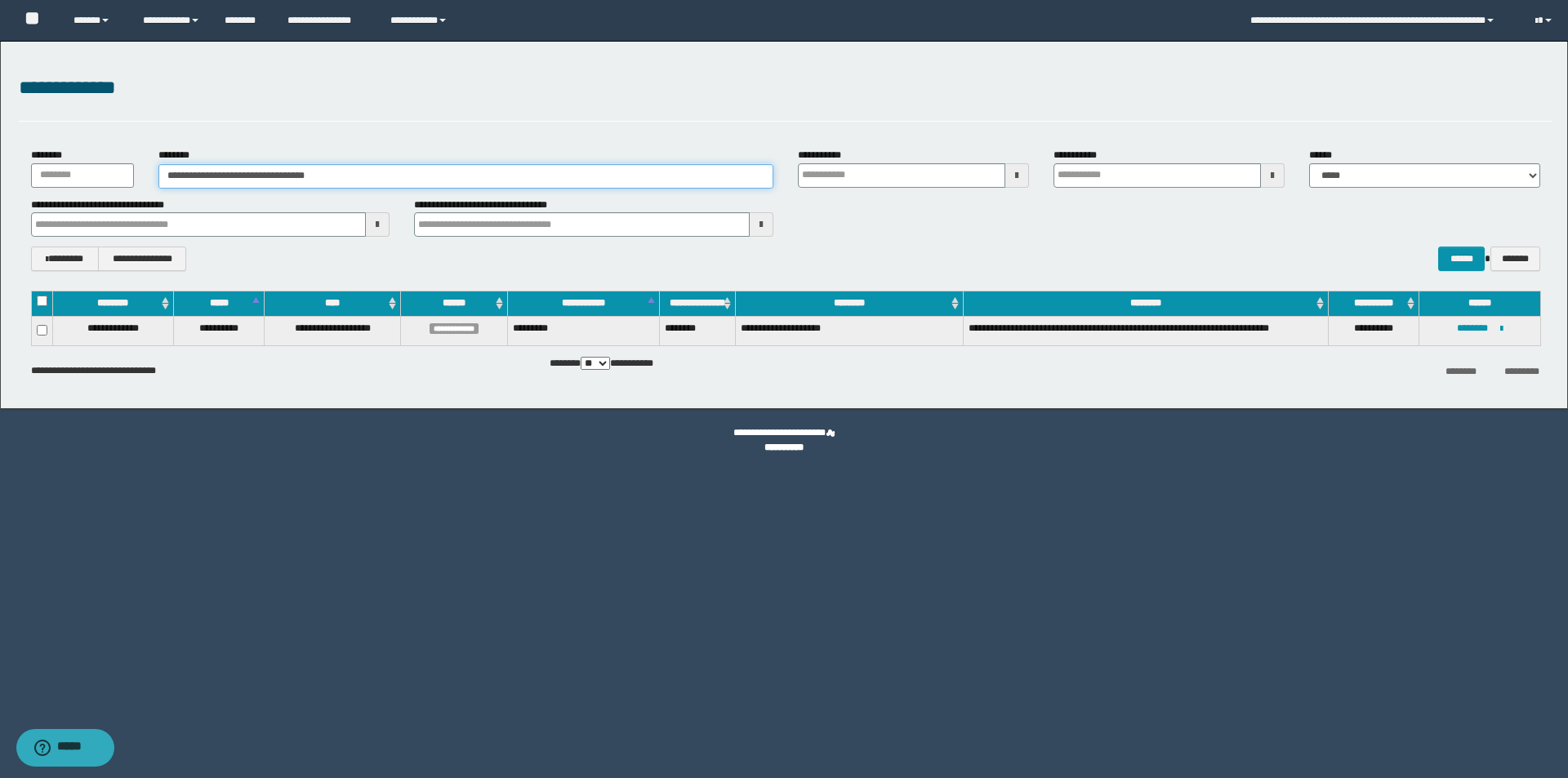 drag, startPoint x: 372, startPoint y: 183, endPoint x: 78, endPoint y: 176, distance: 294.0833 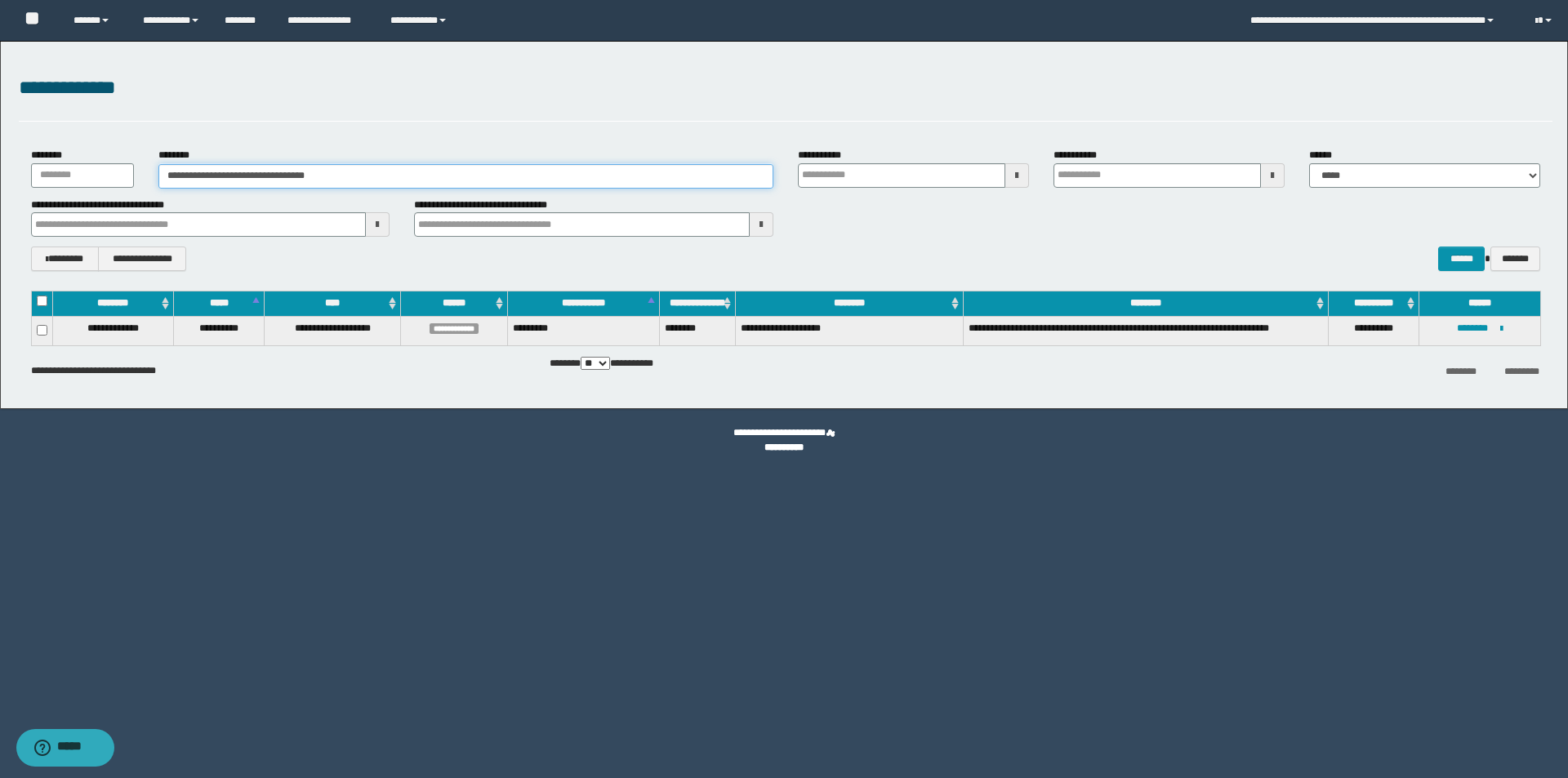 paste 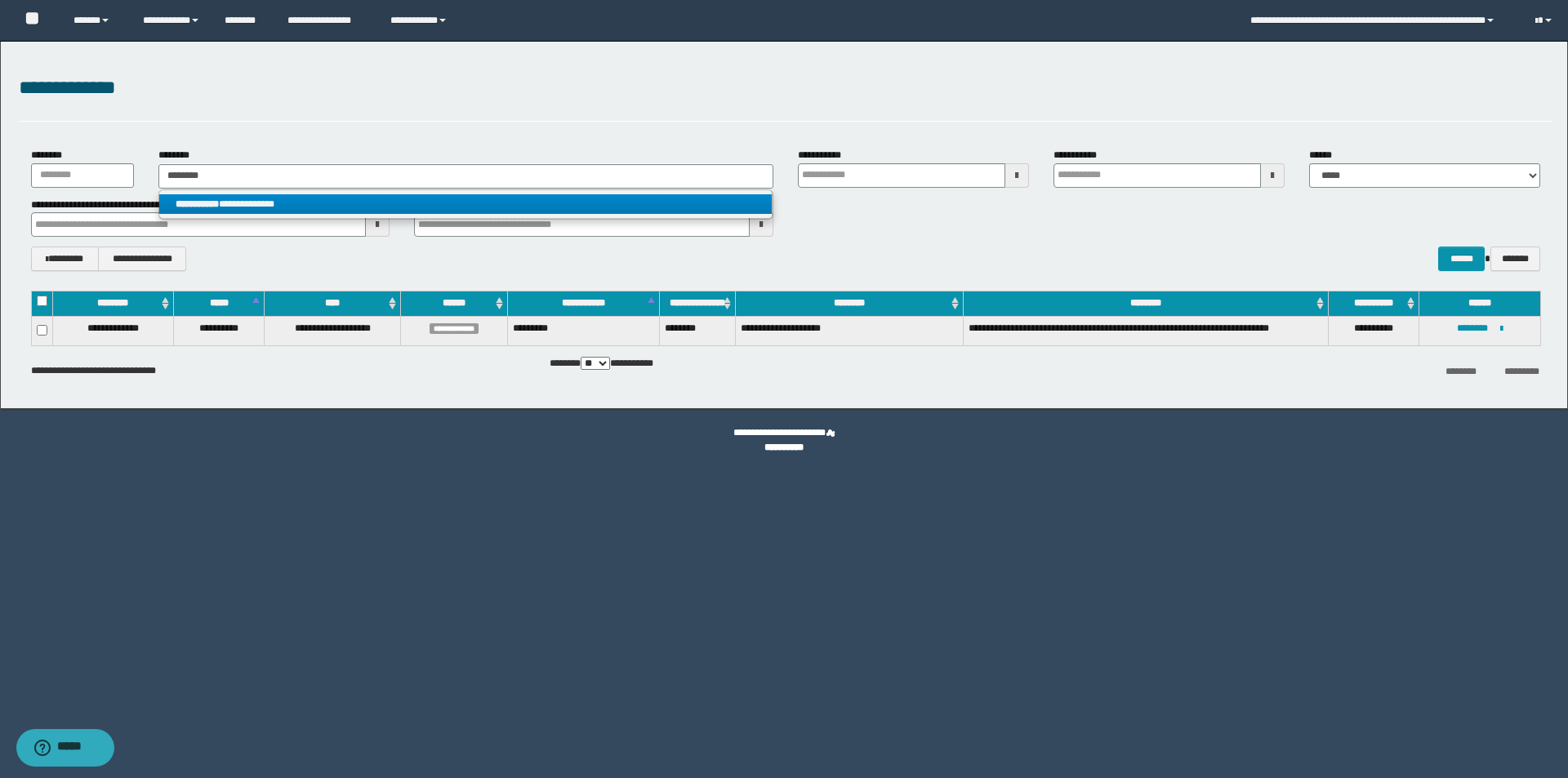drag, startPoint x: 274, startPoint y: 211, endPoint x: 583, endPoint y: 234, distance: 309.8548 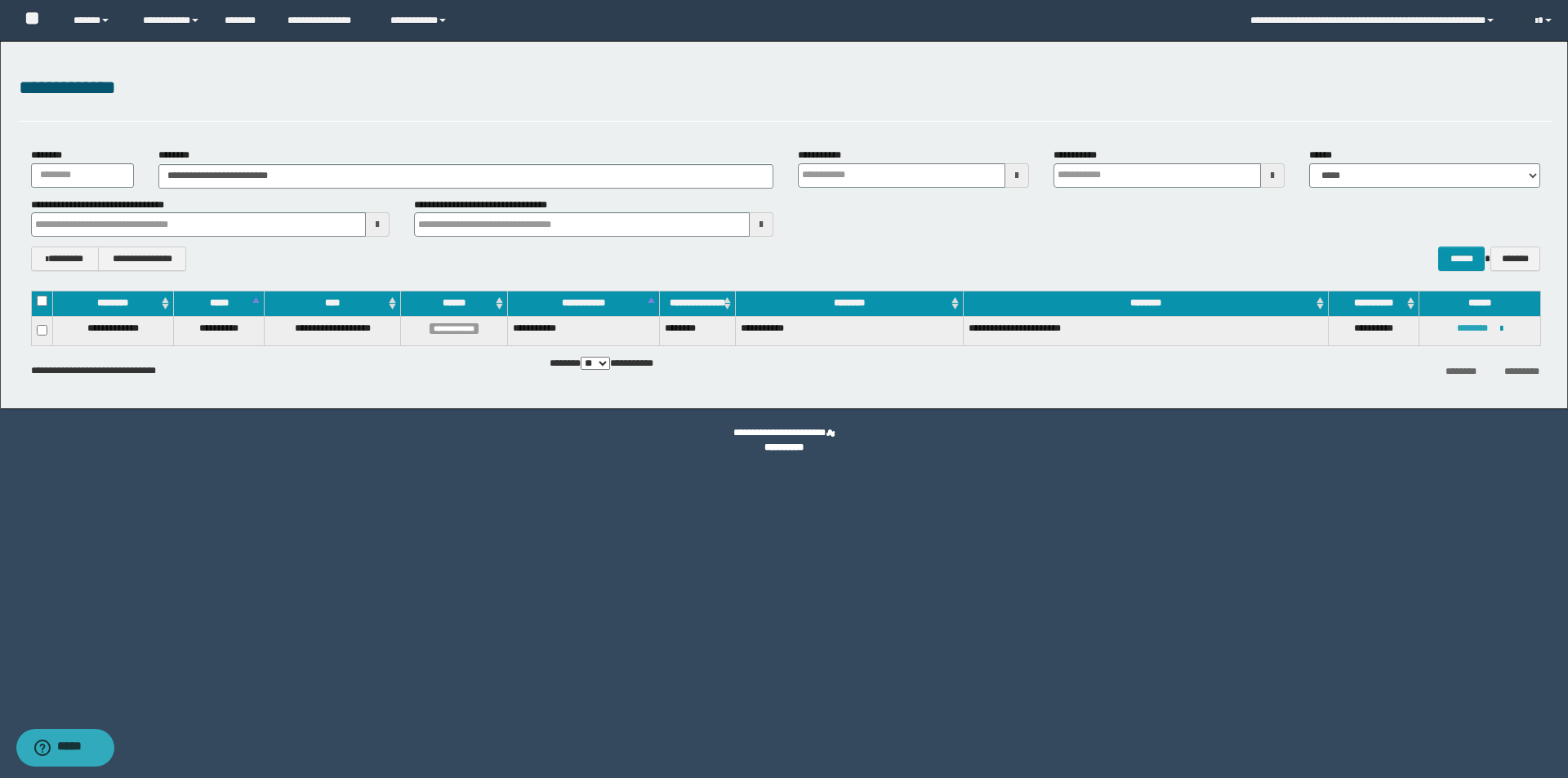 click on "********" at bounding box center [1472, 328] 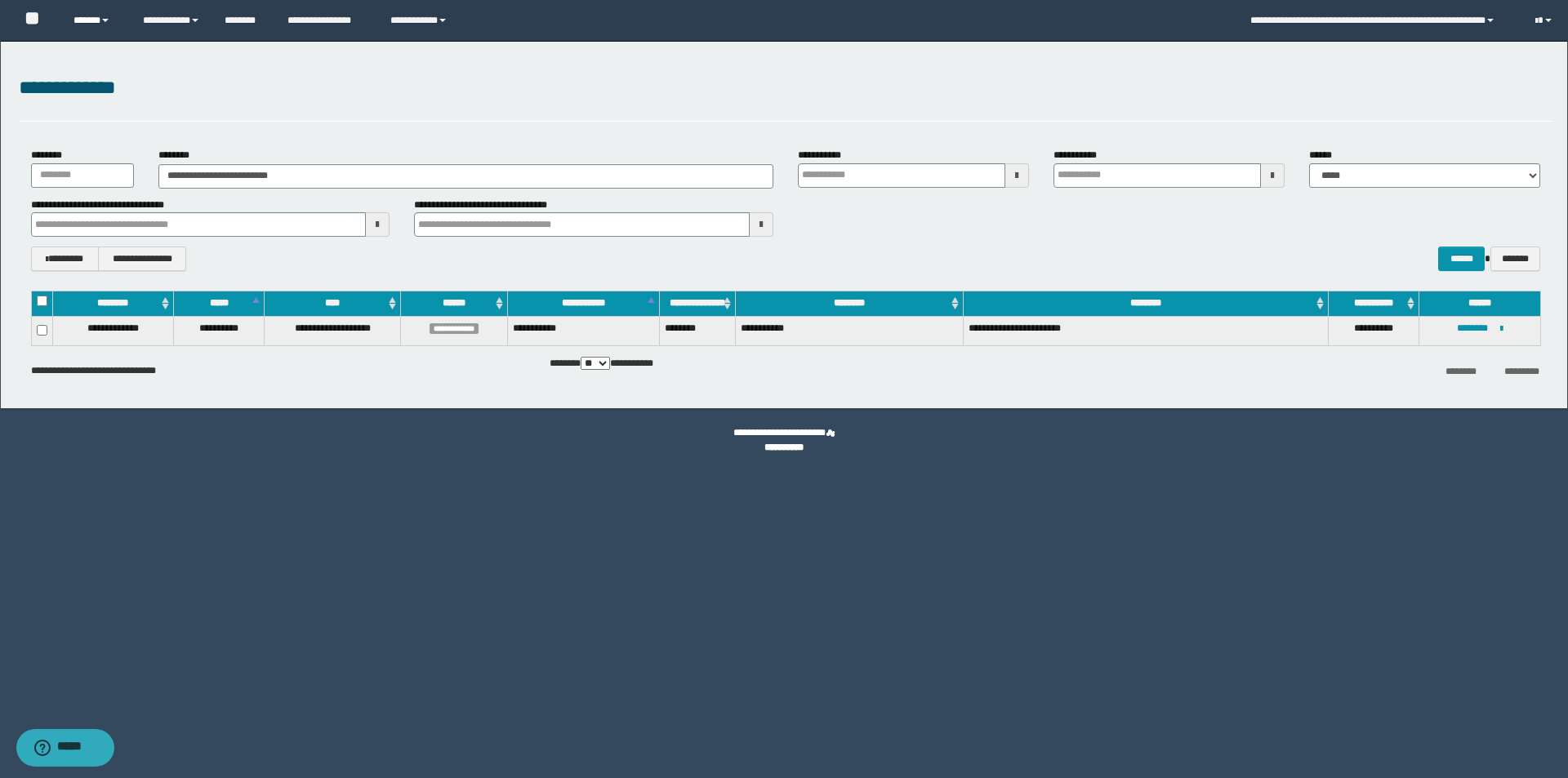 click on "******" at bounding box center (96, 20) 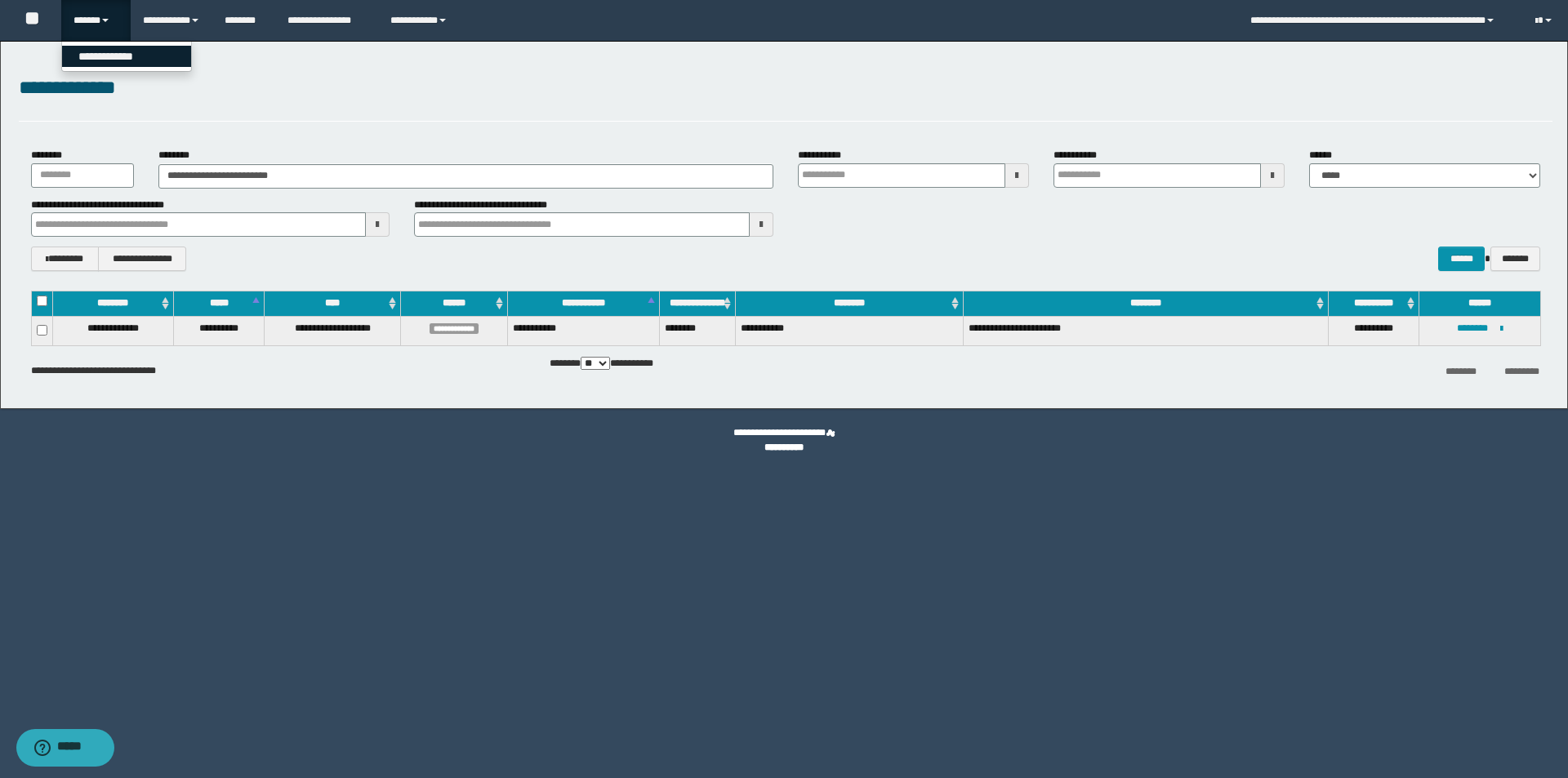 click on "**********" at bounding box center [127, 56] 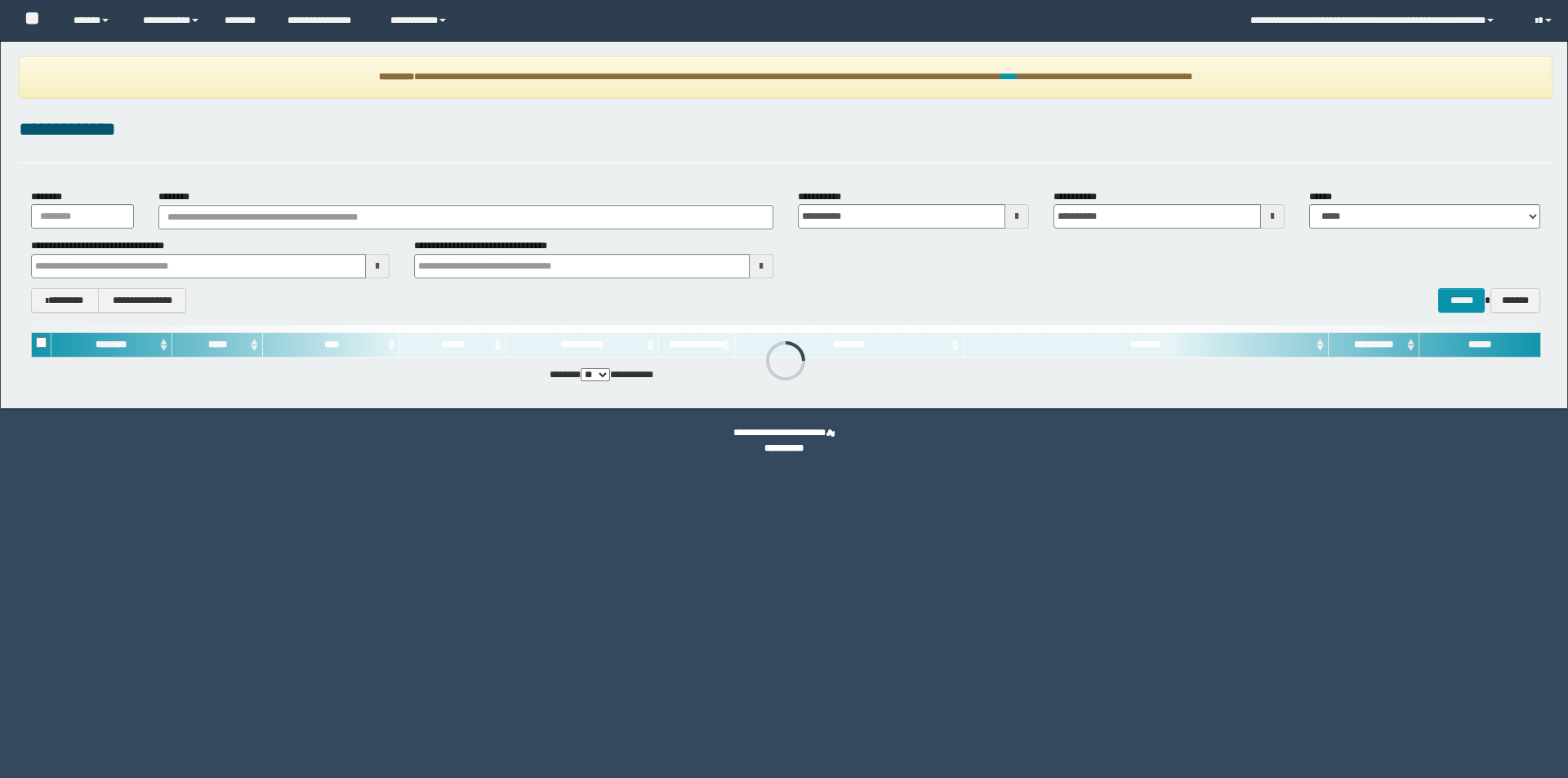 scroll, scrollTop: 0, scrollLeft: 0, axis: both 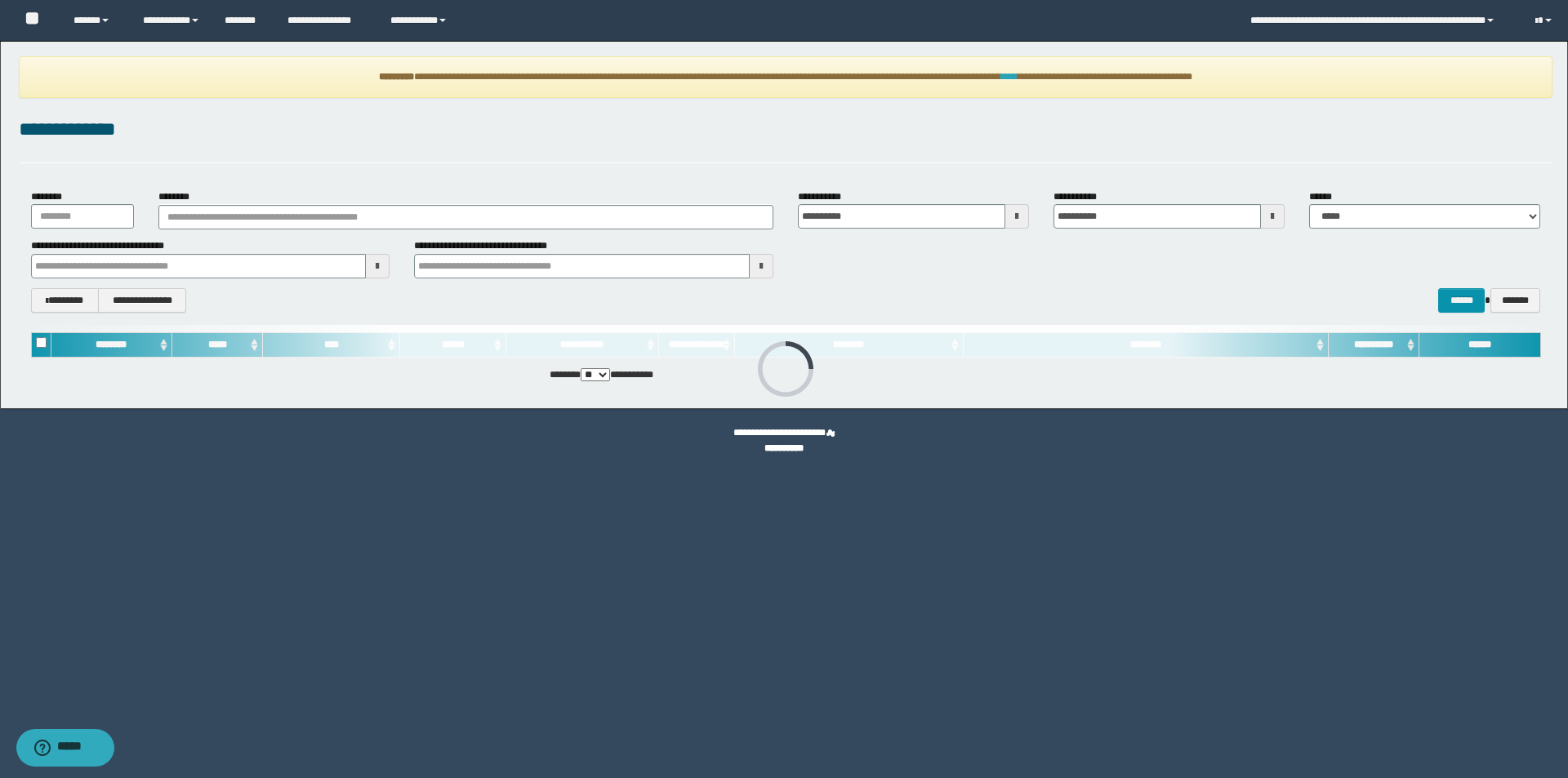 click on "****" at bounding box center [1009, 77] 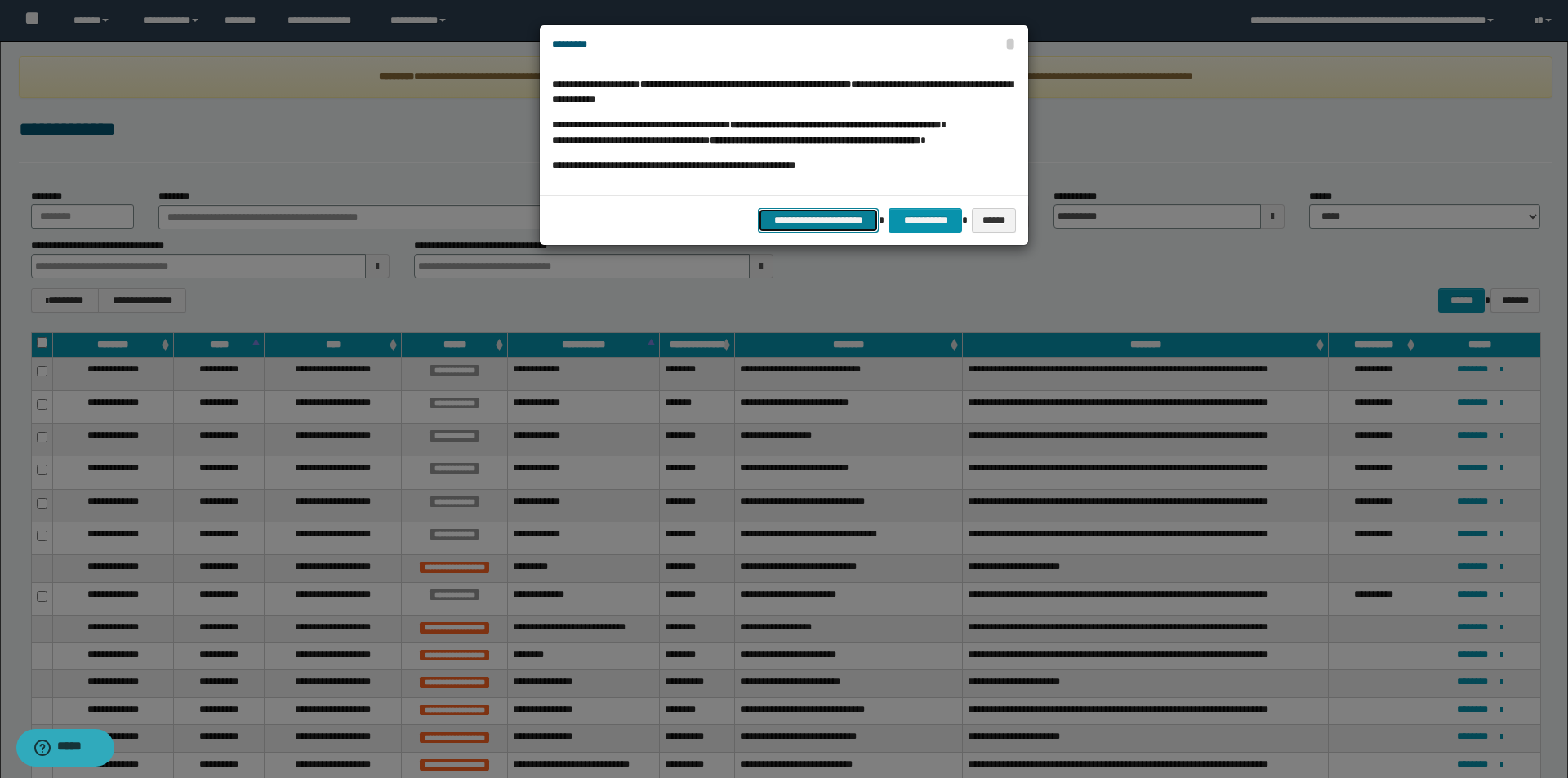 click on "**********" at bounding box center (818, 220) 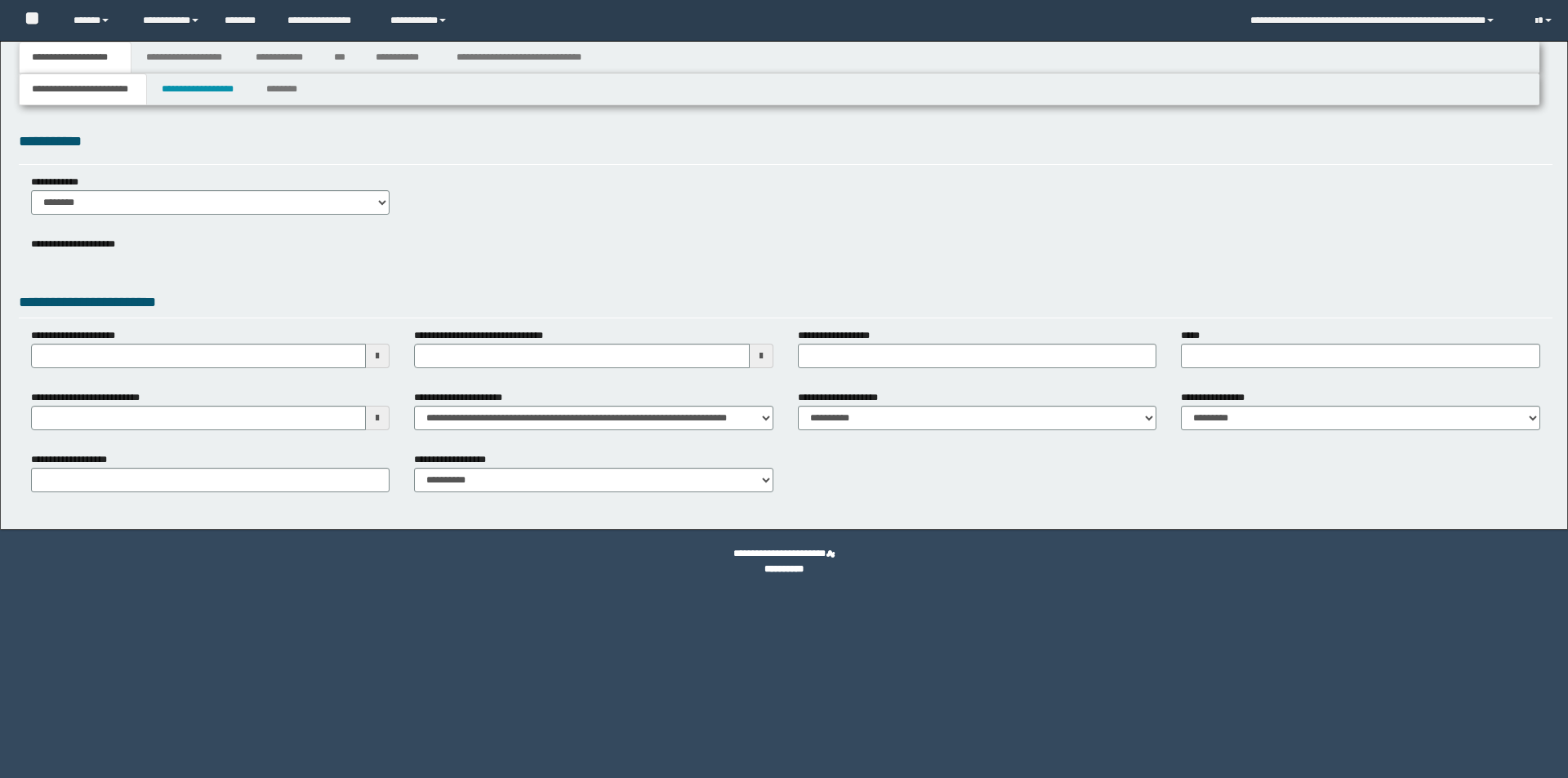 type 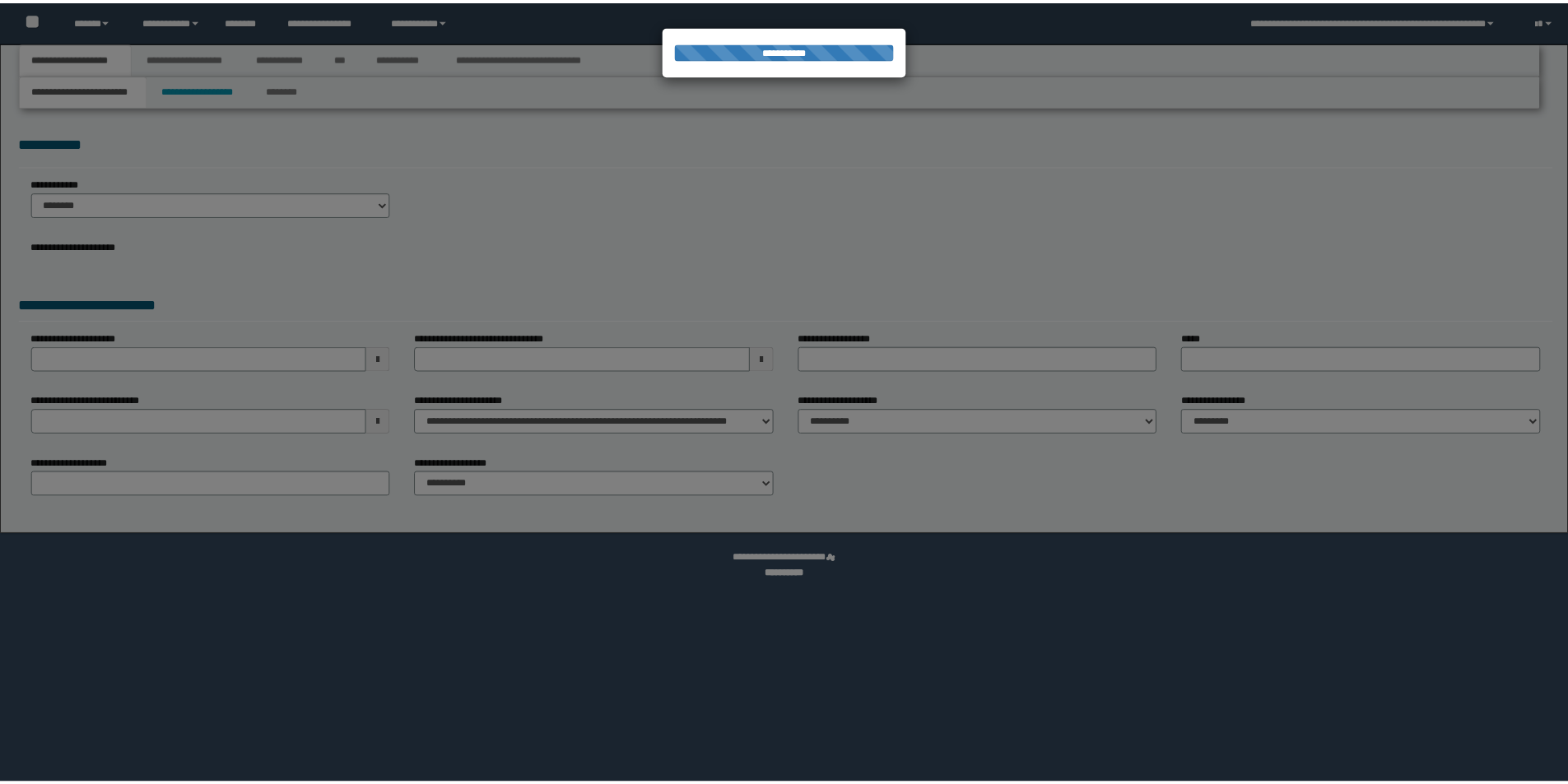 scroll, scrollTop: 0, scrollLeft: 0, axis: both 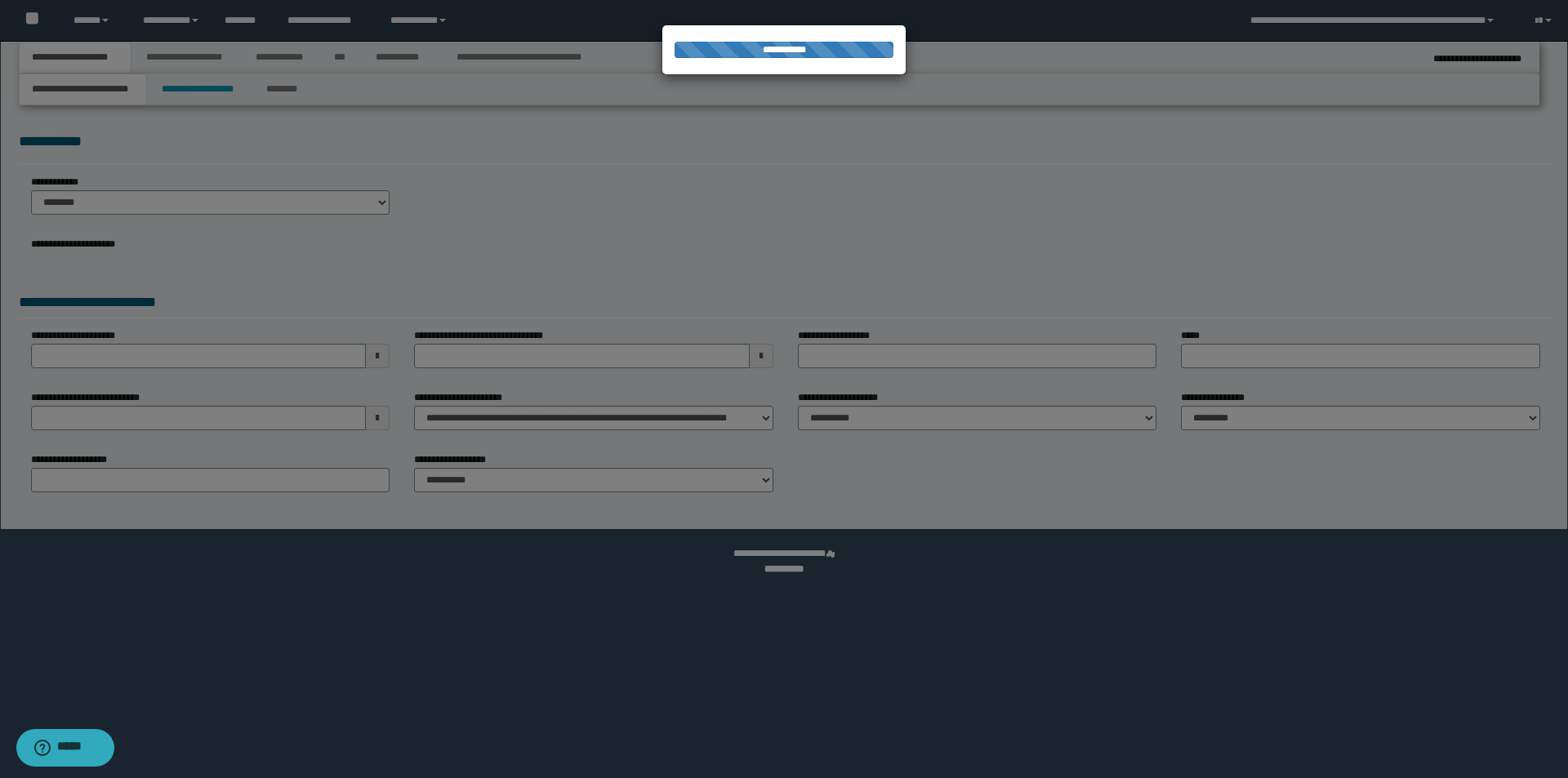 type on "**********" 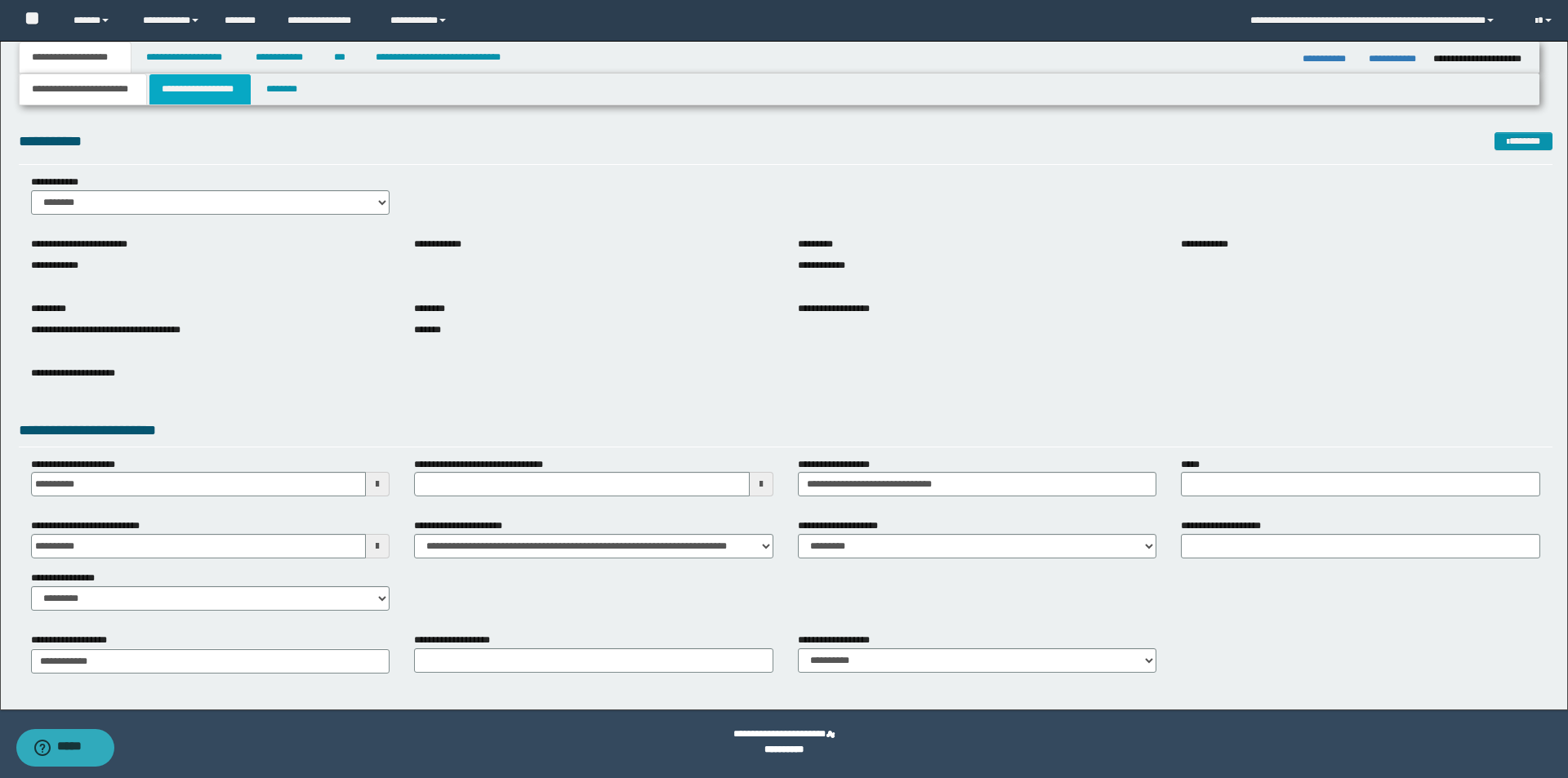 click on "**********" at bounding box center [200, 89] 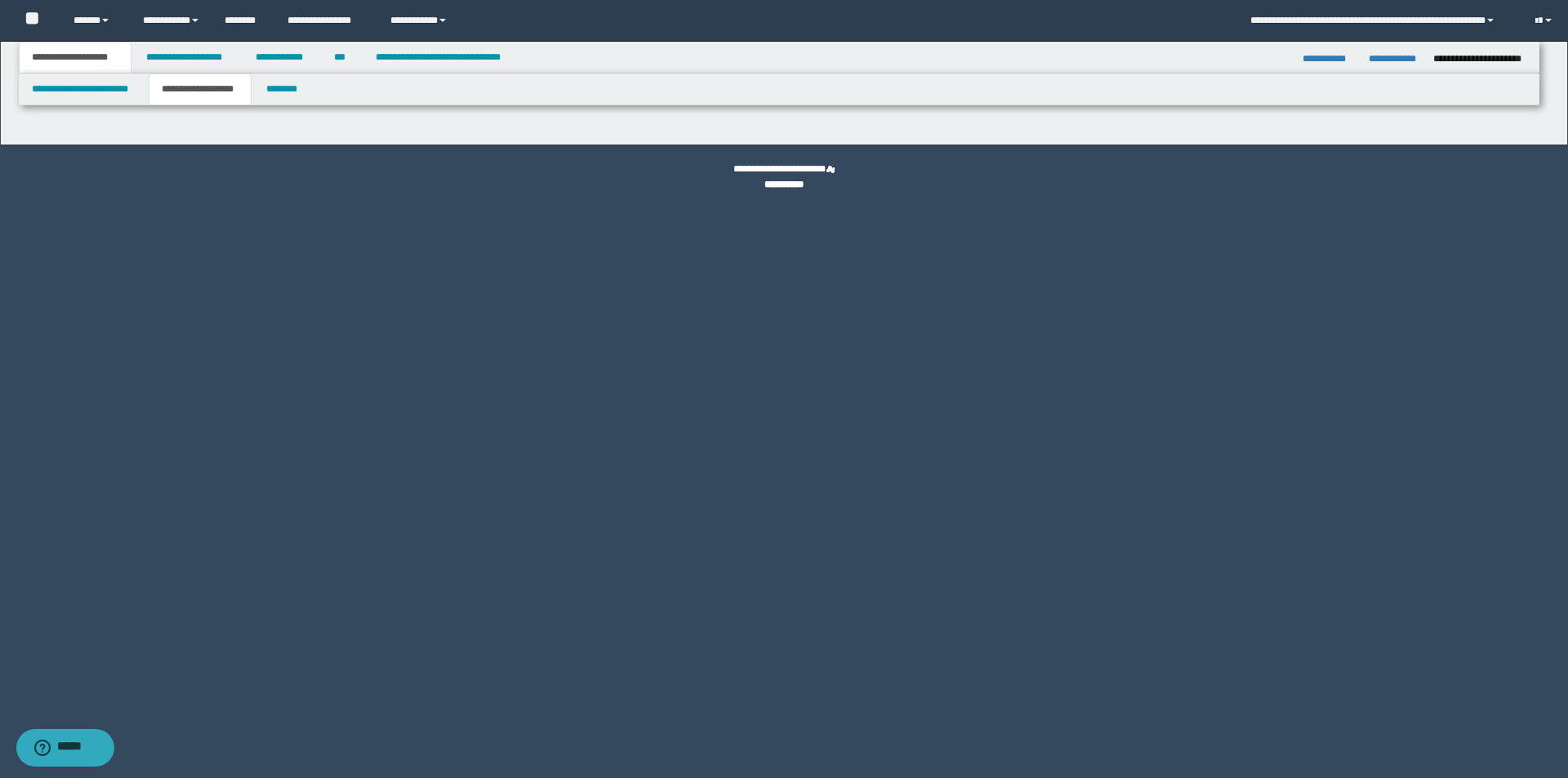 type on "********" 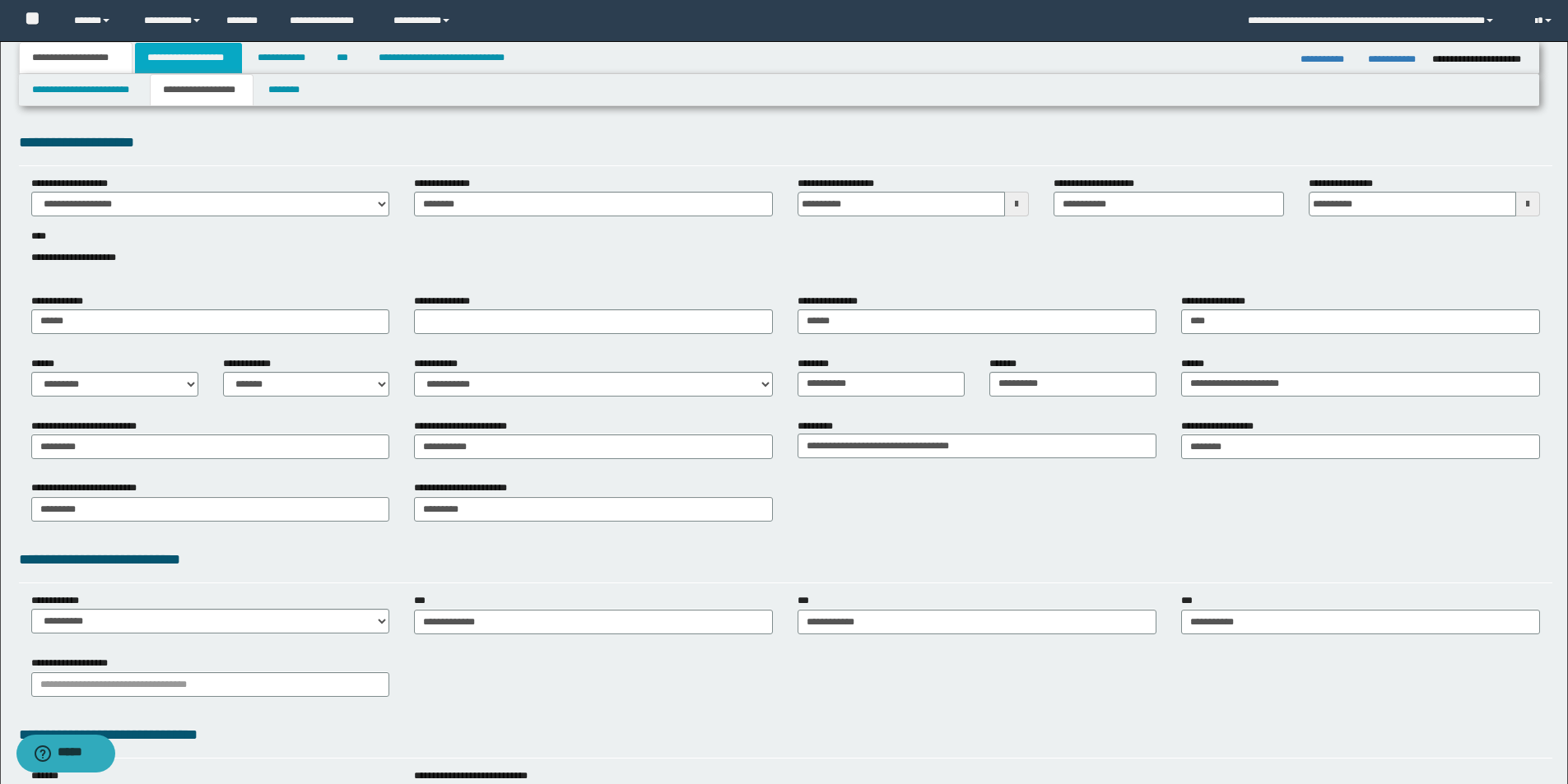click on "**********" at bounding box center [188, 58] 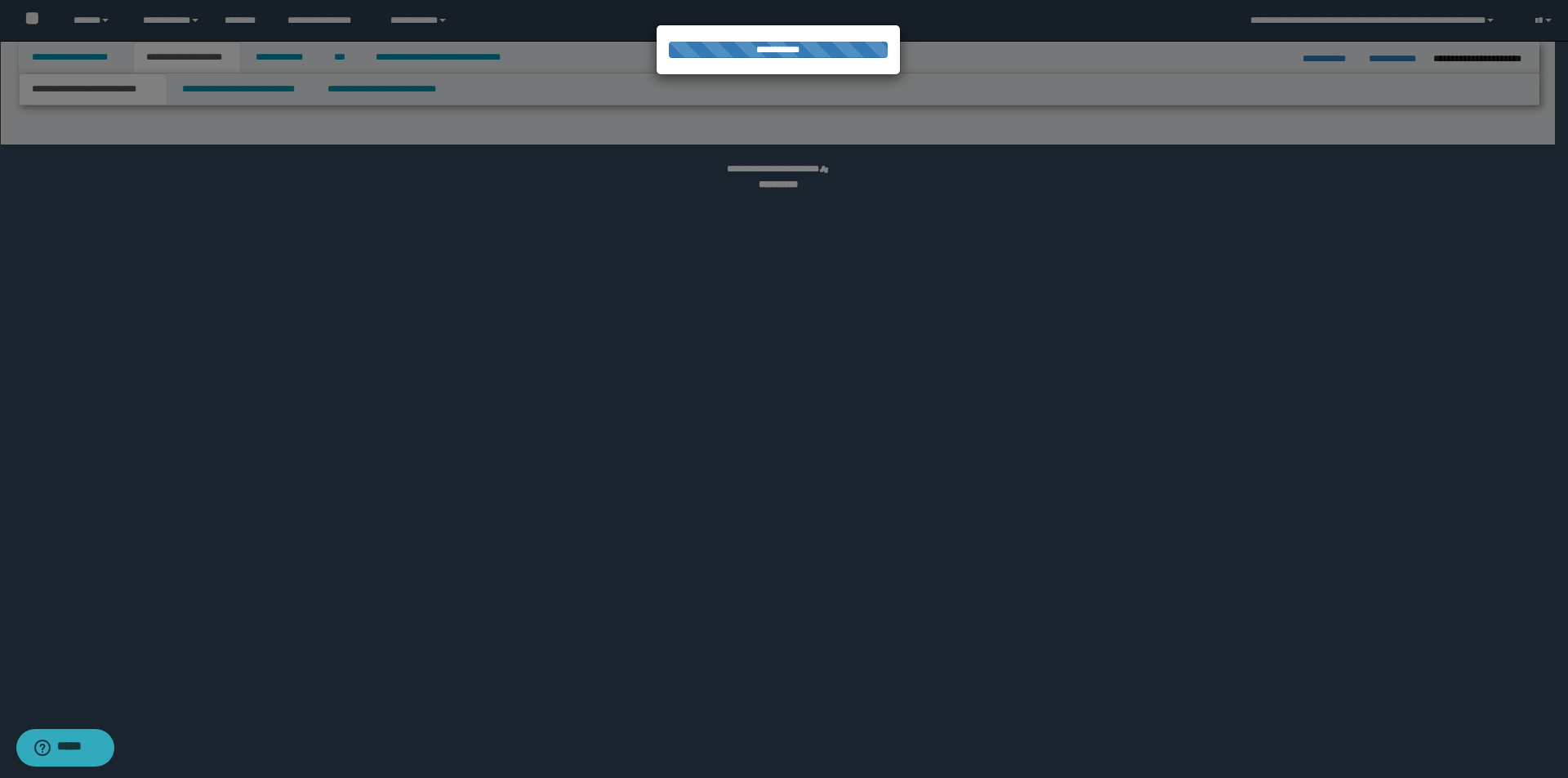select on "*" 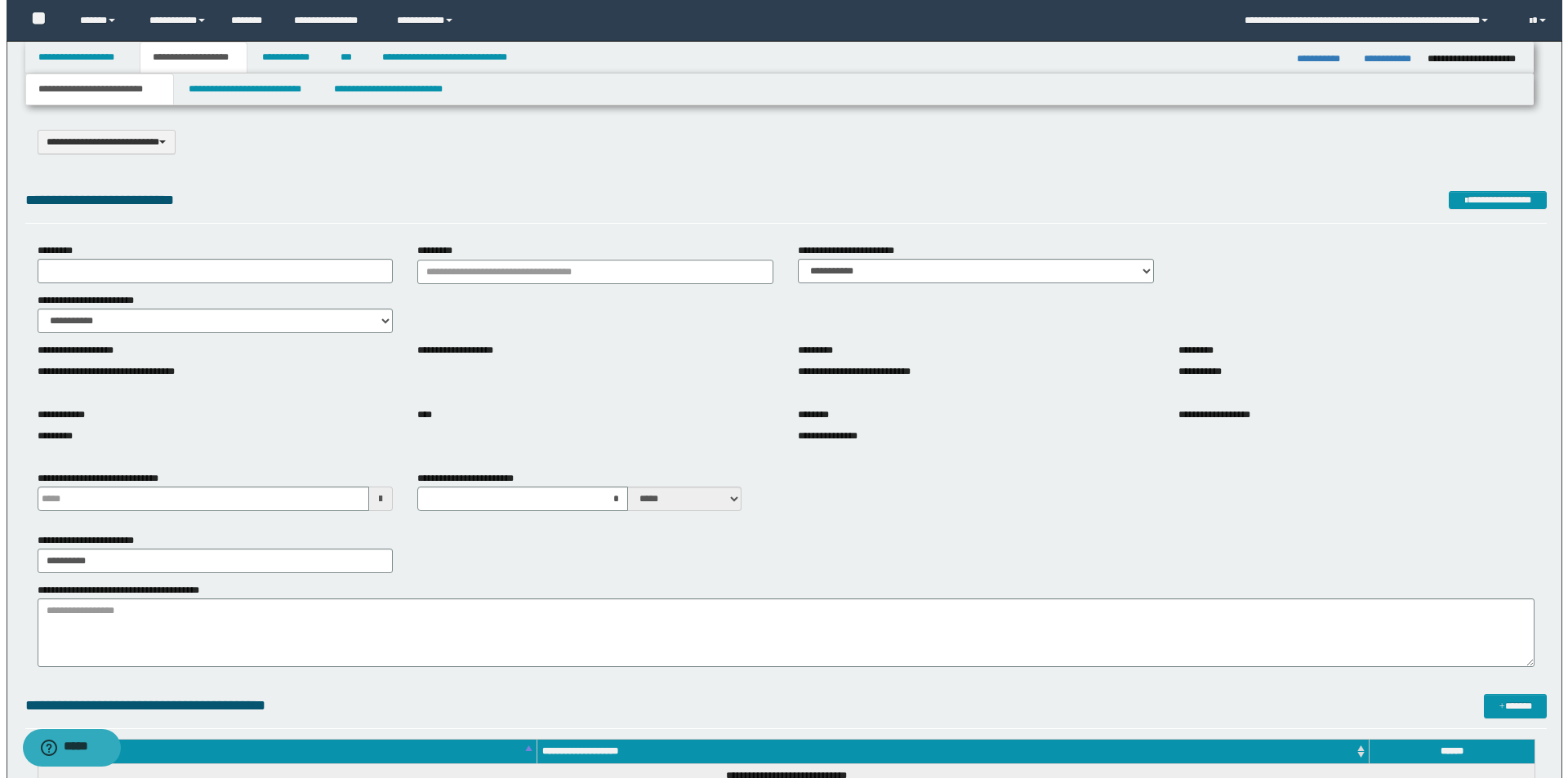 scroll, scrollTop: 0, scrollLeft: 0, axis: both 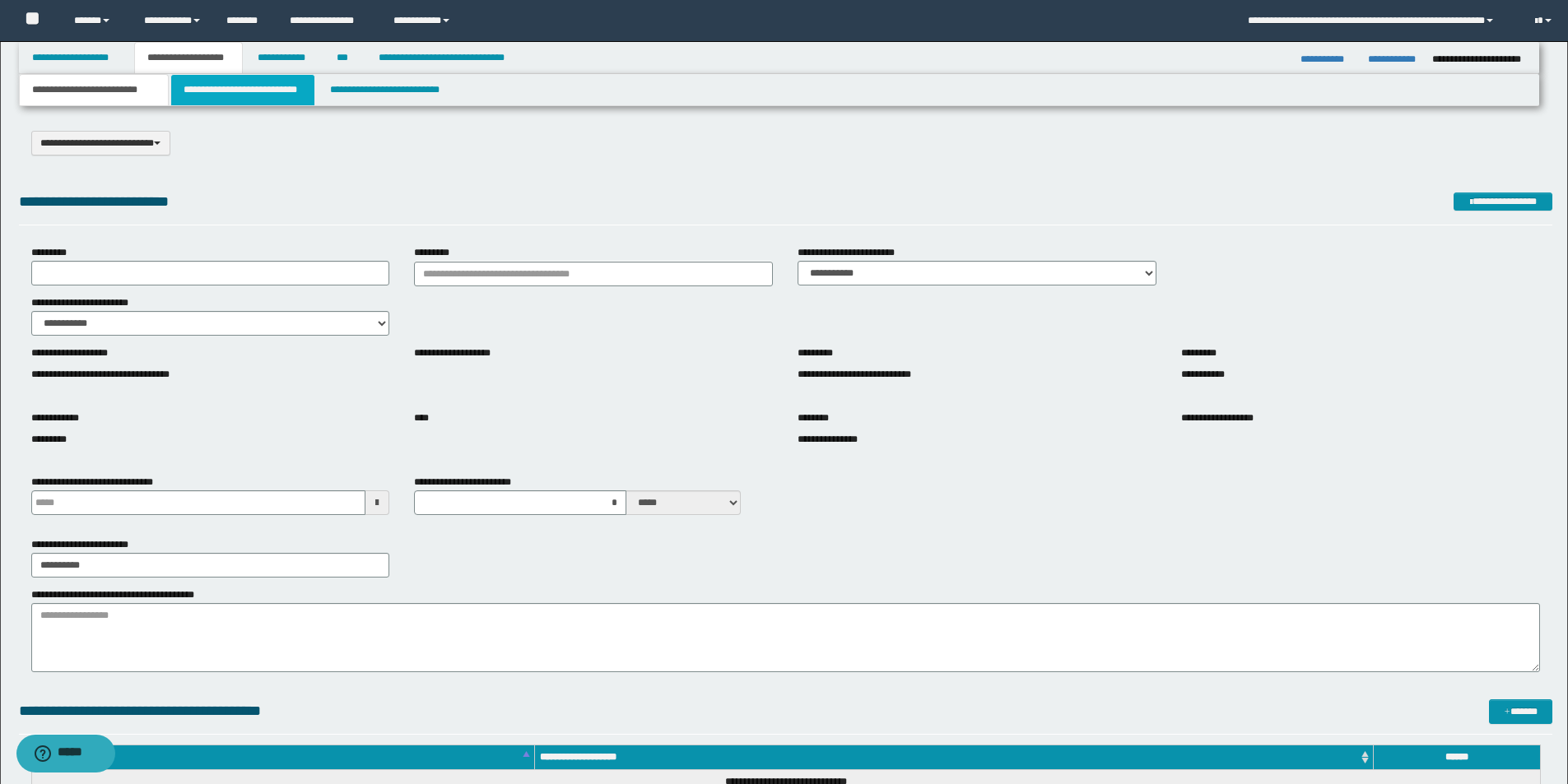 click on "**********" at bounding box center (243, 90) 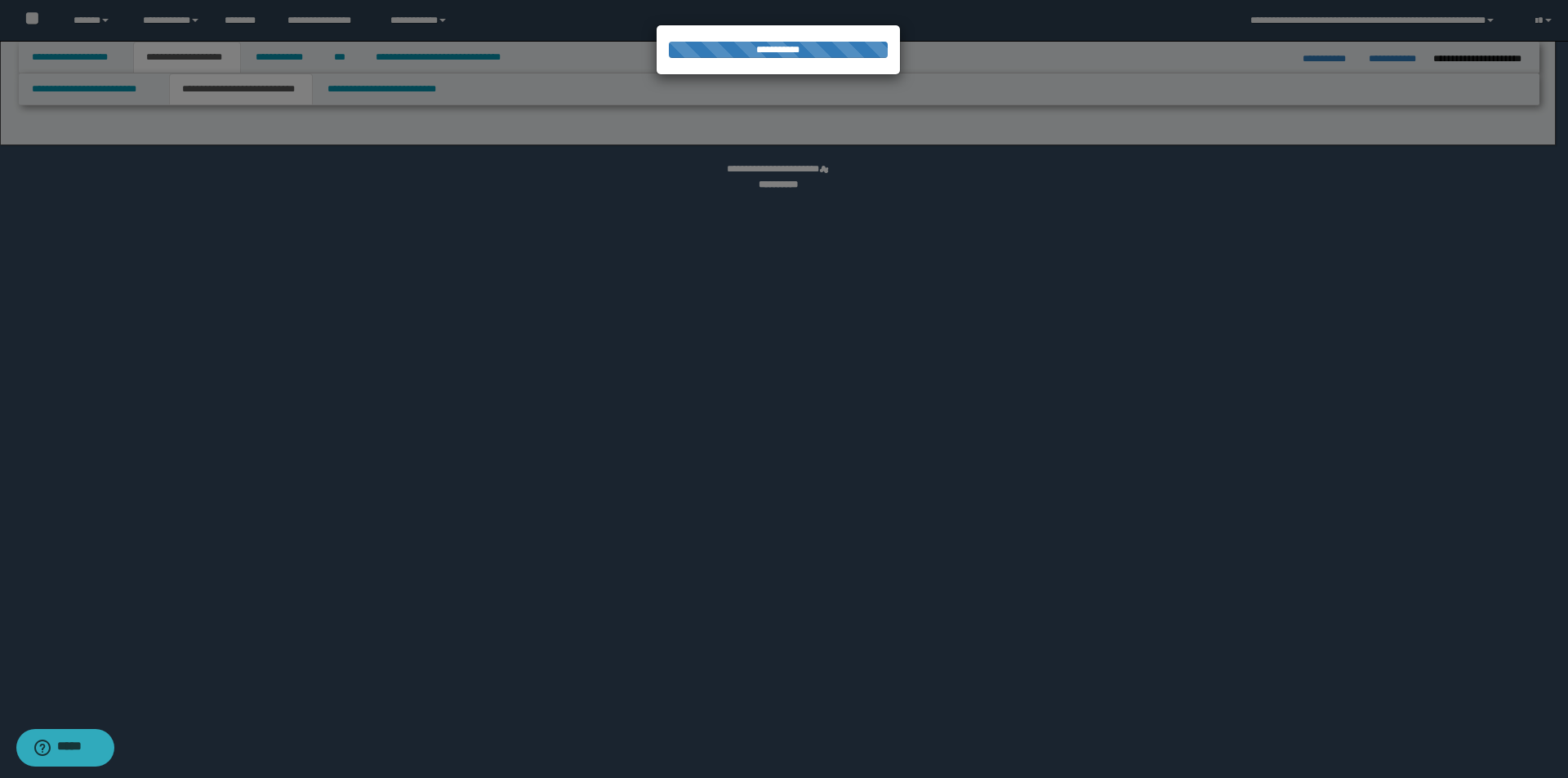 select on "*" 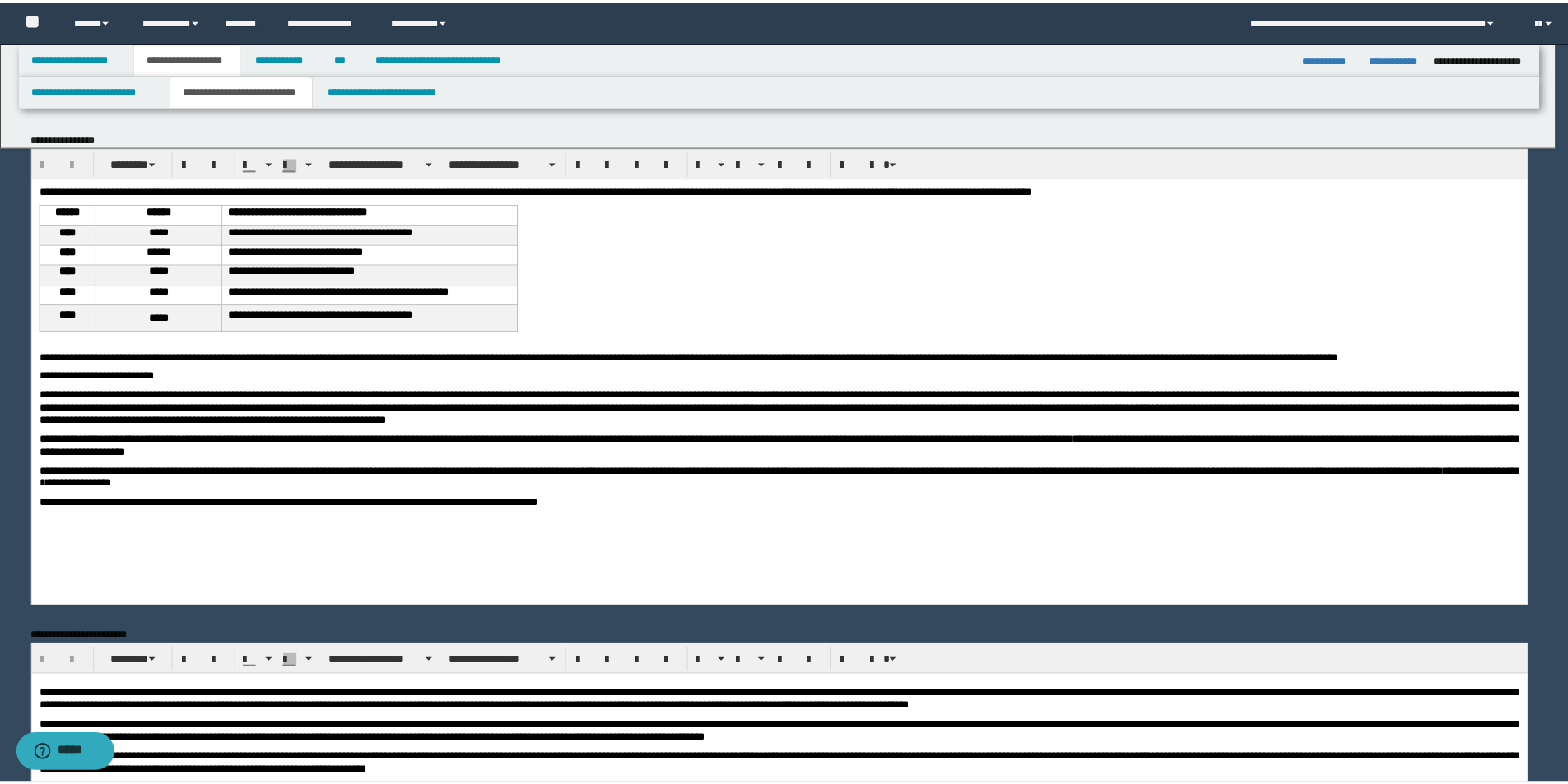 scroll, scrollTop: 0, scrollLeft: 0, axis: both 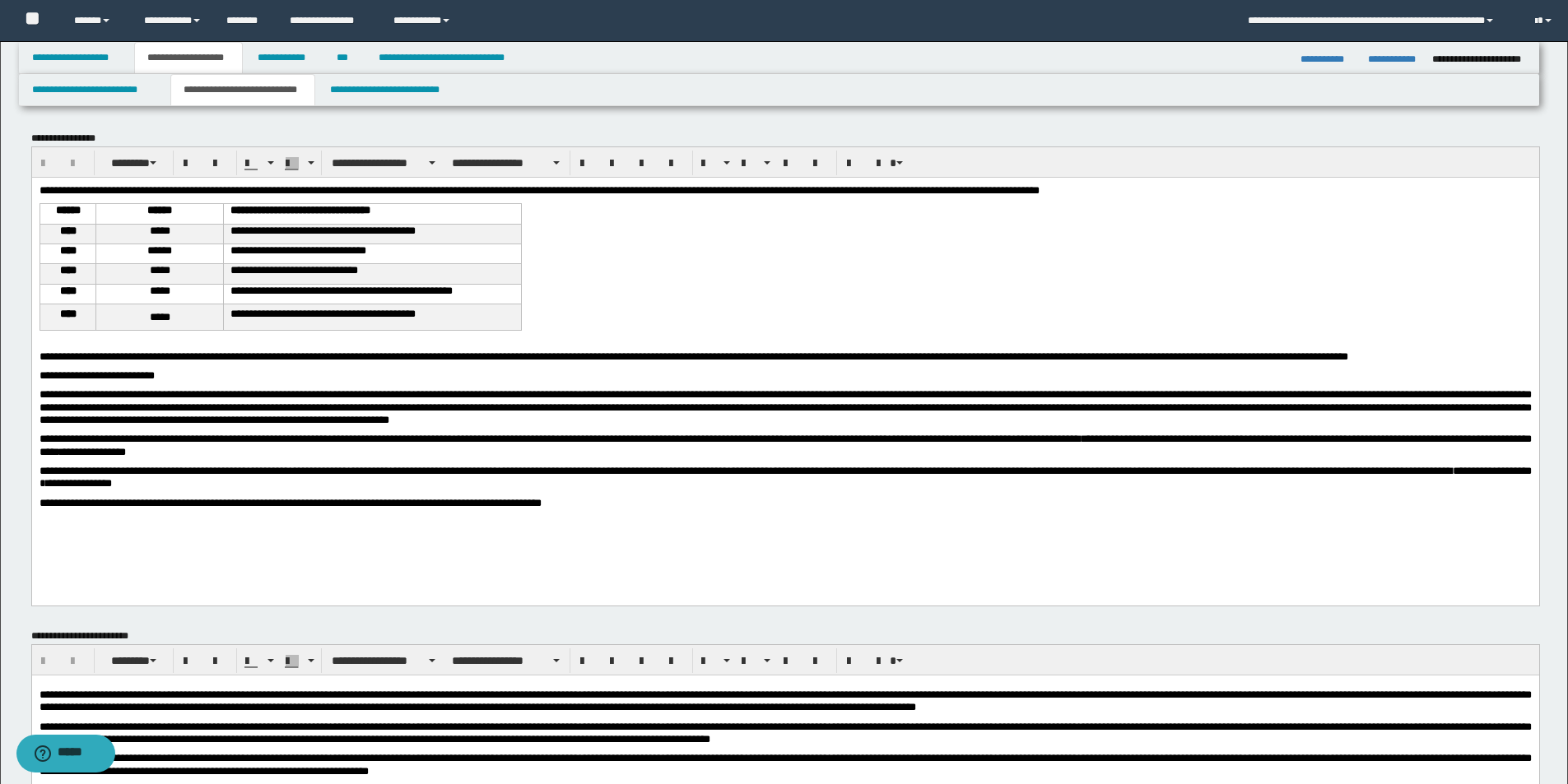 drag, startPoint x: 746, startPoint y: 256, endPoint x: 982, endPoint y: 271, distance: 236.47621 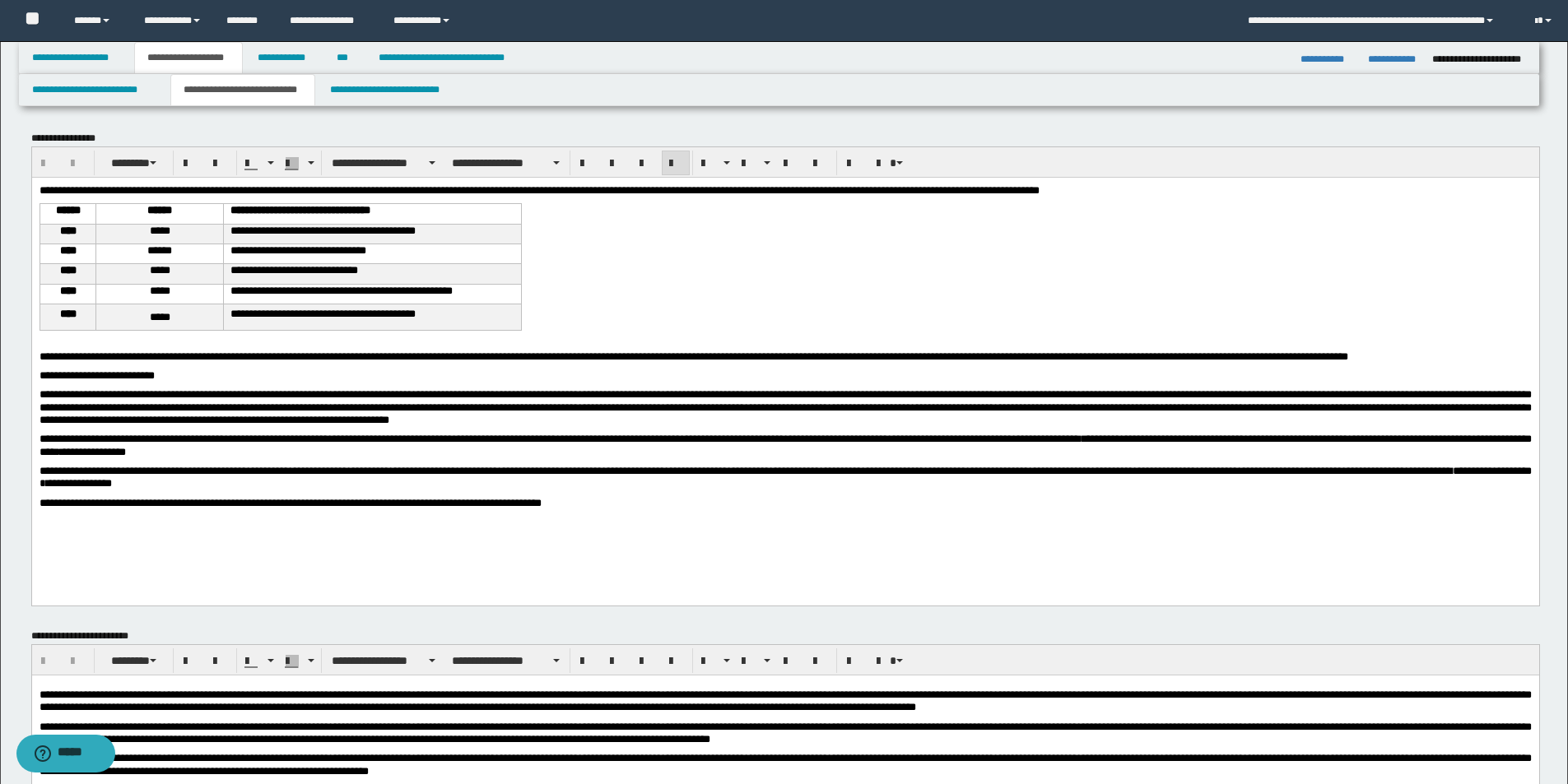 drag, startPoint x: 1086, startPoint y: 290, endPoint x: 1049, endPoint y: 290, distance: 37 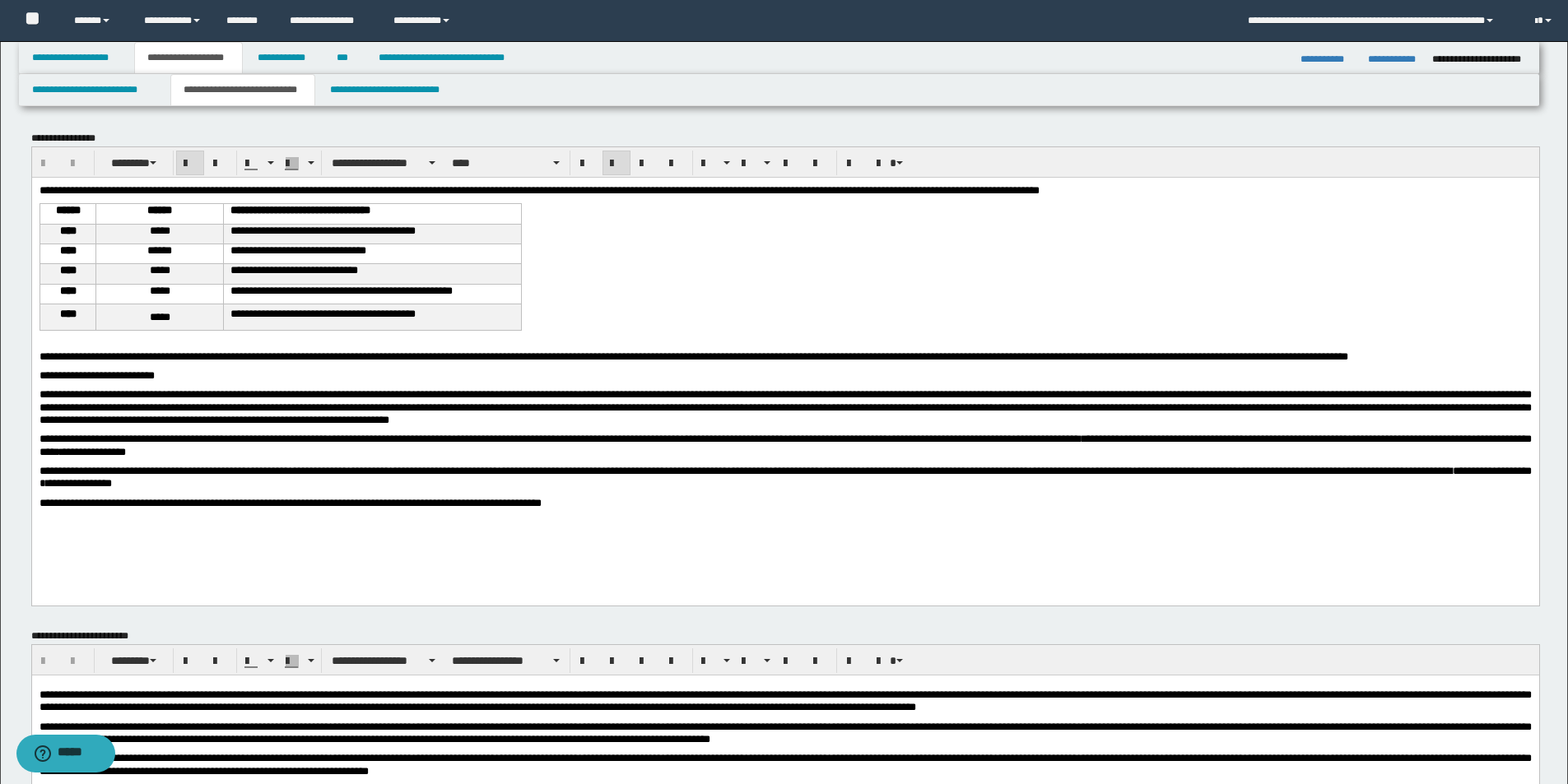 click on "******" at bounding box center (67, 209) 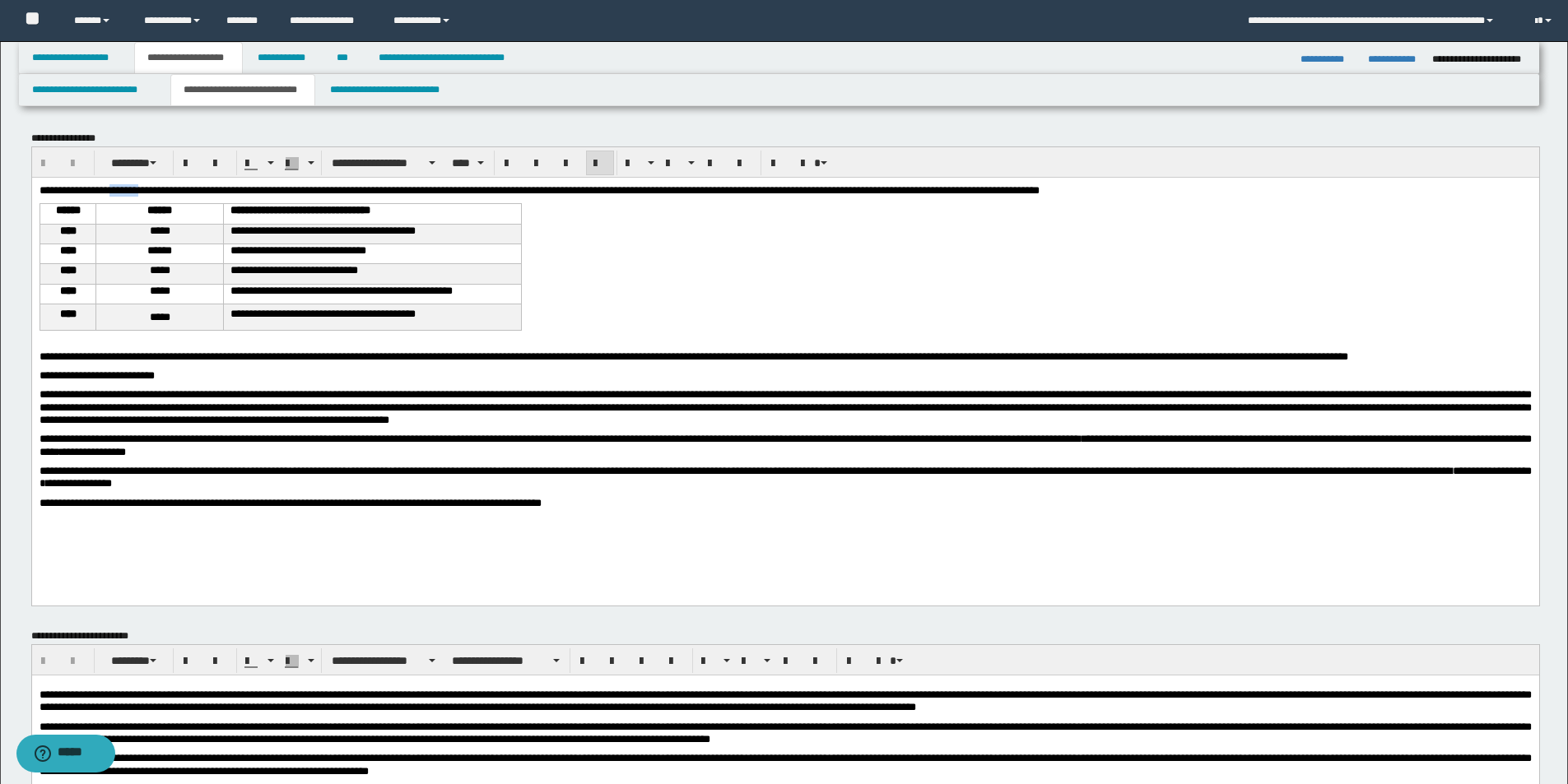 type 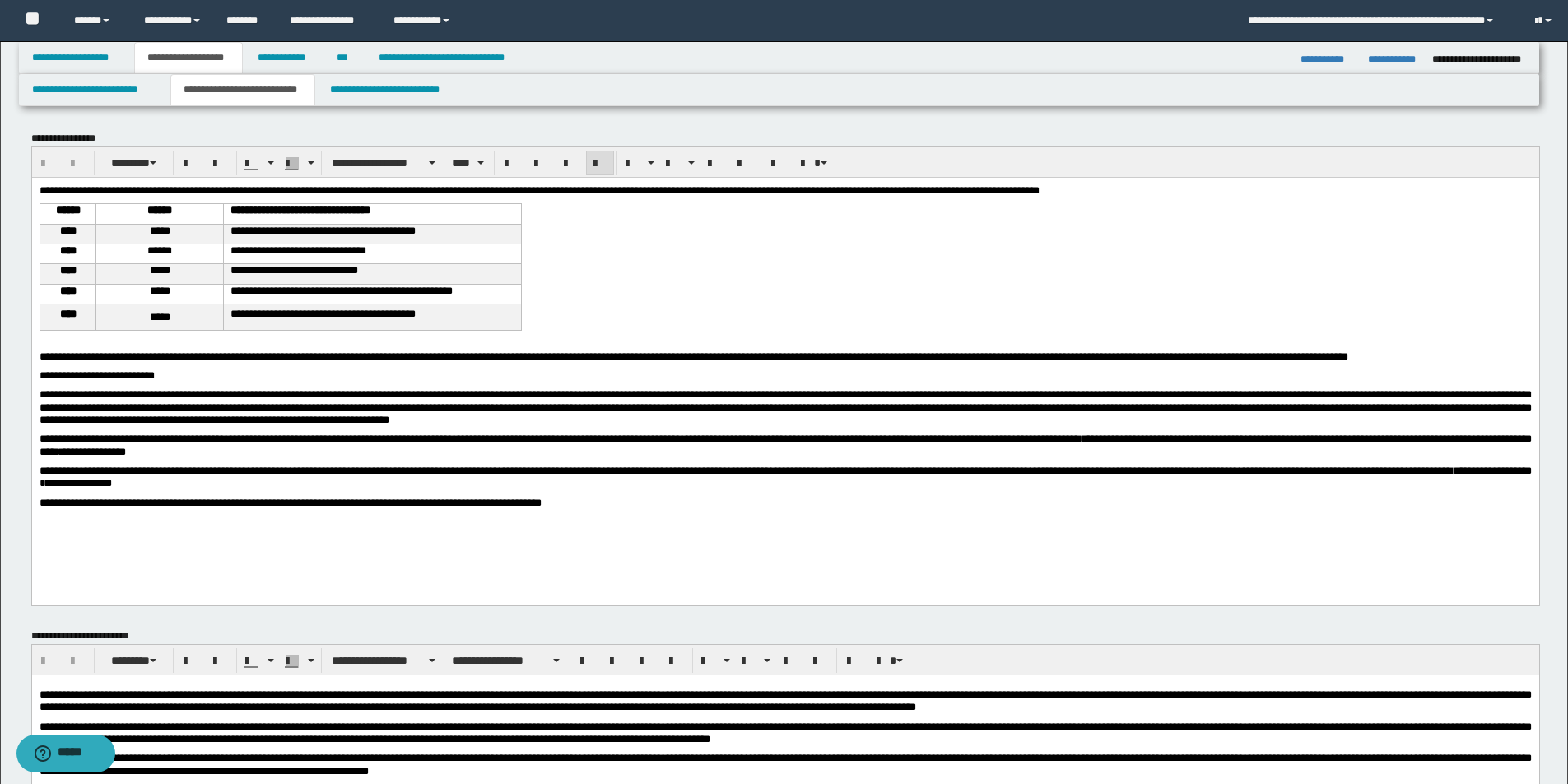click on "*****" at bounding box center (160, 230) 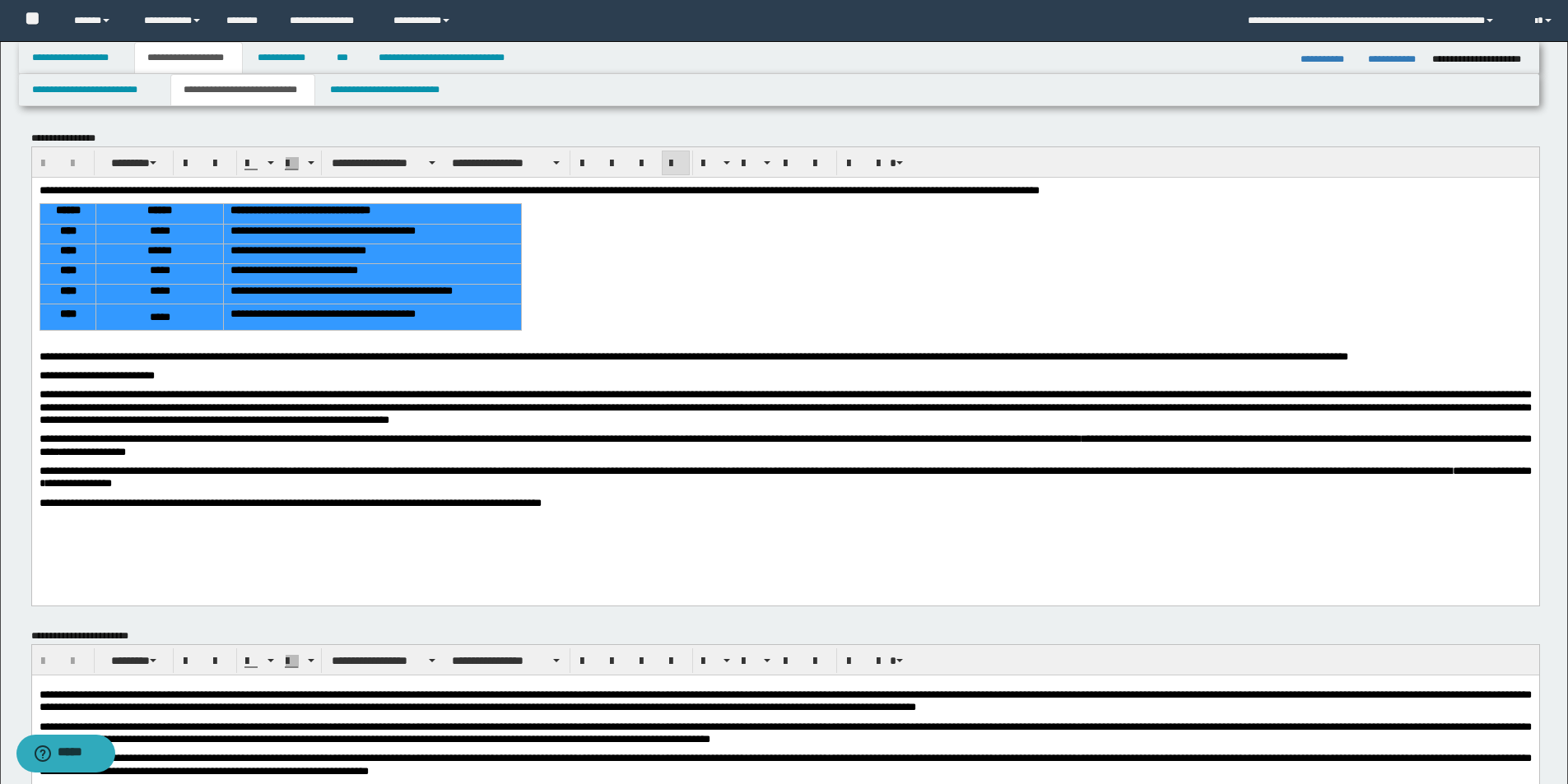 drag, startPoint x: 49, startPoint y: 209, endPoint x: 254, endPoint y: 313, distance: 229.8717 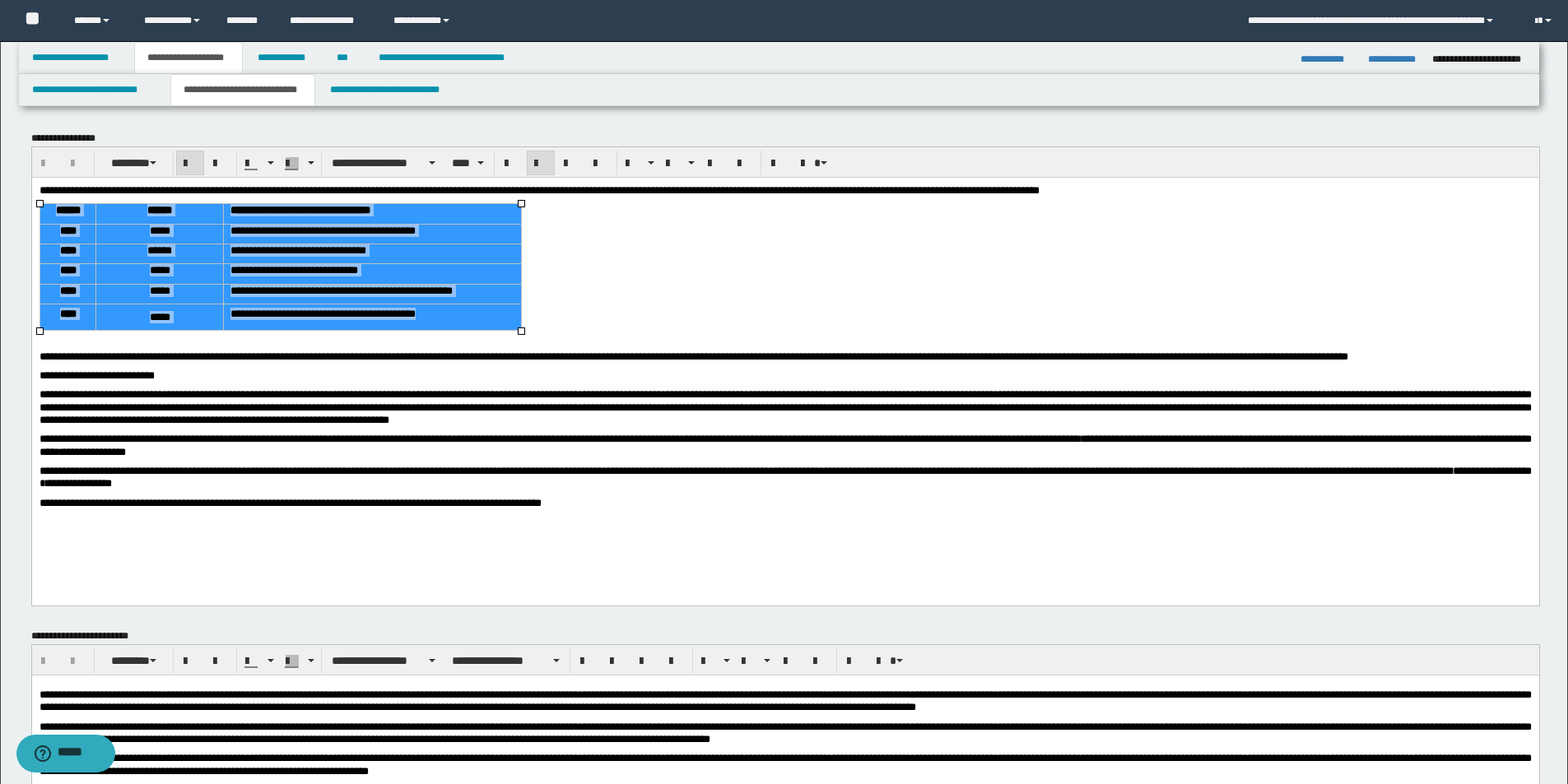 drag, startPoint x: 191, startPoint y: 163, endPoint x: 298, endPoint y: 12, distance: 185.06756 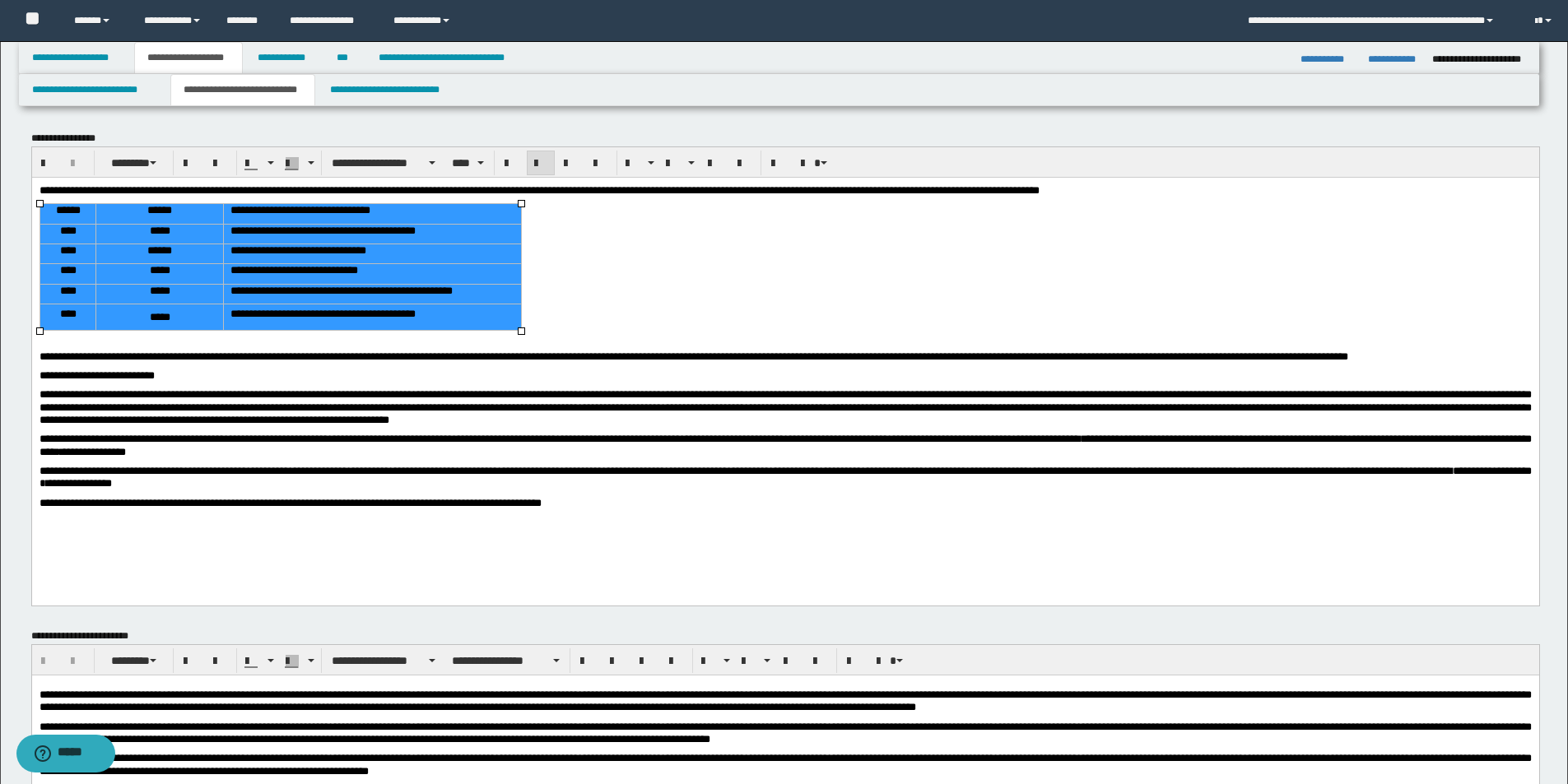 click on "**********" at bounding box center (784, 369) 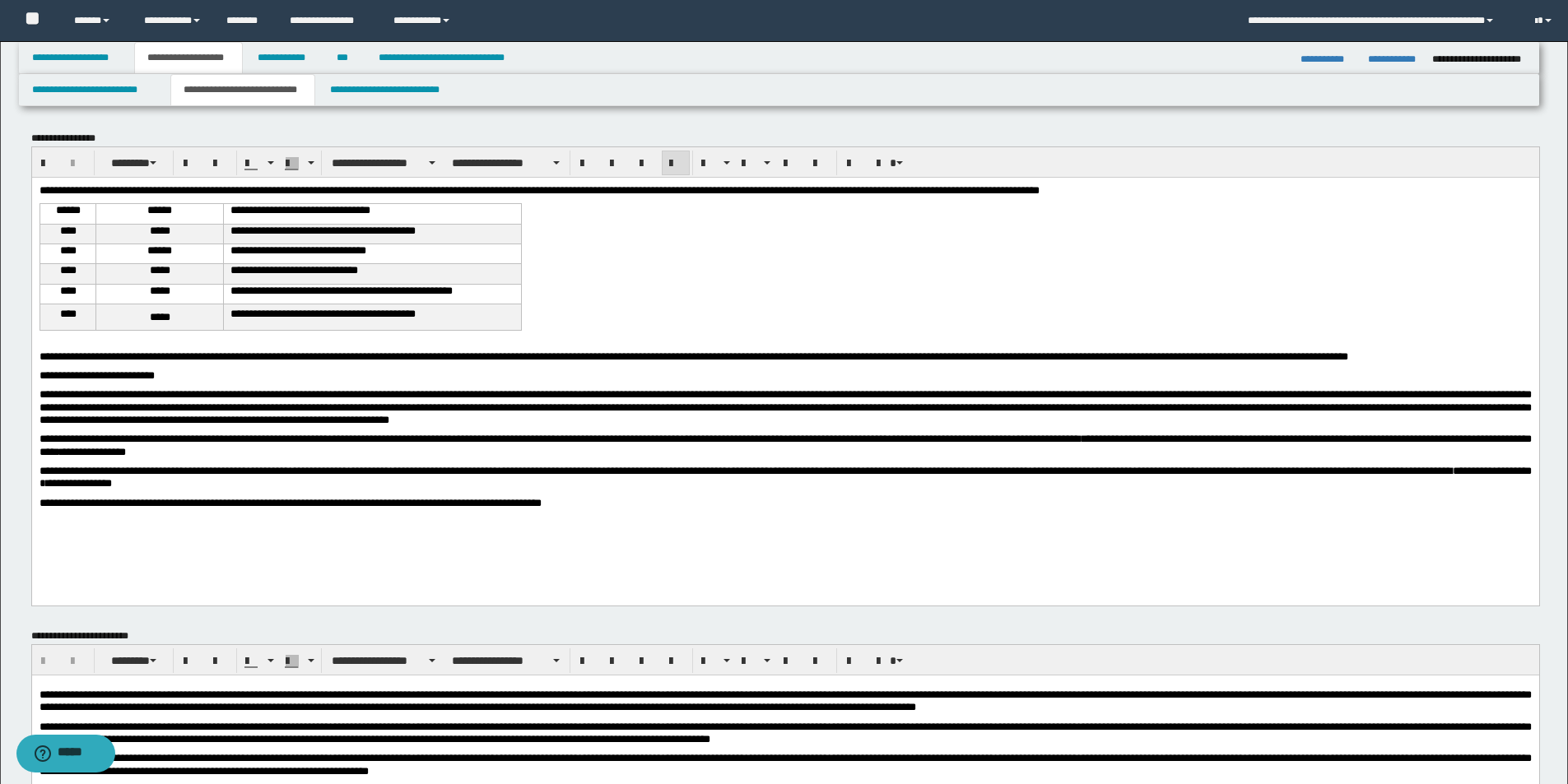 click on "**********" at bounding box center [784, 369] 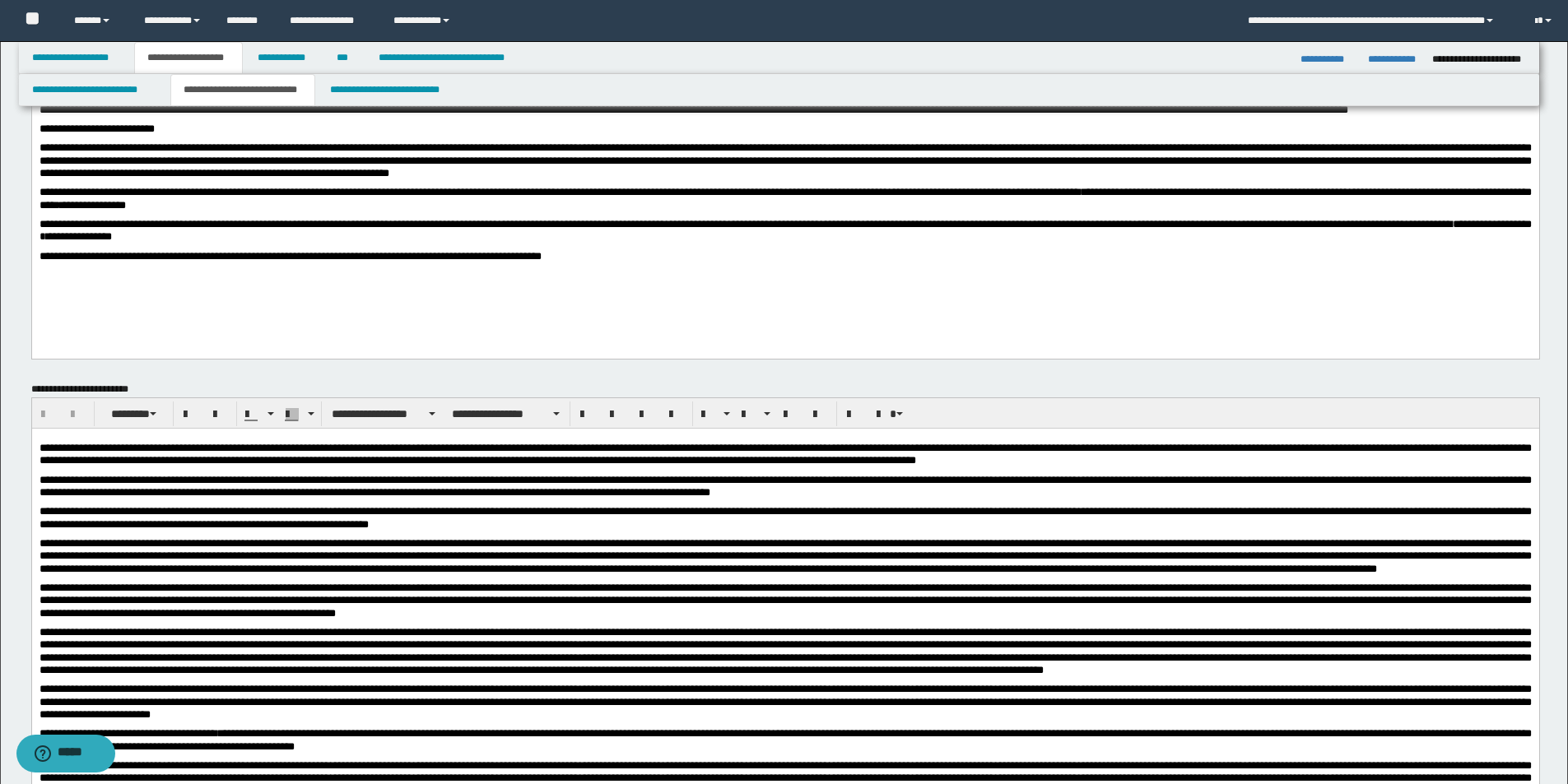 scroll, scrollTop: 329, scrollLeft: 0, axis: vertical 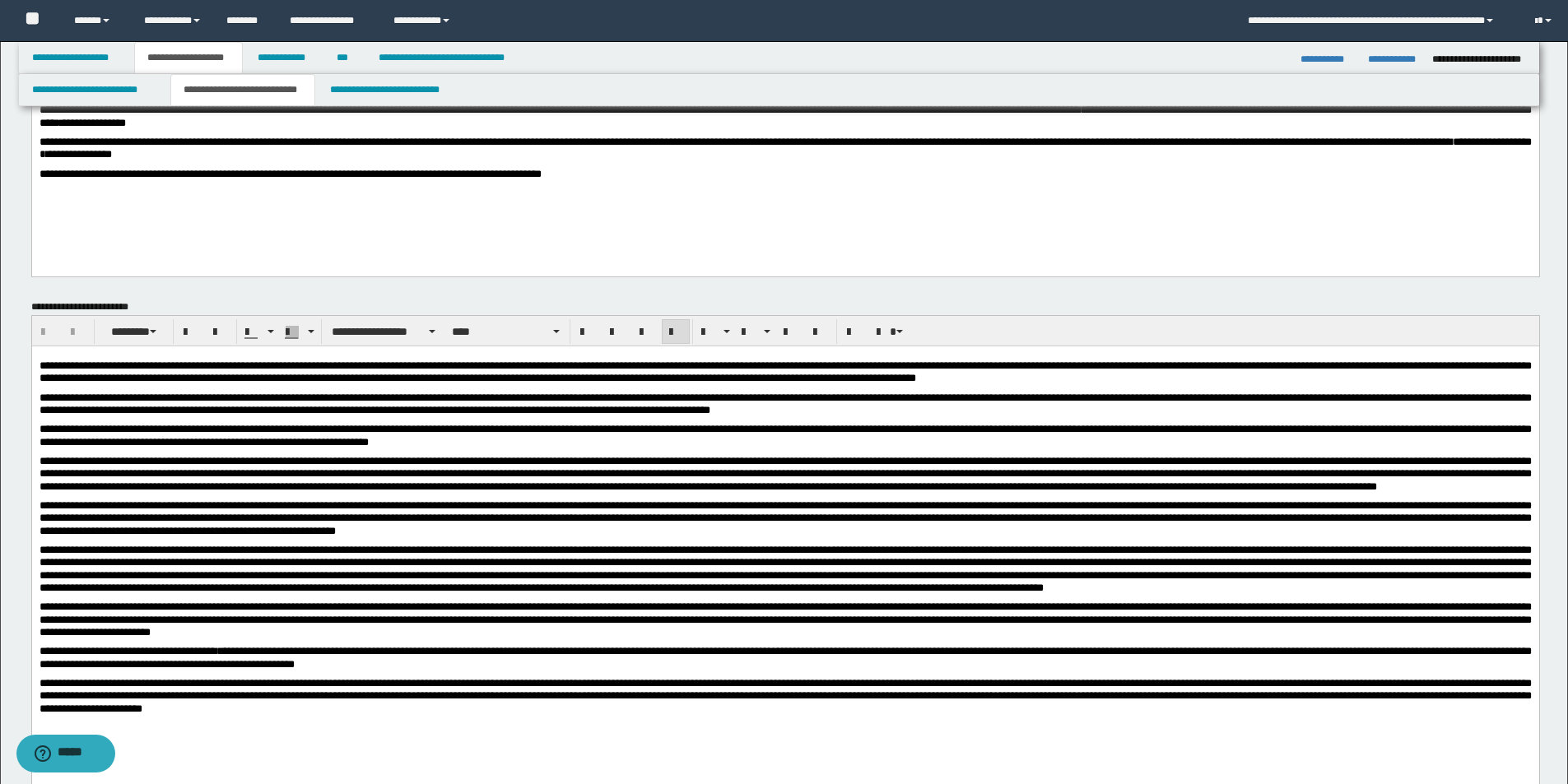 click at bounding box center (784, 473) 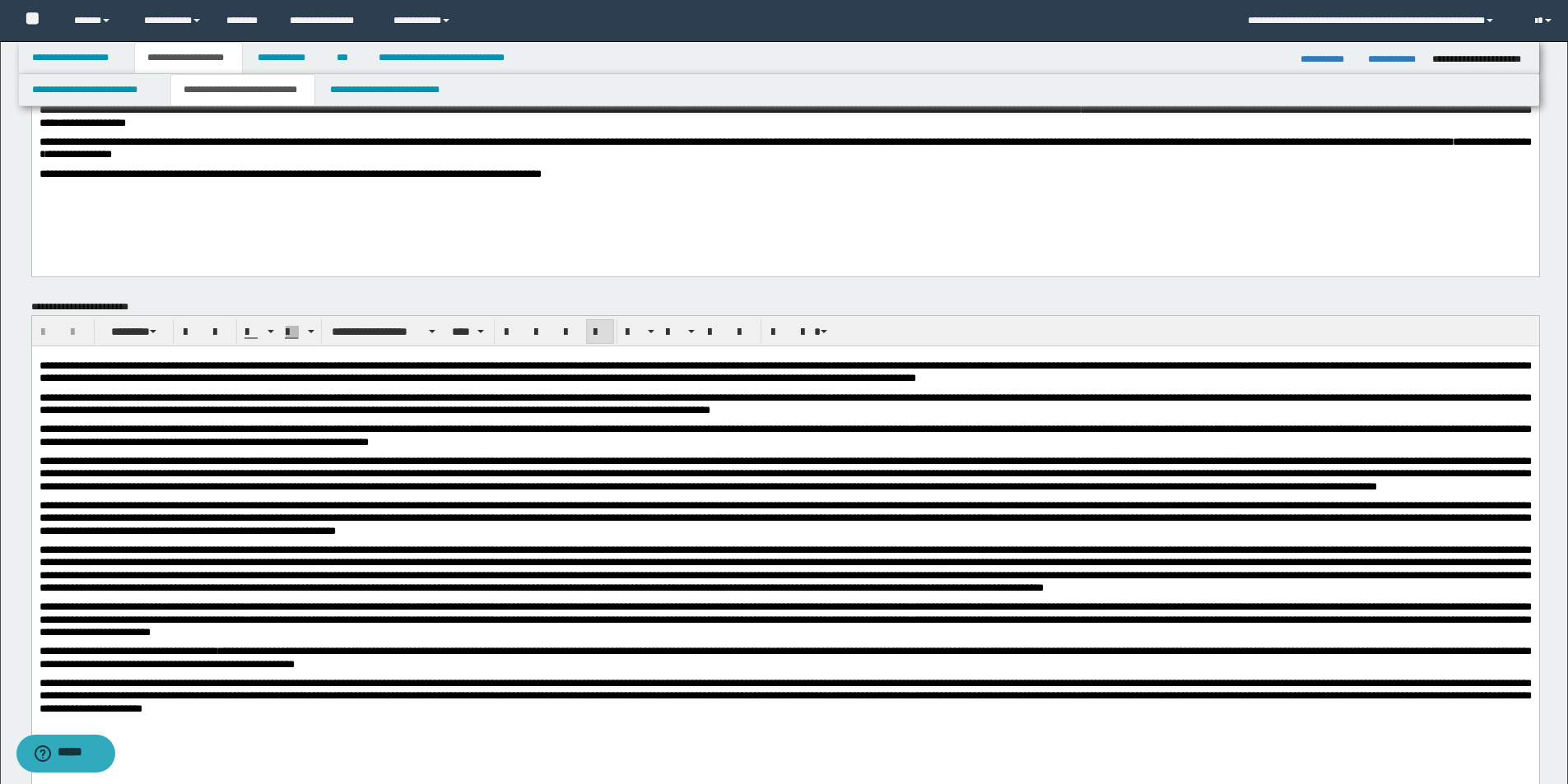 click on "**********" at bounding box center (784, 403) 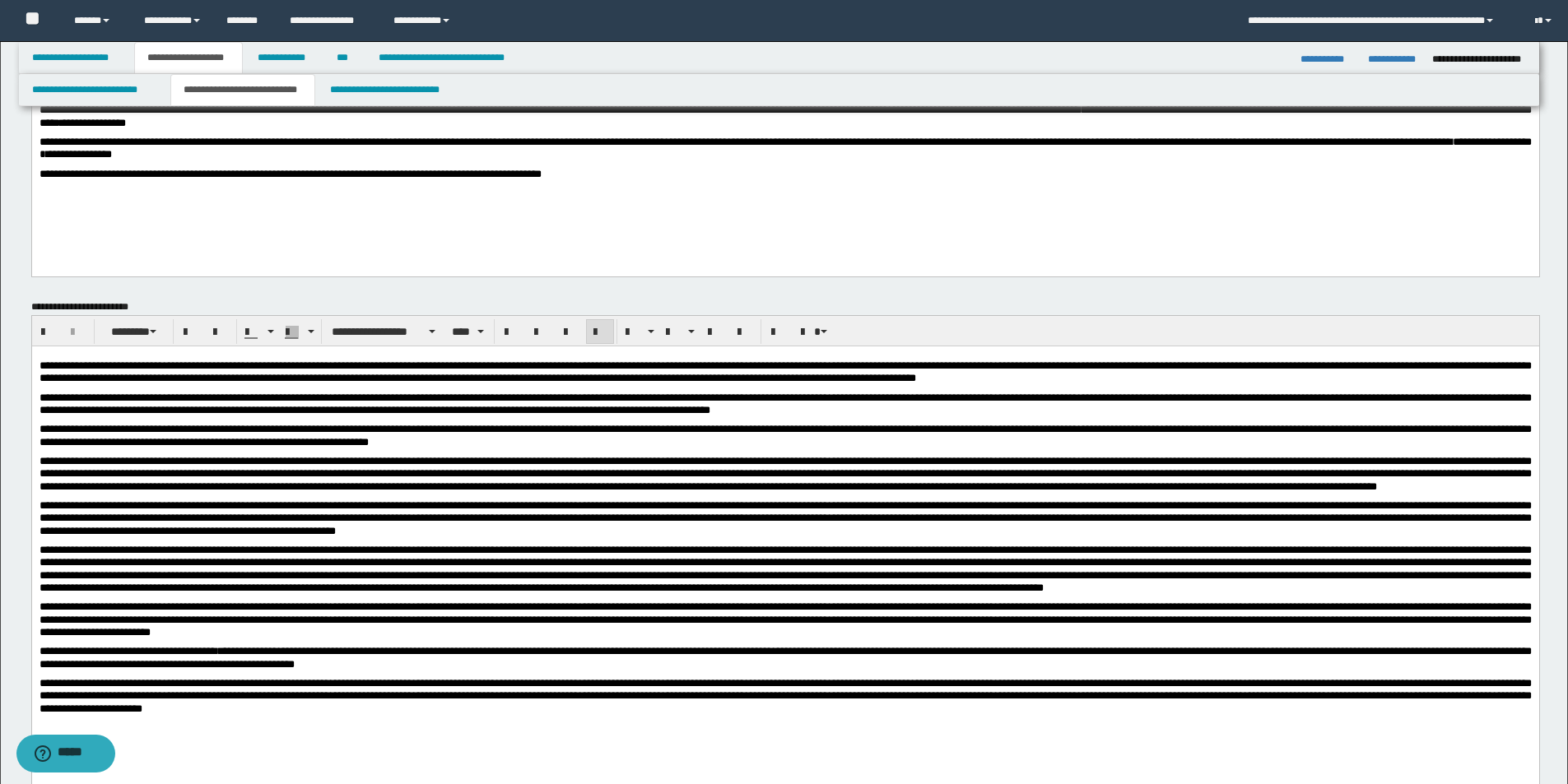 click on "**********" at bounding box center [784, 41] 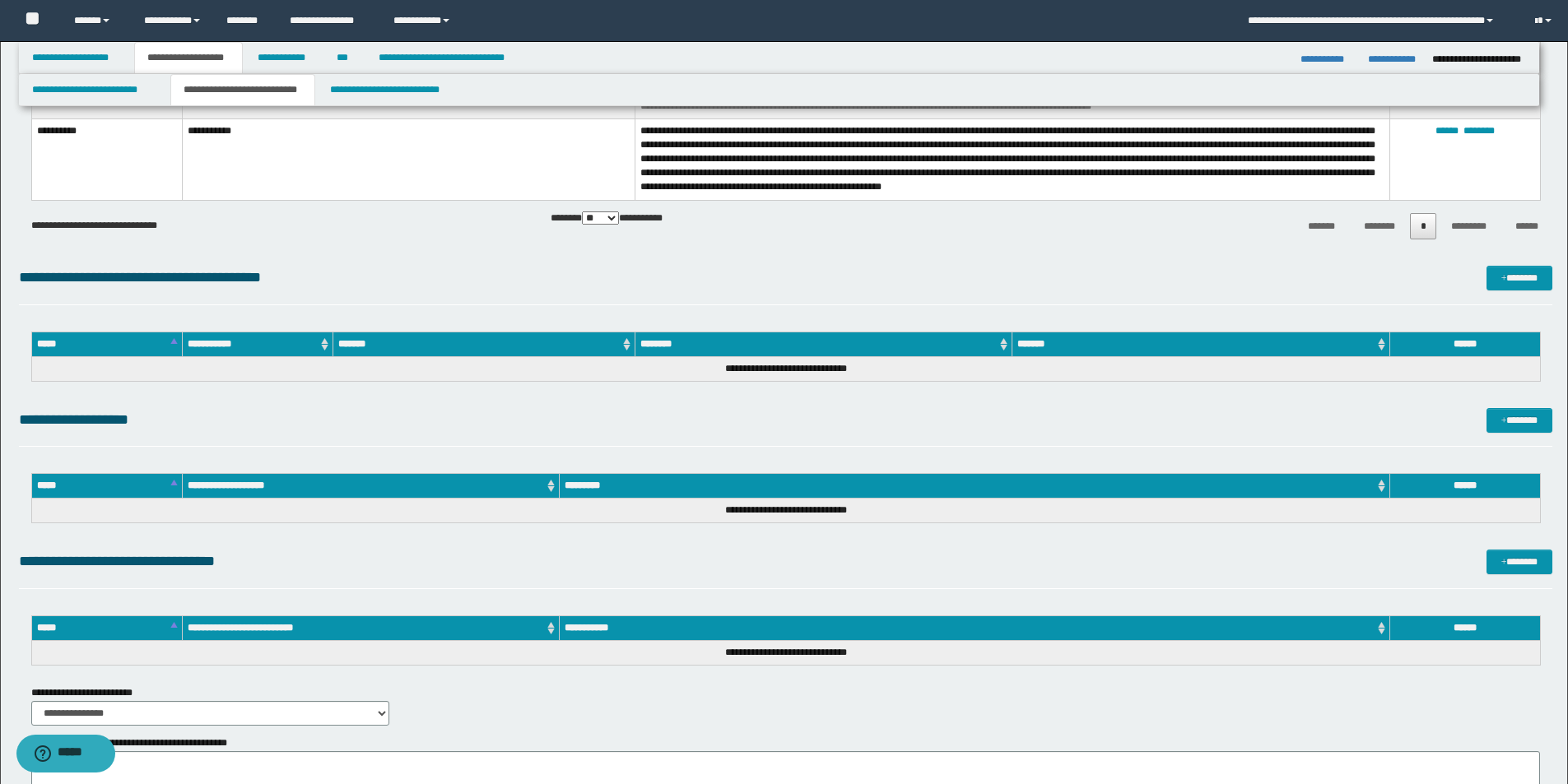 scroll, scrollTop: 1422, scrollLeft: 0, axis: vertical 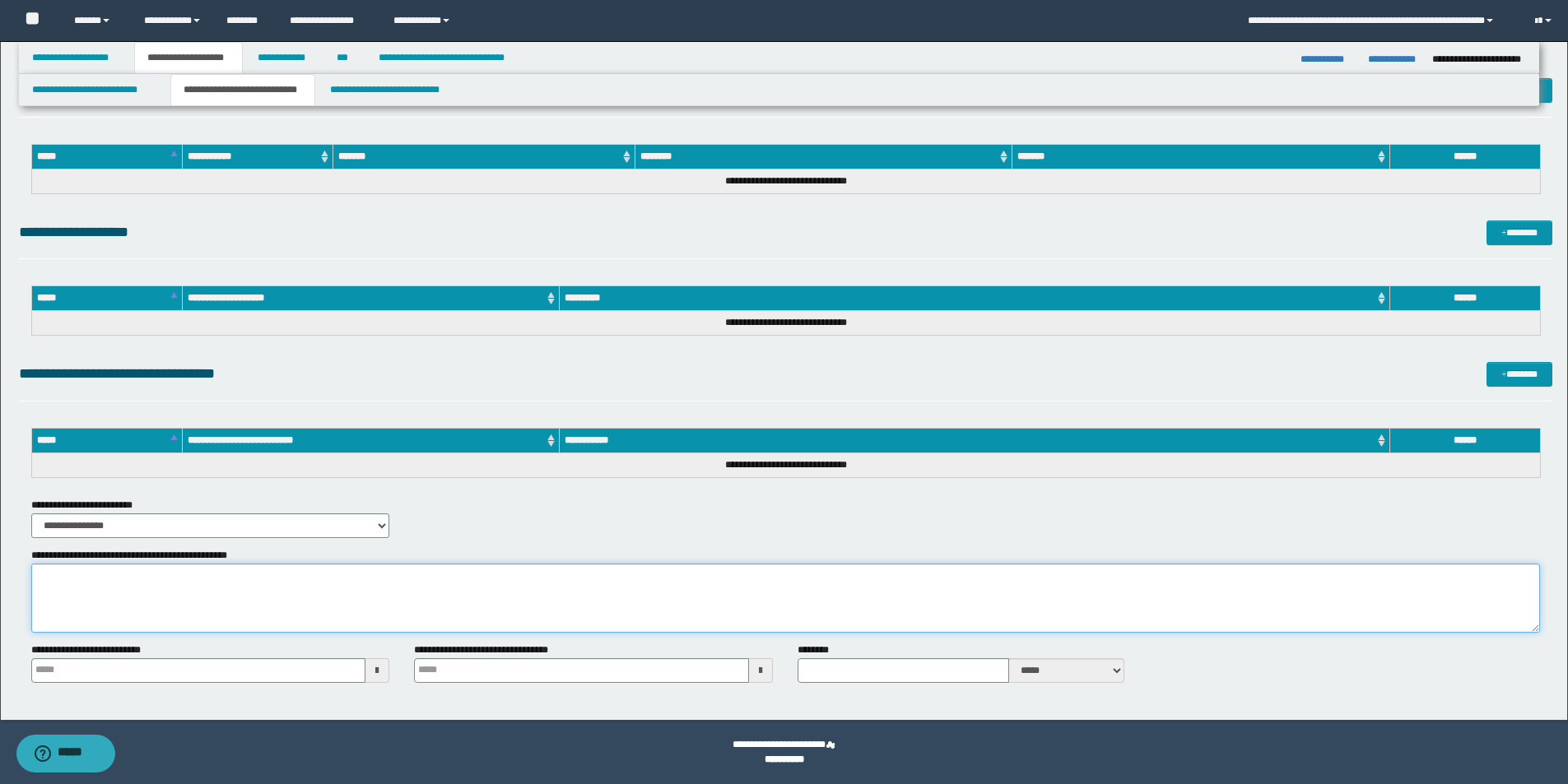 click on "**********" at bounding box center (785, 598) 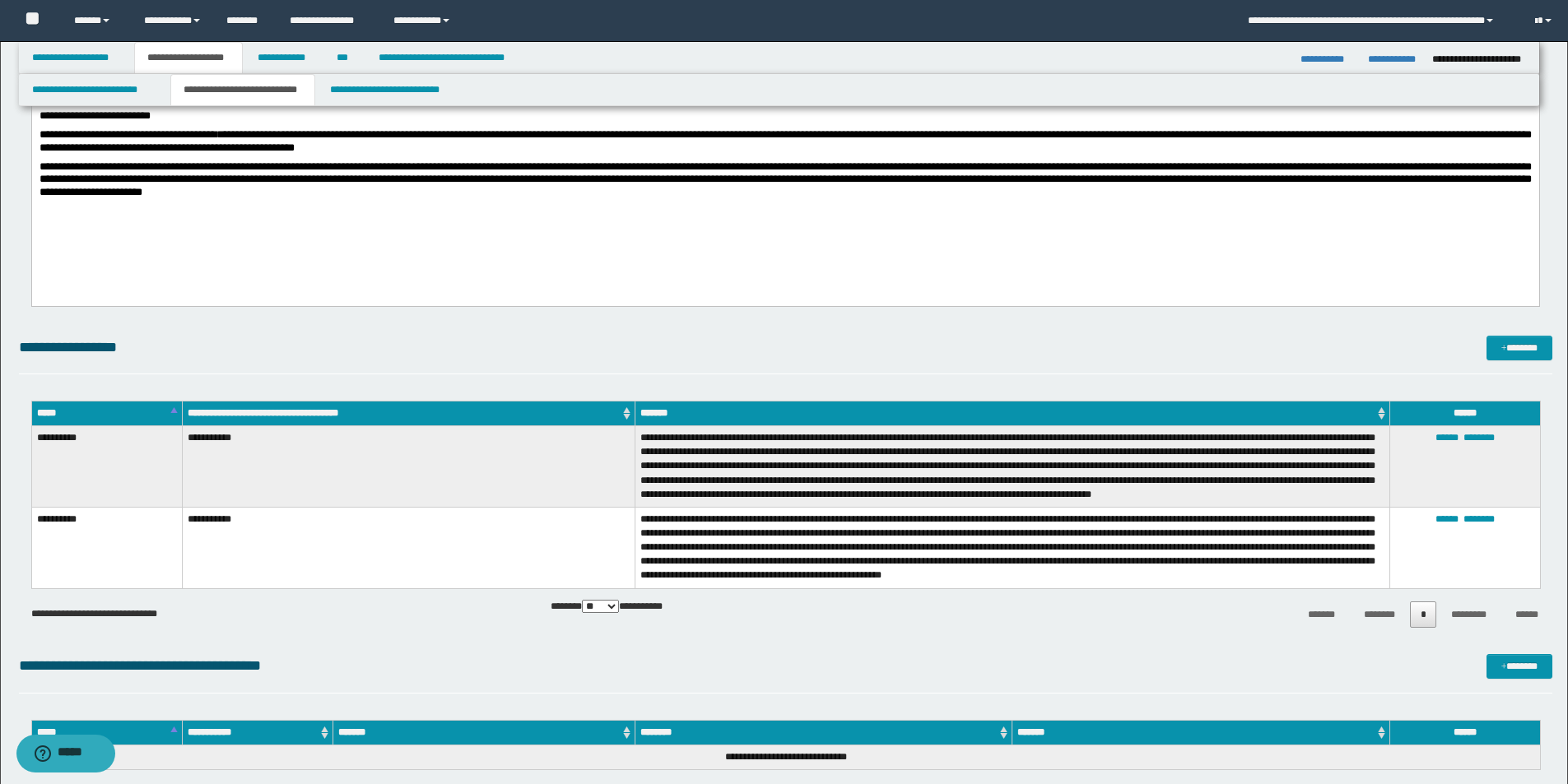 scroll, scrollTop: 763, scrollLeft: 0, axis: vertical 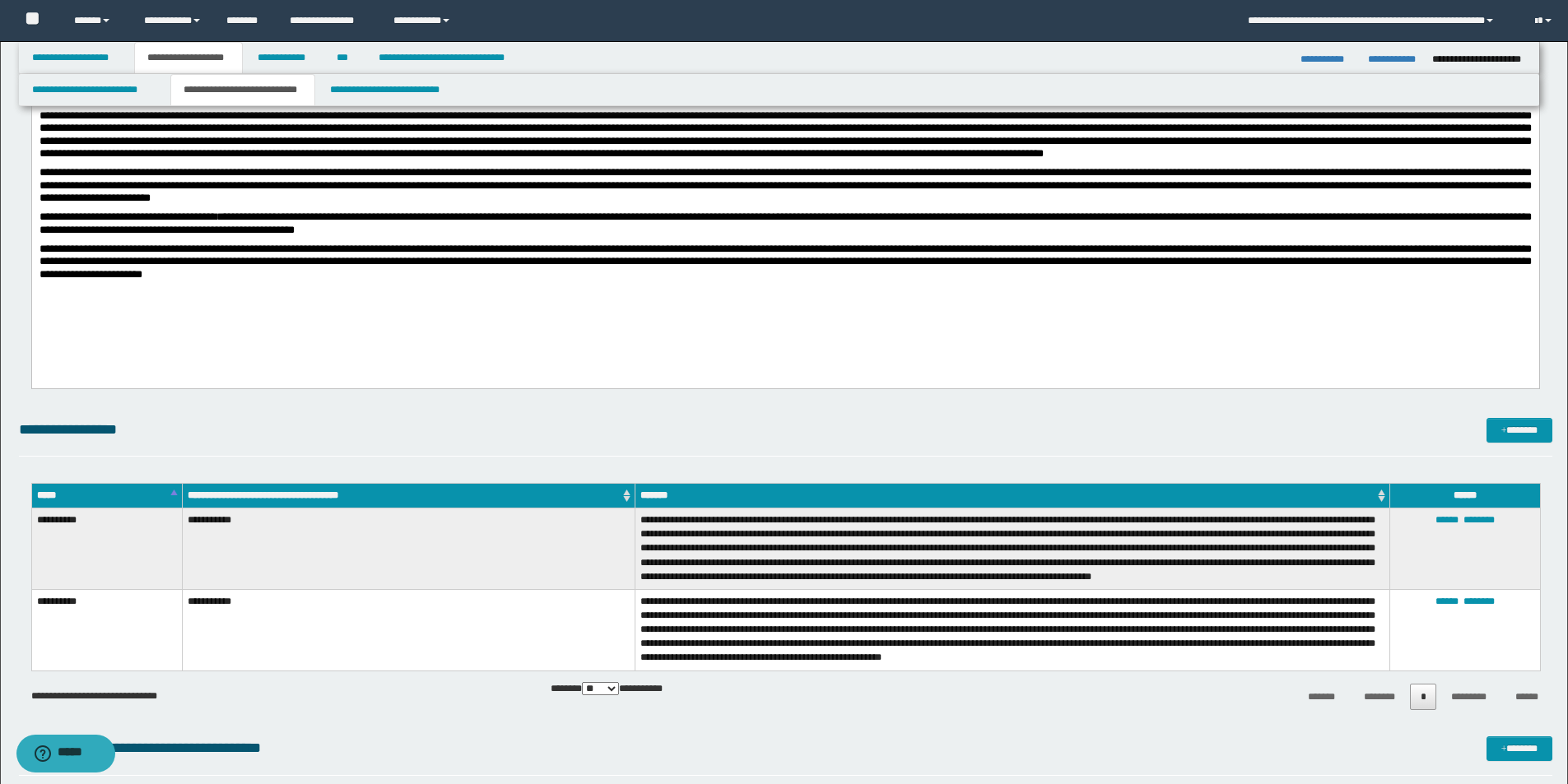 click on "**********" at bounding box center [784, 123] 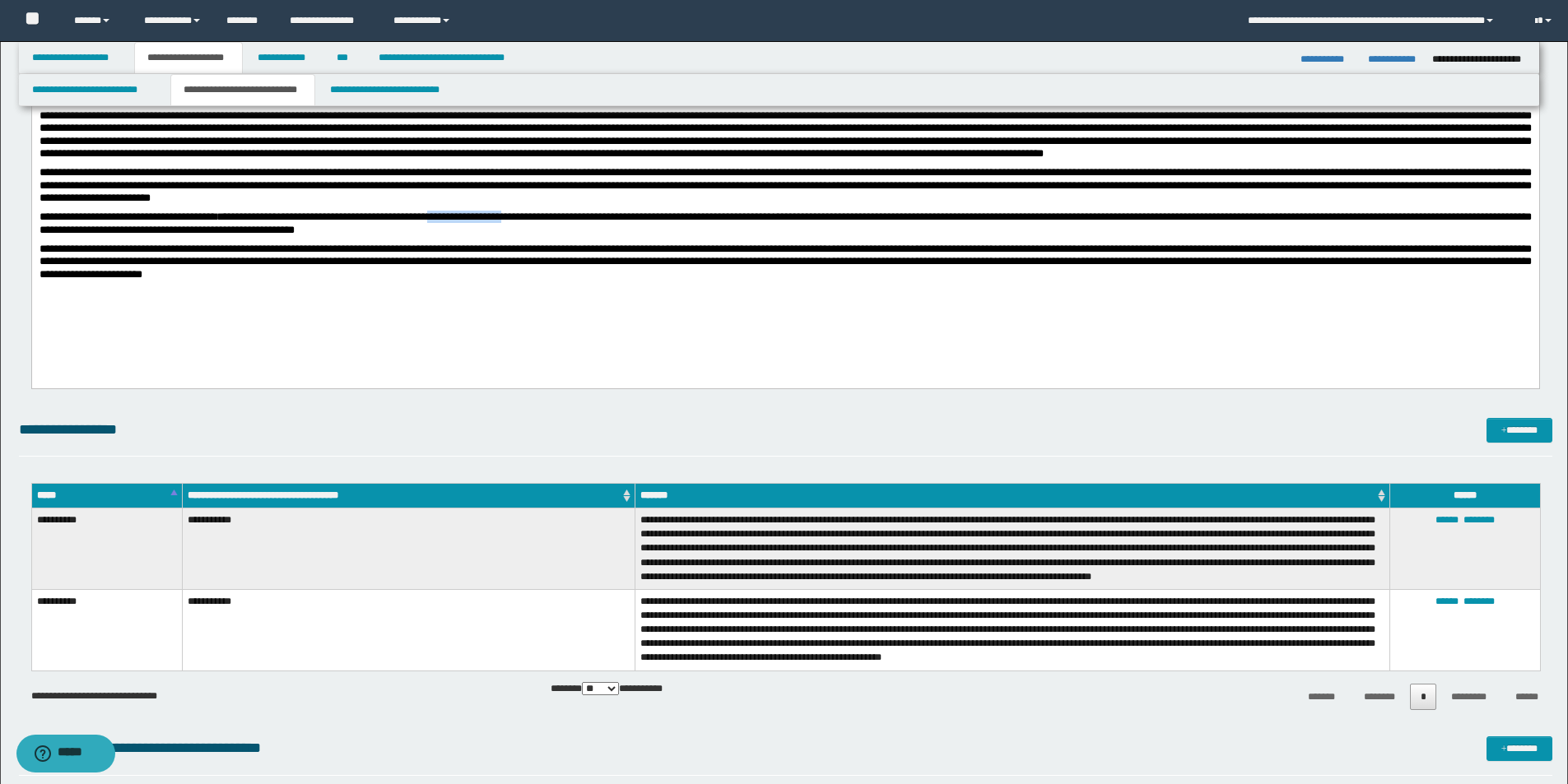 type 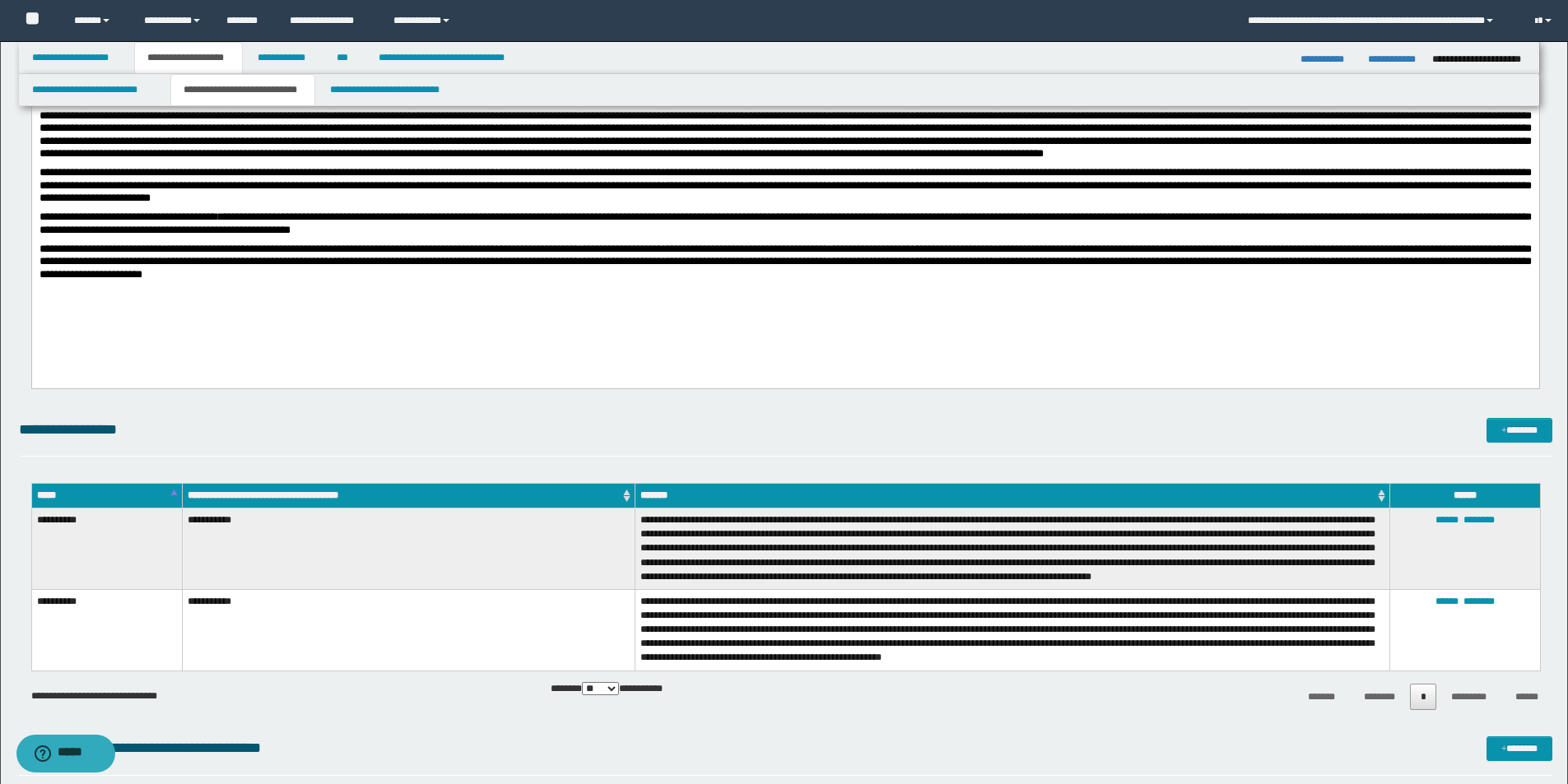 drag, startPoint x: 821, startPoint y: 296, endPoint x: 1059, endPoint y: 335, distance: 241.17421 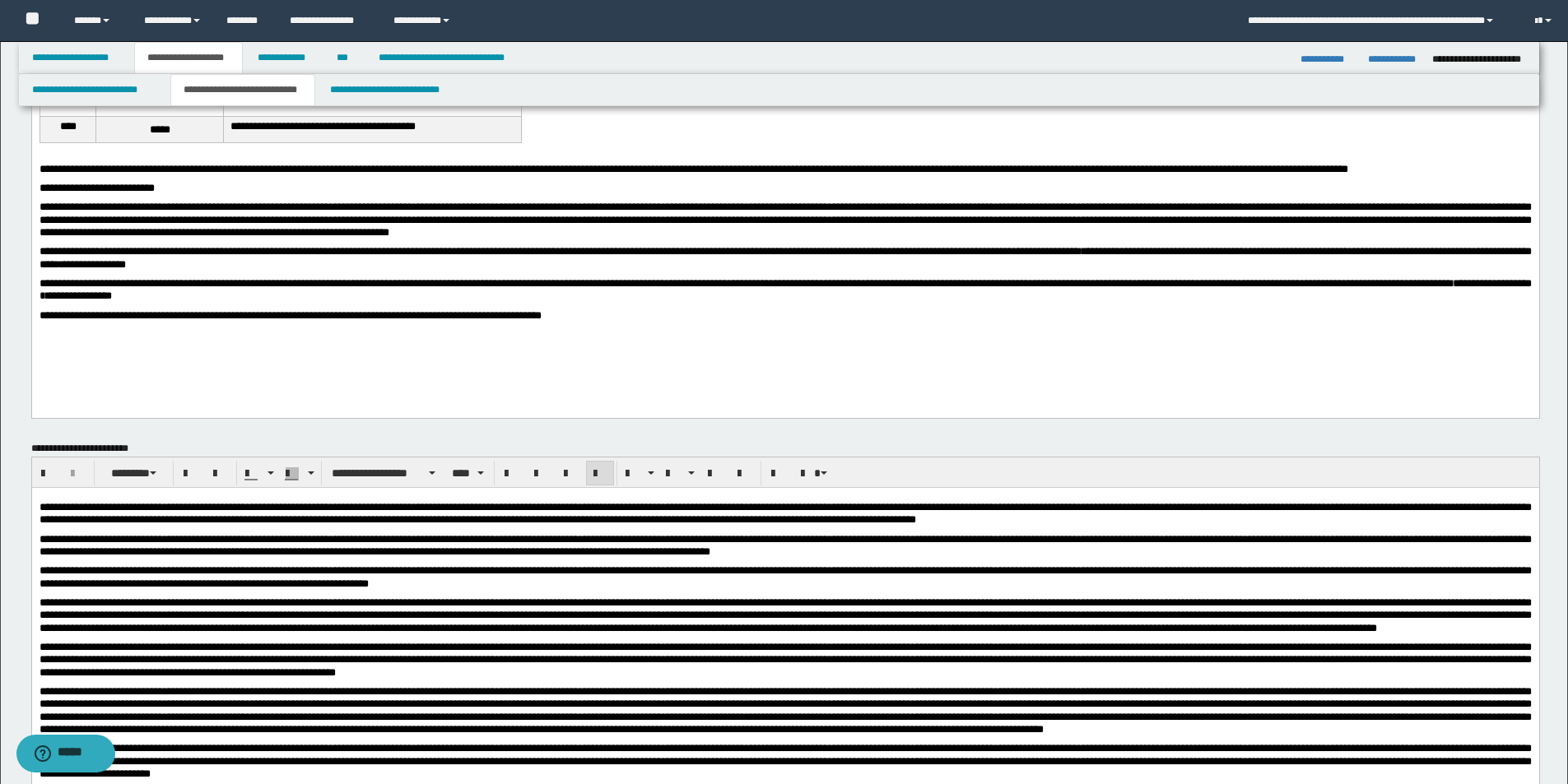 scroll, scrollTop: 352, scrollLeft: 0, axis: vertical 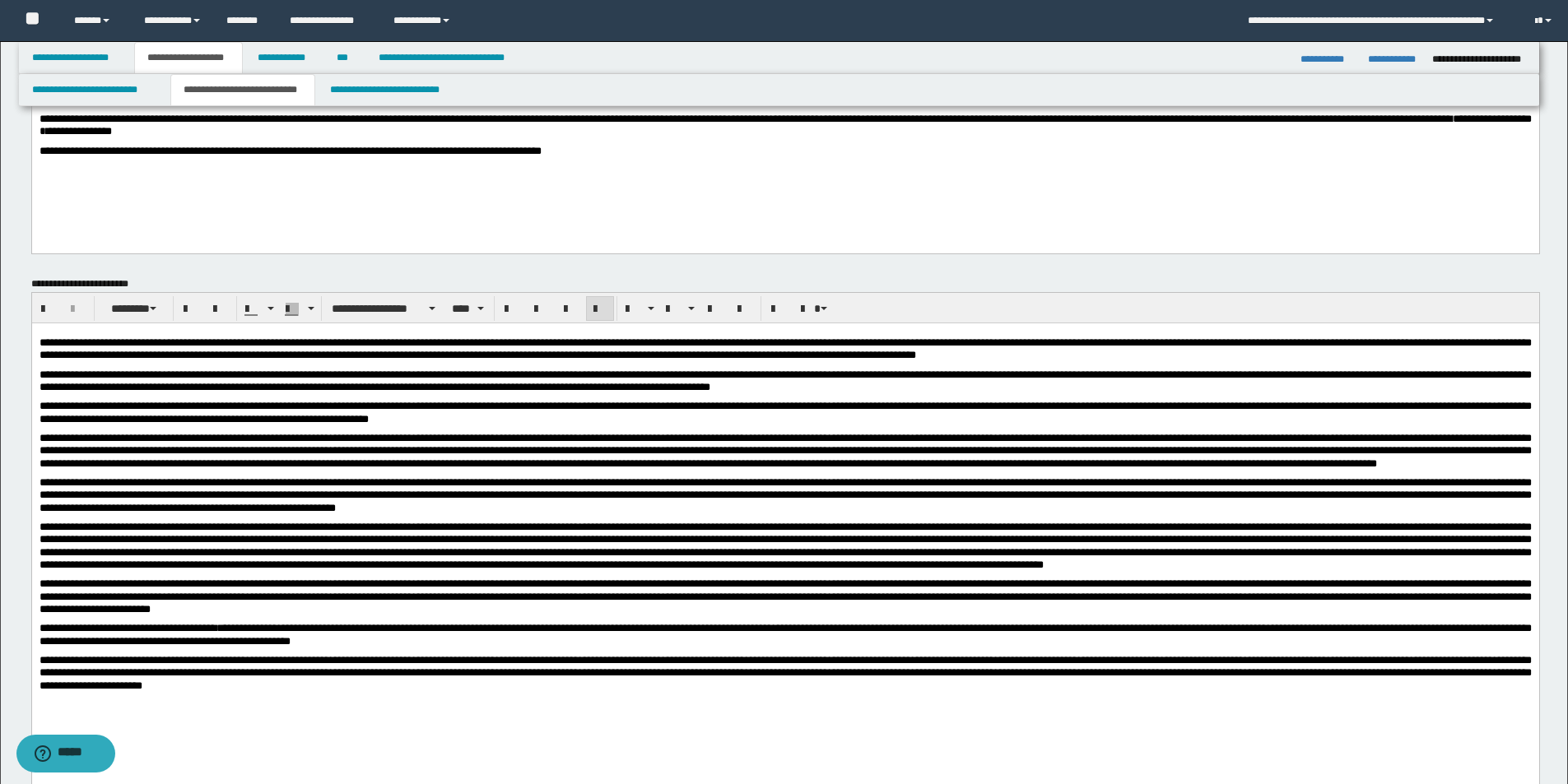 click on "**********" at bounding box center [784, 534] 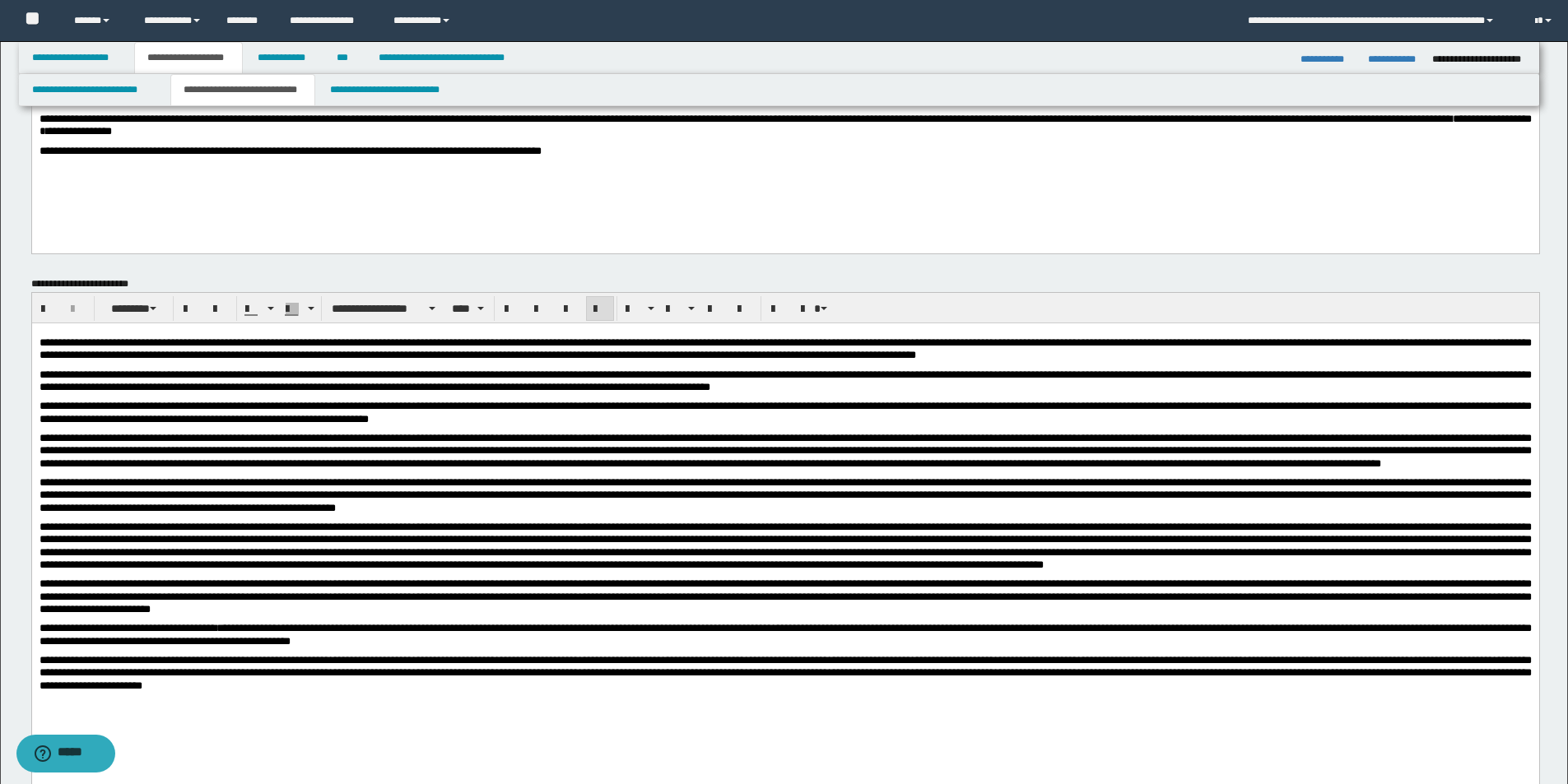 click on "**********" at bounding box center (784, 348) 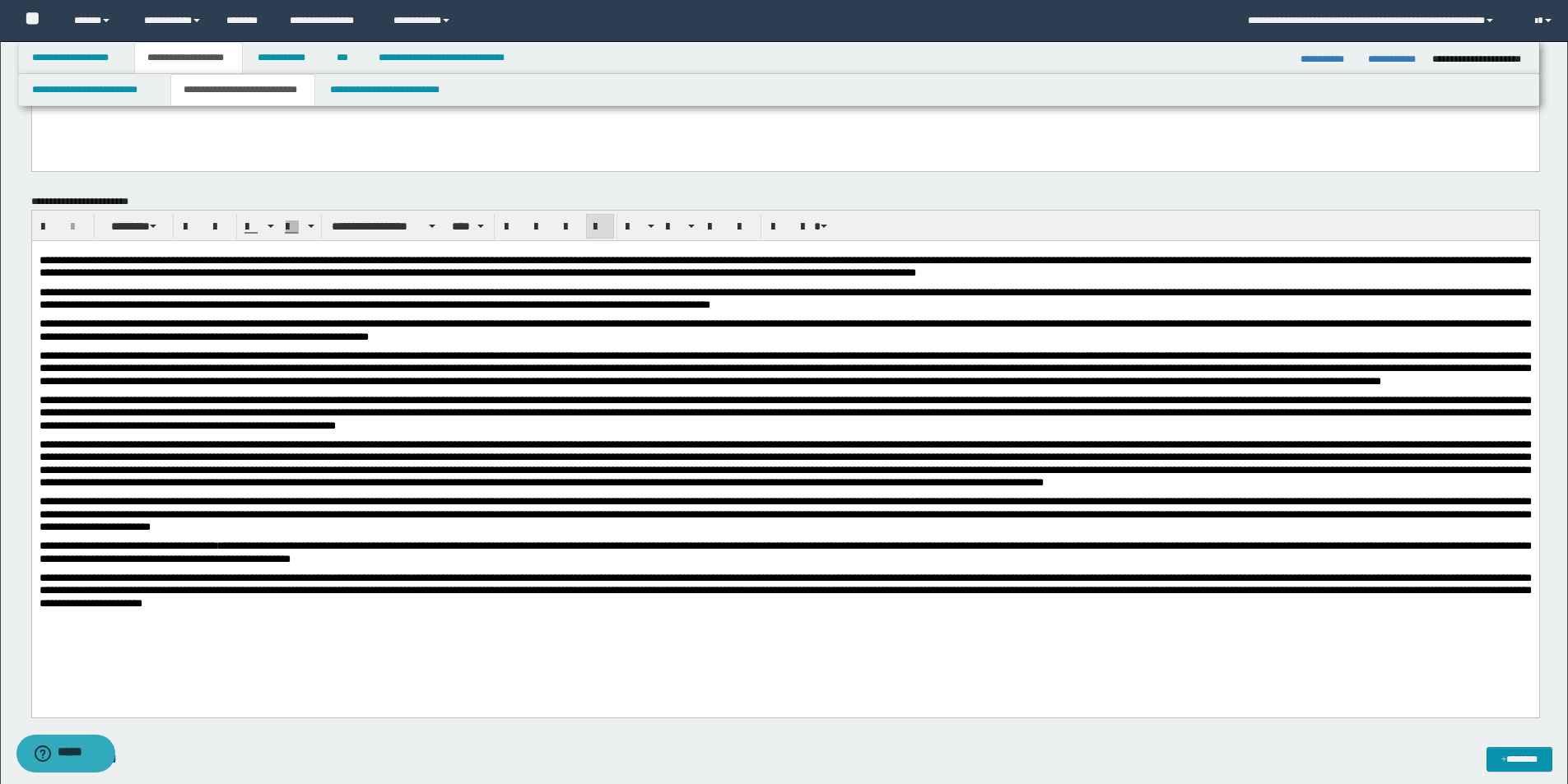 scroll, scrollTop: 517, scrollLeft: 0, axis: vertical 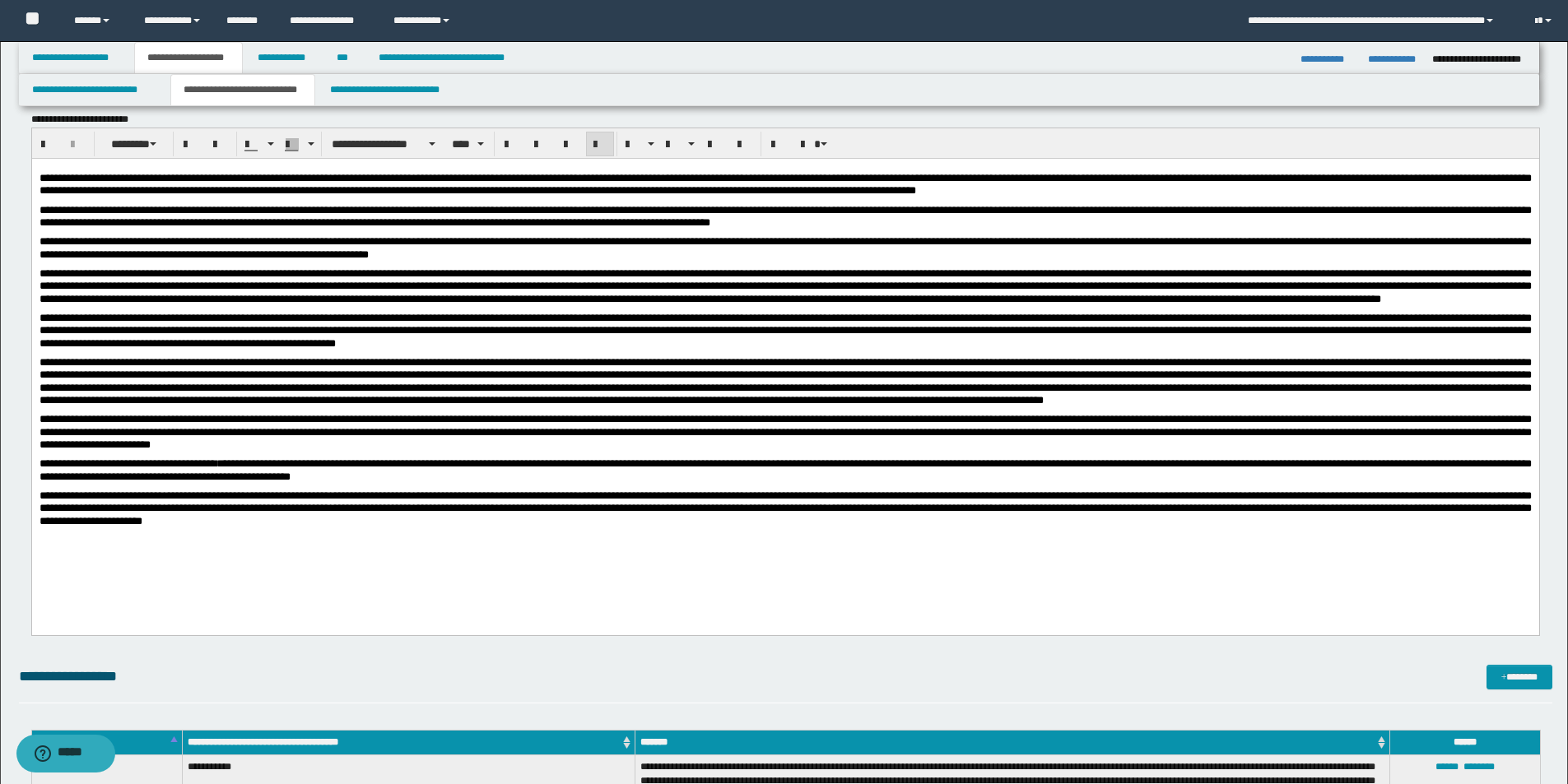 drag, startPoint x: 1300, startPoint y: 439, endPoint x: 1310, endPoint y: 439, distance: 10 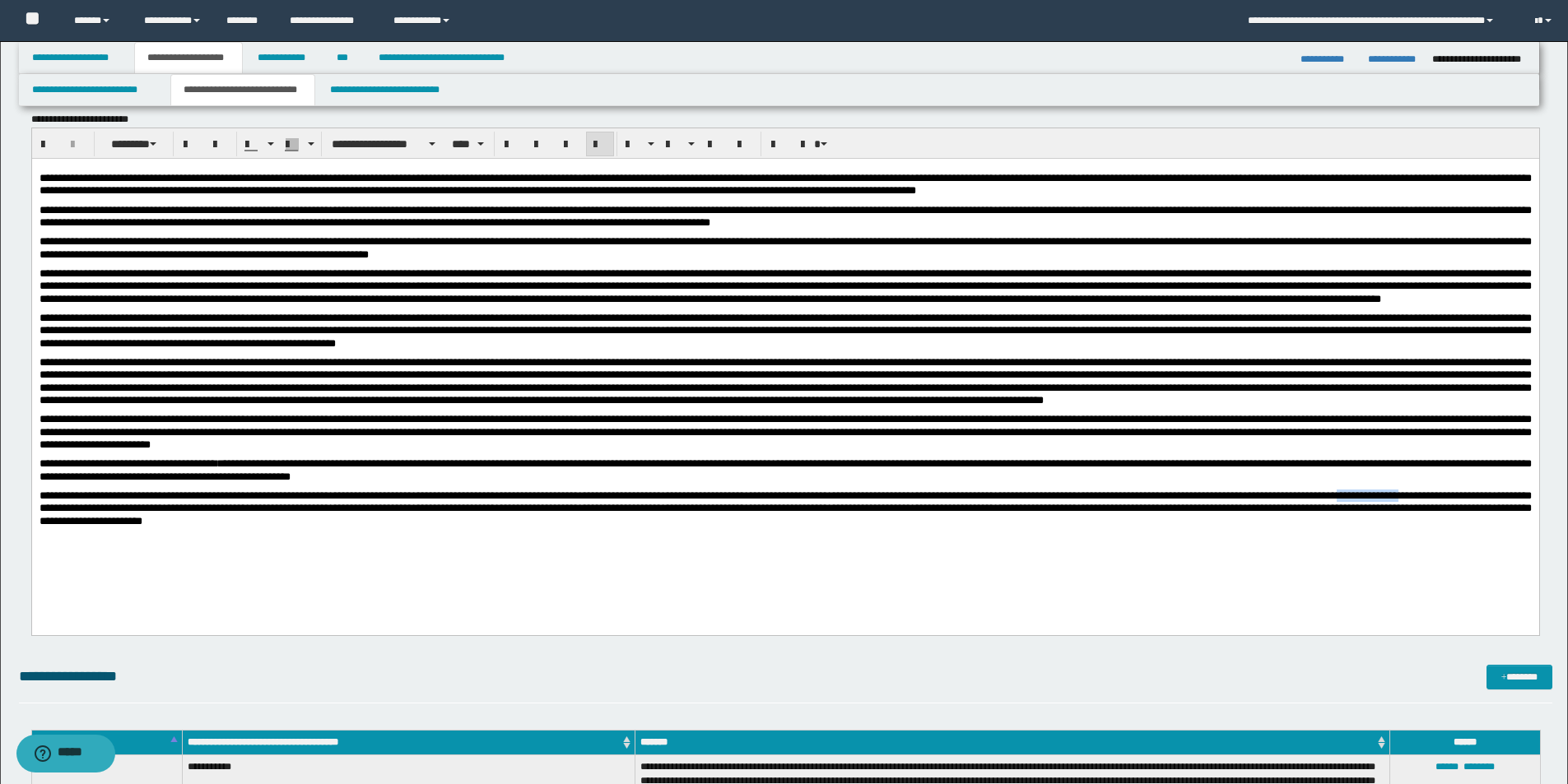 drag, startPoint x: 1463, startPoint y: 508, endPoint x: 1529, endPoint y: 505, distance: 66.06815 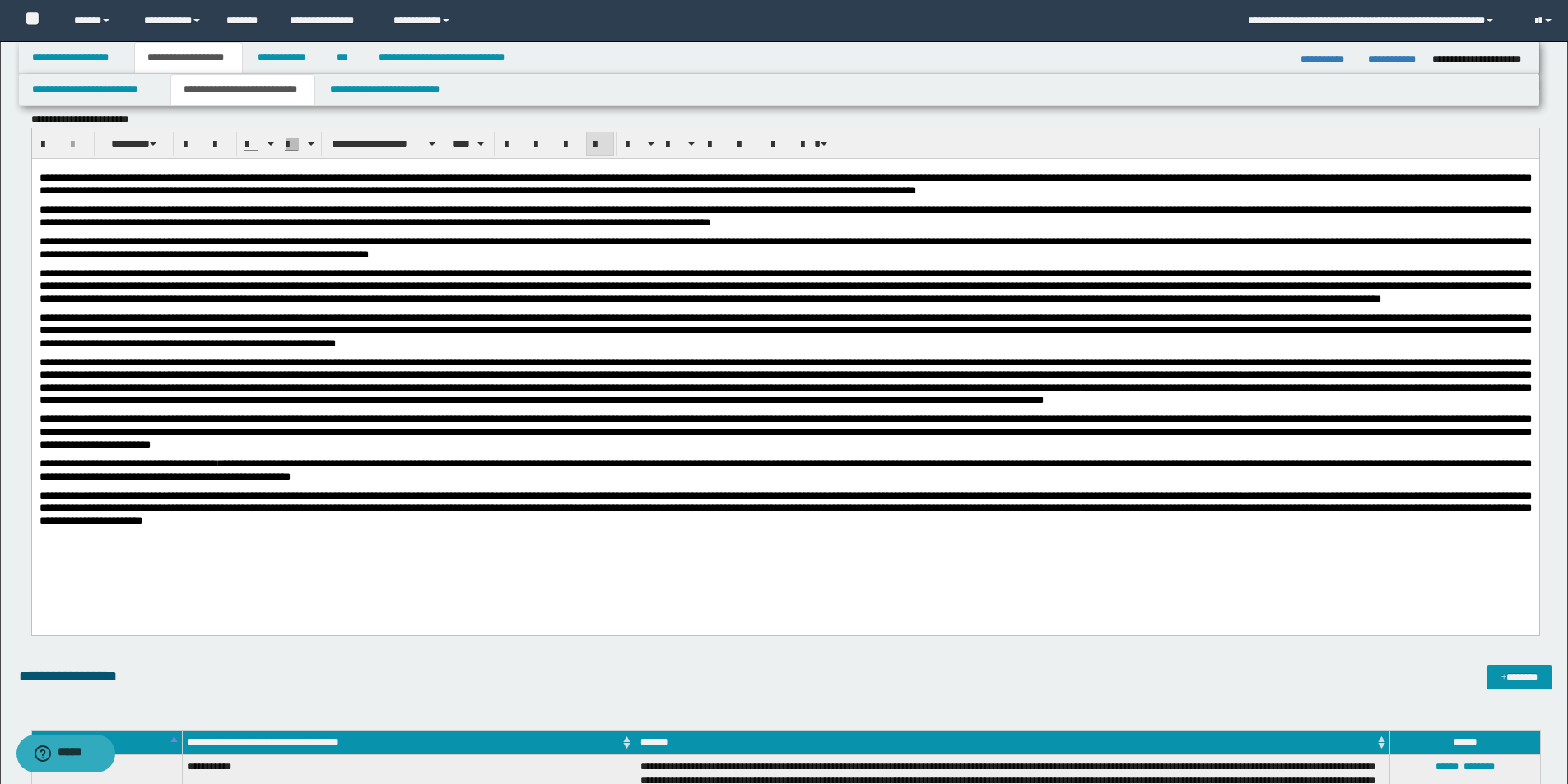 drag, startPoint x: 1122, startPoint y: 551, endPoint x: 1133, endPoint y: 551, distance: 11 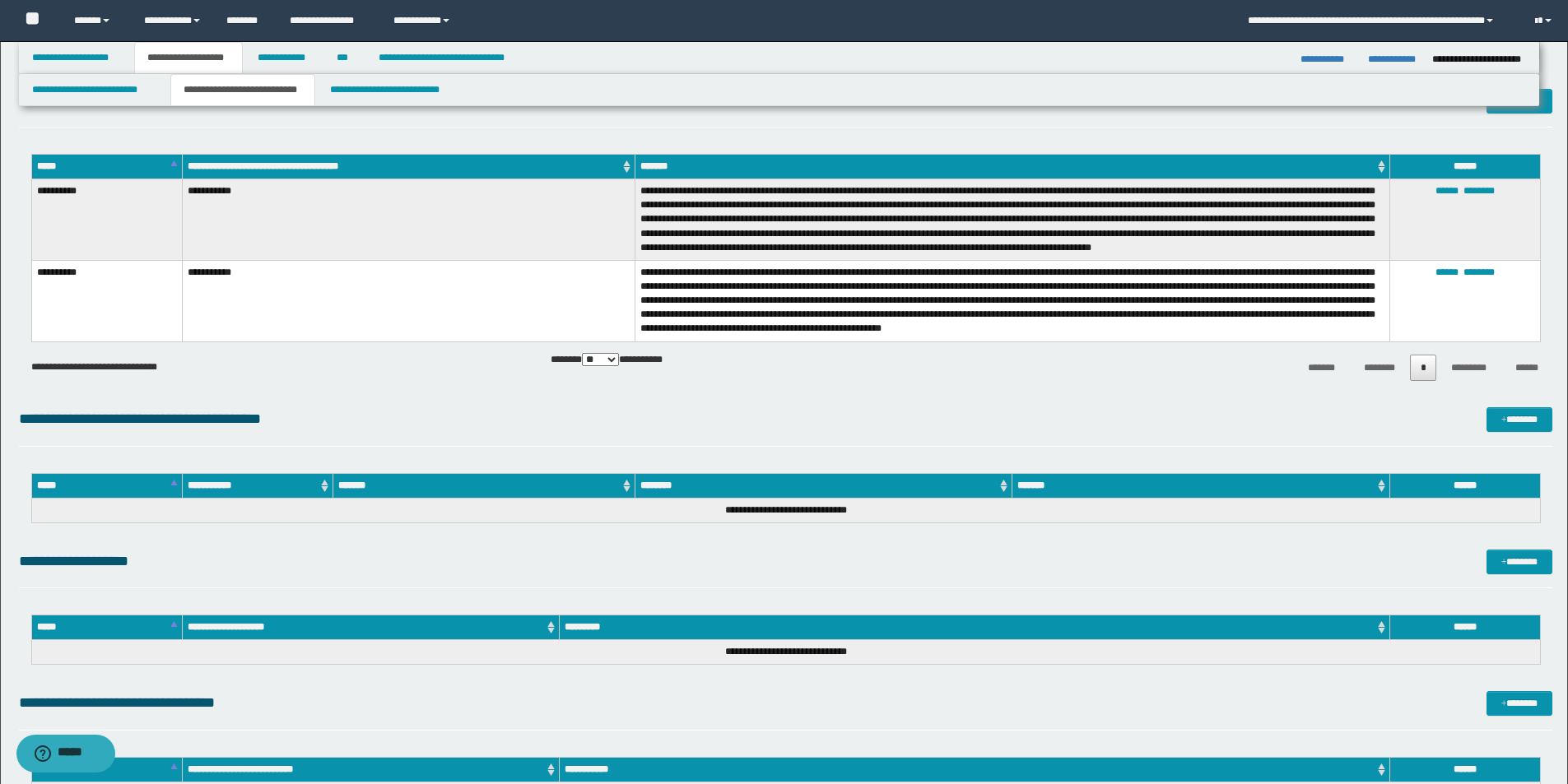 scroll, scrollTop: 1175, scrollLeft: 0, axis: vertical 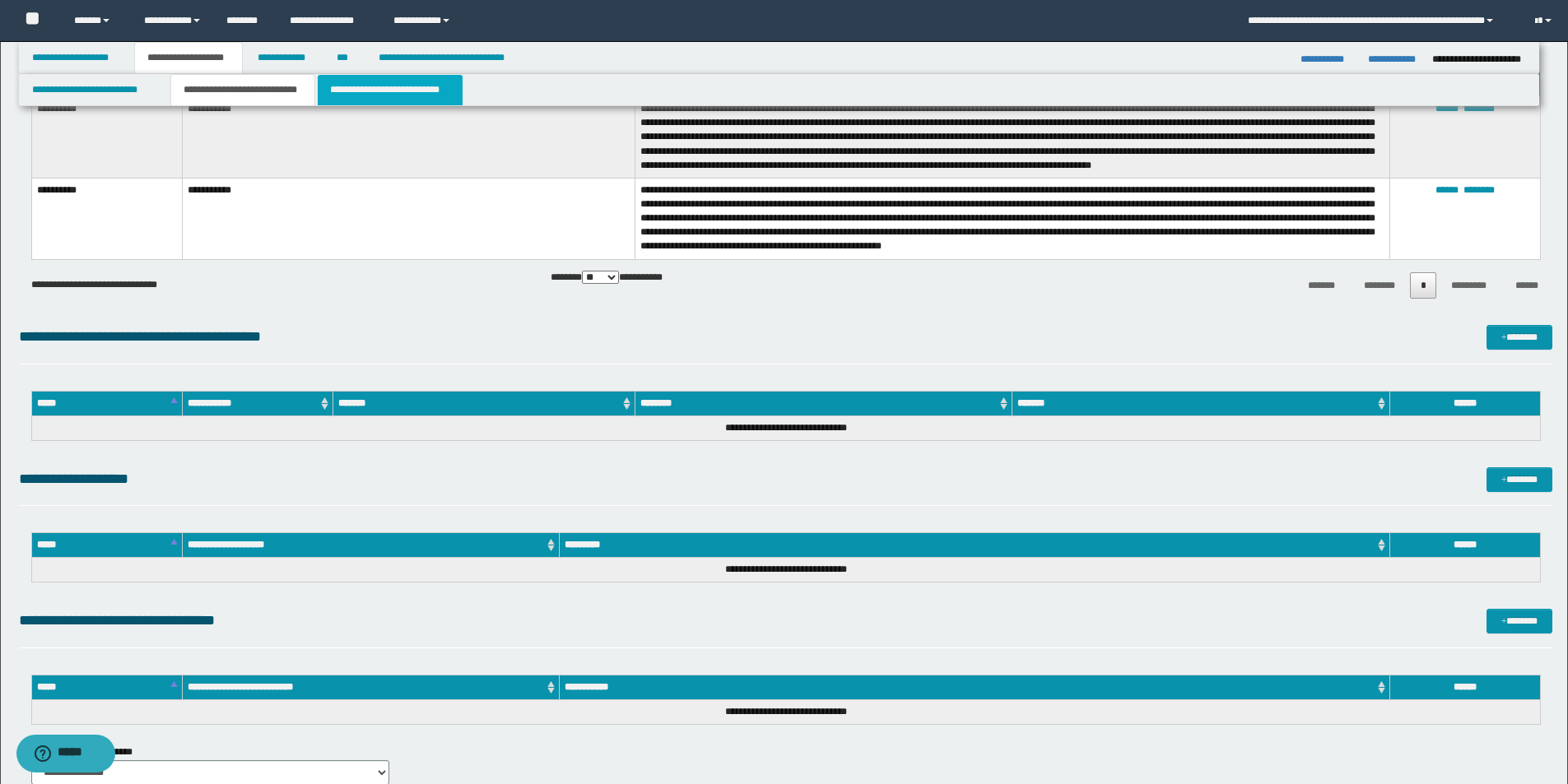 click on "**********" at bounding box center [390, 90] 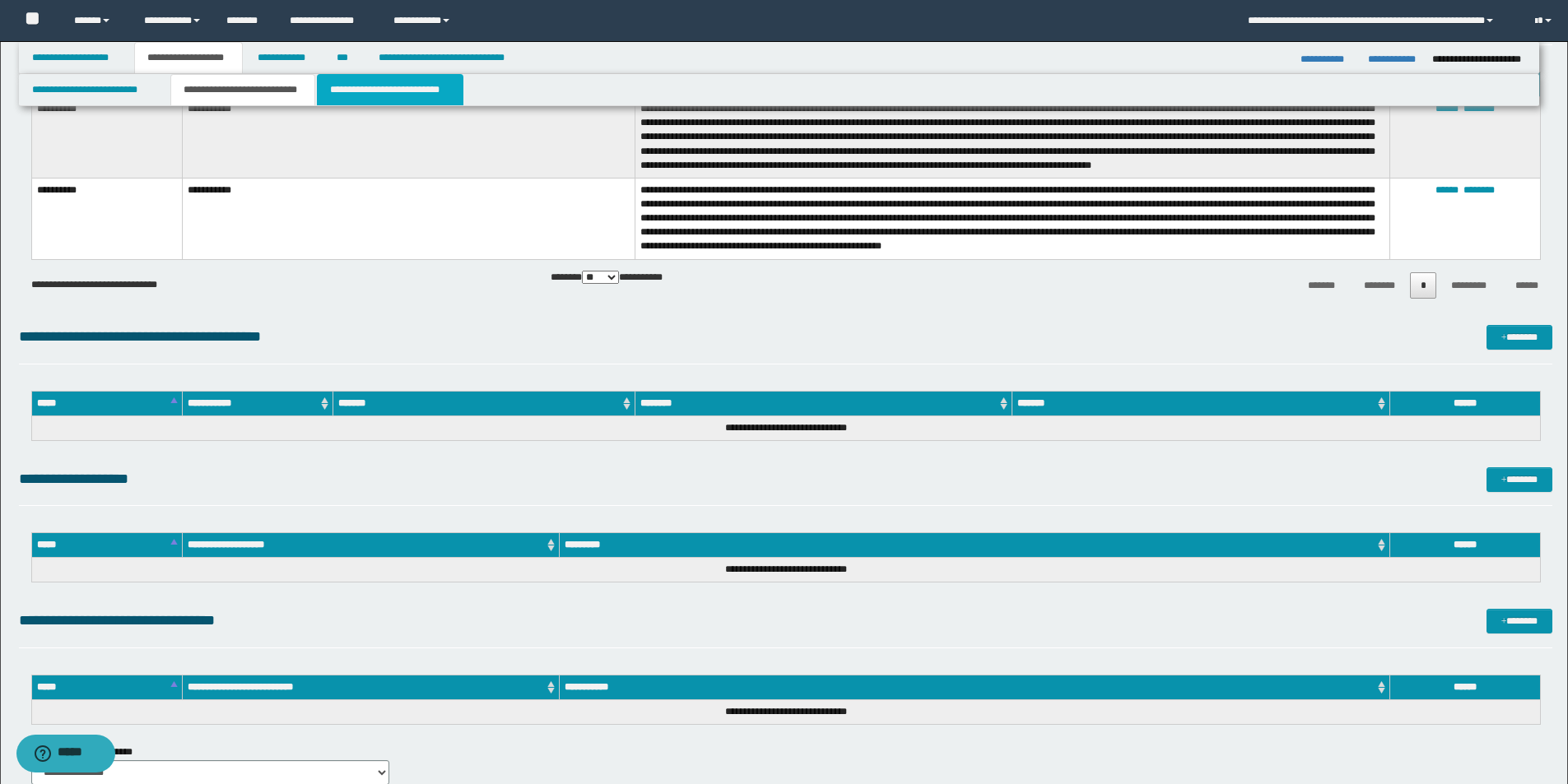 scroll, scrollTop: 0, scrollLeft: 0, axis: both 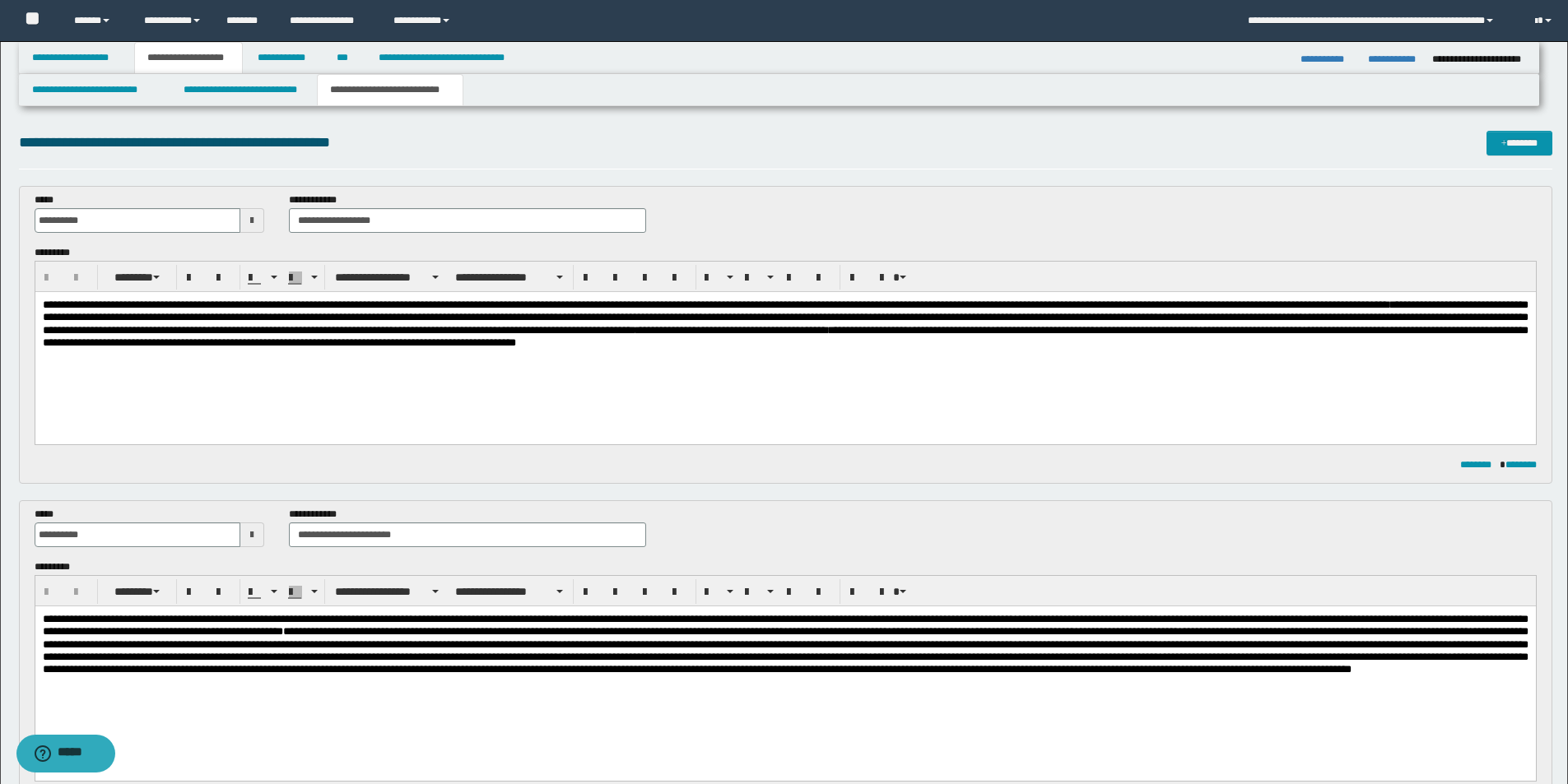 click on "**********" at bounding box center (784, 347) 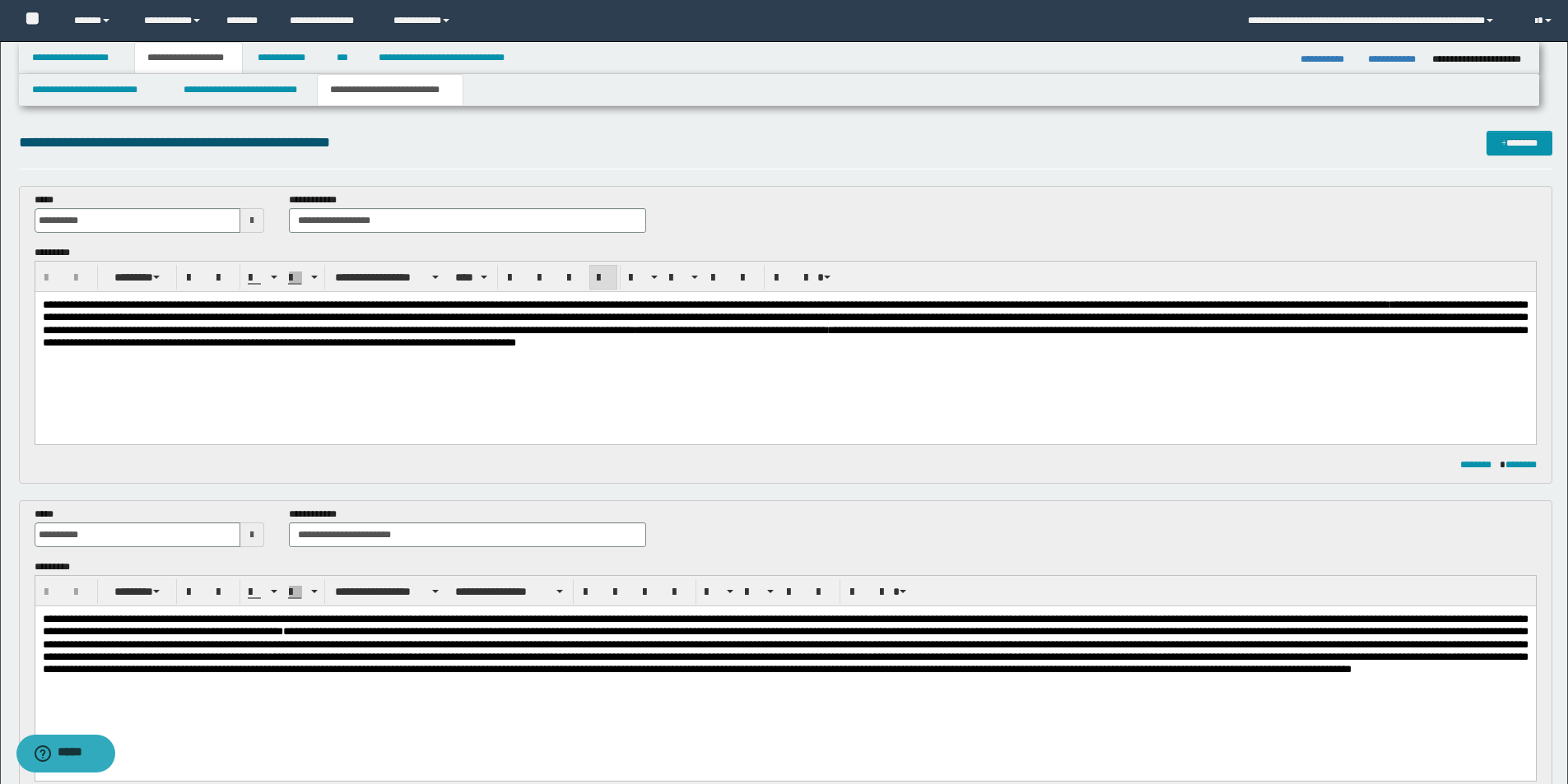 click on "**********" at bounding box center (784, 347) 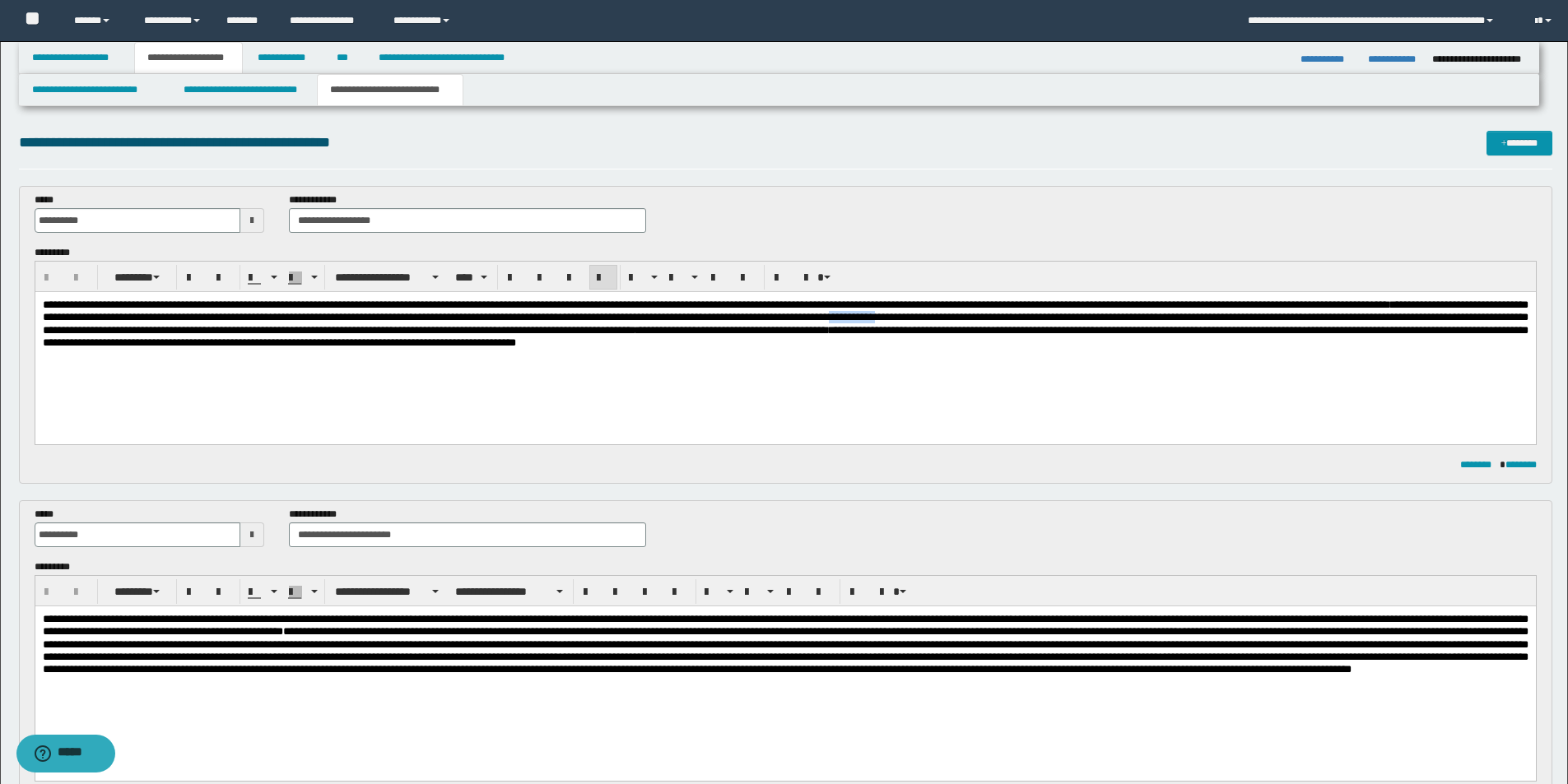 type 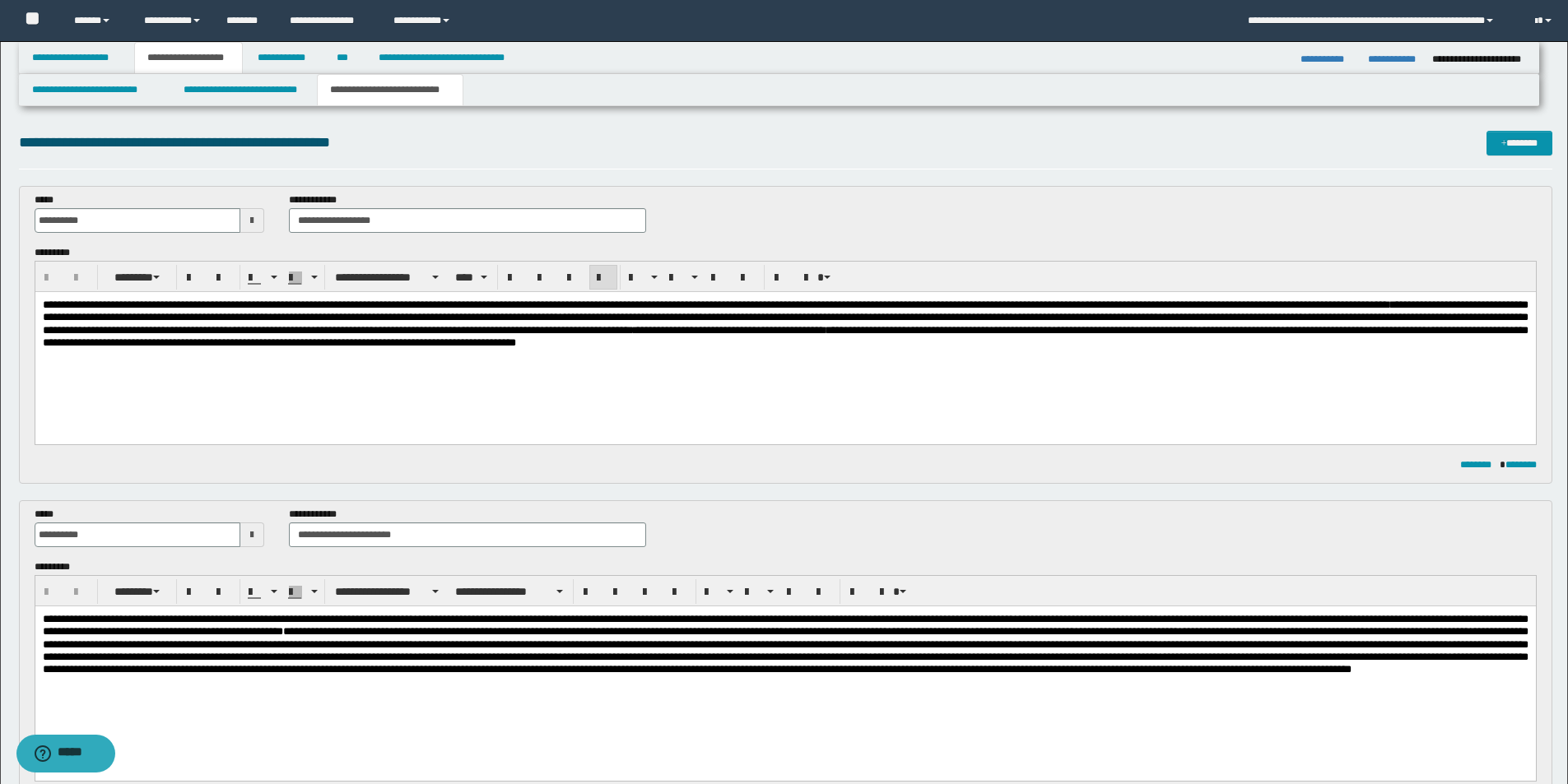 click on "**********" at bounding box center [784, 347] 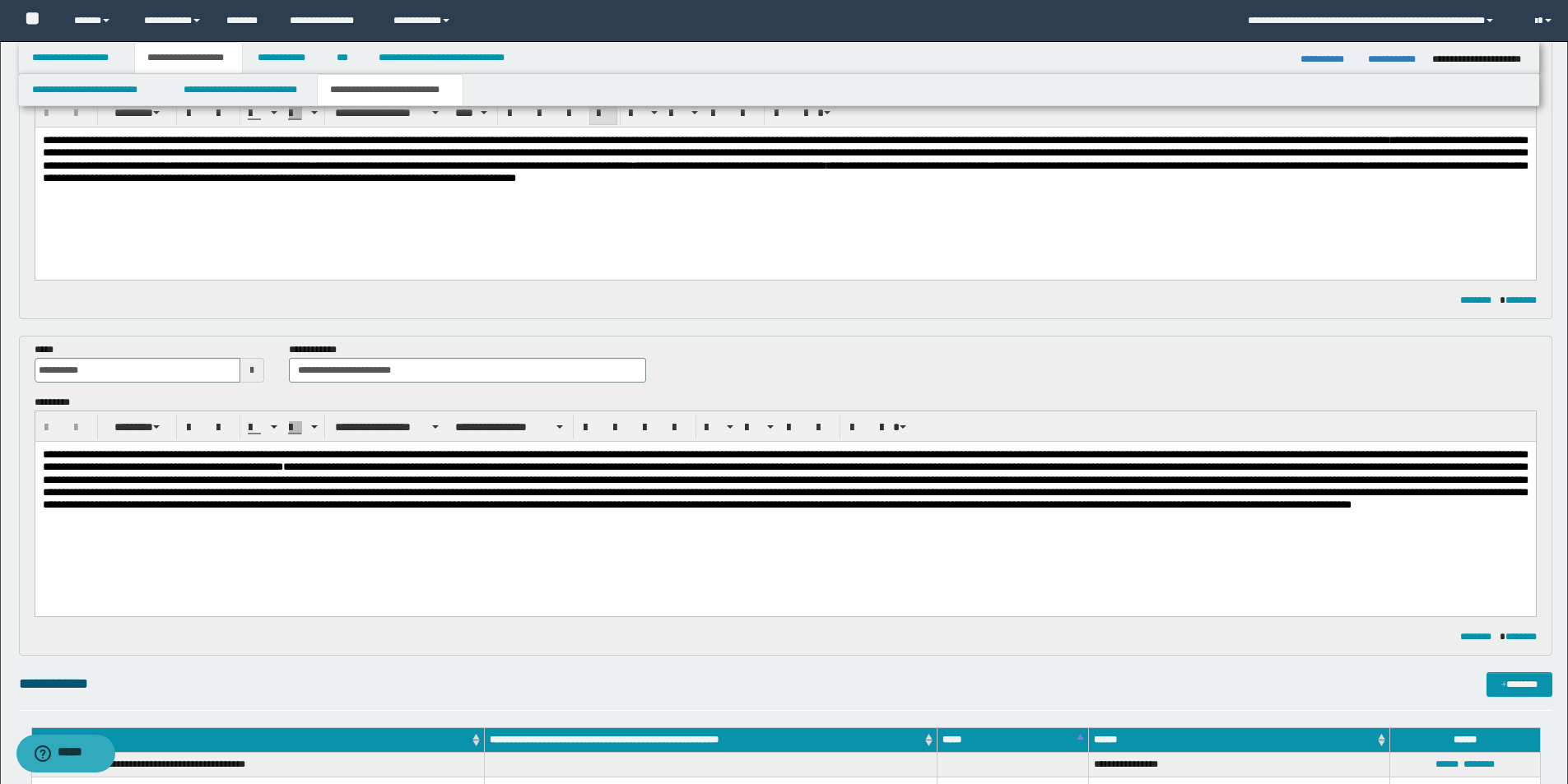 scroll, scrollTop: 247, scrollLeft: 0, axis: vertical 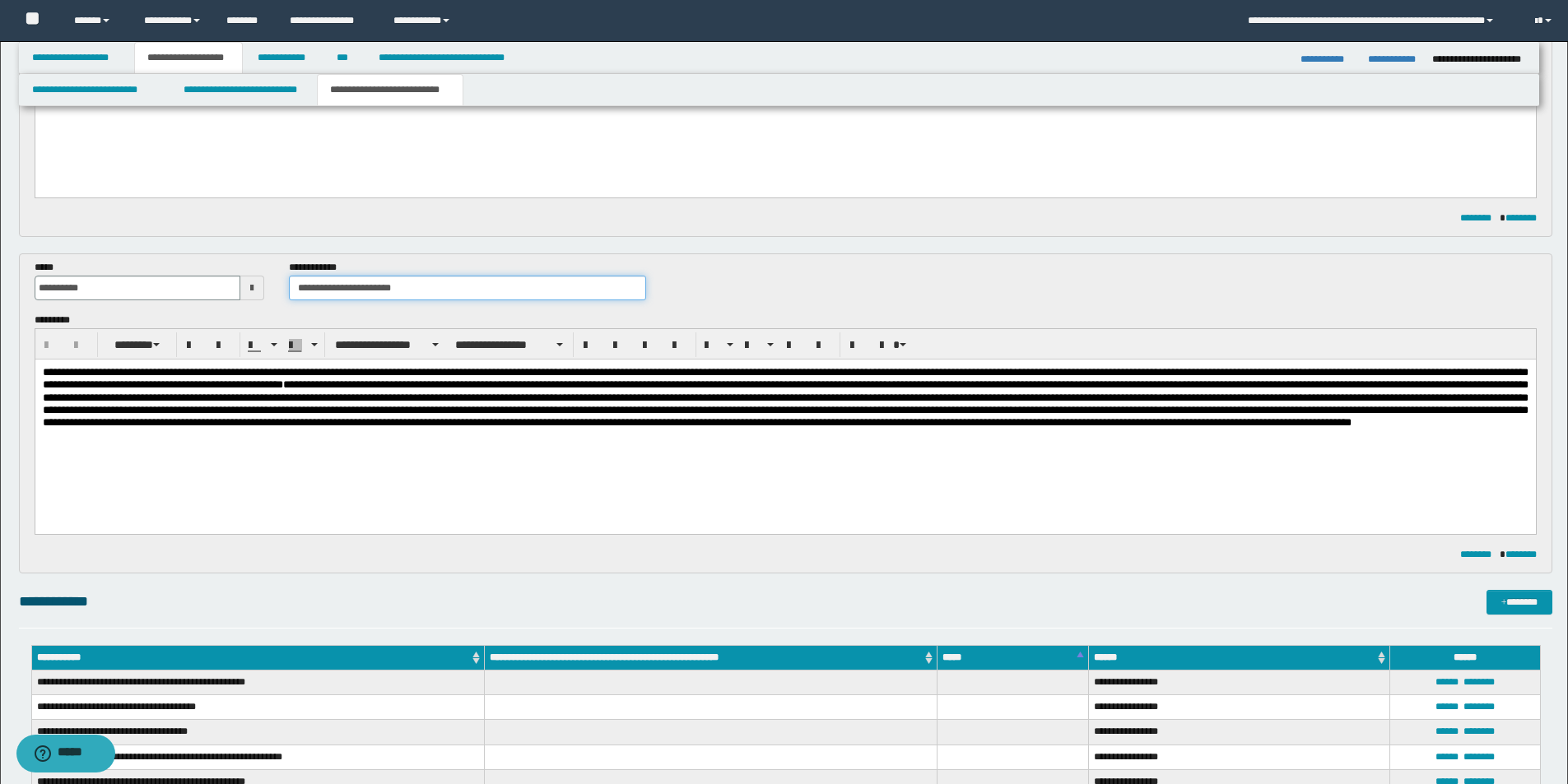 drag, startPoint x: 467, startPoint y: 282, endPoint x: 372, endPoint y: 247, distance: 101.24228 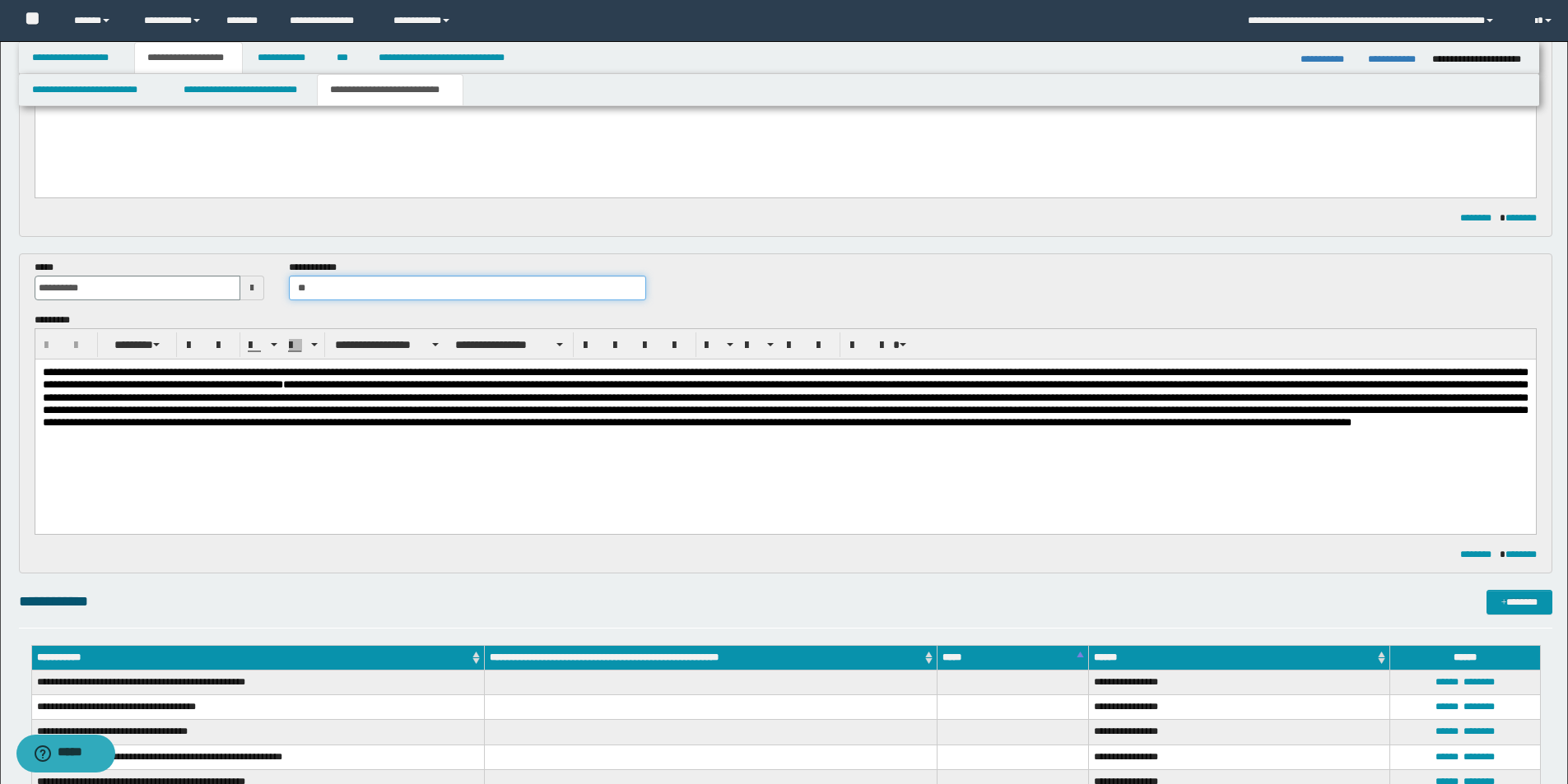 type on "*" 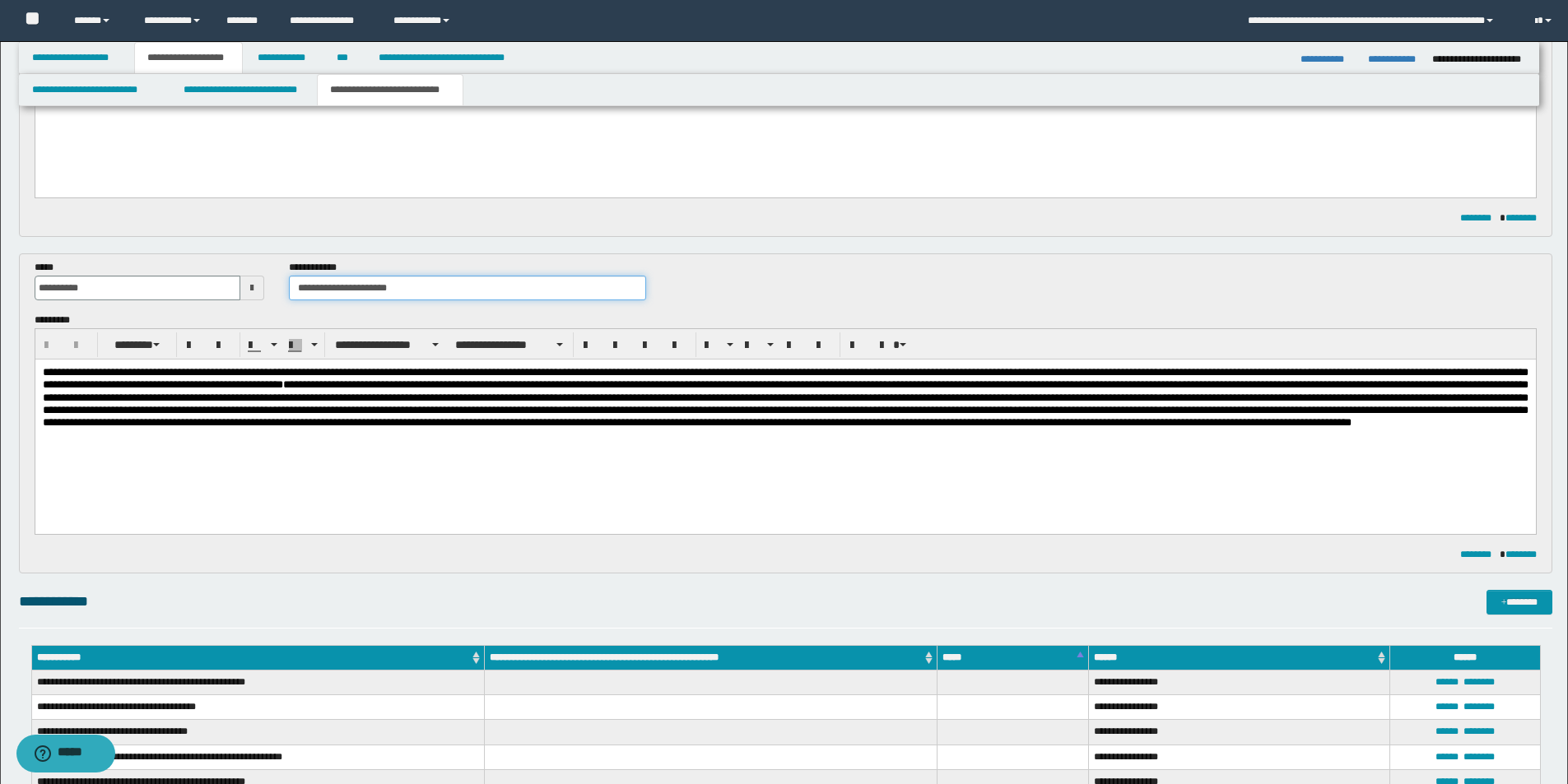 type on "**********" 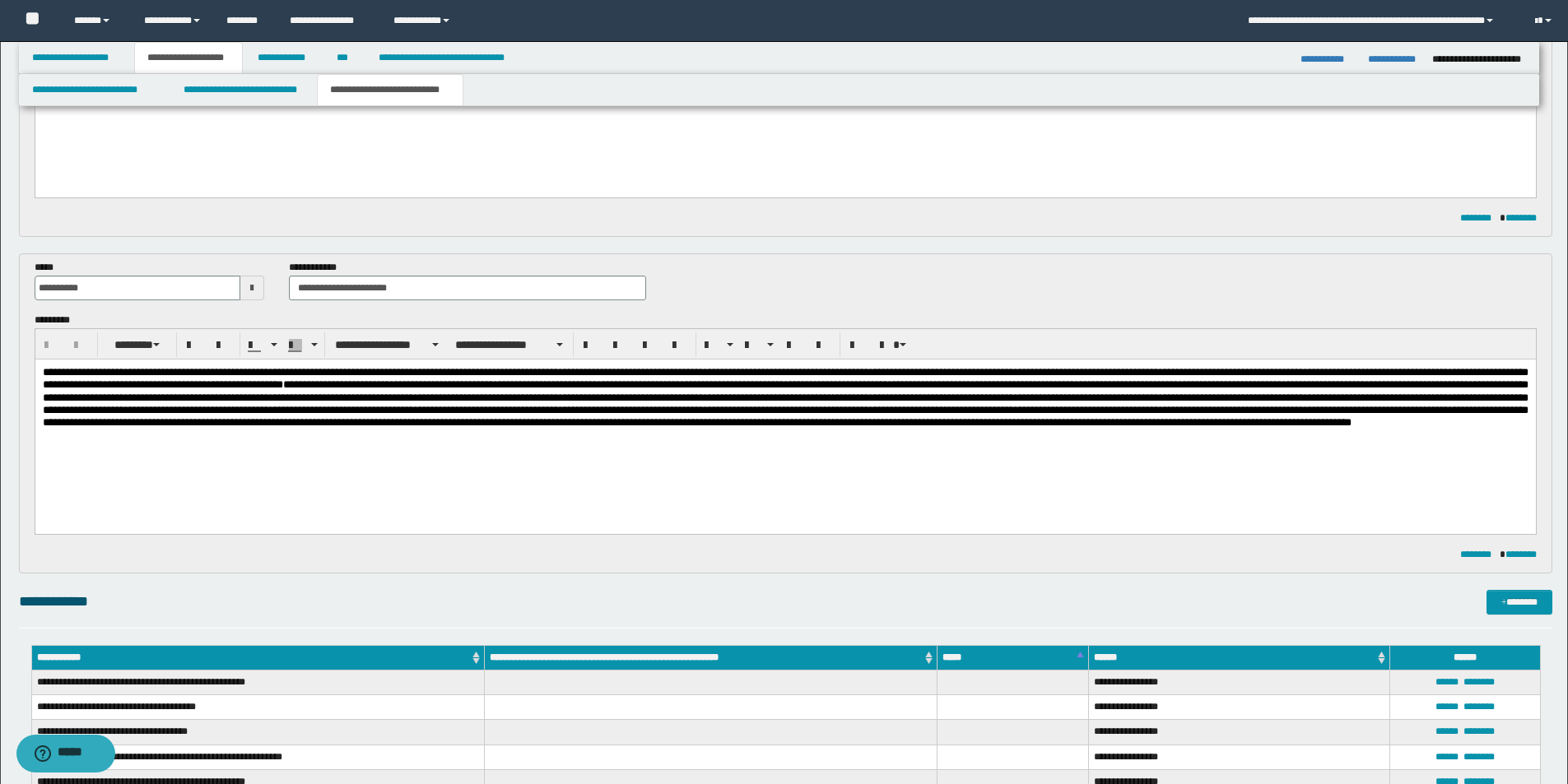 drag, startPoint x: 631, startPoint y: 485, endPoint x: 647, endPoint y: 485, distance: 16 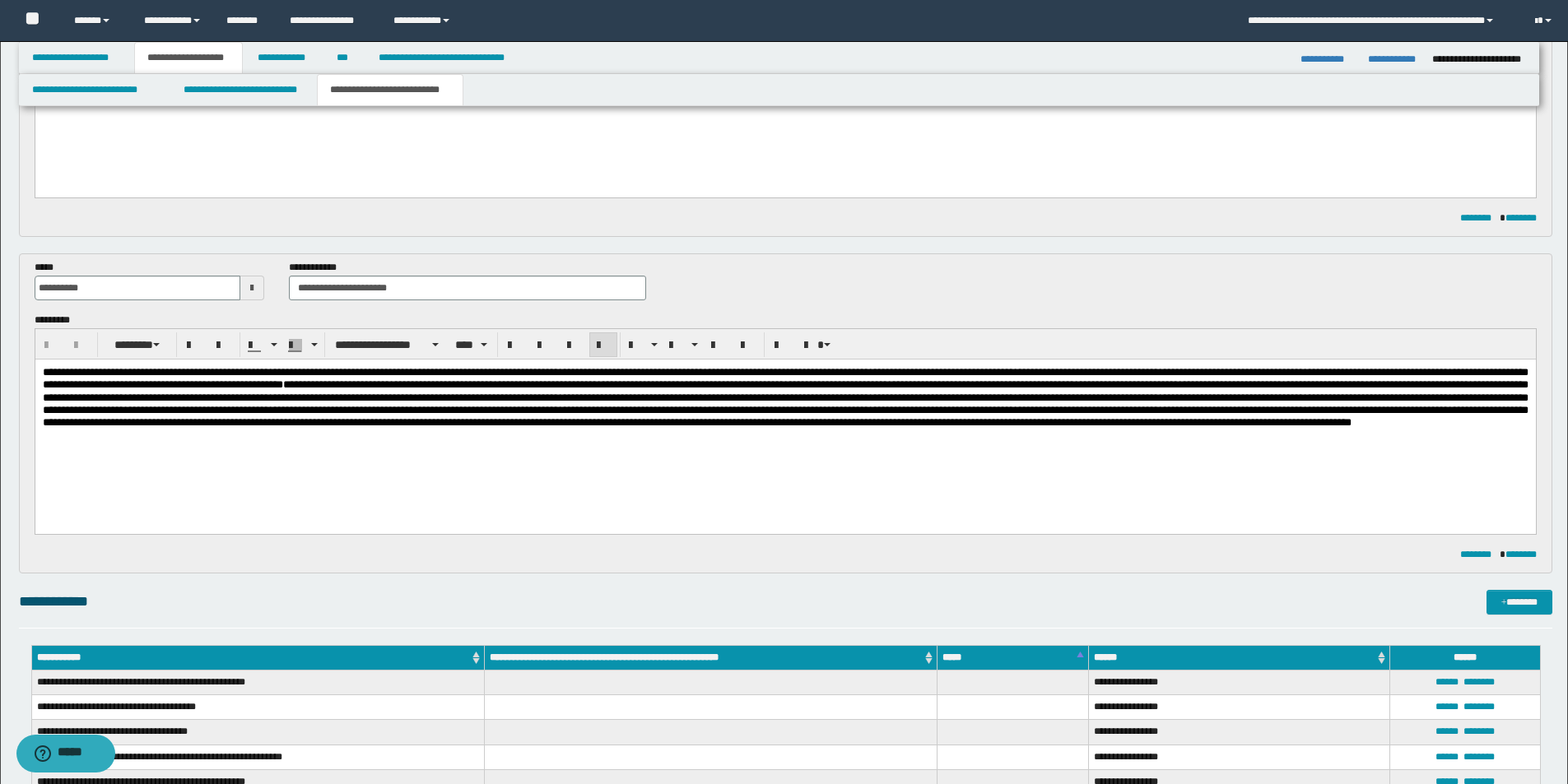 drag, startPoint x: 914, startPoint y: 467, endPoint x: 1001, endPoint y: 466, distance: 87.005747 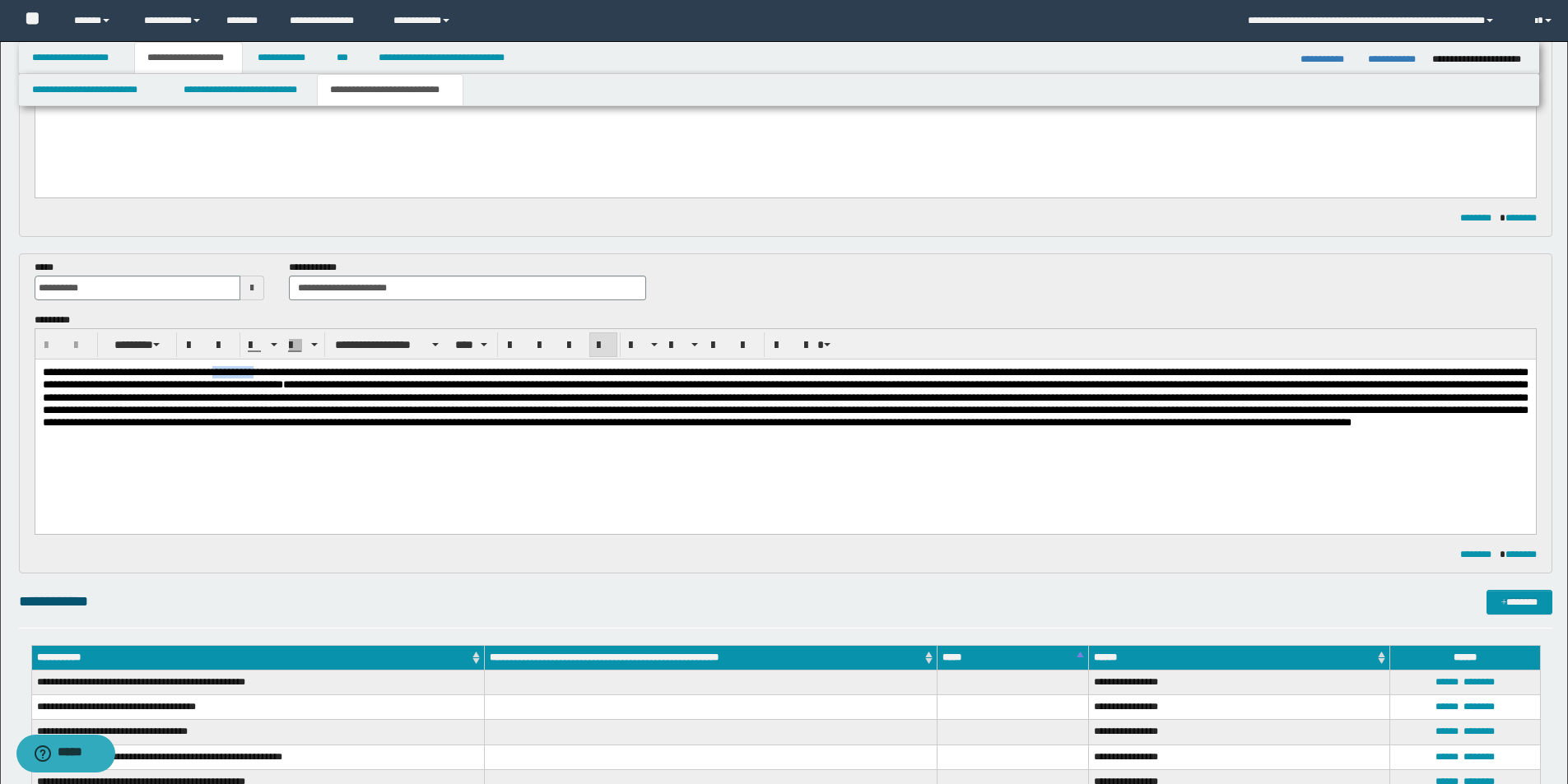 type 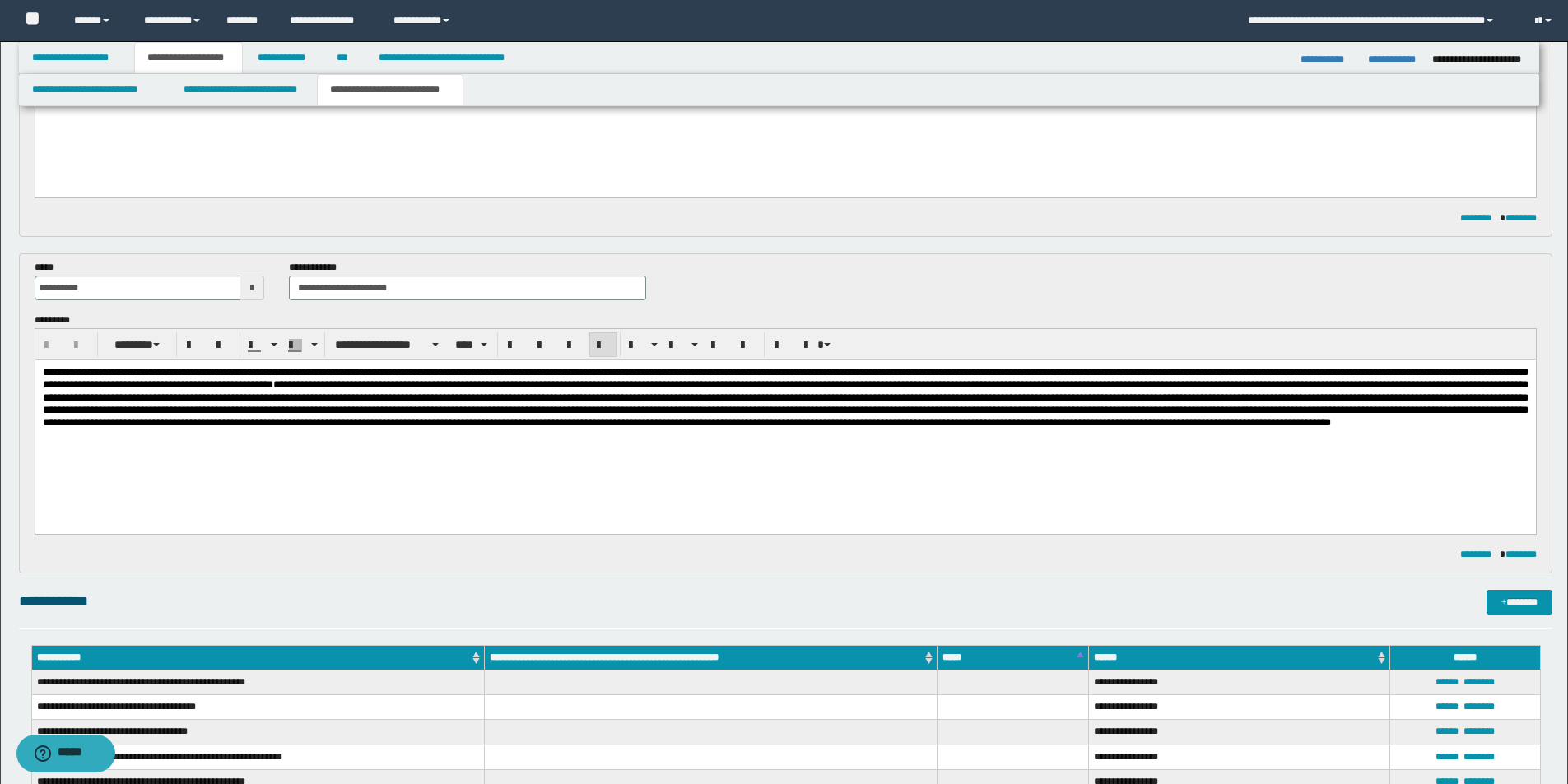 click on "**********" at bounding box center (784, 417) 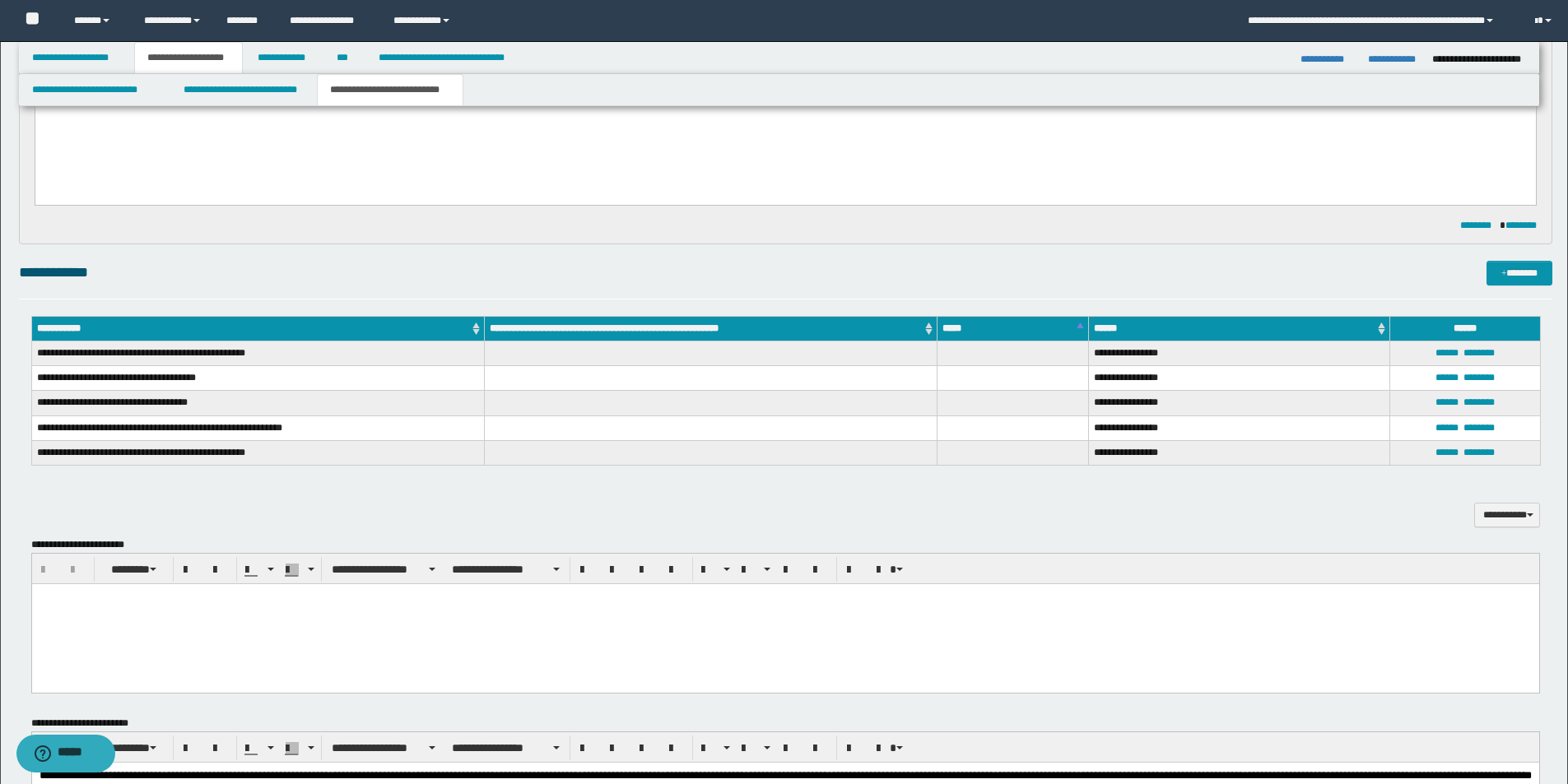 scroll, scrollTop: 740, scrollLeft: 0, axis: vertical 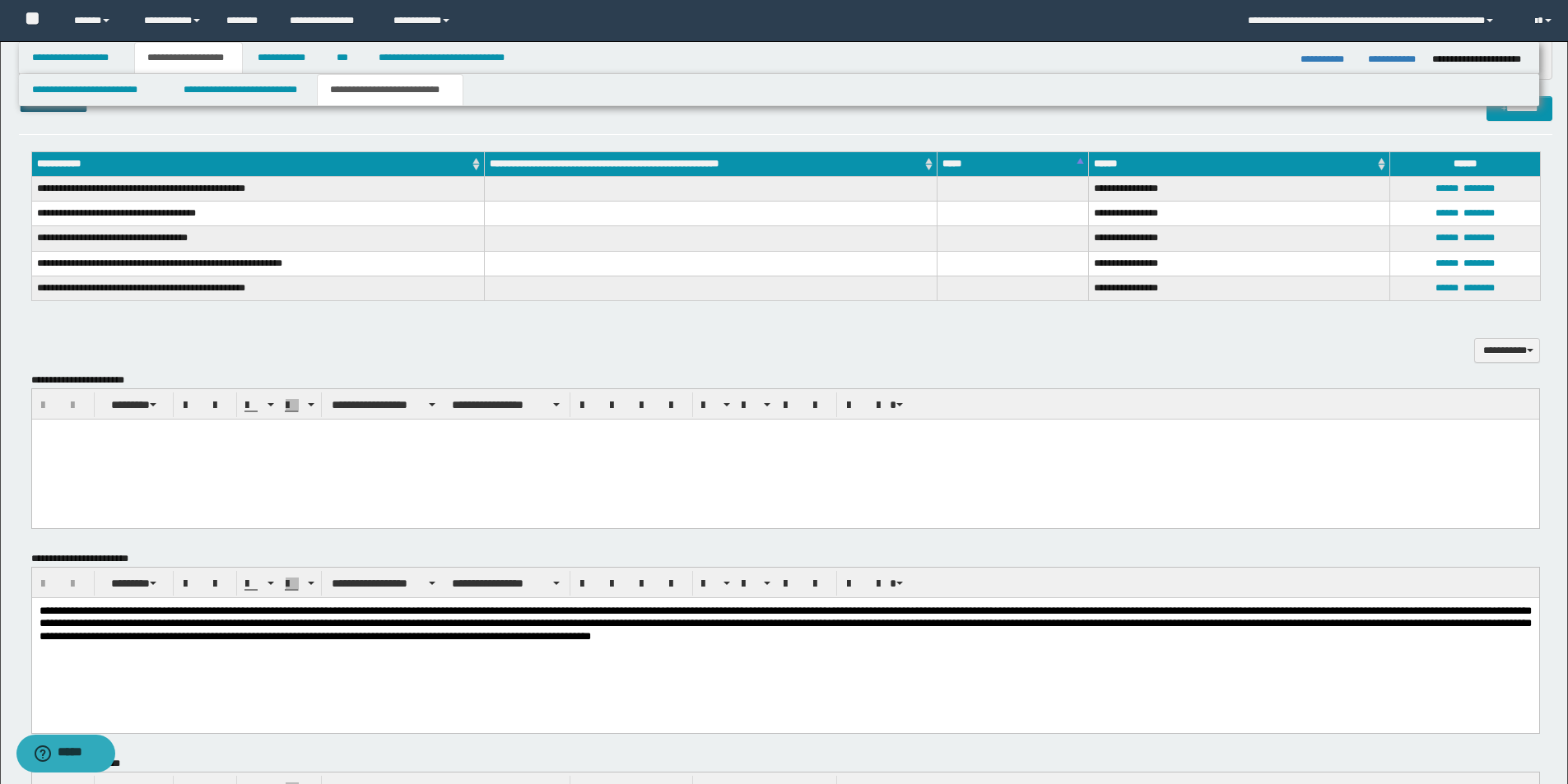 click at bounding box center (784, 452) 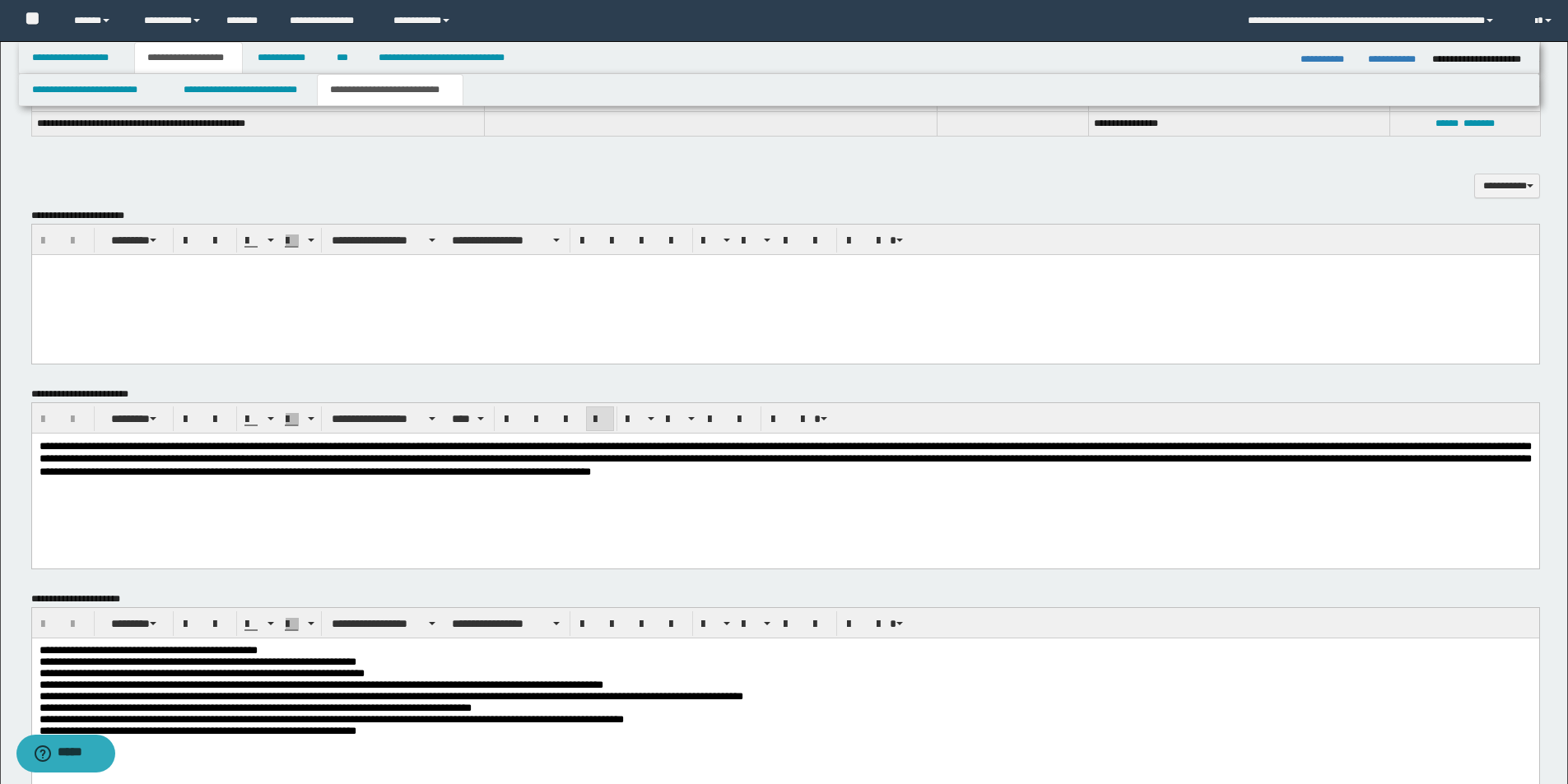 click on "**********" at bounding box center [784, 480] 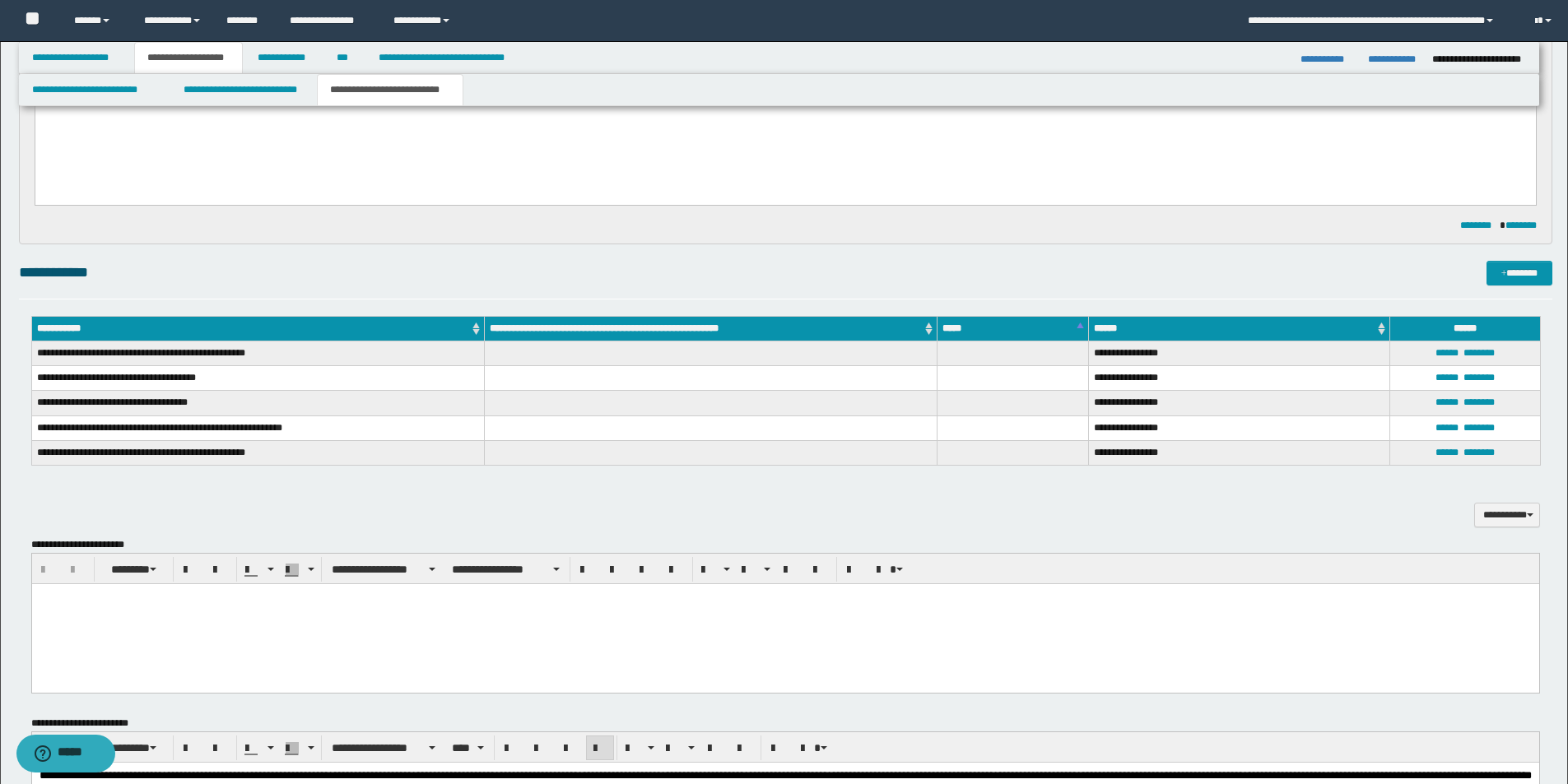 scroll, scrollTop: 658, scrollLeft: 0, axis: vertical 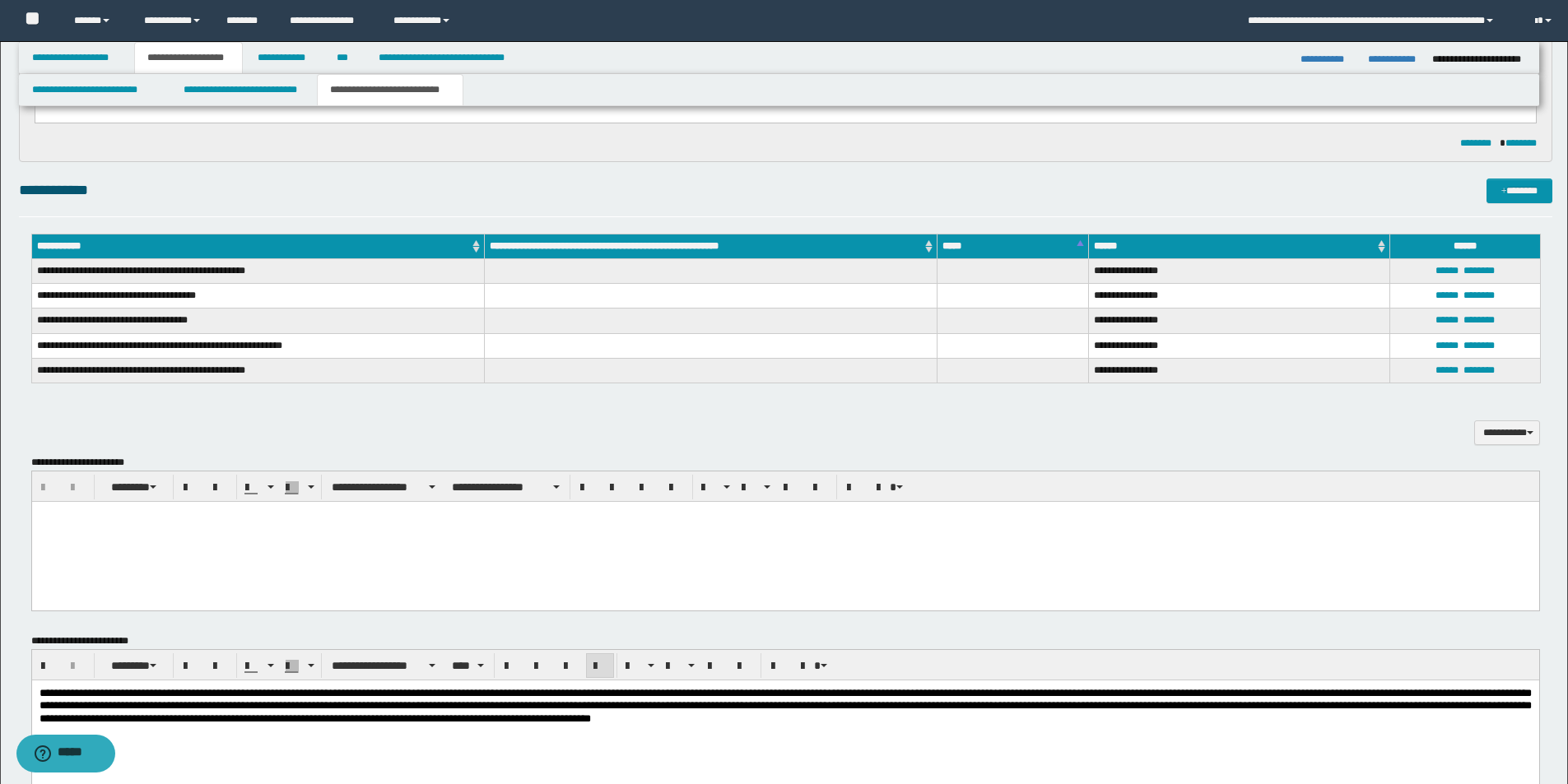 click at bounding box center (784, 535) 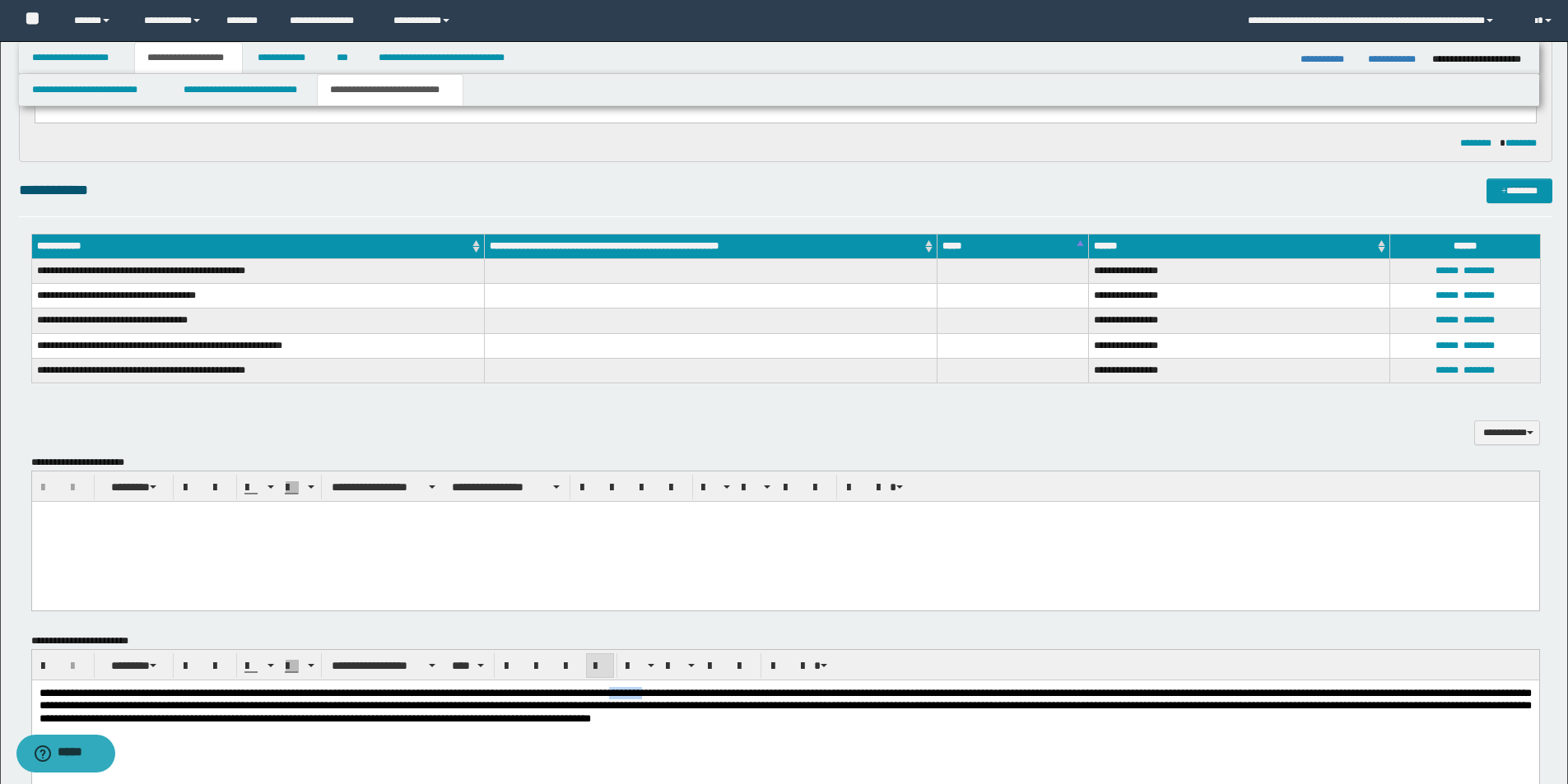 type 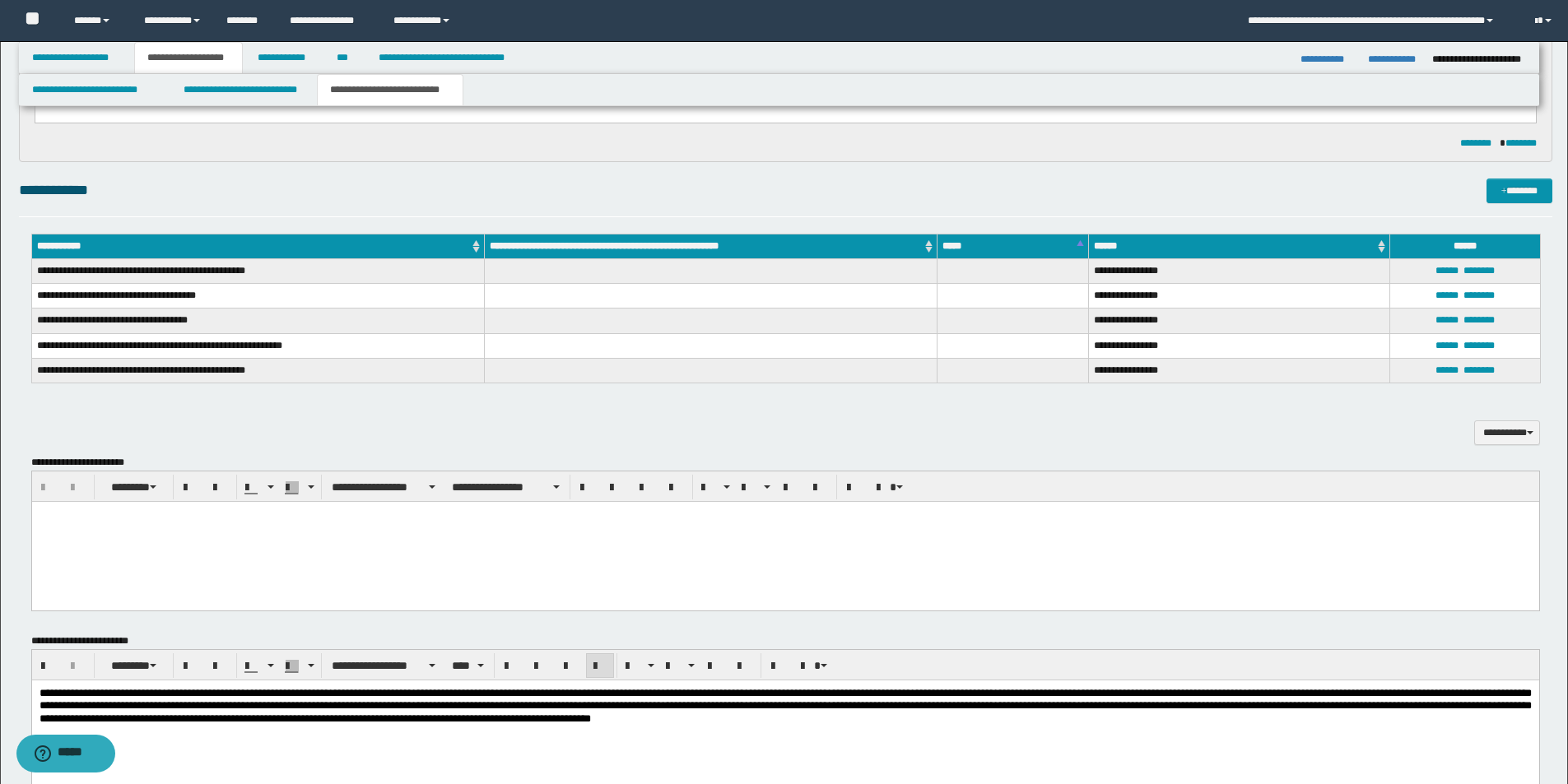 click at bounding box center (784, 535) 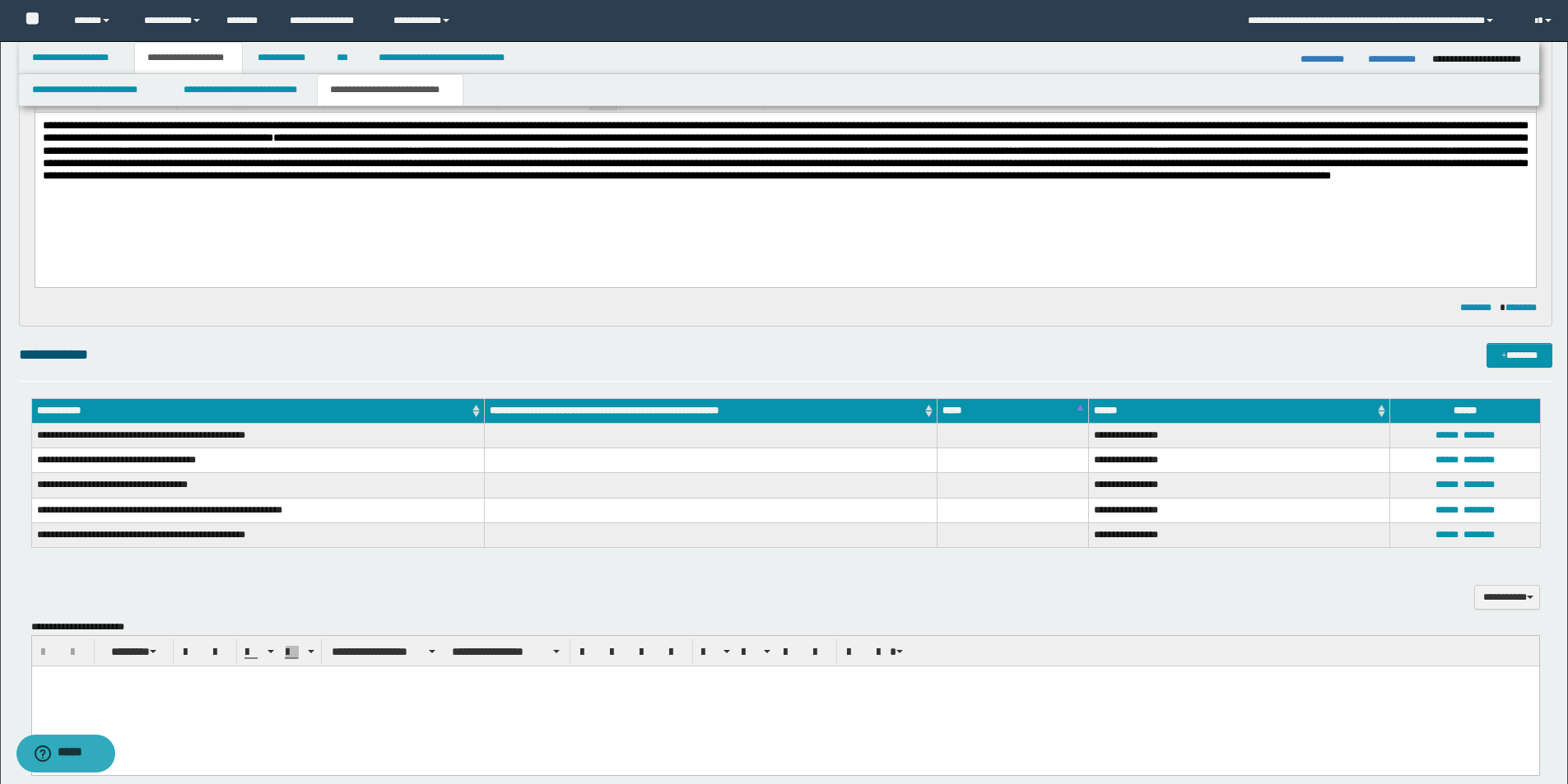 scroll, scrollTop: 576, scrollLeft: 0, axis: vertical 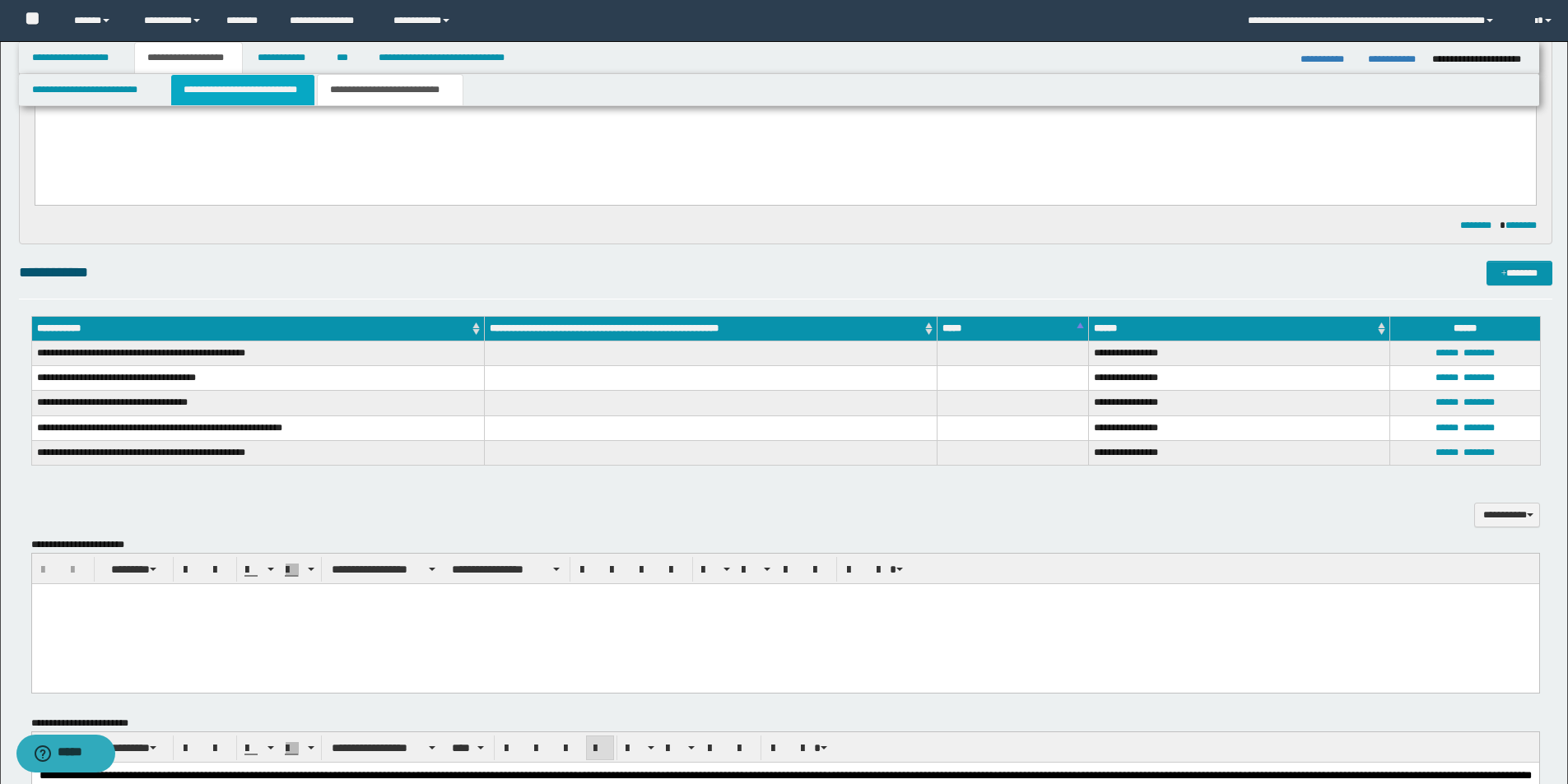 click on "**********" at bounding box center (243, 90) 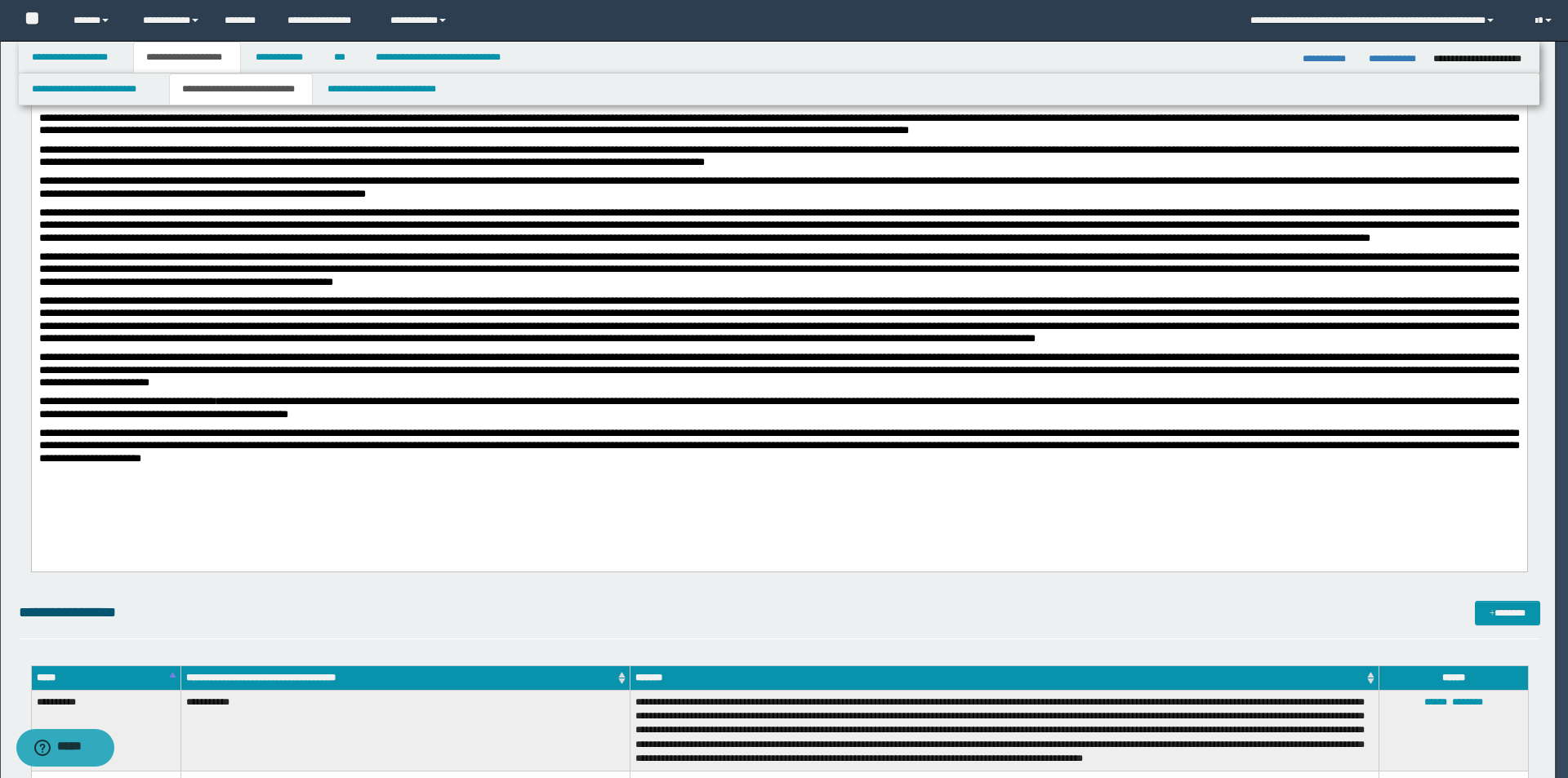 drag, startPoint x: 242, startPoint y: 85, endPoint x: 290, endPoint y: 102, distance: 50.921508 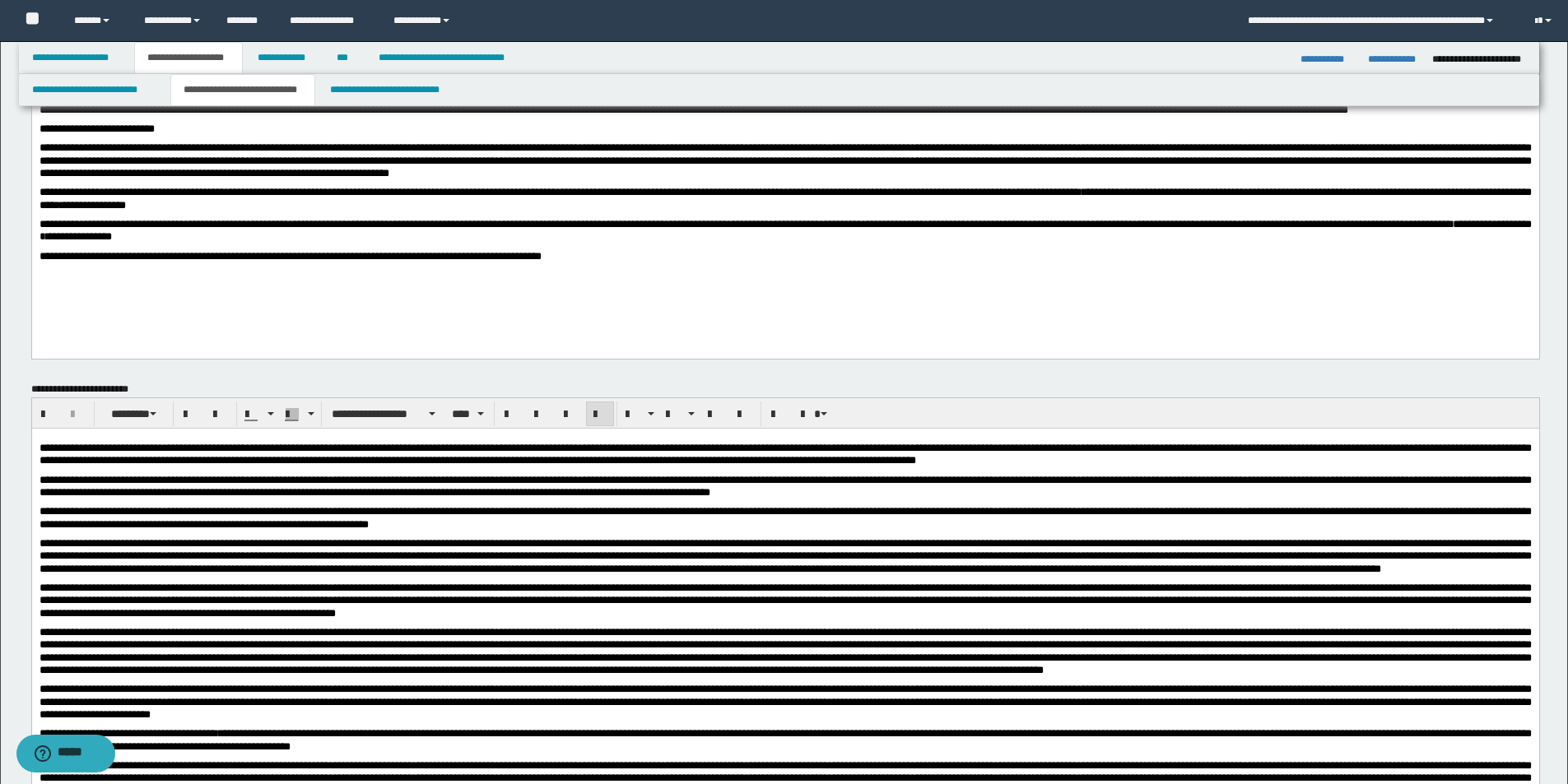 scroll, scrollTop: 165, scrollLeft: 0, axis: vertical 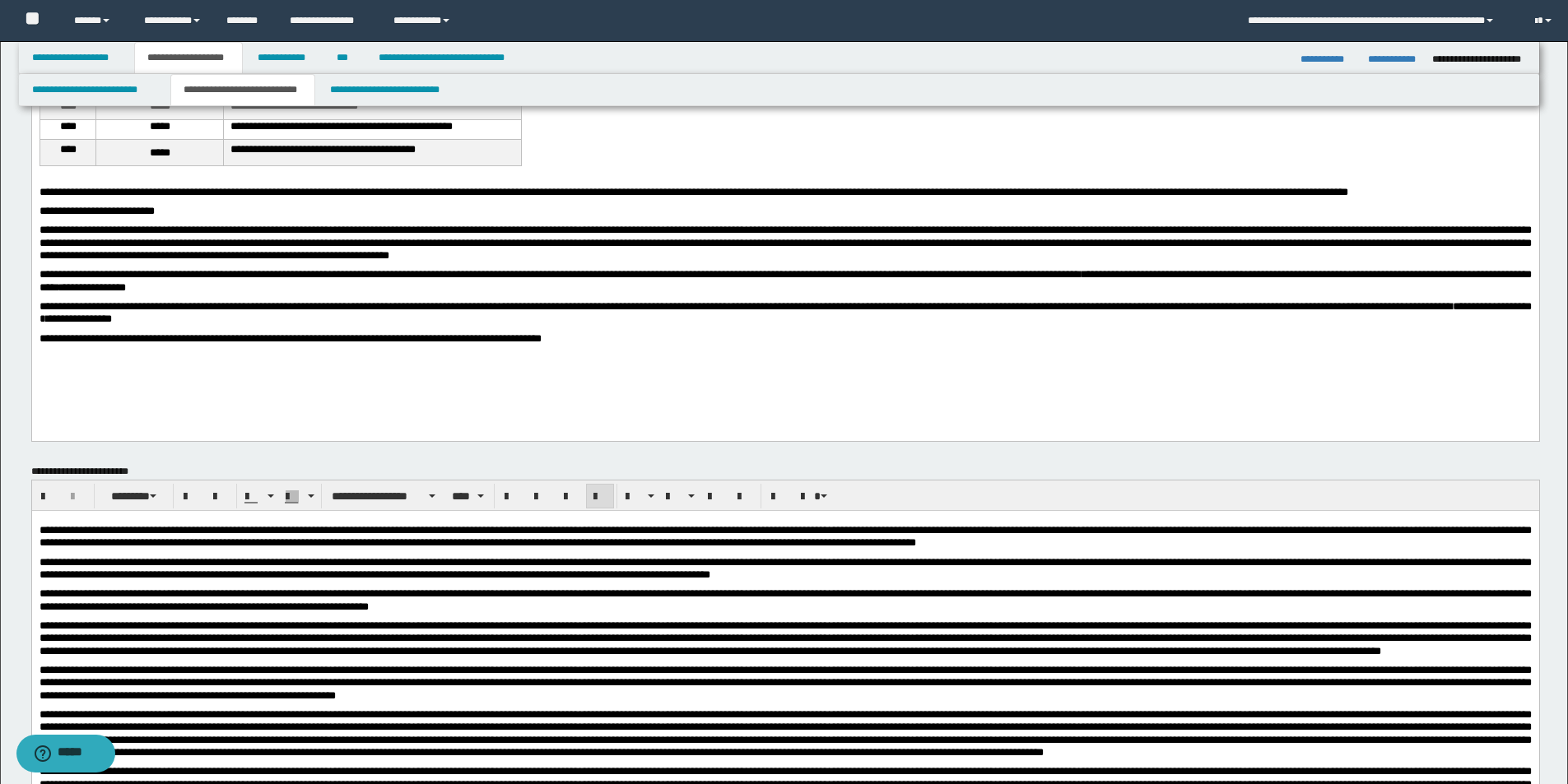 drag, startPoint x: 544, startPoint y: 336, endPoint x: 700, endPoint y: 336, distance: 156 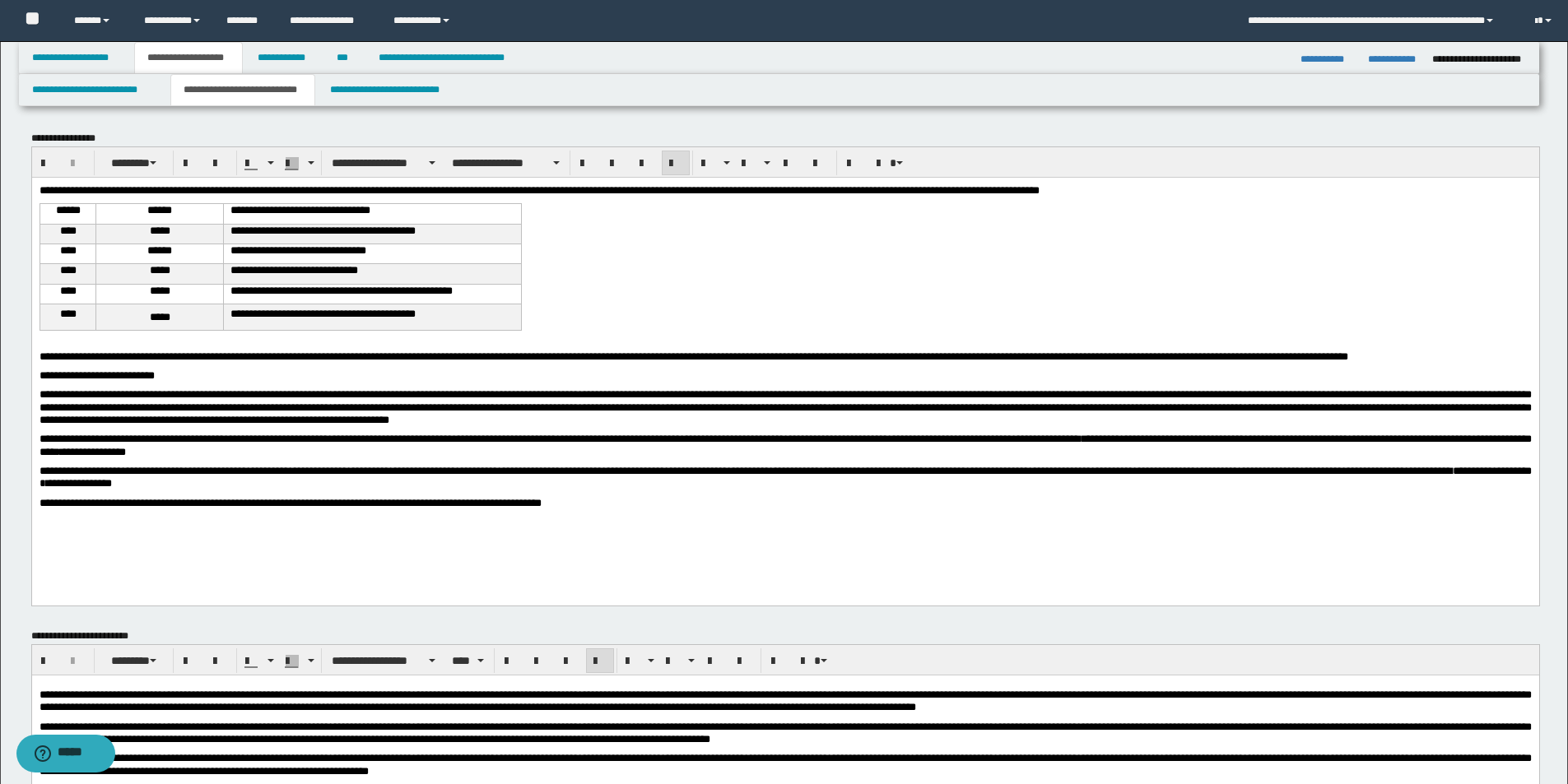 click on "**********" at bounding box center [784, 369] 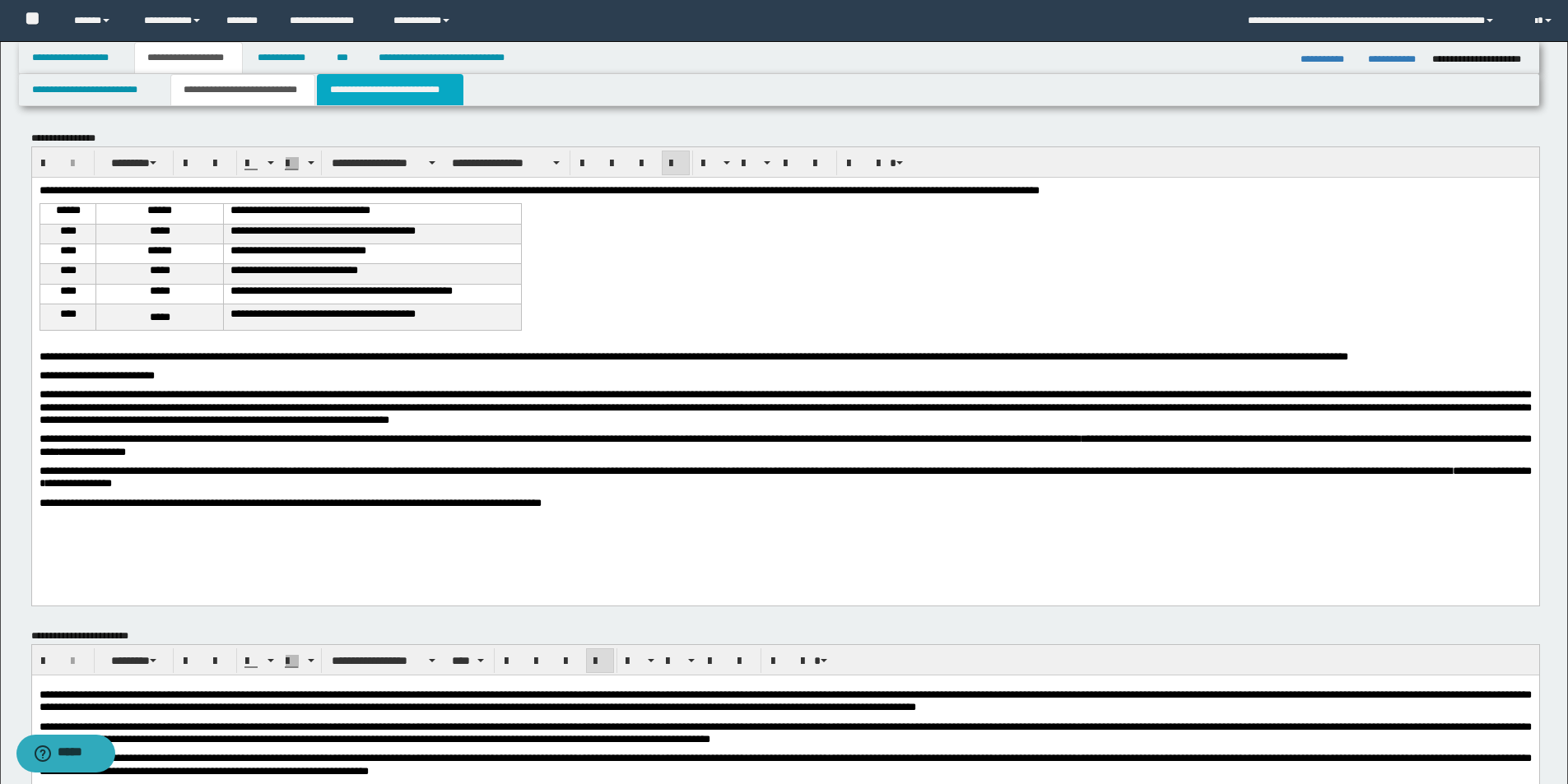 drag, startPoint x: 434, startPoint y: 88, endPoint x: 585, endPoint y: 99, distance: 151.40013 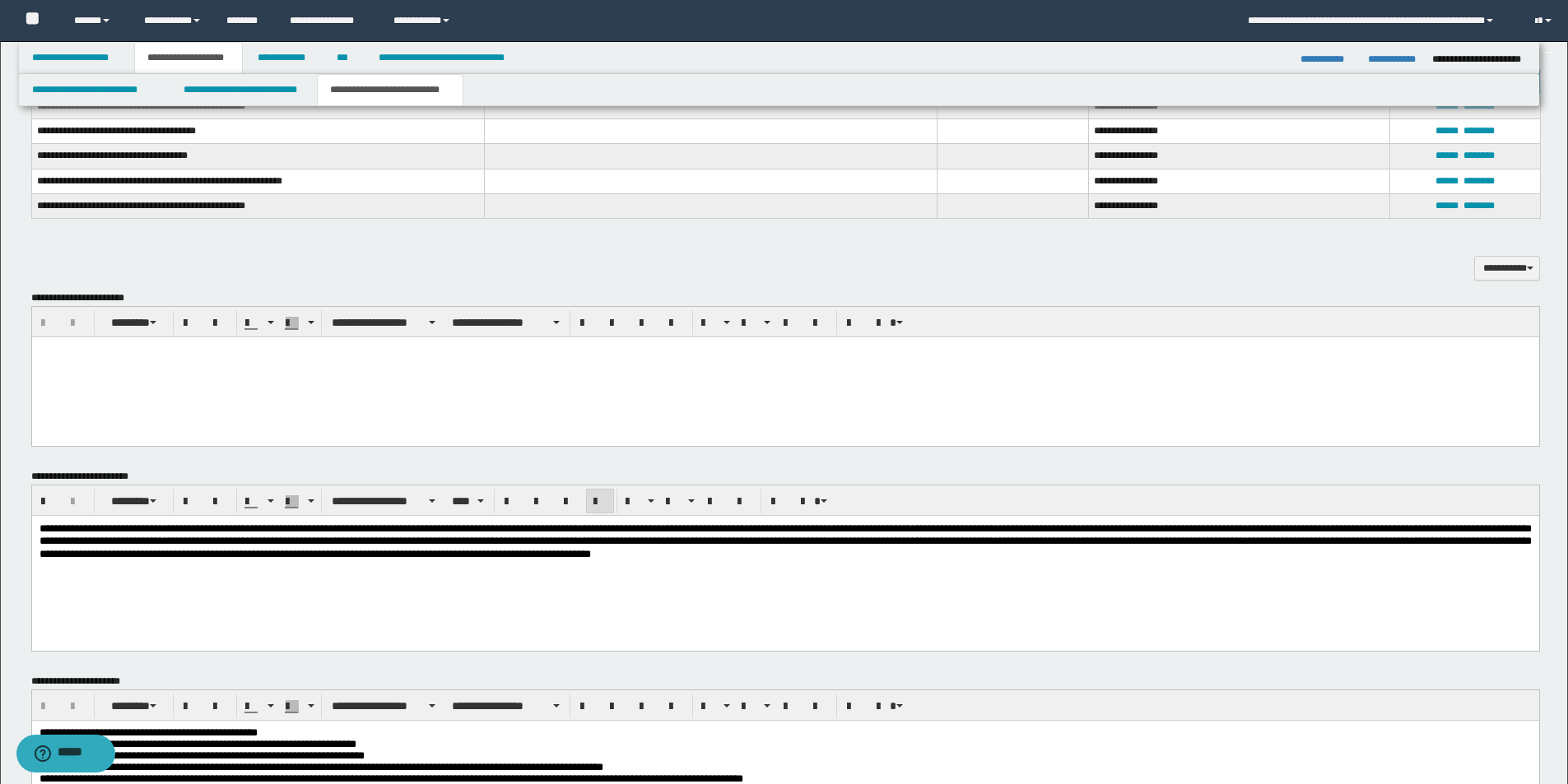 scroll, scrollTop: 658, scrollLeft: 0, axis: vertical 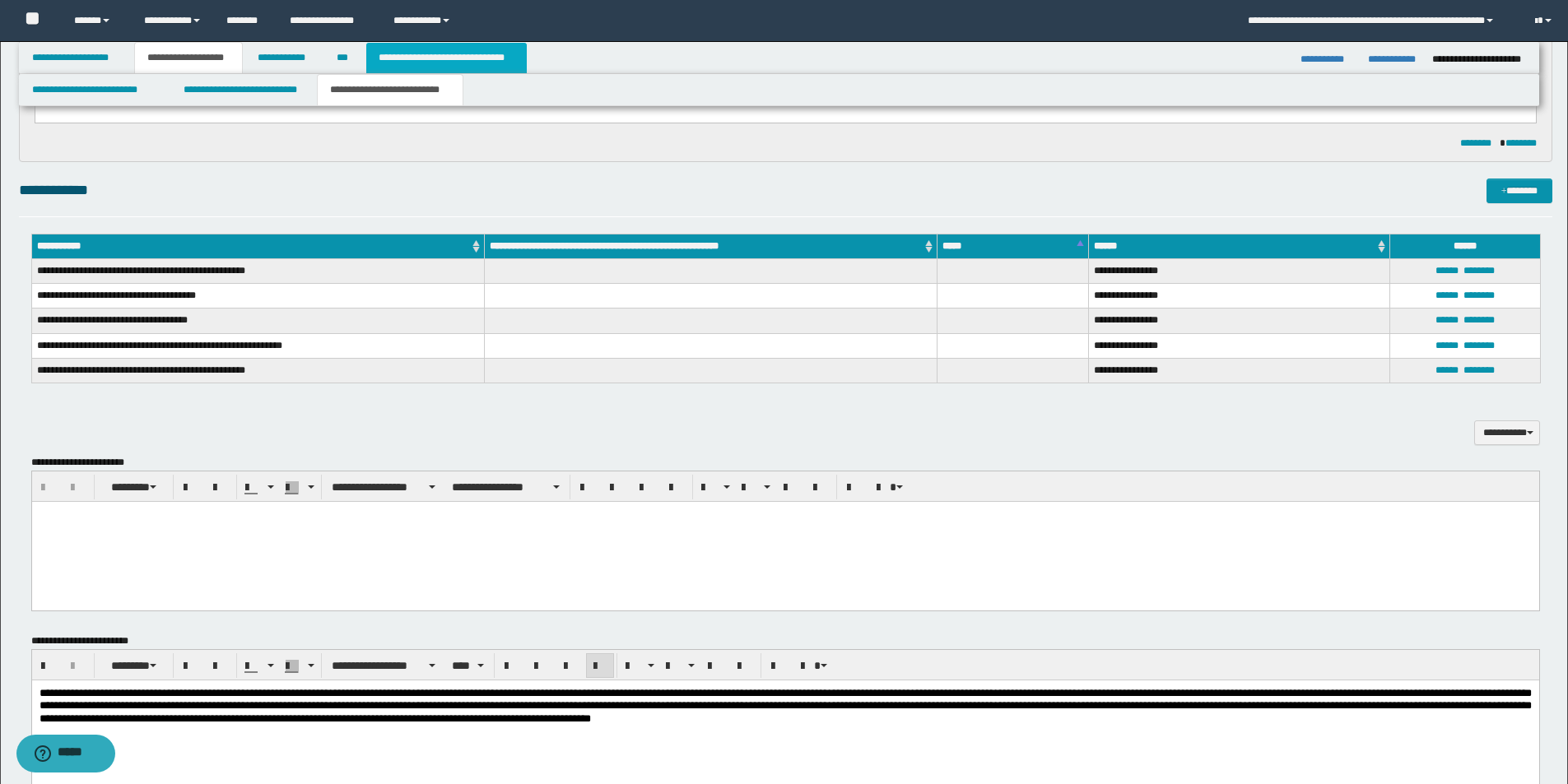 click on "**********" at bounding box center (446, 58) 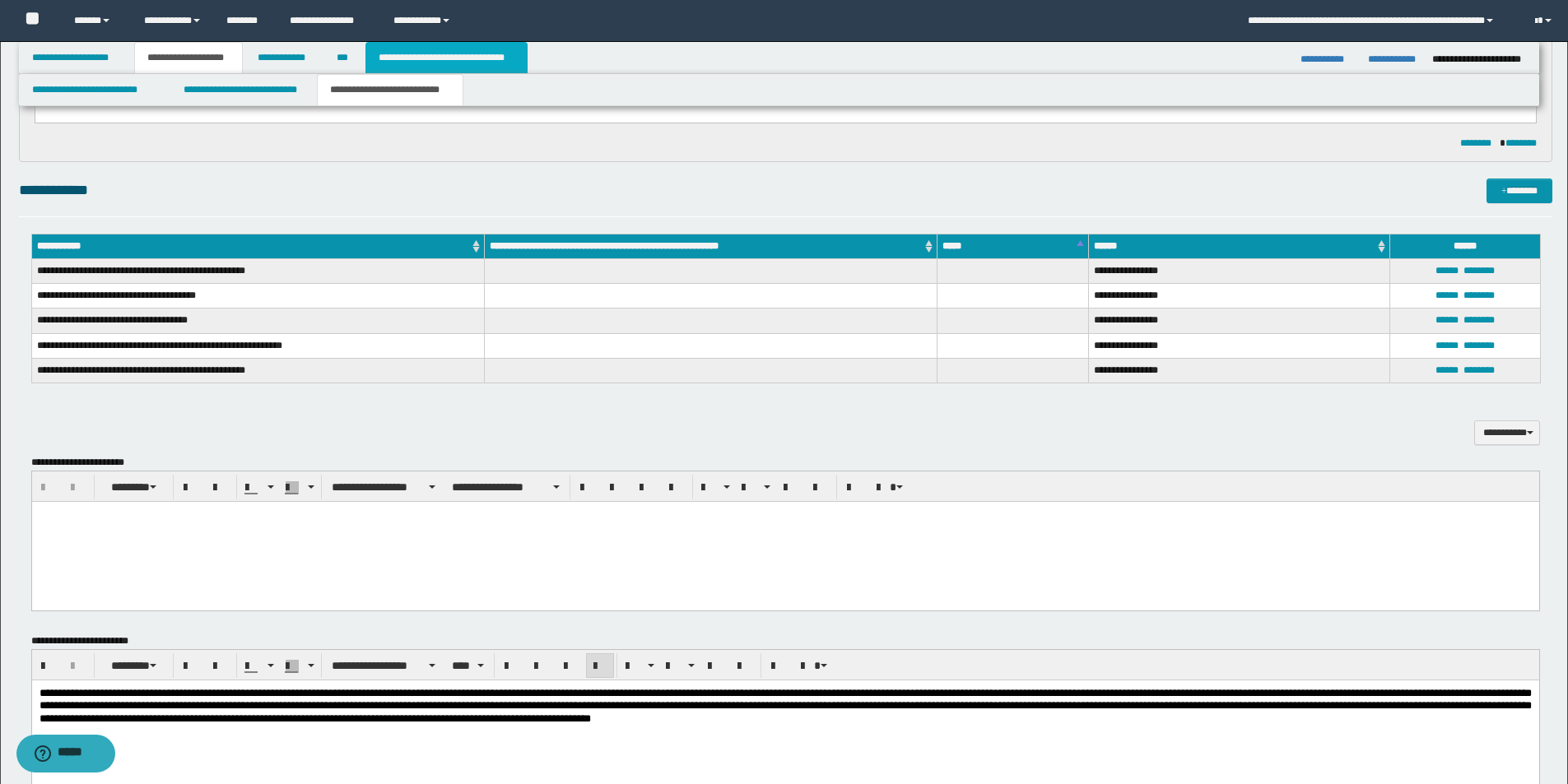 scroll, scrollTop: 0, scrollLeft: 0, axis: both 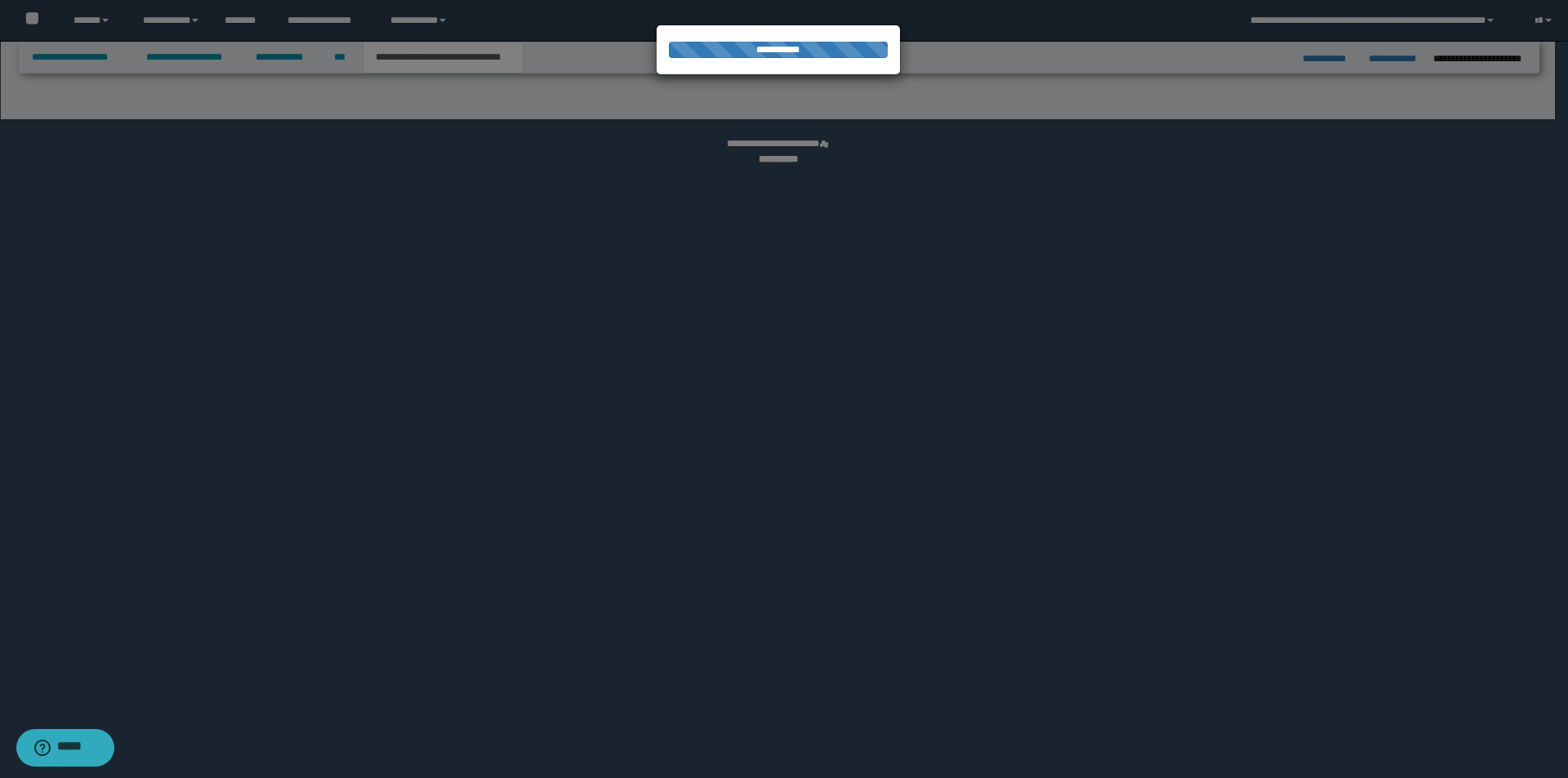 select on "*" 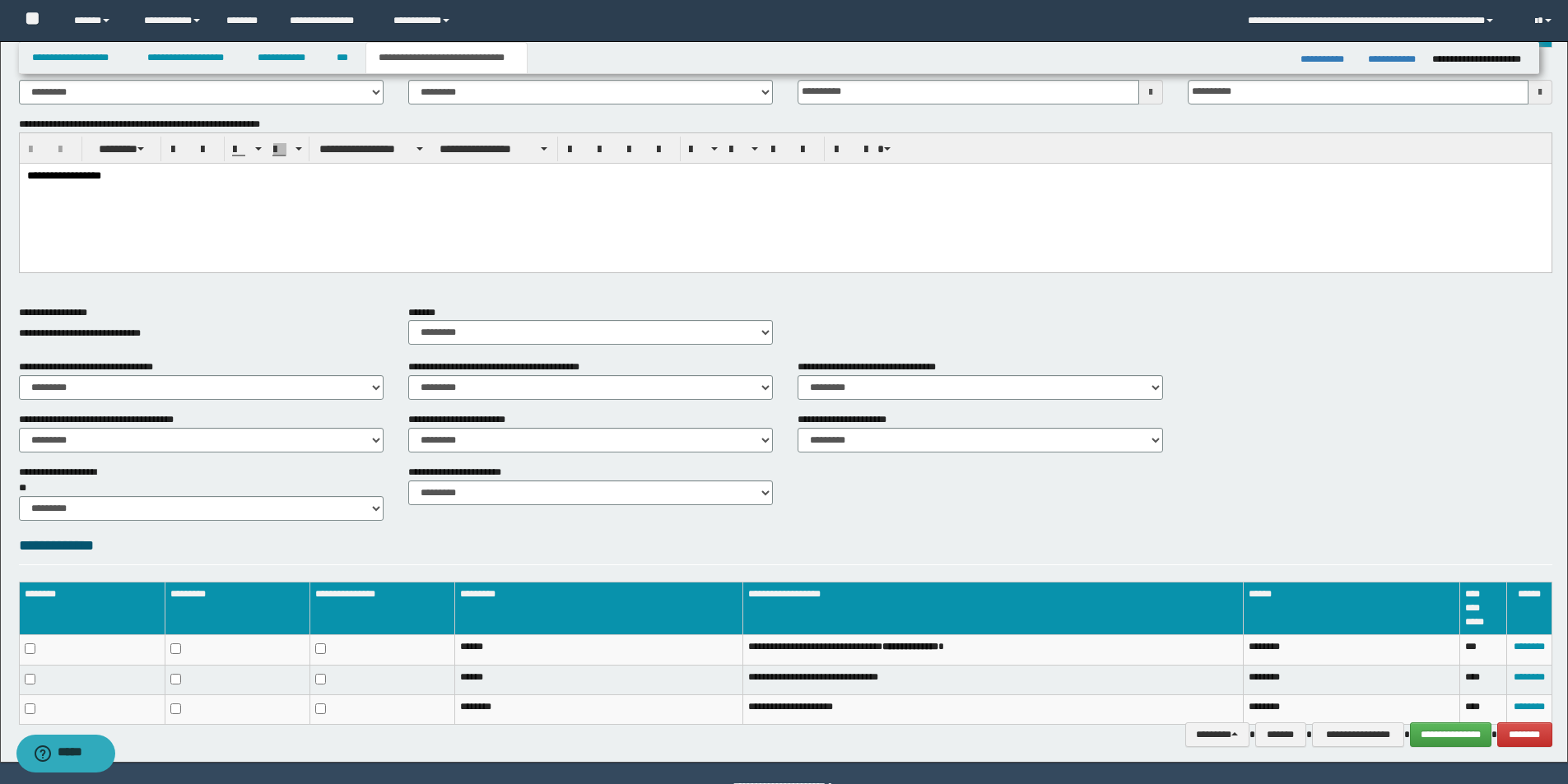 scroll, scrollTop: 453, scrollLeft: 0, axis: vertical 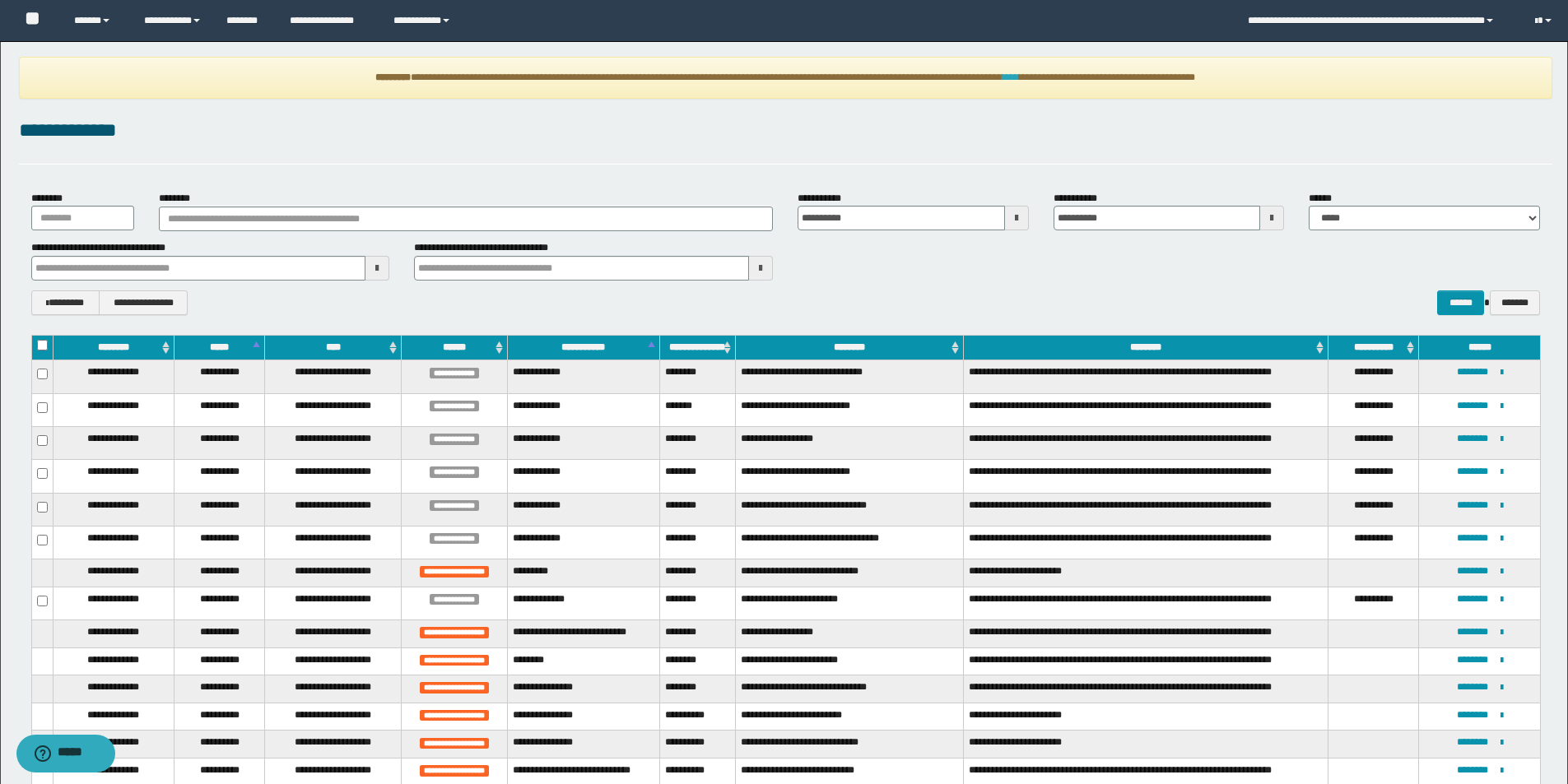 click on "****" at bounding box center (1011, 77) 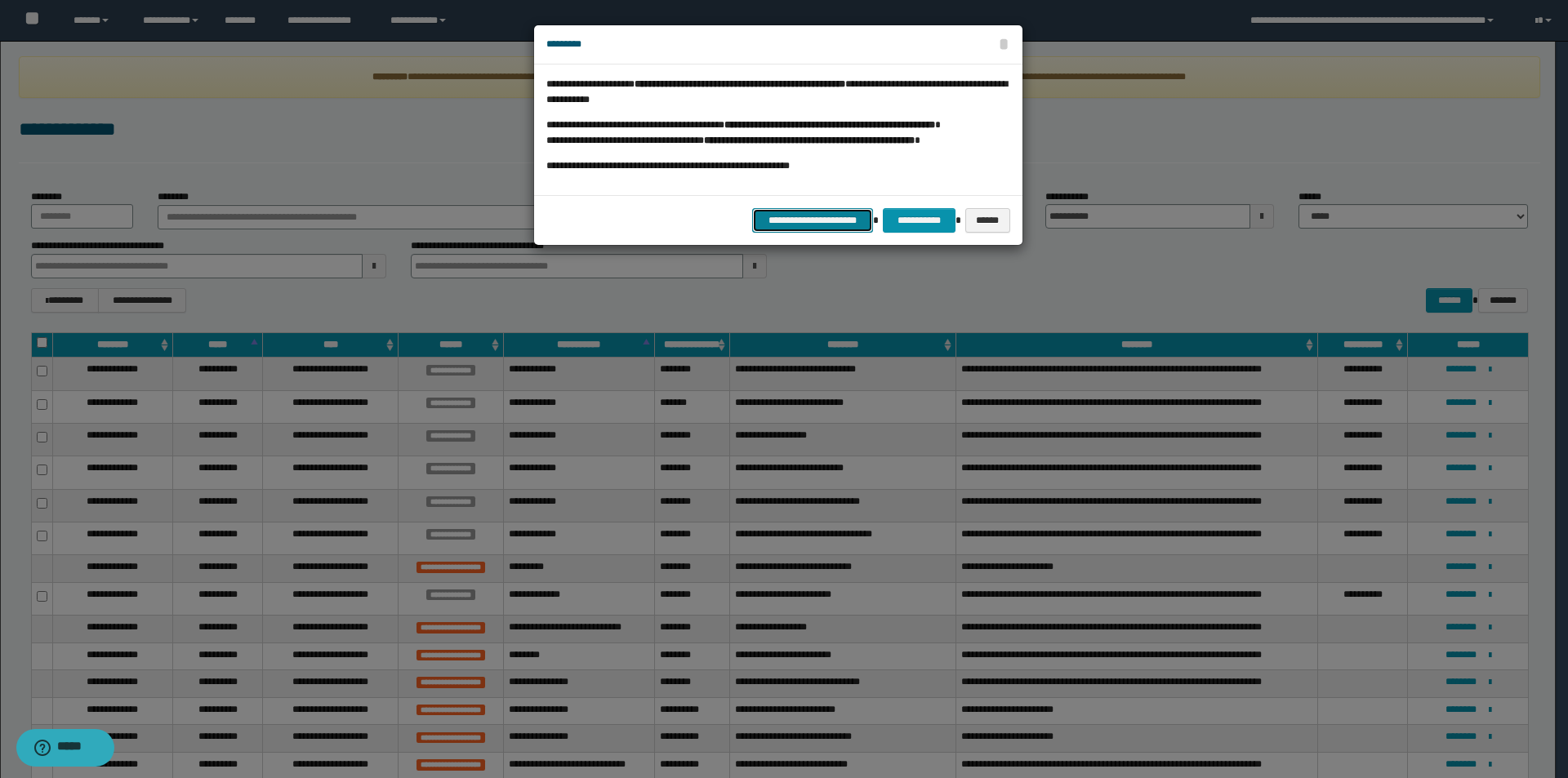 click on "**********" at bounding box center (813, 220) 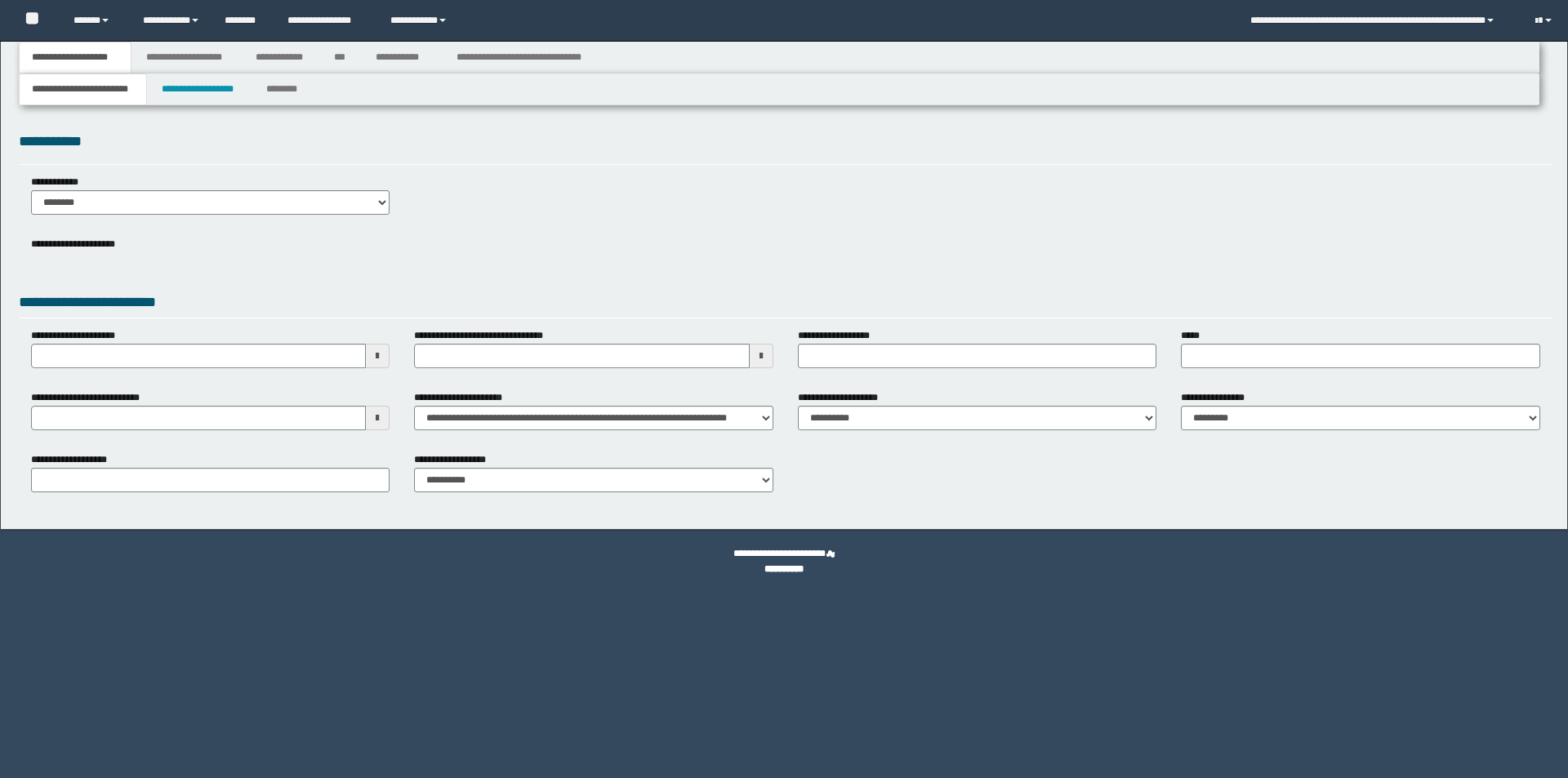 type 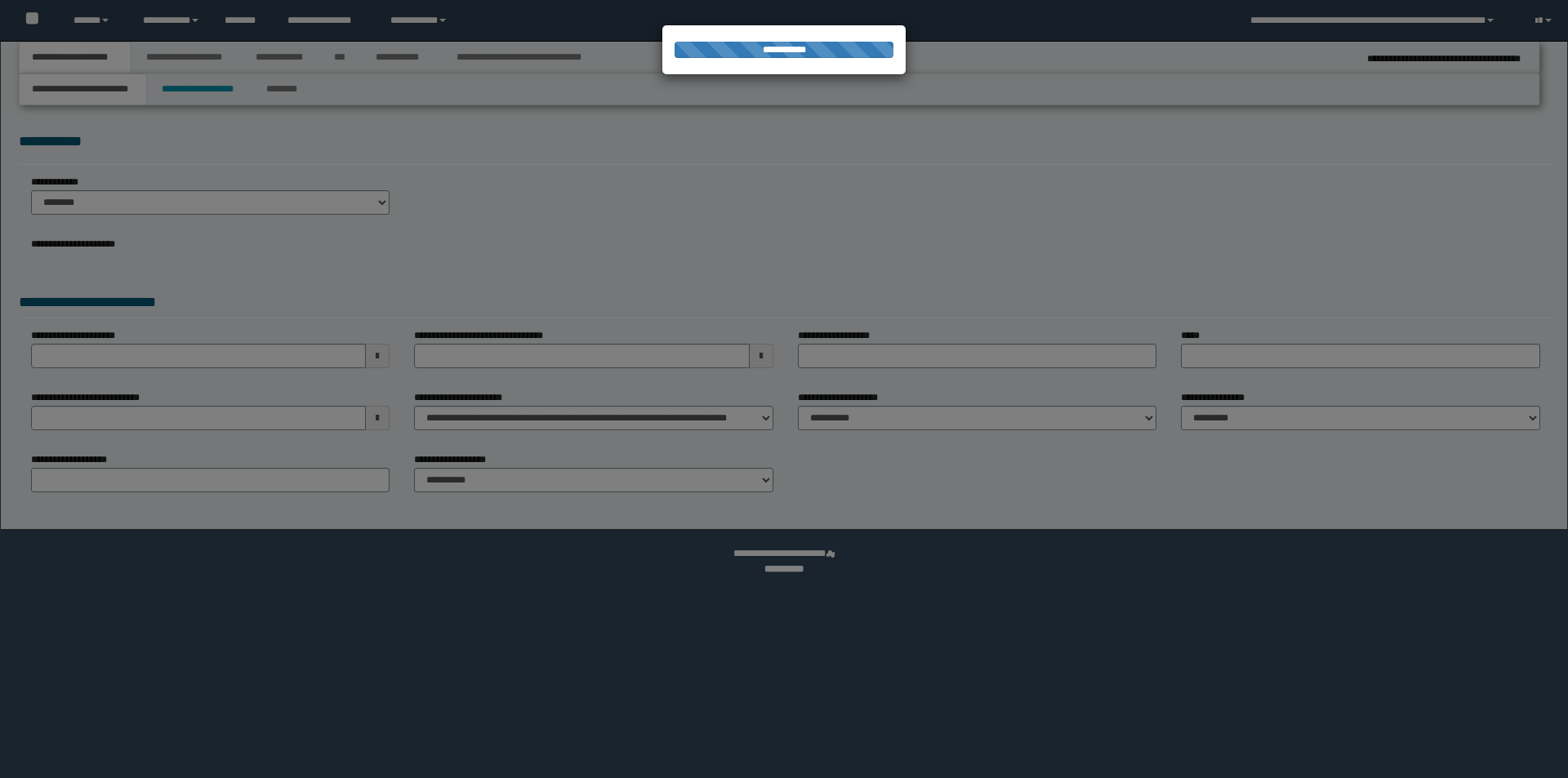 type on "**********" 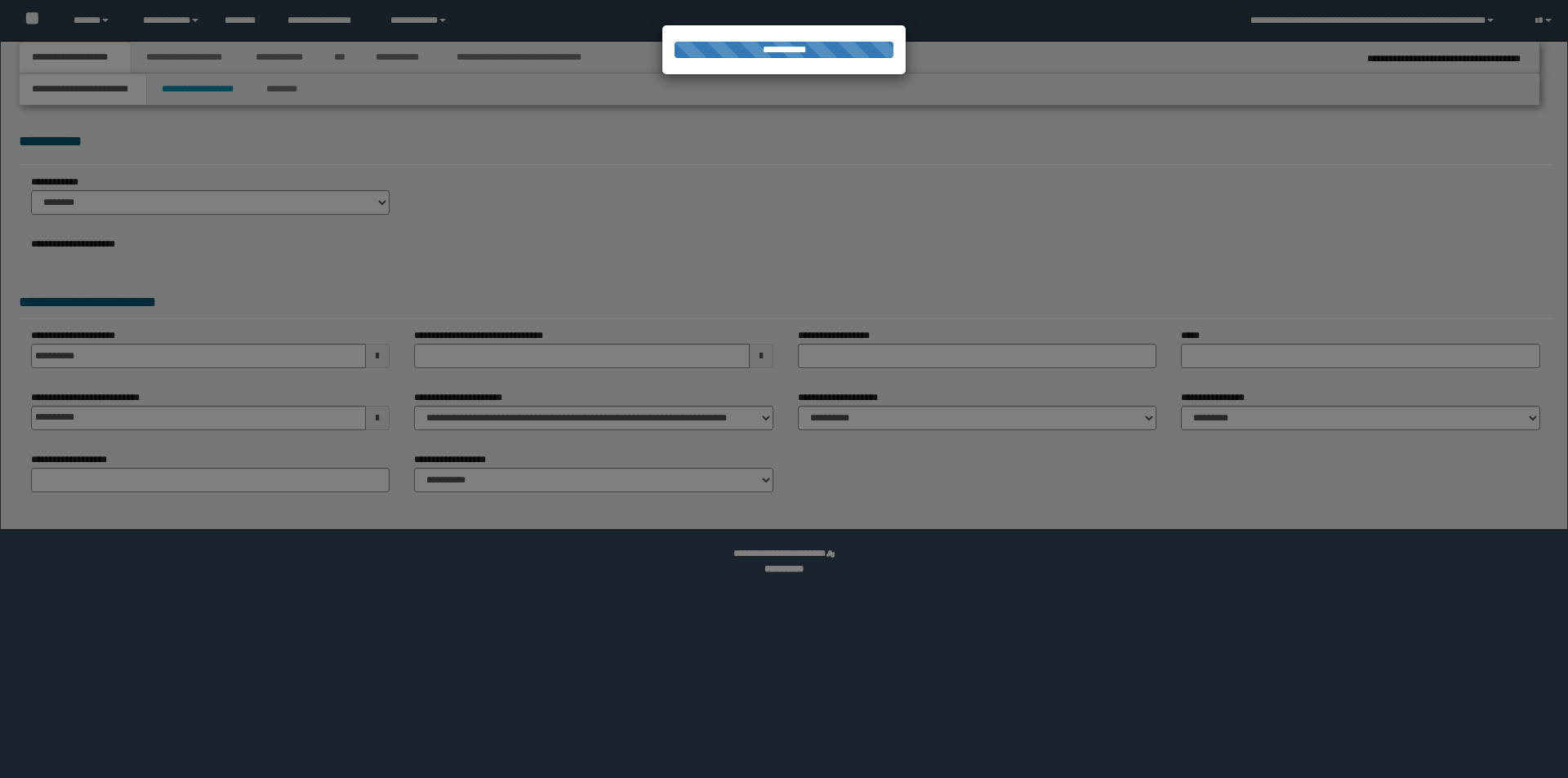 select on "*" 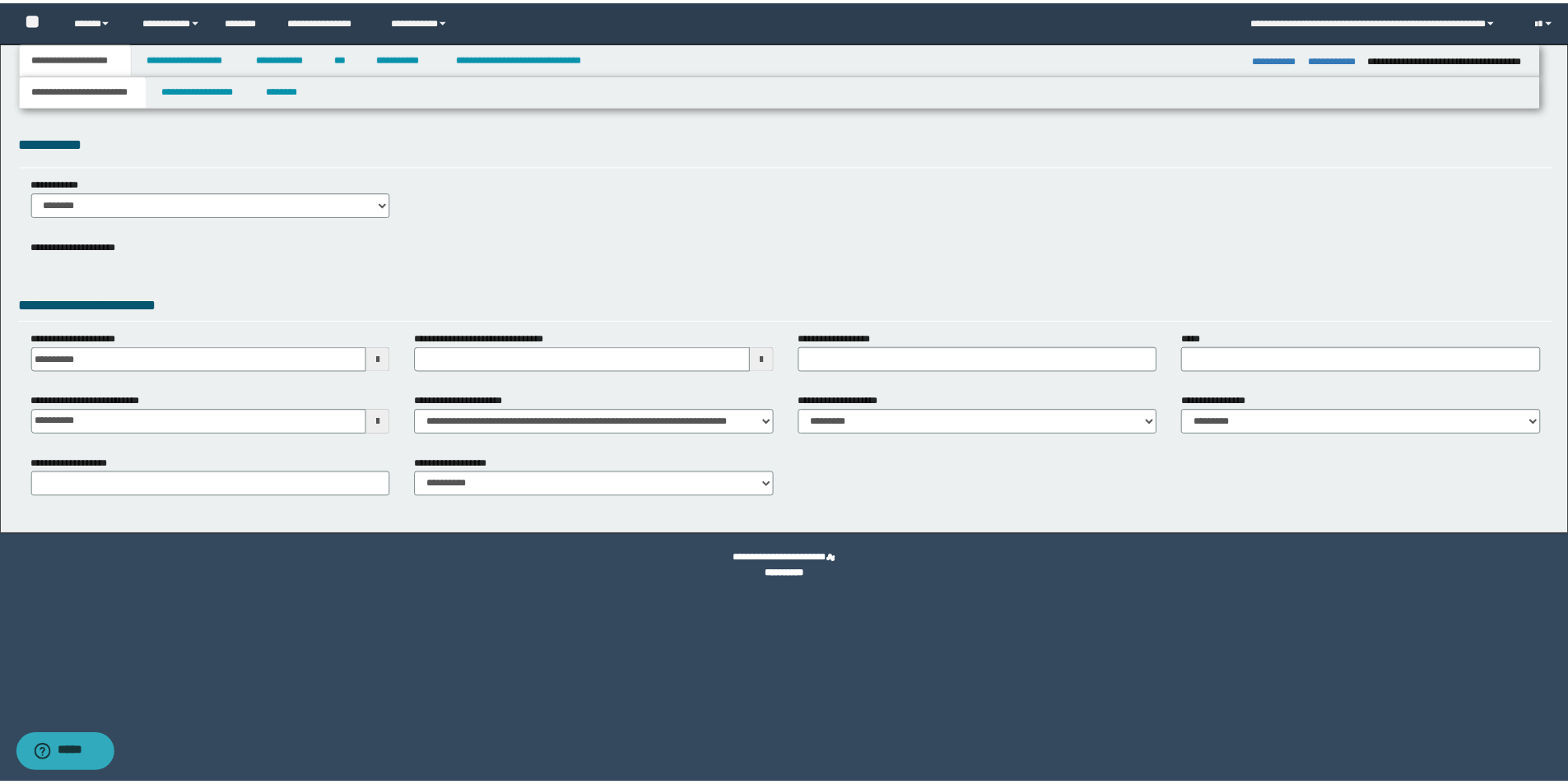 scroll, scrollTop: 0, scrollLeft: 0, axis: both 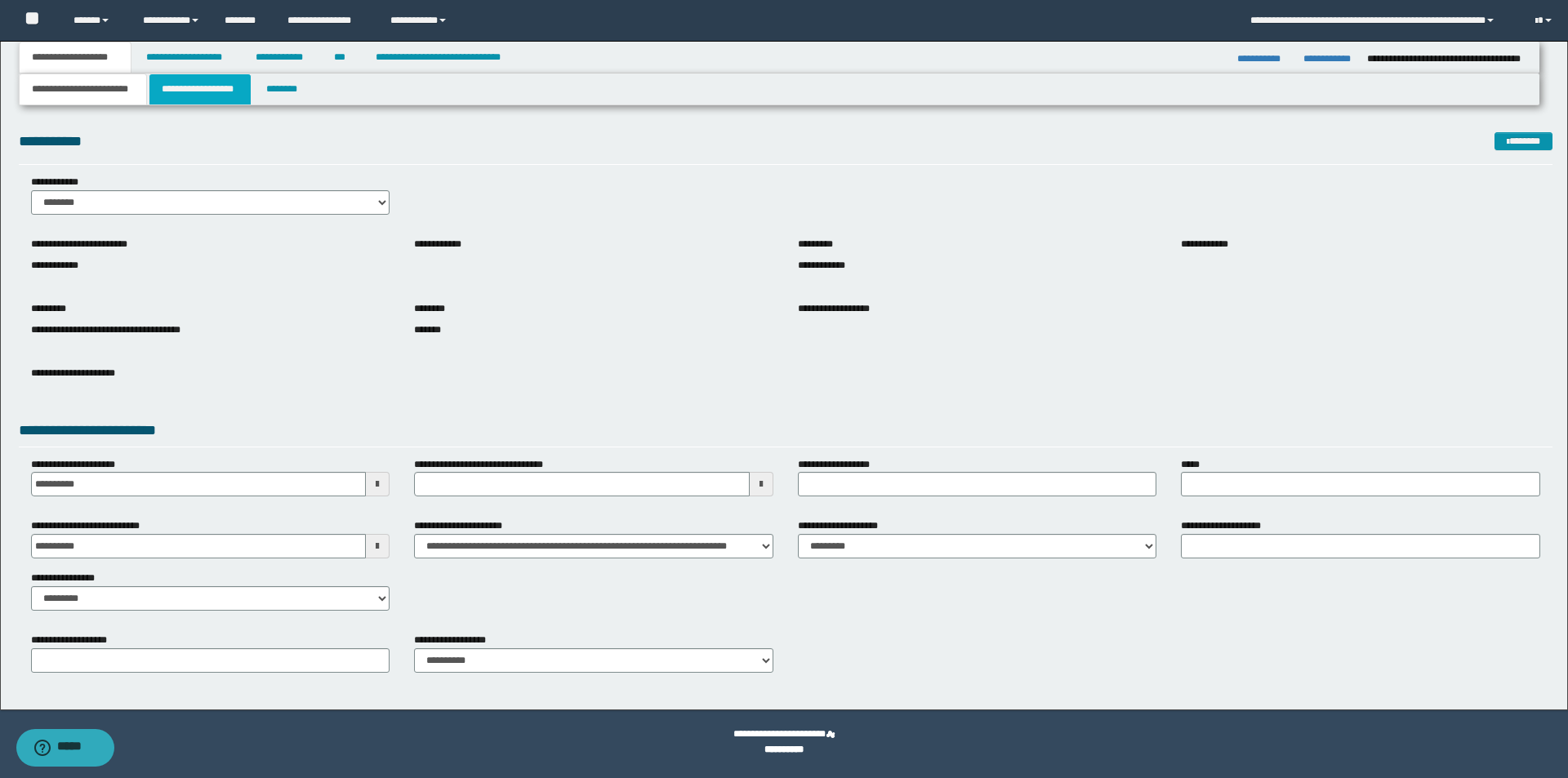 click on "**********" at bounding box center [200, 89] 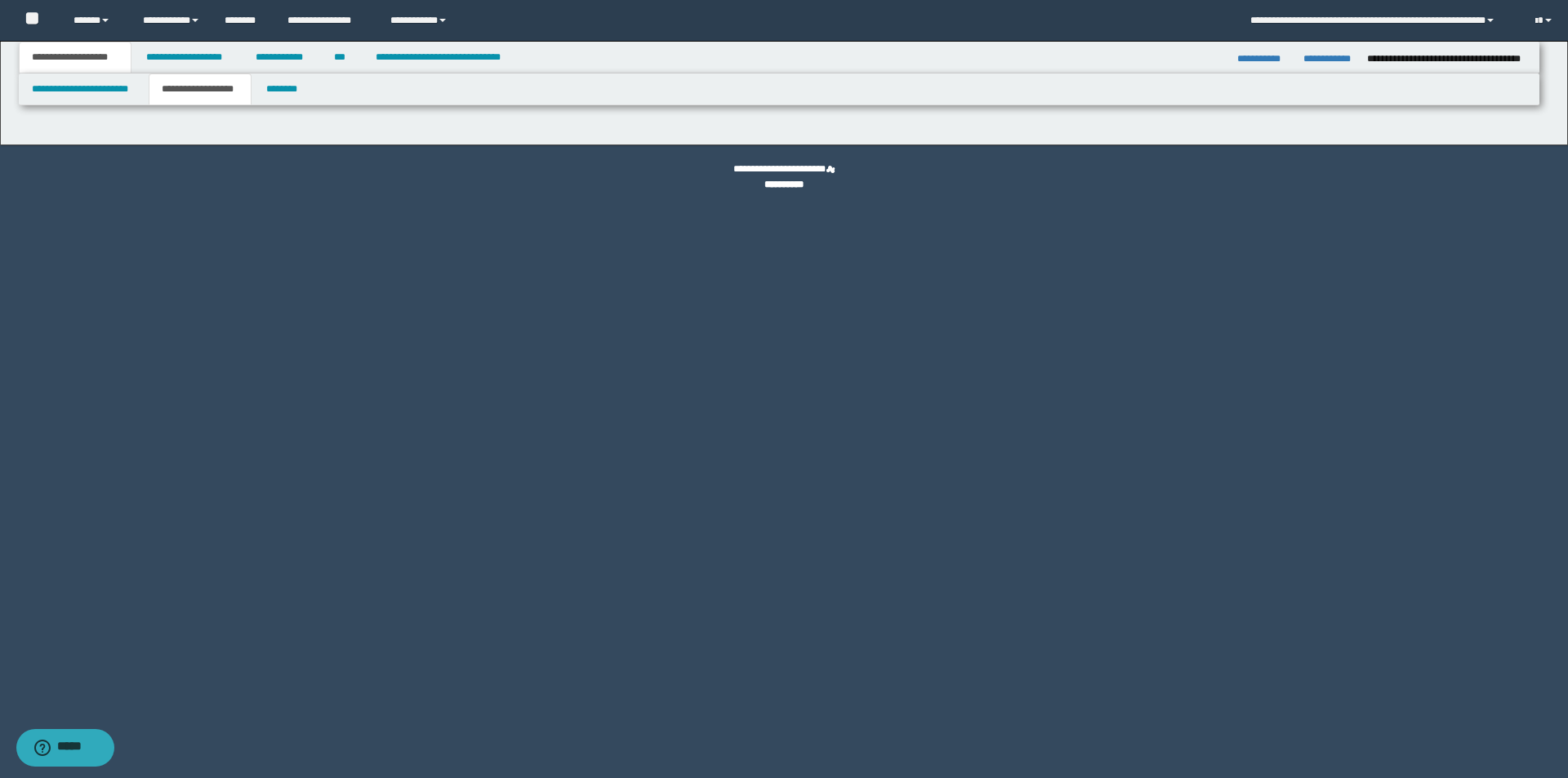 type on "********" 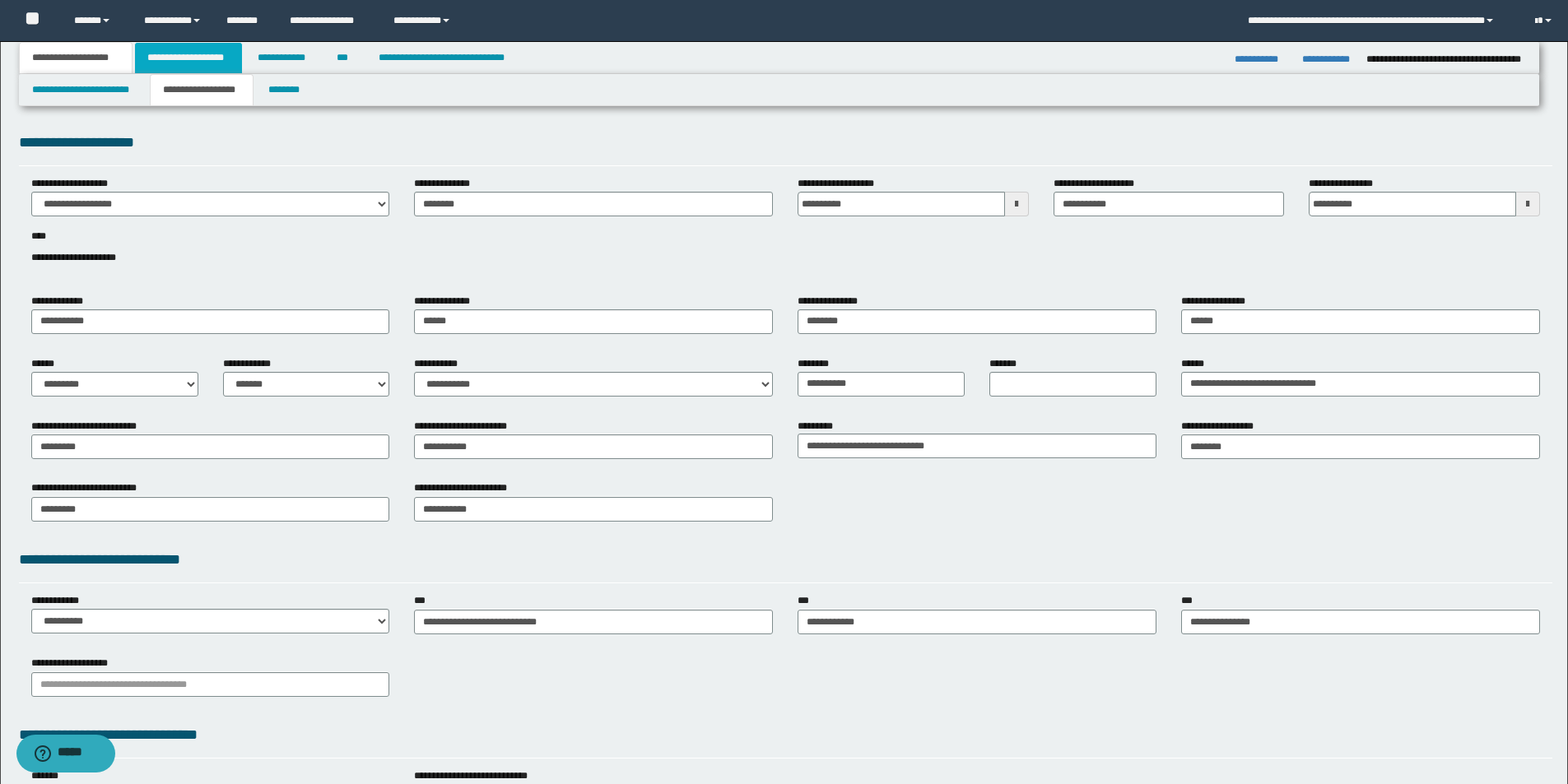 click on "**********" at bounding box center (188, 58) 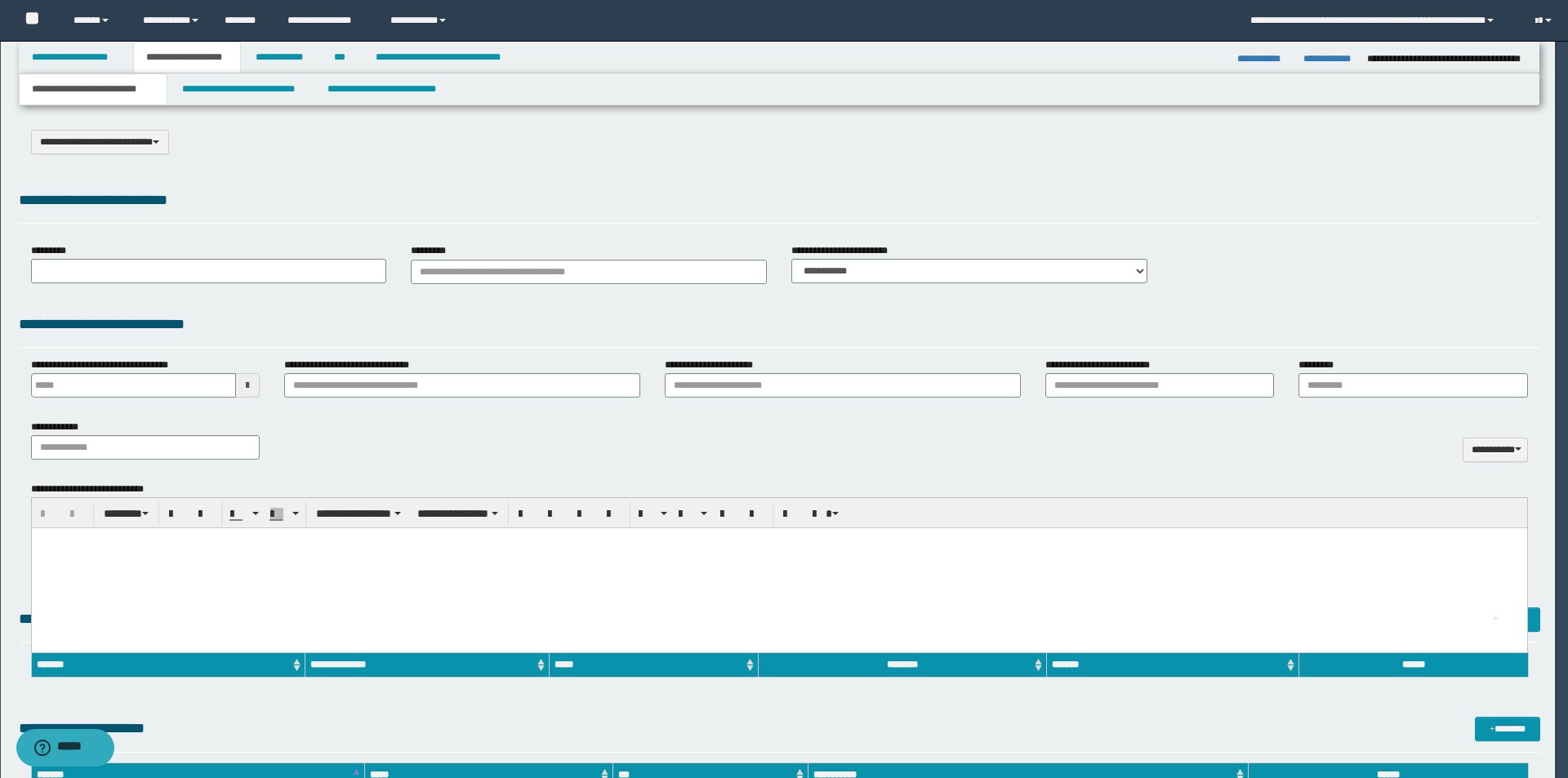 select on "*" 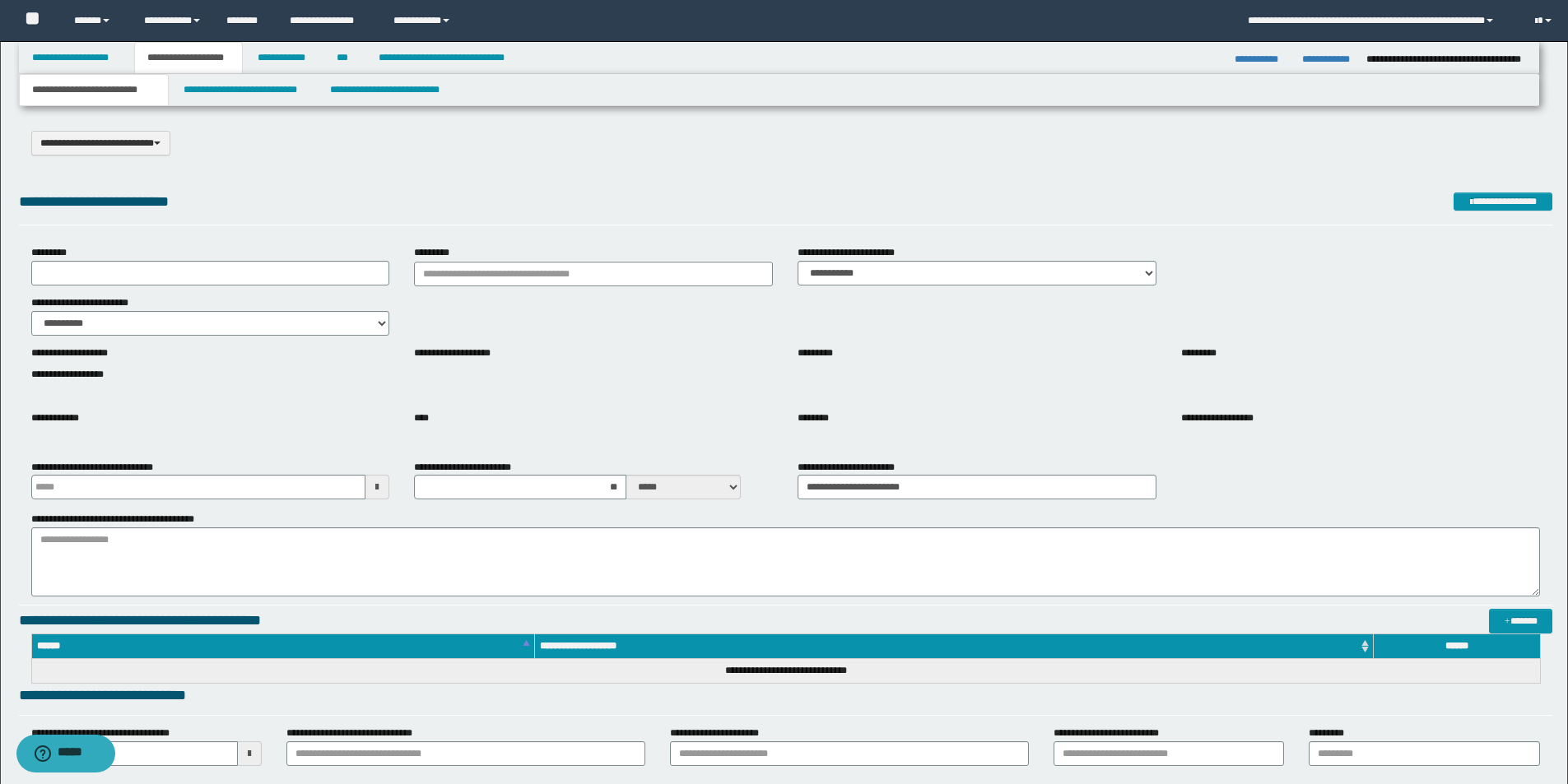 scroll, scrollTop: 0, scrollLeft: 0, axis: both 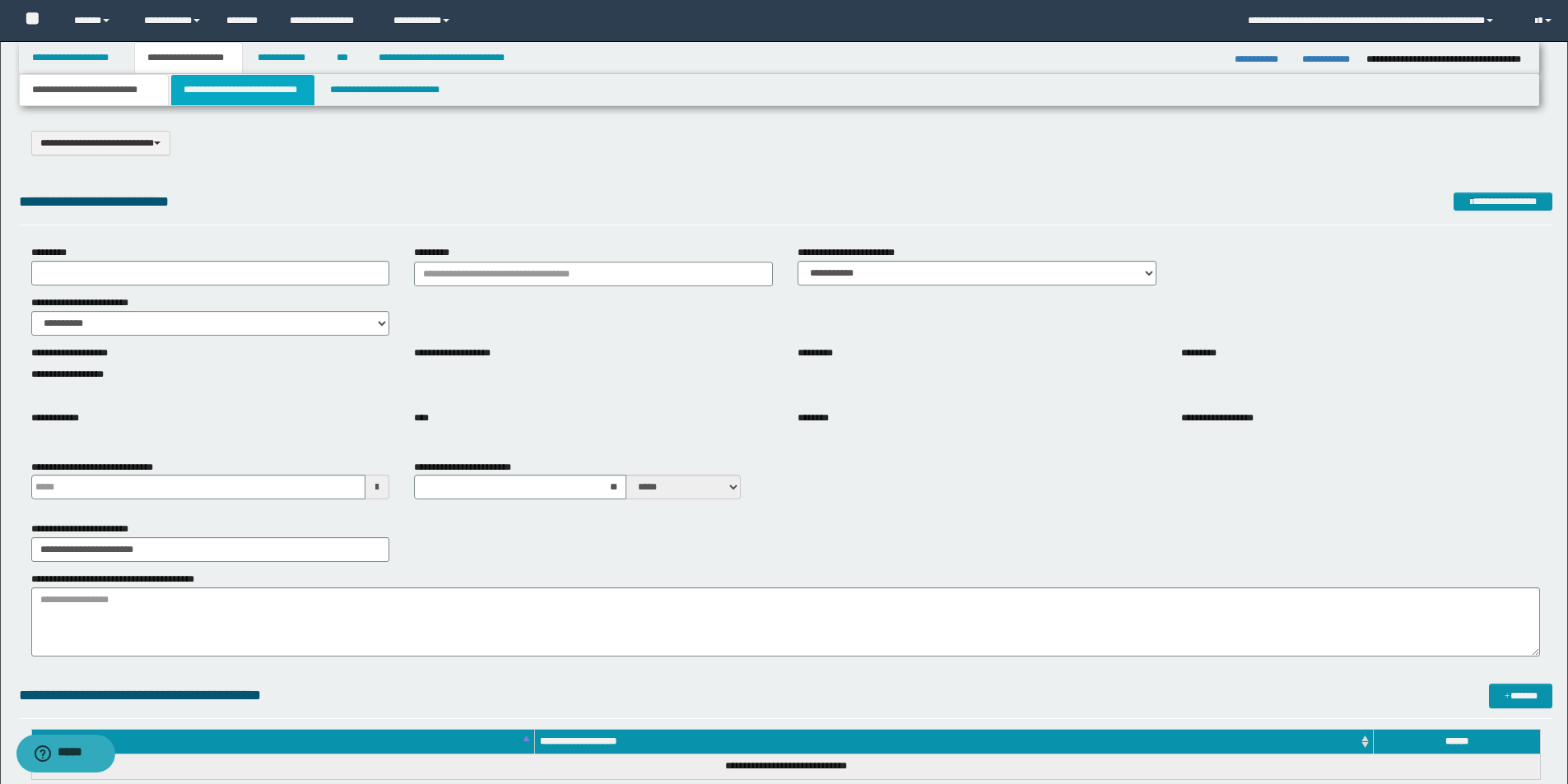 click on "**********" at bounding box center (243, 90) 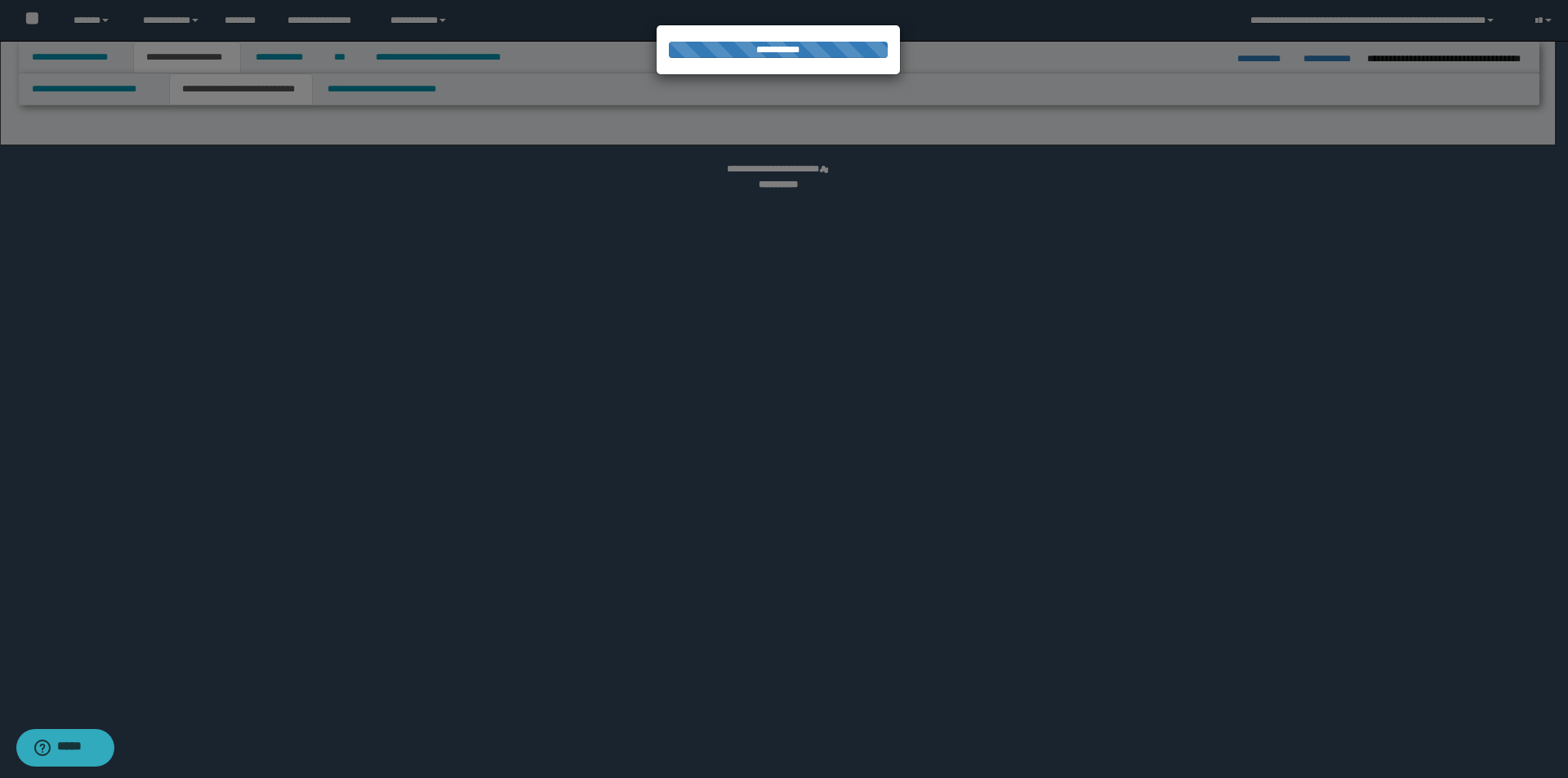 select on "*" 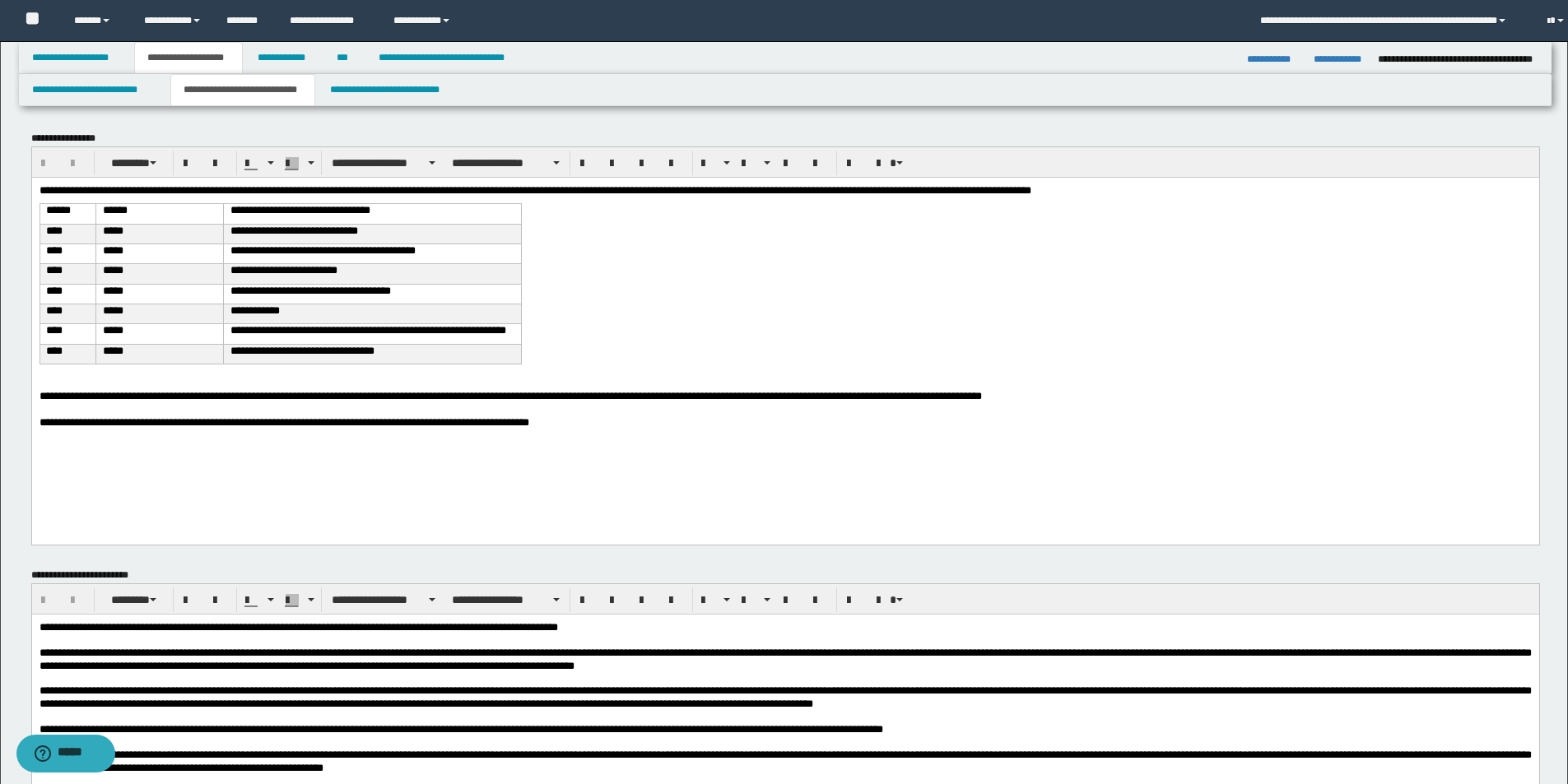 scroll, scrollTop: 0, scrollLeft: 0, axis: both 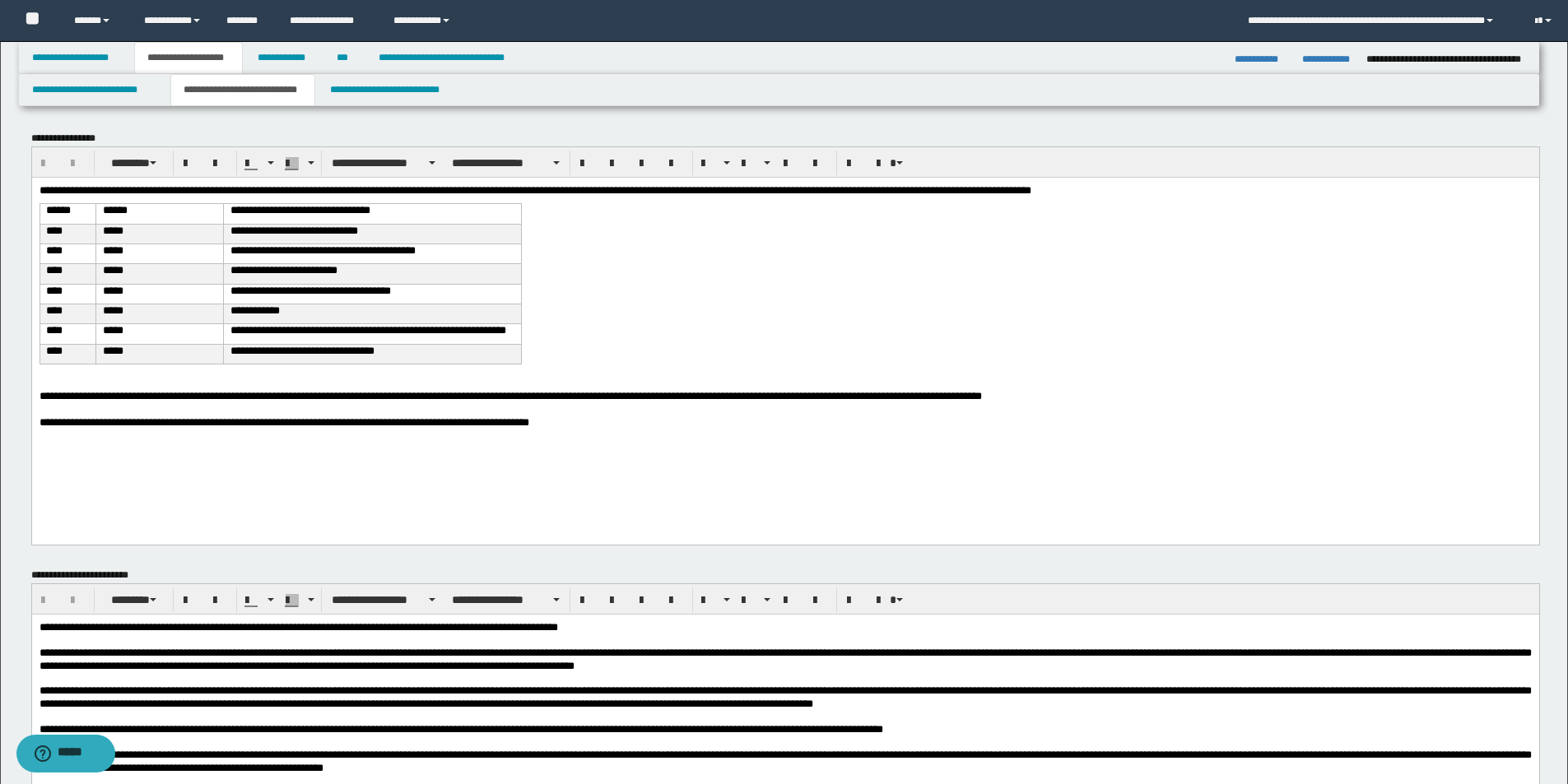 drag, startPoint x: 926, startPoint y: 297, endPoint x: 1278, endPoint y: 358, distance: 357.2464 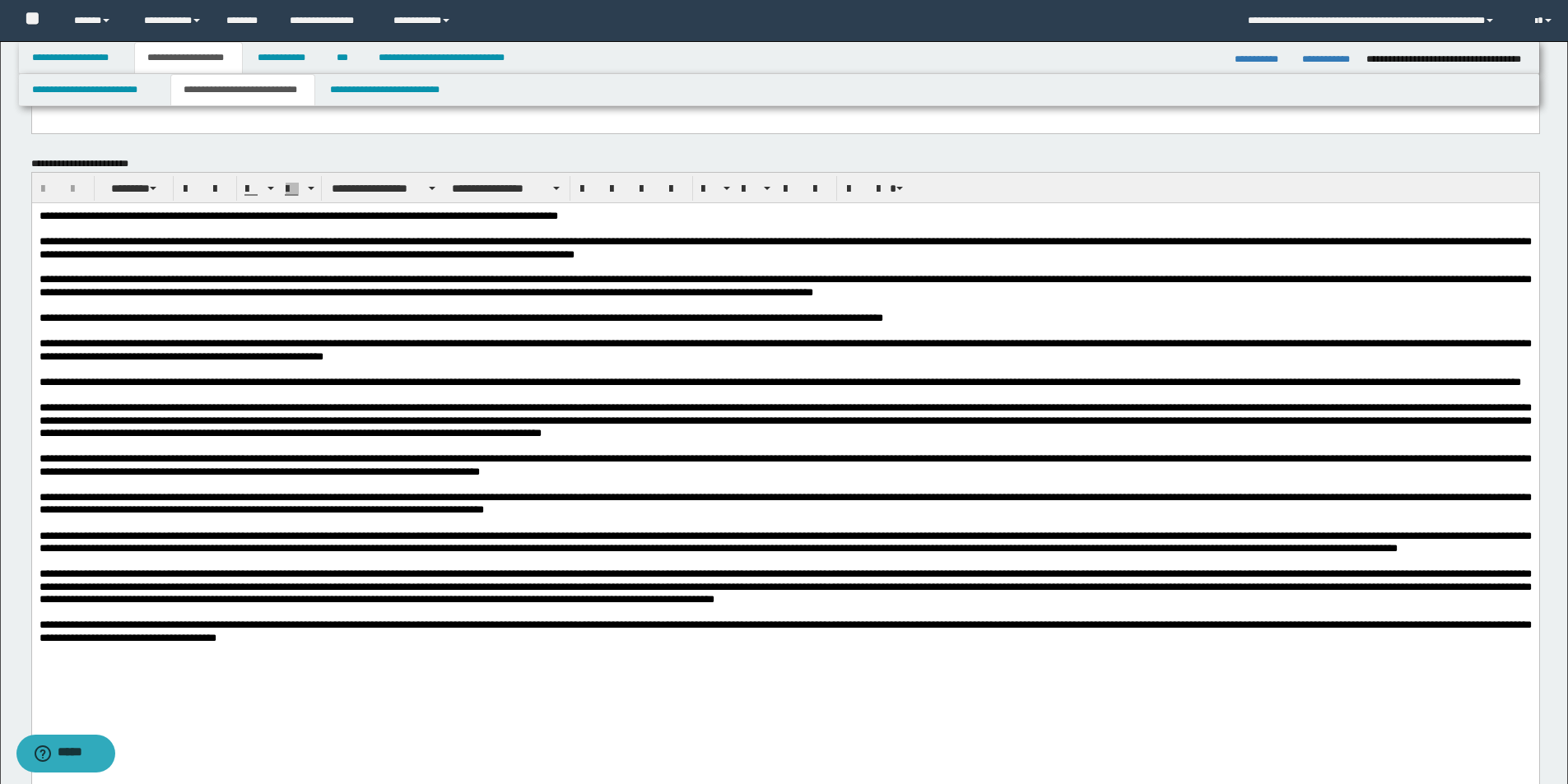 scroll, scrollTop: 576, scrollLeft: 0, axis: vertical 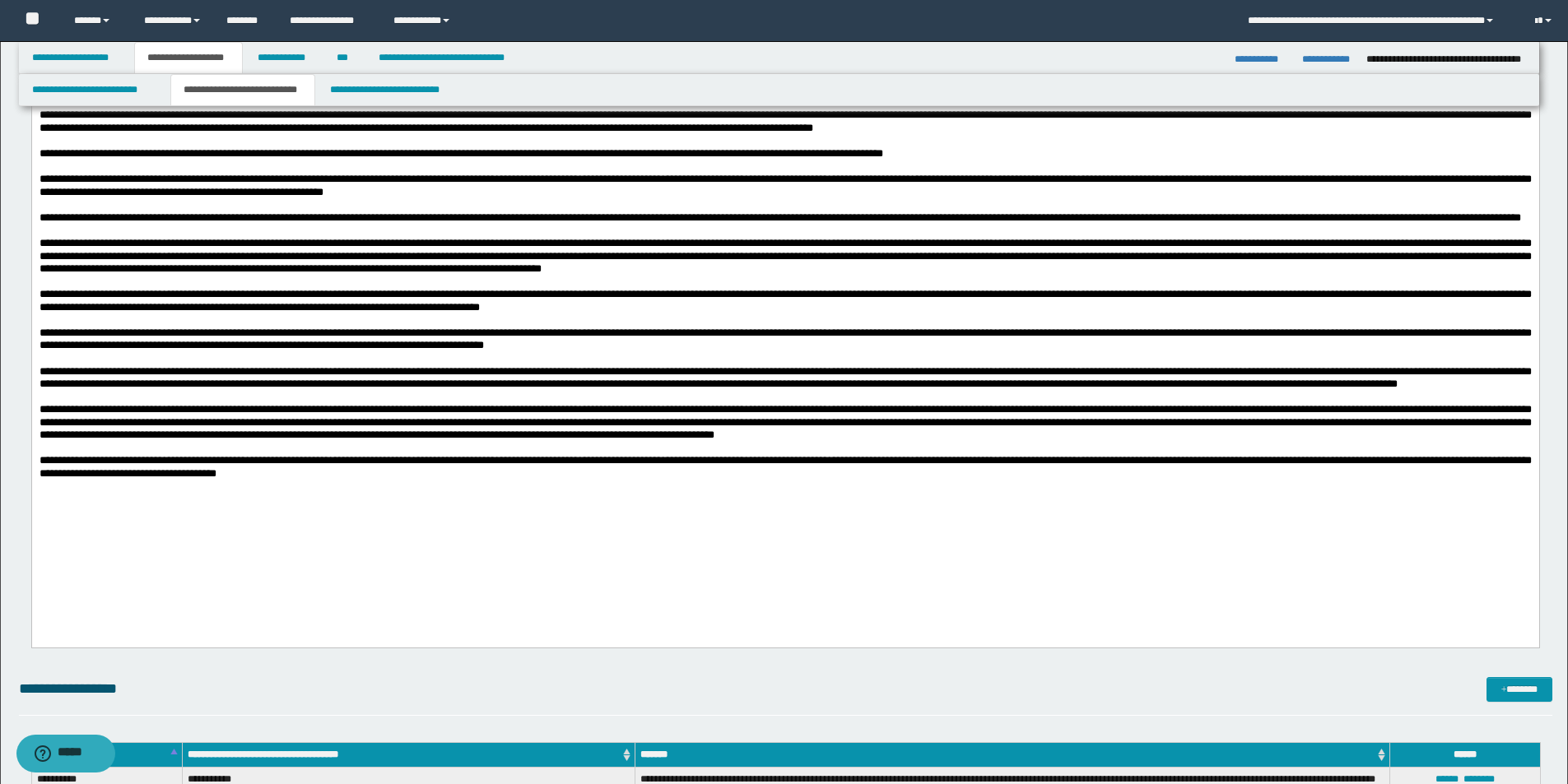 click on "**********" at bounding box center [784, 377] 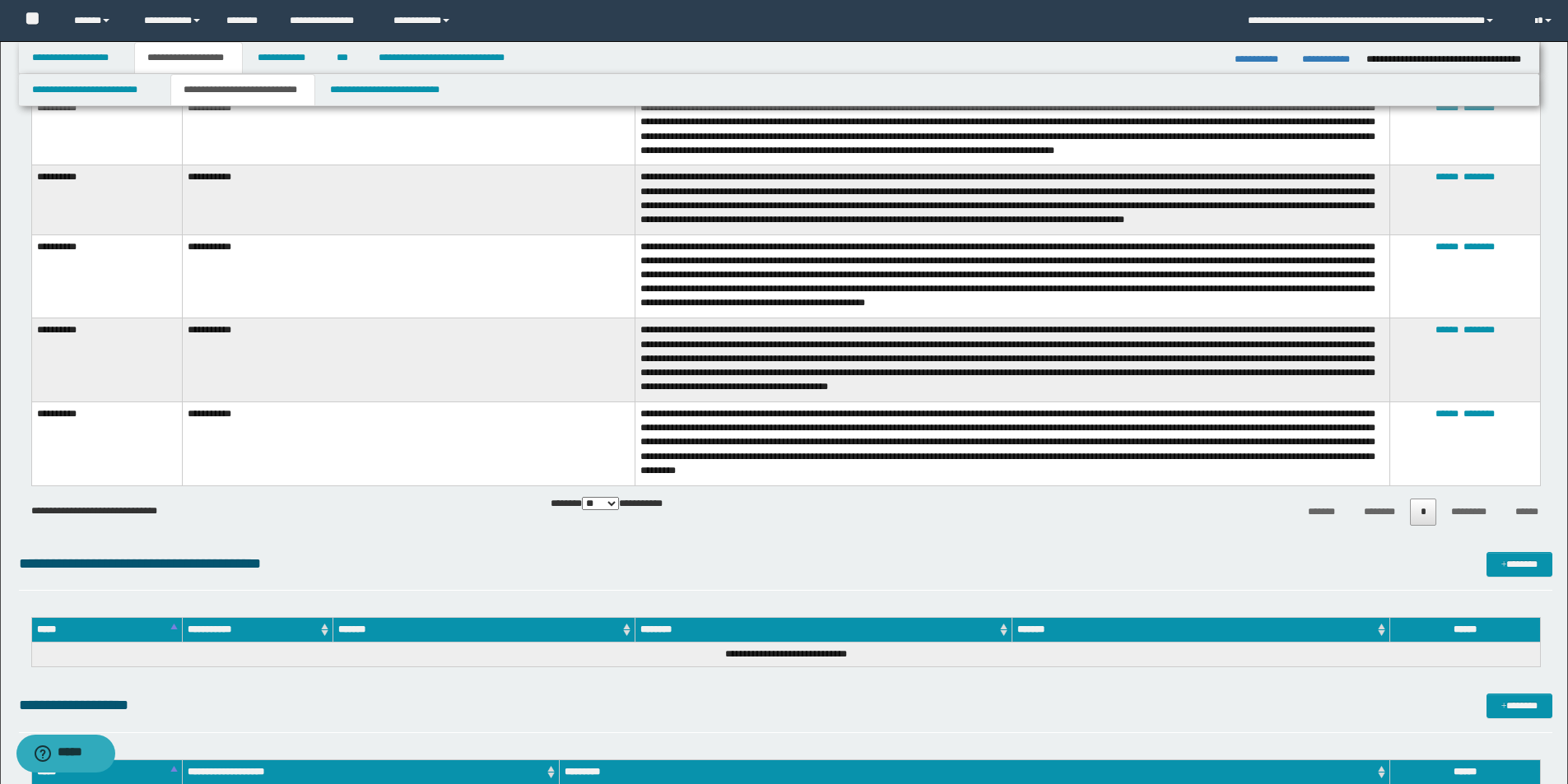 scroll, scrollTop: 1481, scrollLeft: 0, axis: vertical 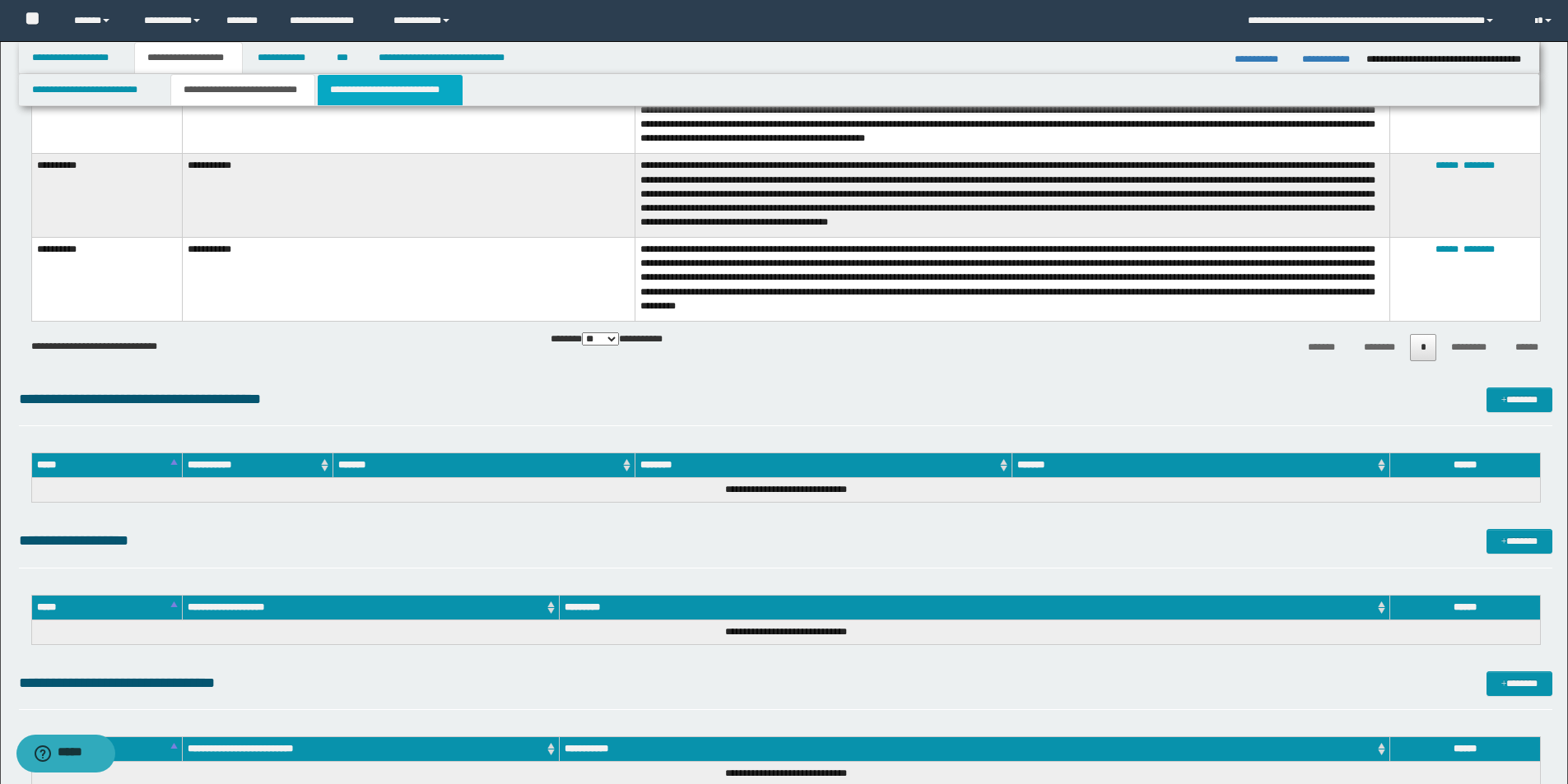 click on "**********" at bounding box center [390, 90] 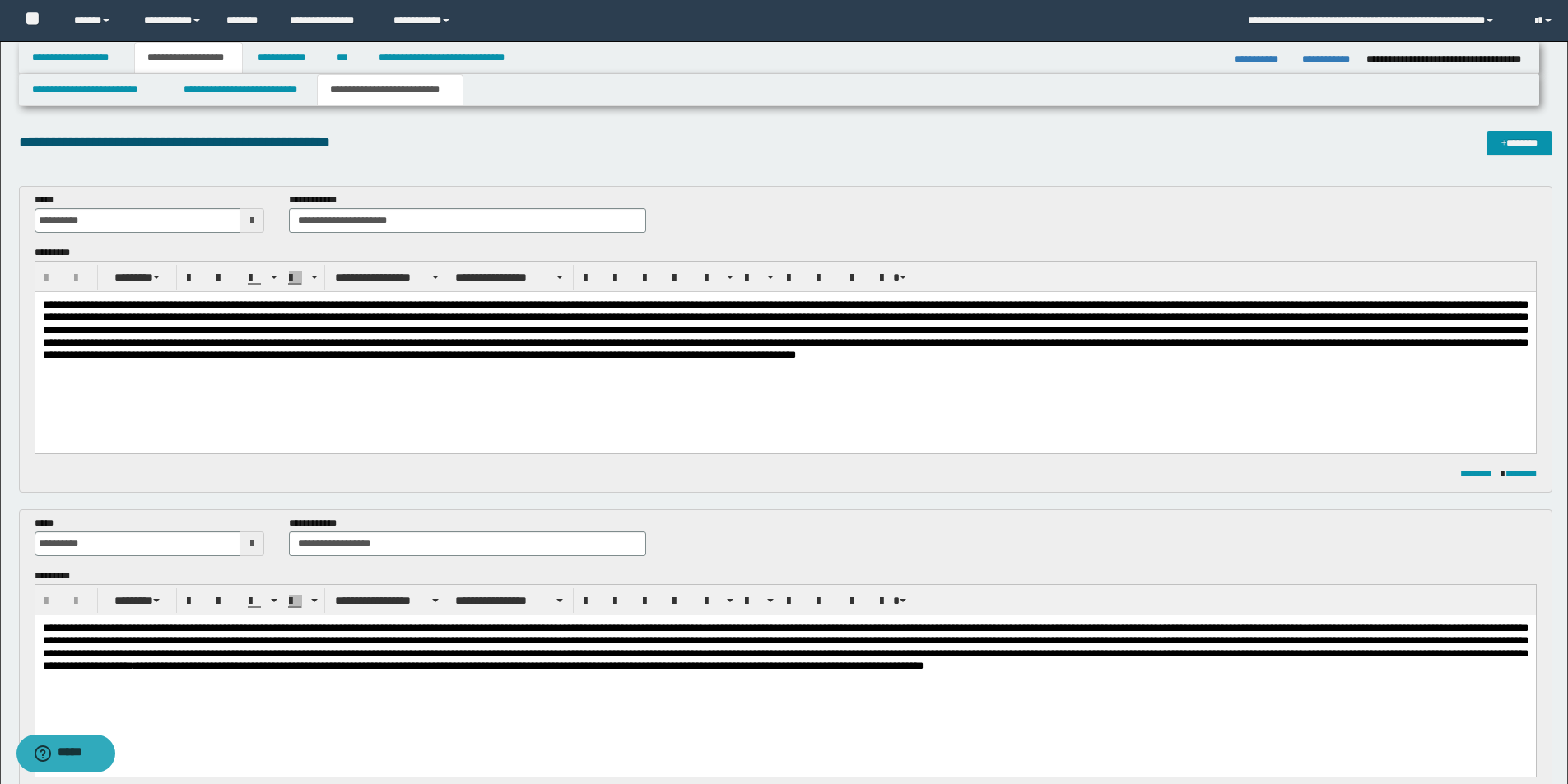 scroll, scrollTop: 0, scrollLeft: 0, axis: both 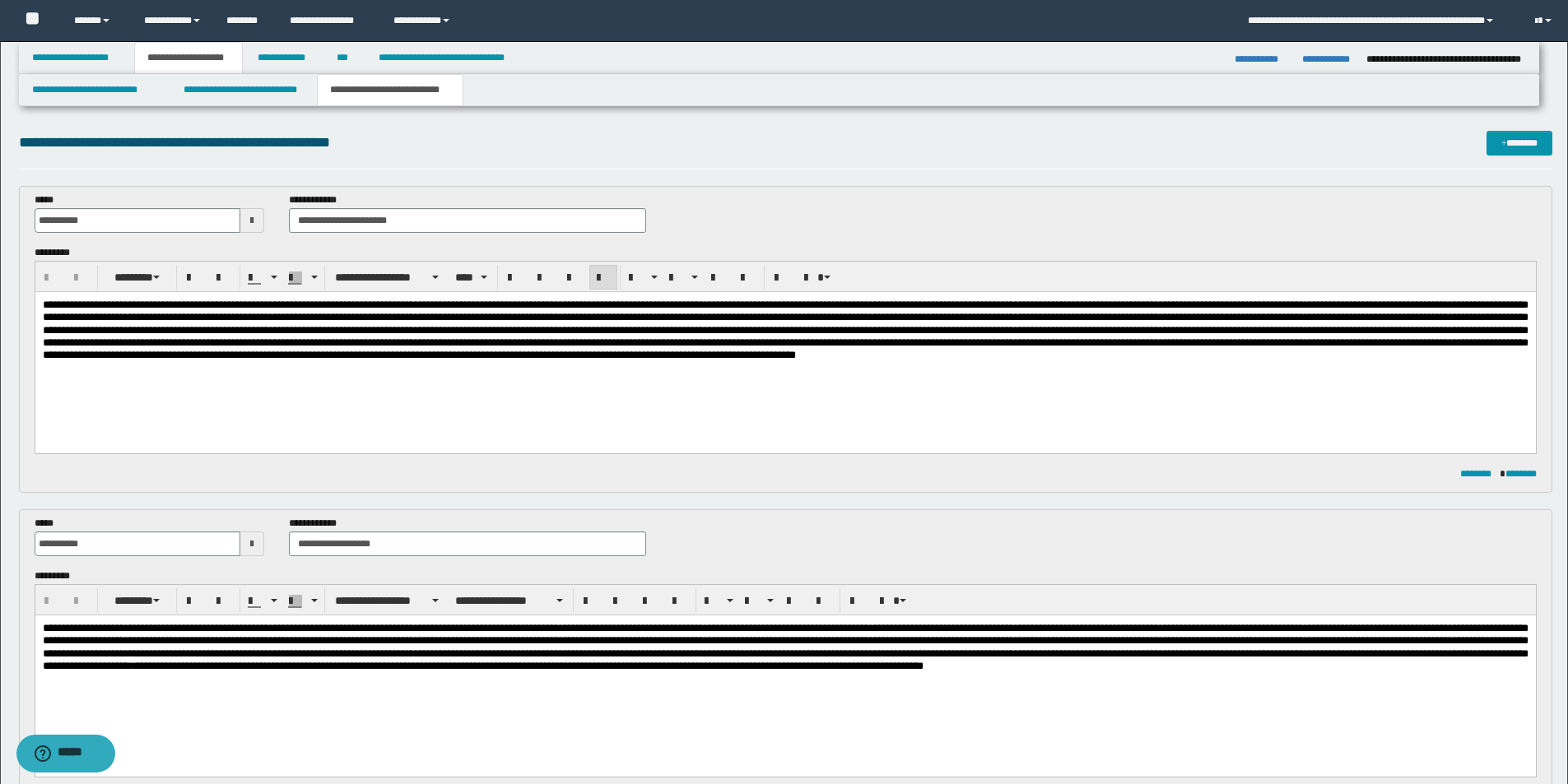 click at bounding box center [784, 350] 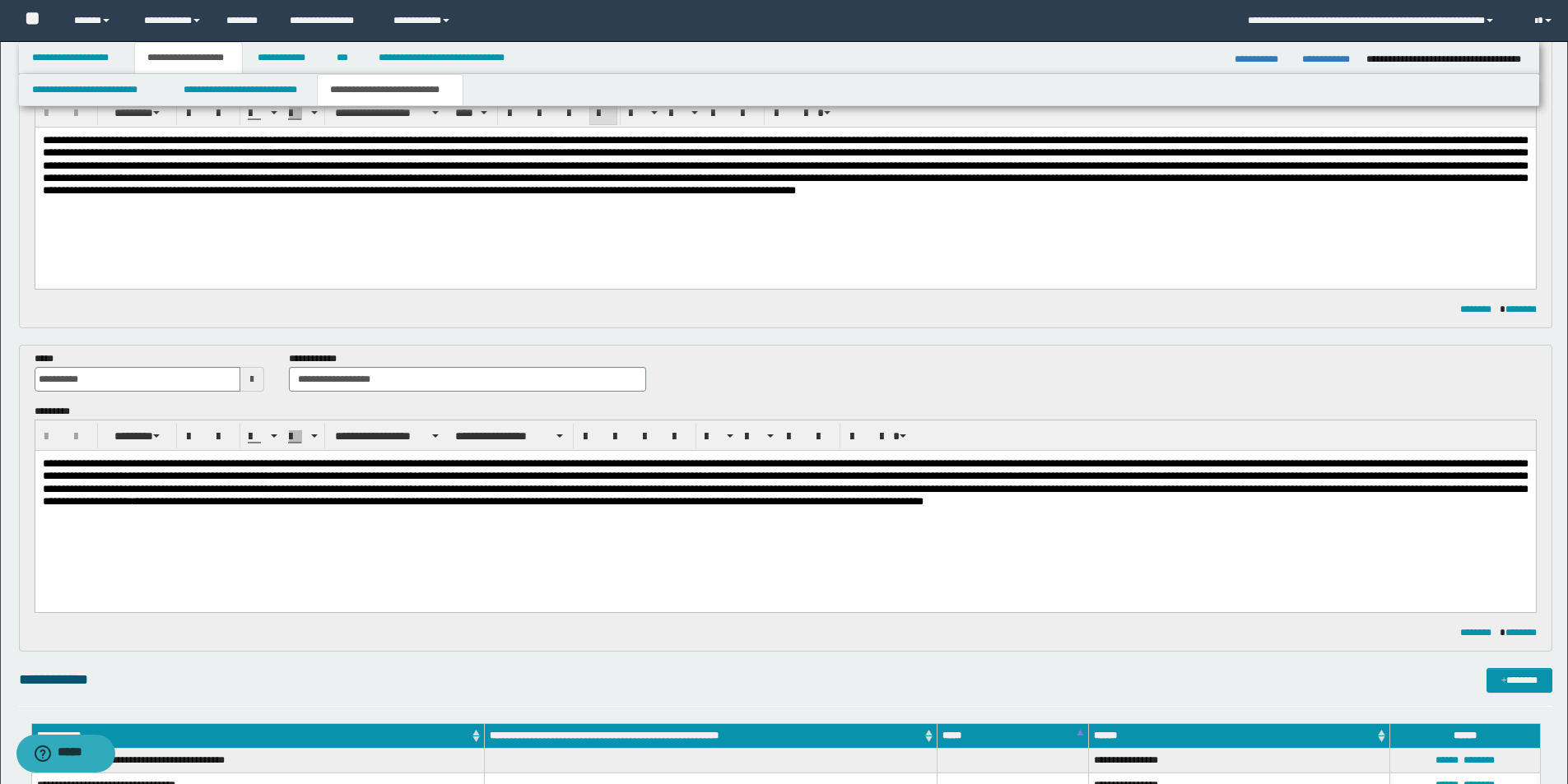 drag, startPoint x: 820, startPoint y: 574, endPoint x: 854, endPoint y: 569, distance: 34.3657 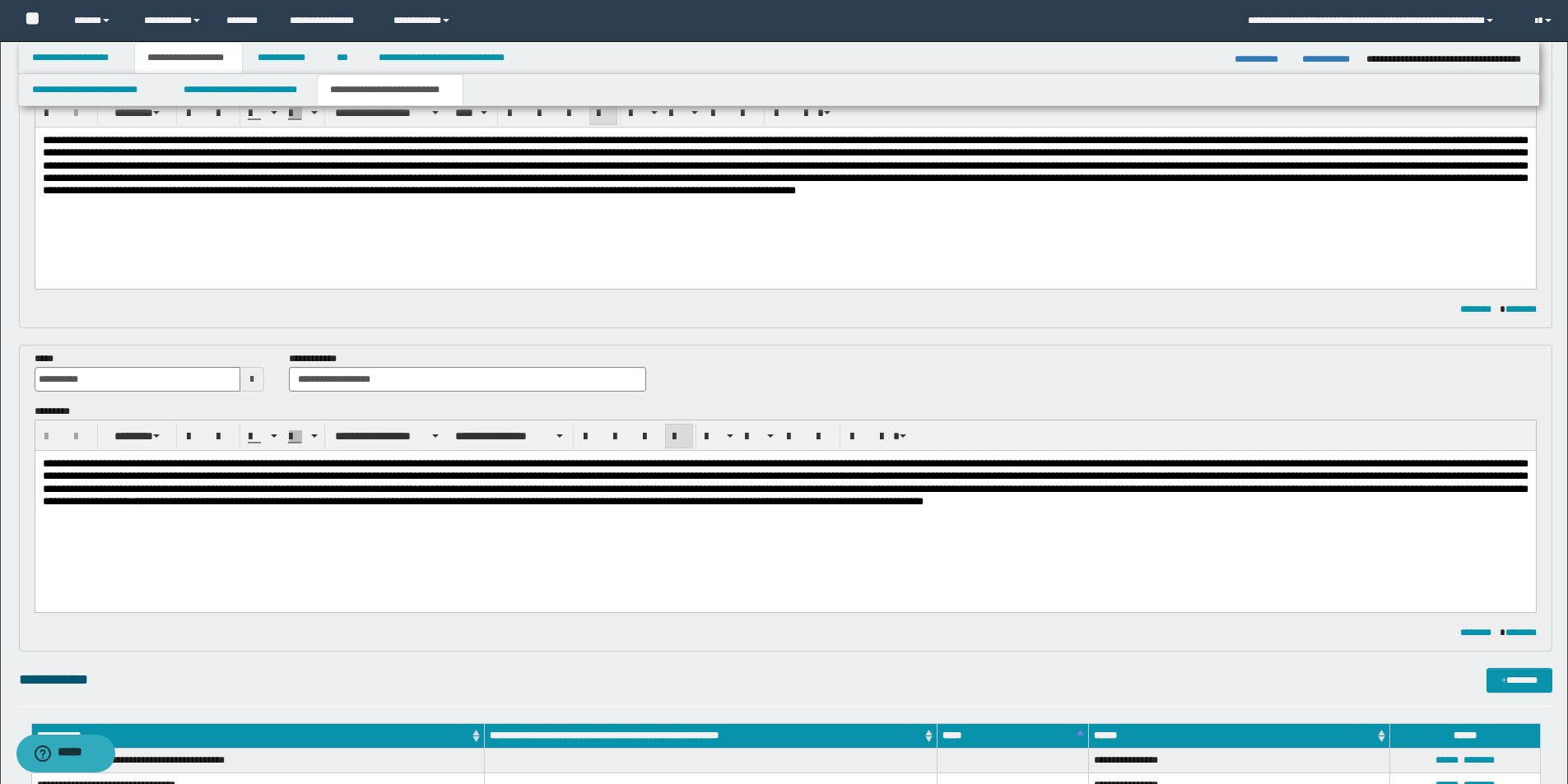 click on "**********" at bounding box center (784, 508) 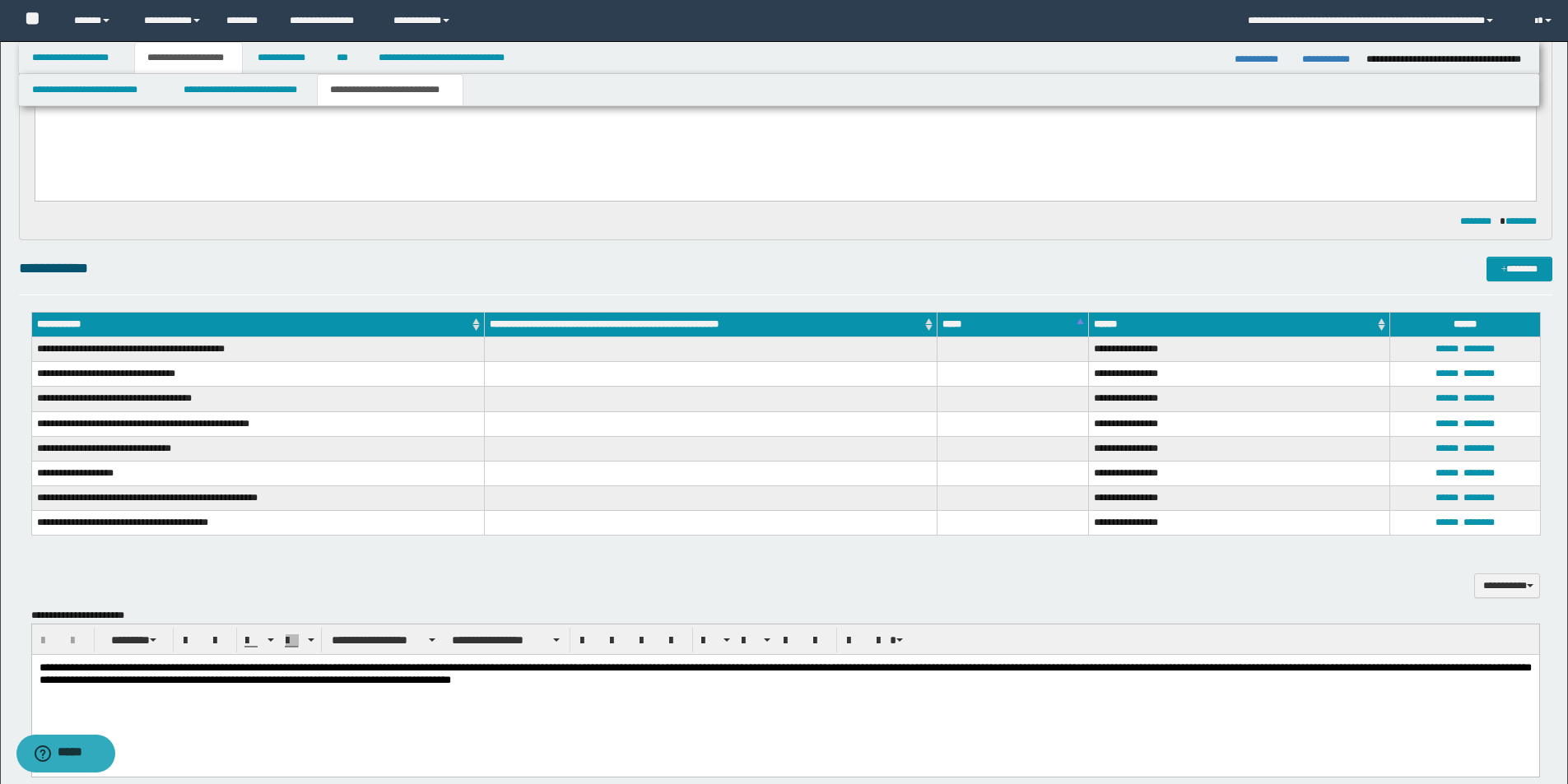 scroll, scrollTop: 658, scrollLeft: 0, axis: vertical 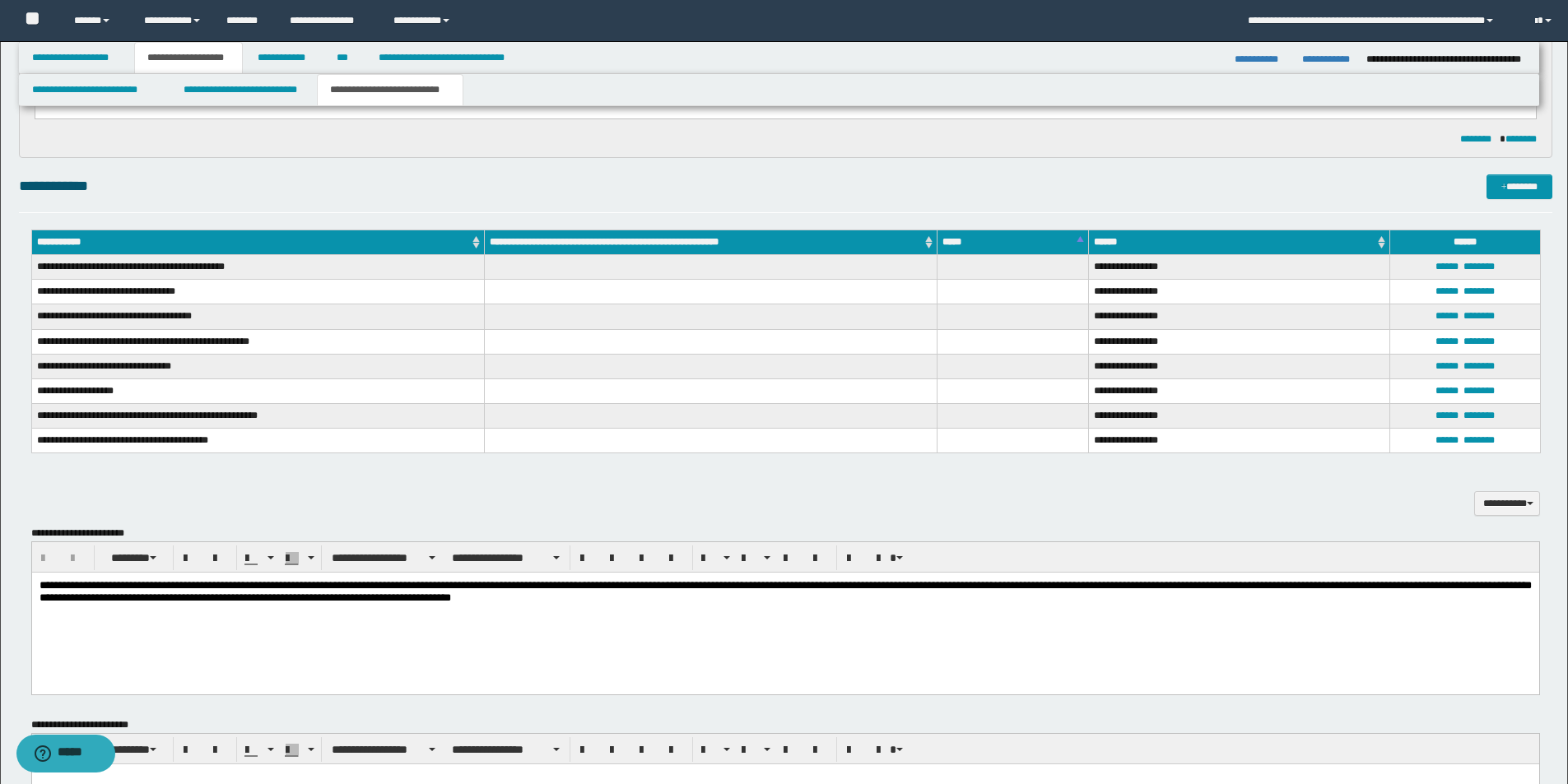 click on "**********" at bounding box center [784, 611] 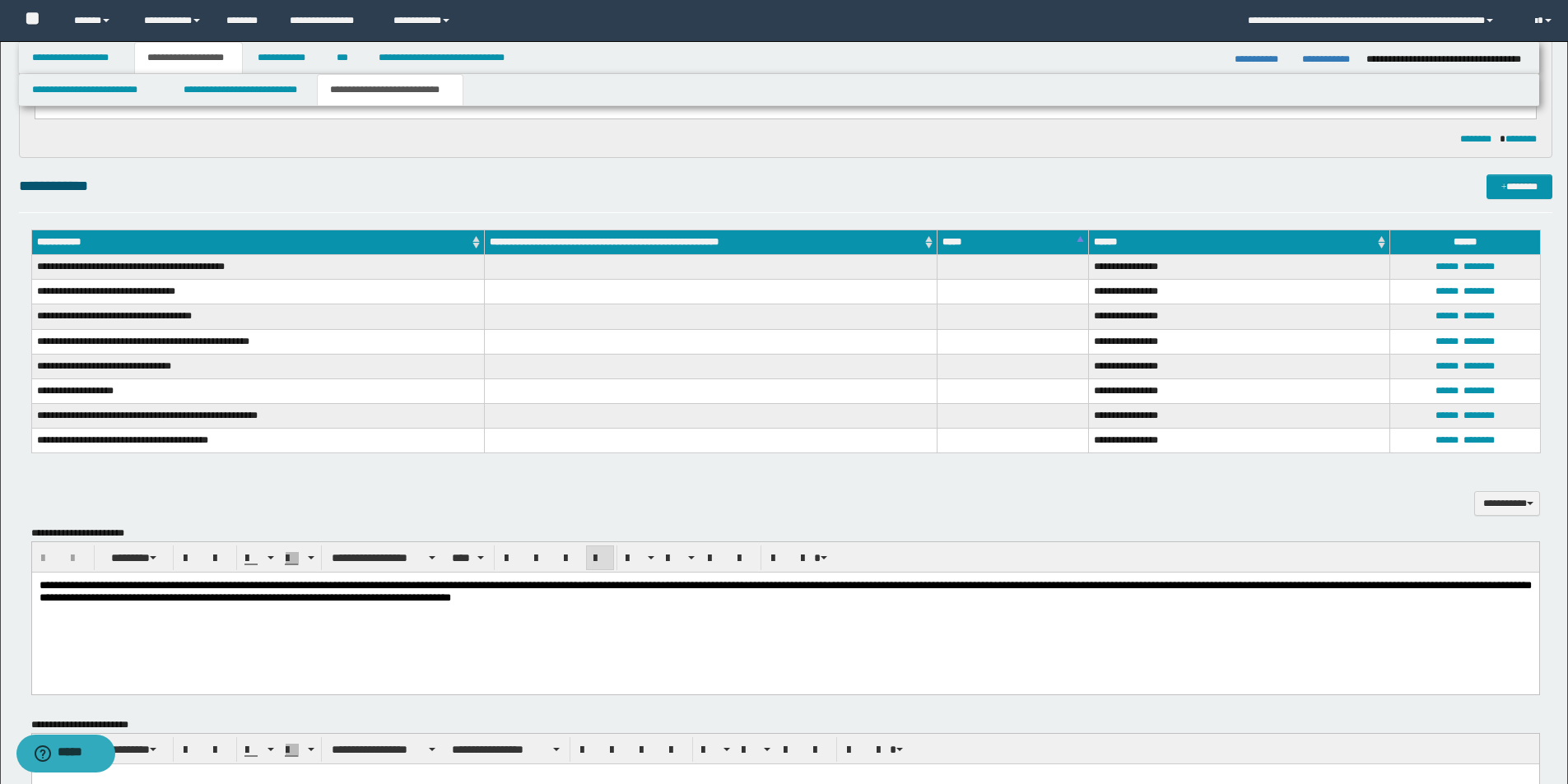 click on "**********" at bounding box center [784, 591] 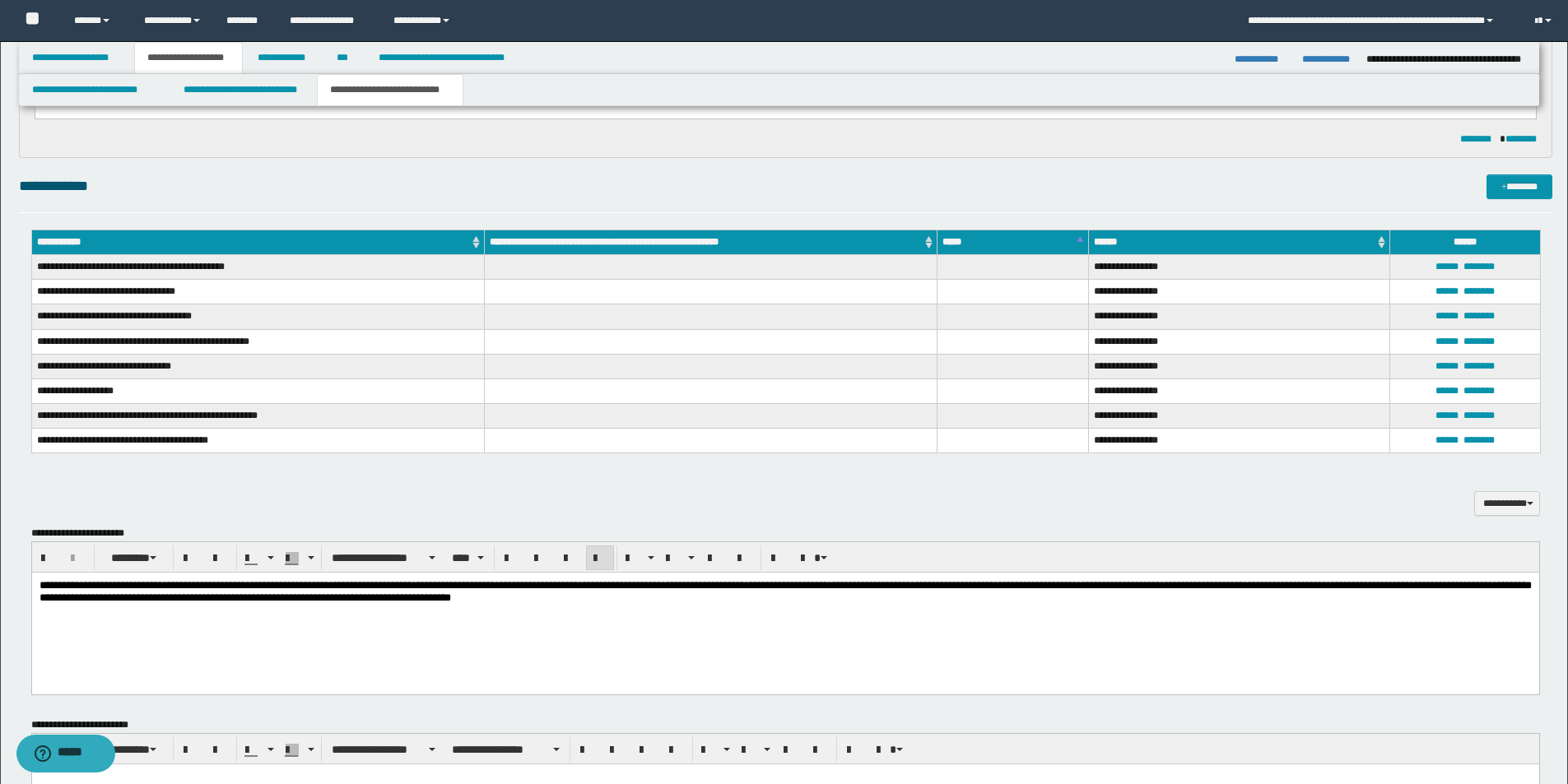 click on "**********" at bounding box center [784, 611] 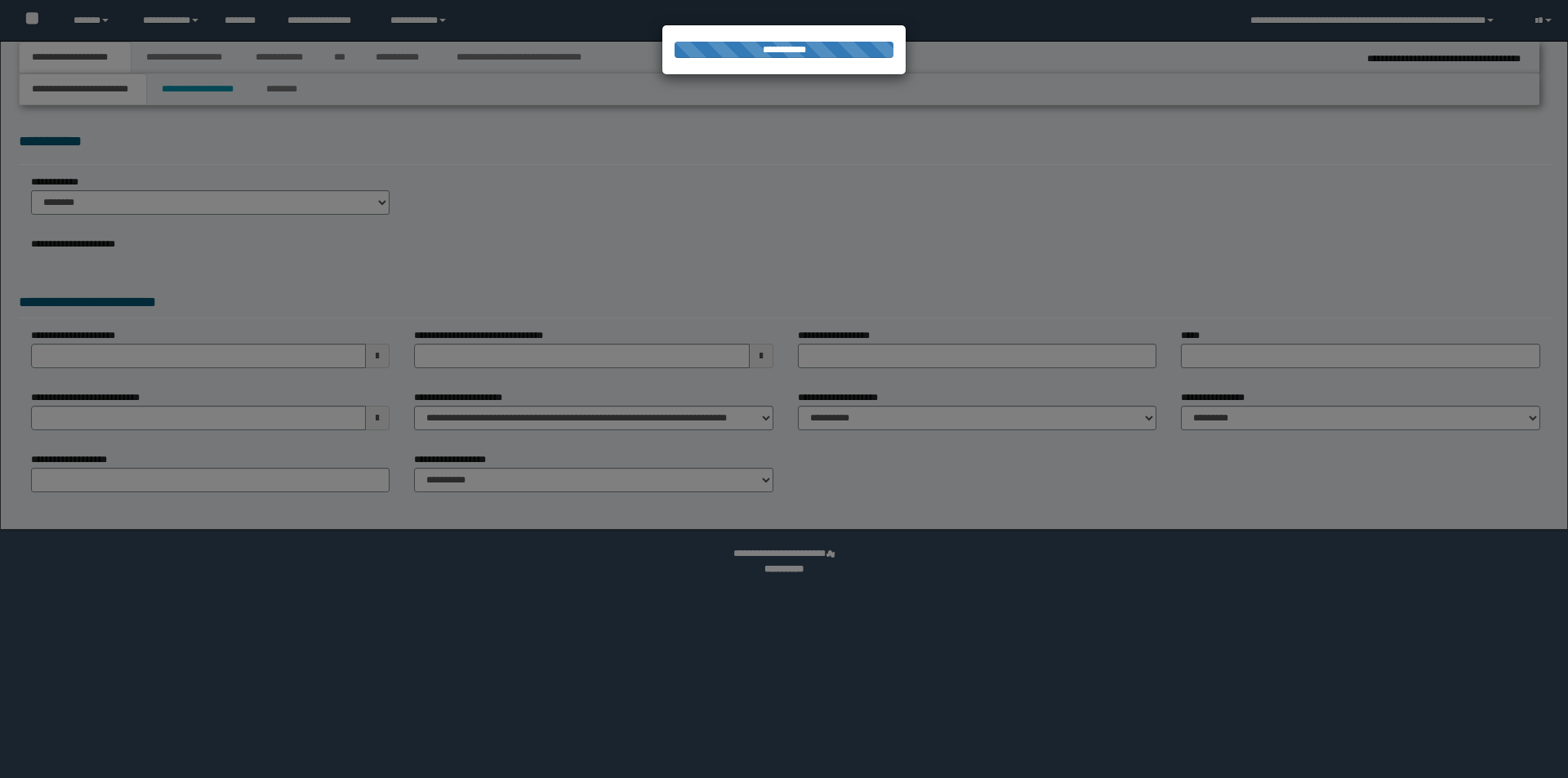 scroll, scrollTop: 0, scrollLeft: 0, axis: both 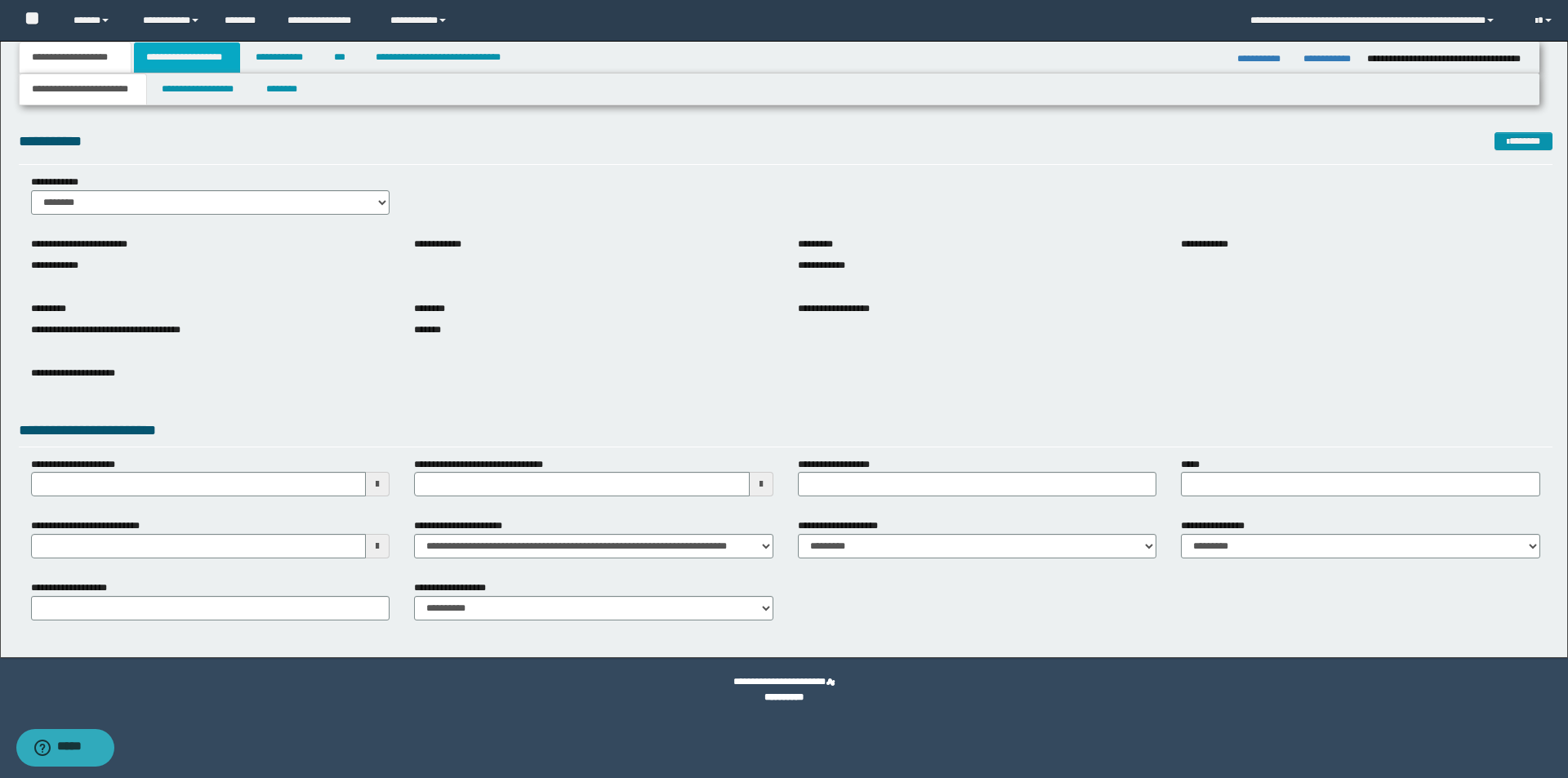 click on "**********" at bounding box center (187, 57) 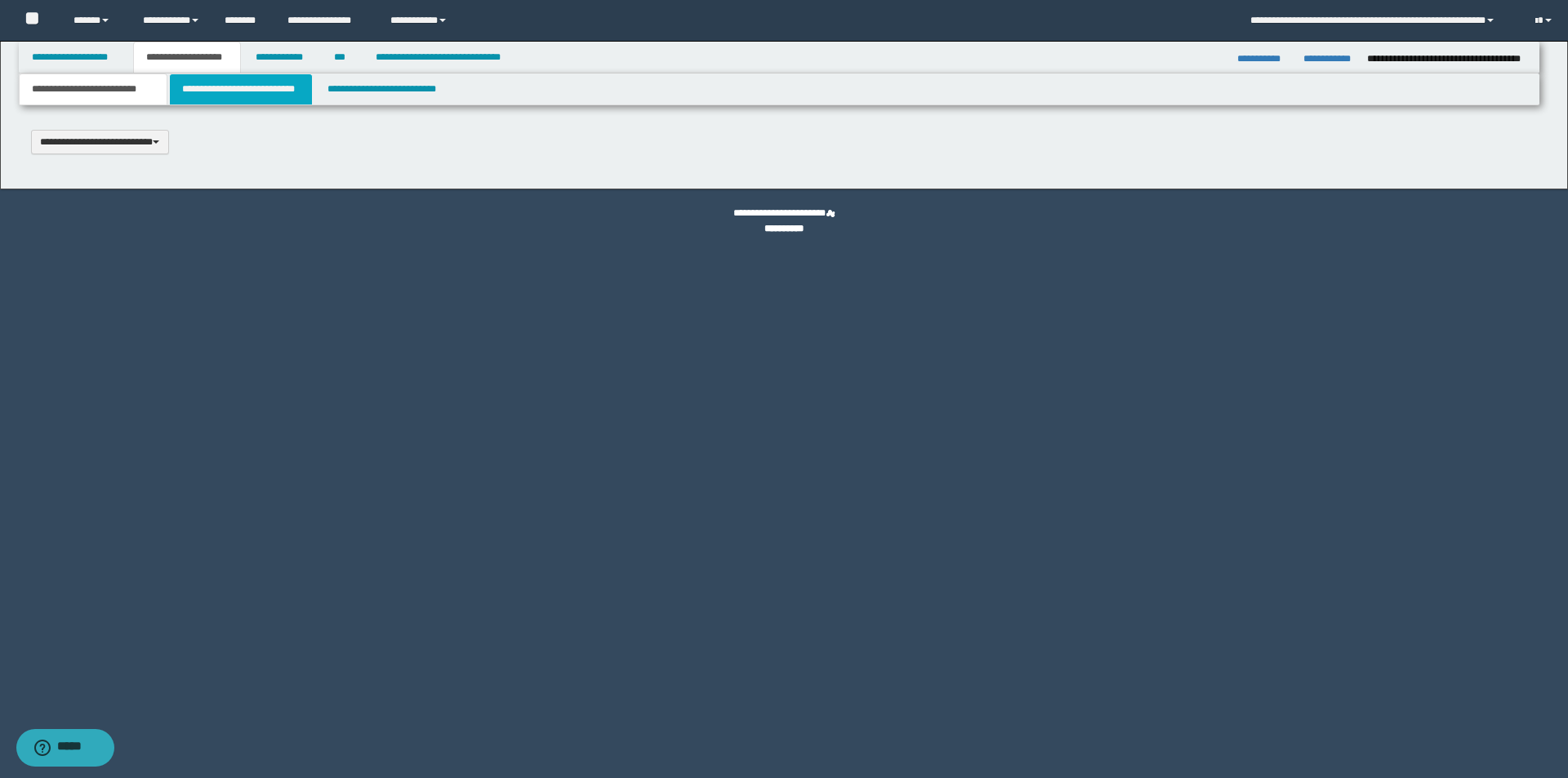 type 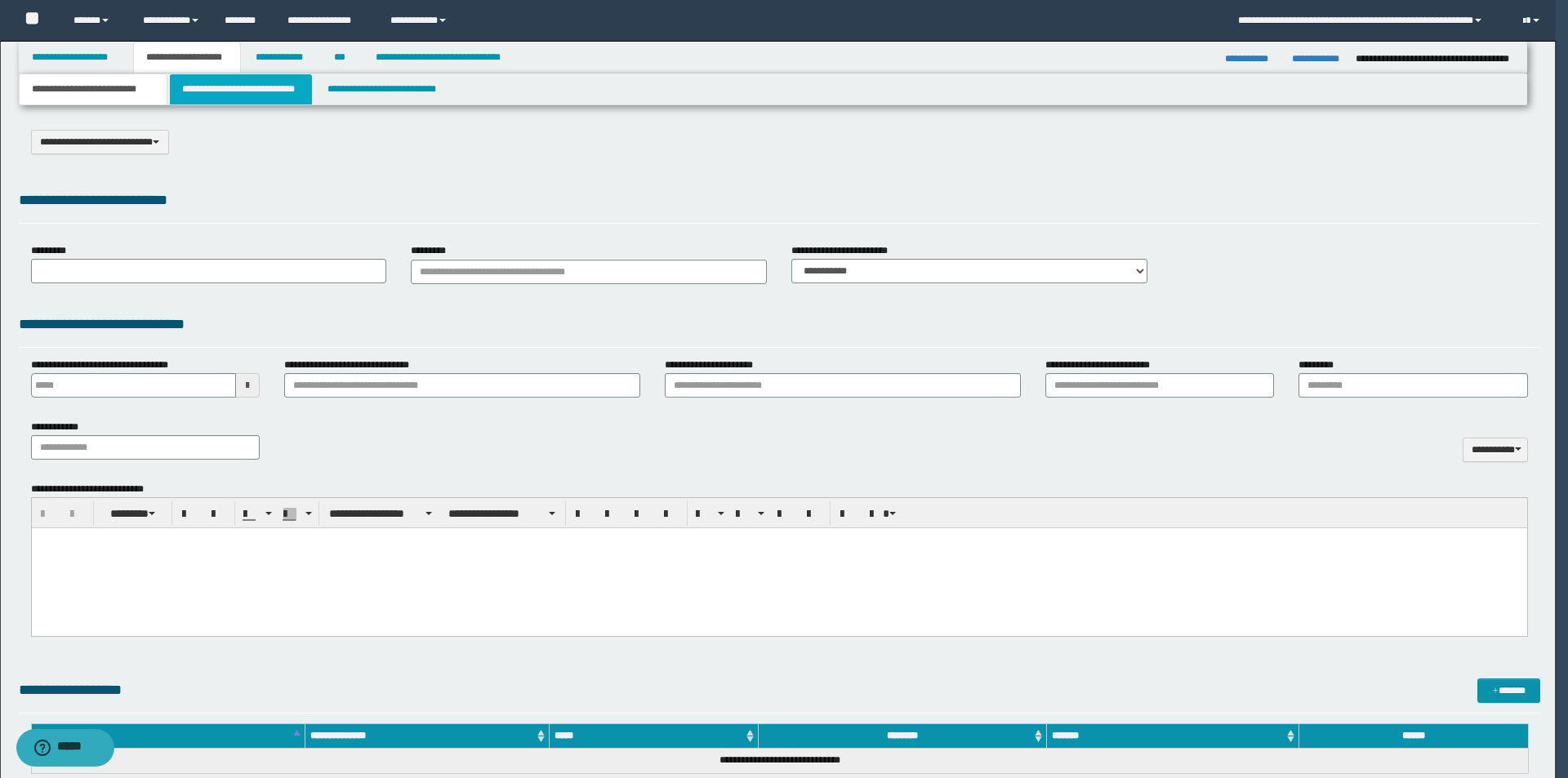 select on "*" 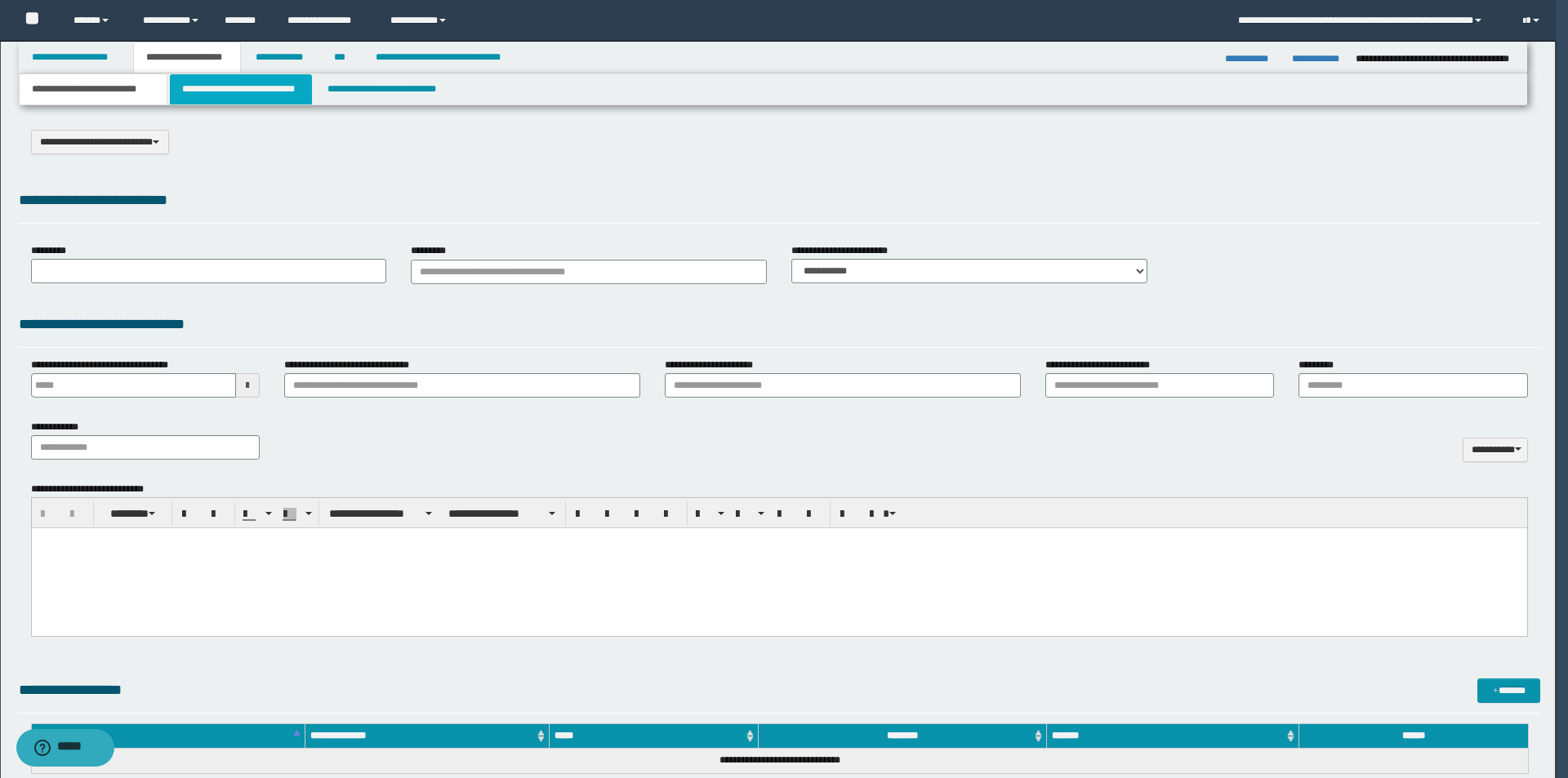 type 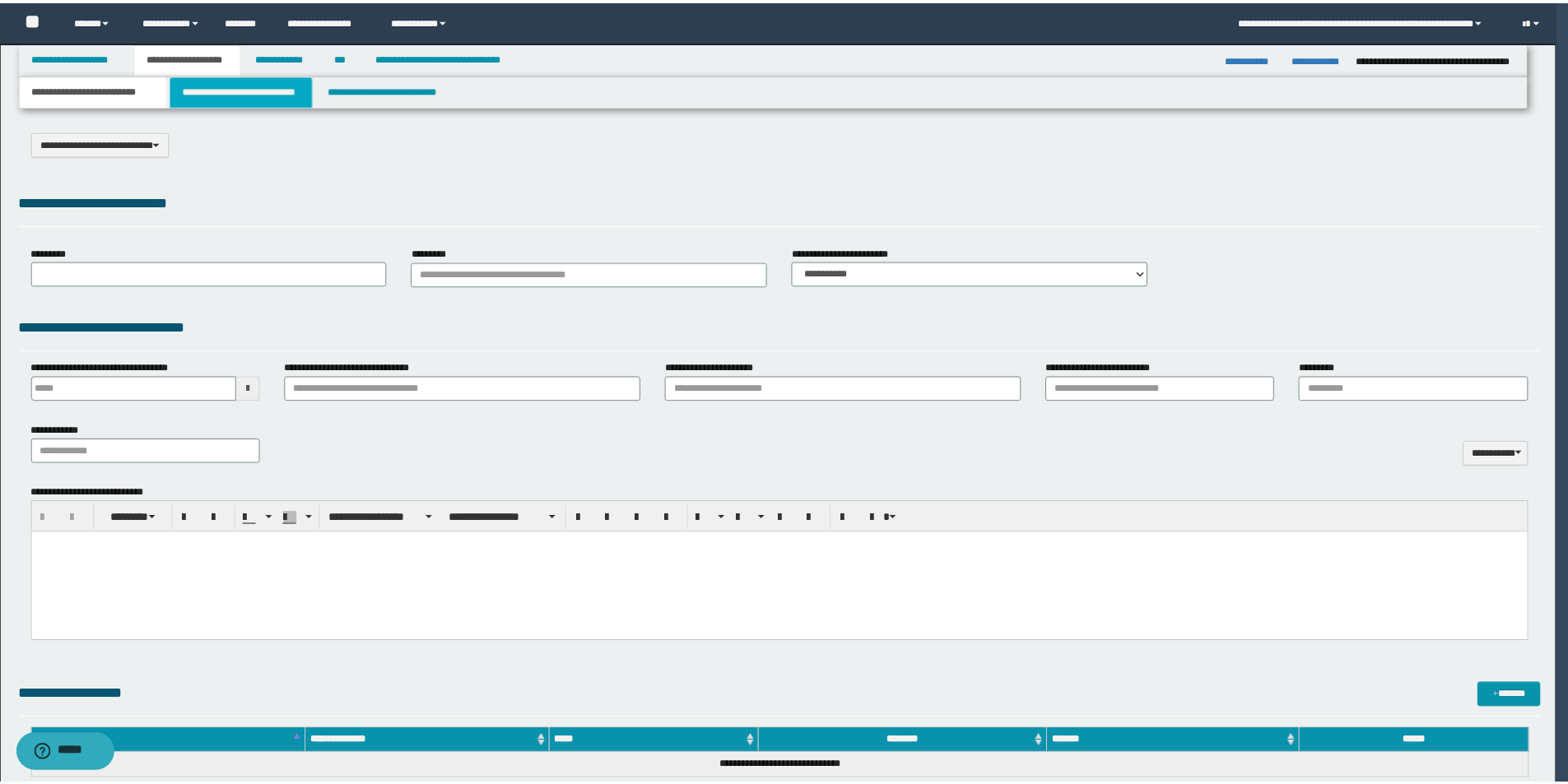 scroll, scrollTop: 0, scrollLeft: 0, axis: both 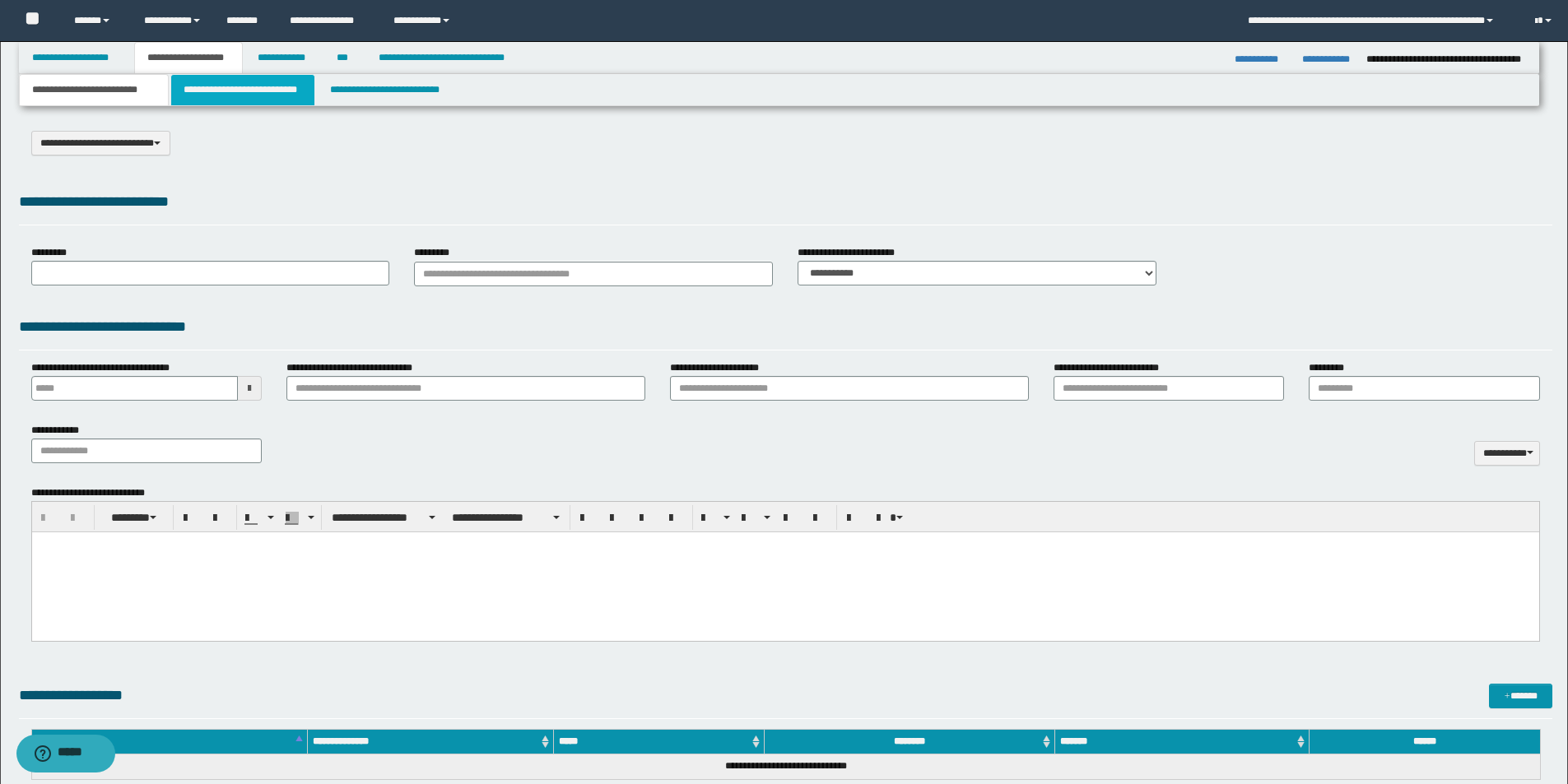 click on "**********" at bounding box center [243, 90] 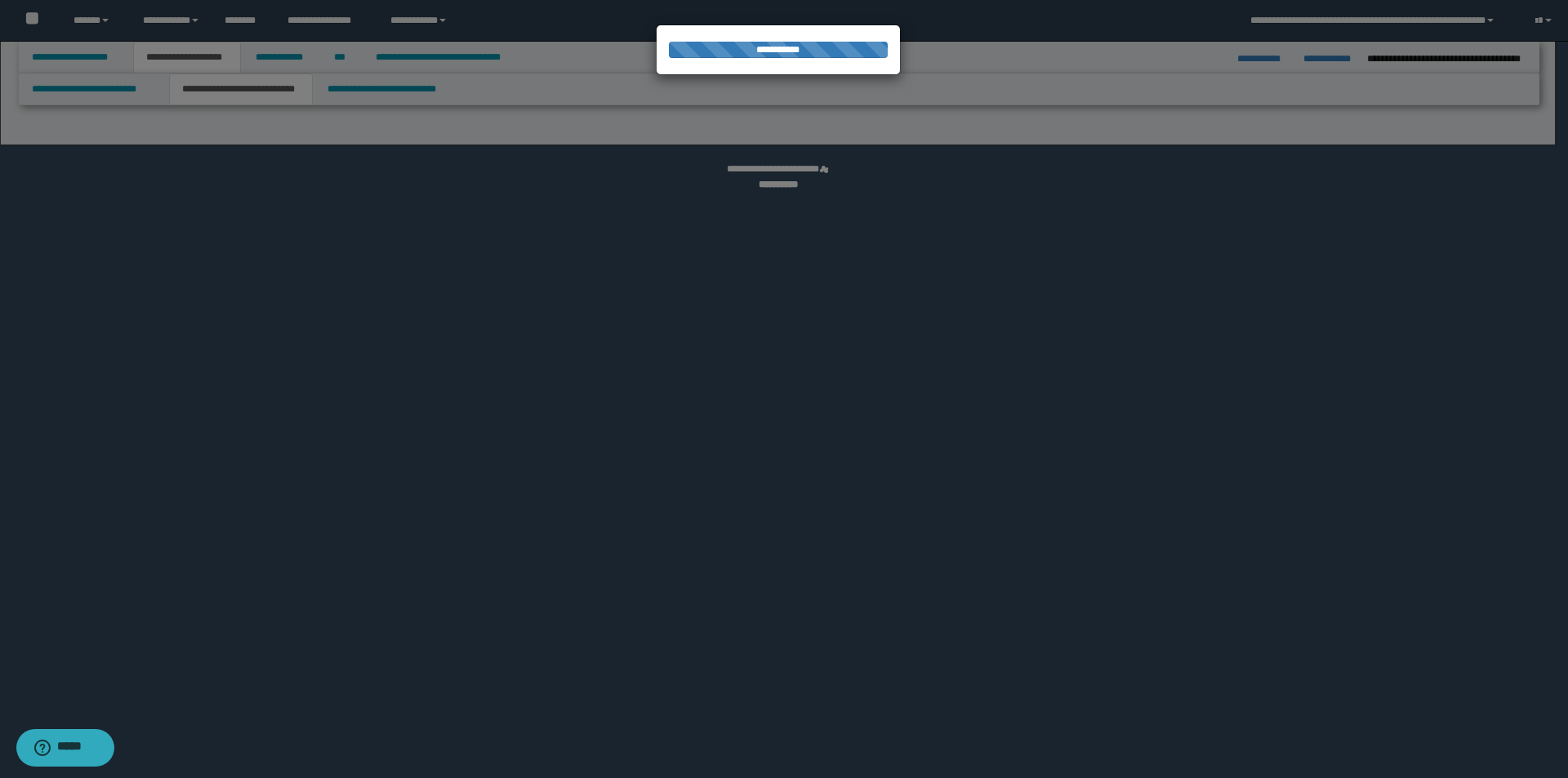 select on "*" 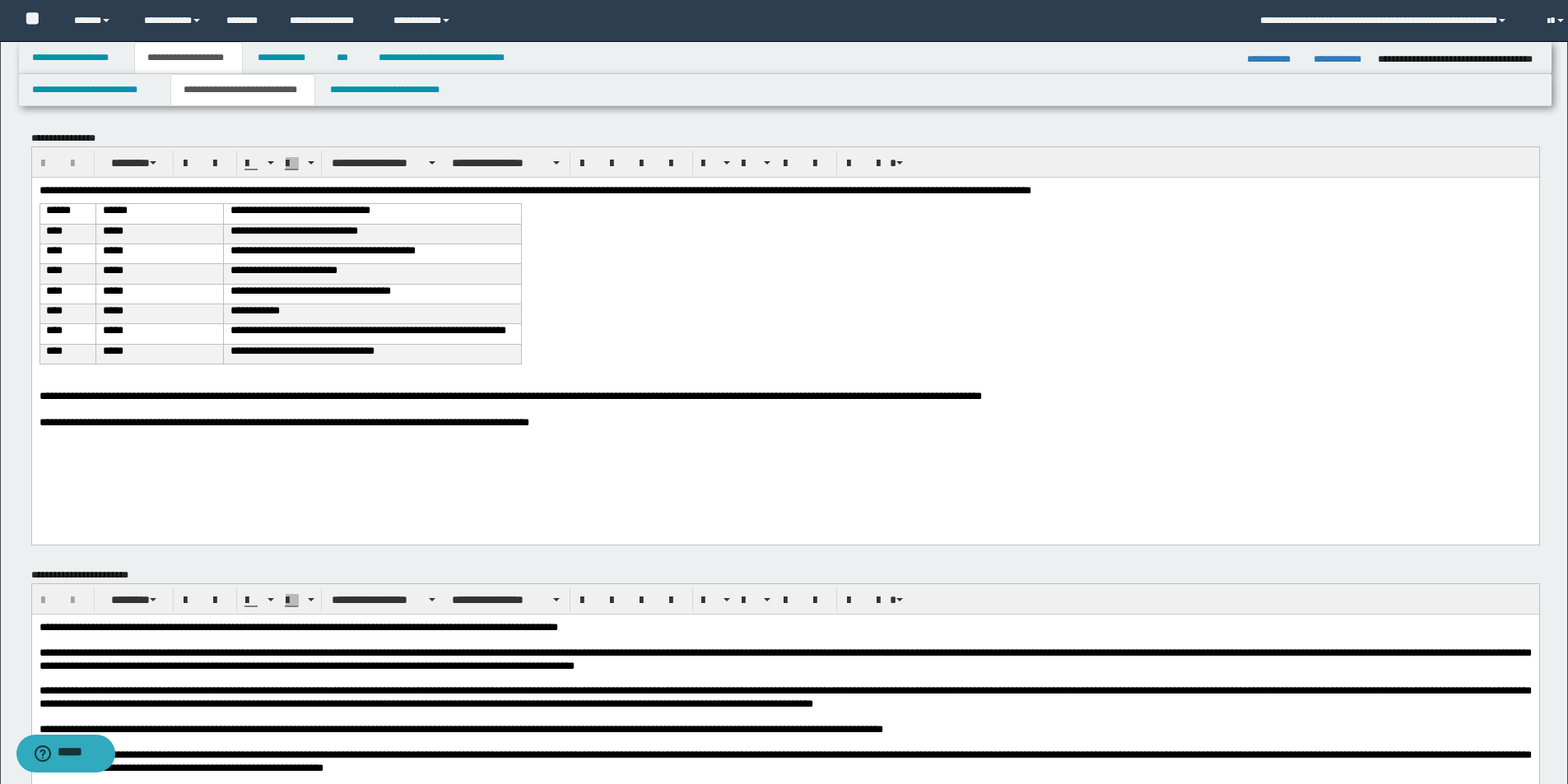 scroll, scrollTop: 0, scrollLeft: 0, axis: both 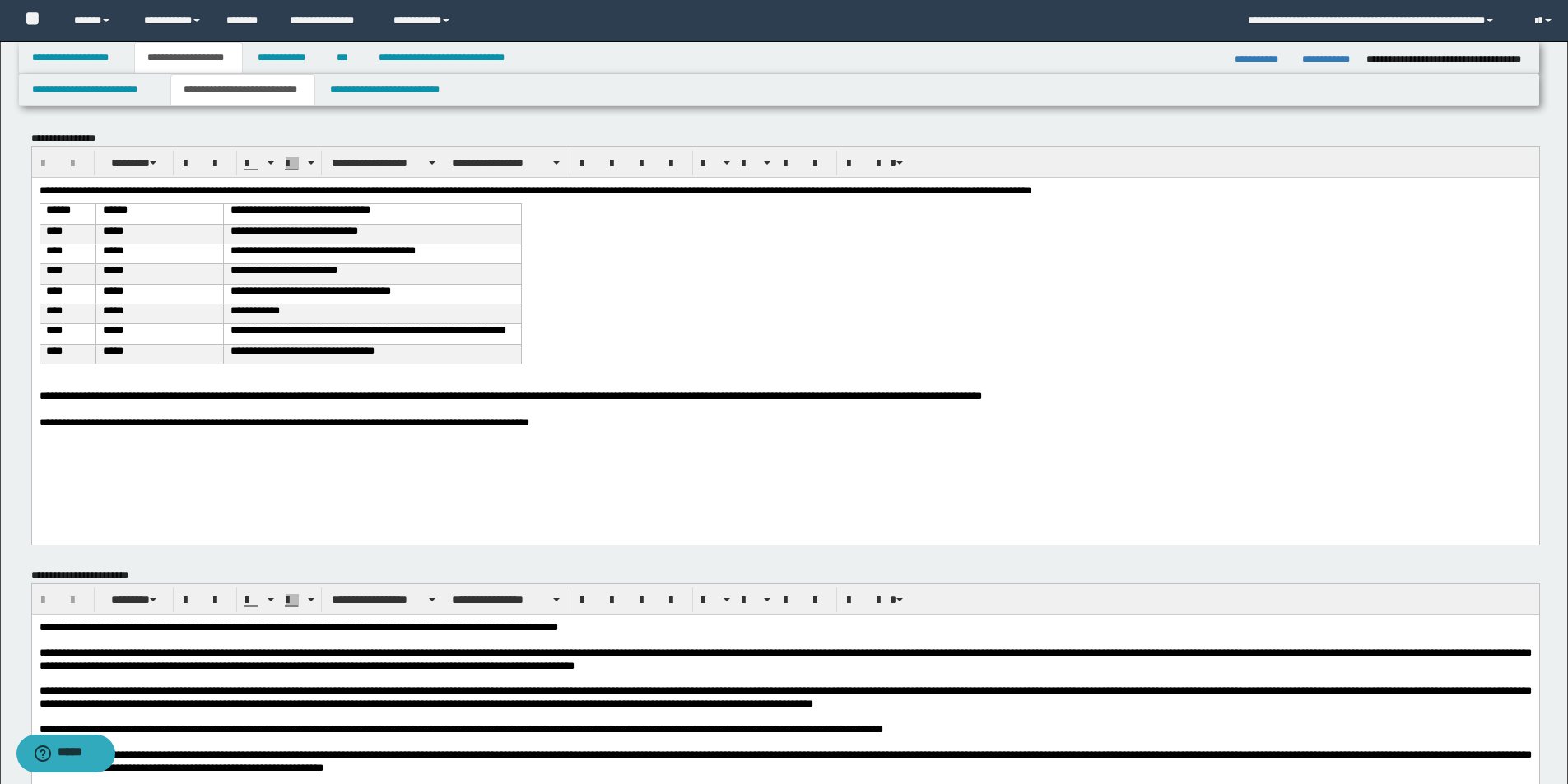 drag, startPoint x: 696, startPoint y: 466, endPoint x: 727, endPoint y: 461, distance: 31.40064 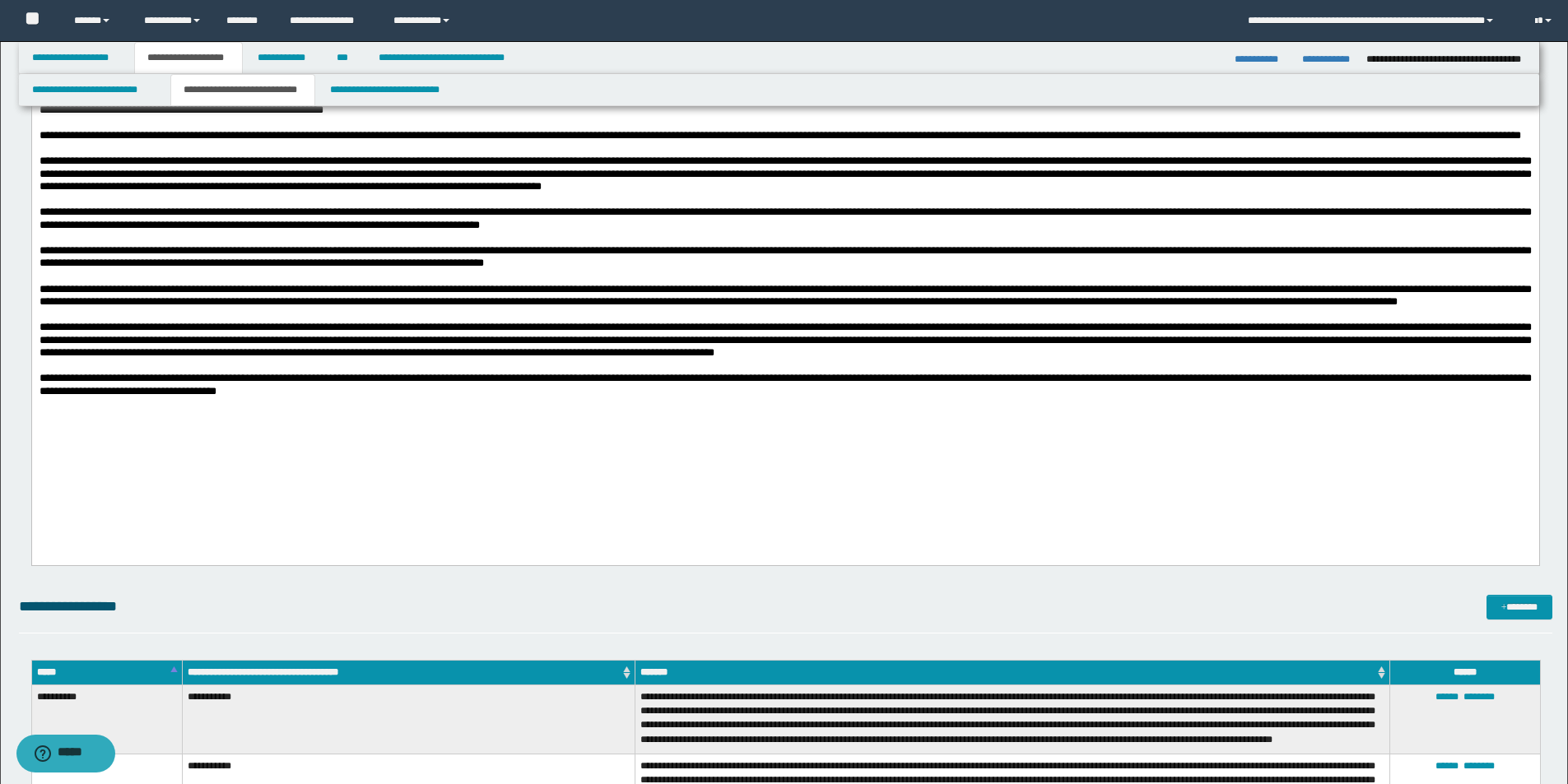 scroll, scrollTop: 740, scrollLeft: 0, axis: vertical 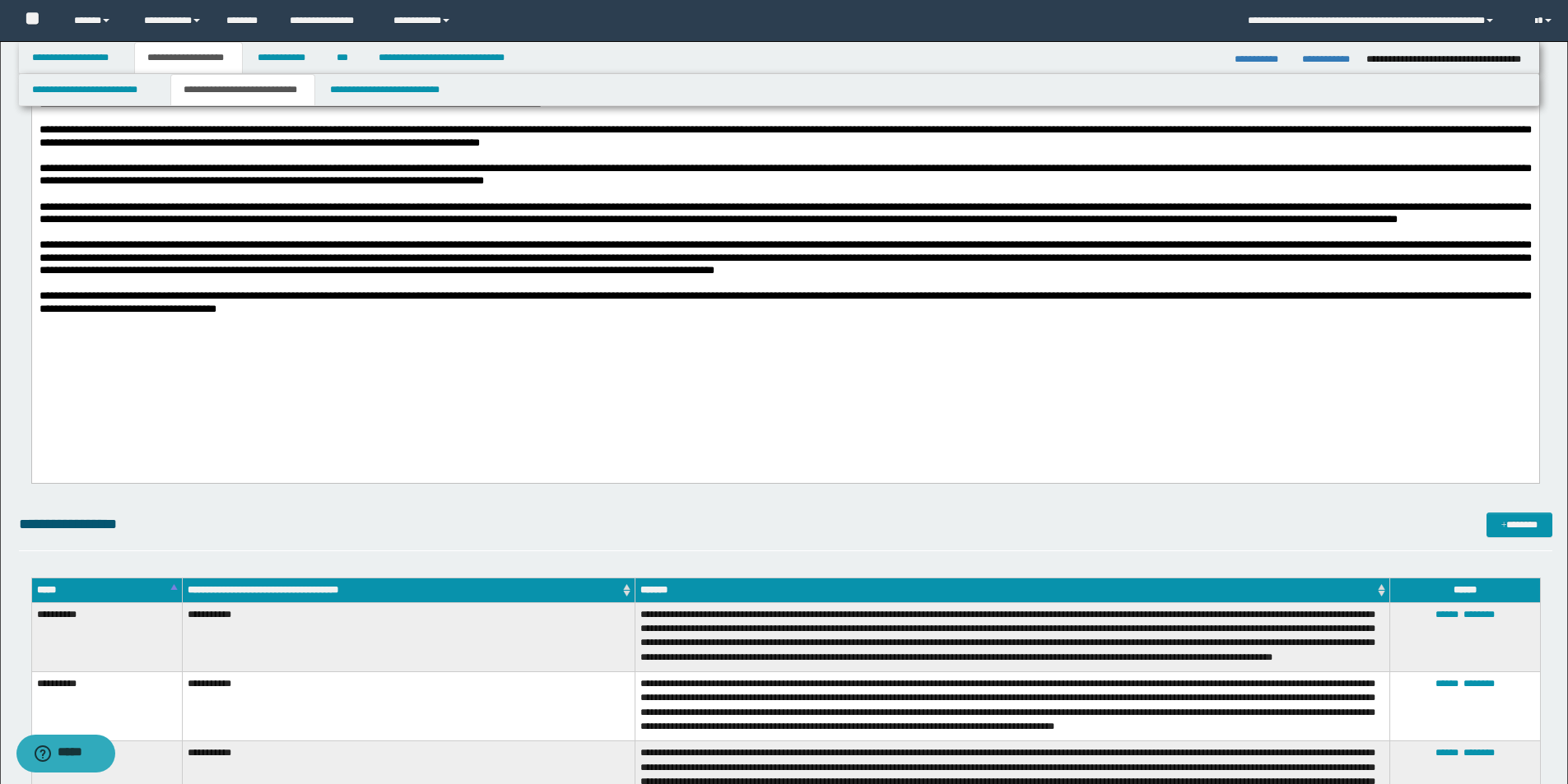 click on "**********" at bounding box center [784, 138] 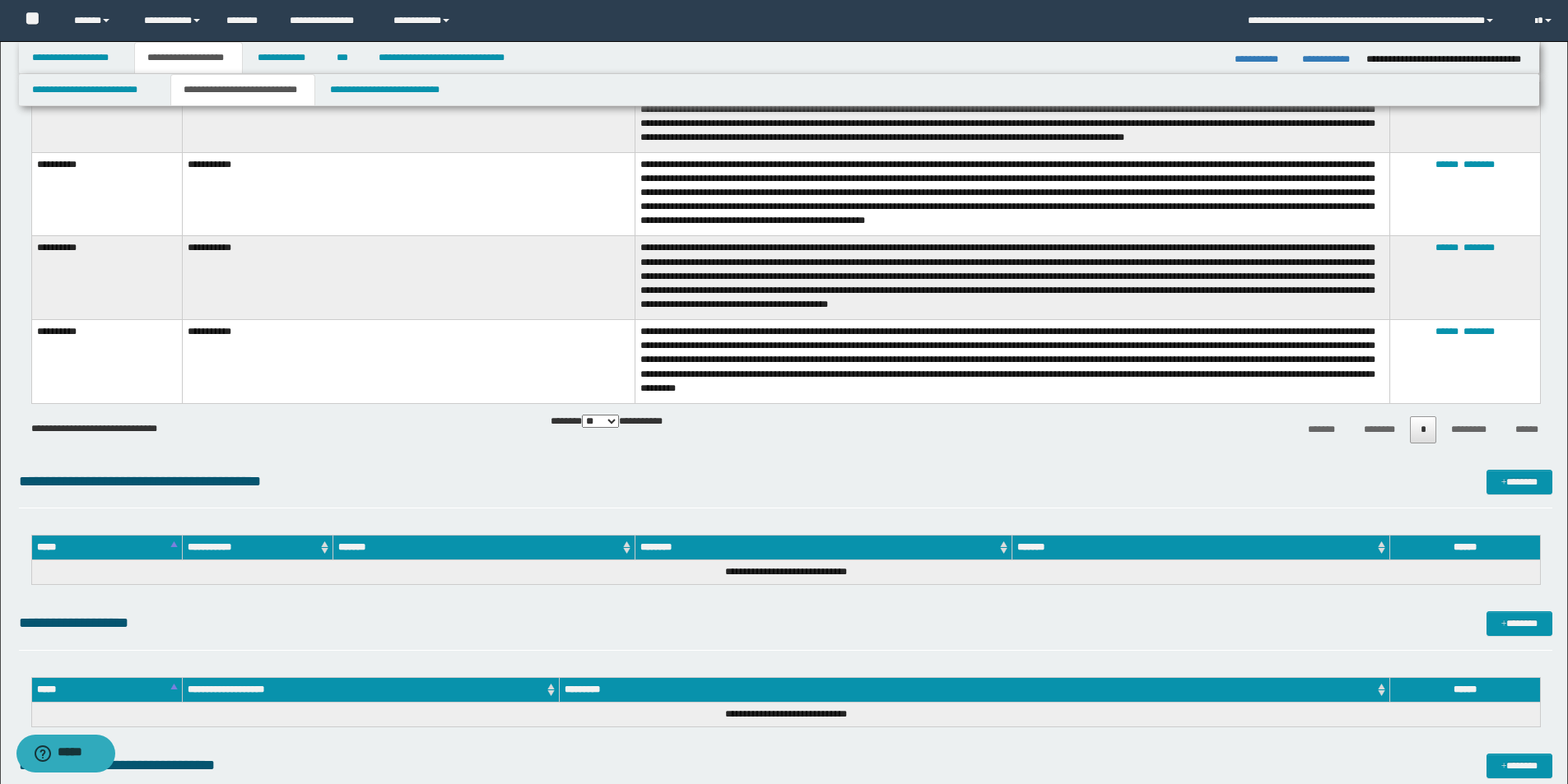 scroll, scrollTop: 1645, scrollLeft: 0, axis: vertical 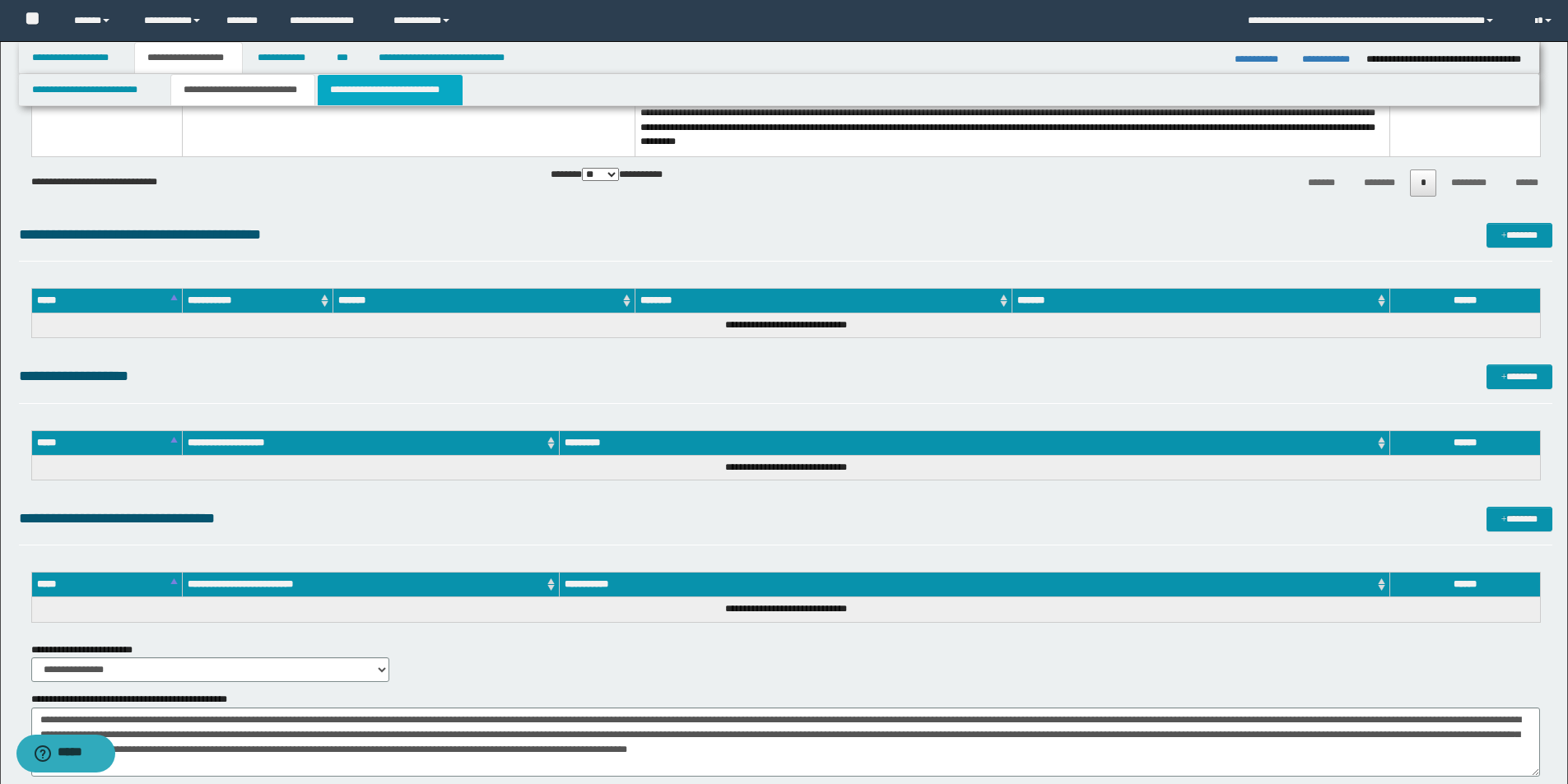 click on "**********" at bounding box center (390, 90) 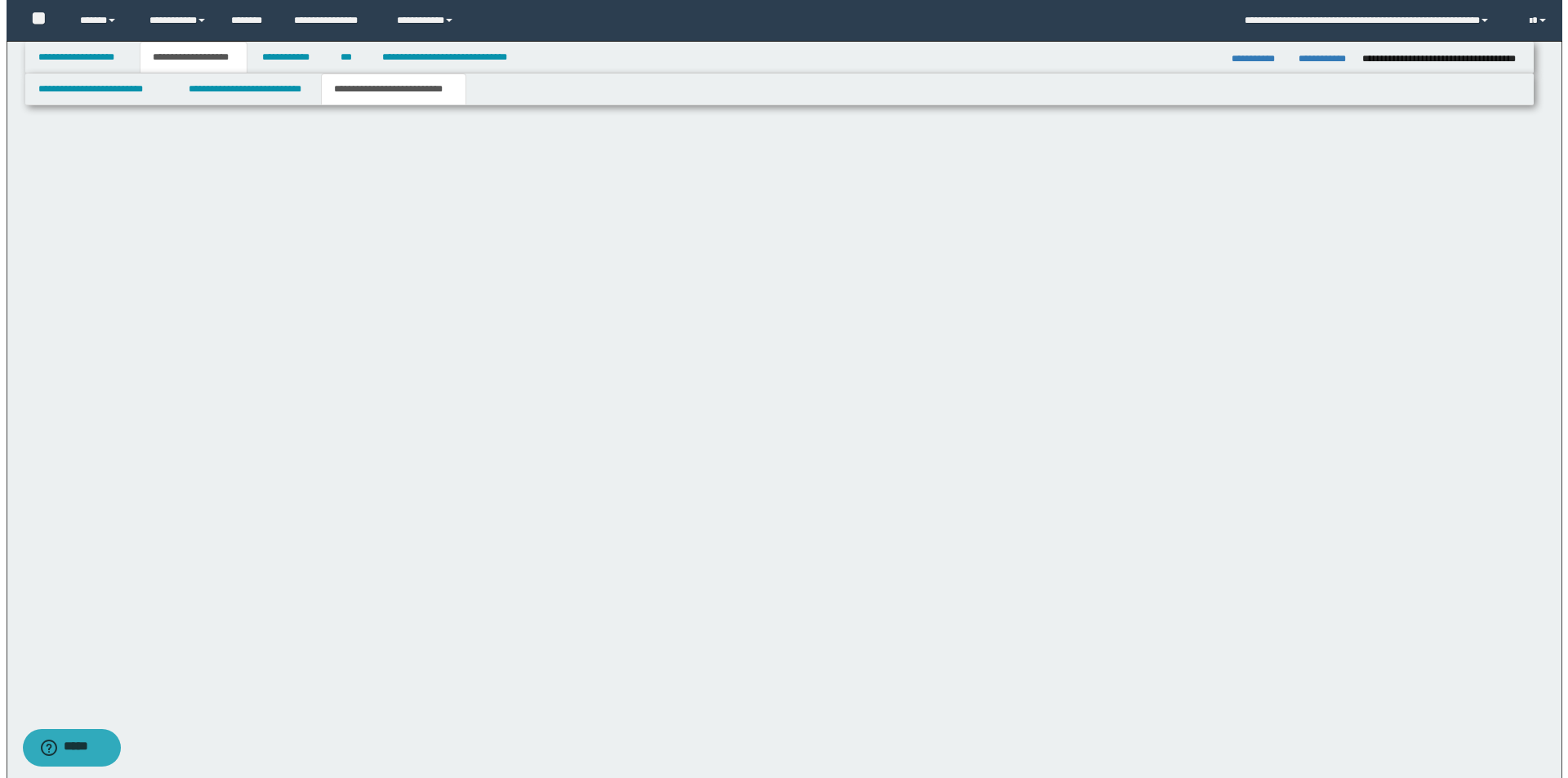 scroll, scrollTop: 0, scrollLeft: 0, axis: both 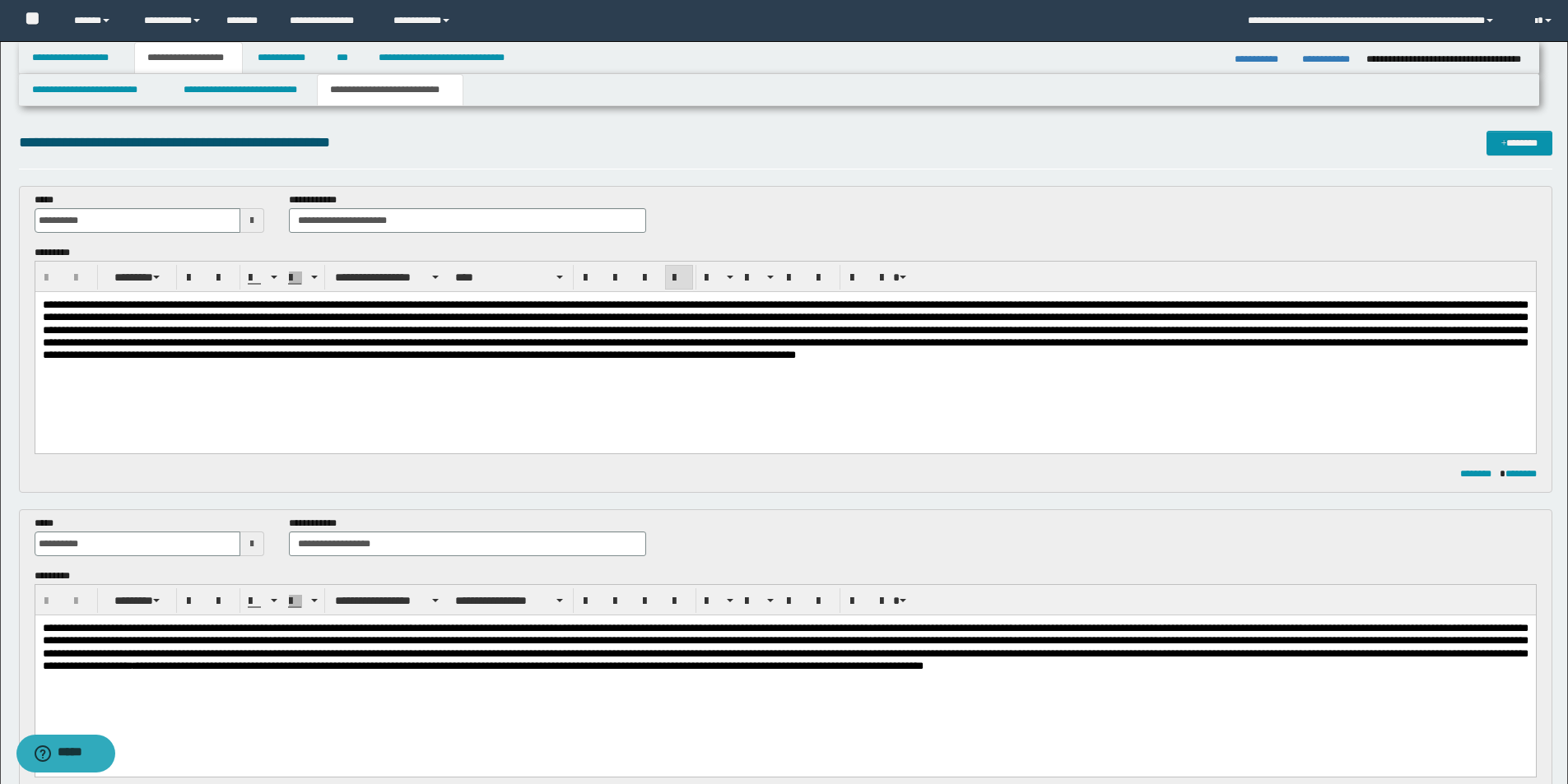 click at bounding box center [784, 350] 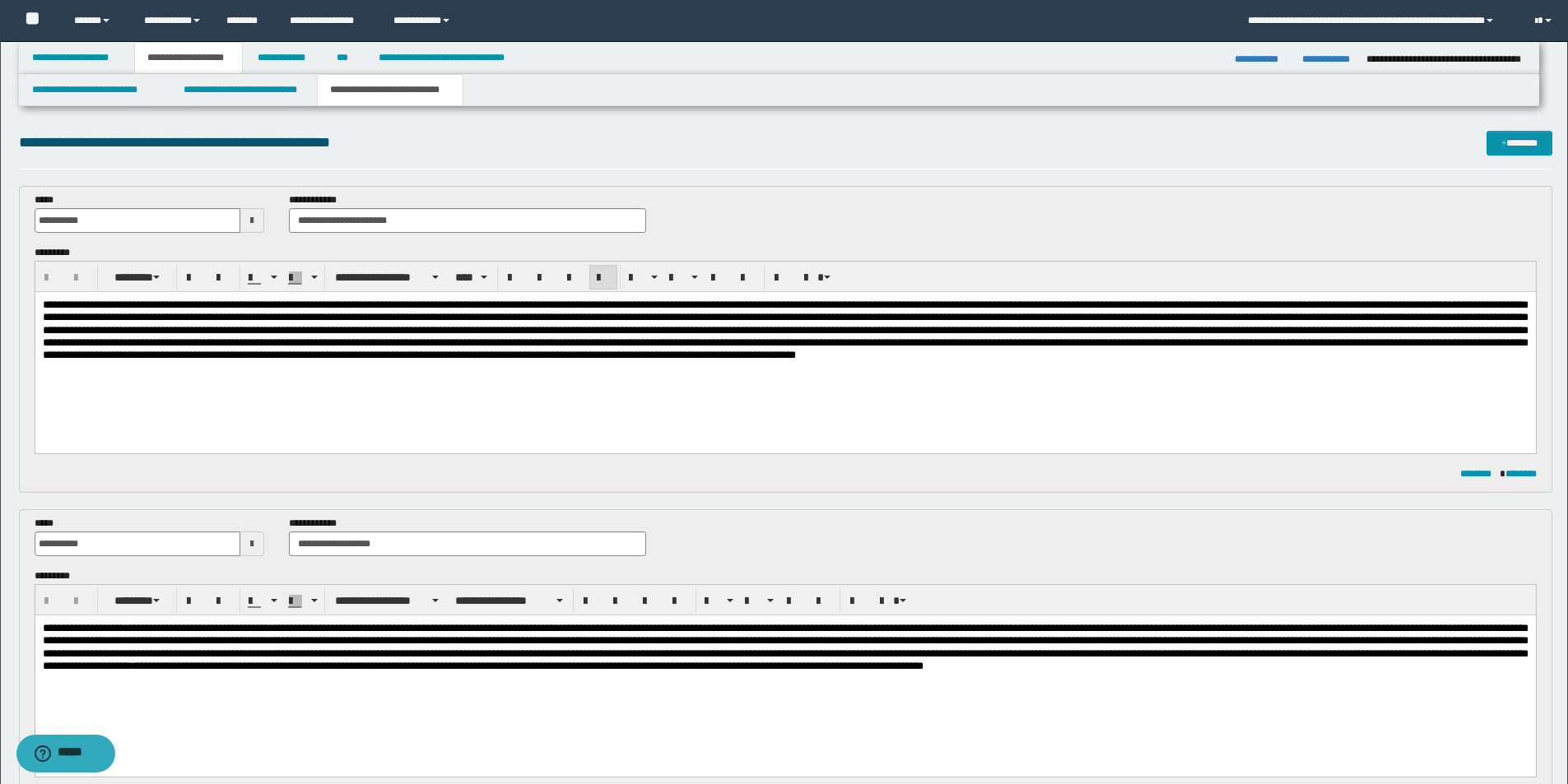 click at bounding box center [784, 350] 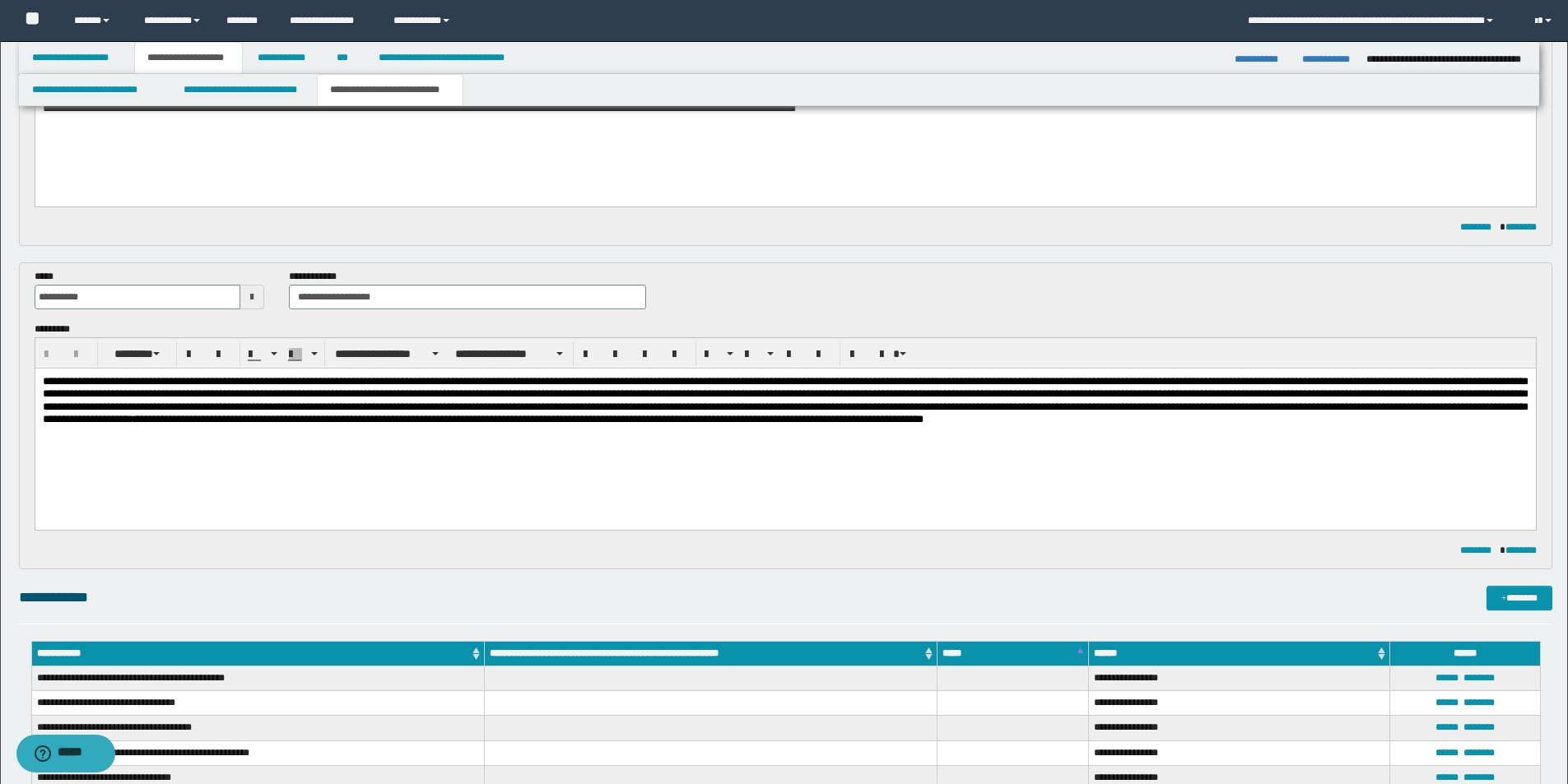 scroll, scrollTop: 329, scrollLeft: 0, axis: vertical 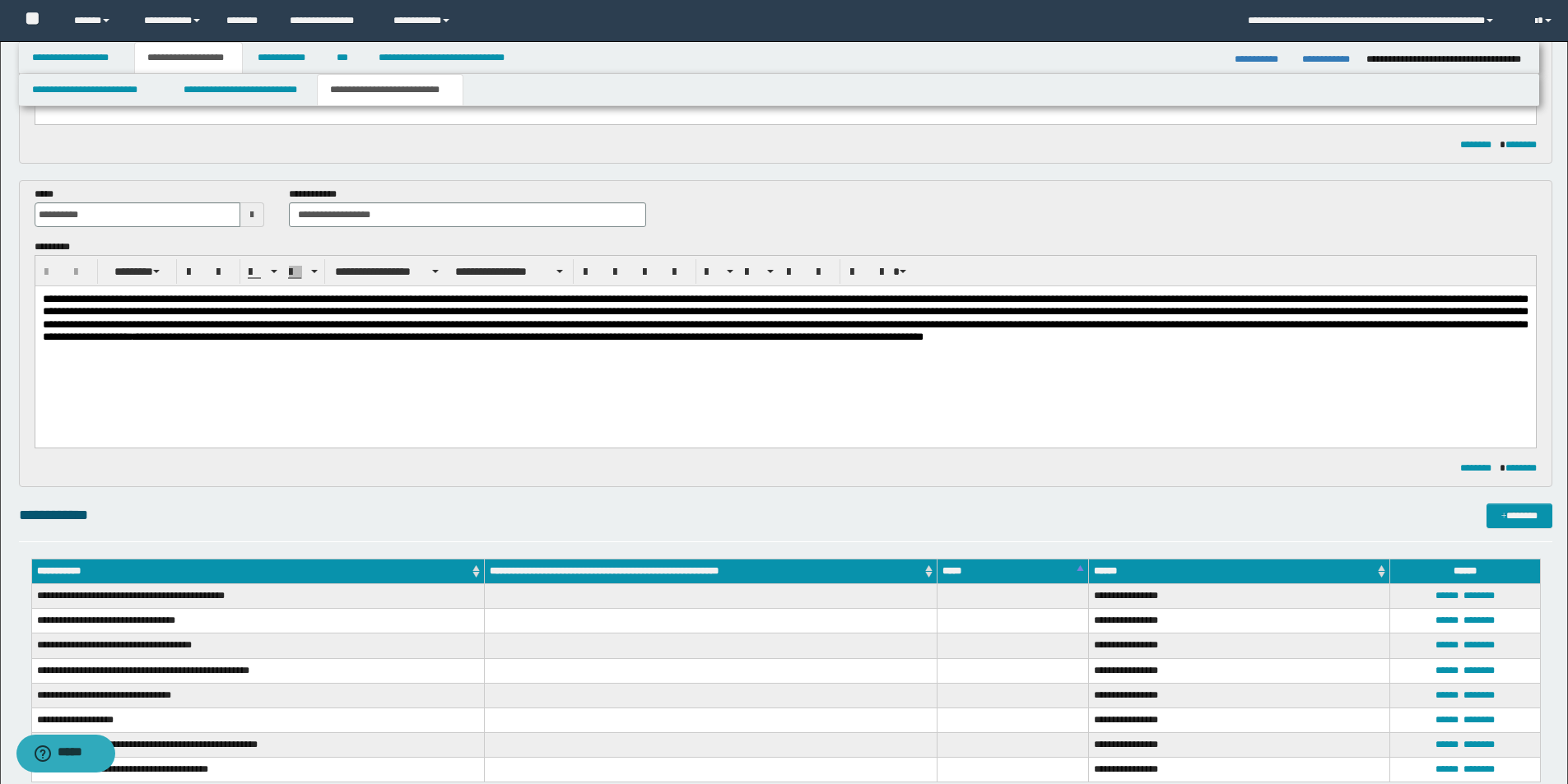 drag, startPoint x: 953, startPoint y: 384, endPoint x: 1183, endPoint y: 384, distance: 230 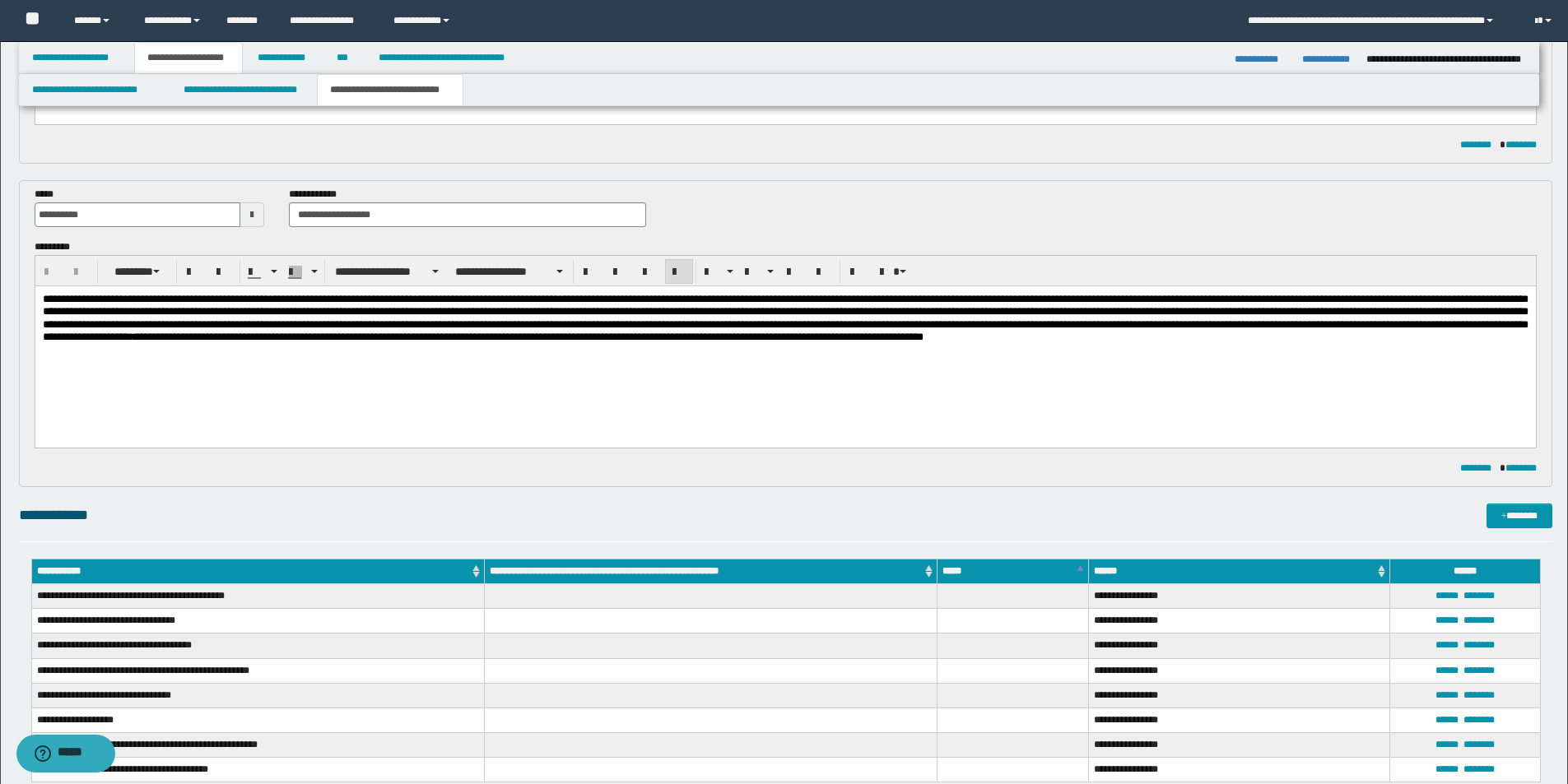 click on "**********" at bounding box center [784, 344] 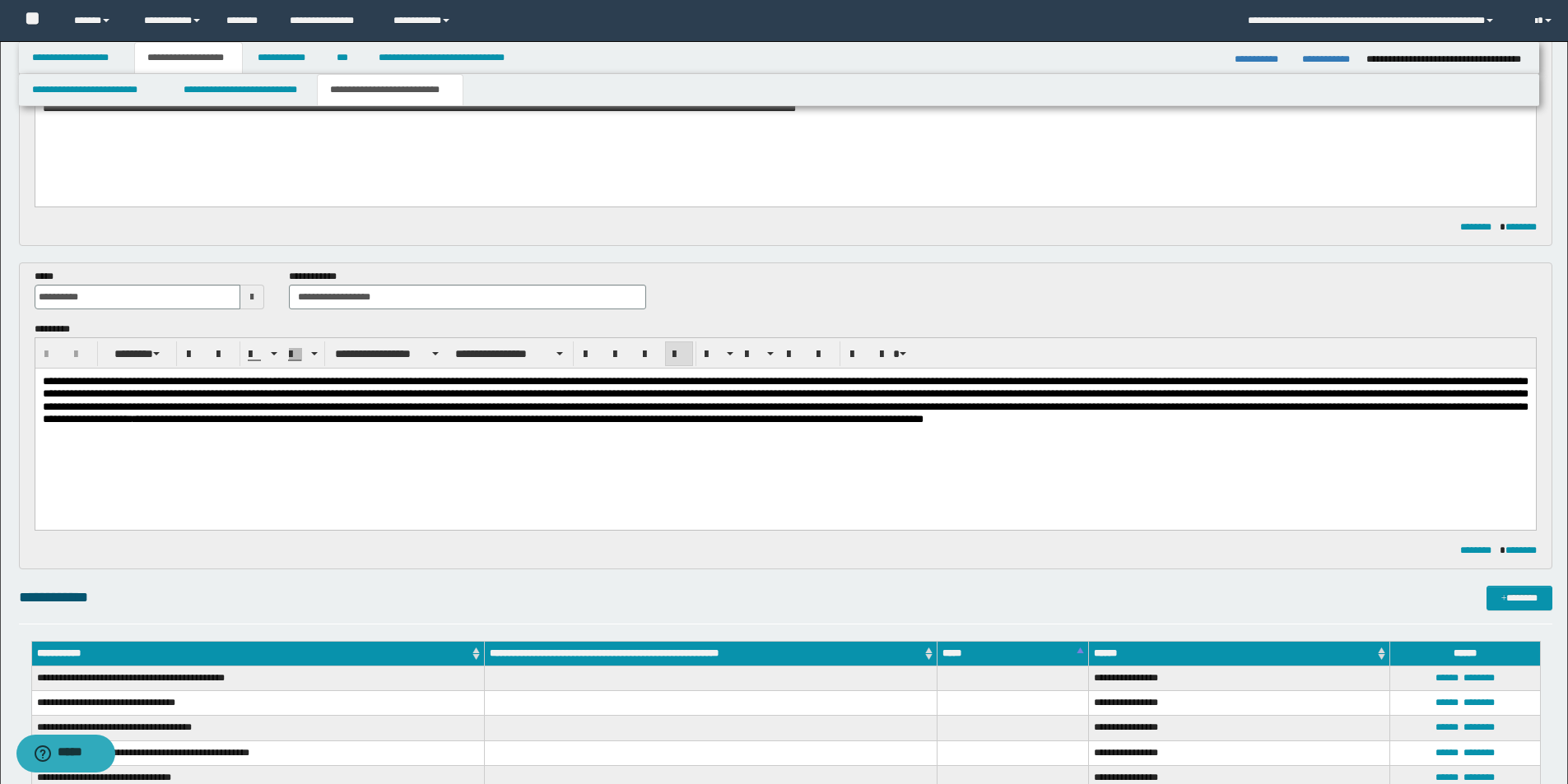 scroll, scrollTop: 329, scrollLeft: 0, axis: vertical 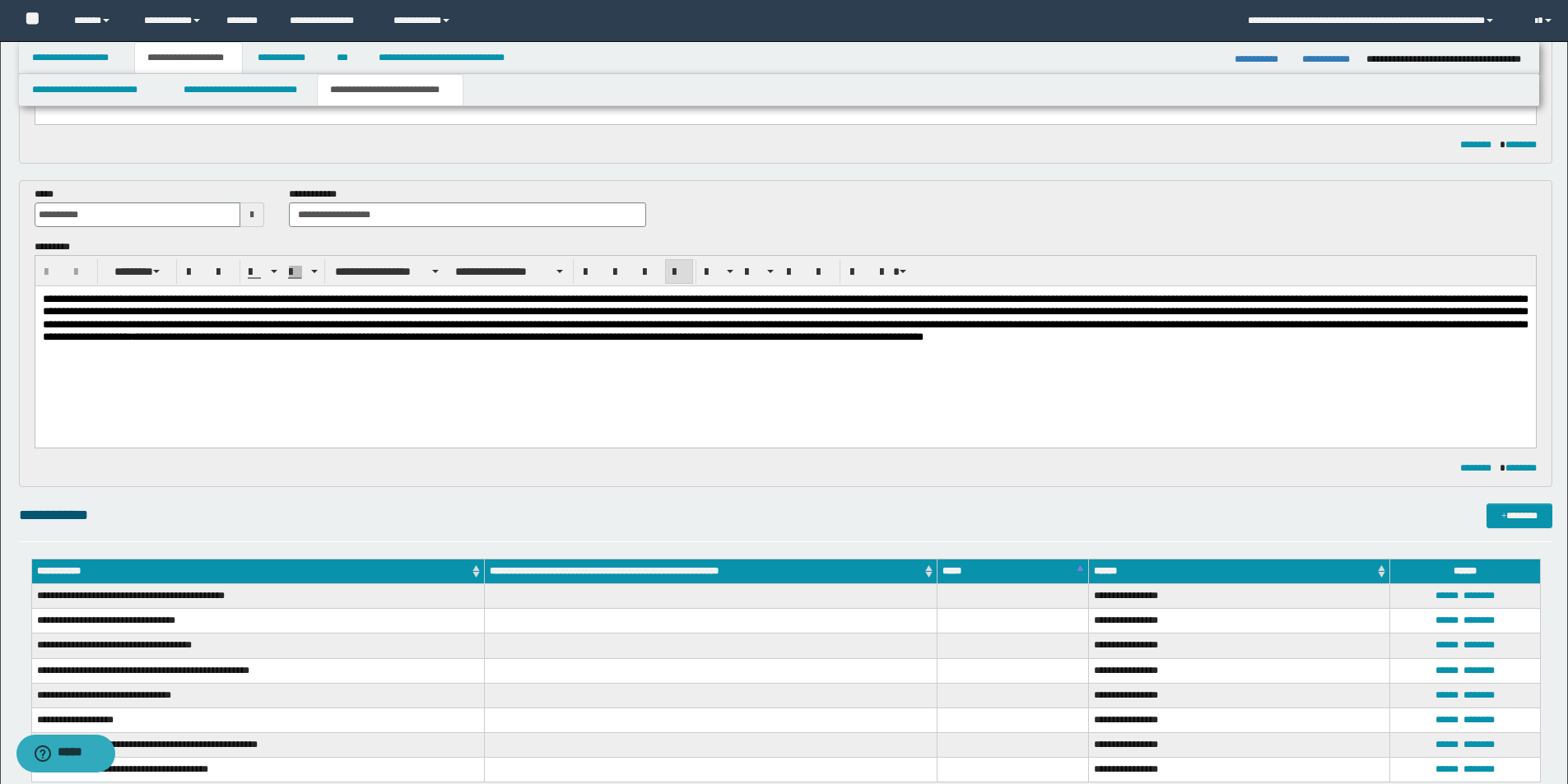 click on "**********" at bounding box center (784, 344) 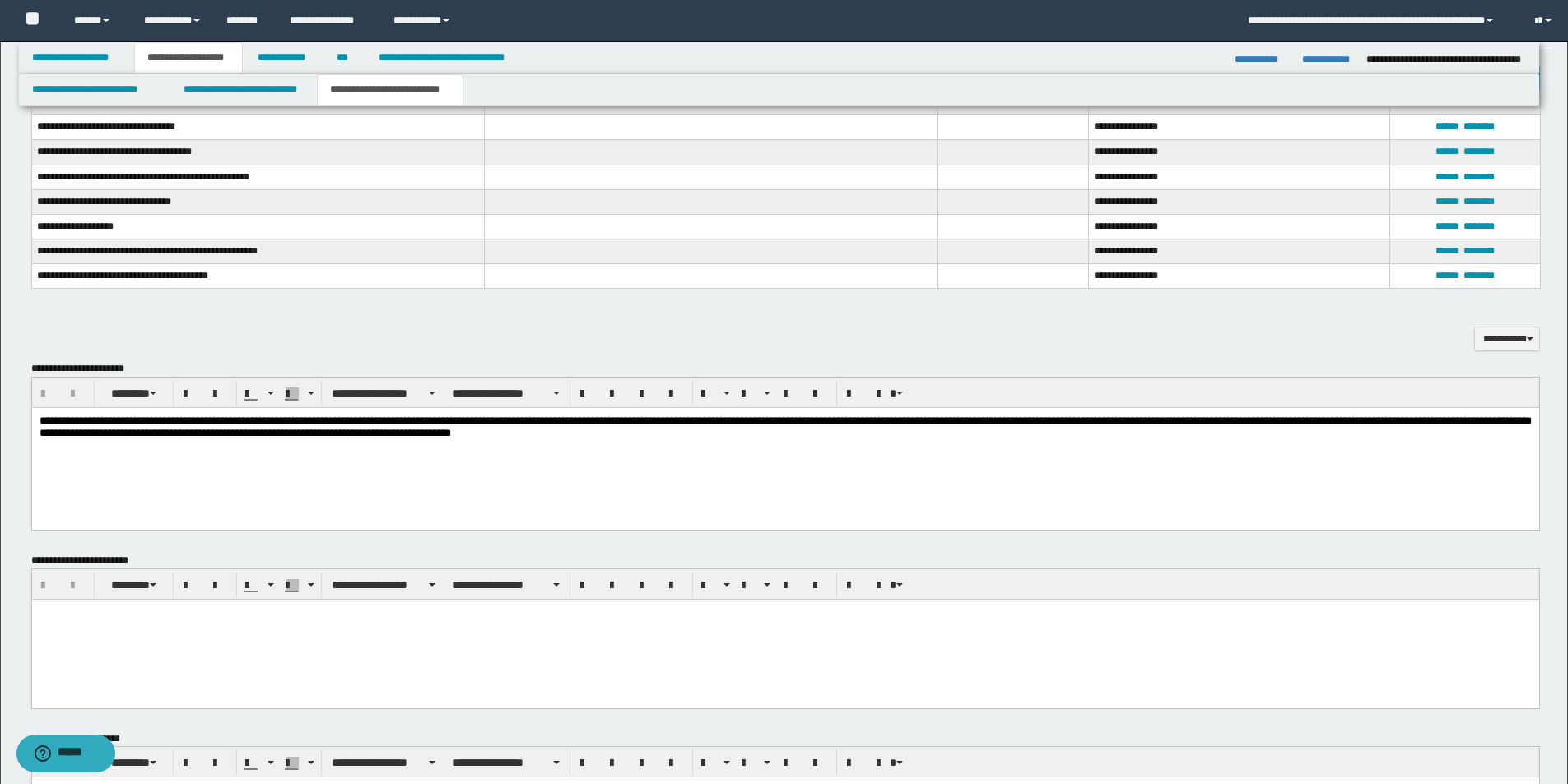 scroll, scrollTop: 905, scrollLeft: 0, axis: vertical 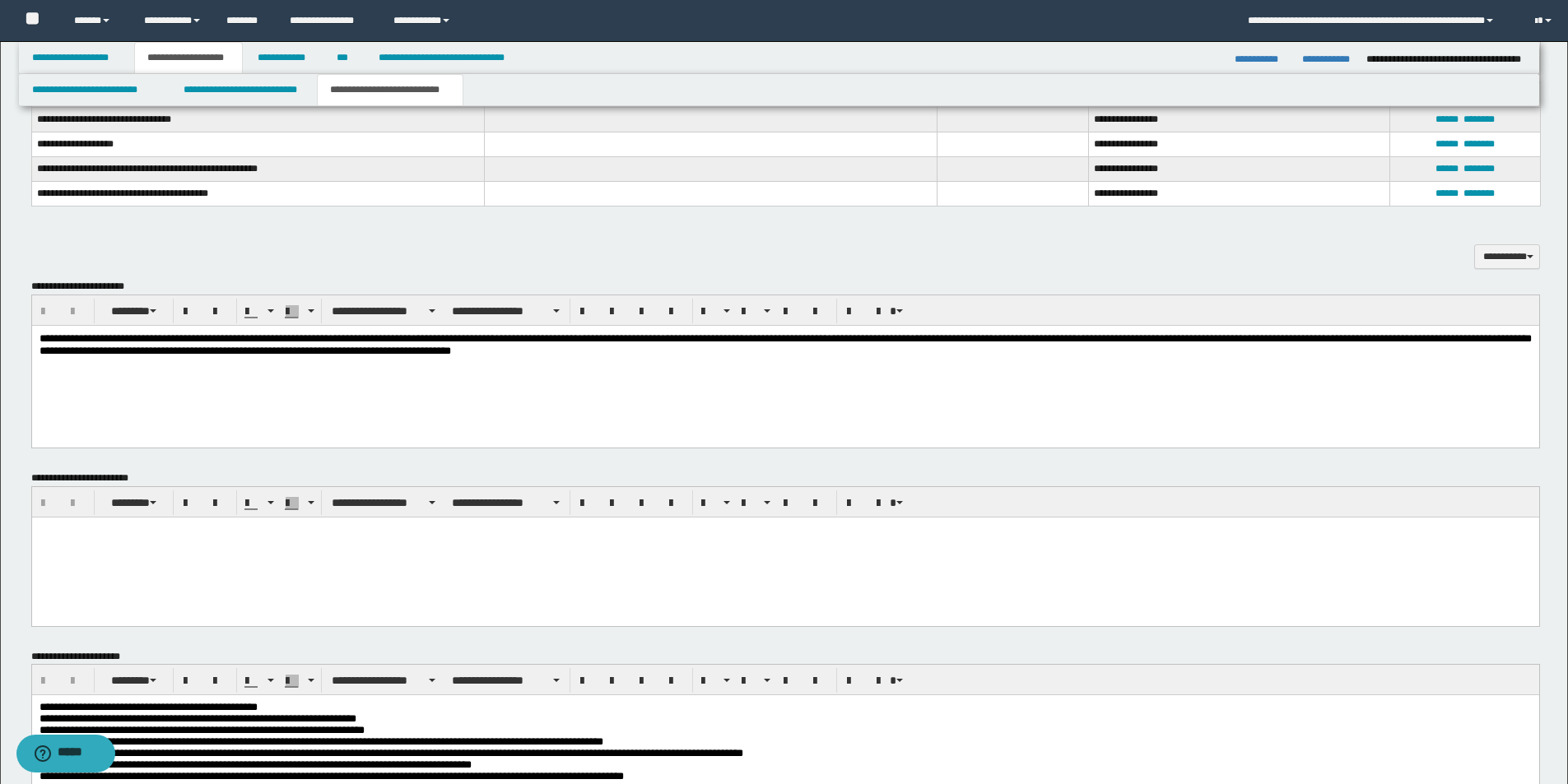 click on "**********" at bounding box center (784, 364) 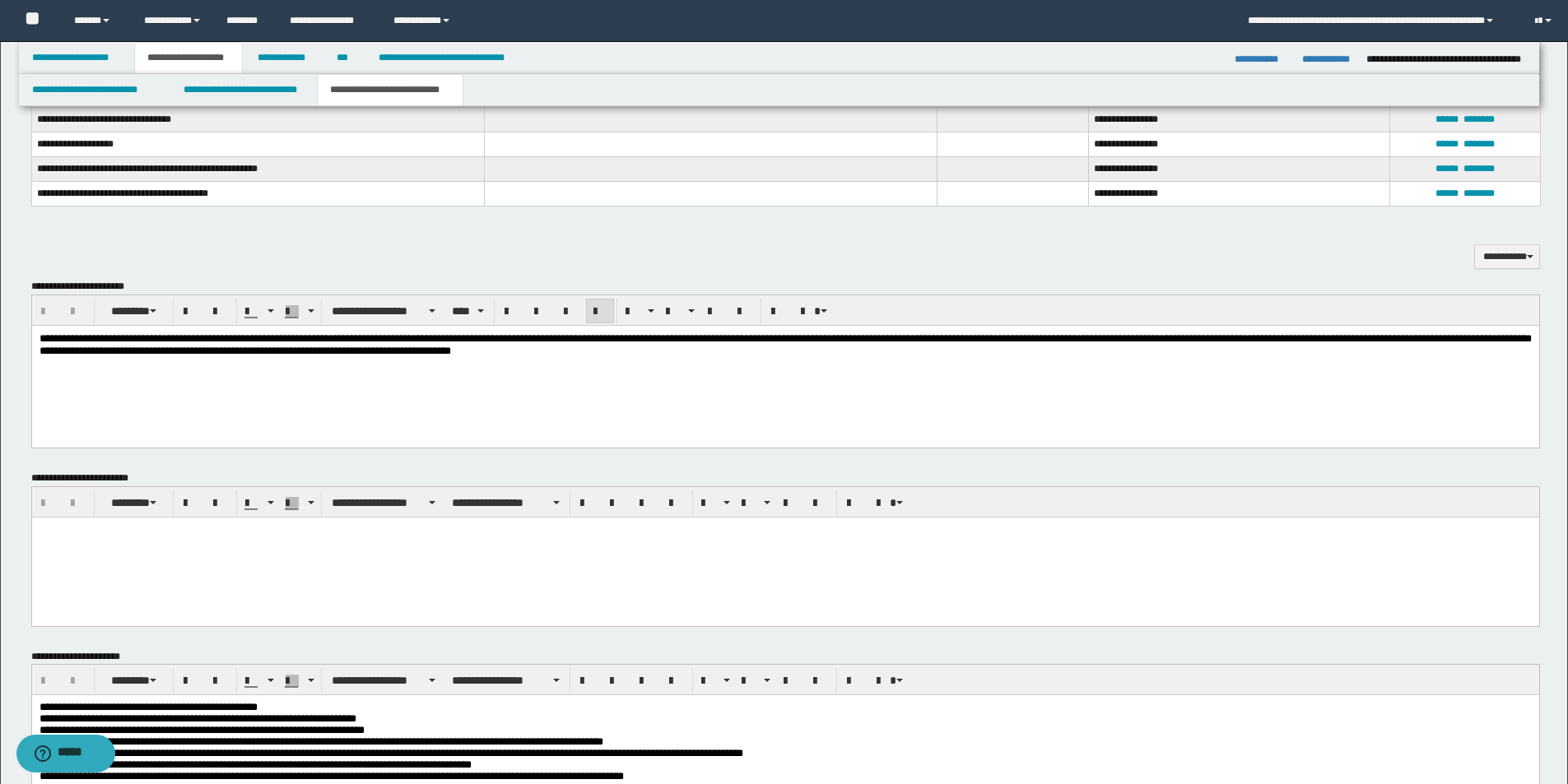 scroll, scrollTop: 740, scrollLeft: 0, axis: vertical 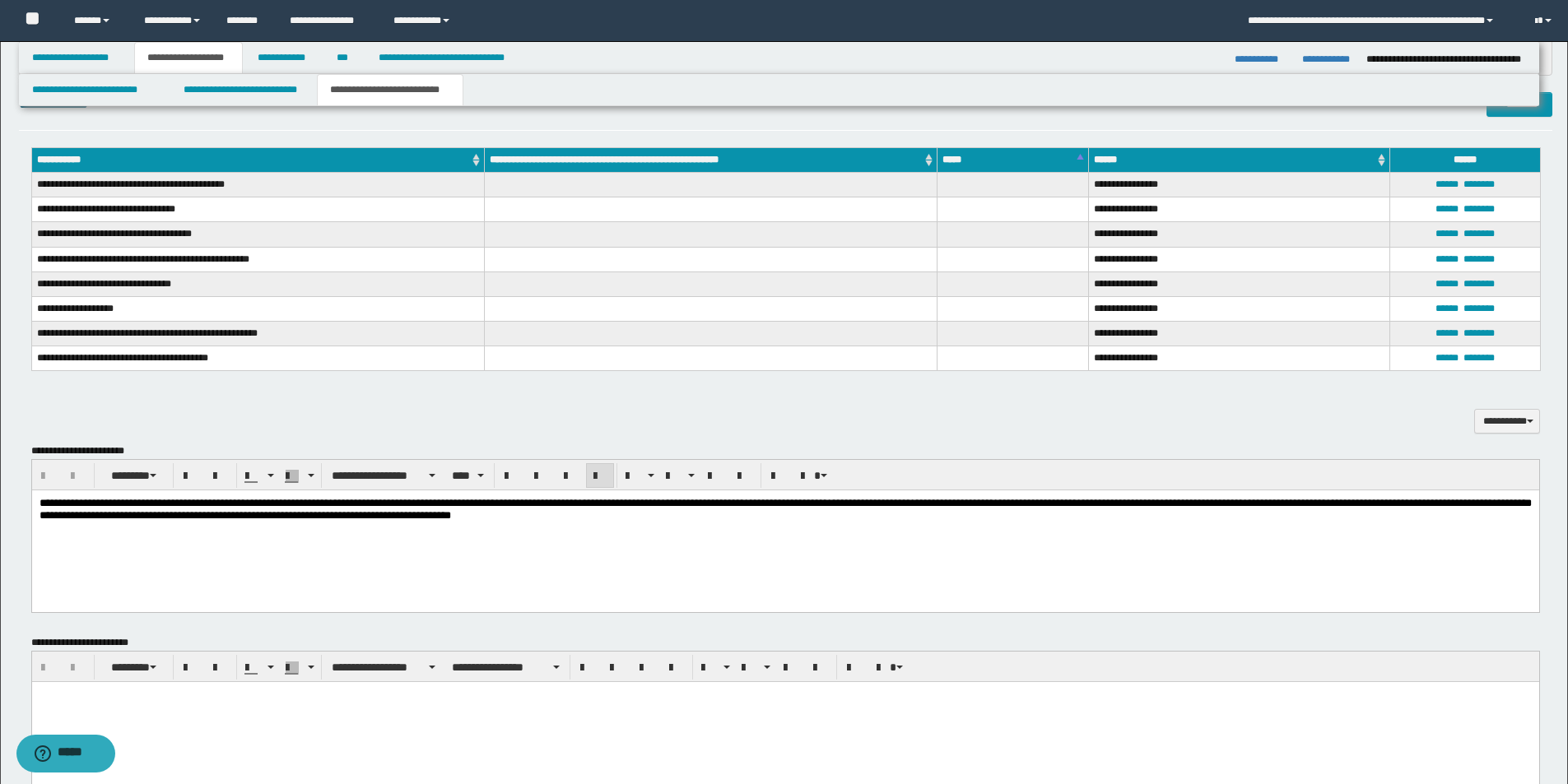 click on "**********" at bounding box center (784, 508) 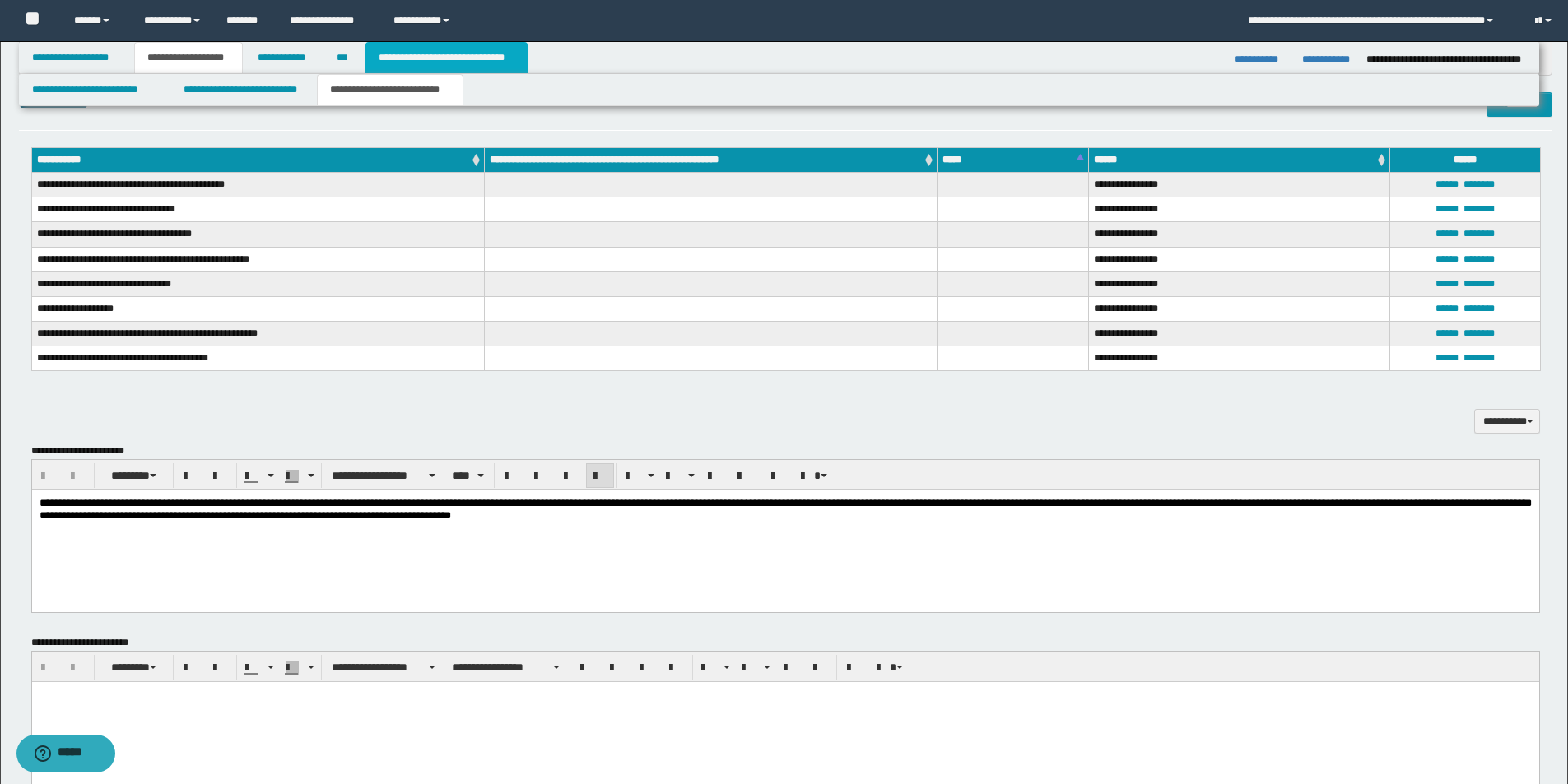 drag, startPoint x: 486, startPoint y: 55, endPoint x: 955, endPoint y: 144, distance: 477.36988 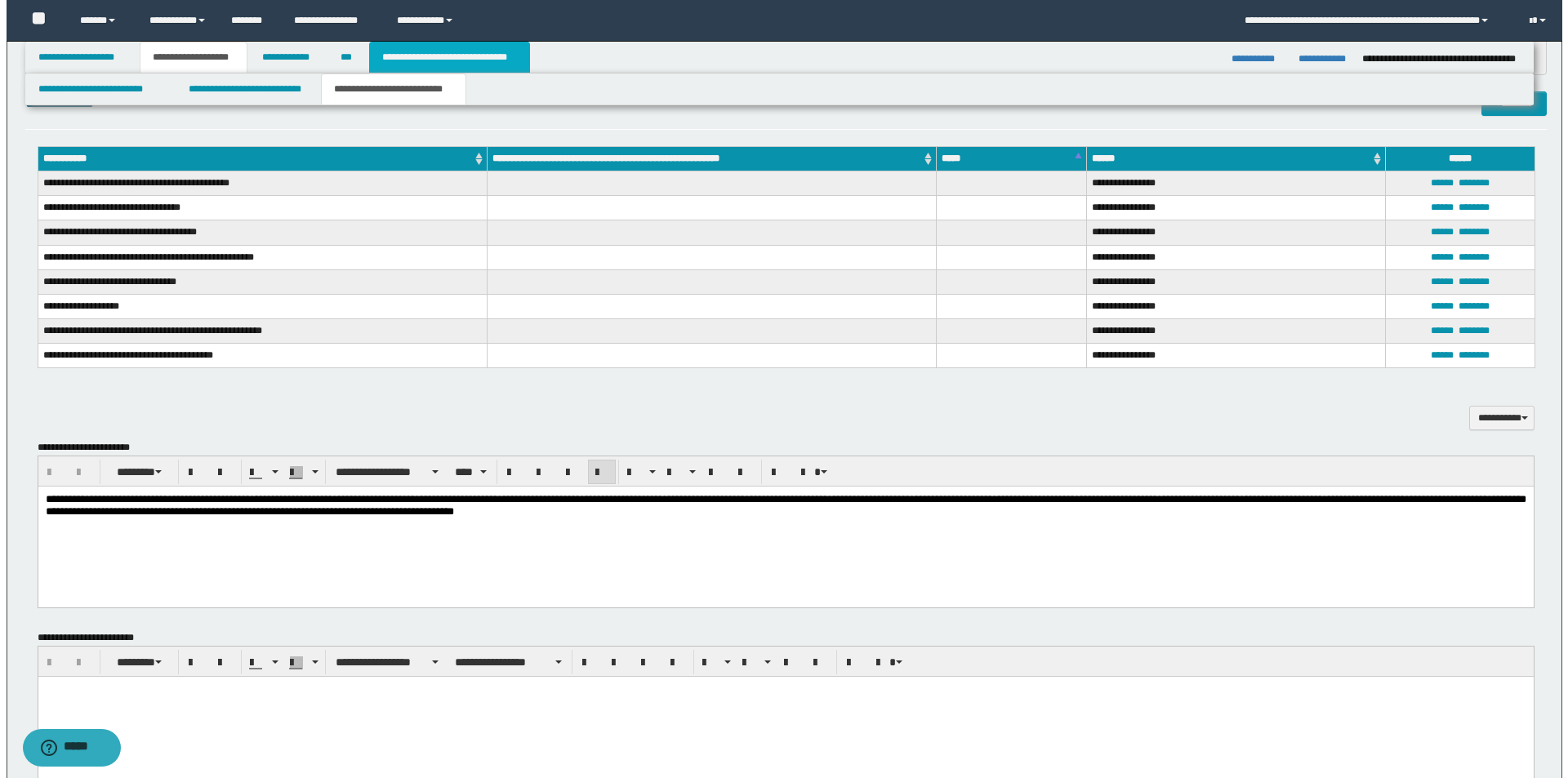 scroll, scrollTop: 0, scrollLeft: 0, axis: both 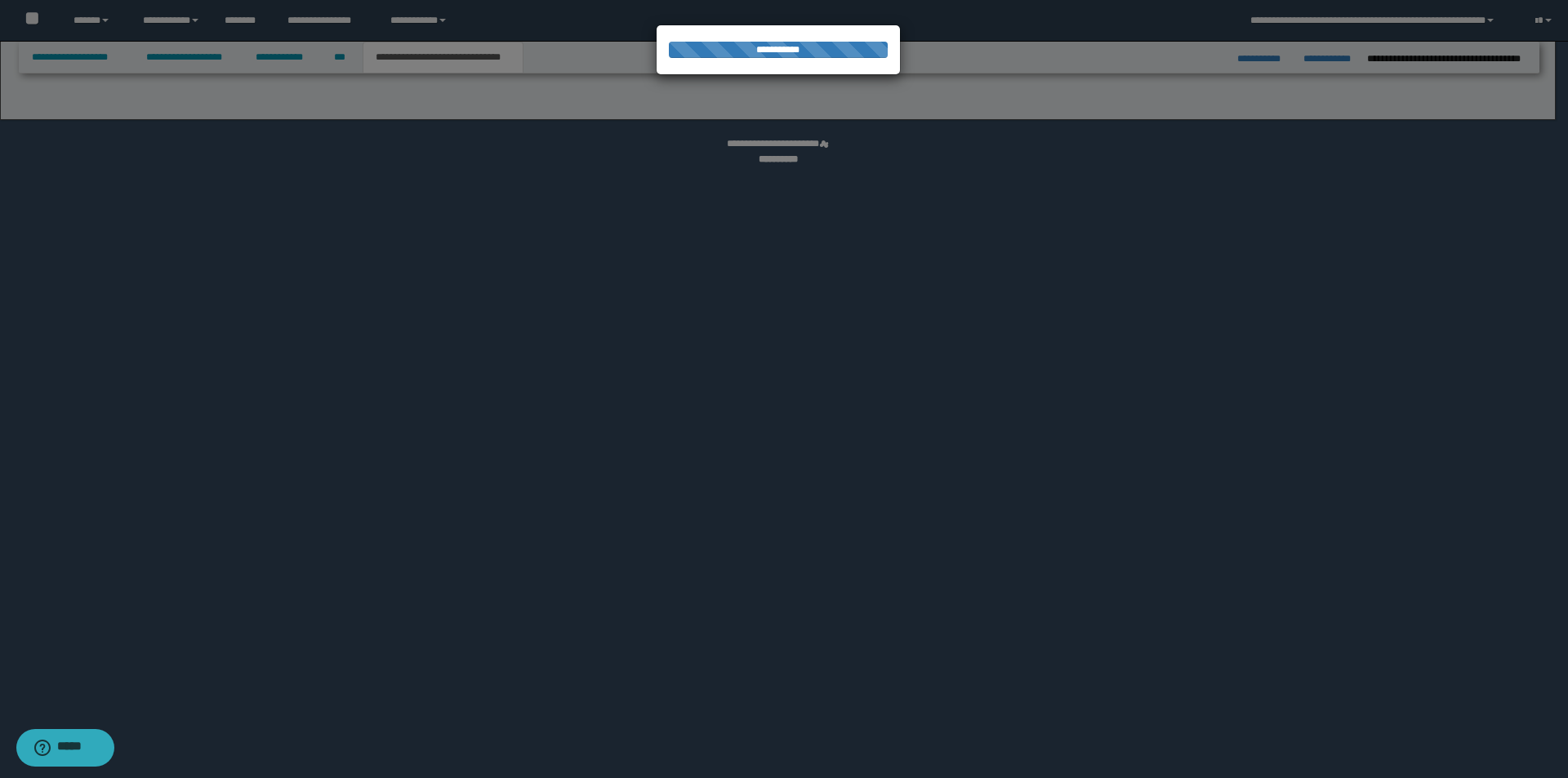 select on "*" 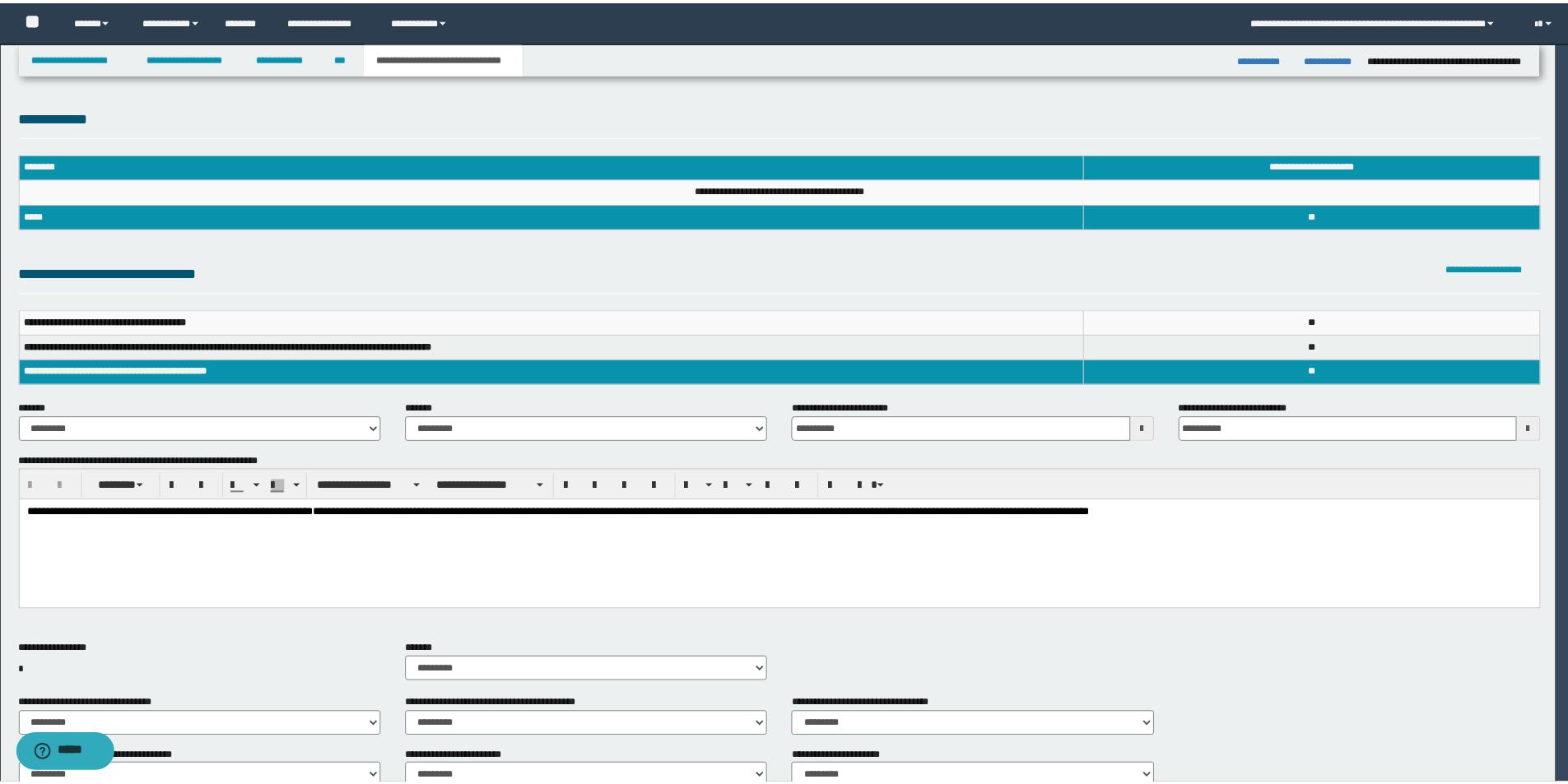 scroll, scrollTop: 0, scrollLeft: 0, axis: both 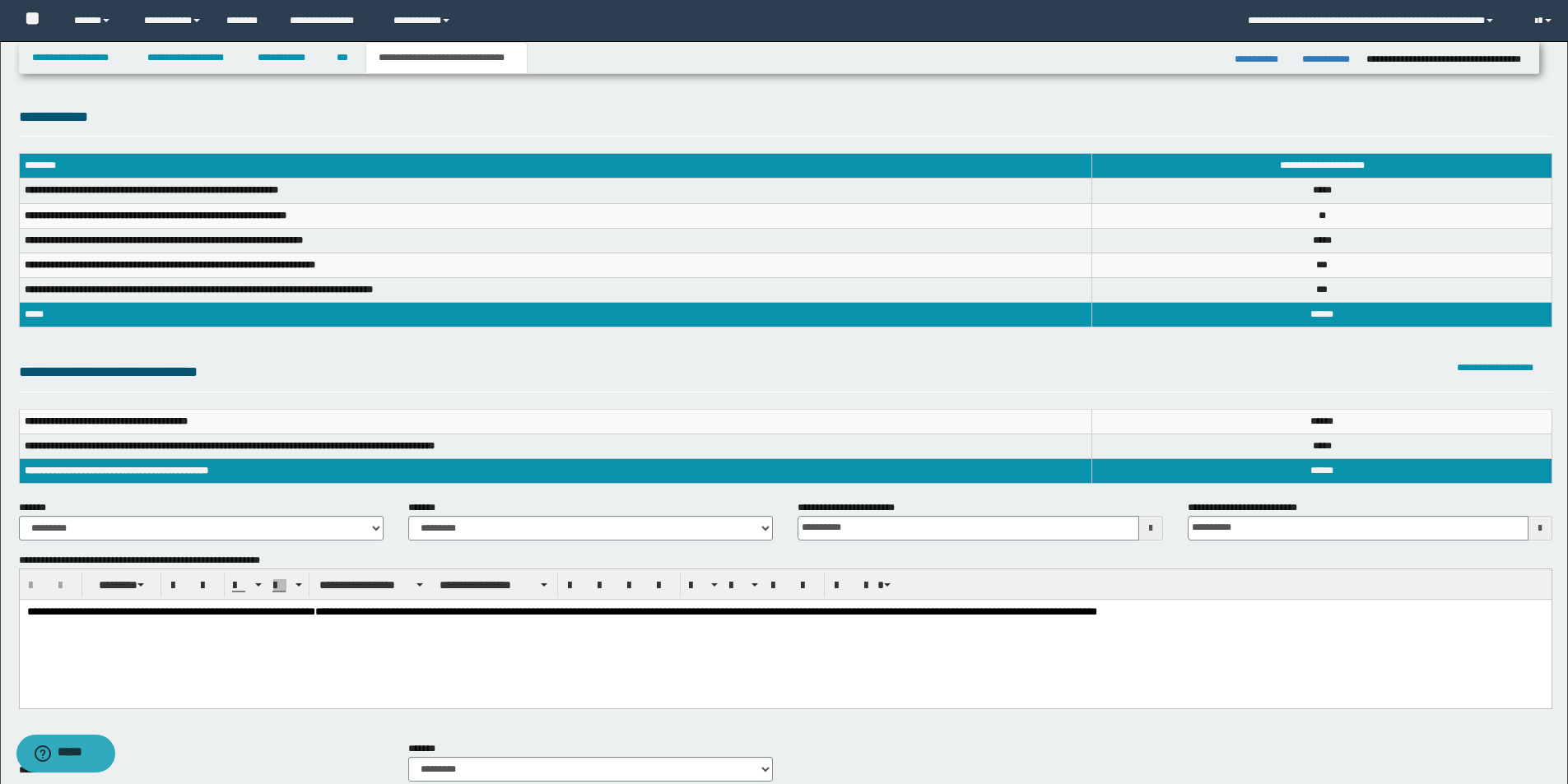 click on "**********" at bounding box center (784, 633) 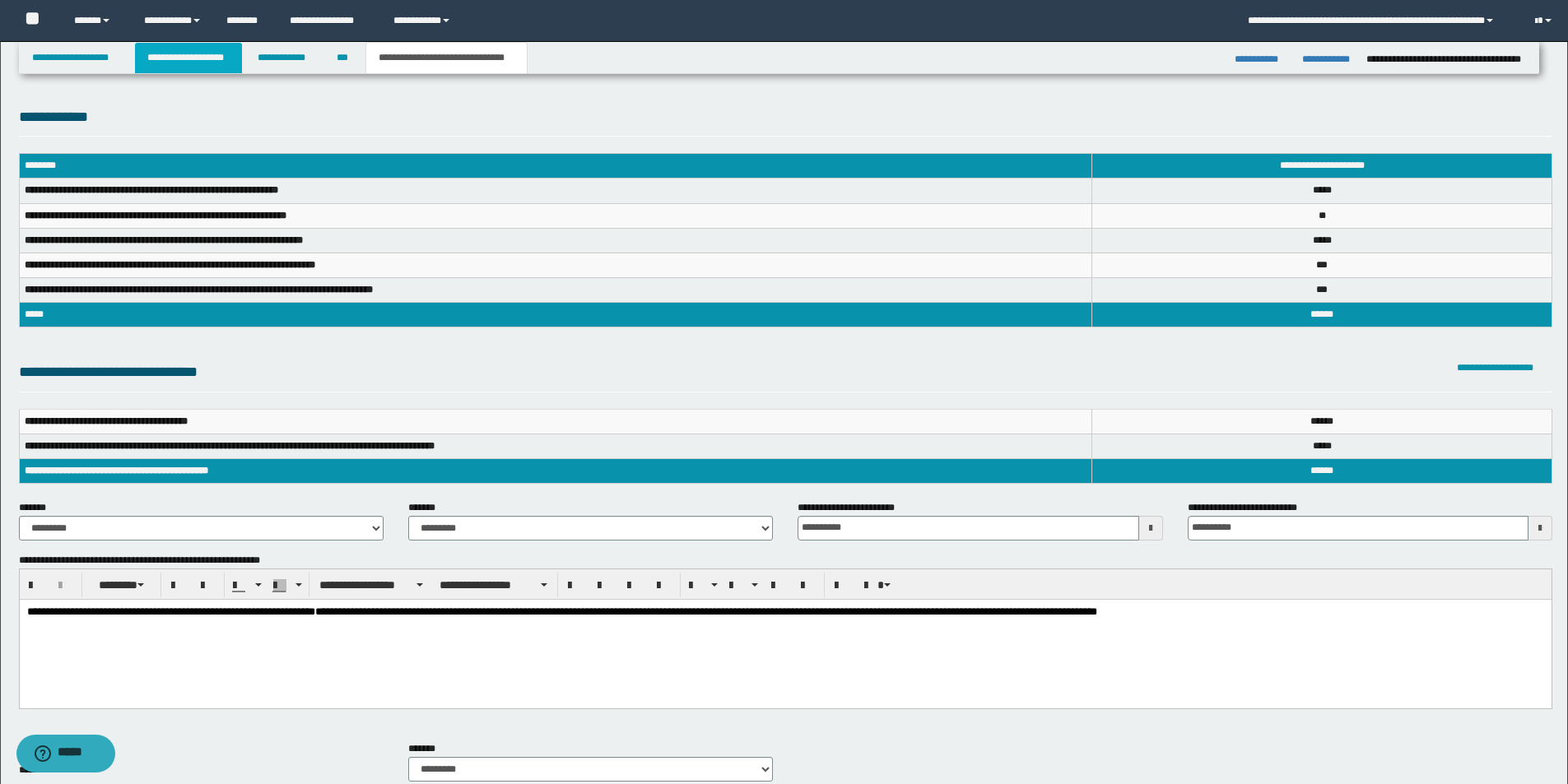 click on "**********" at bounding box center [188, 58] 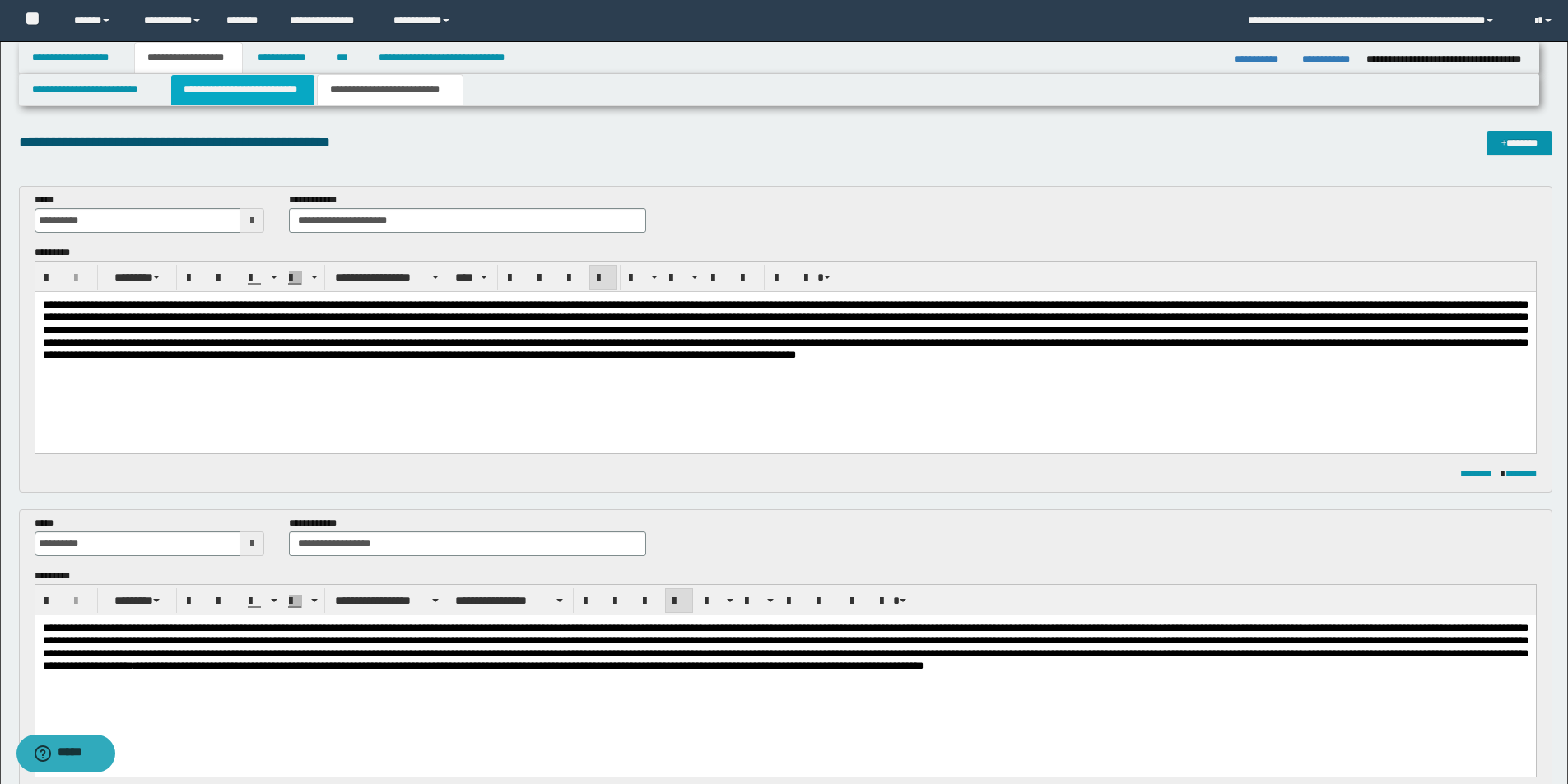 click on "**********" at bounding box center (243, 90) 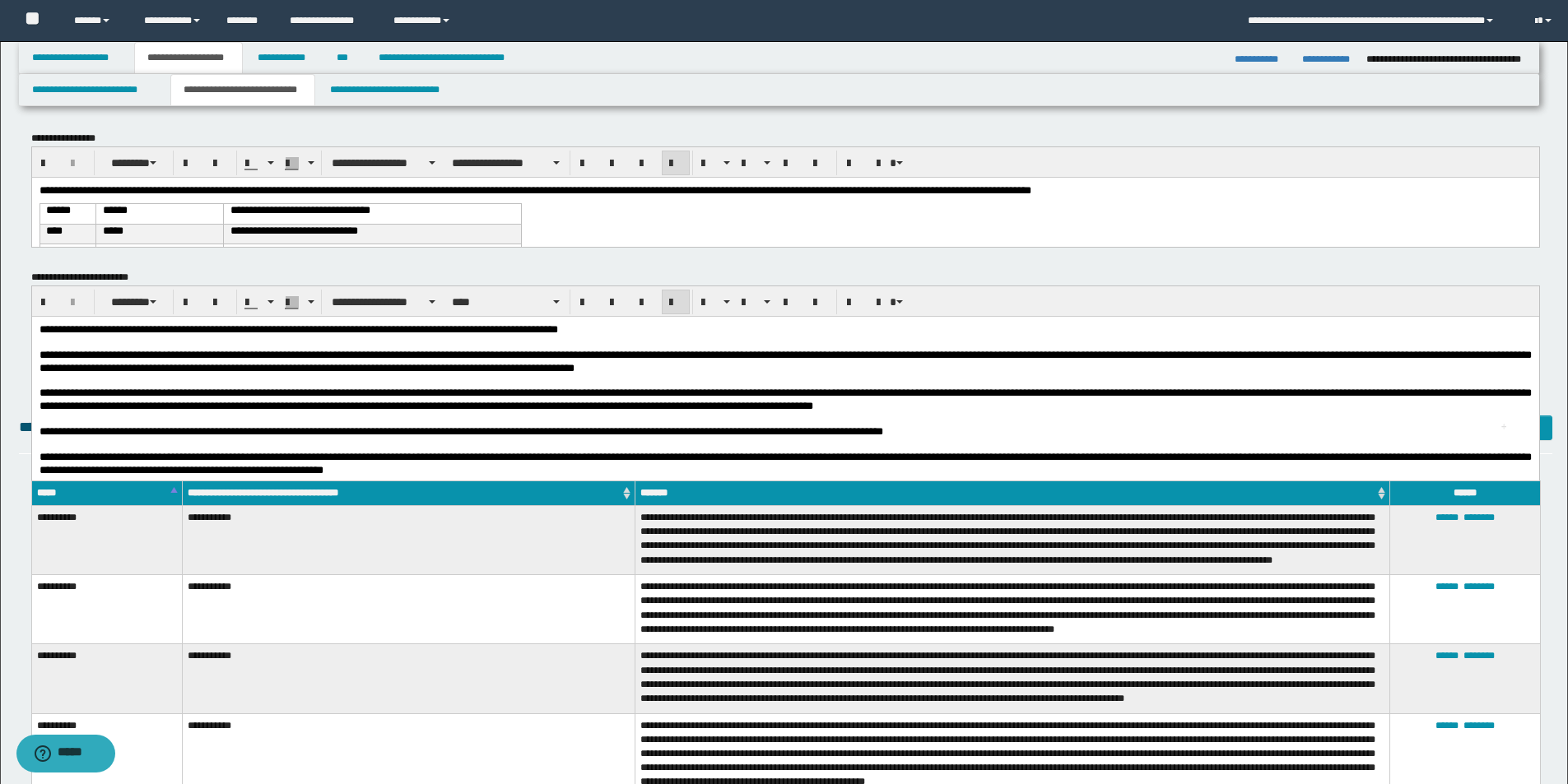 click on "**********" at bounding box center [784, 360] 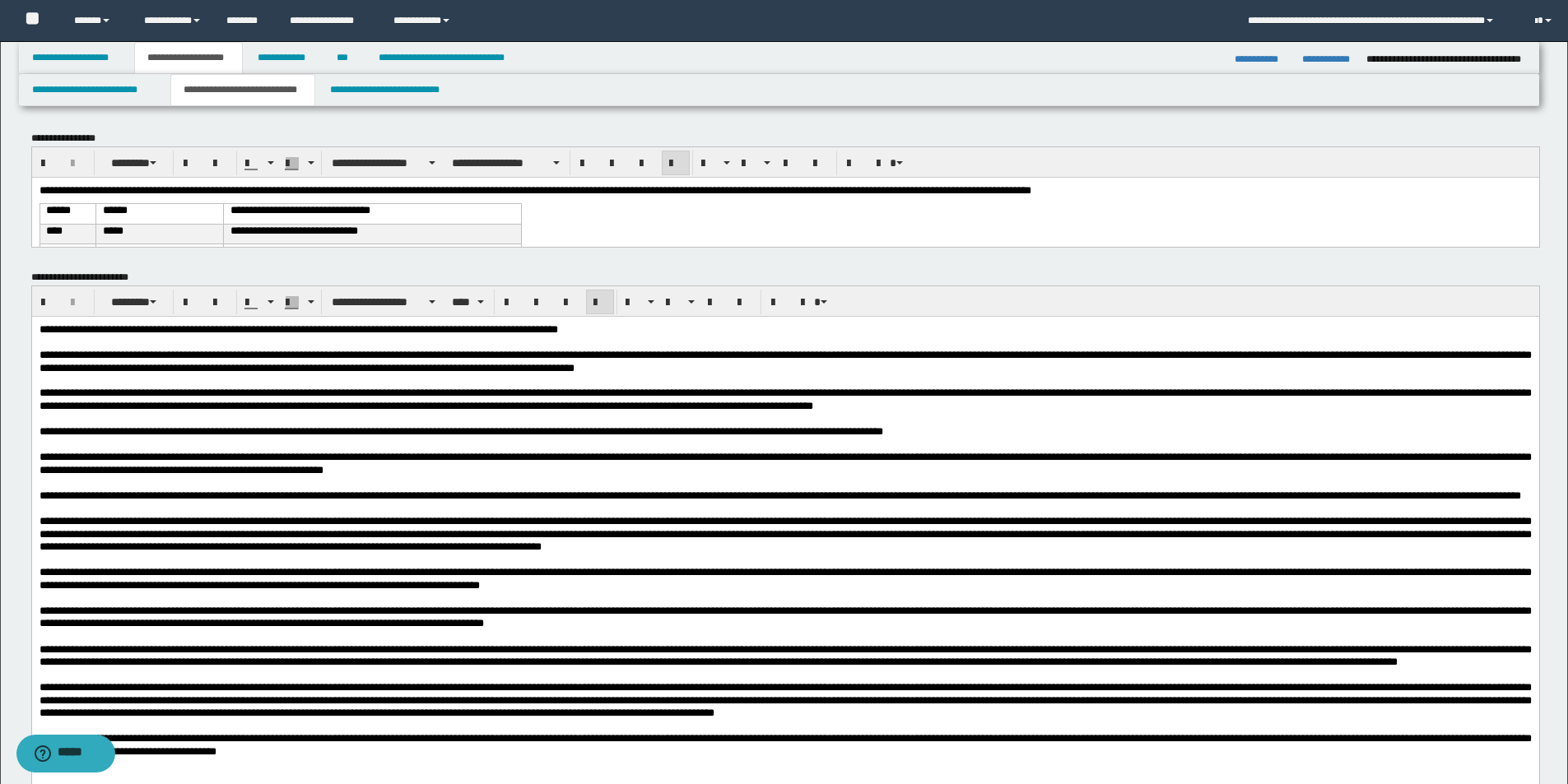 scroll, scrollTop: 247, scrollLeft: 0, axis: vertical 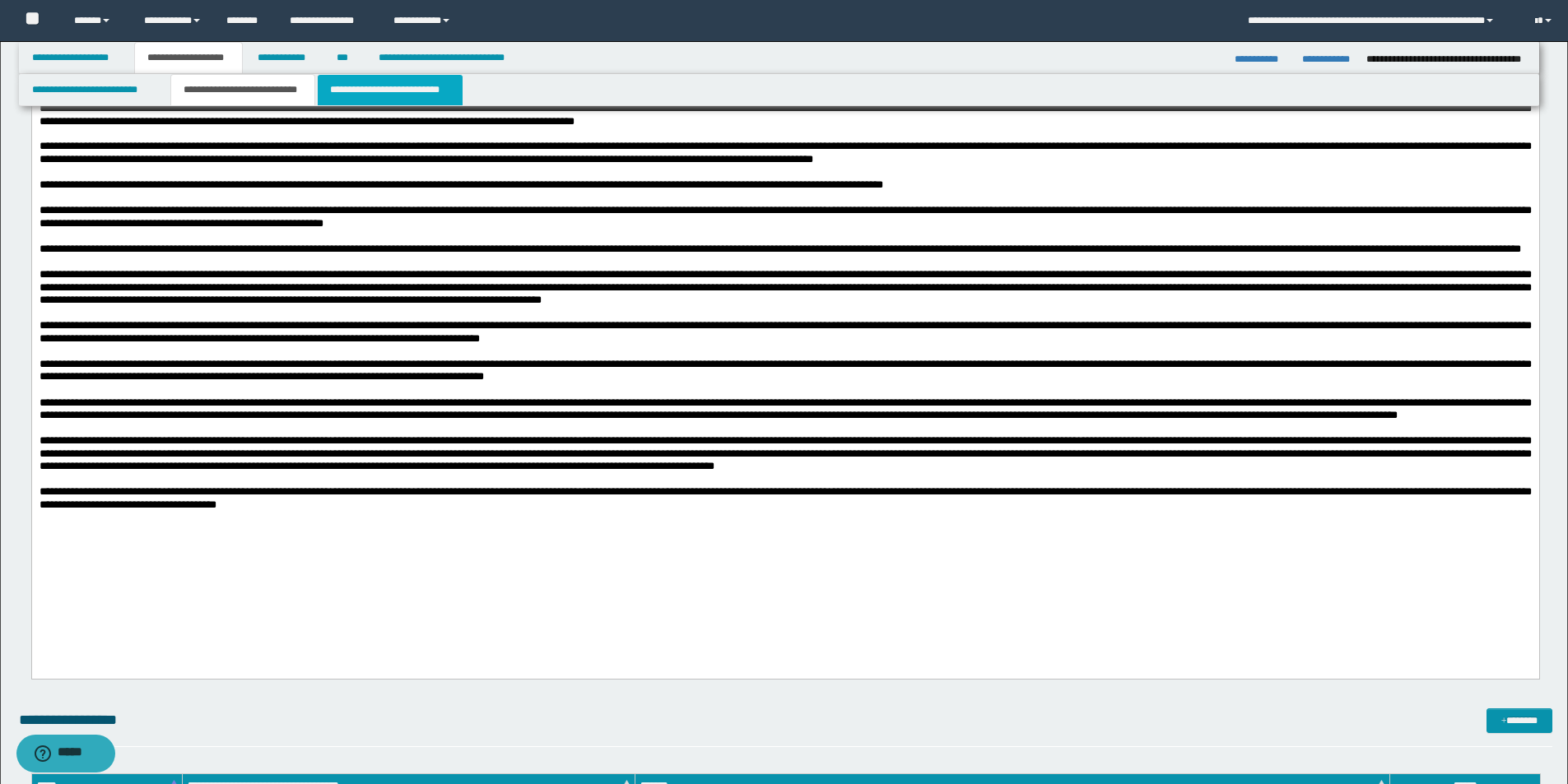 drag, startPoint x: 402, startPoint y: 92, endPoint x: 423, endPoint y: 72, distance: 29 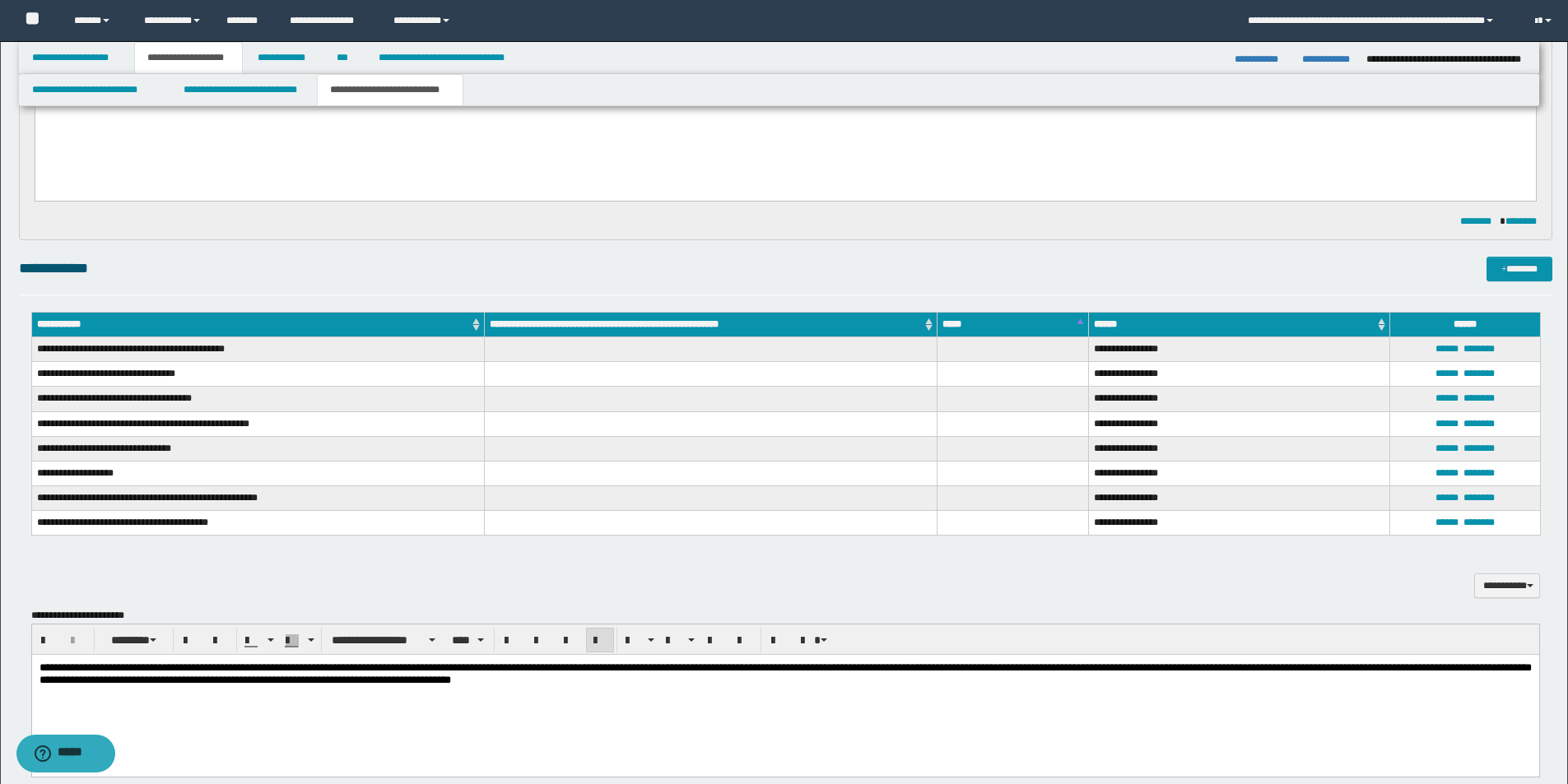 scroll, scrollTop: 740, scrollLeft: 0, axis: vertical 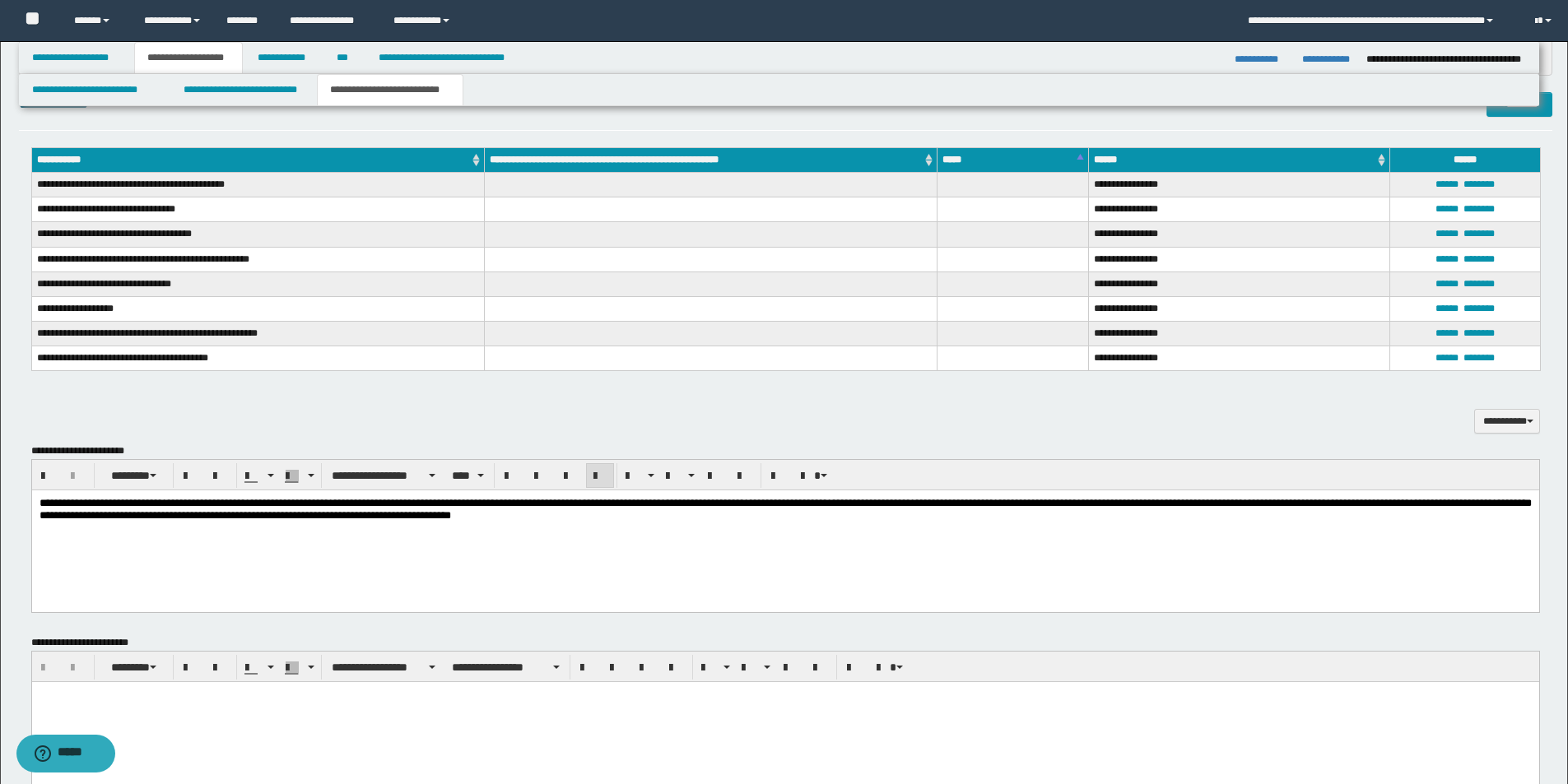 click on "**********" at bounding box center [784, 529] 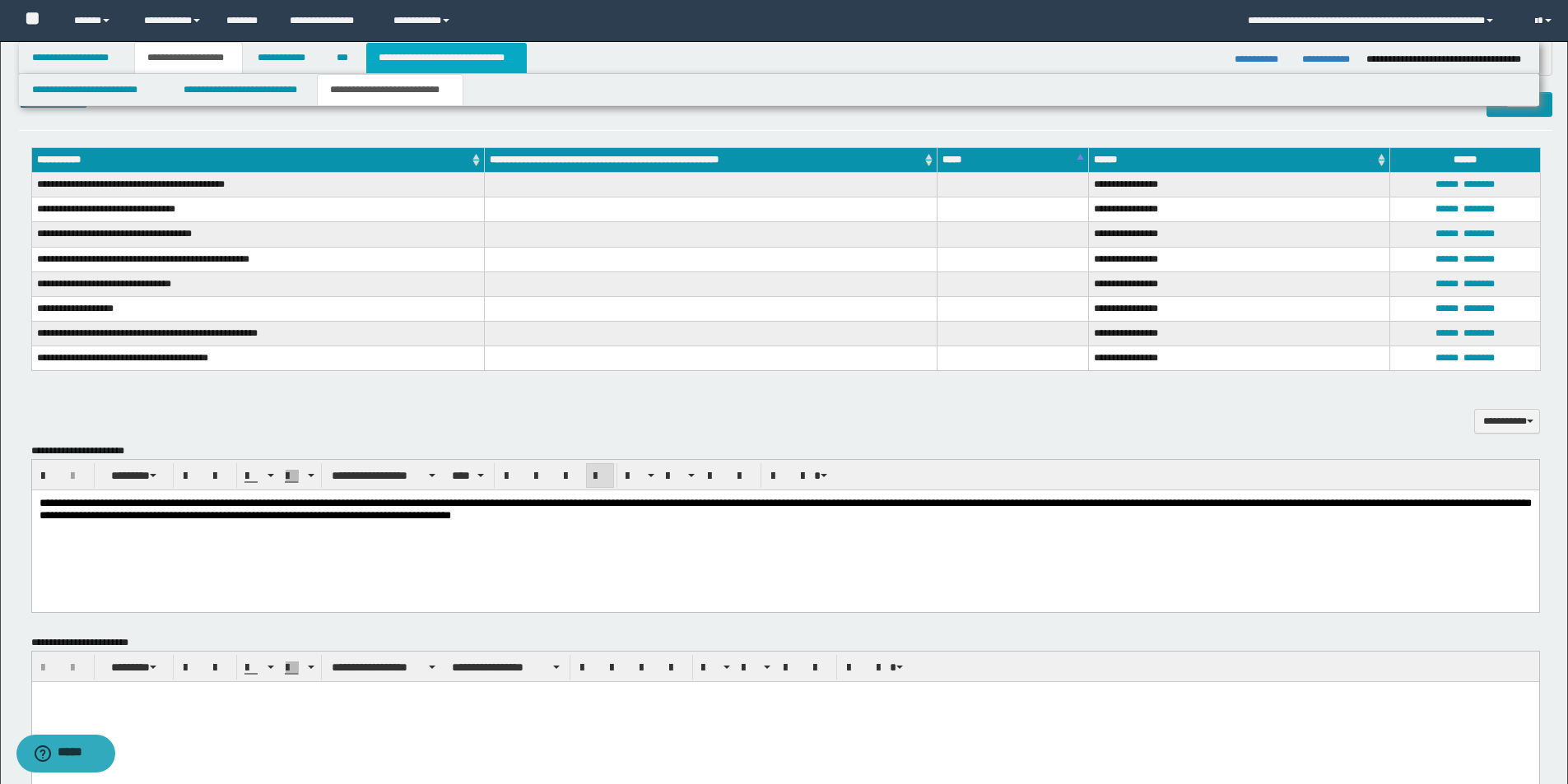 click on "**********" at bounding box center (446, 58) 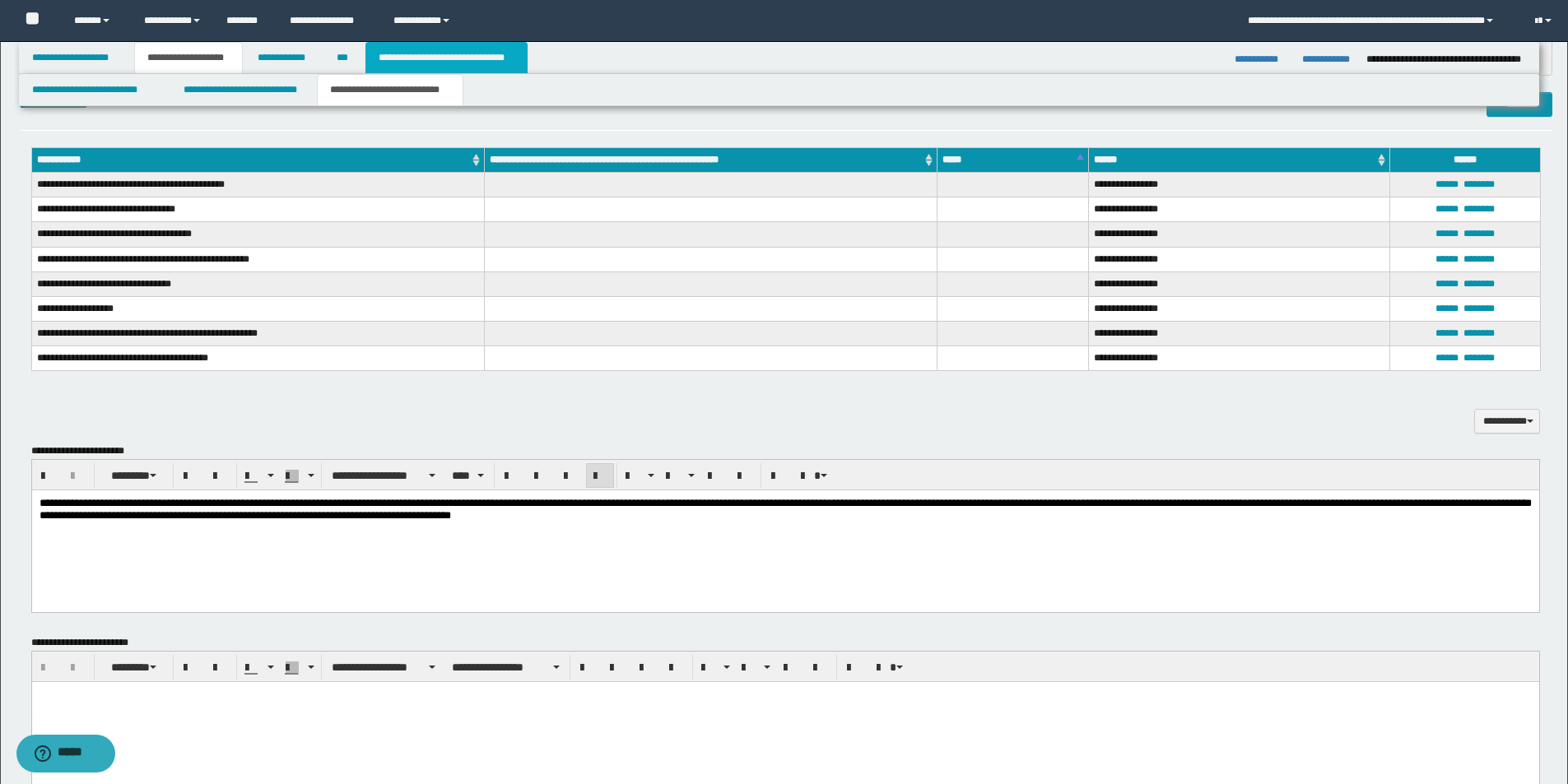 type on "**********" 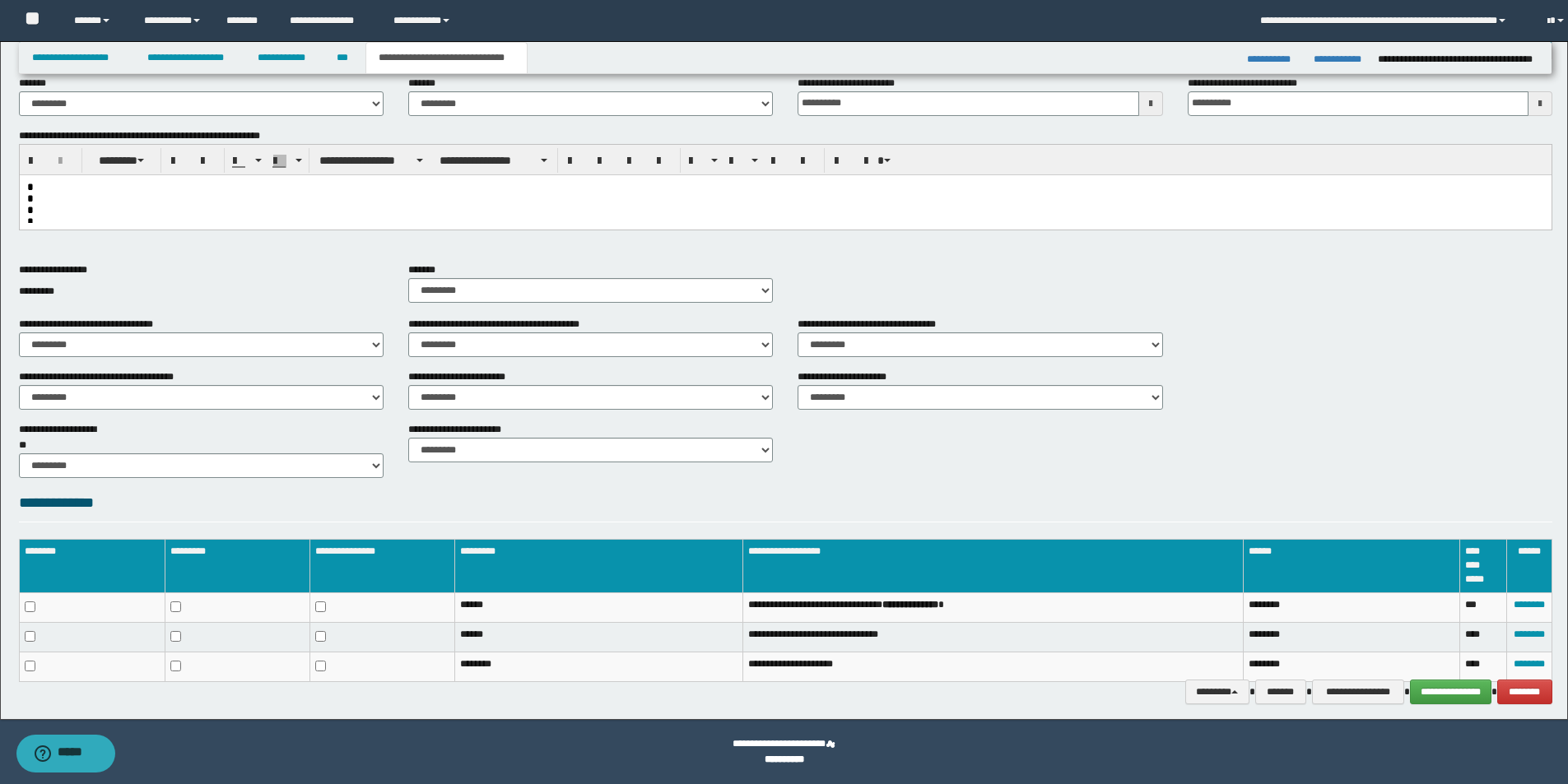 scroll, scrollTop: 424, scrollLeft: 0, axis: vertical 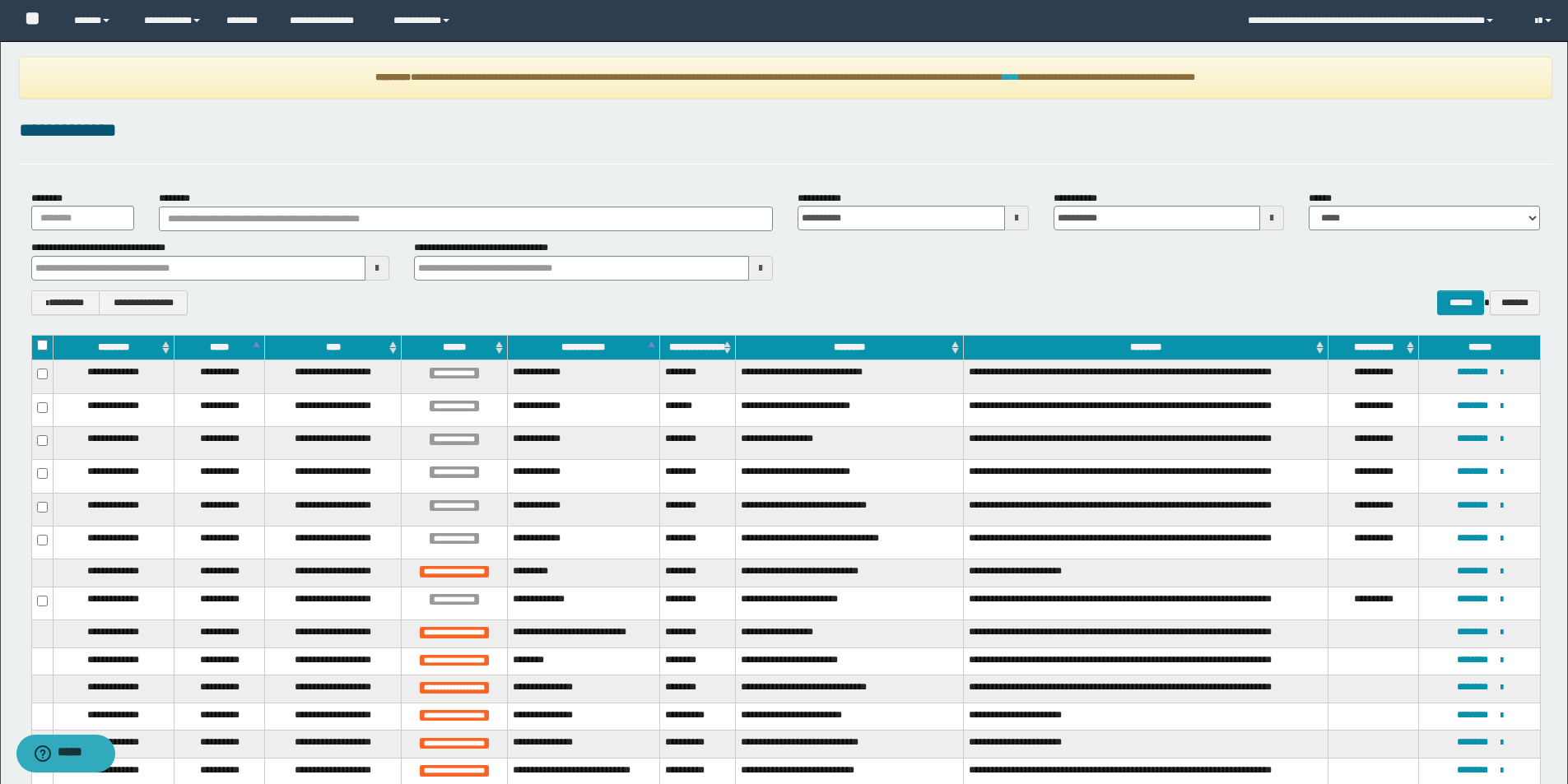 click on "****" at bounding box center (1011, 77) 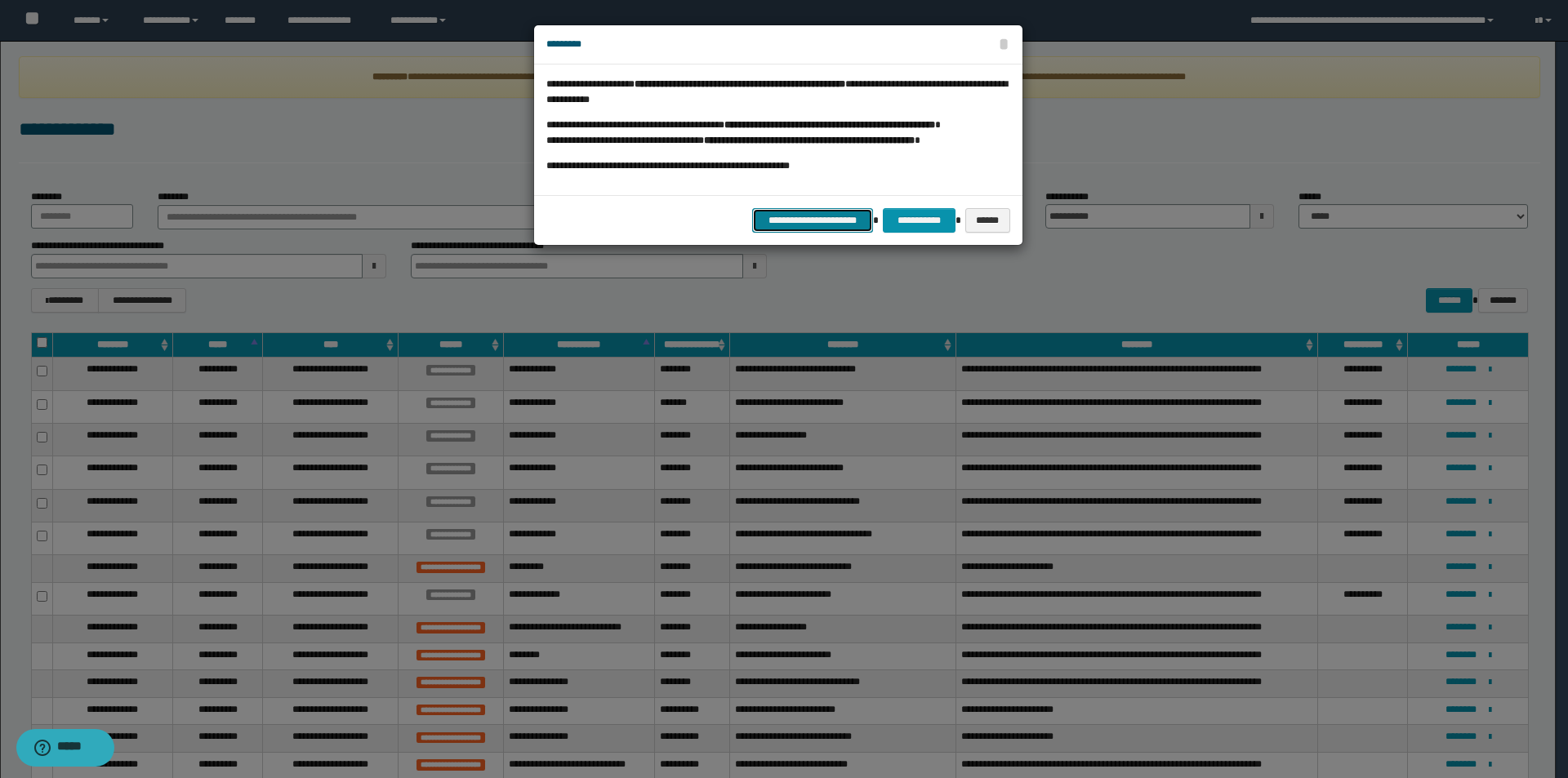 click on "**********" at bounding box center (813, 220) 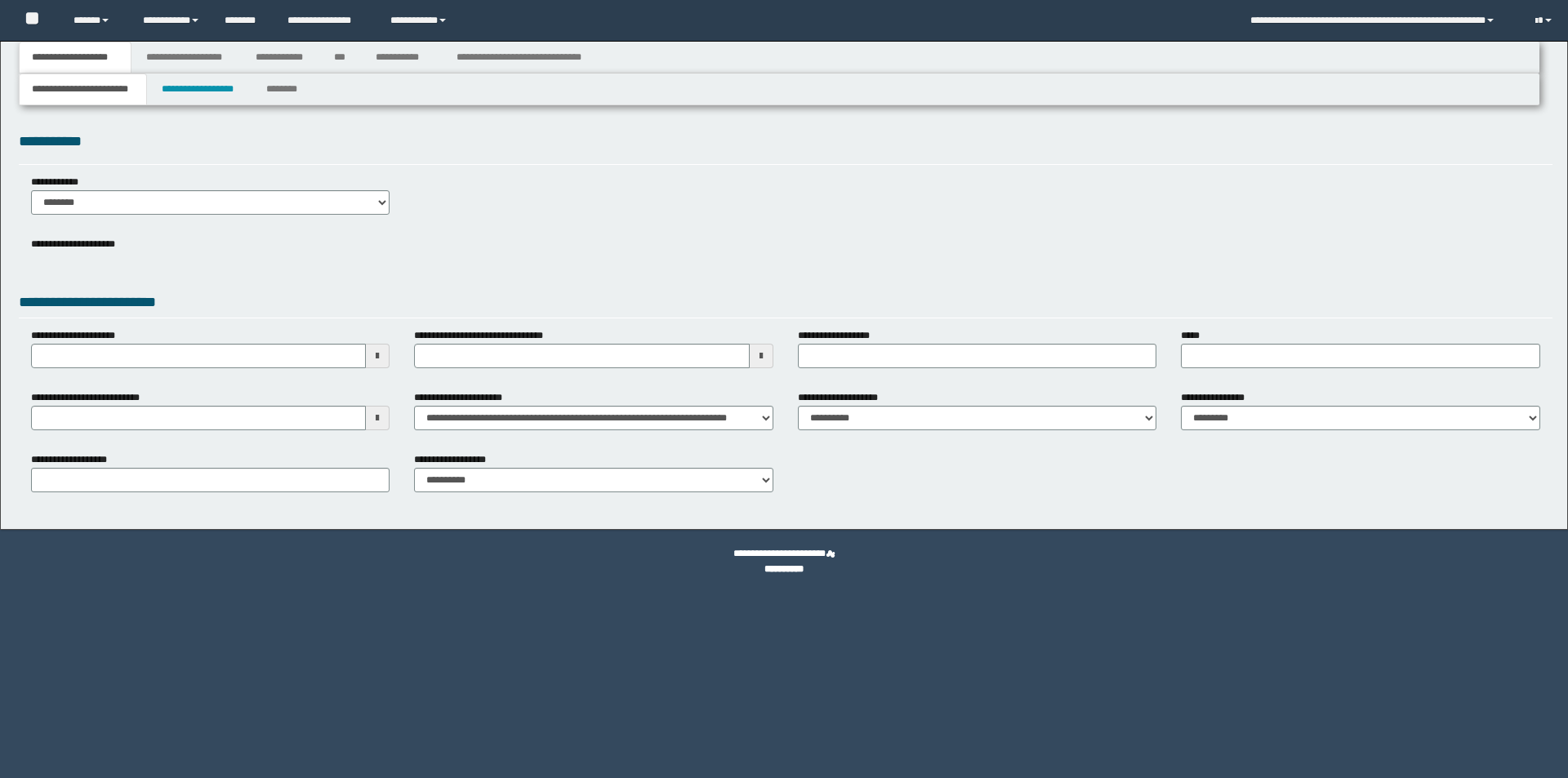 type 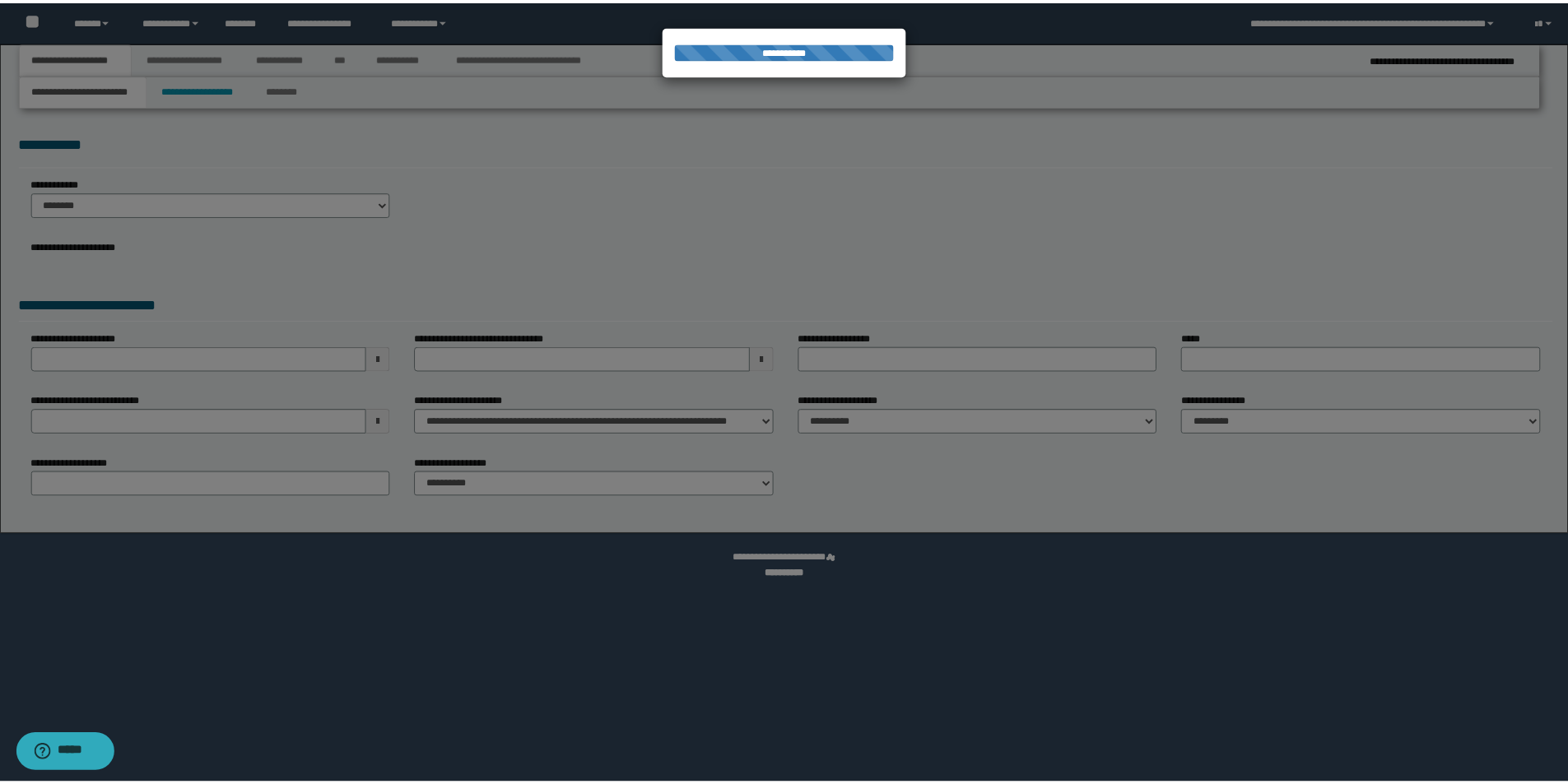scroll, scrollTop: 0, scrollLeft: 0, axis: both 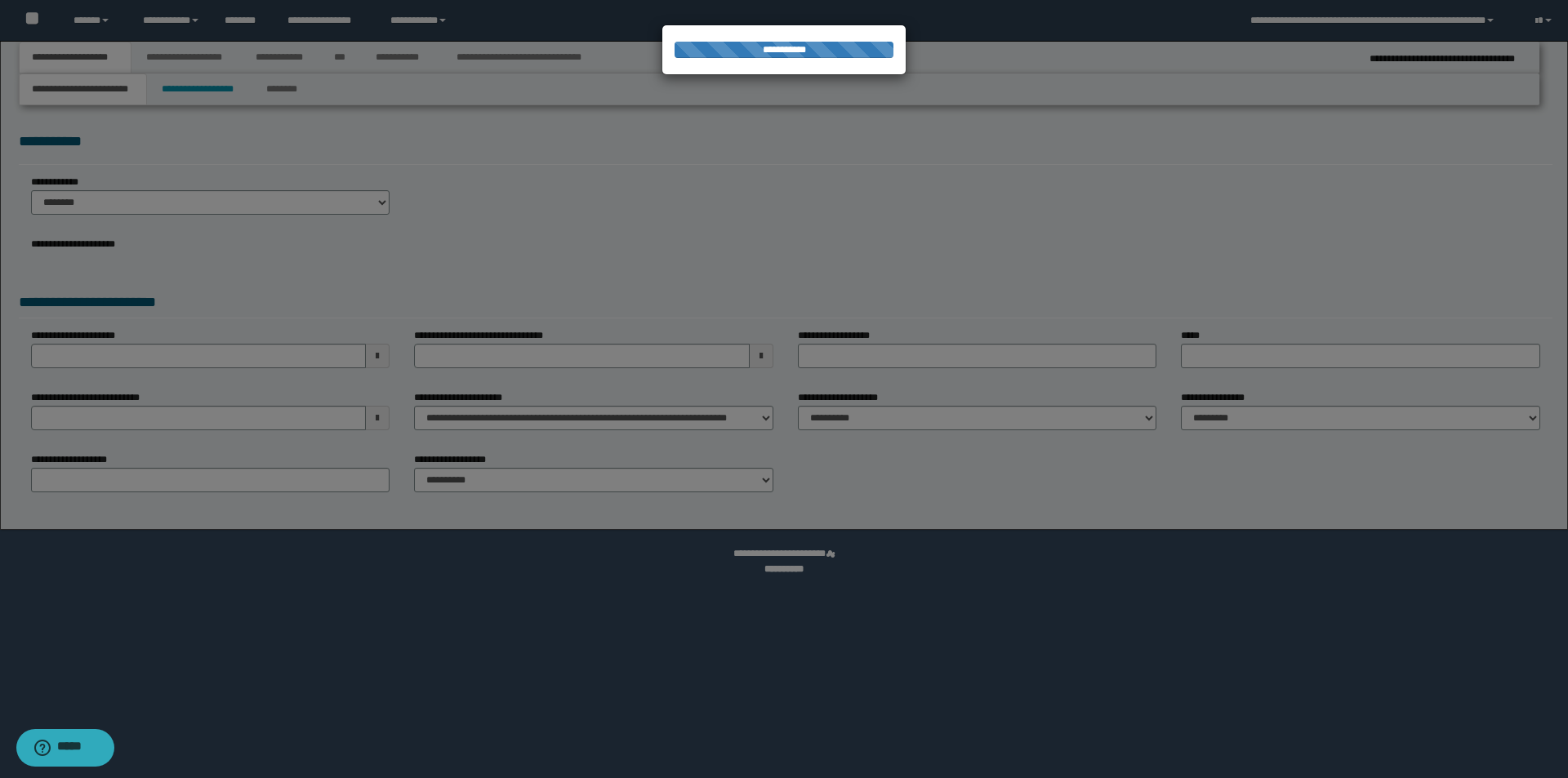 type on "**********" 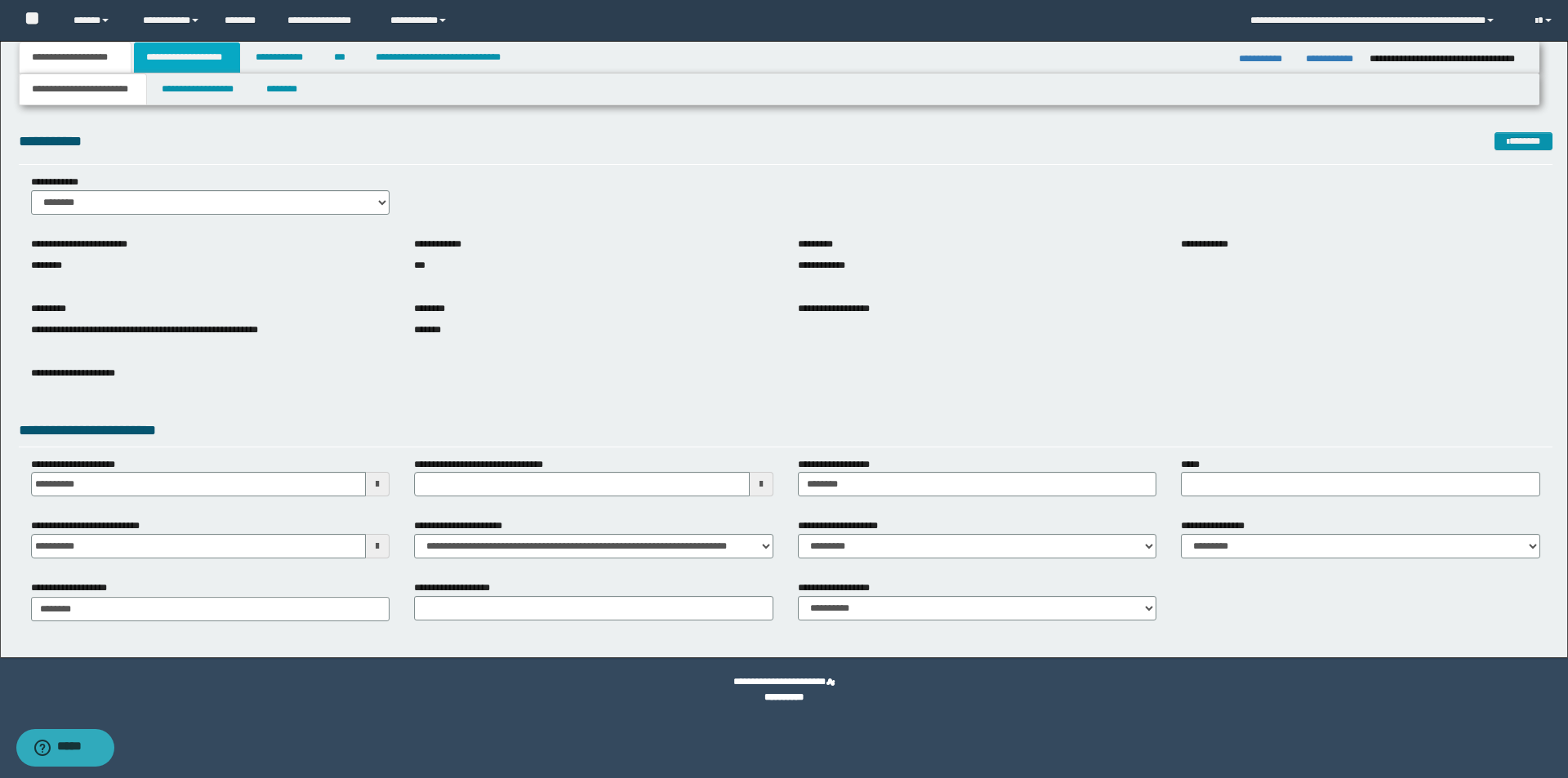 click on "**********" at bounding box center (187, 57) 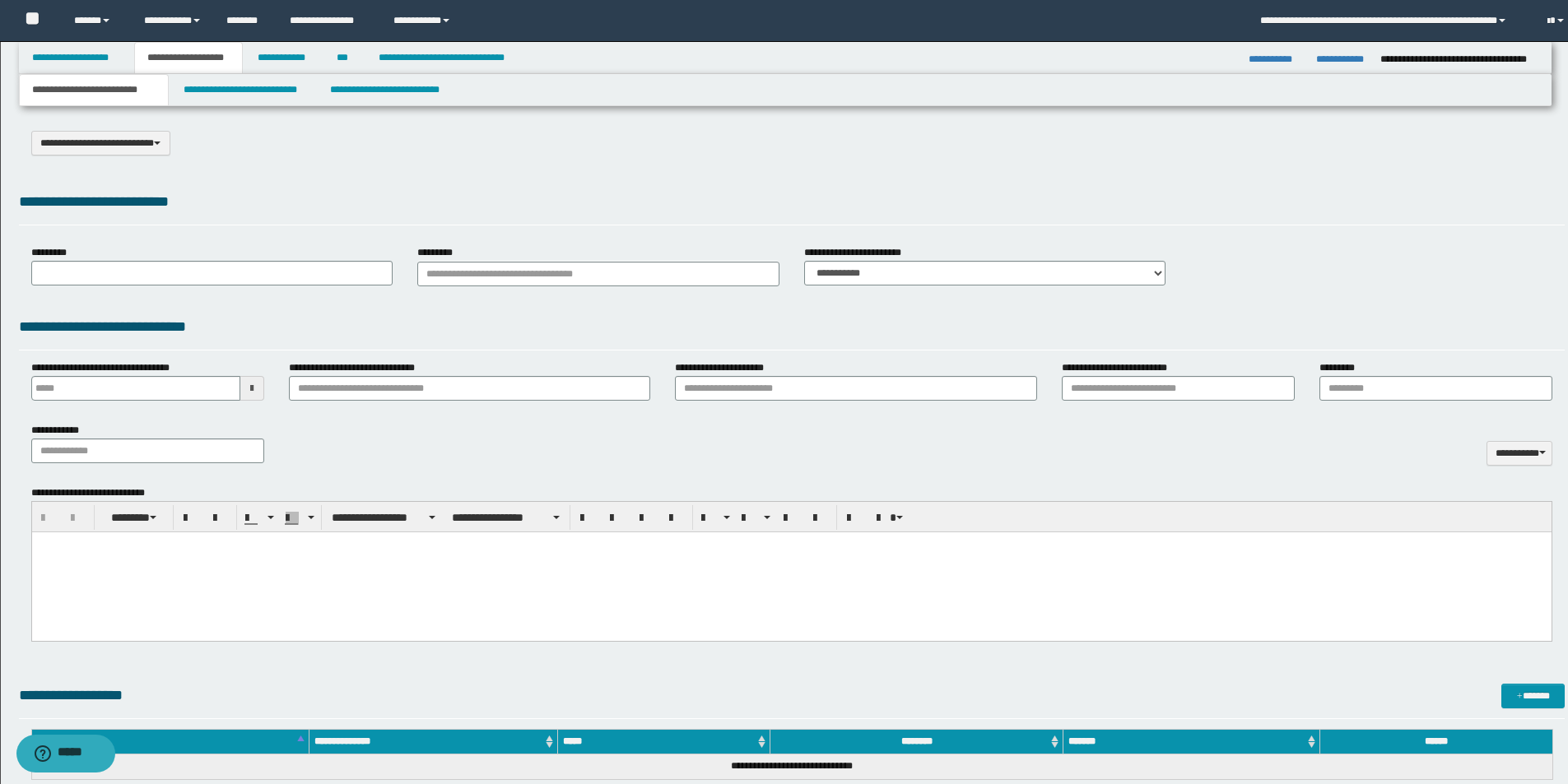 select on "*" 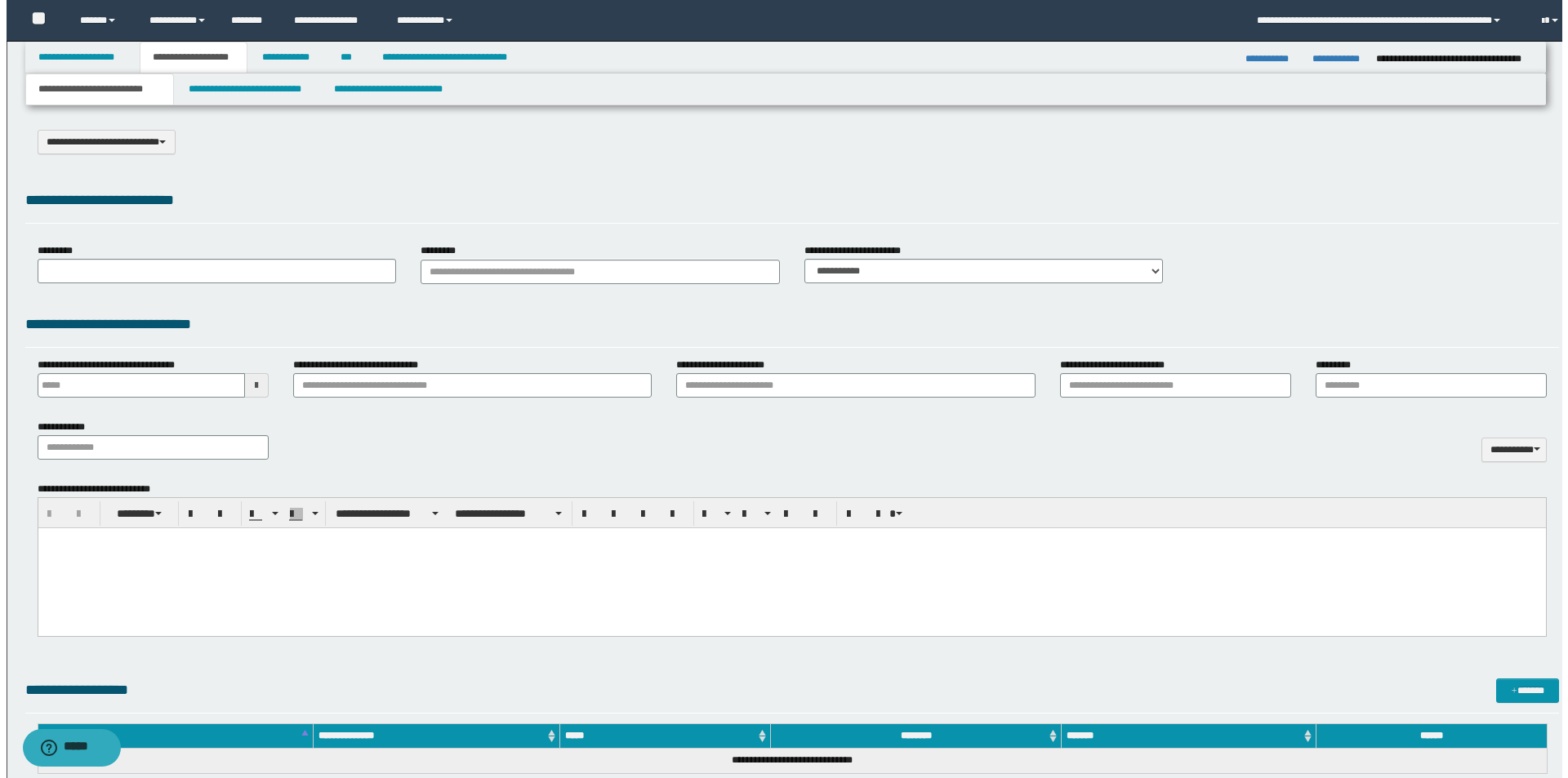 scroll, scrollTop: 0, scrollLeft: 0, axis: both 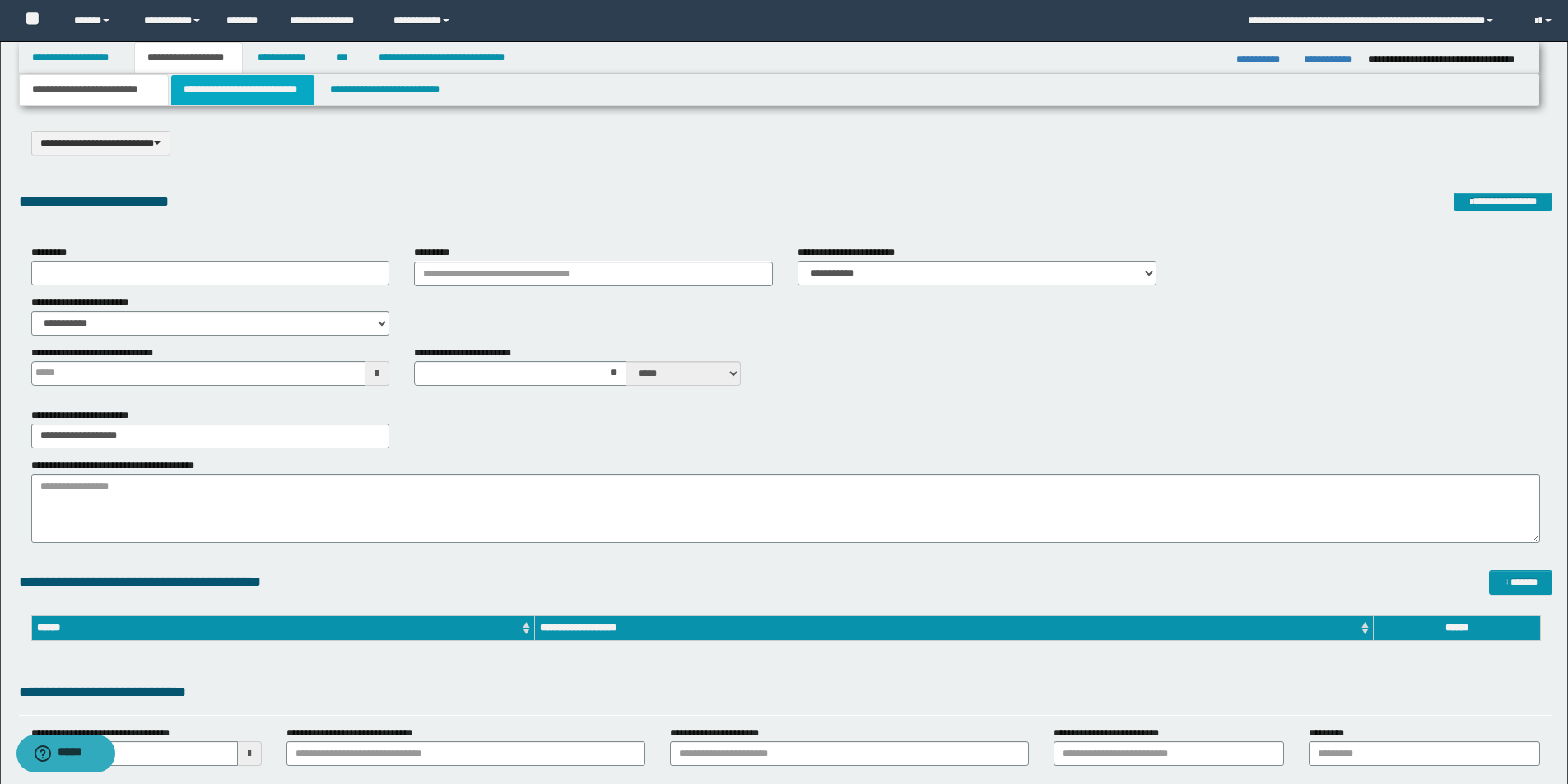 drag, startPoint x: 253, startPoint y: 90, endPoint x: 314, endPoint y: 100, distance: 61.81424 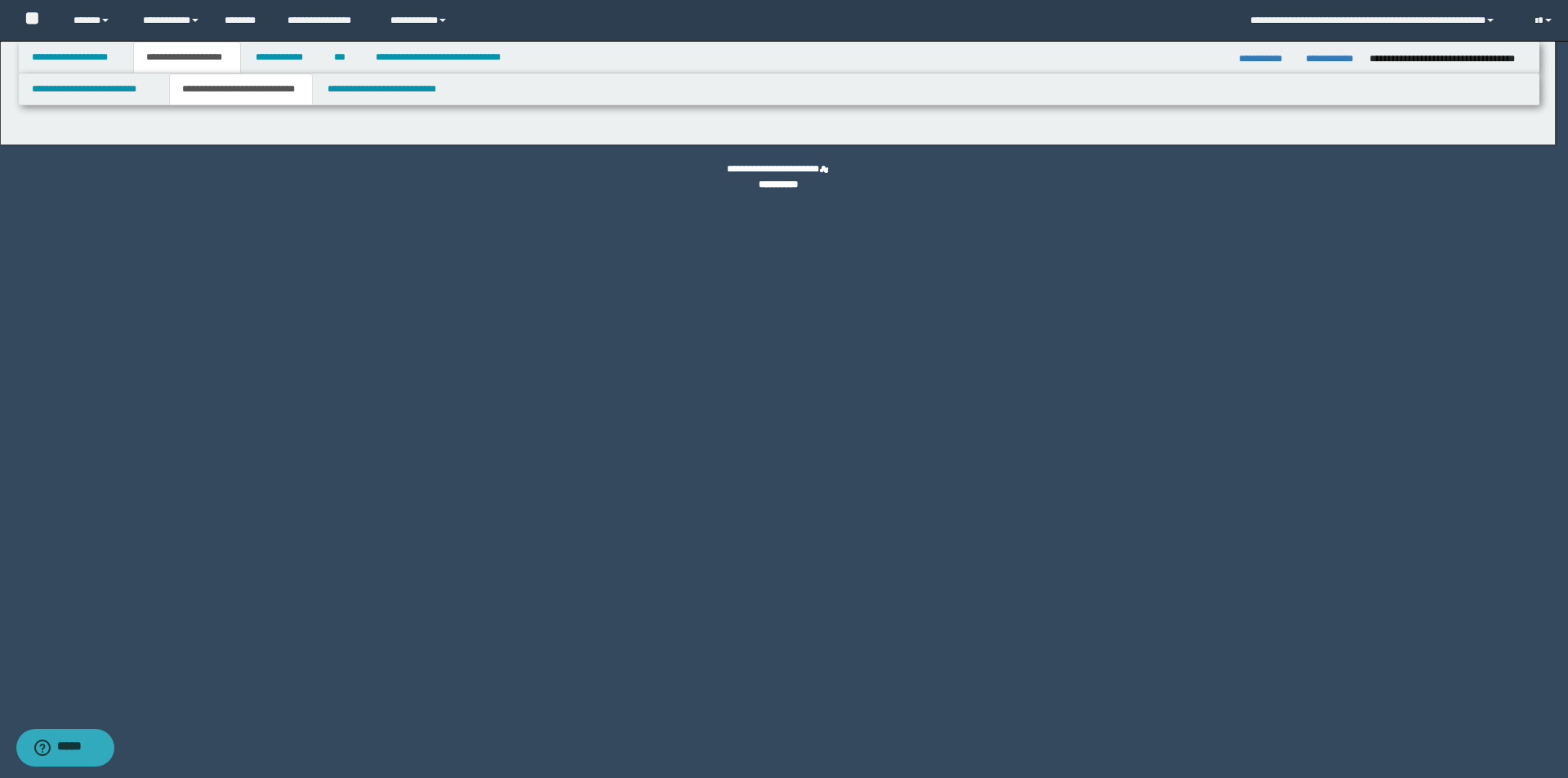 select on "*" 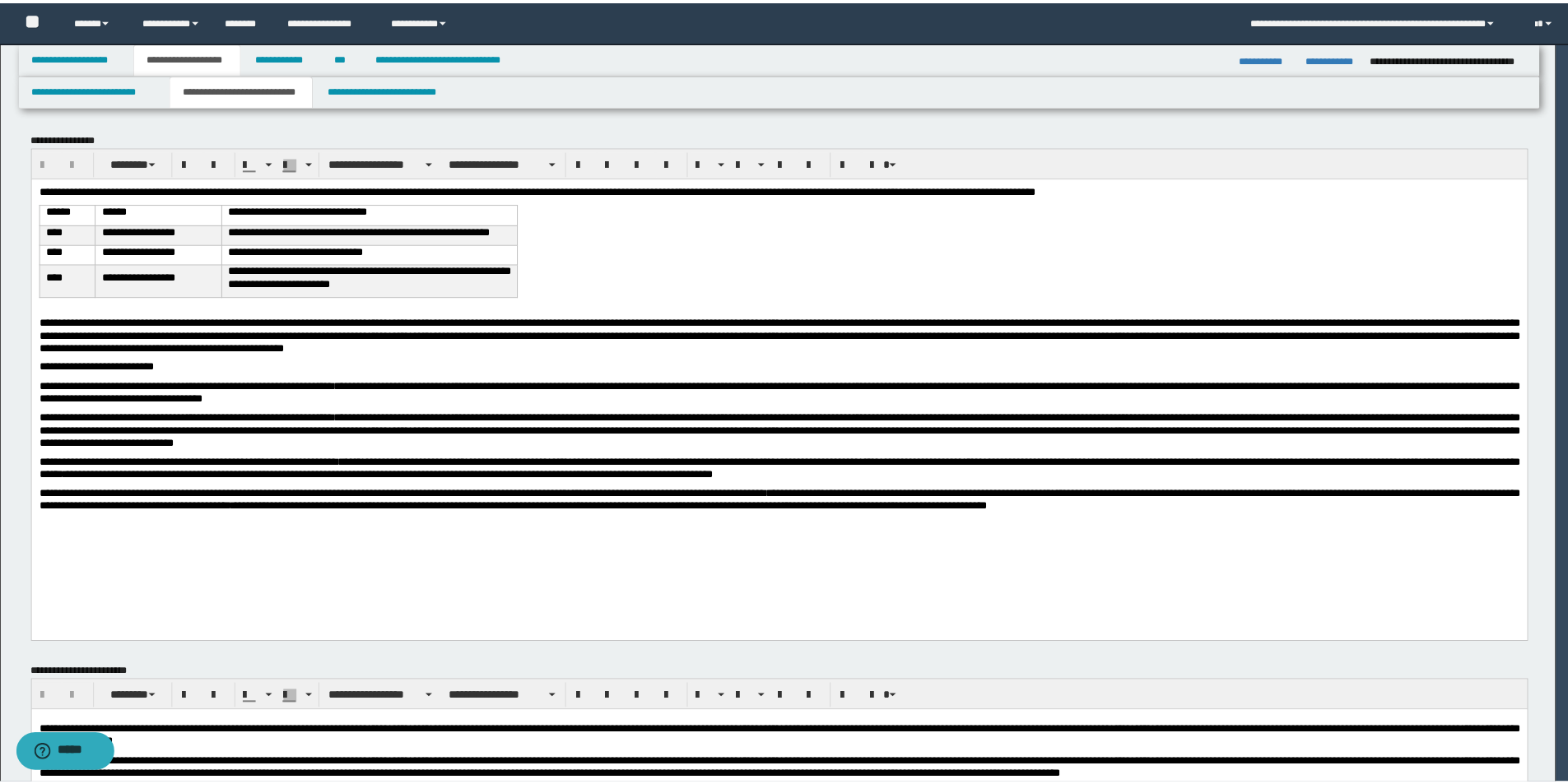scroll, scrollTop: 0, scrollLeft: 0, axis: both 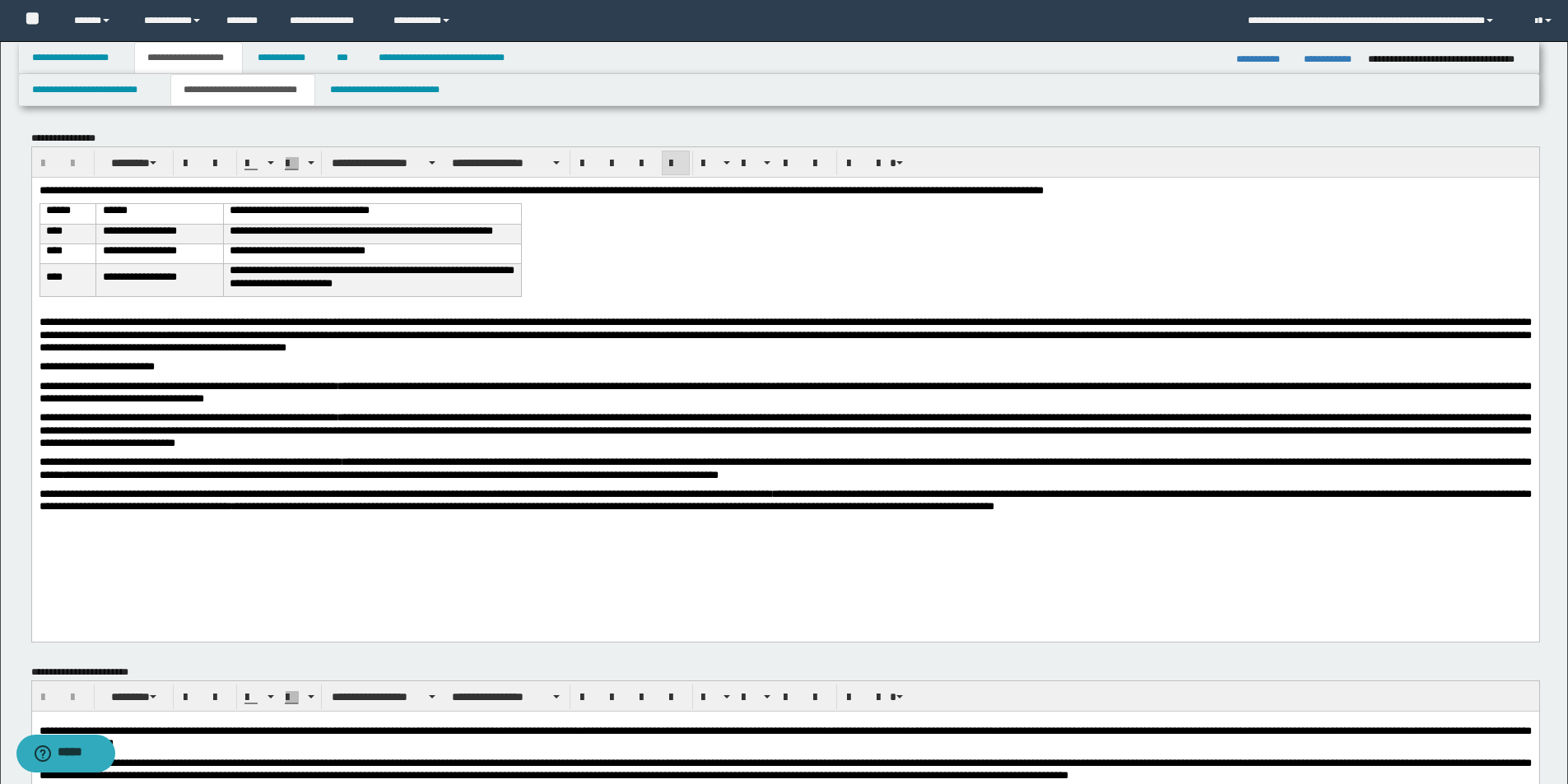 drag, startPoint x: 333, startPoint y: 539, endPoint x: 1054, endPoint y: 548, distance: 721.05617 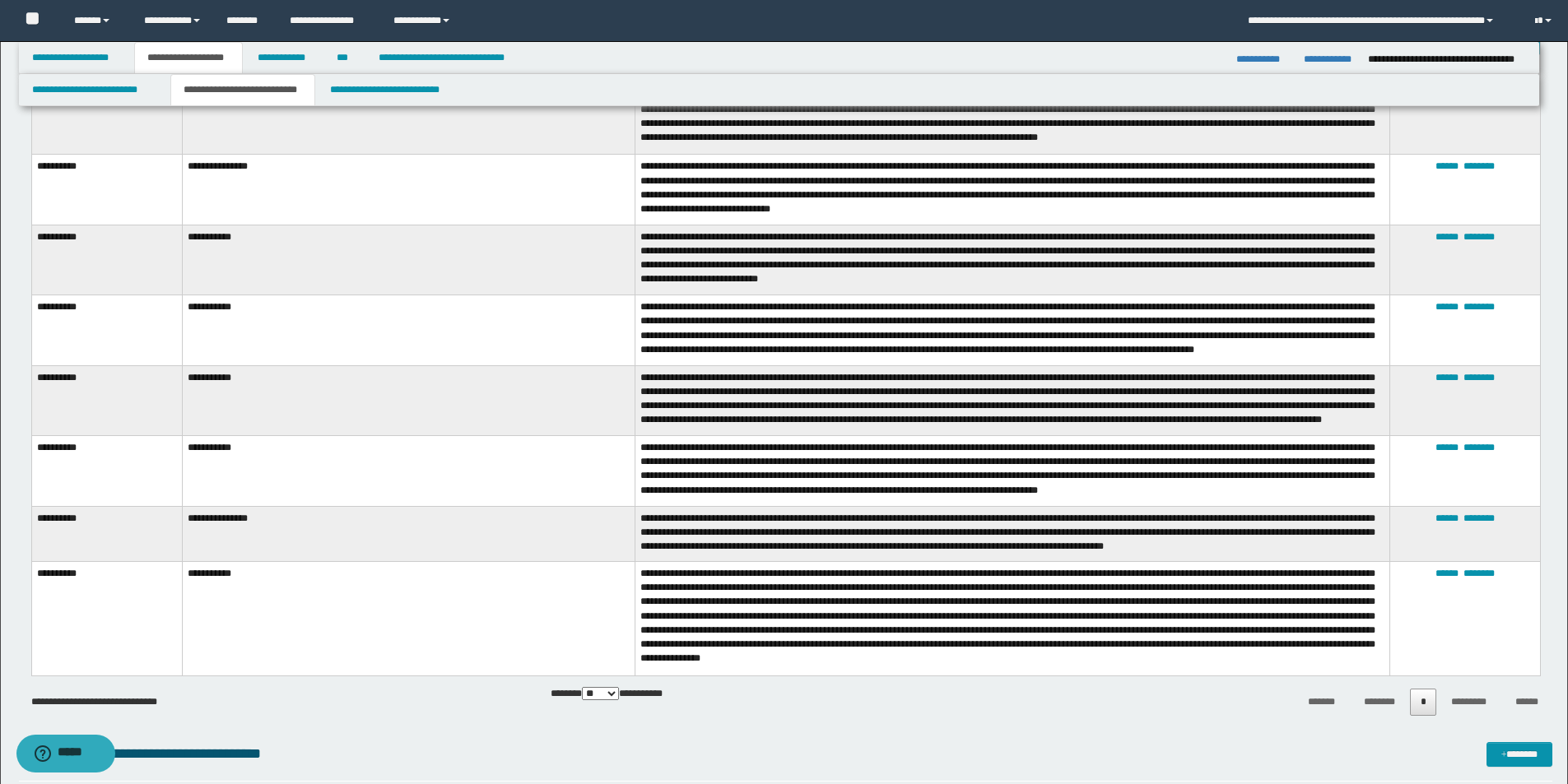 scroll, scrollTop: 1234, scrollLeft: 0, axis: vertical 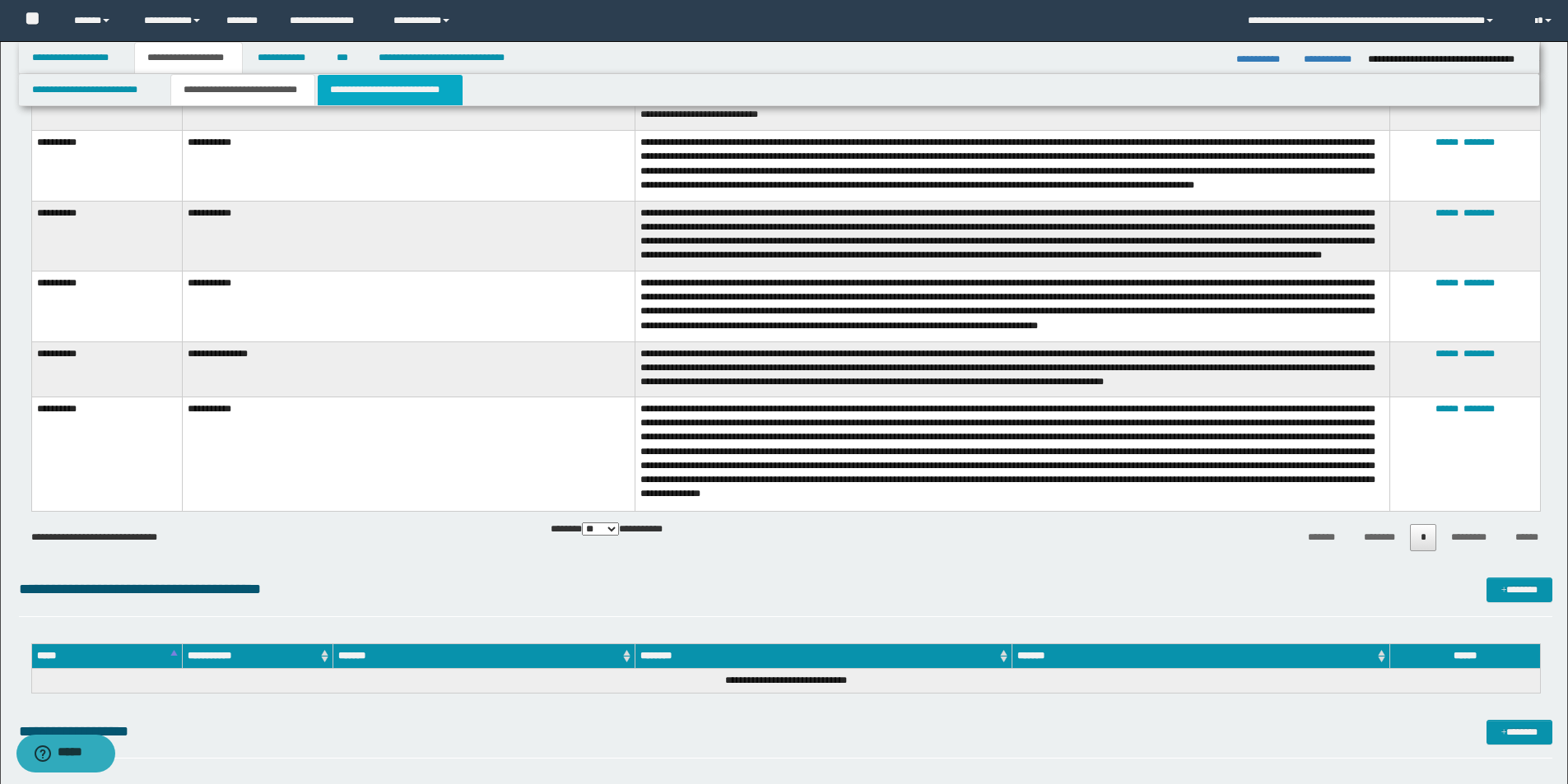 click on "**********" at bounding box center [390, 90] 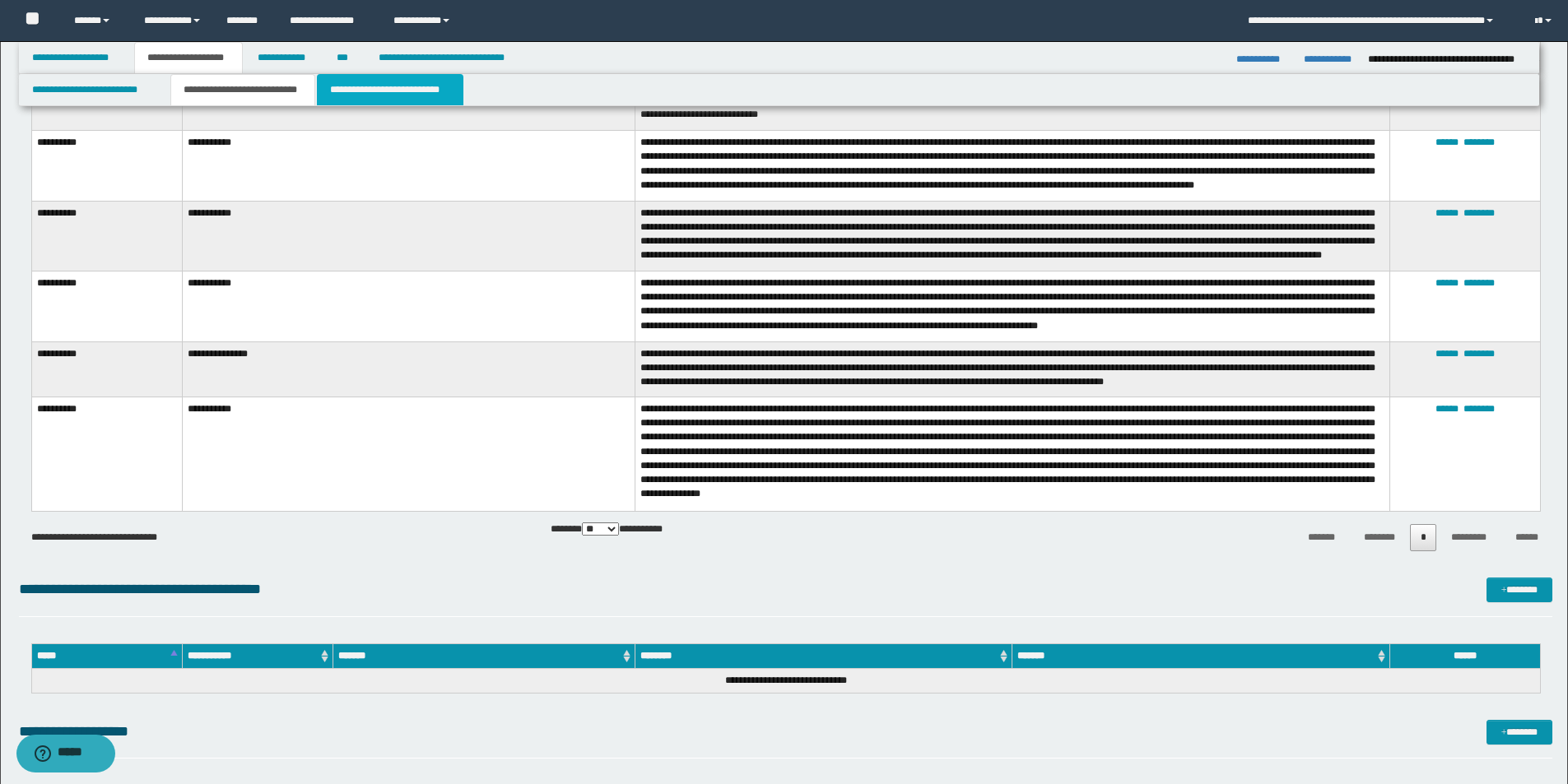 scroll, scrollTop: 0, scrollLeft: 0, axis: both 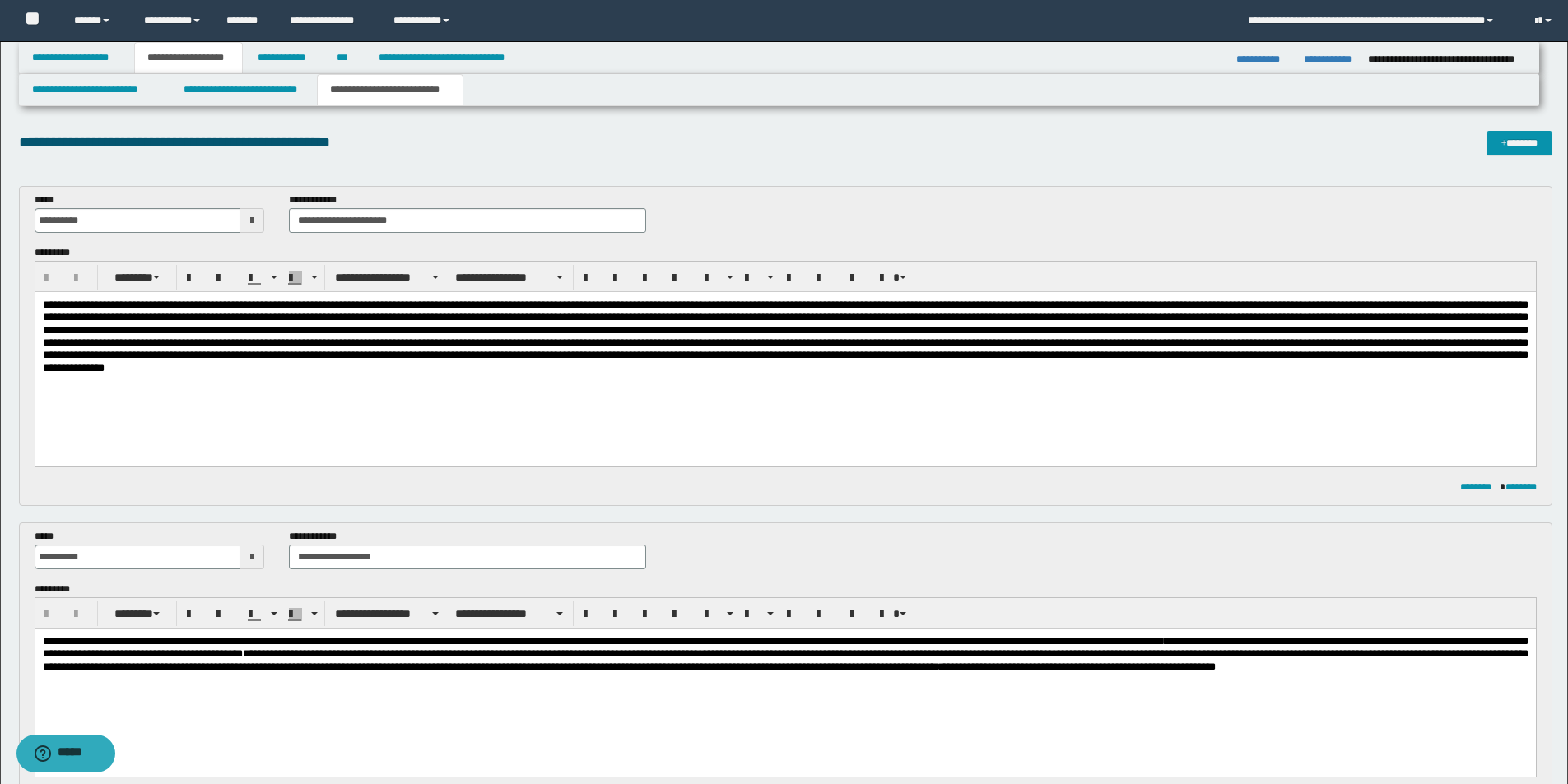 click at bounding box center (784, 357) 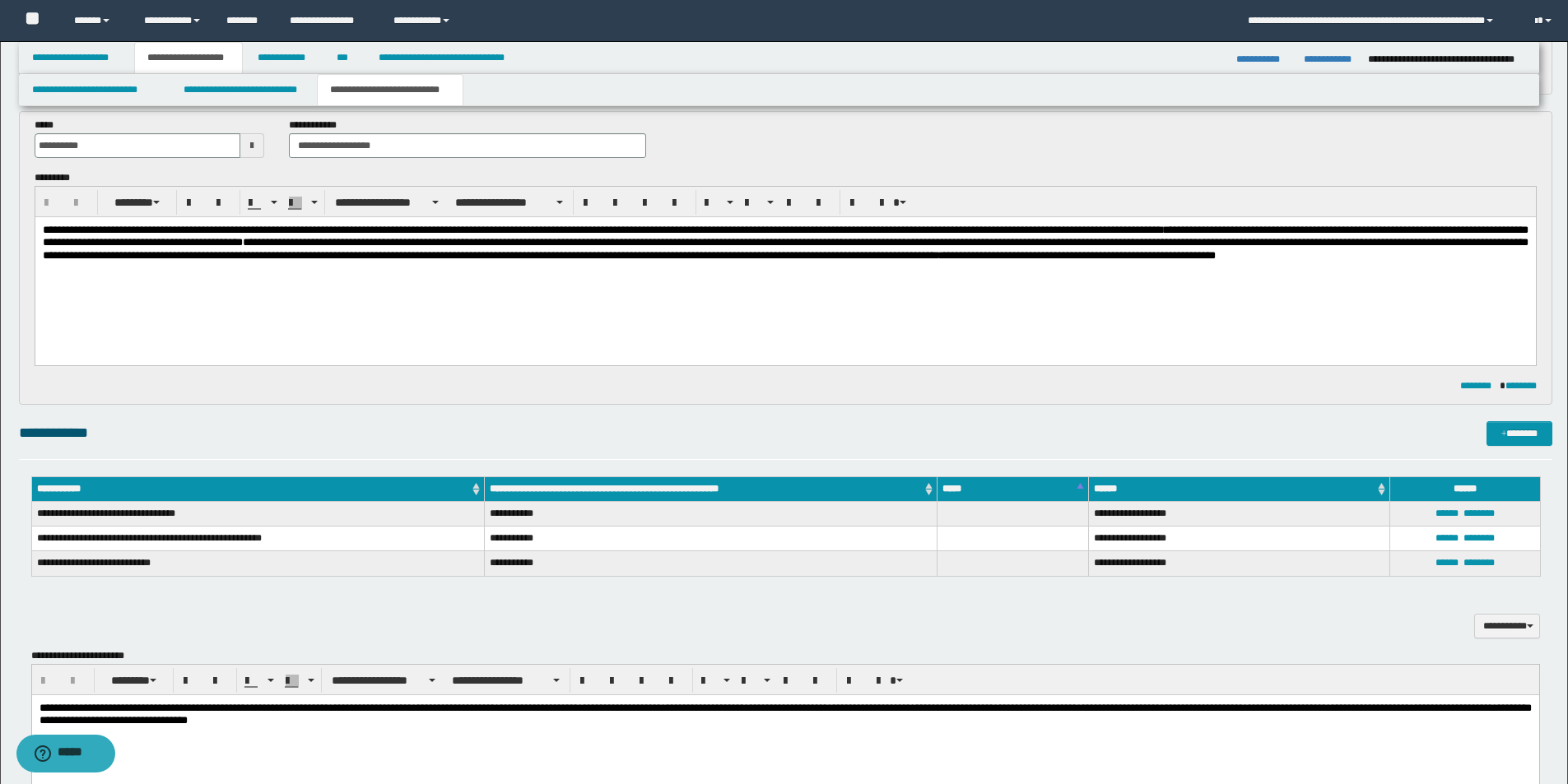 scroll, scrollTop: 658, scrollLeft: 0, axis: vertical 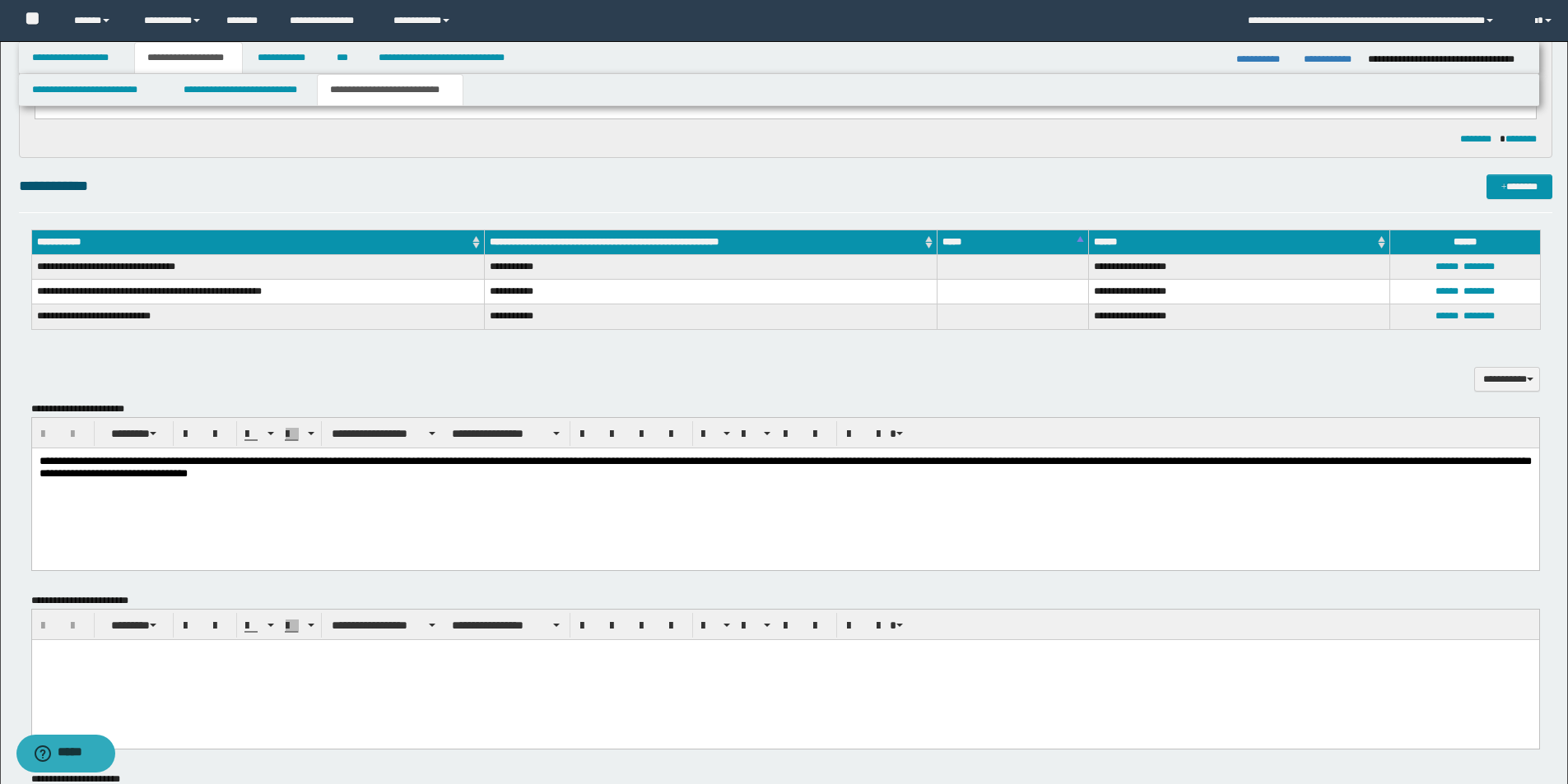 drag, startPoint x: 368, startPoint y: 503, endPoint x: 438, endPoint y: 499, distance: 70.114193 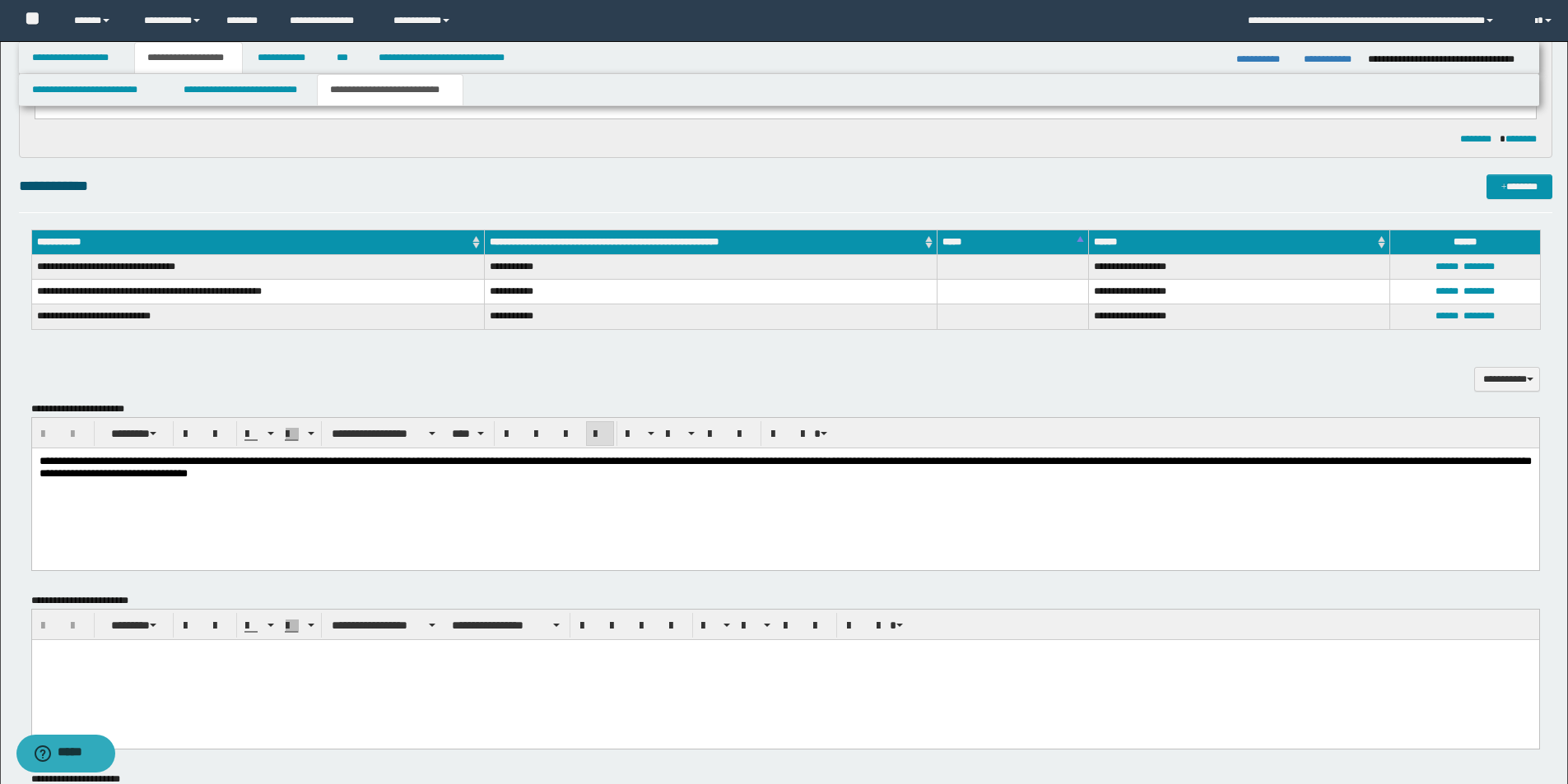 drag, startPoint x: 438, startPoint y: 499, endPoint x: 560, endPoint y: 497, distance: 122.0164 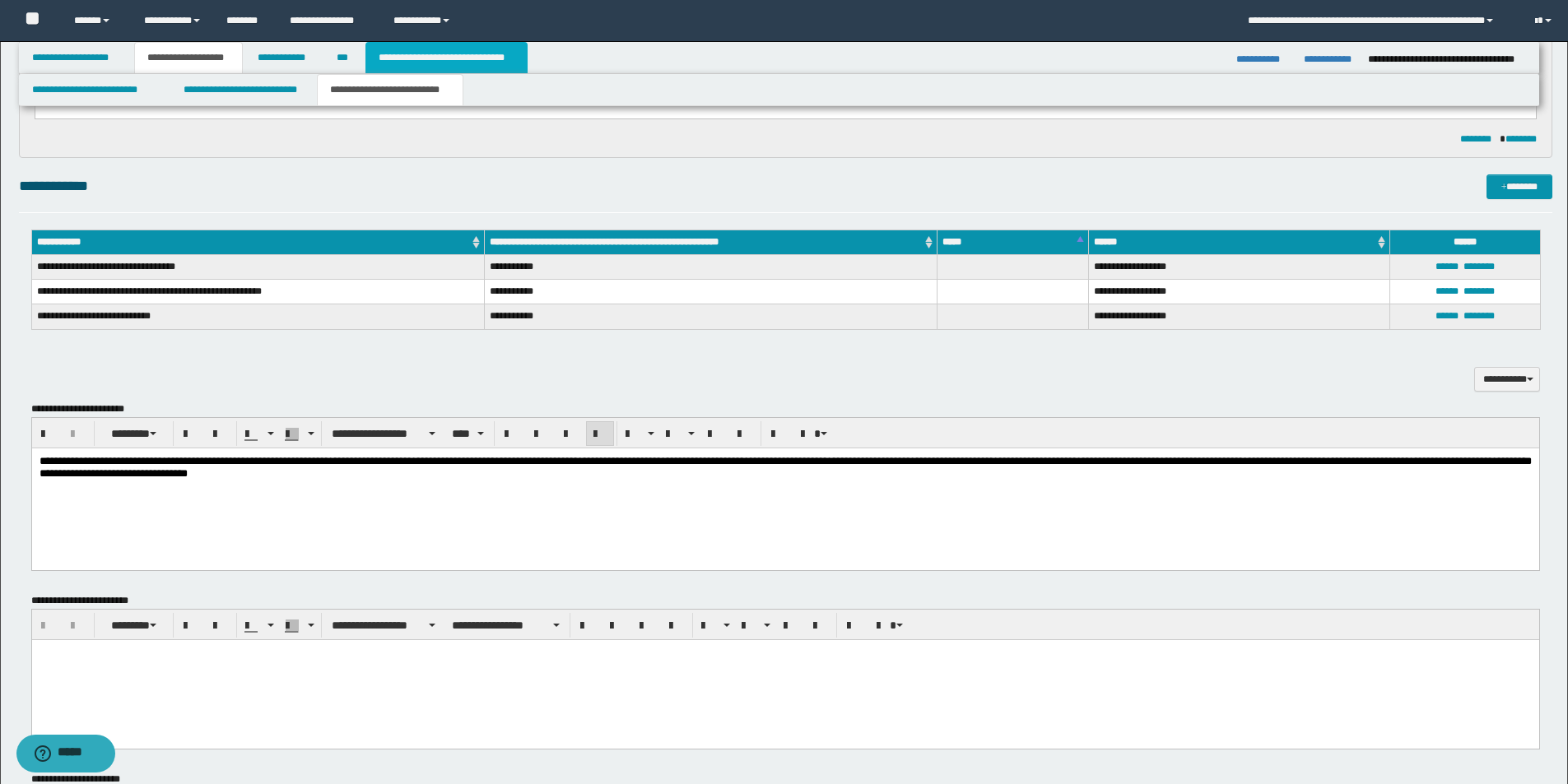 drag, startPoint x: 482, startPoint y: 64, endPoint x: 538, endPoint y: 78, distance: 57.723479 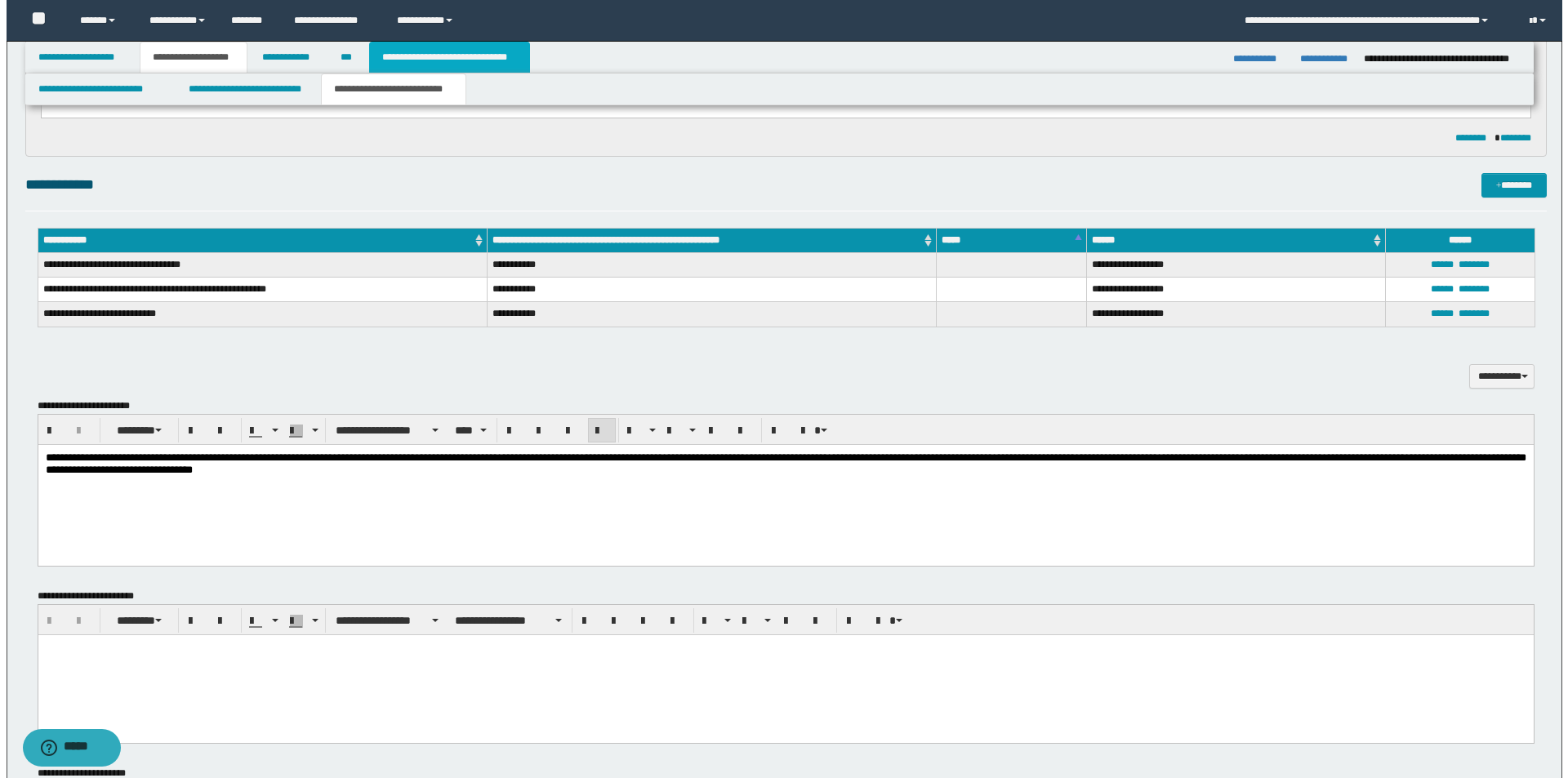 scroll, scrollTop: 0, scrollLeft: 0, axis: both 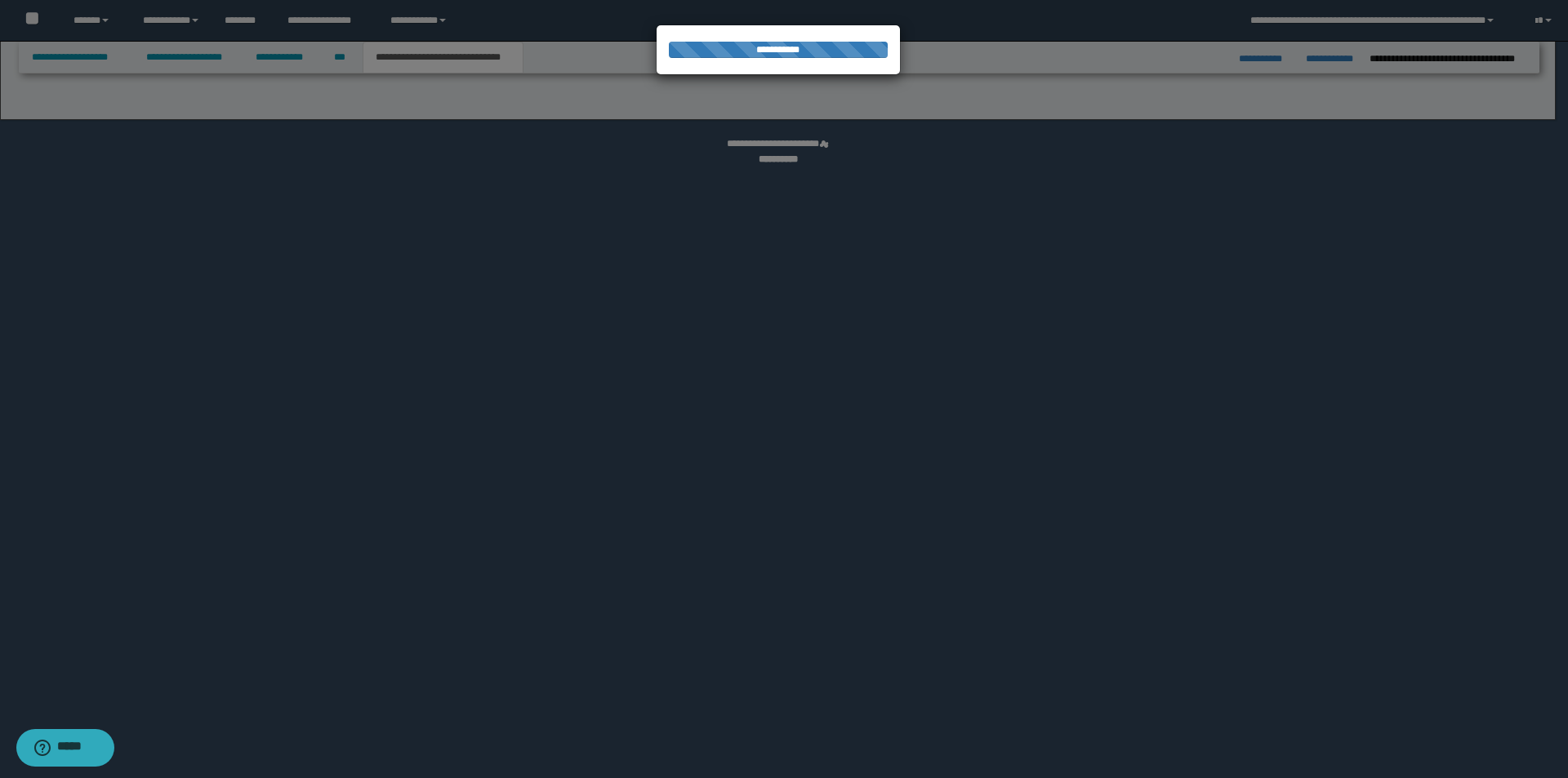 select on "*" 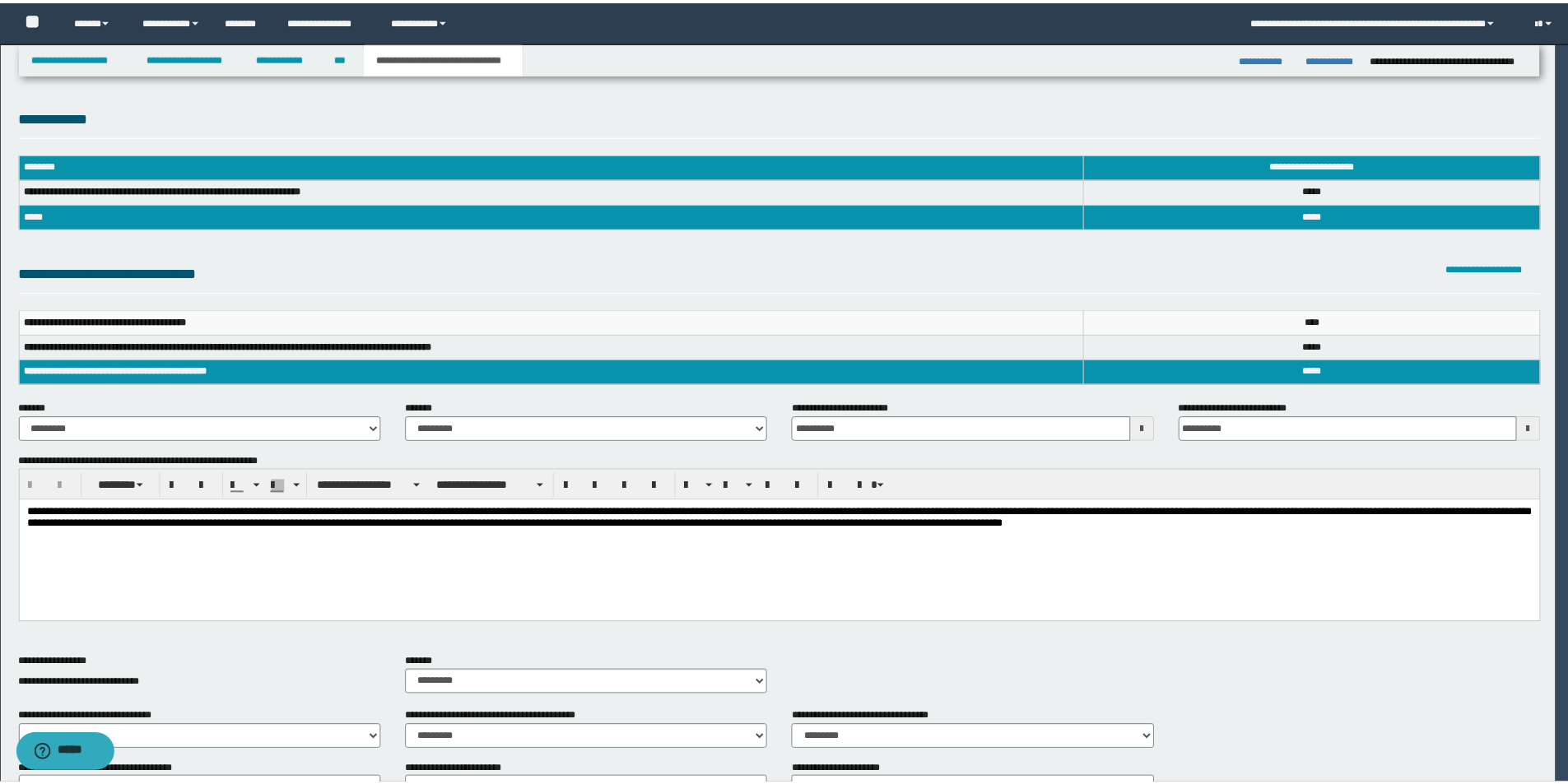 scroll, scrollTop: 0, scrollLeft: 0, axis: both 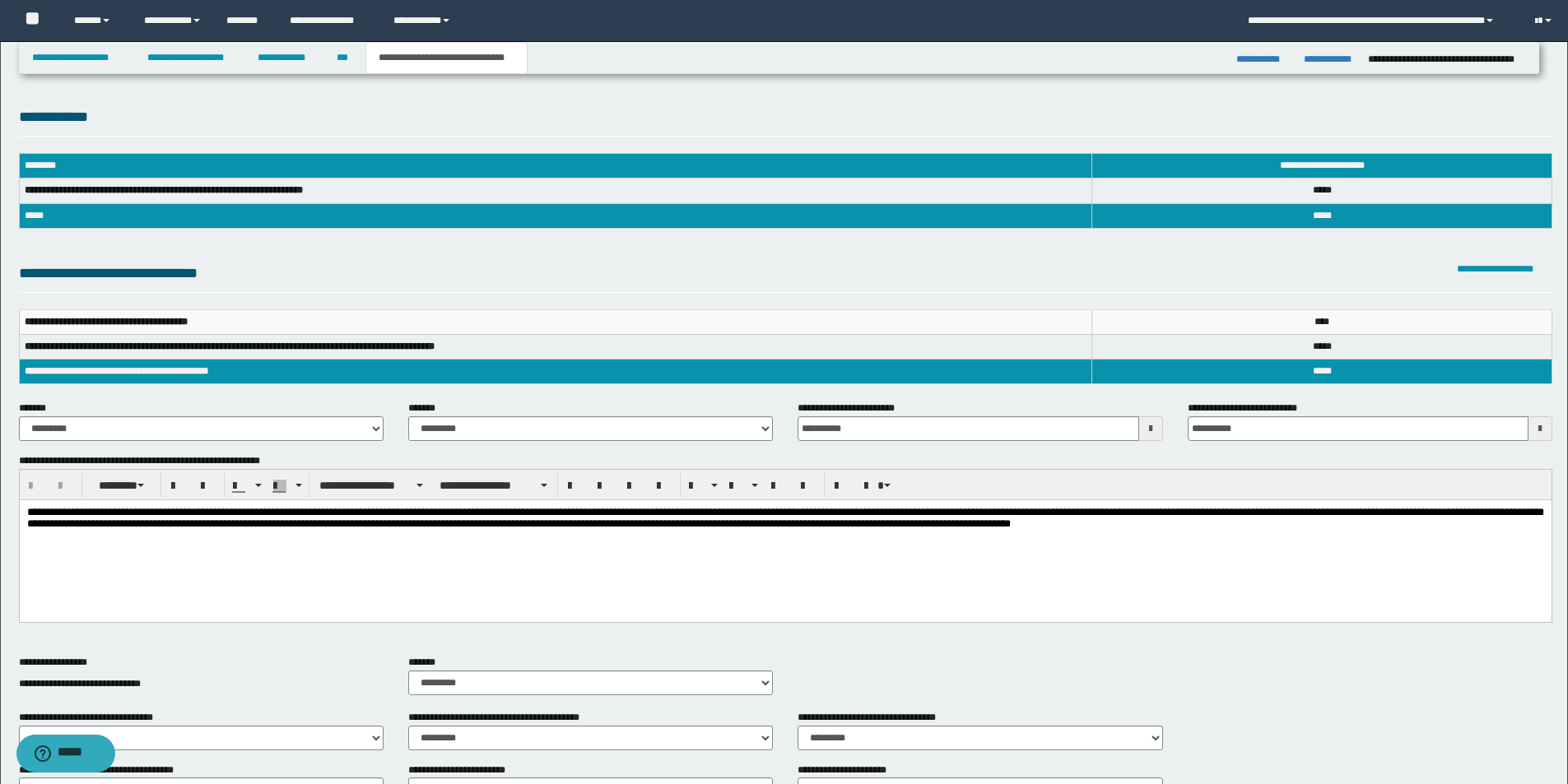 click on "**********" at bounding box center [784, 539] 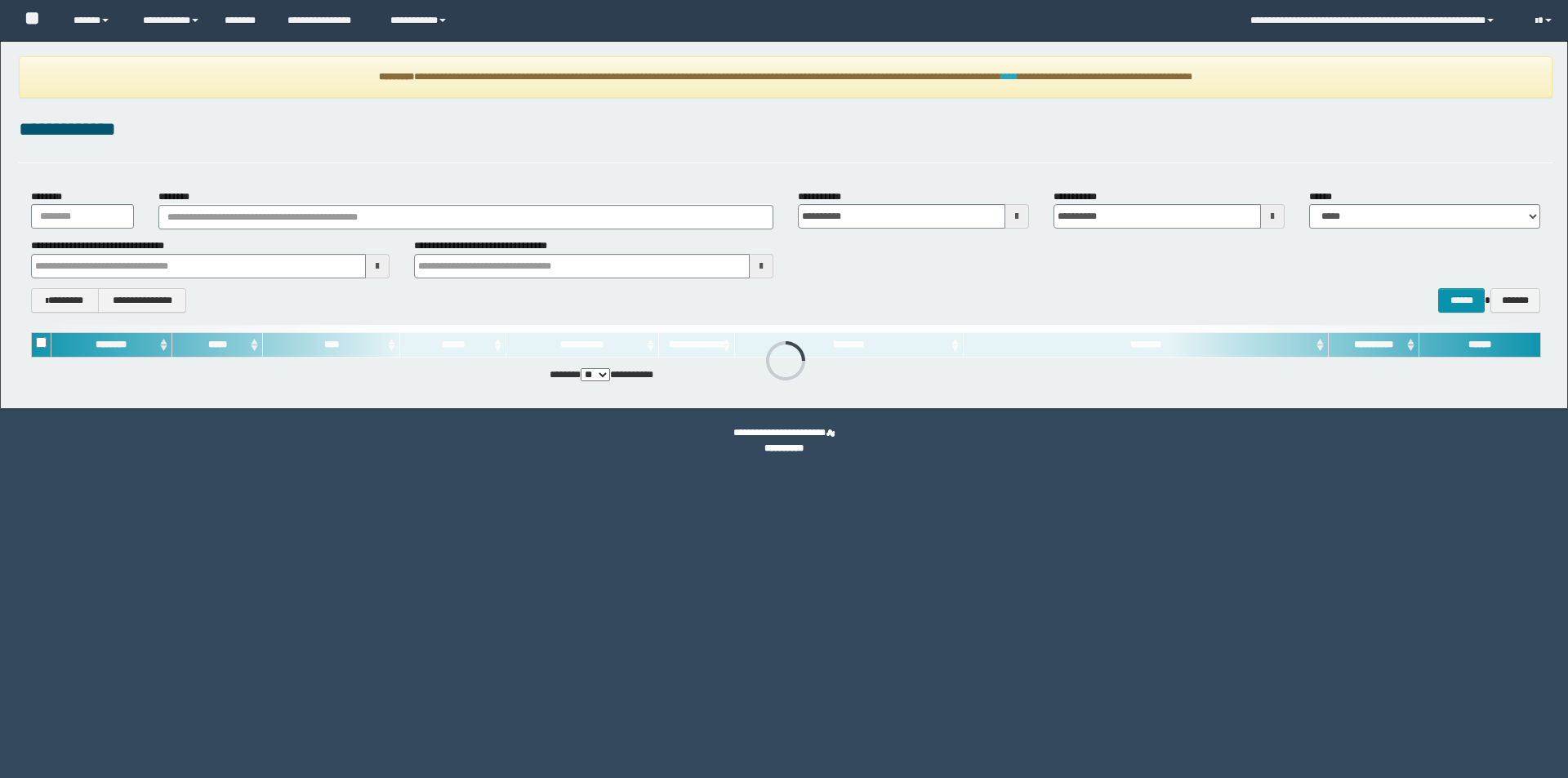 scroll, scrollTop: 0, scrollLeft: 0, axis: both 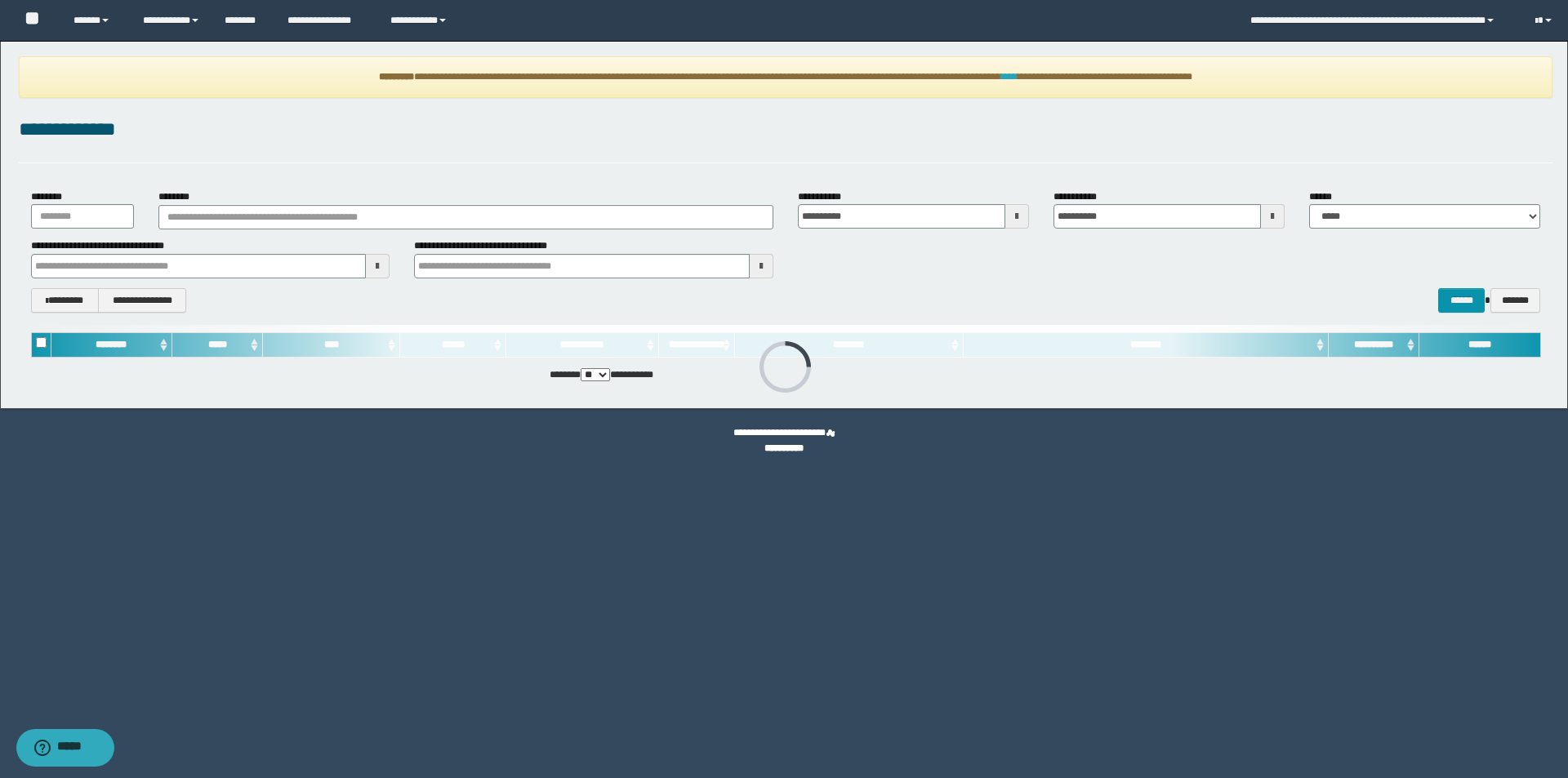 click on "****" at bounding box center [1009, 77] 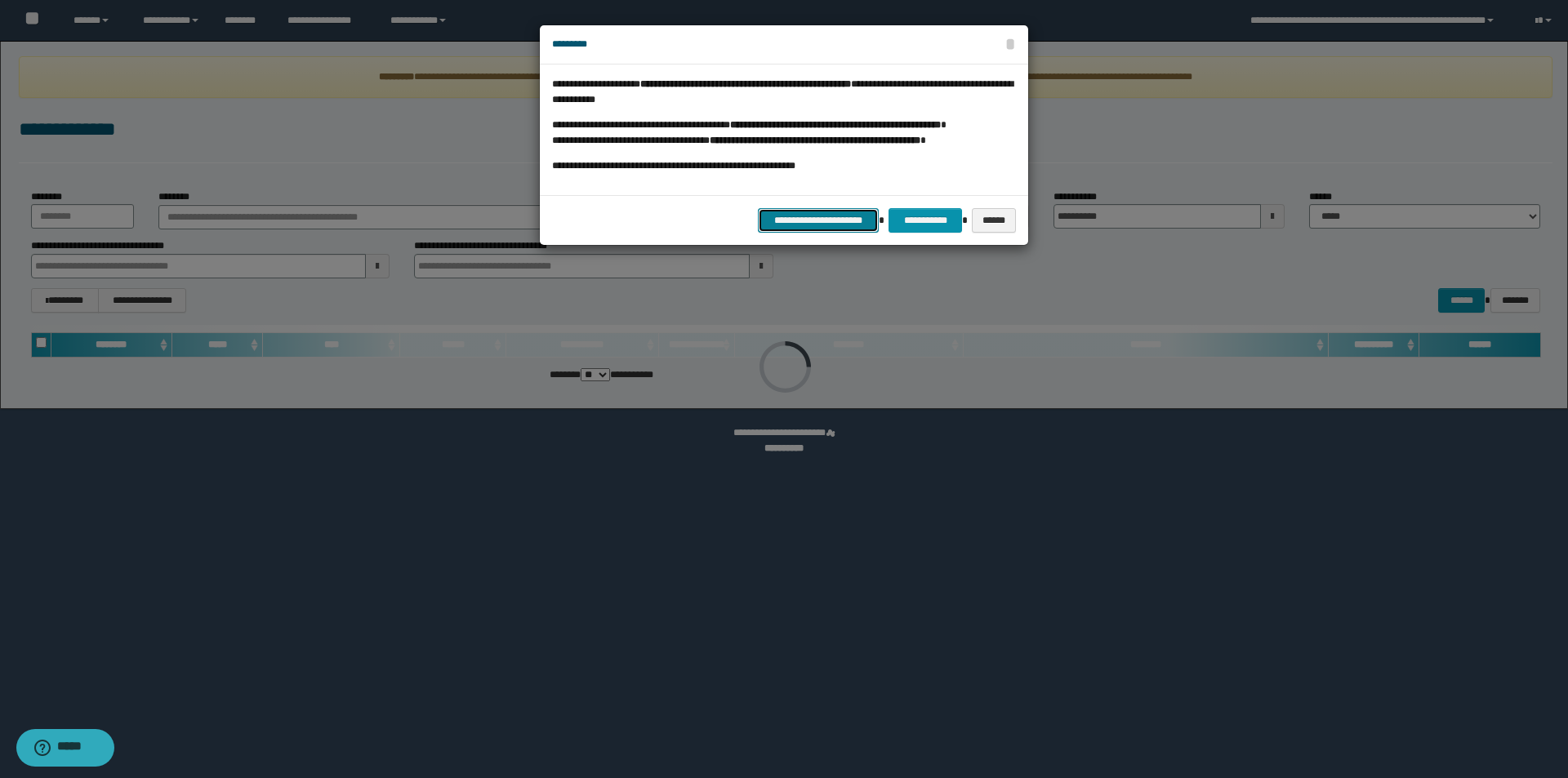 click on "**********" at bounding box center (818, 220) 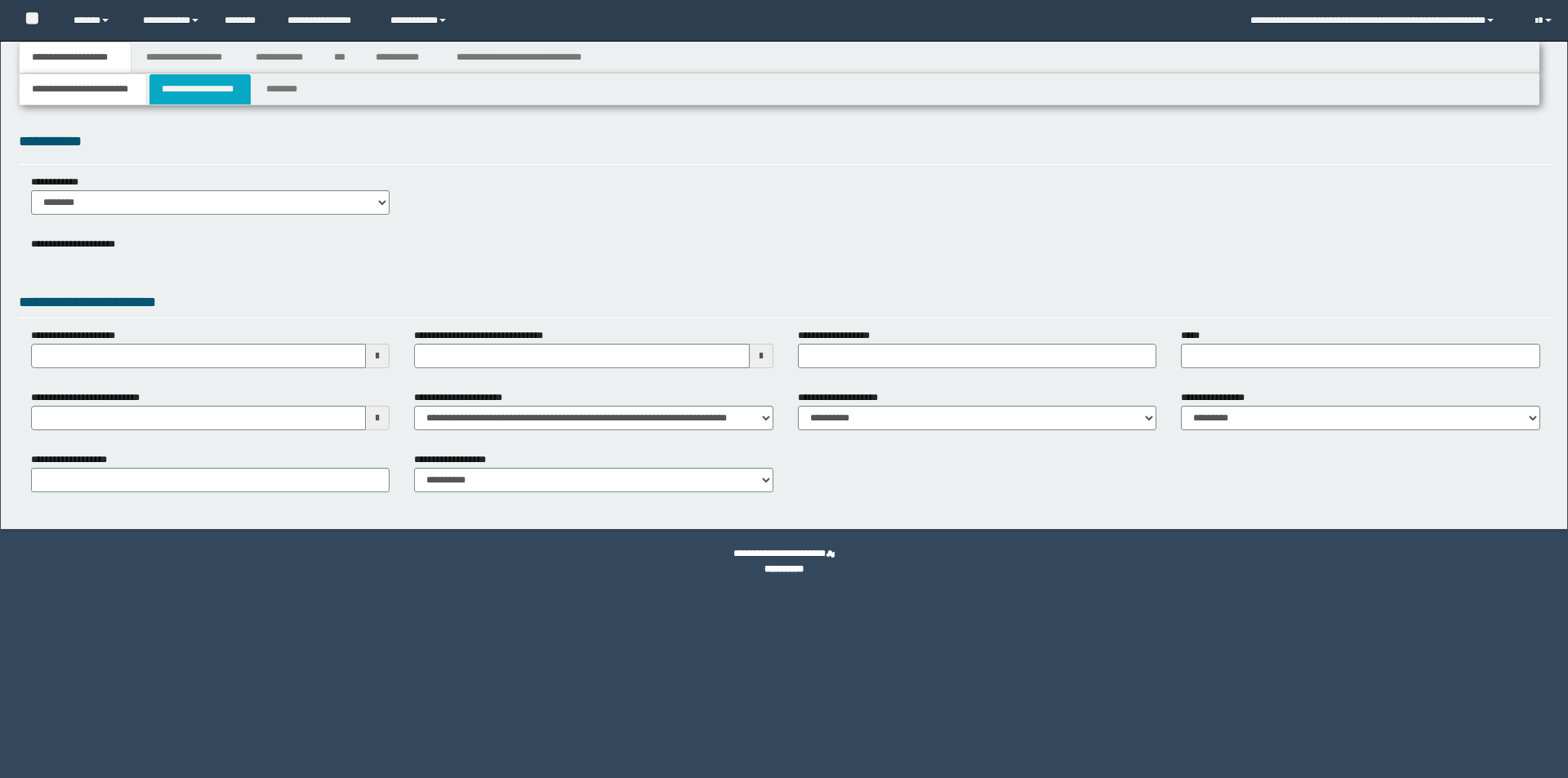 type 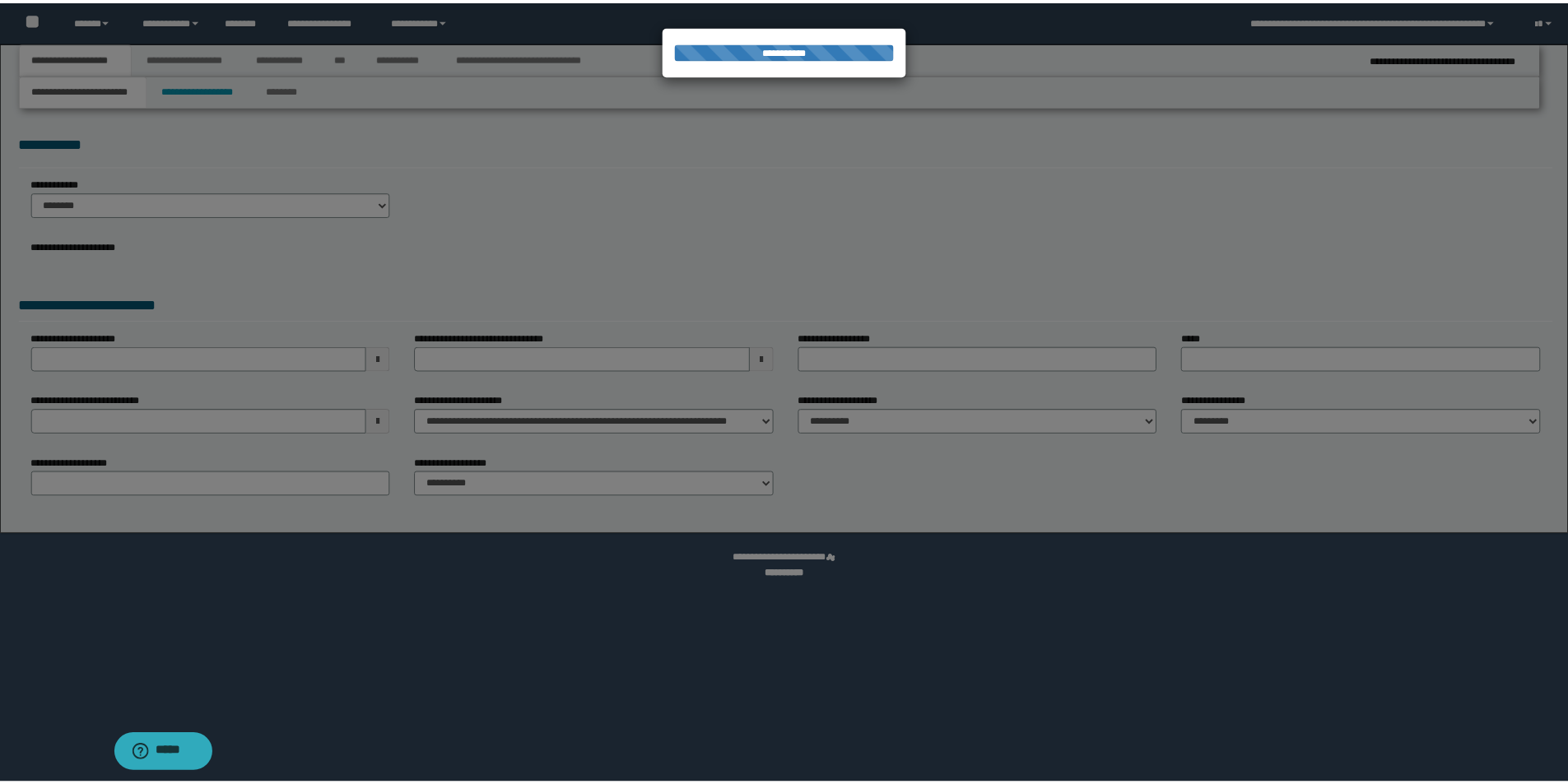 scroll, scrollTop: 0, scrollLeft: 0, axis: both 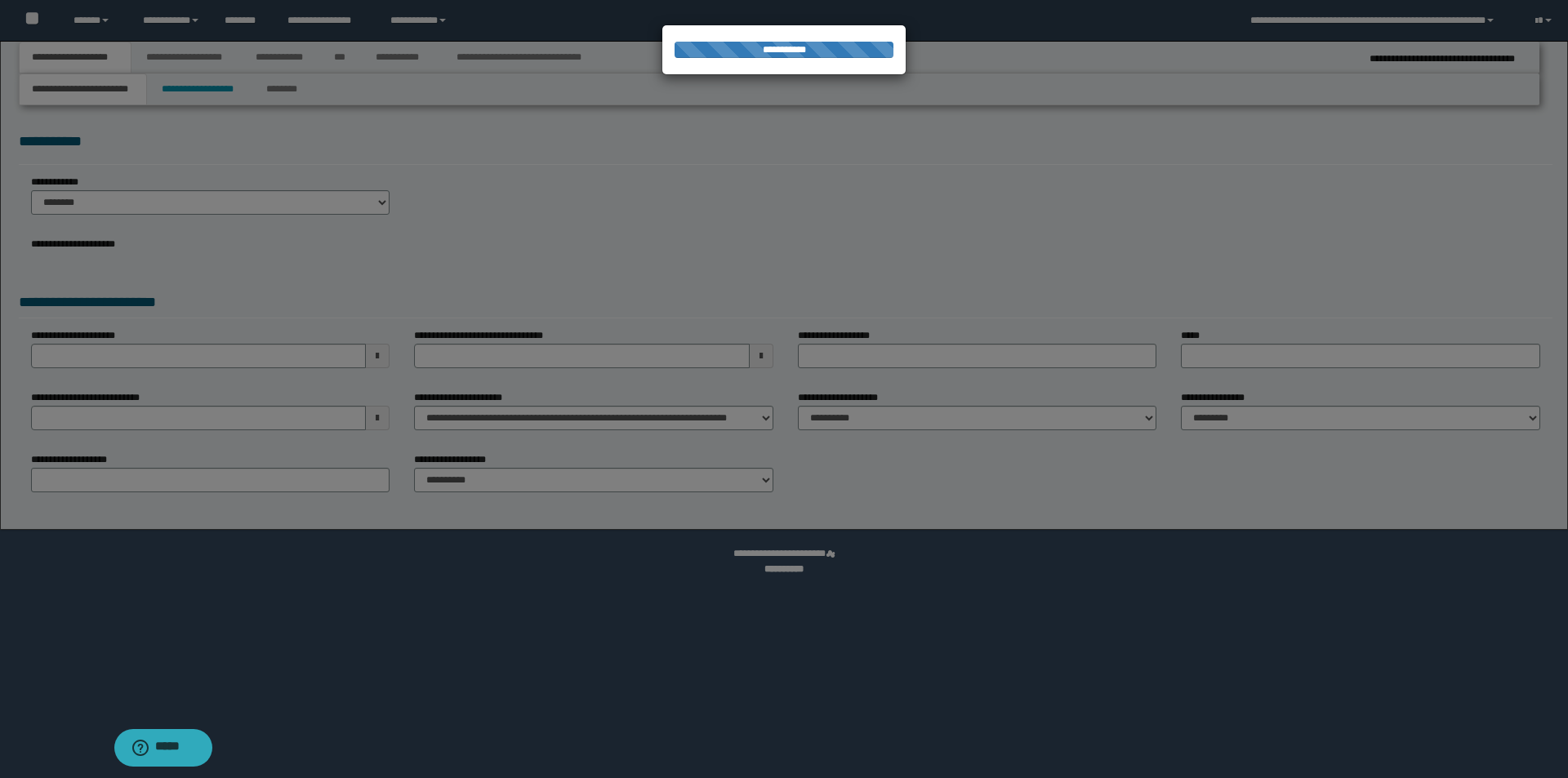 type on "**********" 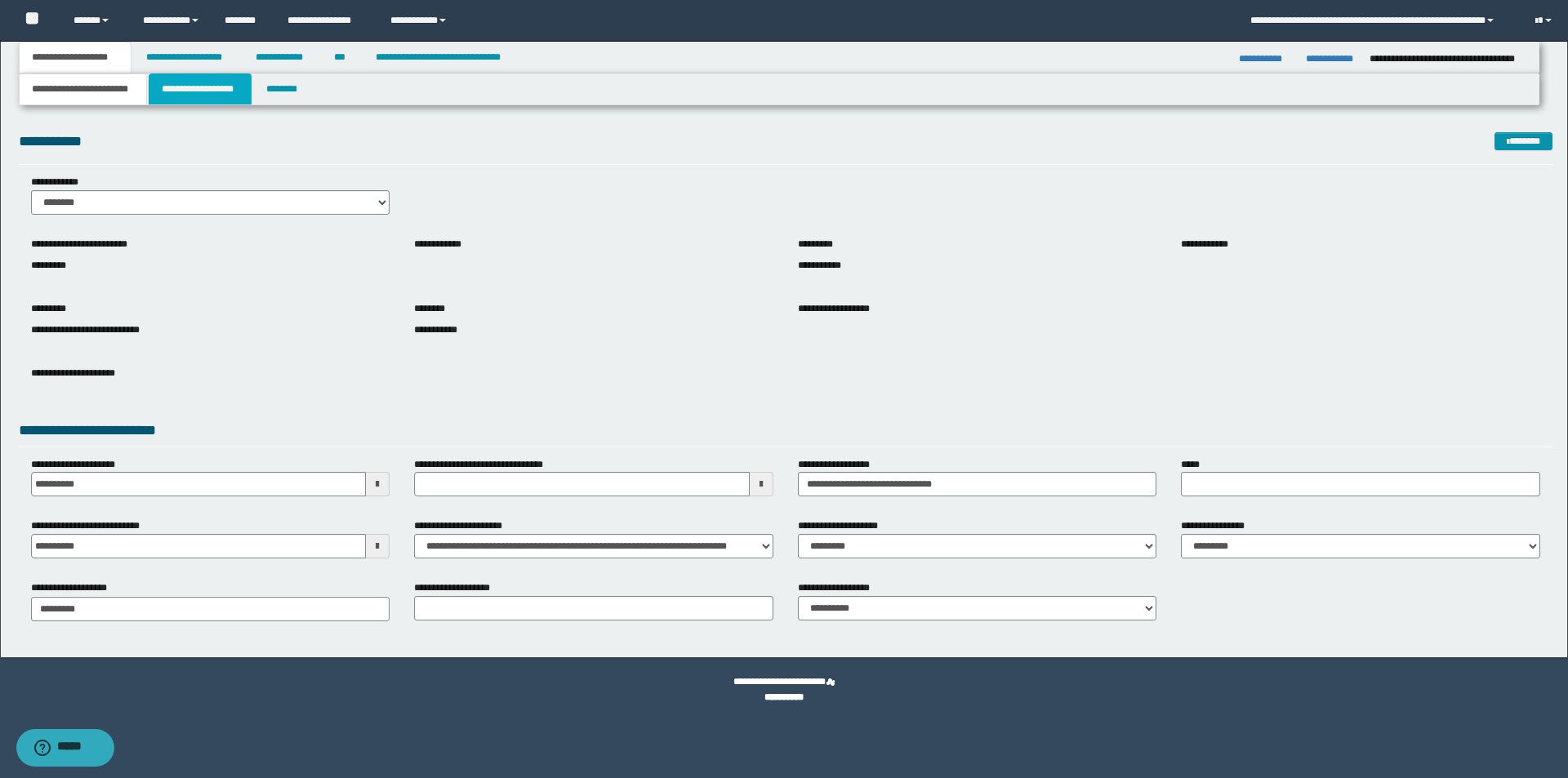 click on "**********" at bounding box center (200, 89) 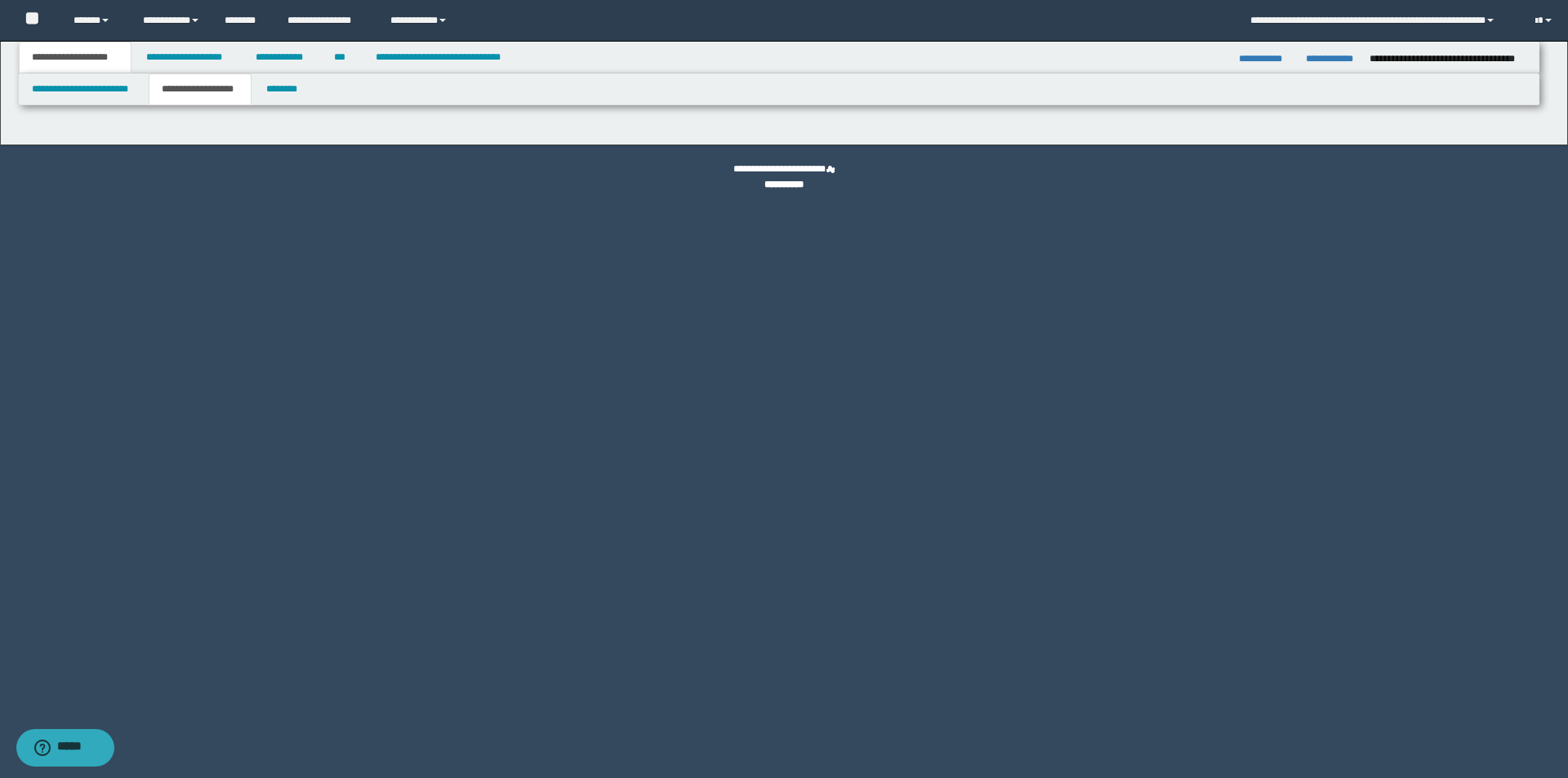type on "********" 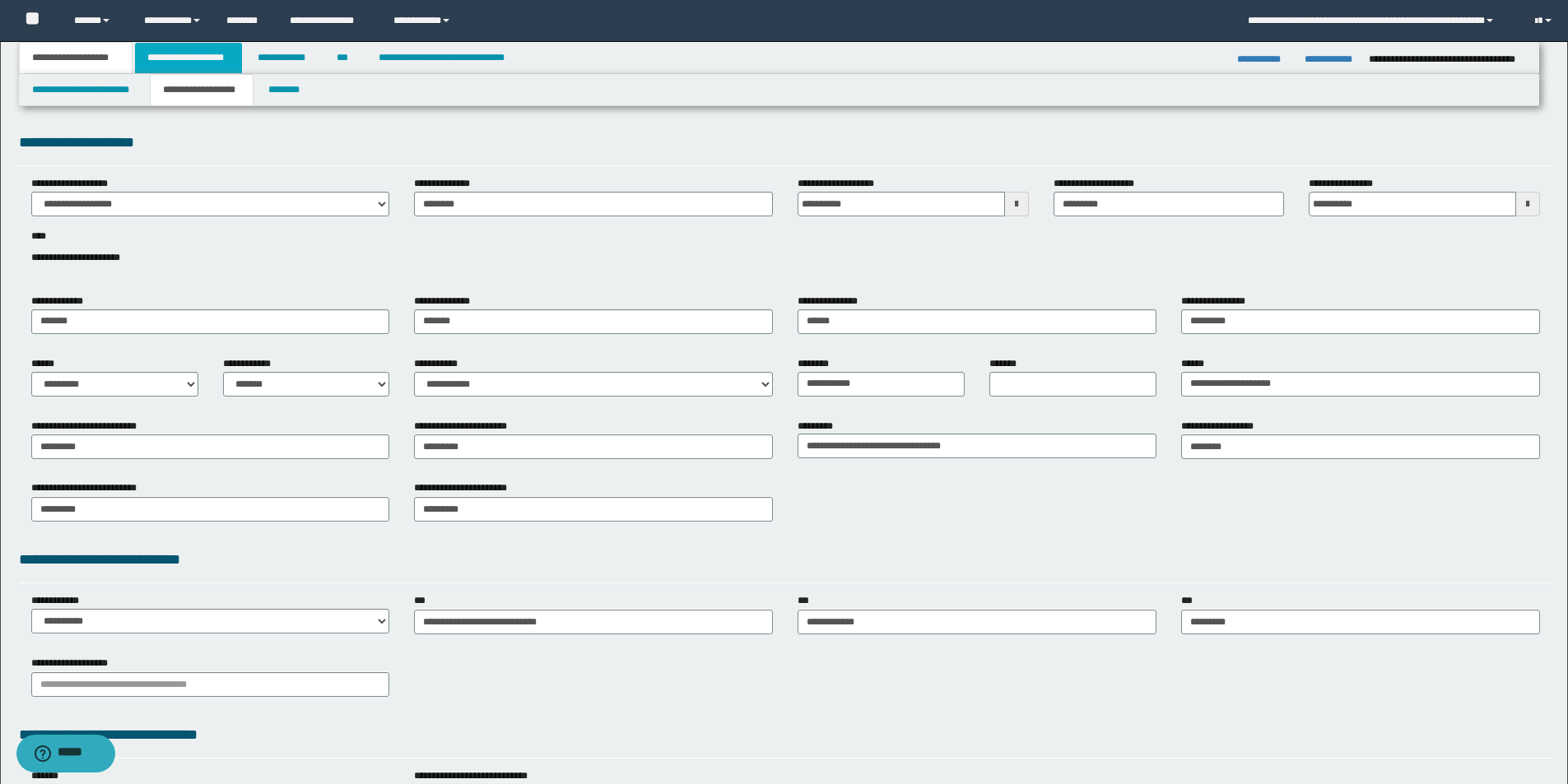 click on "**********" at bounding box center [188, 58] 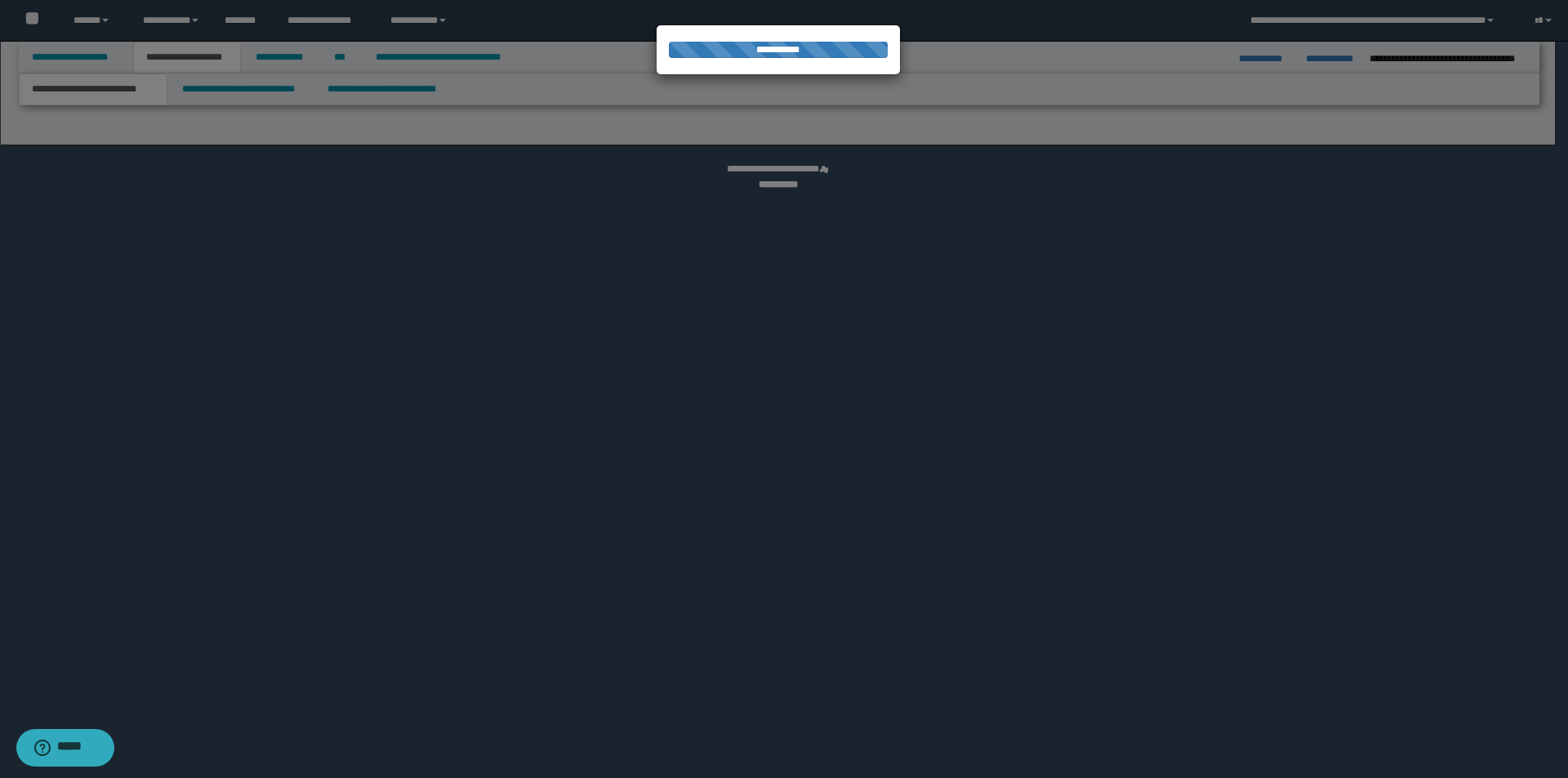 select on "*" 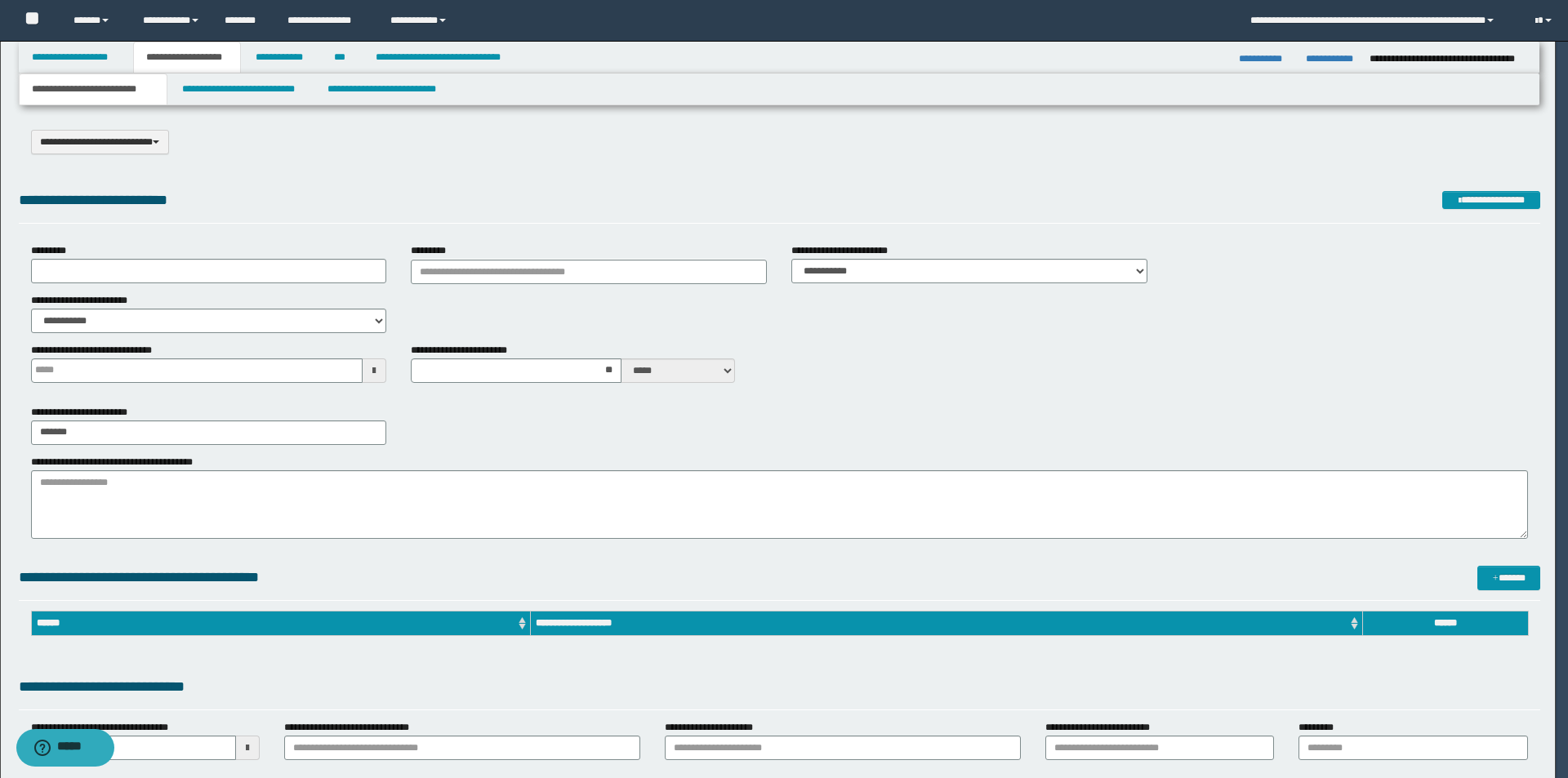 scroll, scrollTop: 0, scrollLeft: 0, axis: both 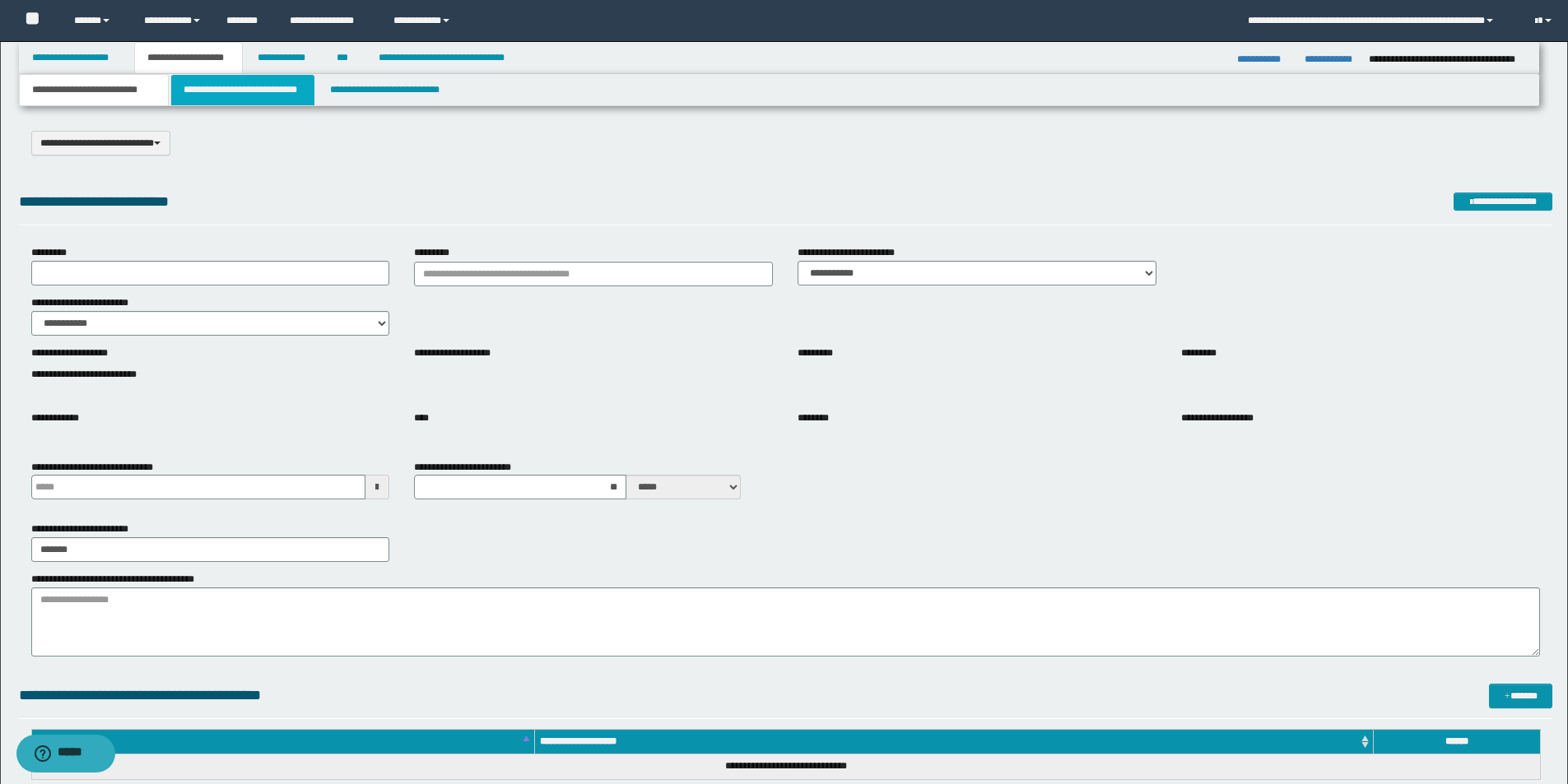 drag, startPoint x: 257, startPoint y: 87, endPoint x: 314, endPoint y: 97, distance: 57.870545 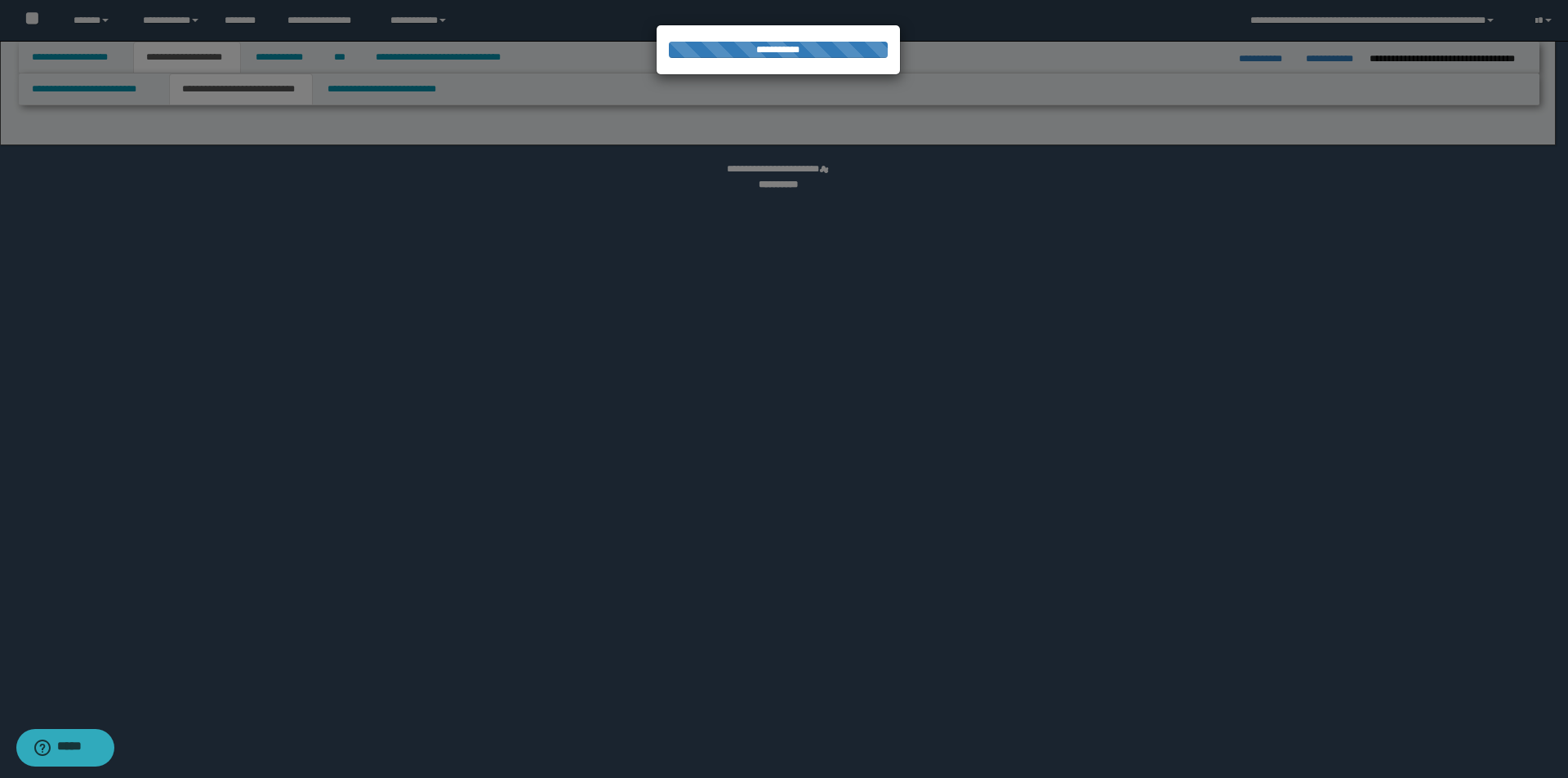 select on "*" 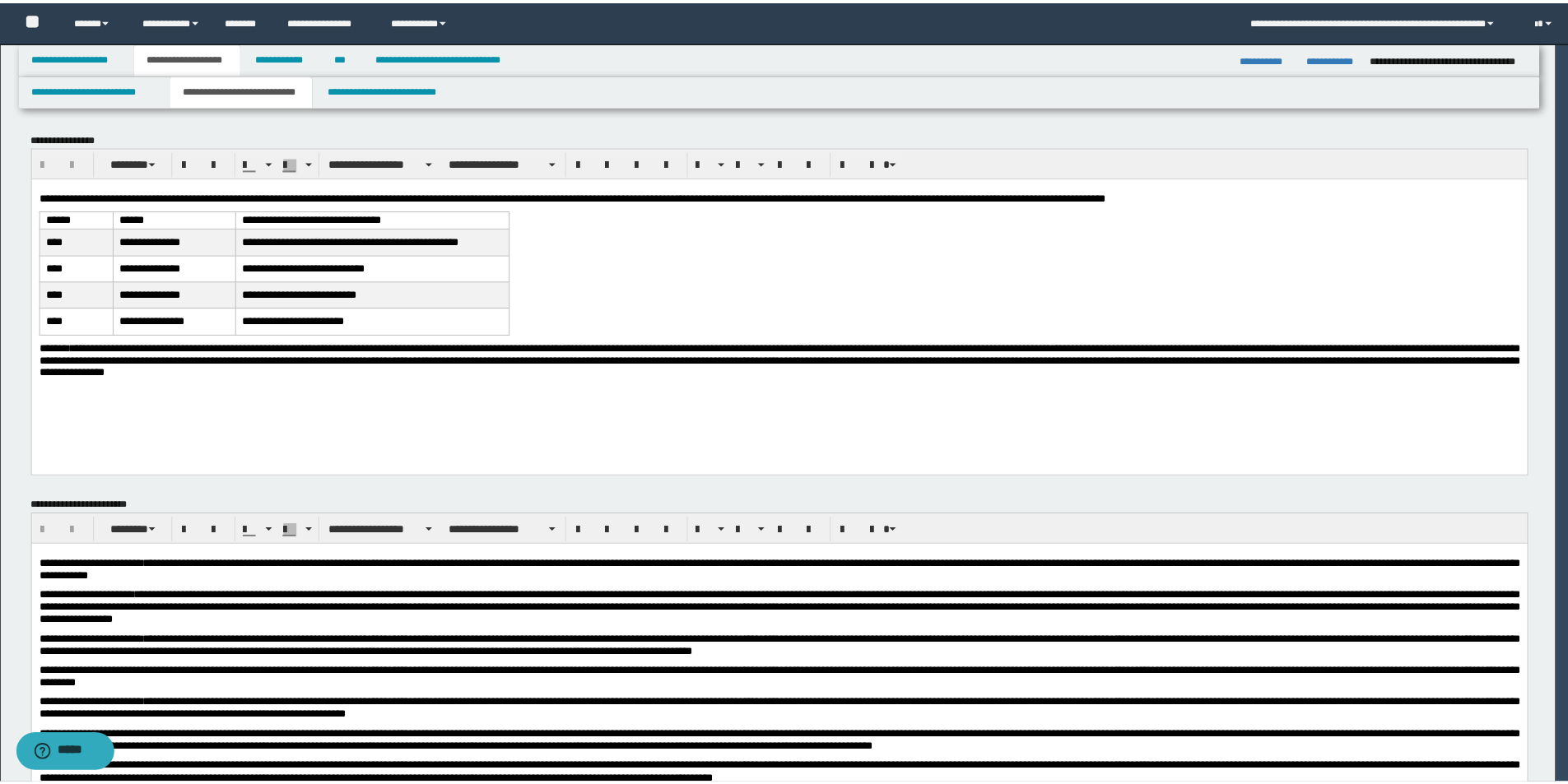 scroll, scrollTop: 0, scrollLeft: 0, axis: both 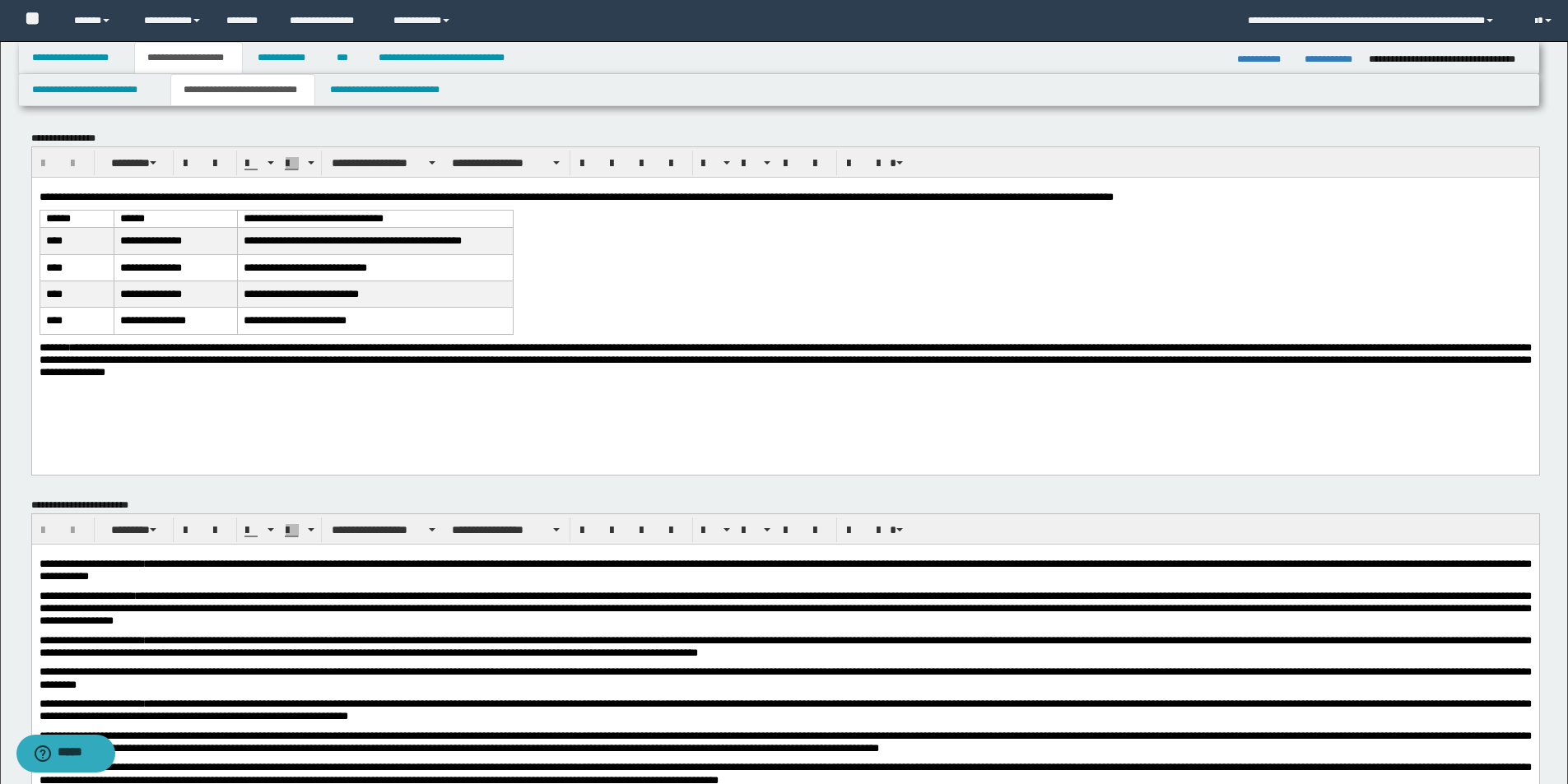 click on "**********" at bounding box center [784, 304] 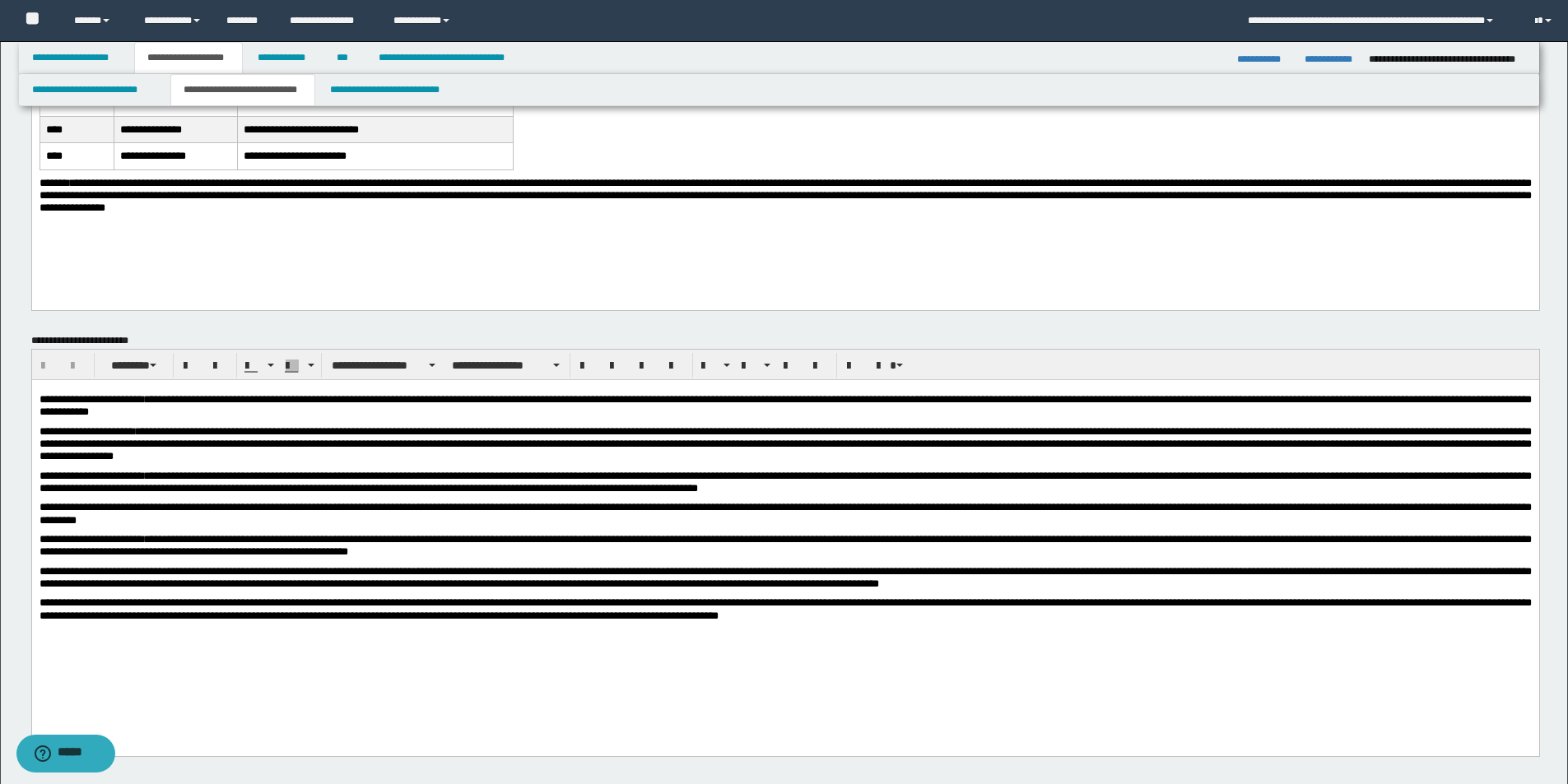 scroll, scrollTop: 247, scrollLeft: 0, axis: vertical 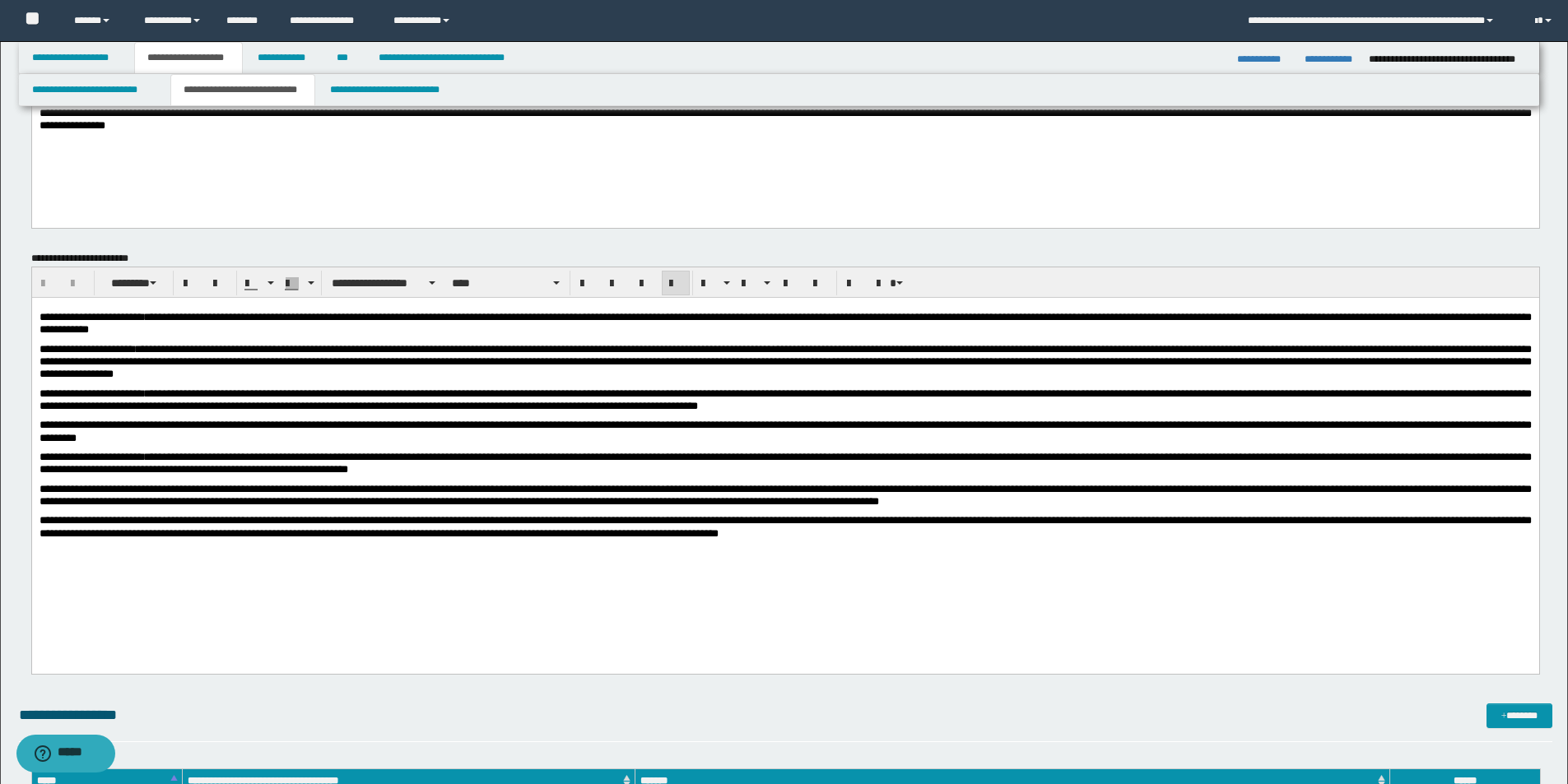 click on "**********" at bounding box center (784, 462) 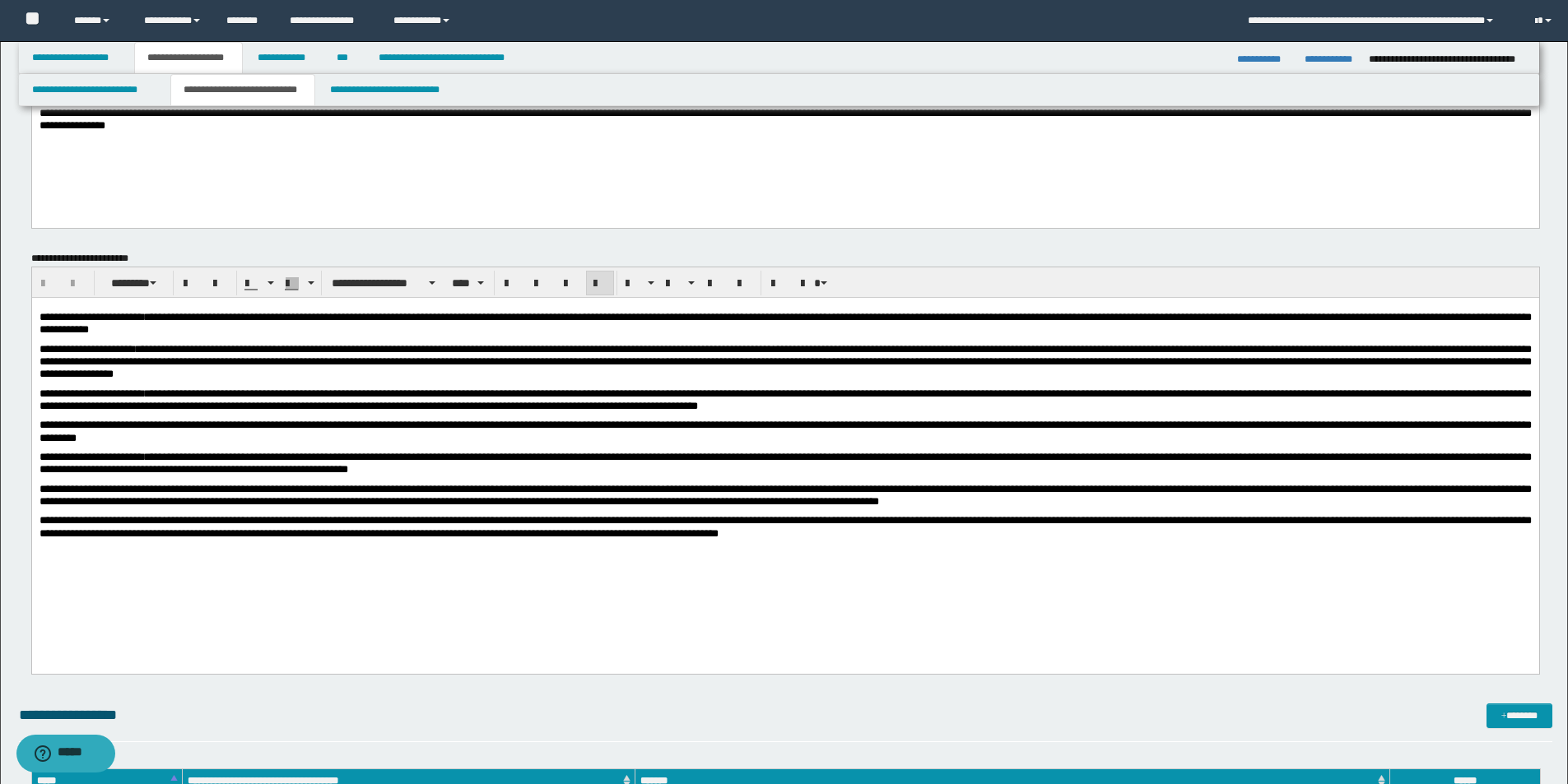click at bounding box center (784, 570) 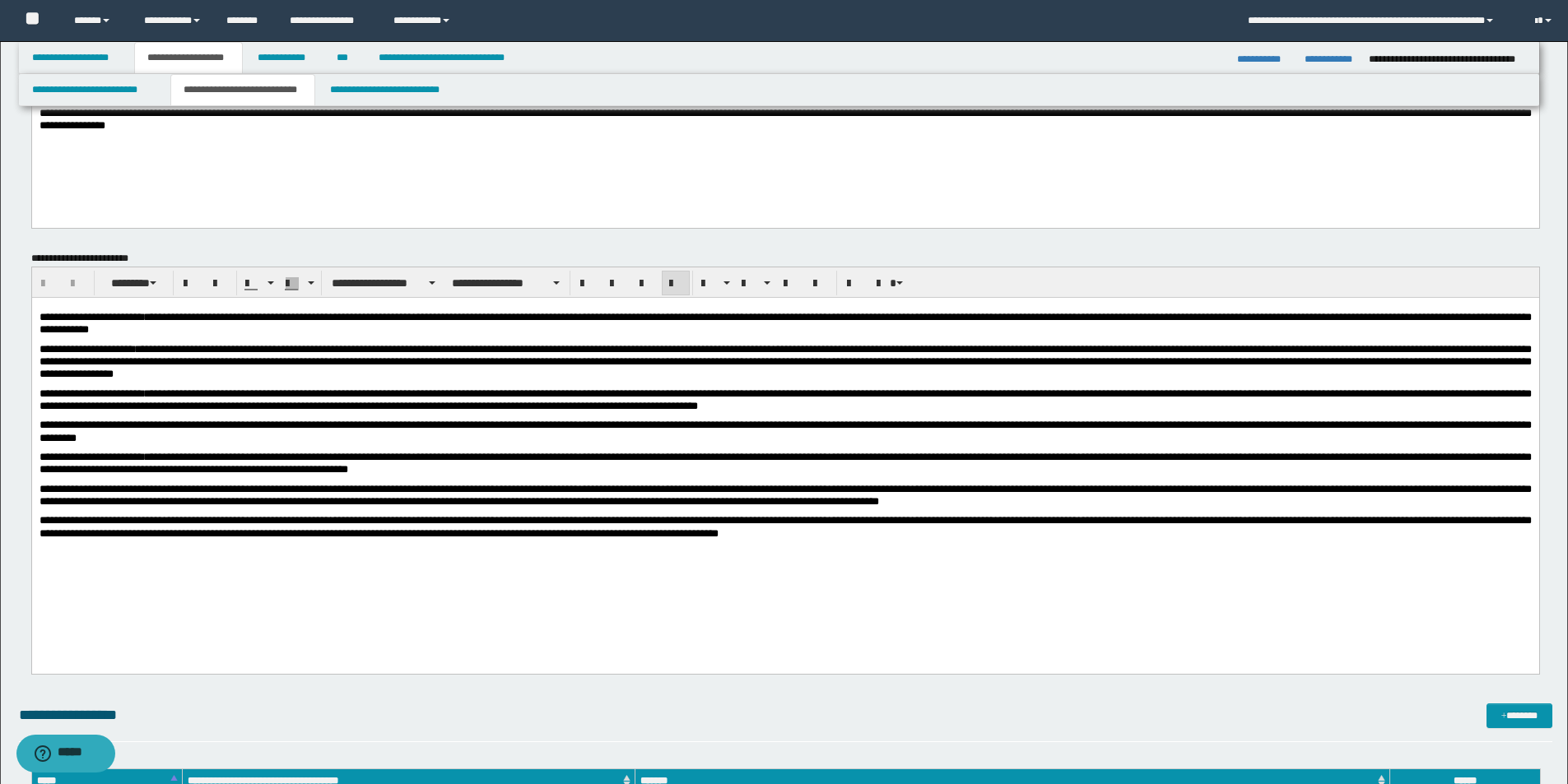 click at bounding box center (784, 570) 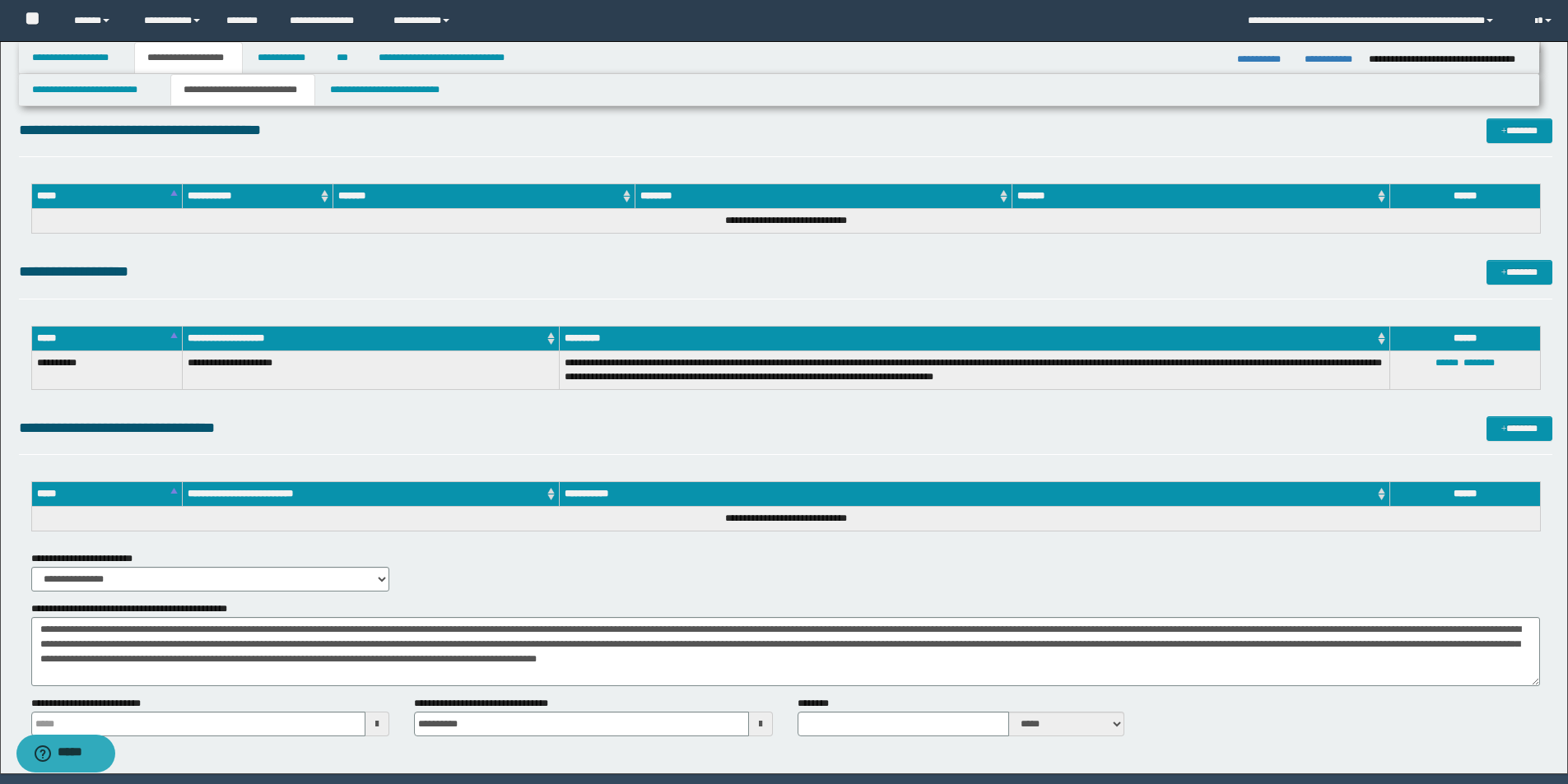 scroll, scrollTop: 1124, scrollLeft: 0, axis: vertical 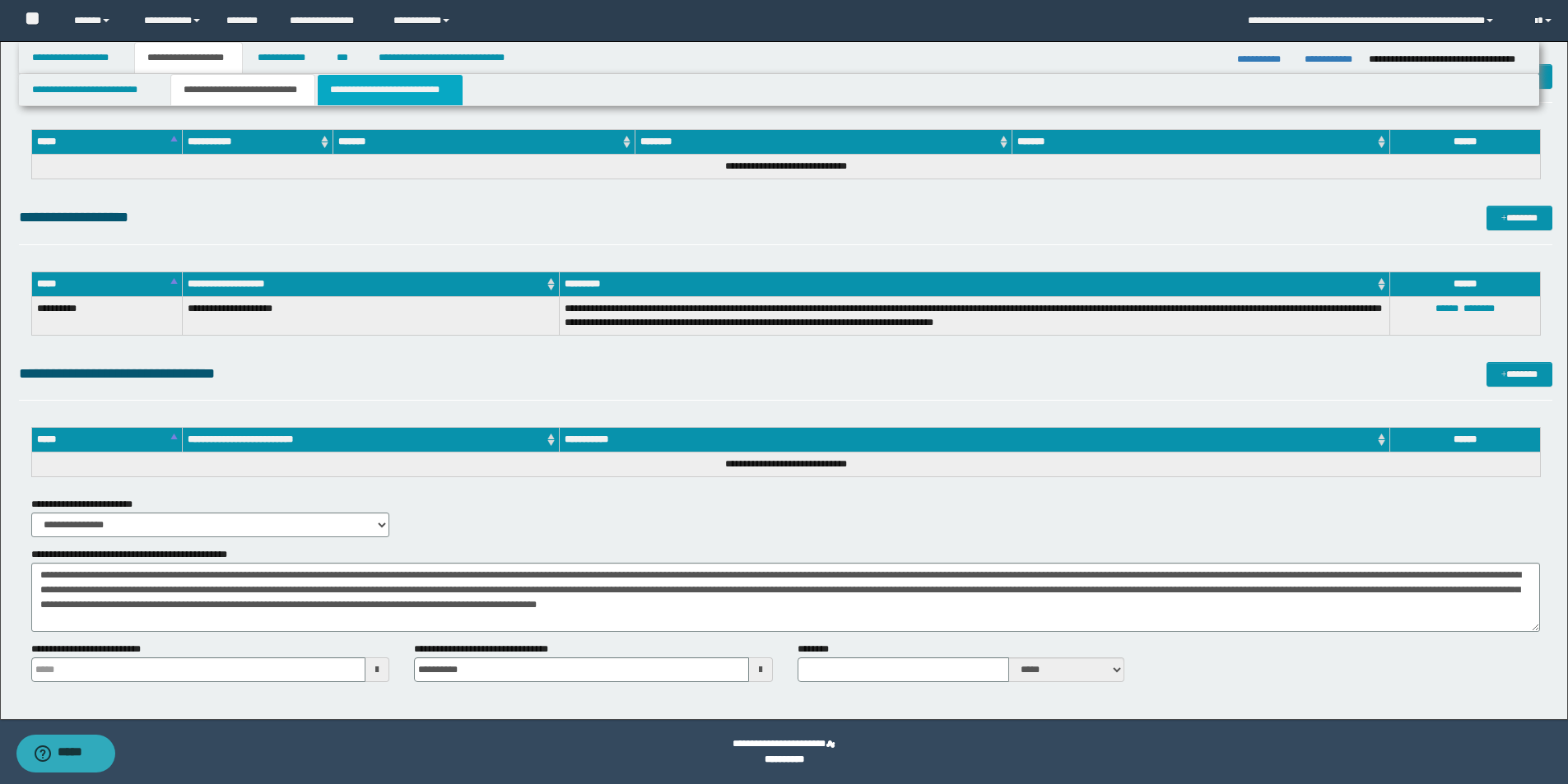 click on "**********" at bounding box center [390, 90] 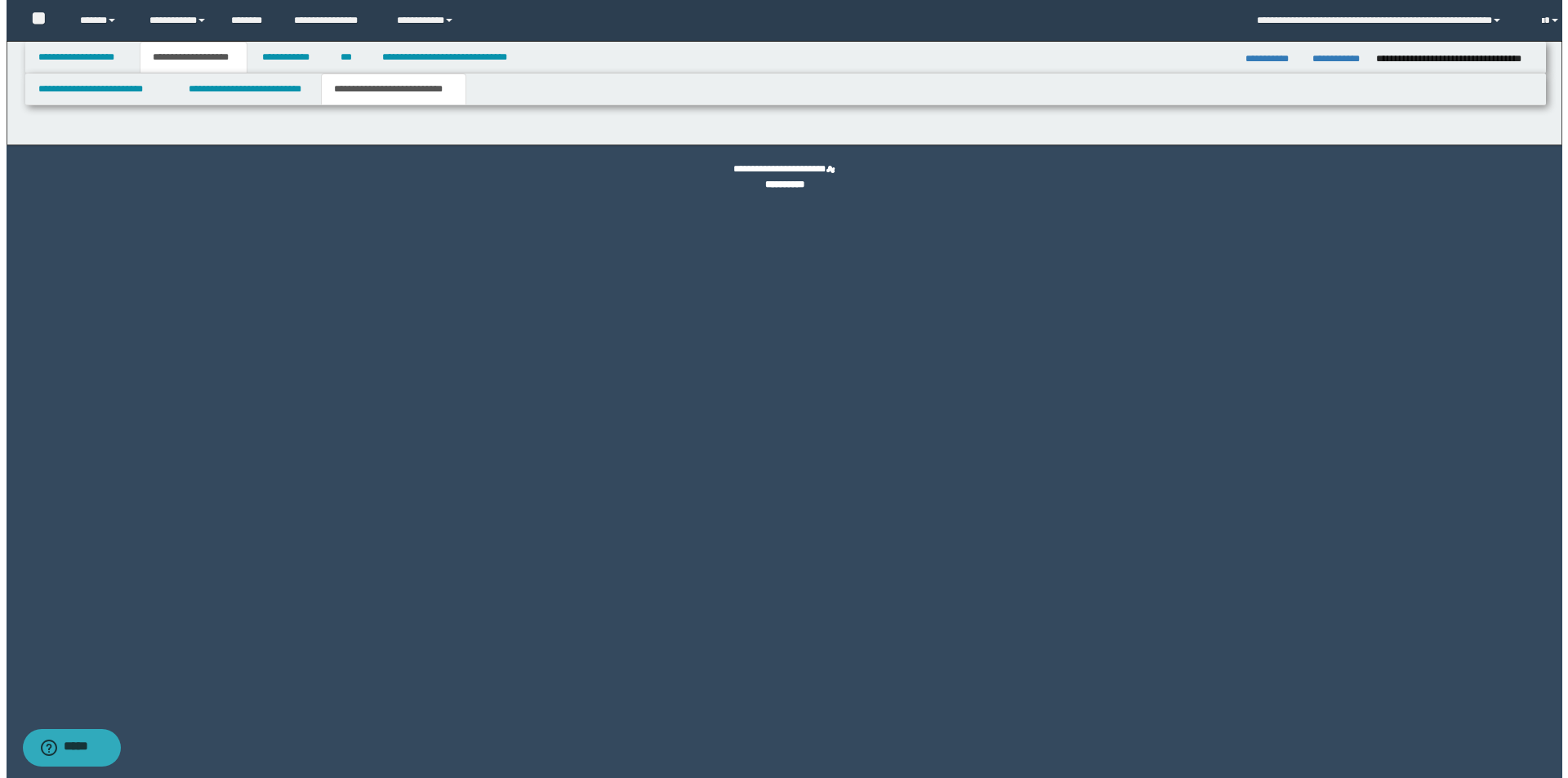 scroll, scrollTop: 0, scrollLeft: 0, axis: both 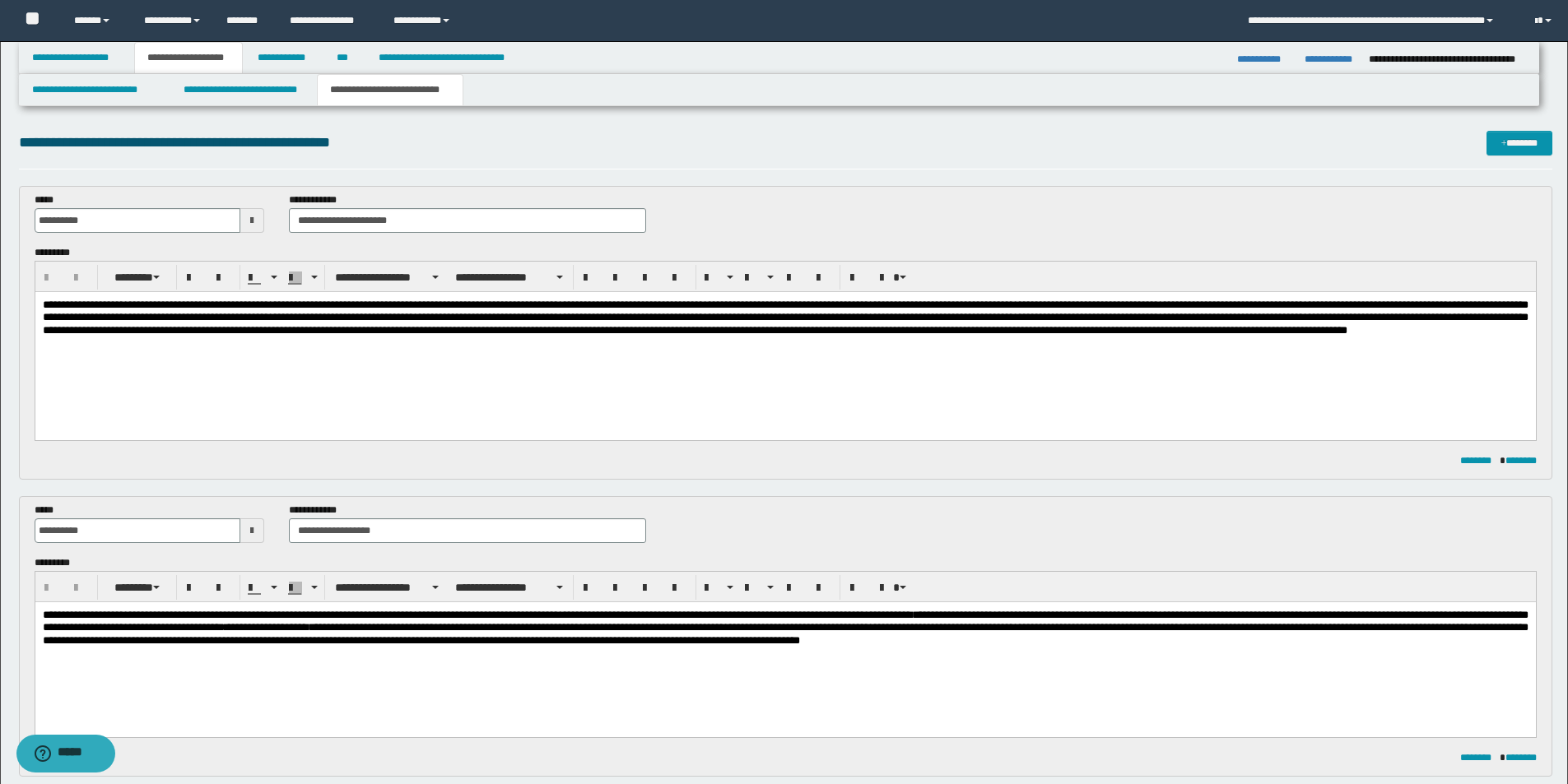 click at bounding box center [784, 338] 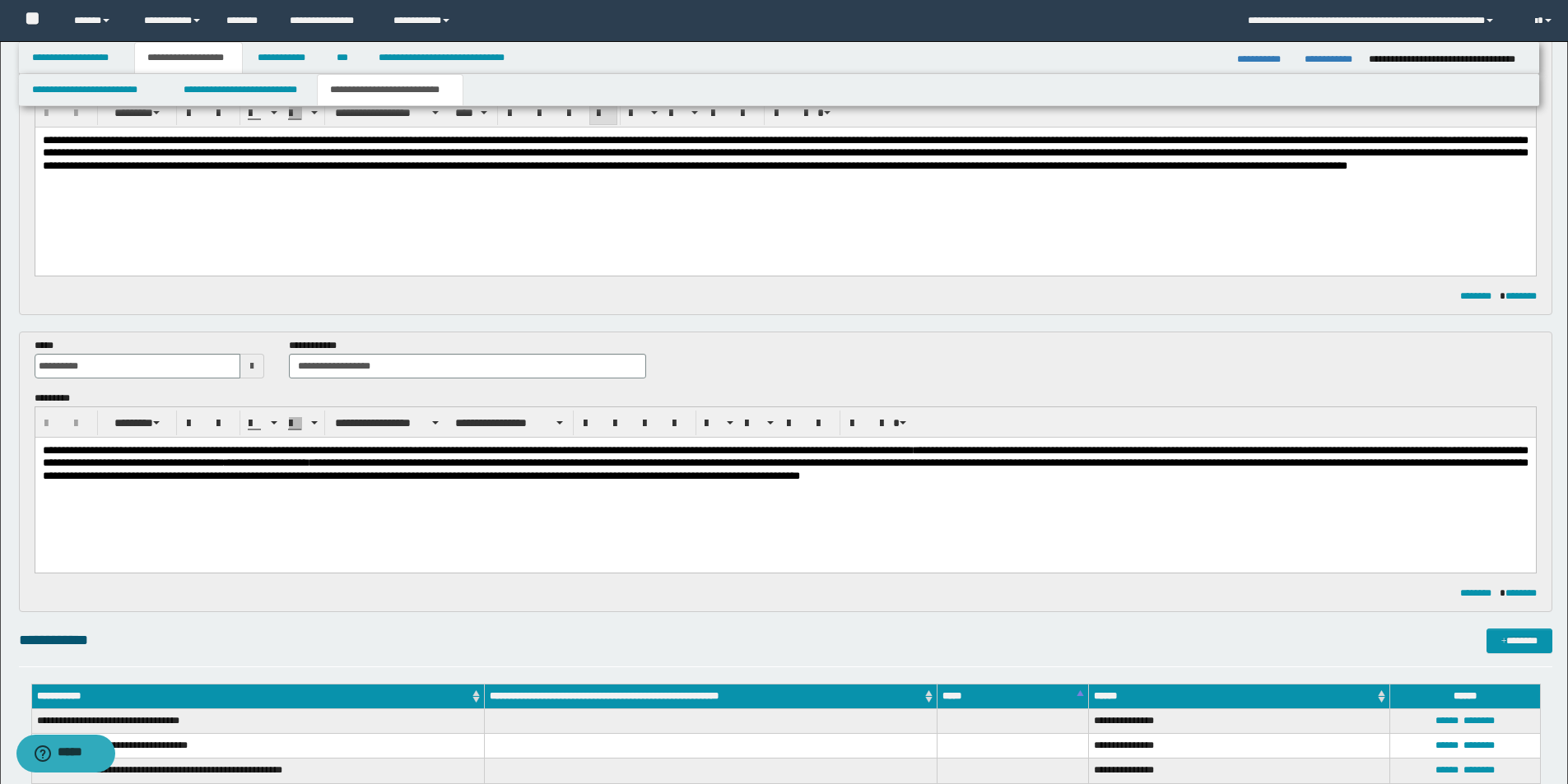 scroll, scrollTop: 247, scrollLeft: 0, axis: vertical 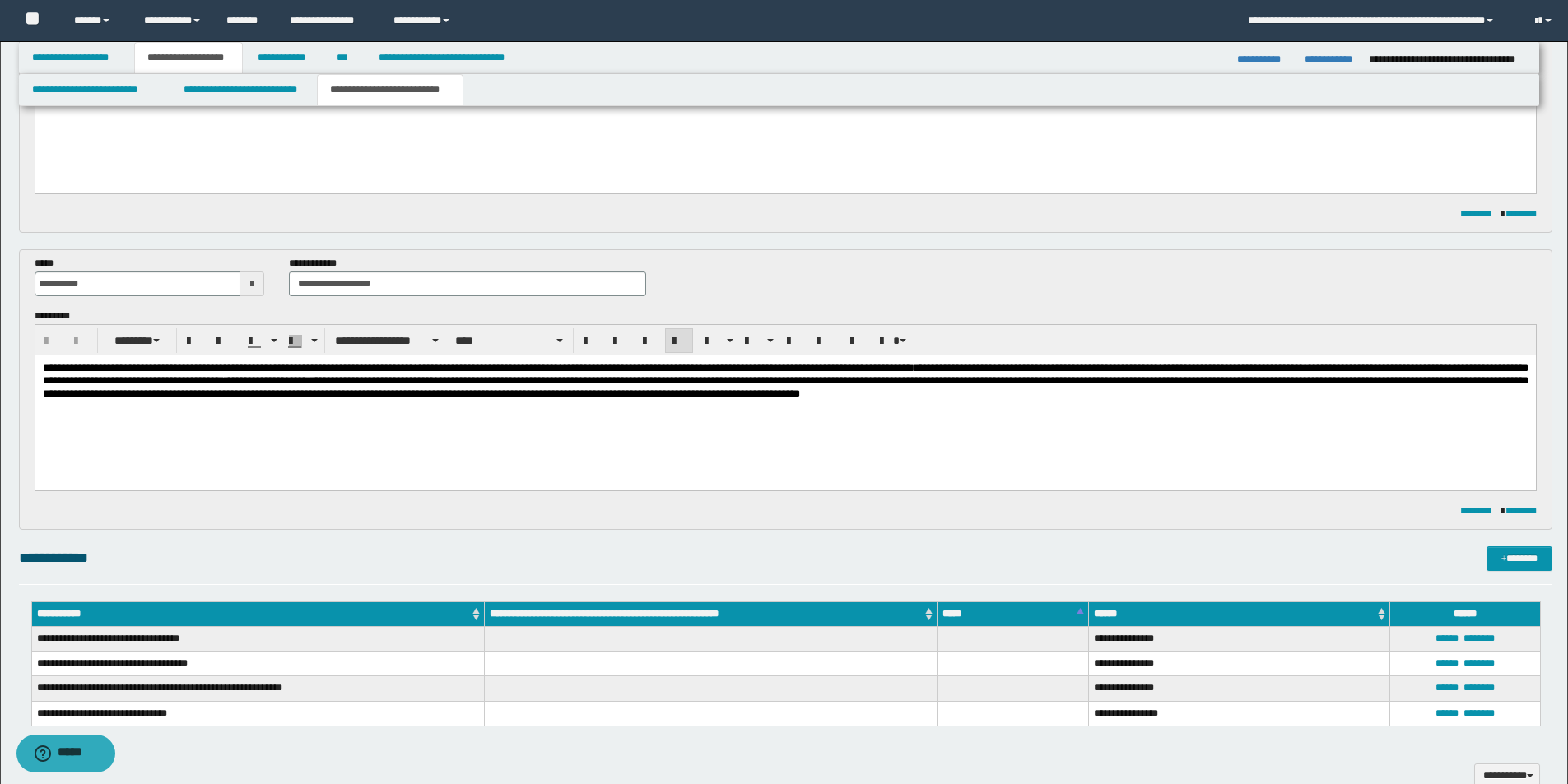 click on "**********" at bounding box center (784, 401) 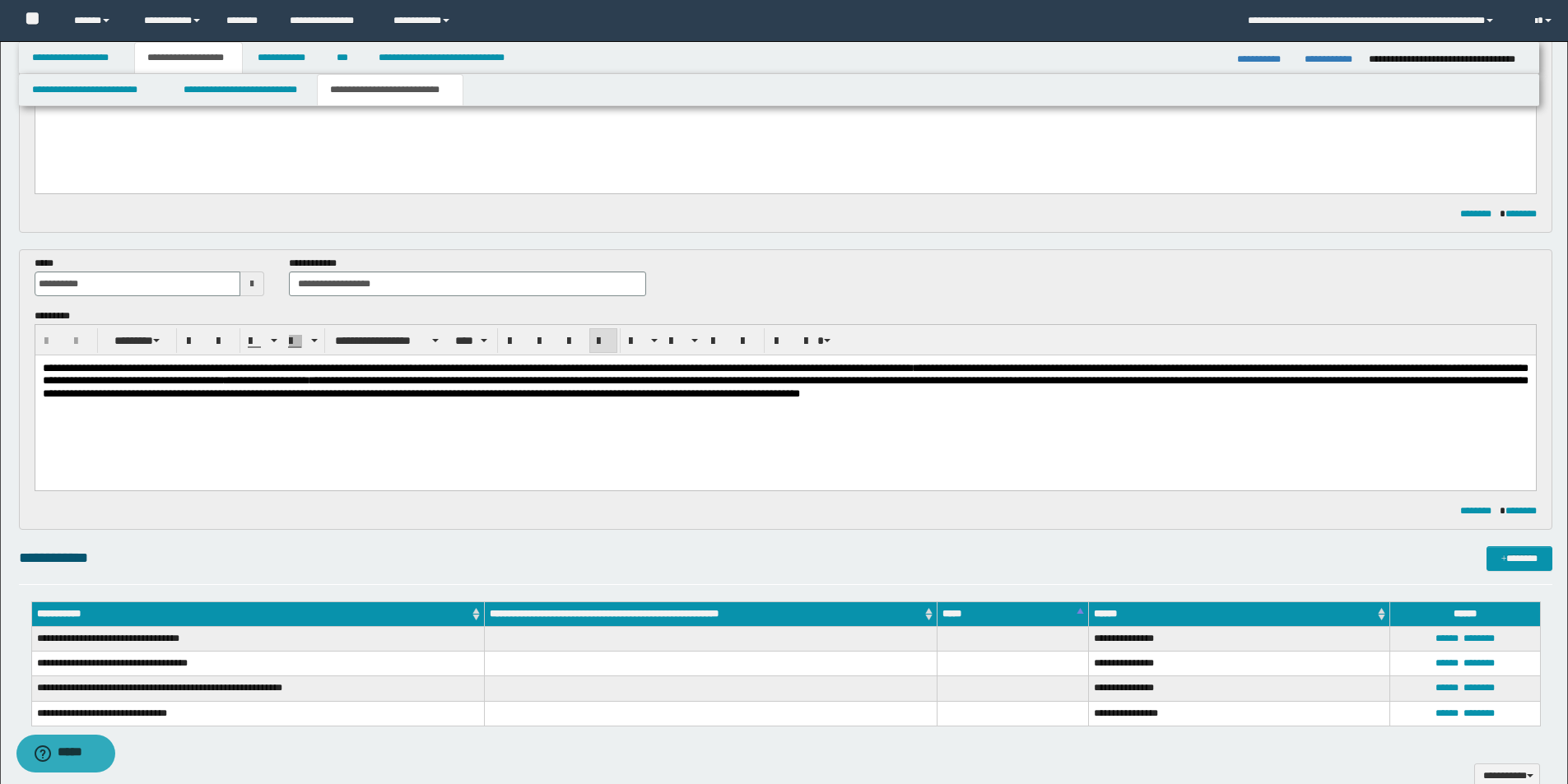 click on "**********" at bounding box center (784, 401) 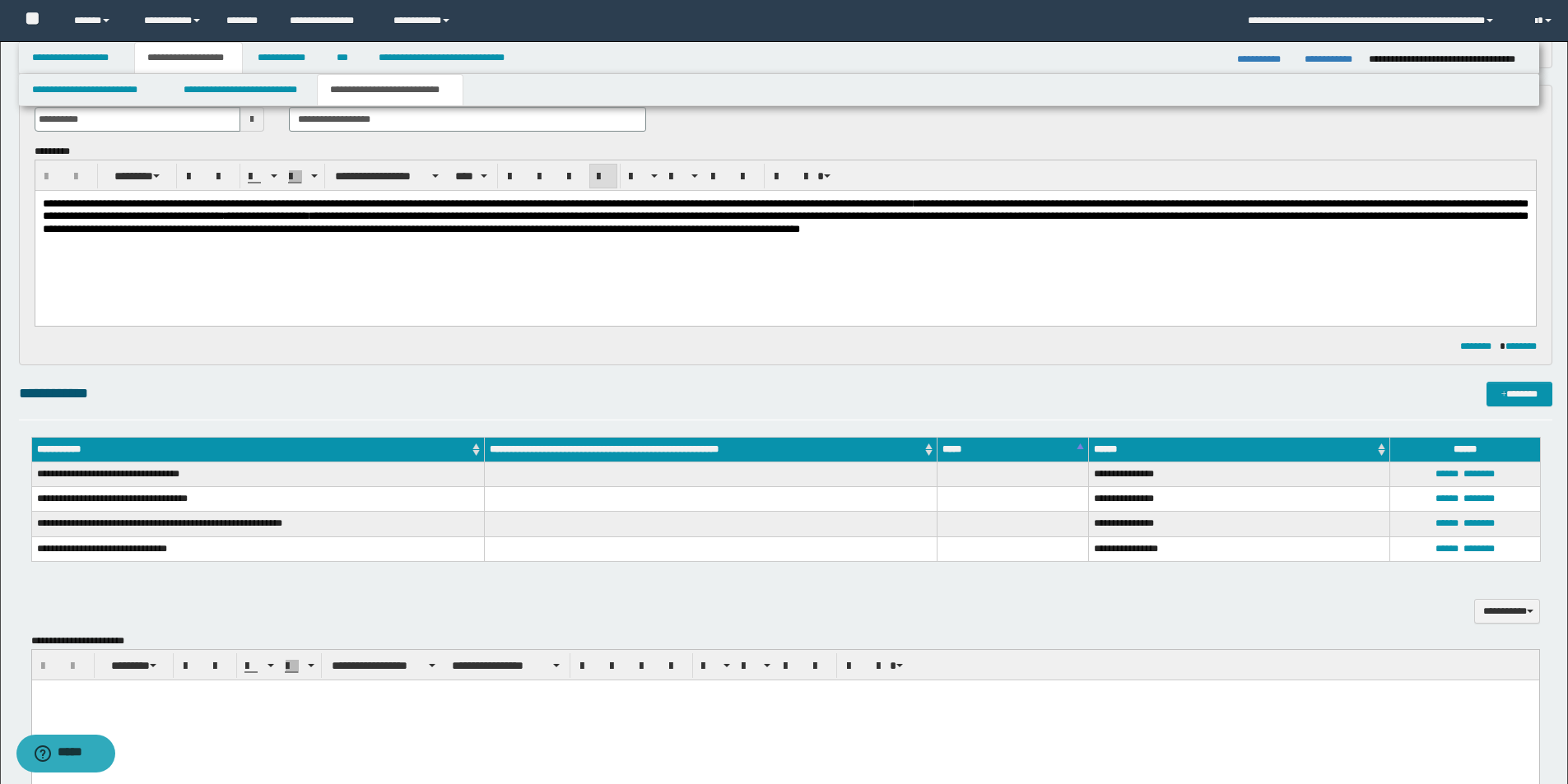scroll, scrollTop: 494, scrollLeft: 0, axis: vertical 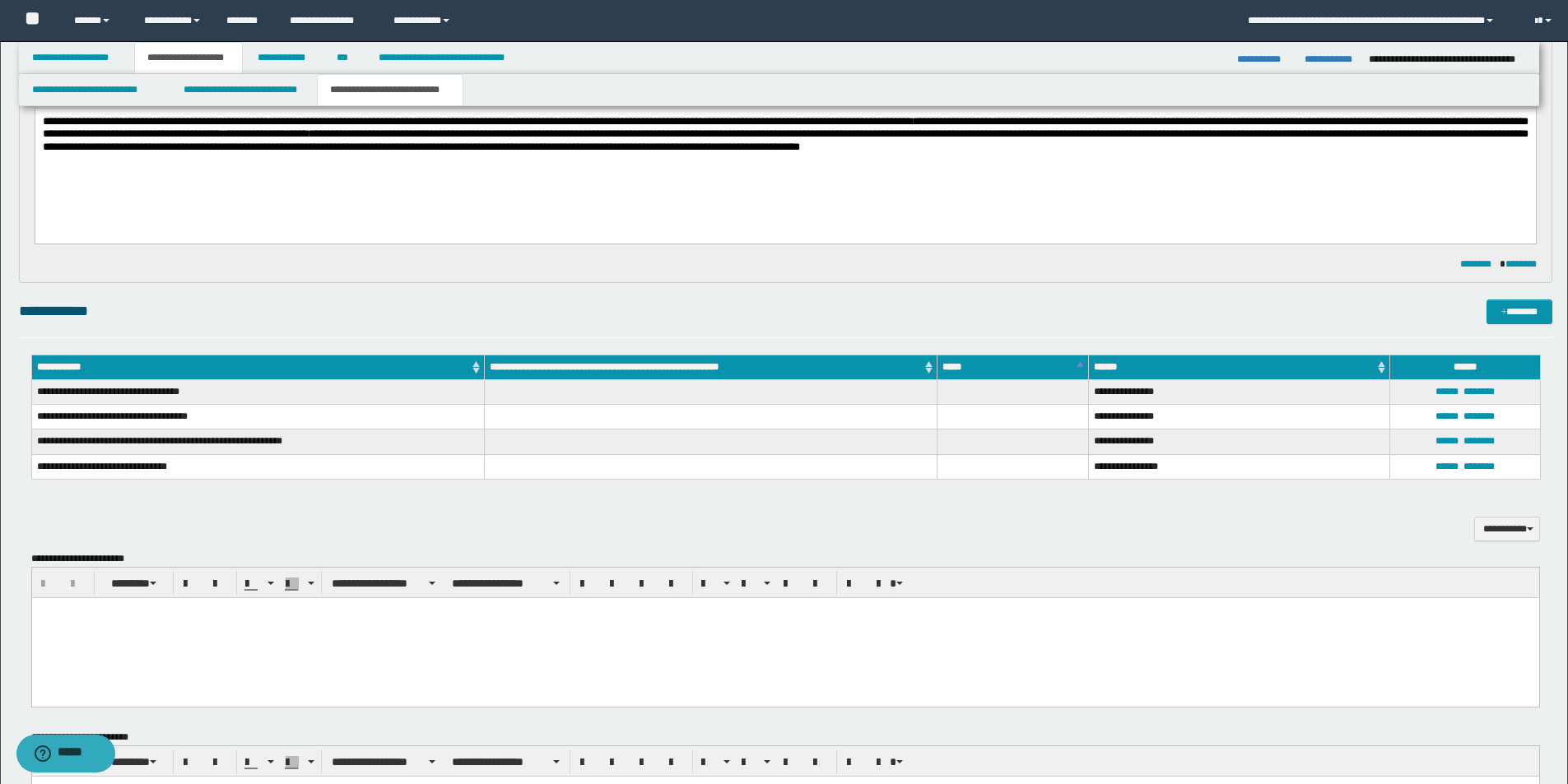 click at bounding box center (784, 631) 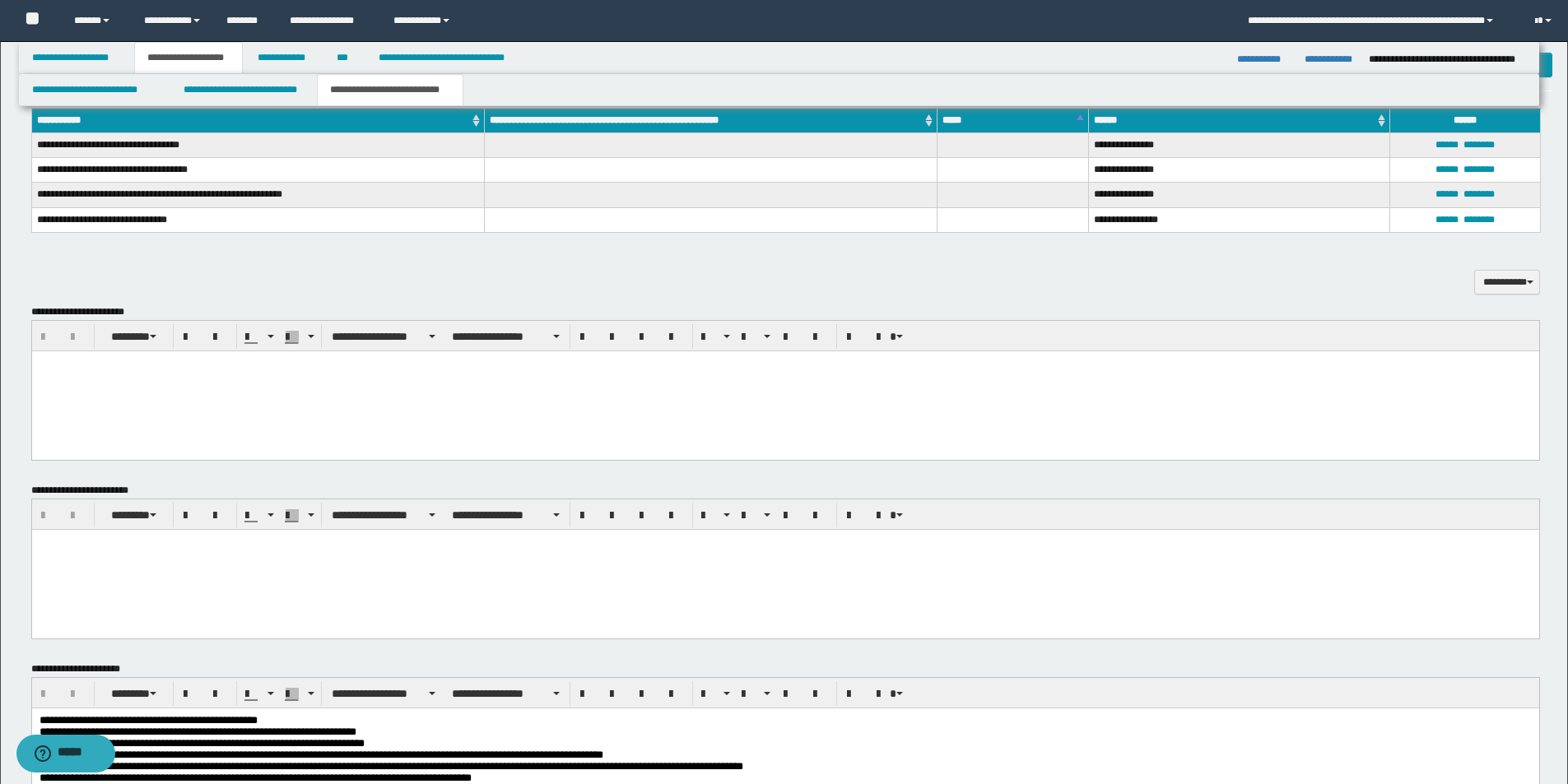 scroll, scrollTop: 658, scrollLeft: 0, axis: vertical 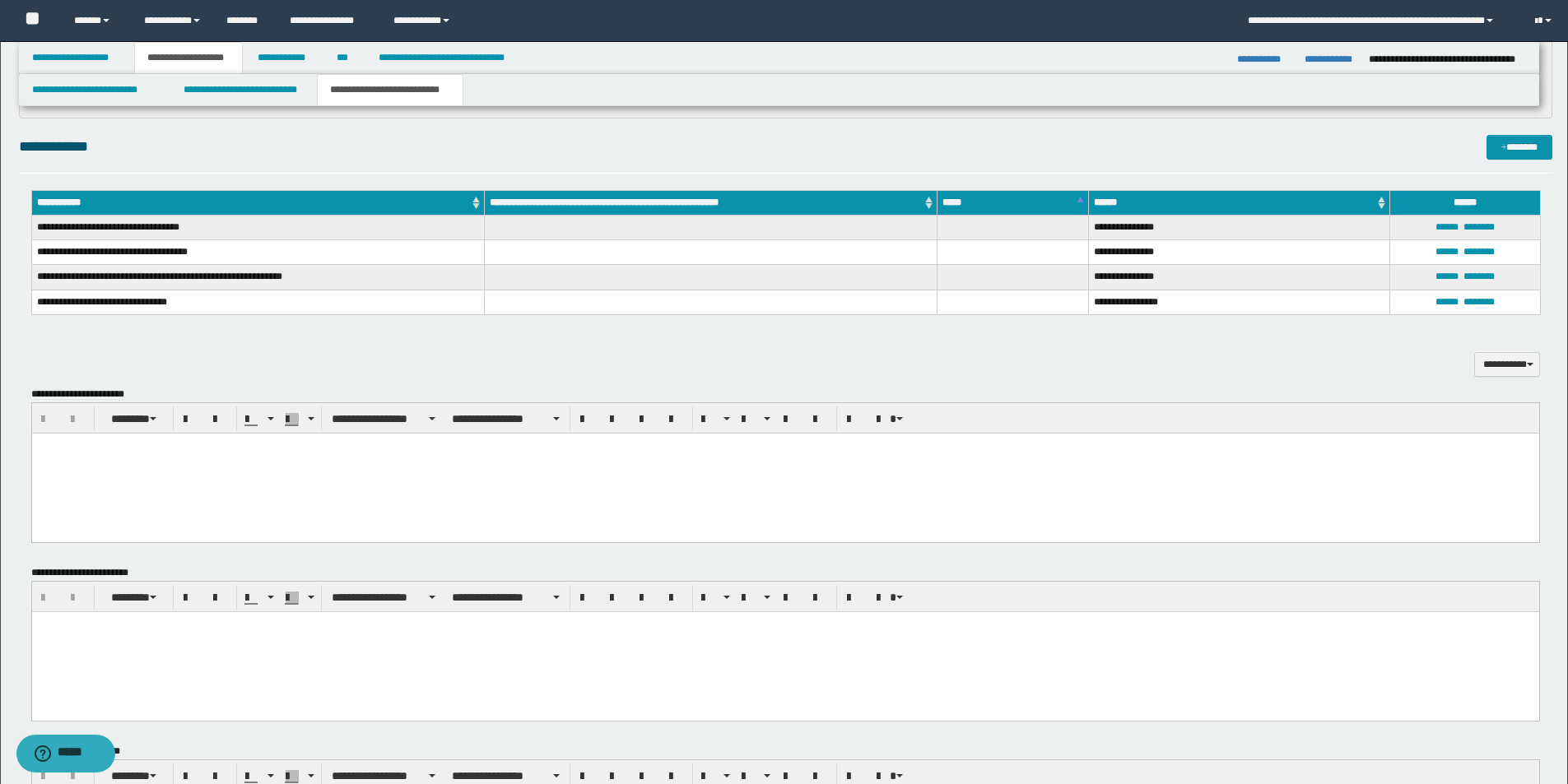click at bounding box center (784, 466) 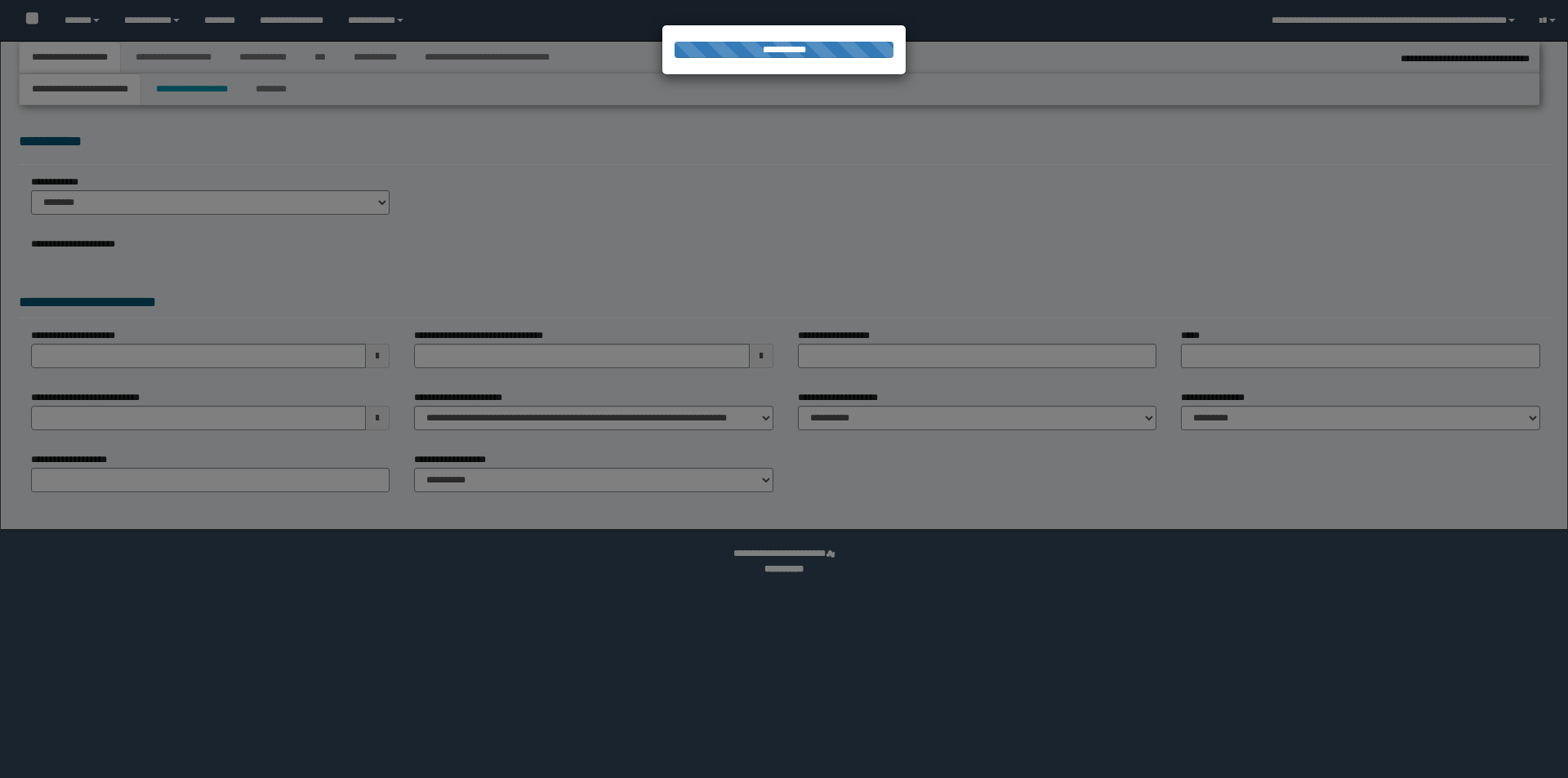 scroll, scrollTop: 0, scrollLeft: 0, axis: both 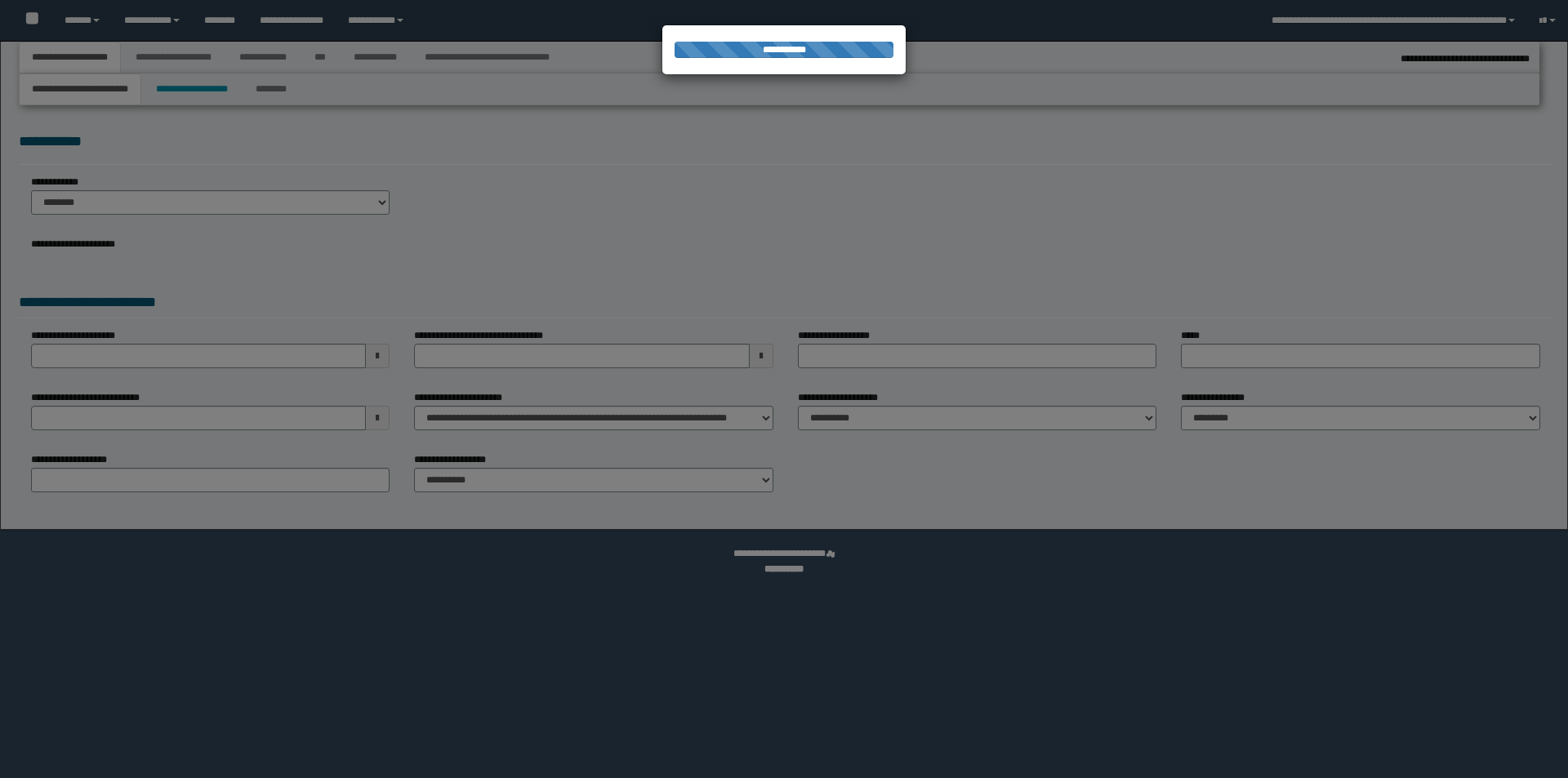 type on "**********" 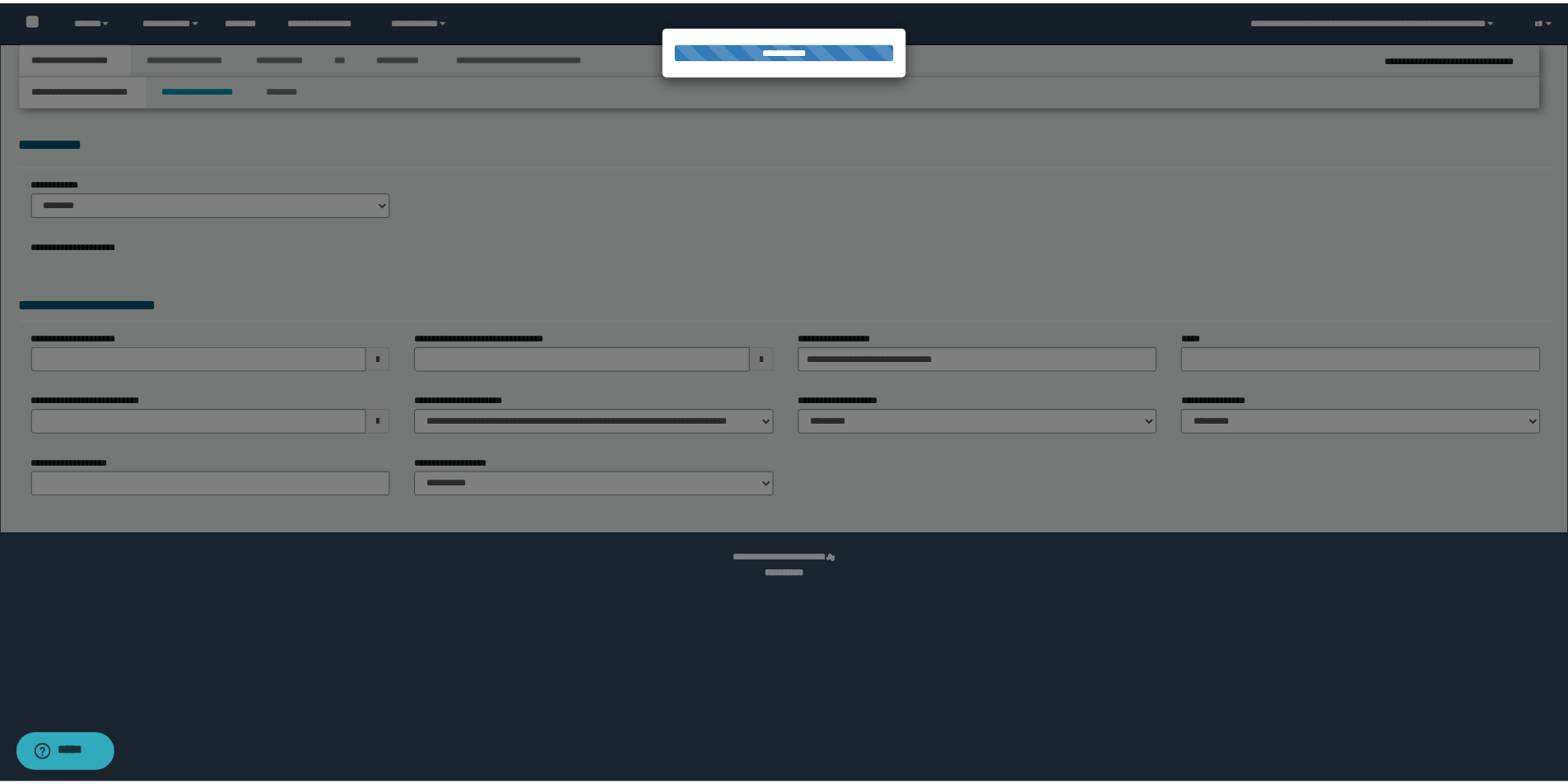 scroll, scrollTop: 0, scrollLeft: 0, axis: both 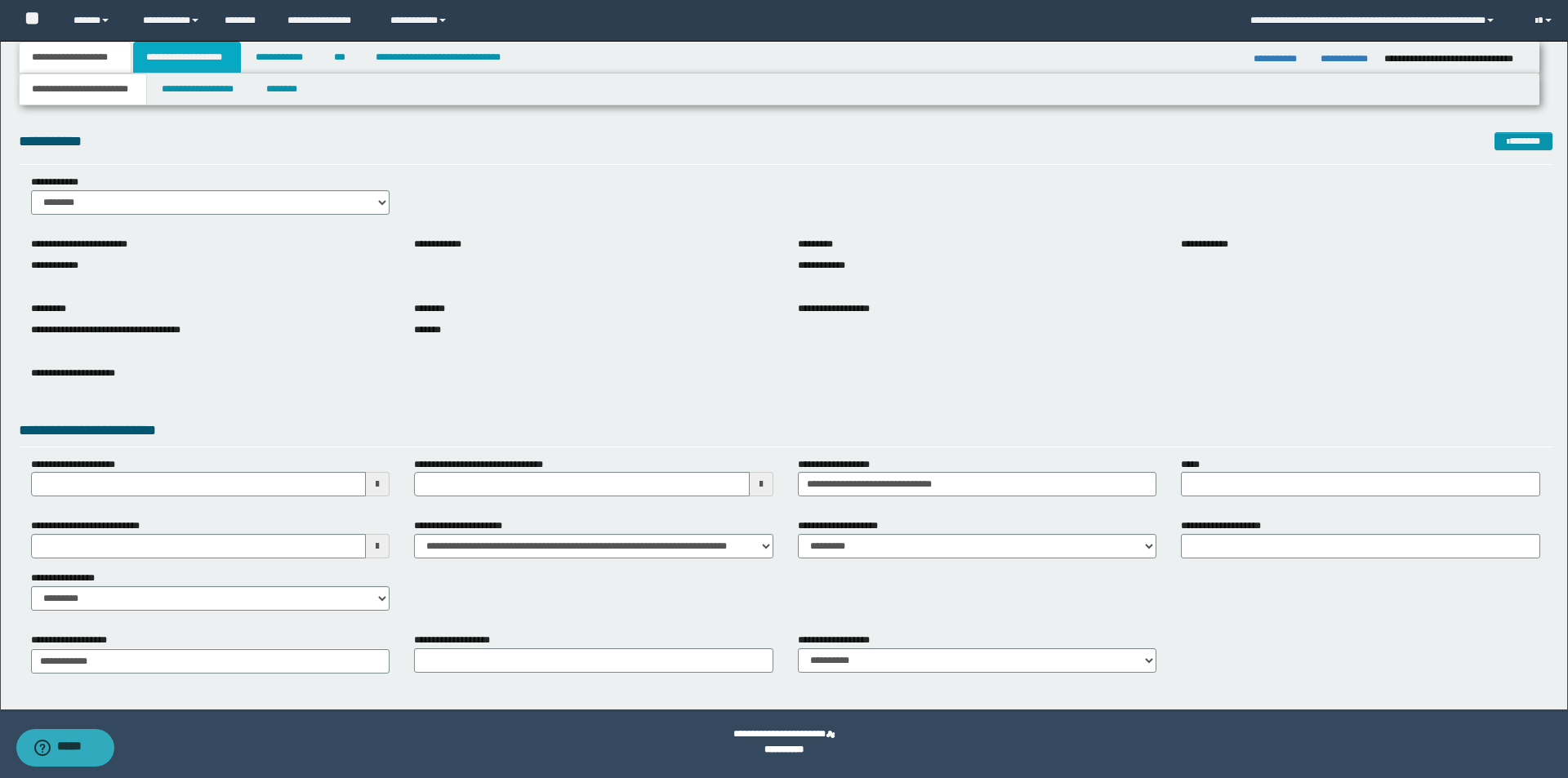 click on "**********" at bounding box center [187, 57] 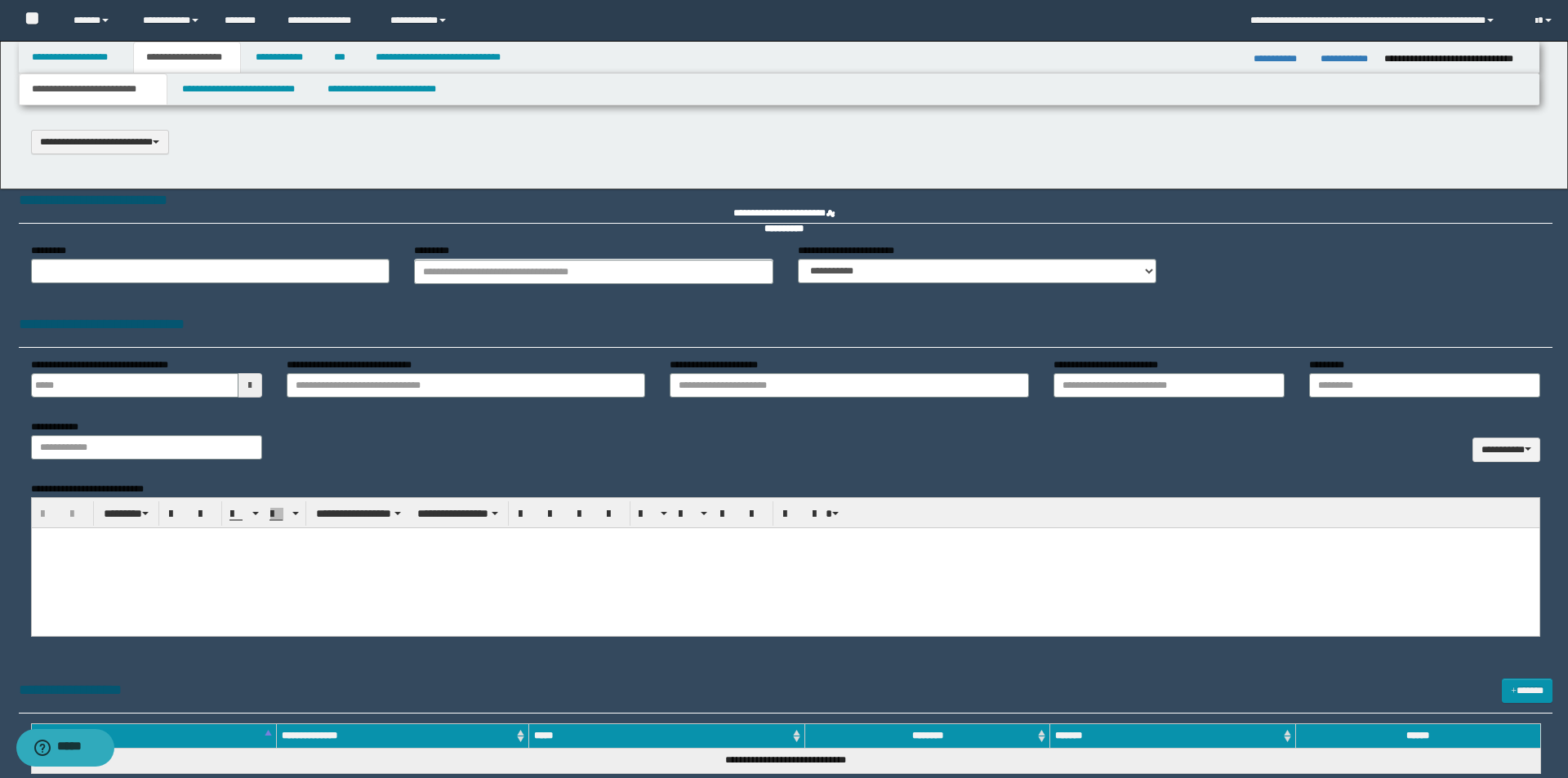 type 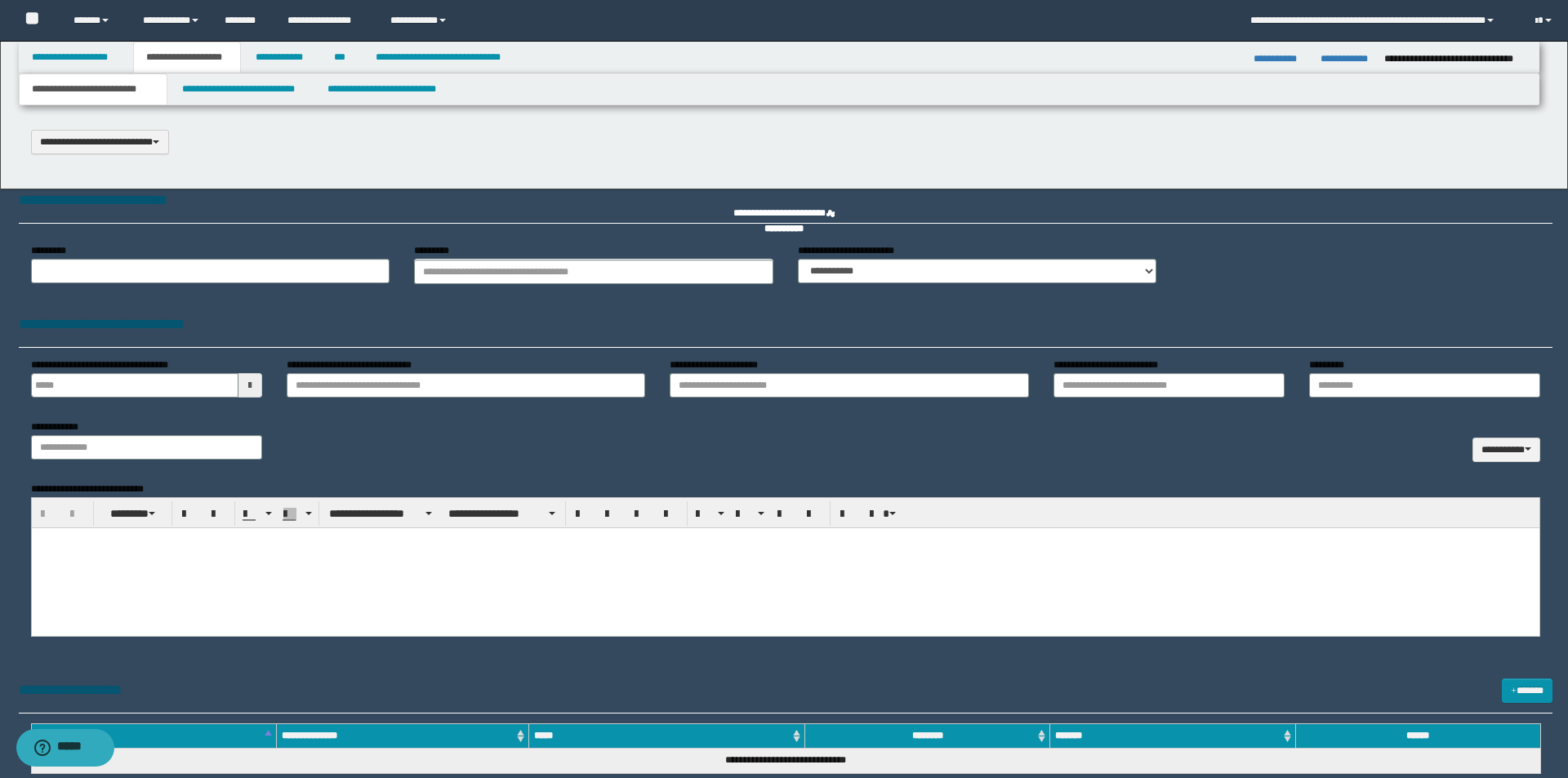select on "*" 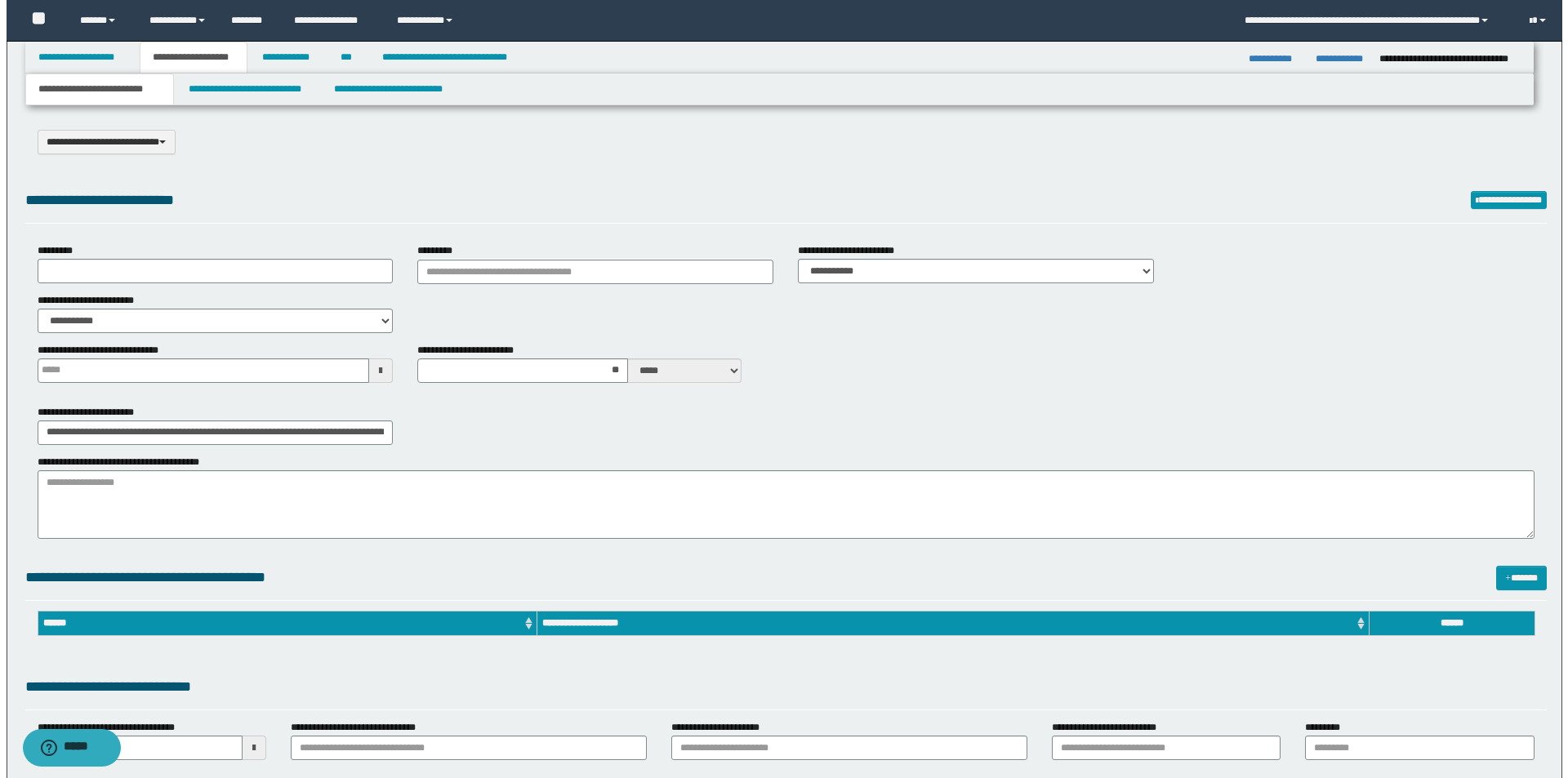 scroll, scrollTop: 0, scrollLeft: 0, axis: both 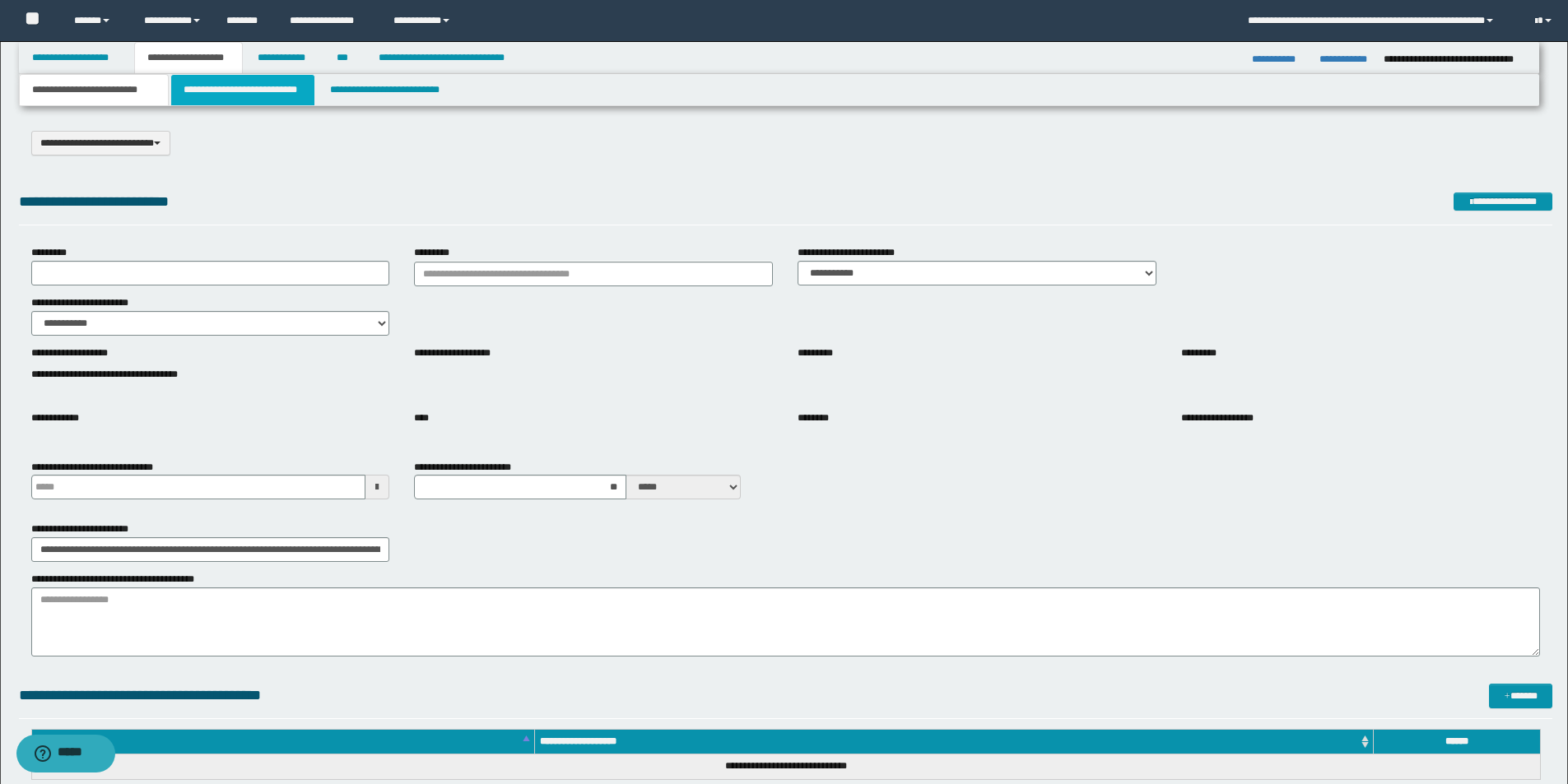 drag, startPoint x: 240, startPoint y: 91, endPoint x: 288, endPoint y: 94, distance: 48.093659 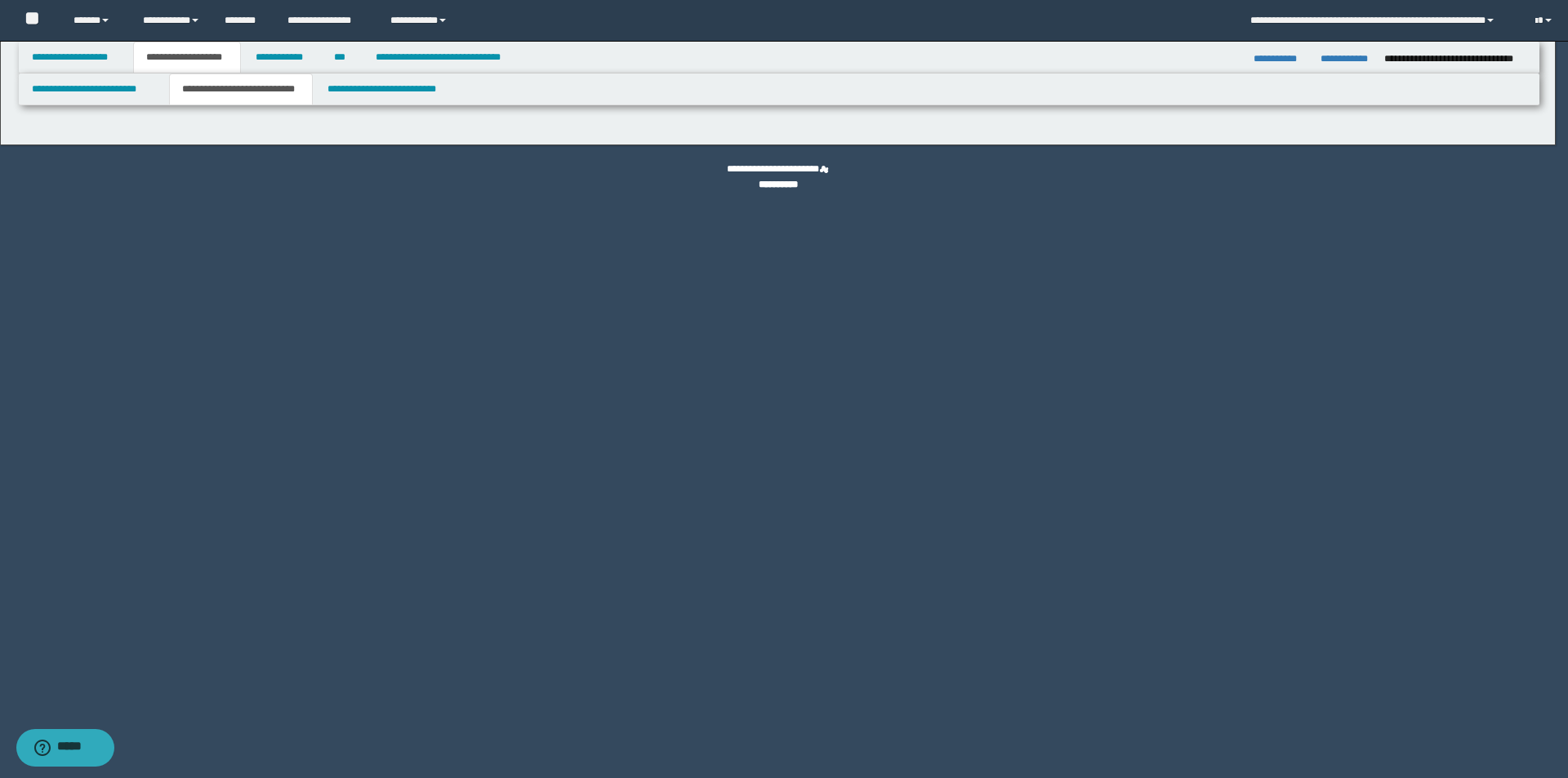select on "*" 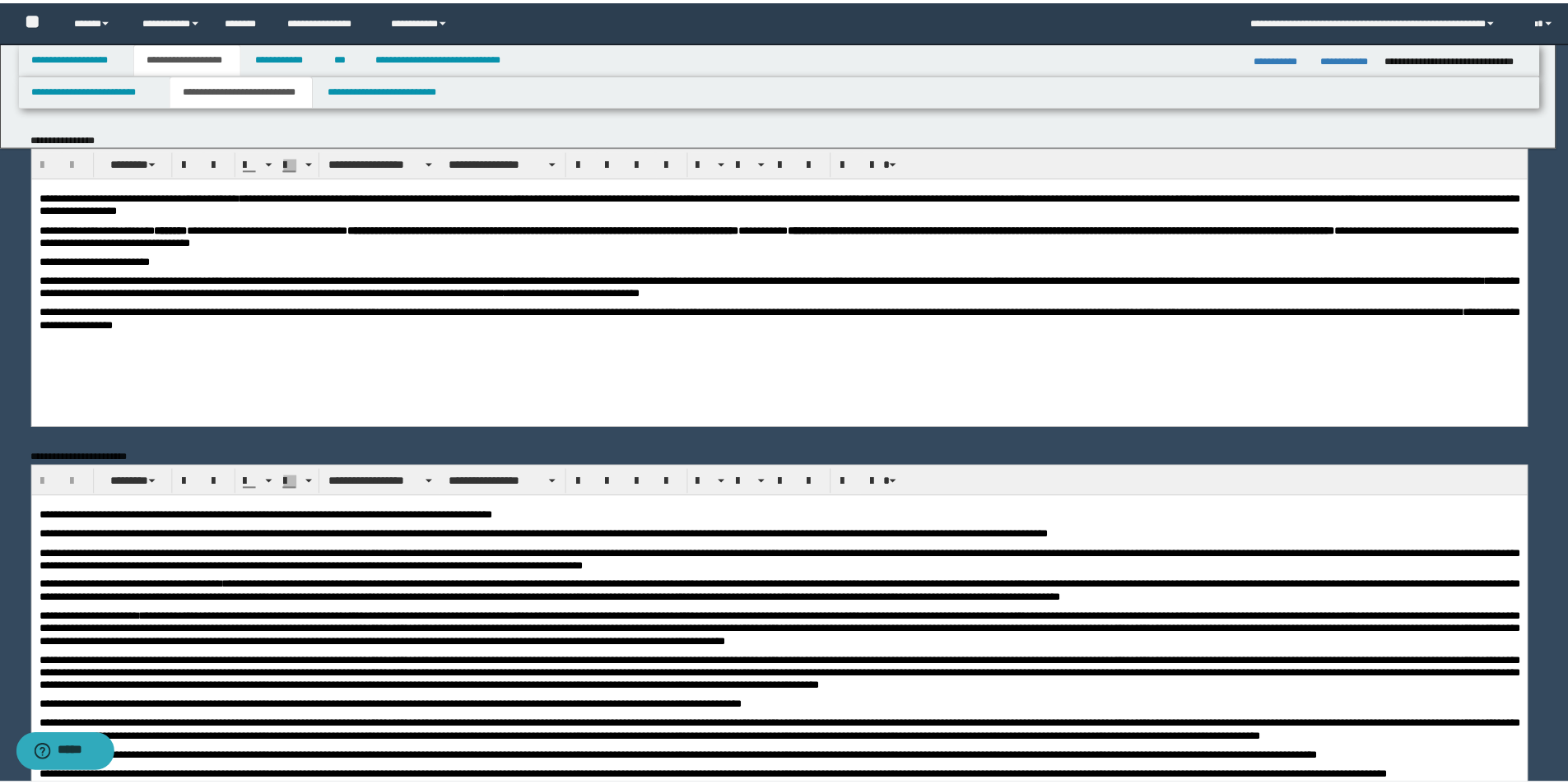 scroll, scrollTop: 0, scrollLeft: 0, axis: both 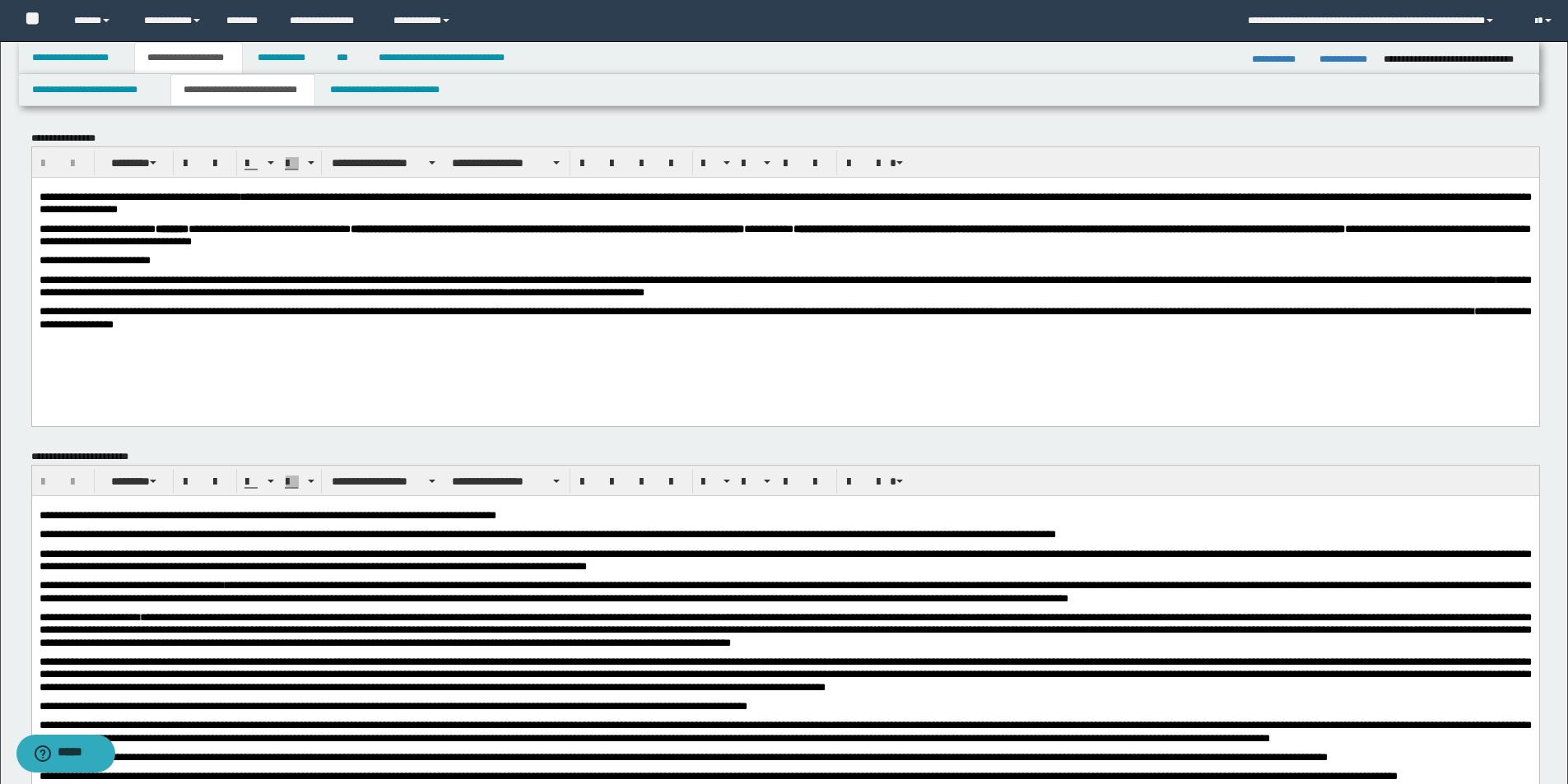 drag, startPoint x: 395, startPoint y: 346, endPoint x: 697, endPoint y: 359, distance: 302.2797 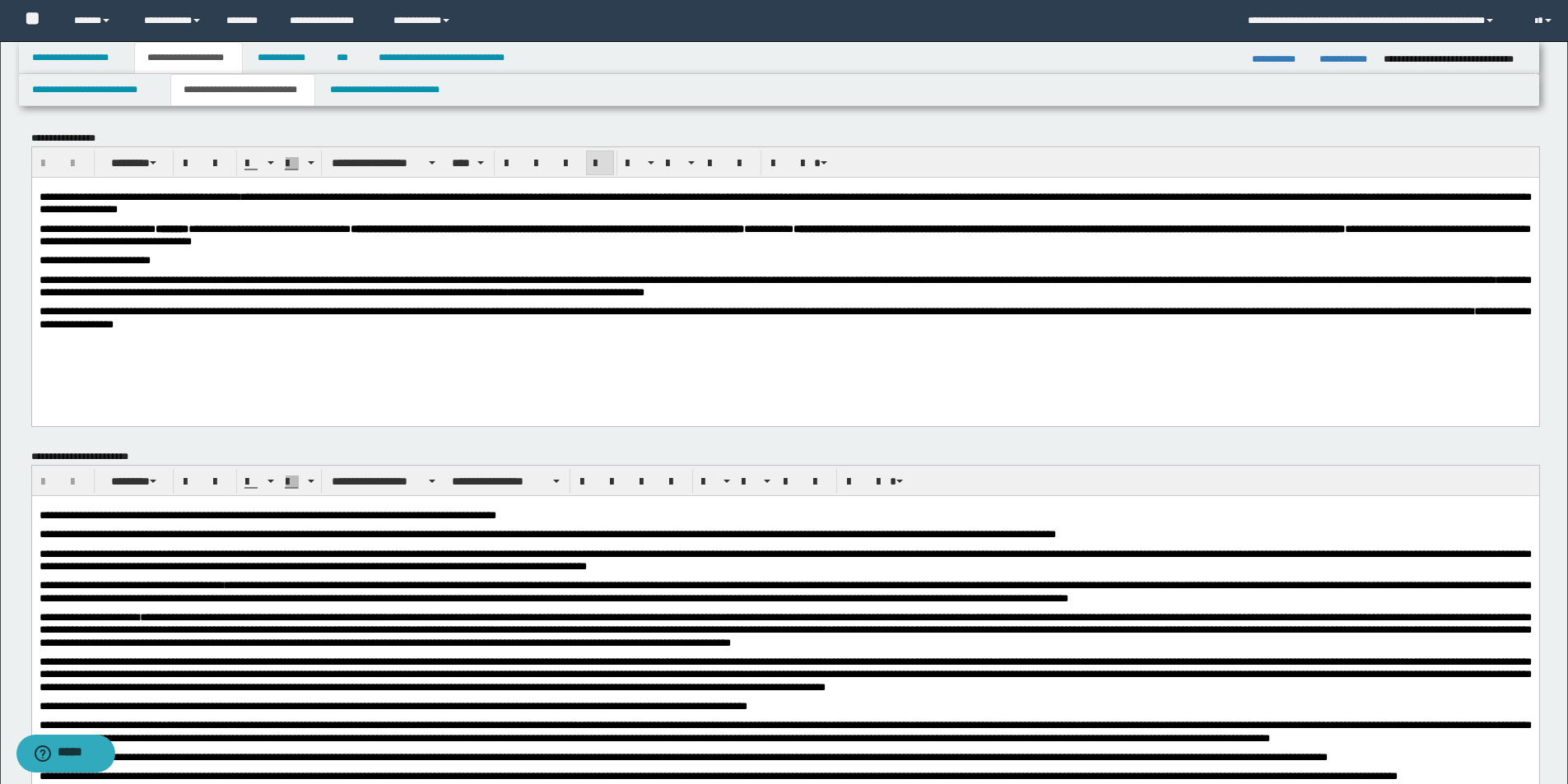 drag, startPoint x: 715, startPoint y: 360, endPoint x: 753, endPoint y: 364, distance: 38.209946 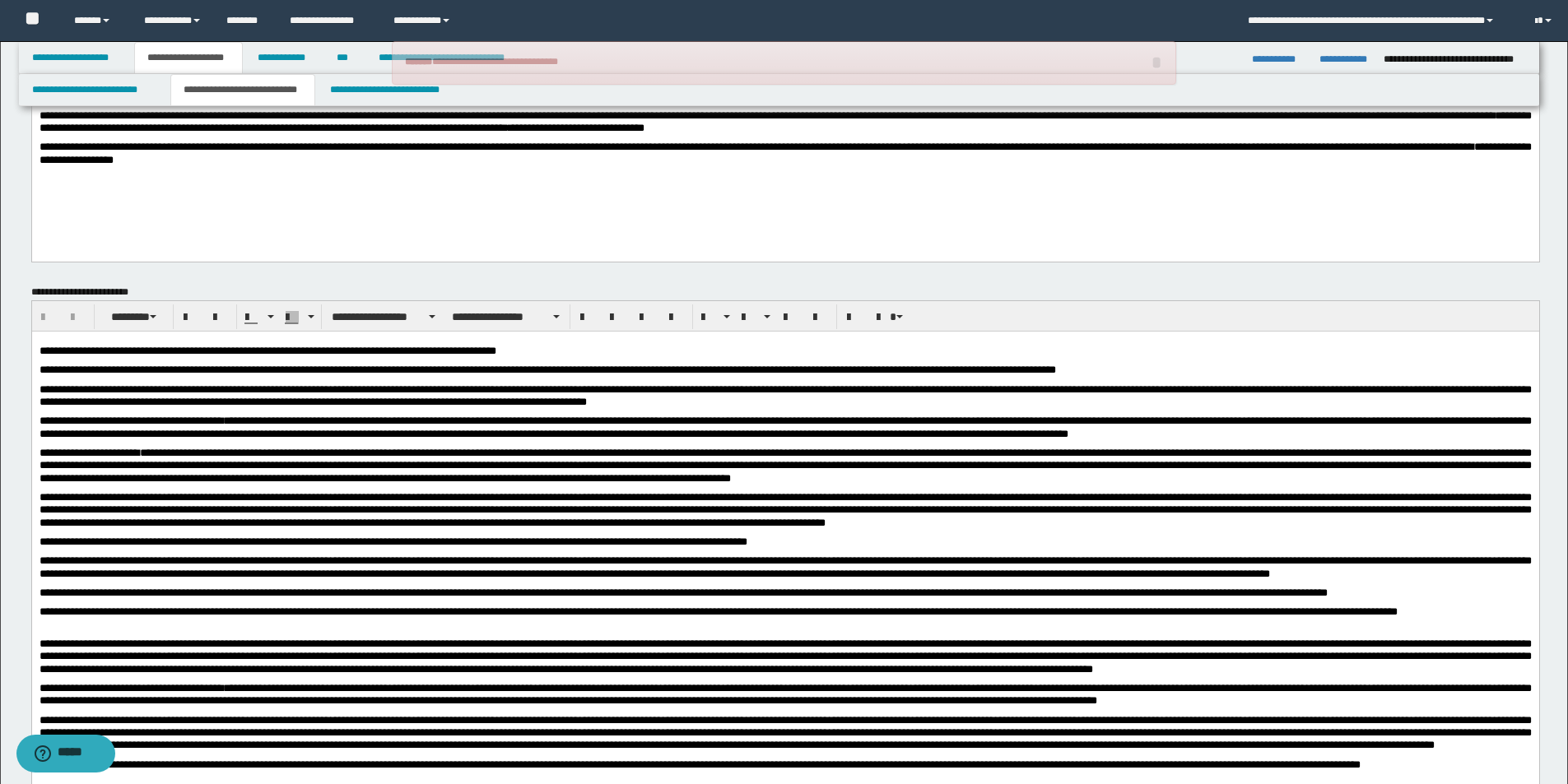 click on "**********" at bounding box center [784, 509] 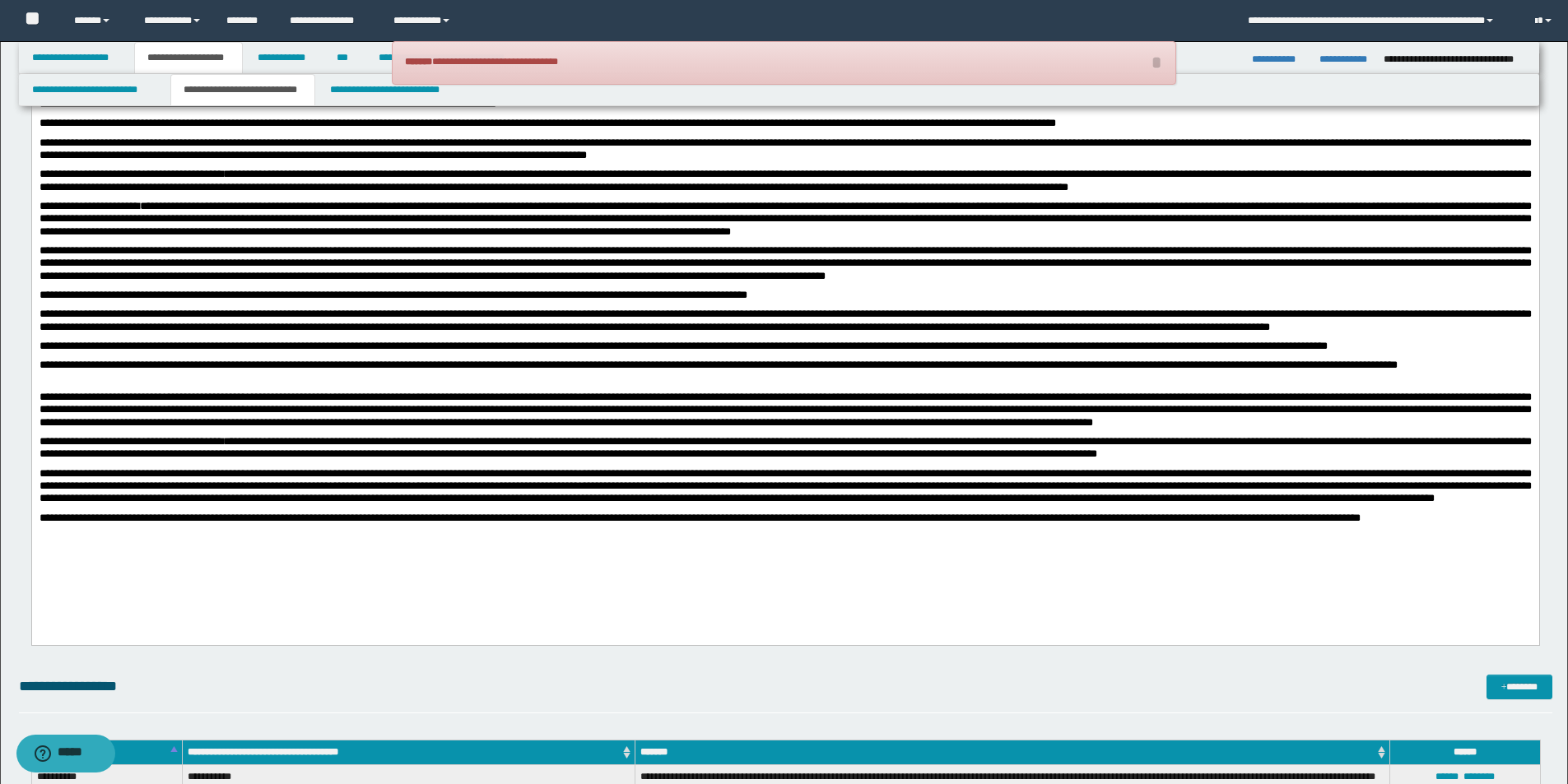 drag, startPoint x: 973, startPoint y: 610, endPoint x: 1004, endPoint y: 609, distance: 31.016125 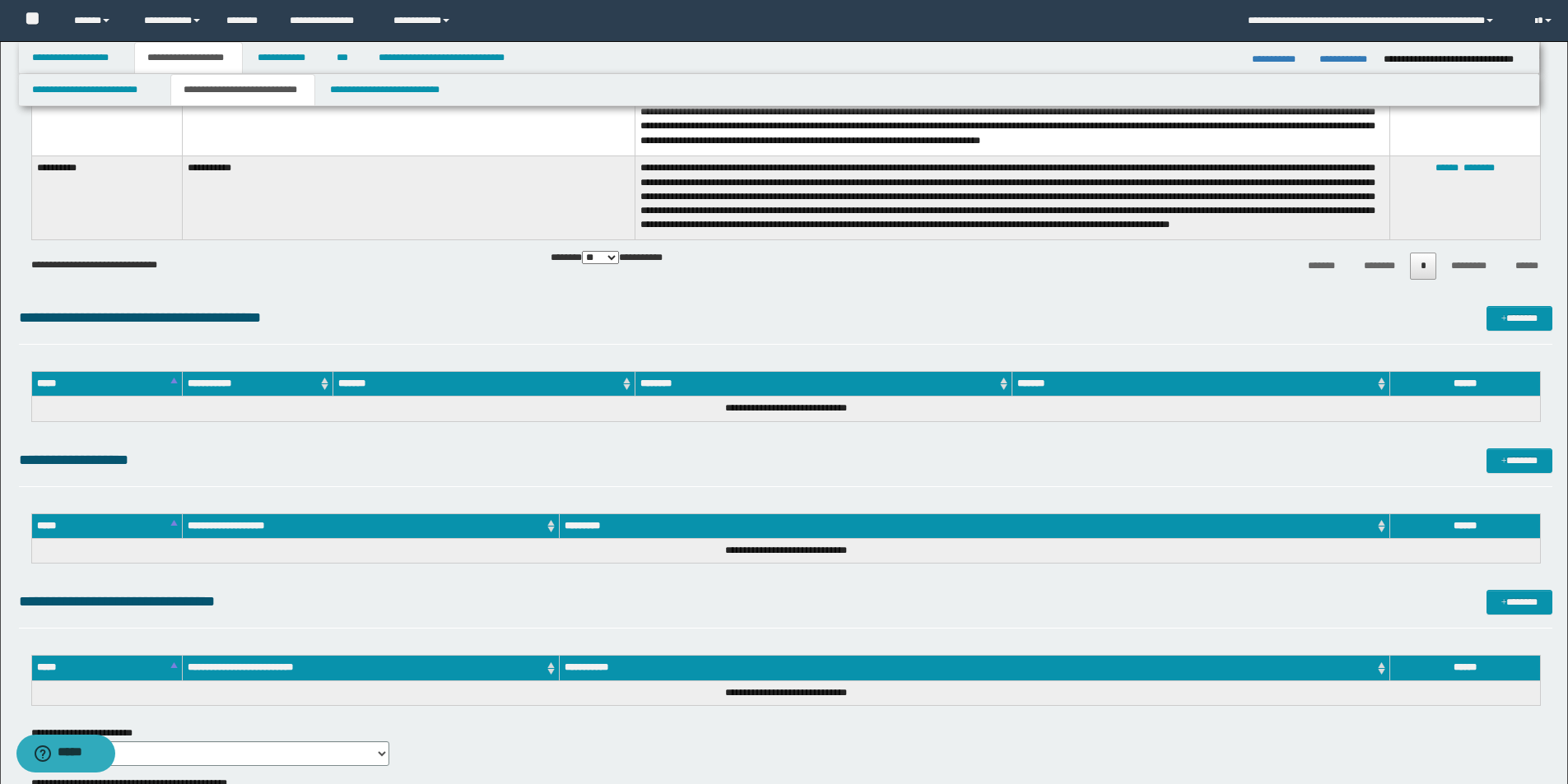 scroll, scrollTop: 1563, scrollLeft: 0, axis: vertical 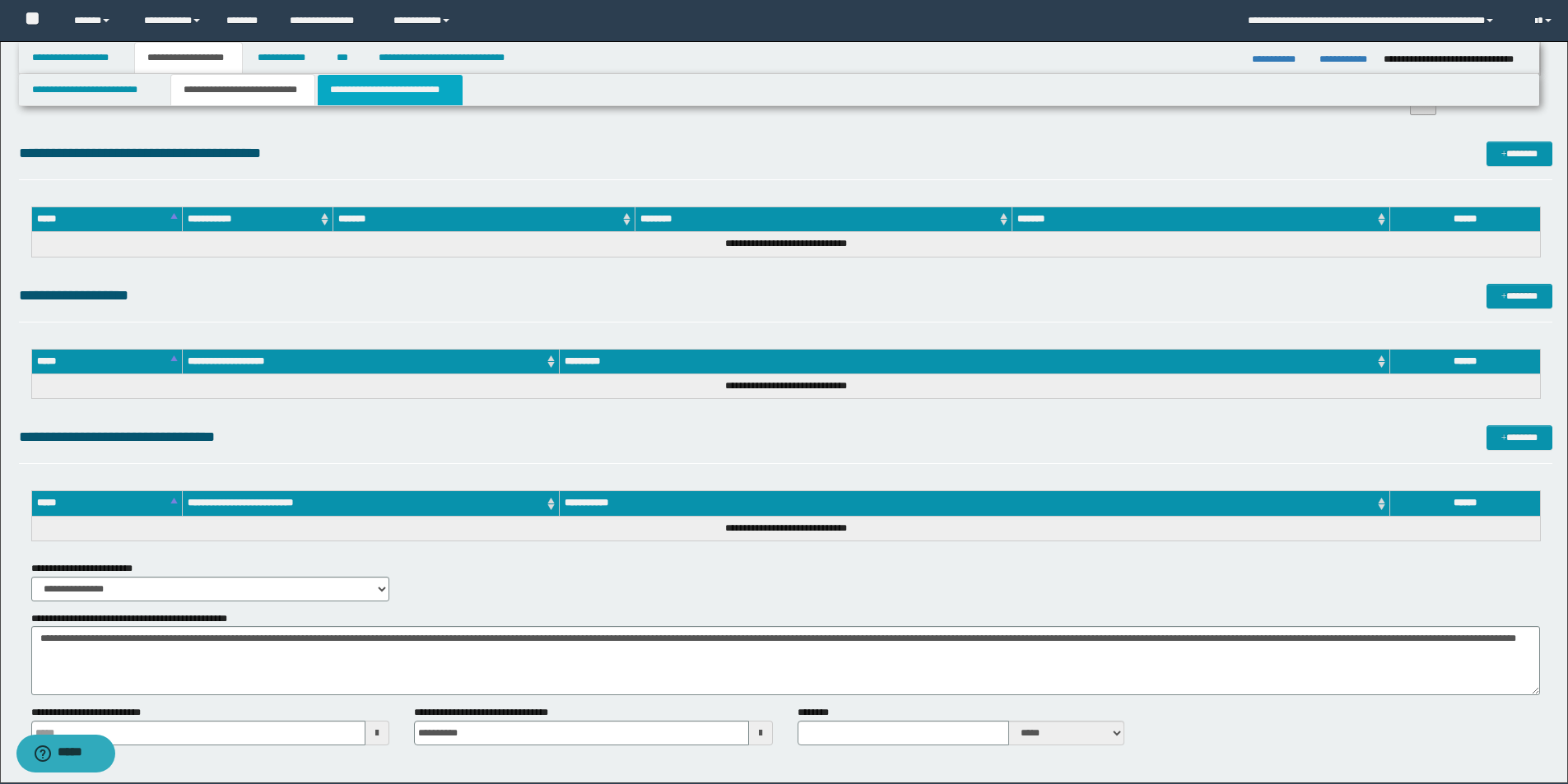 click on "**********" at bounding box center [390, 90] 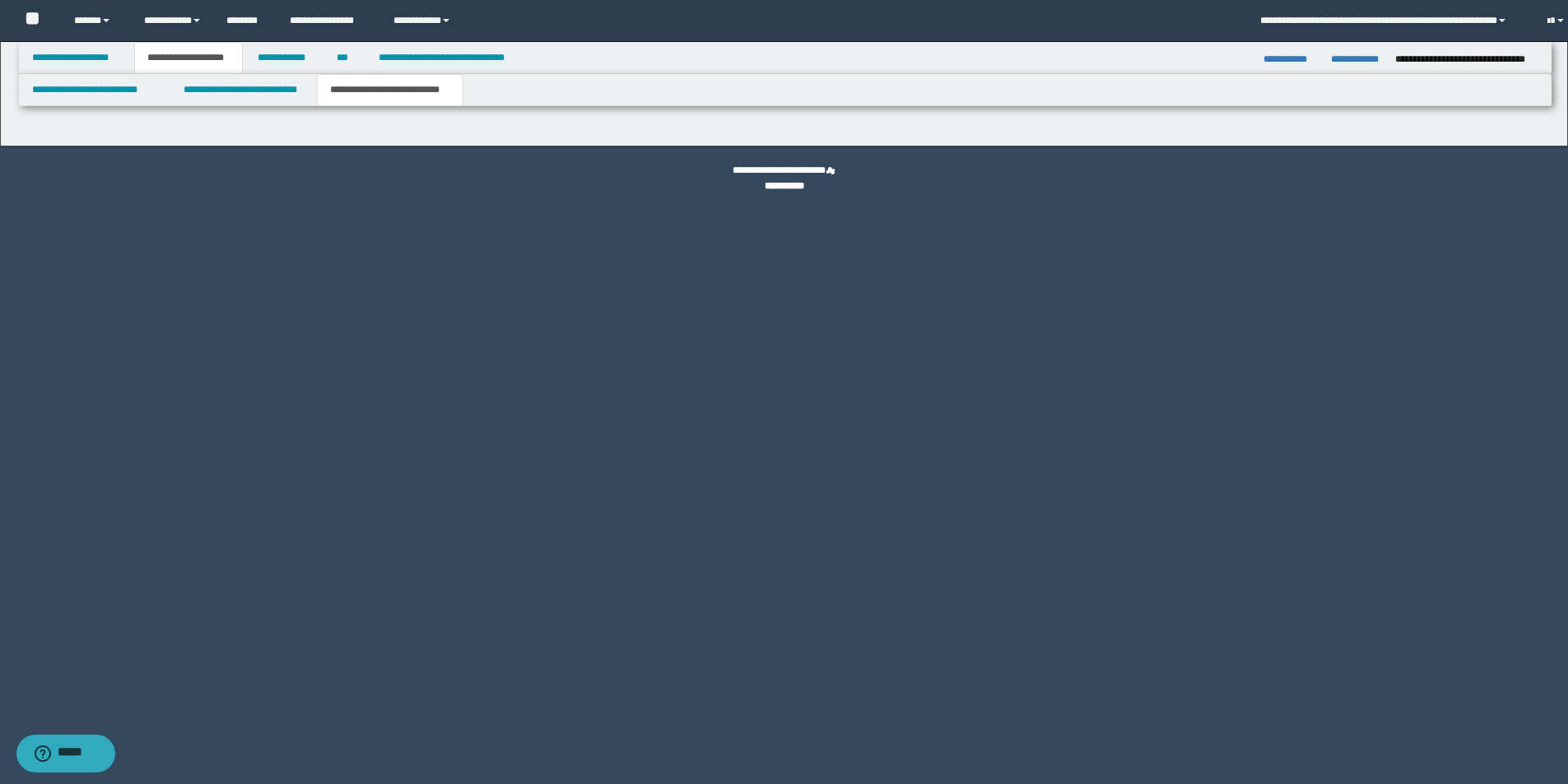 scroll, scrollTop: 0, scrollLeft: 0, axis: both 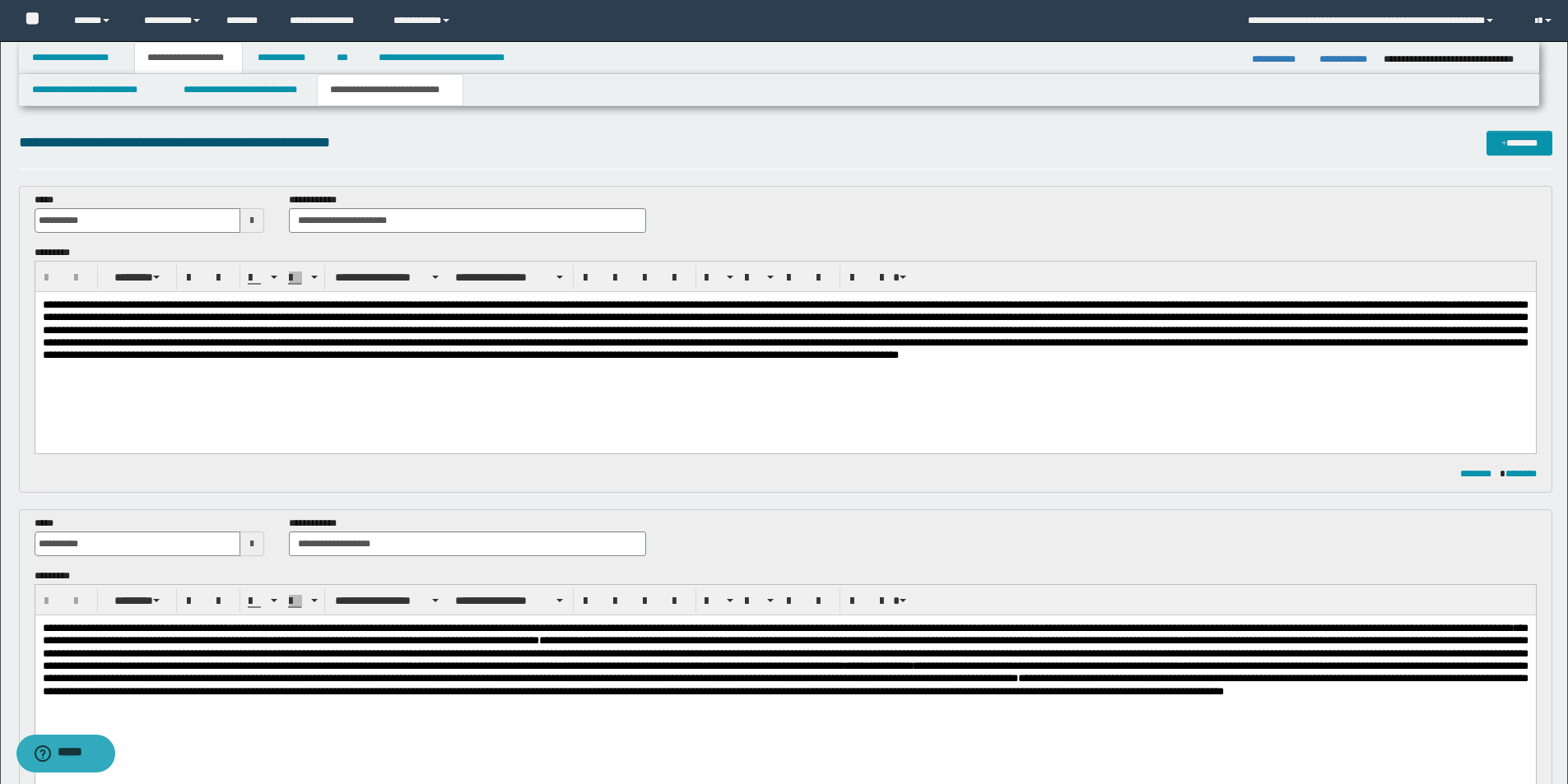 click at bounding box center [784, 350] 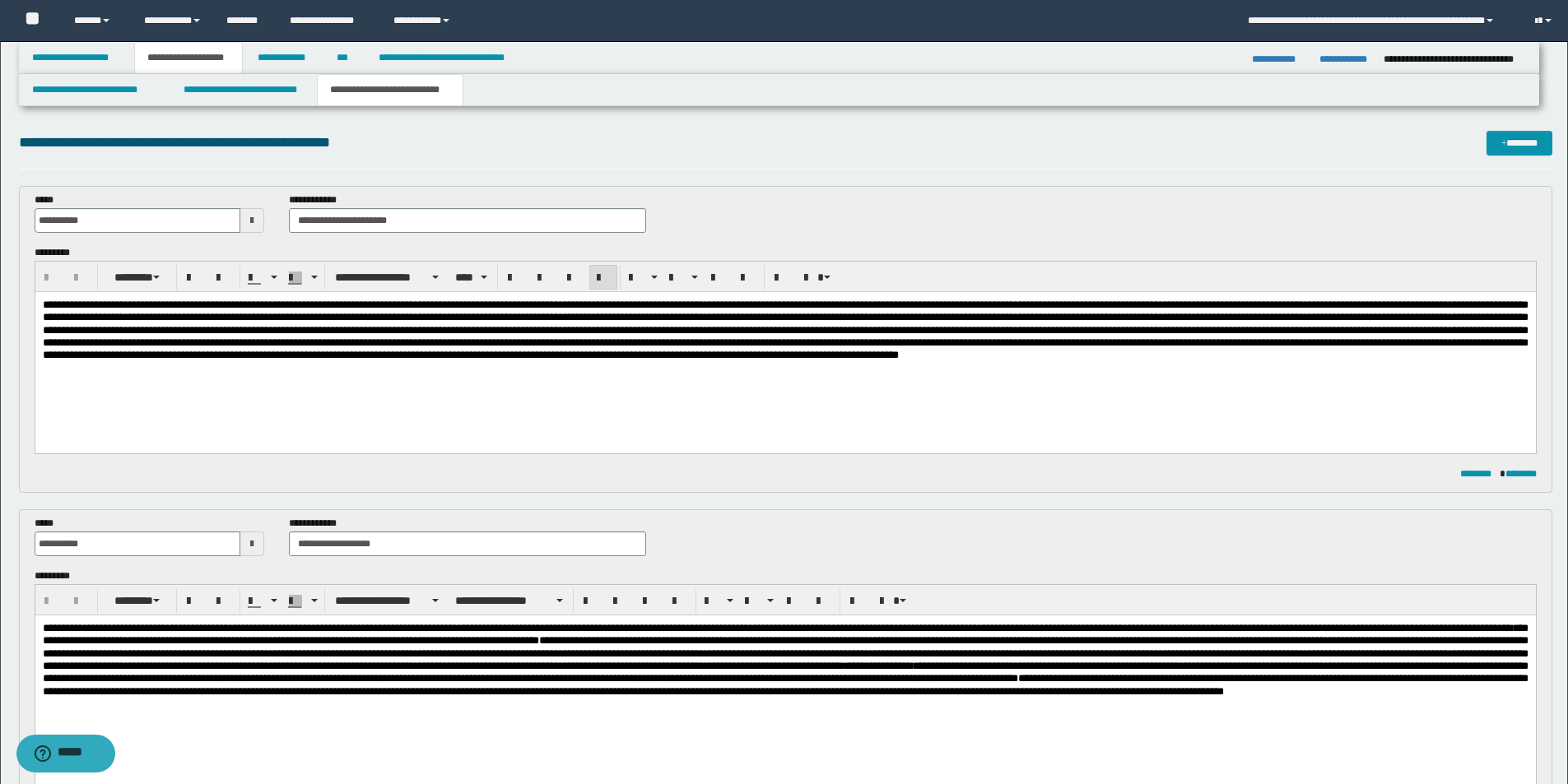 click at bounding box center [784, 350] 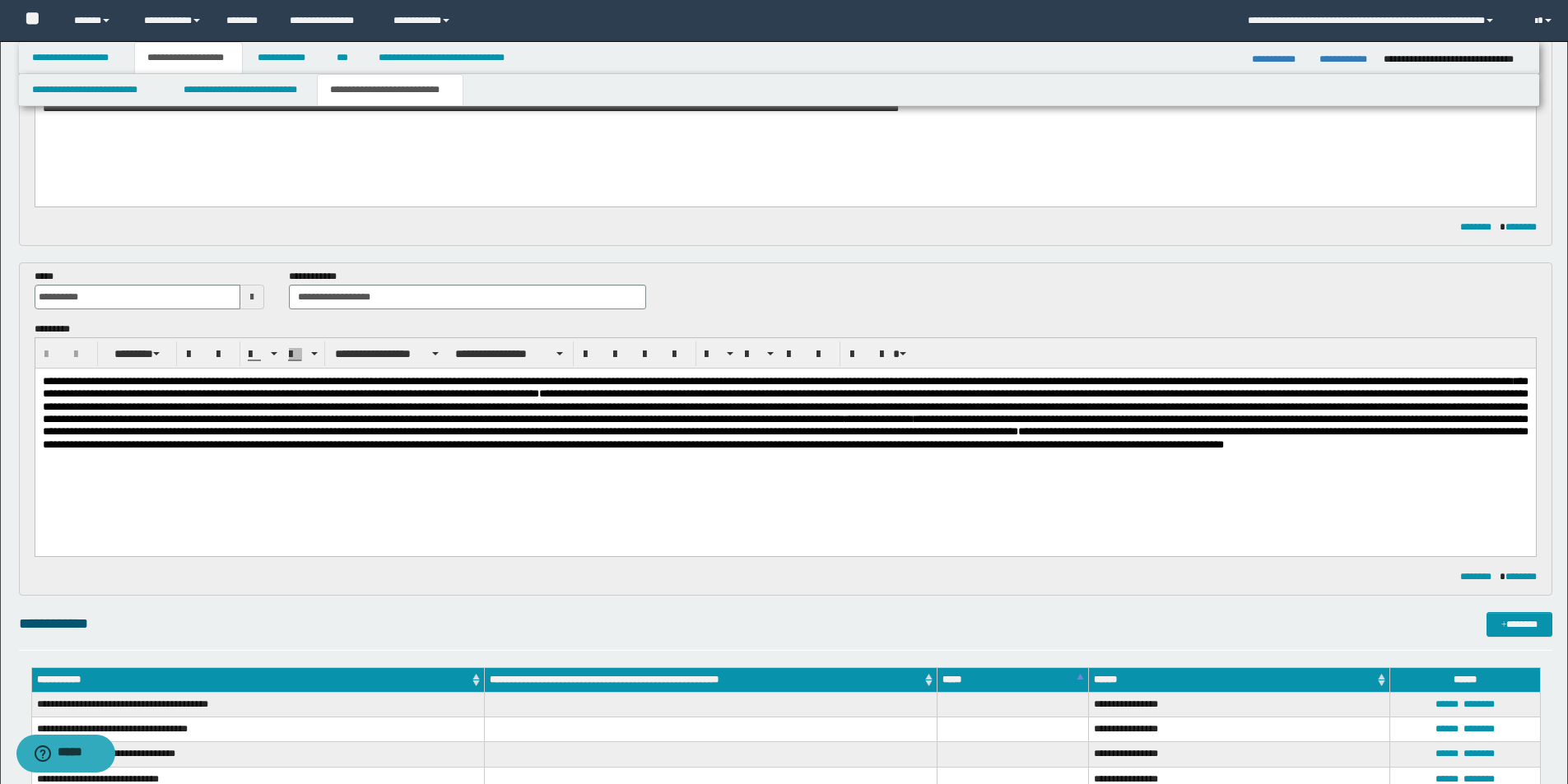 scroll, scrollTop: 329, scrollLeft: 0, axis: vertical 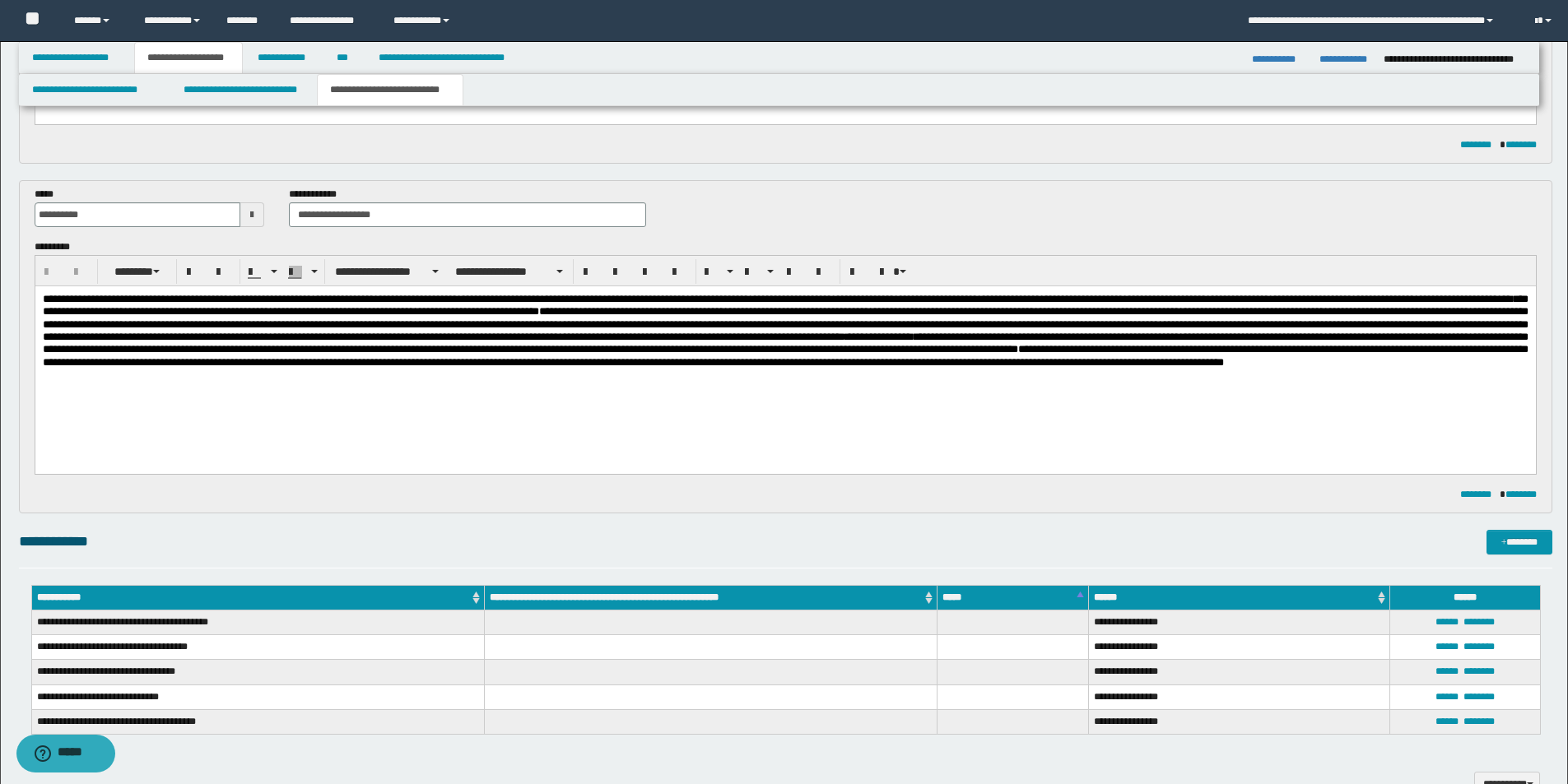 click on "**********" at bounding box center (784, 350) 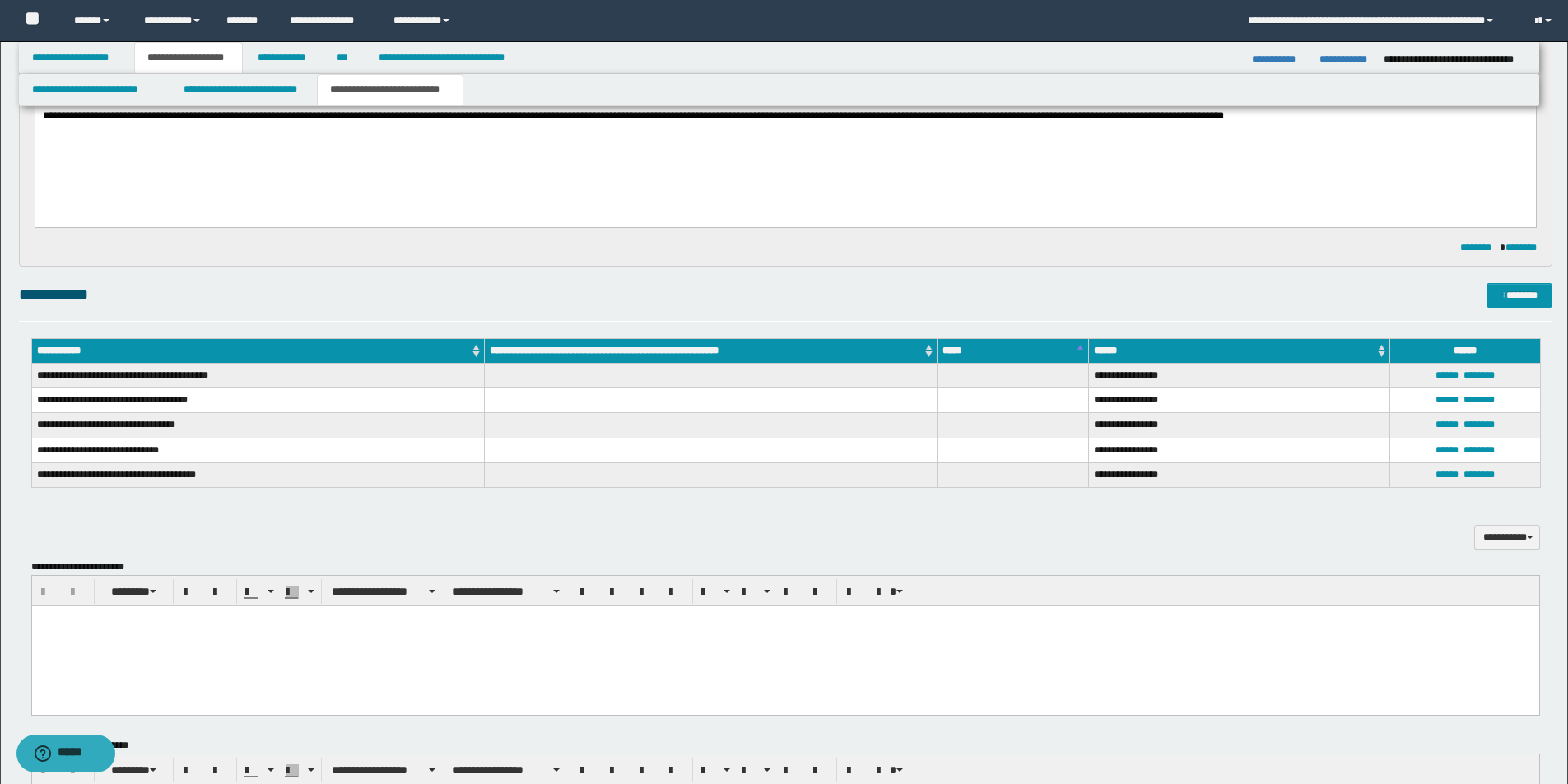 scroll, scrollTop: 658, scrollLeft: 0, axis: vertical 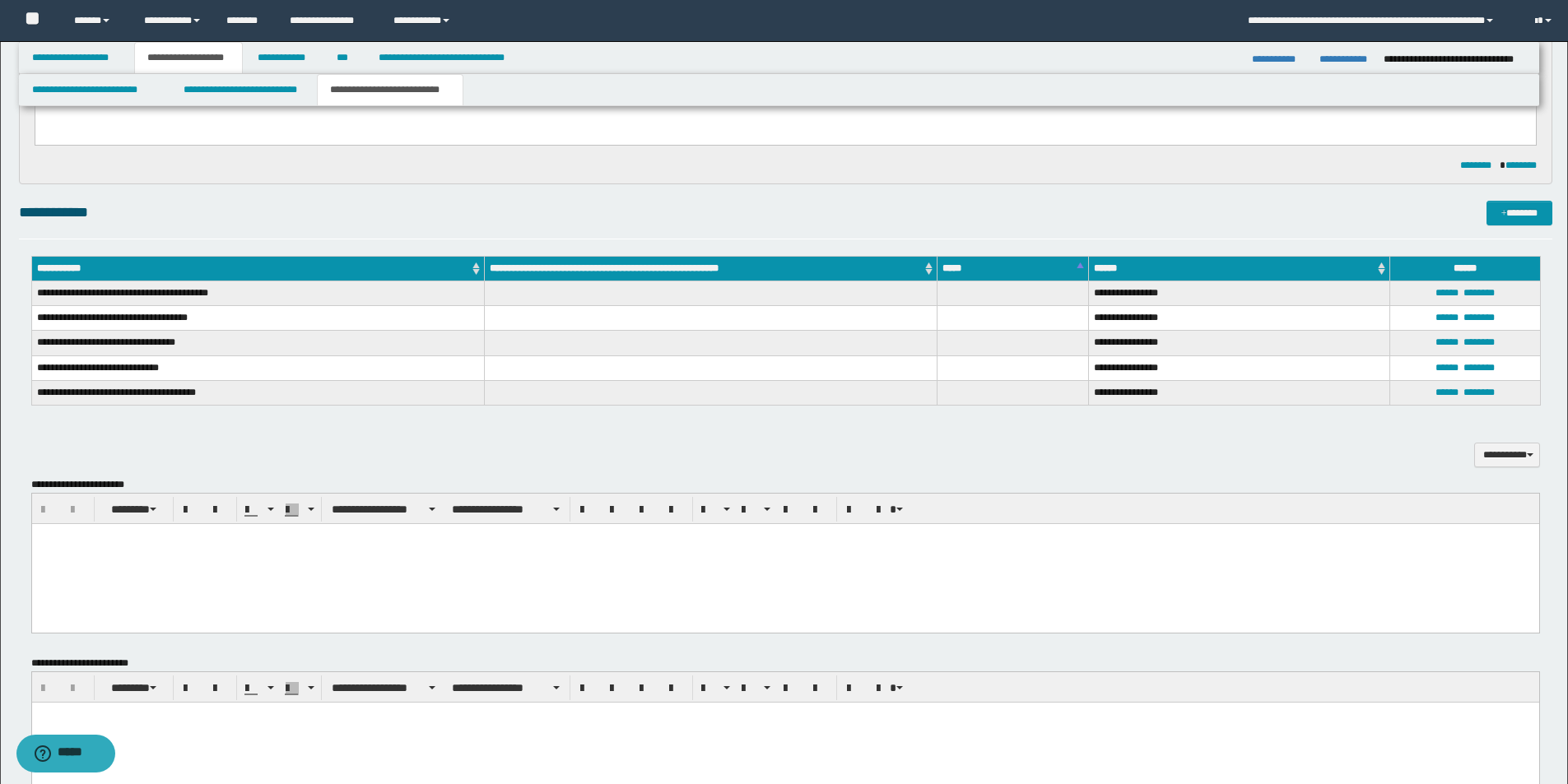 click at bounding box center [784, 557] 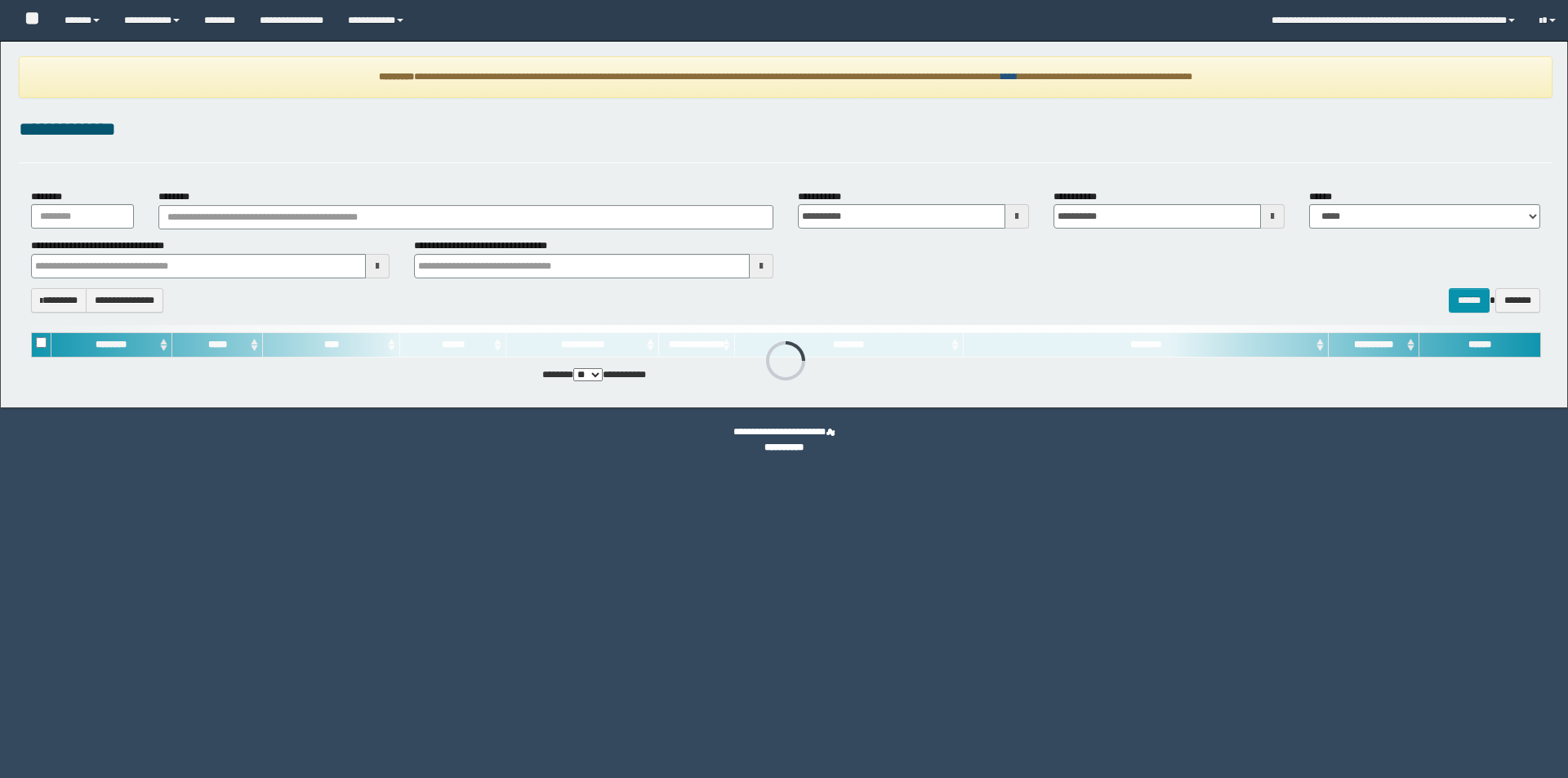 click on "****" at bounding box center [1009, 77] 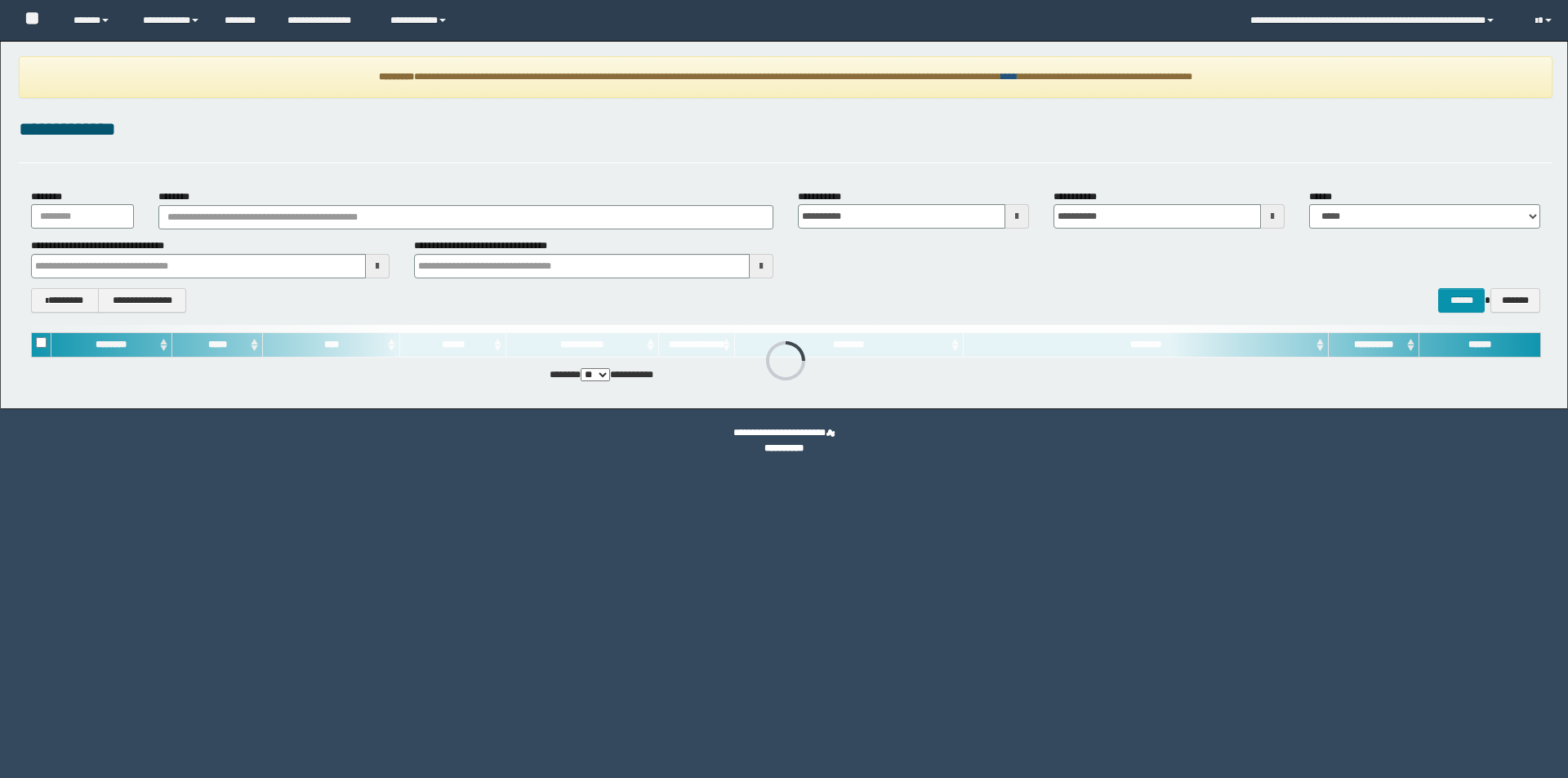 scroll, scrollTop: 0, scrollLeft: 0, axis: both 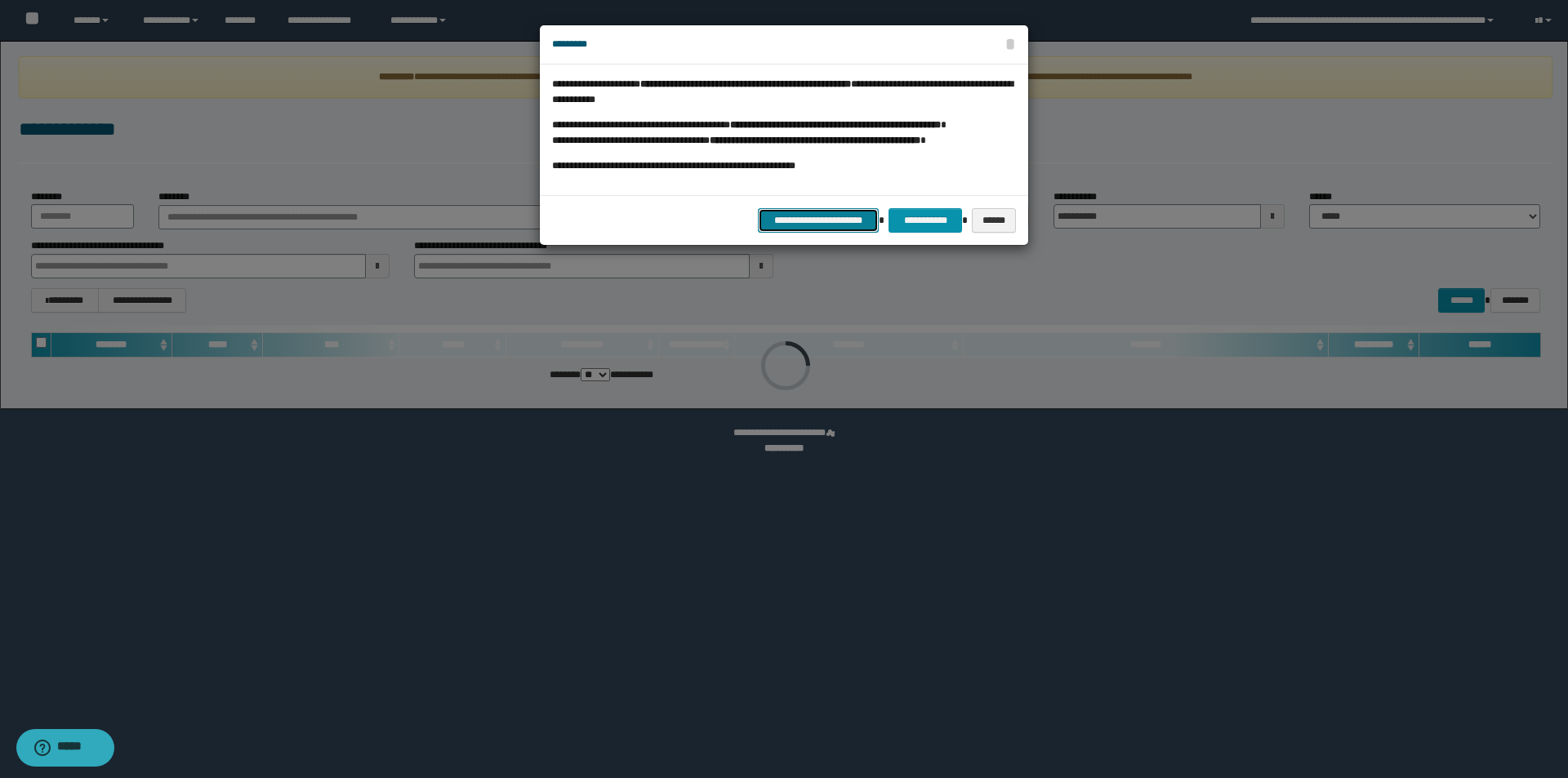 click on "**********" at bounding box center [818, 220] 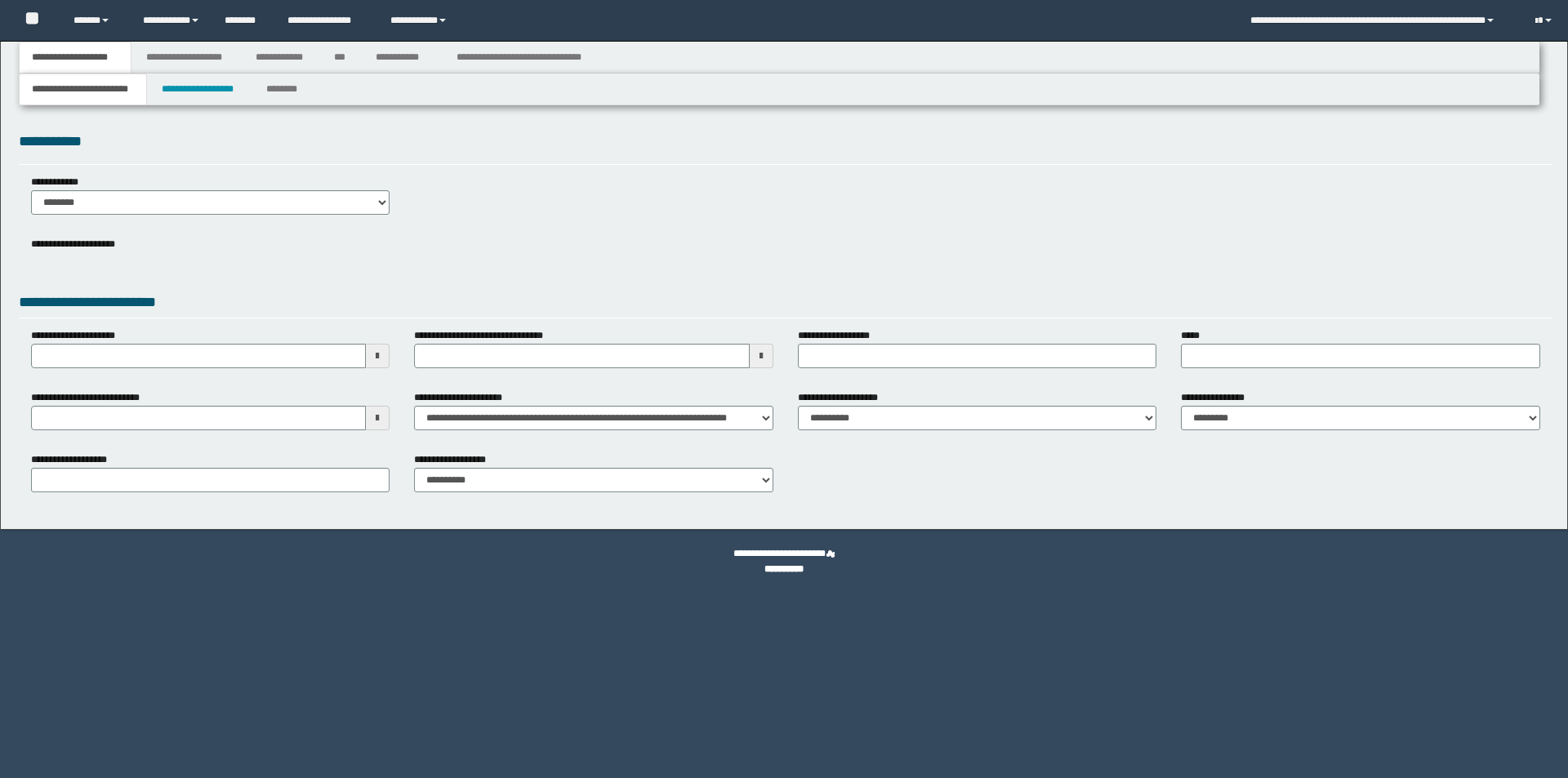 type 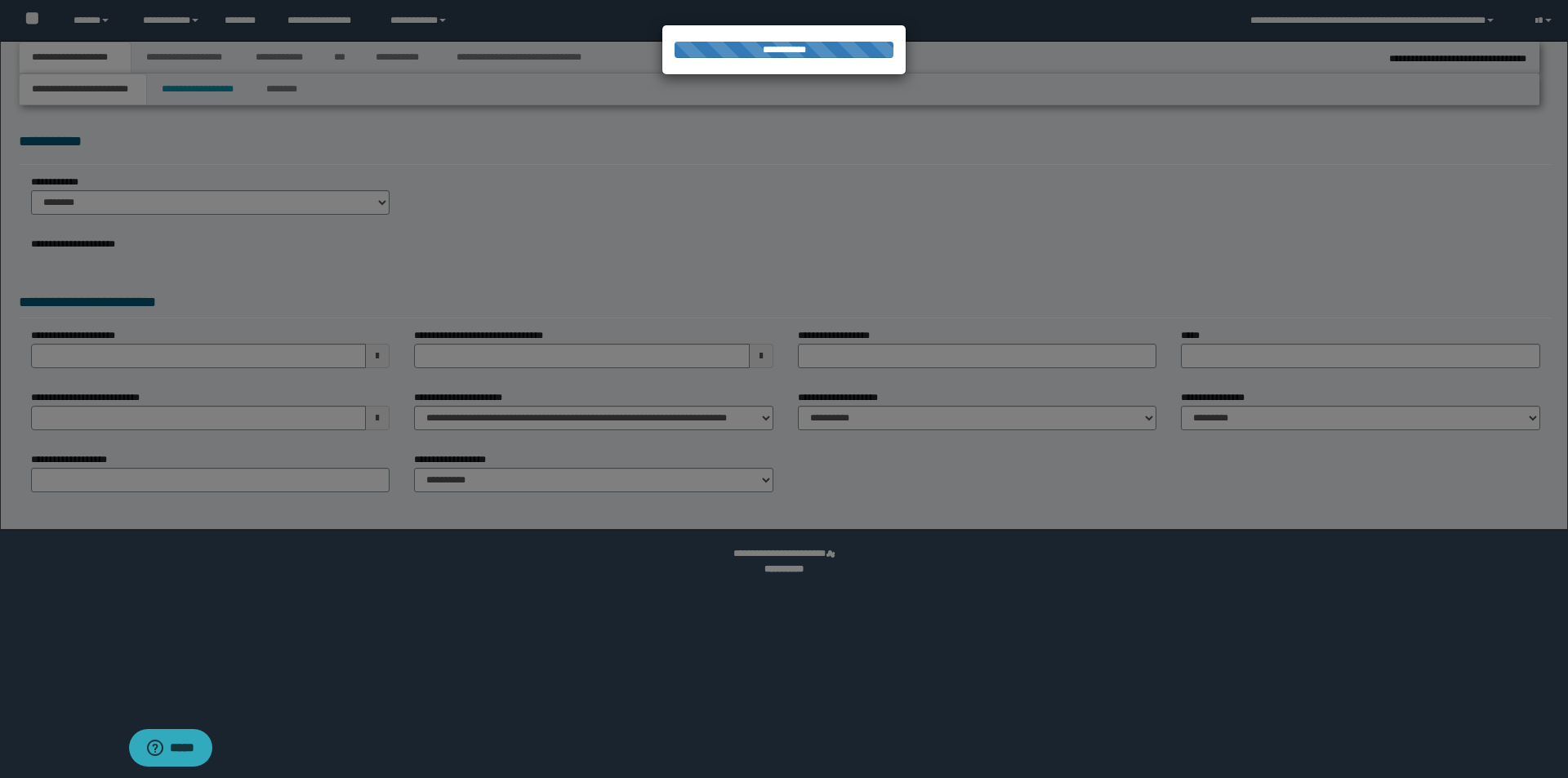 type on "**********" 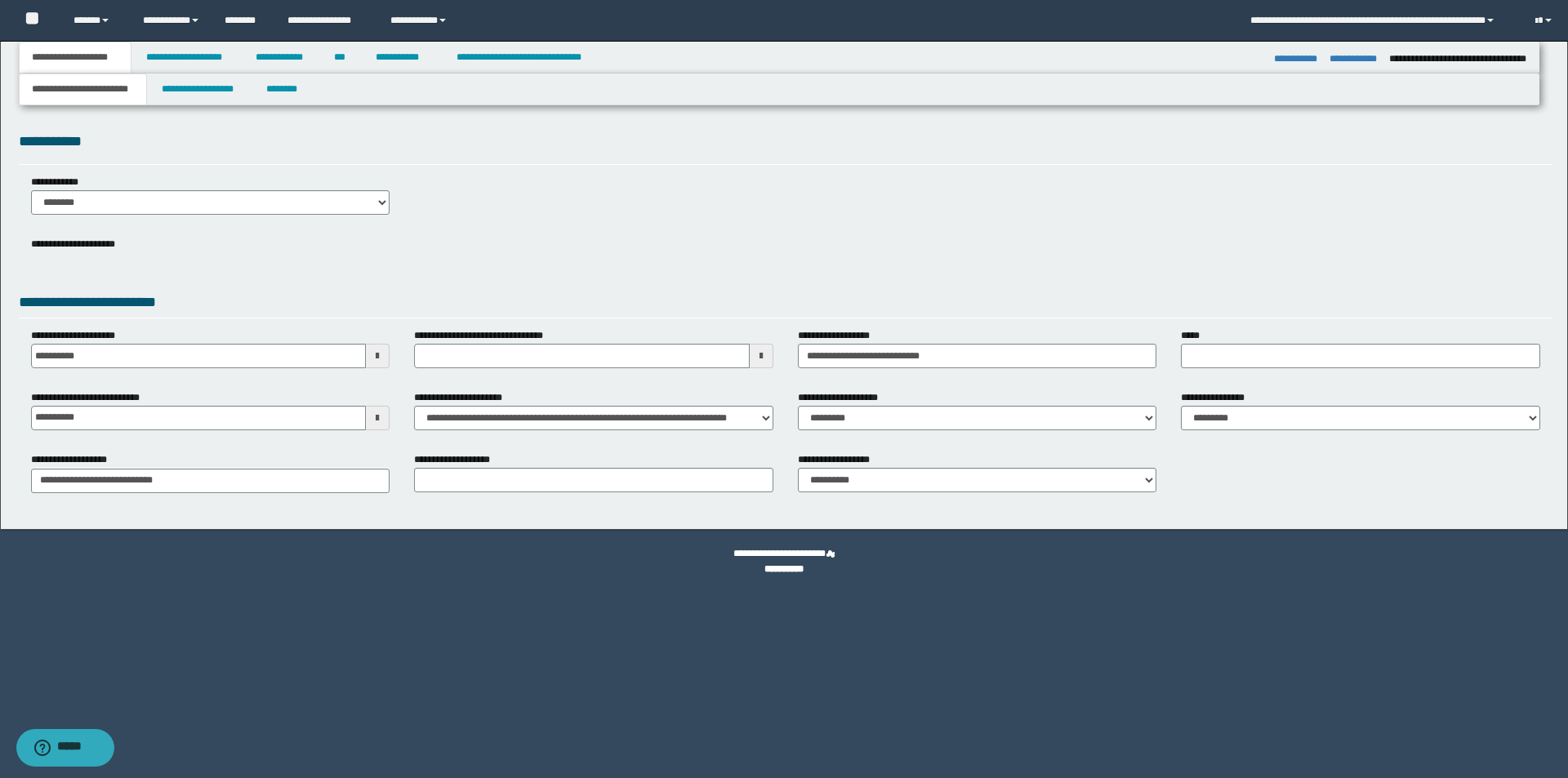 scroll, scrollTop: 0, scrollLeft: 0, axis: both 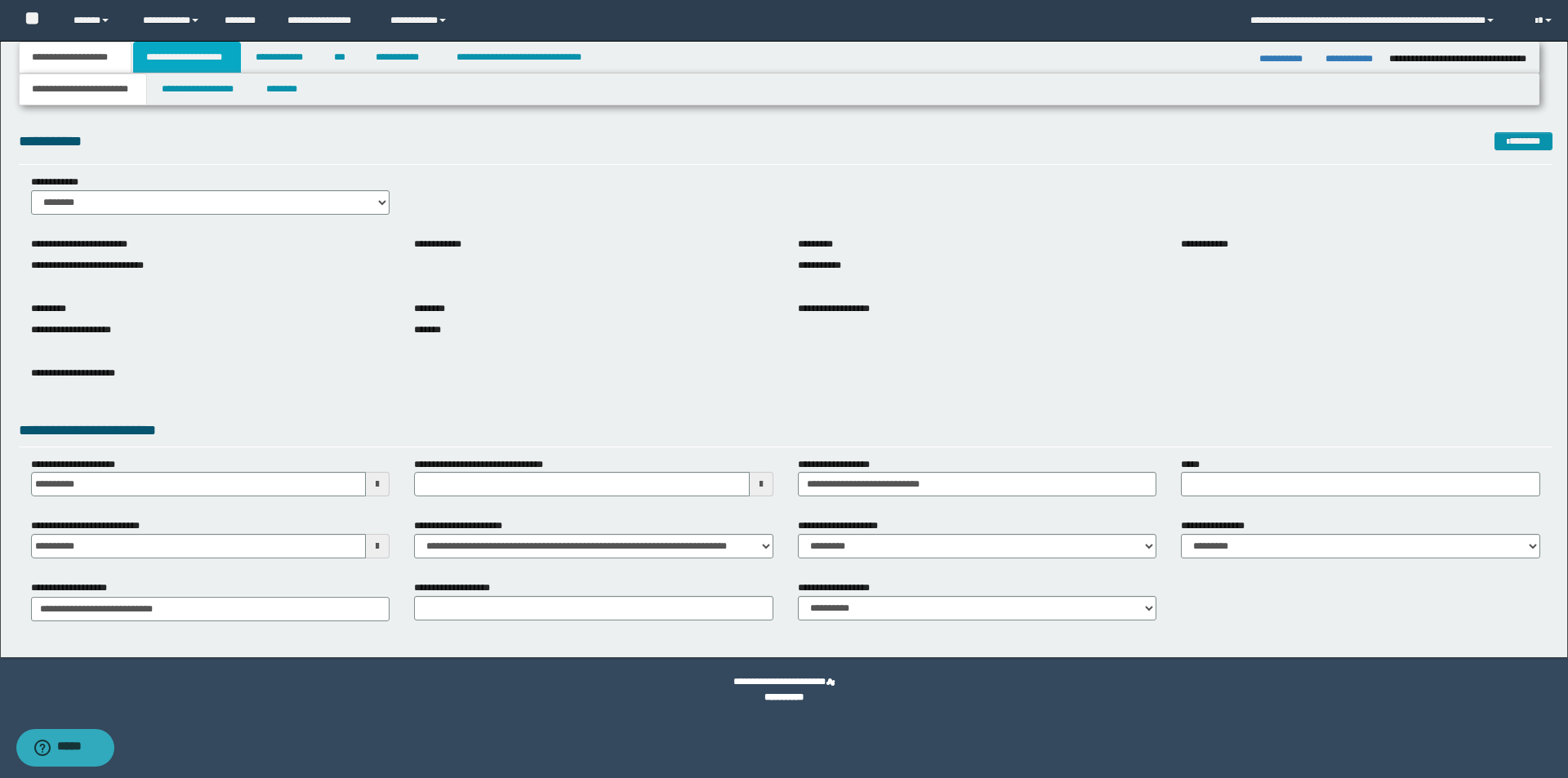 click on "**********" at bounding box center (187, 57) 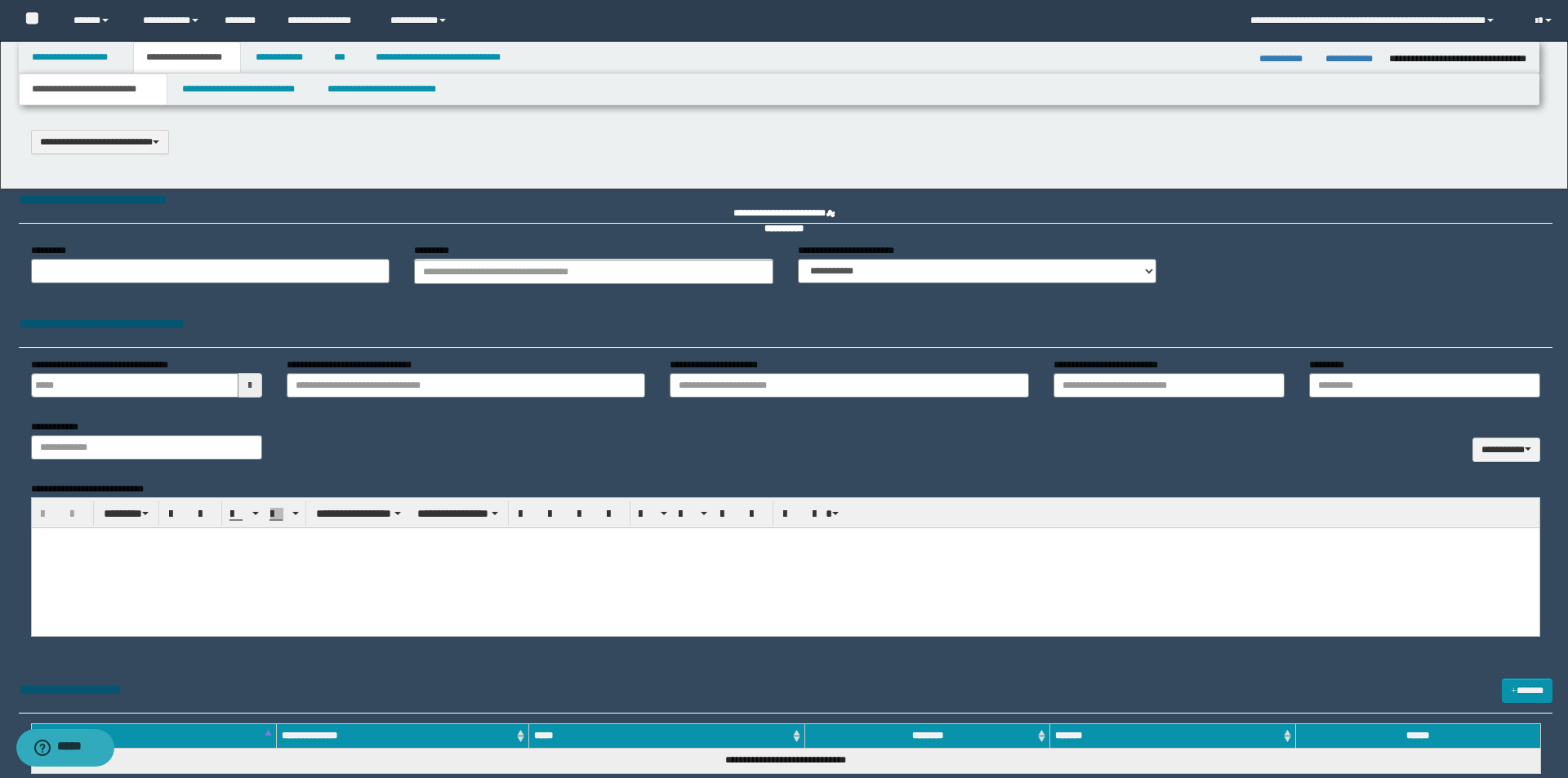 type 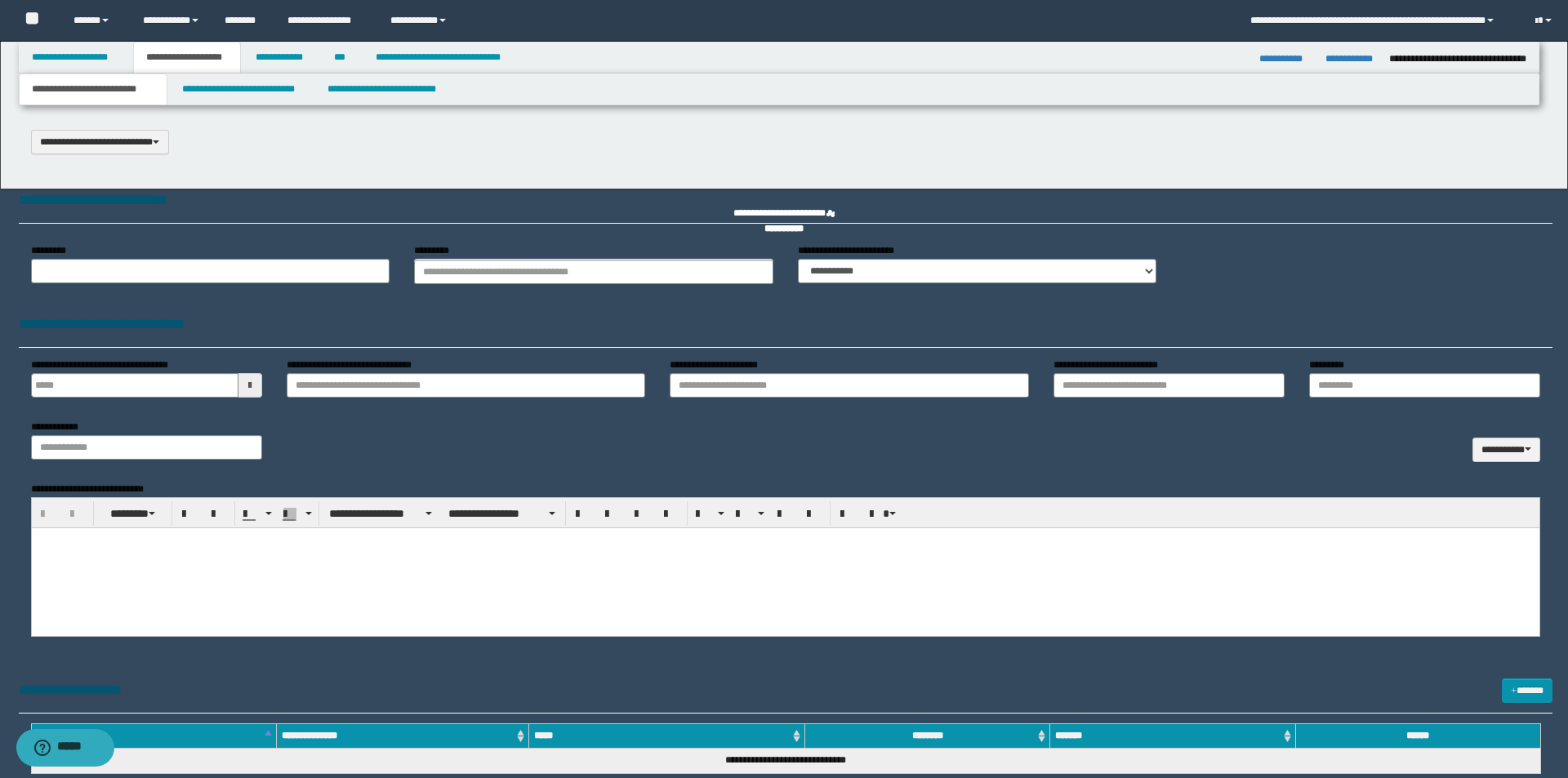 select on "*" 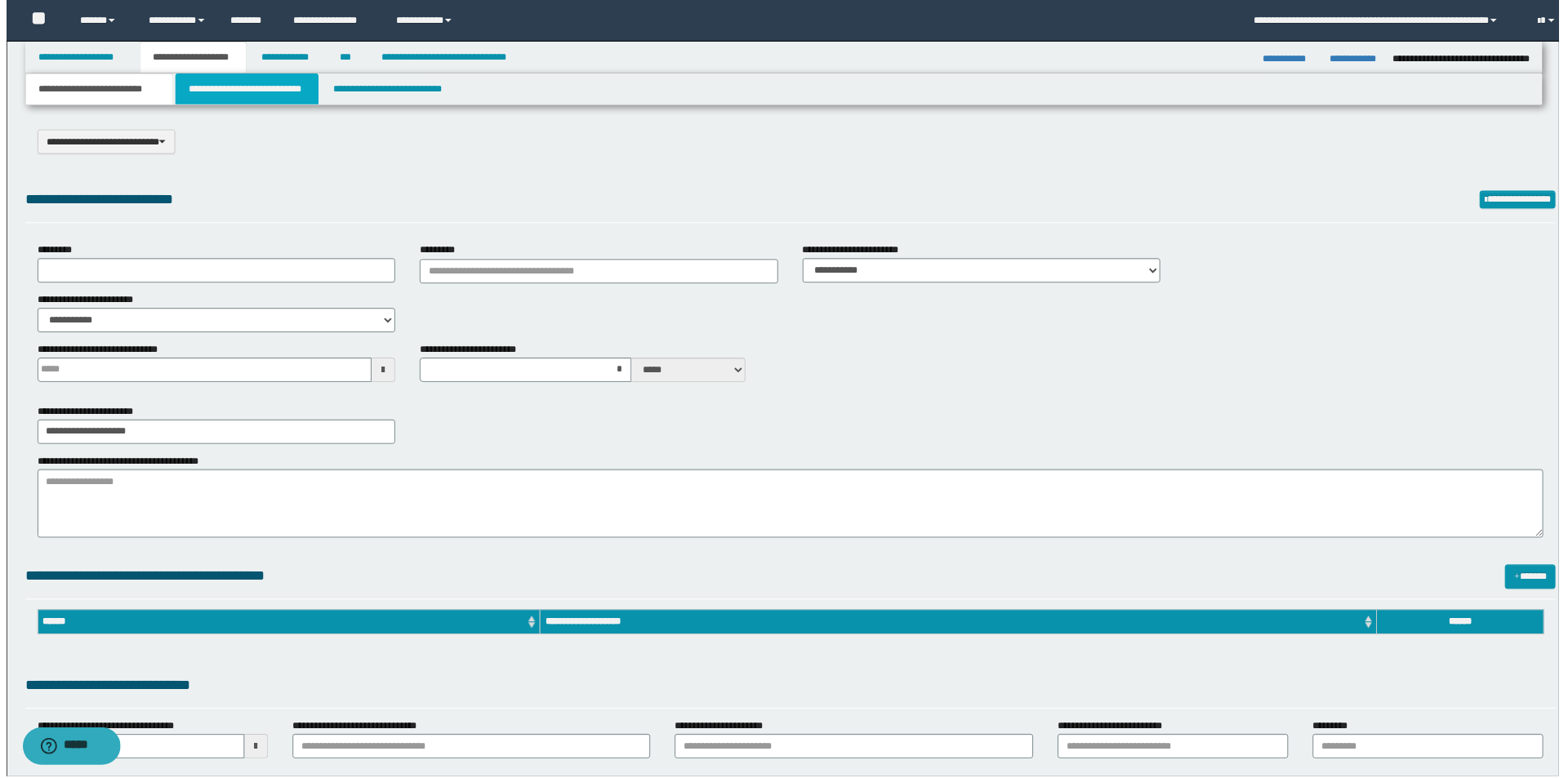 scroll, scrollTop: 0, scrollLeft: 0, axis: both 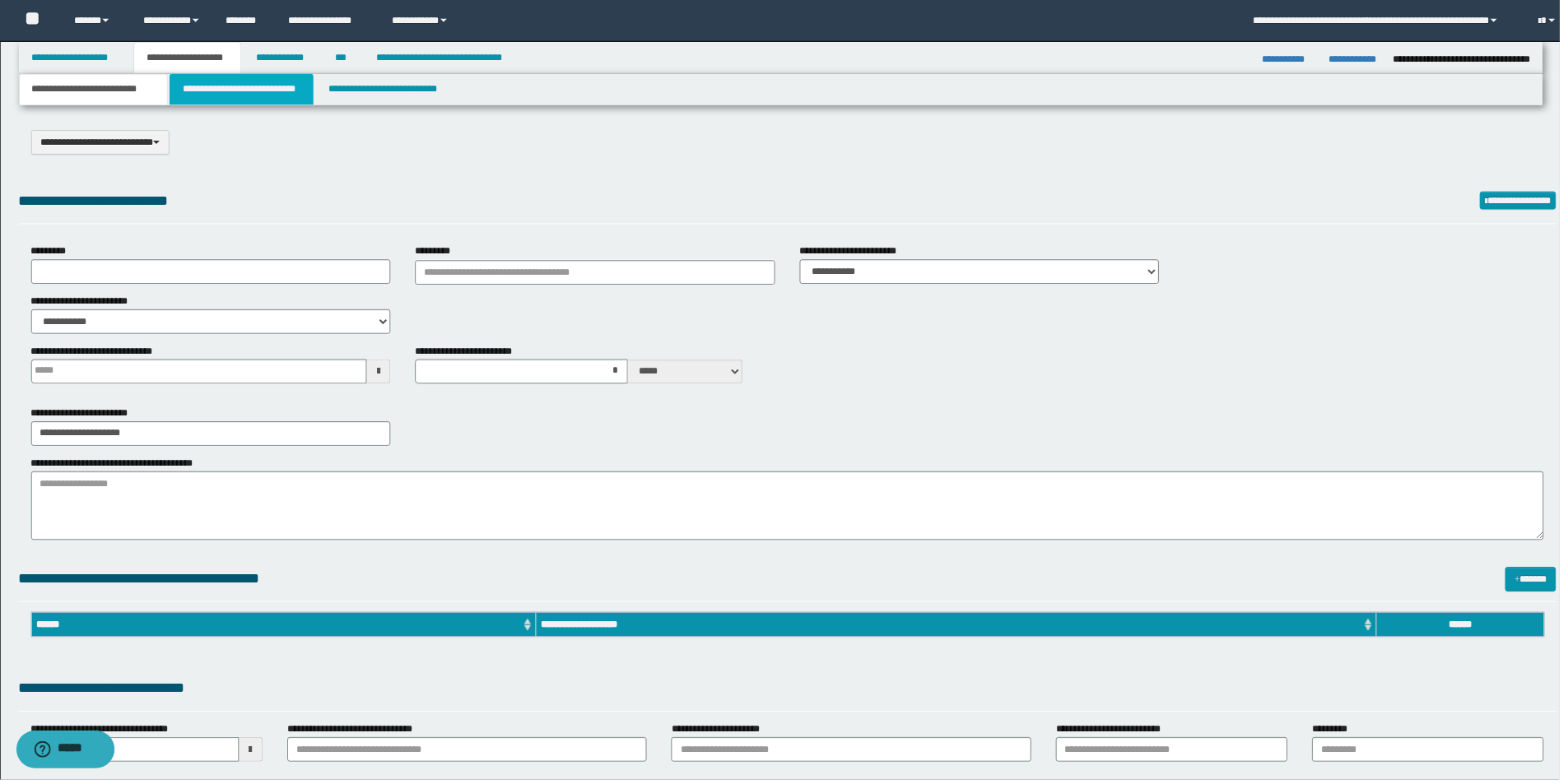 click on "**********" at bounding box center [243, 90] 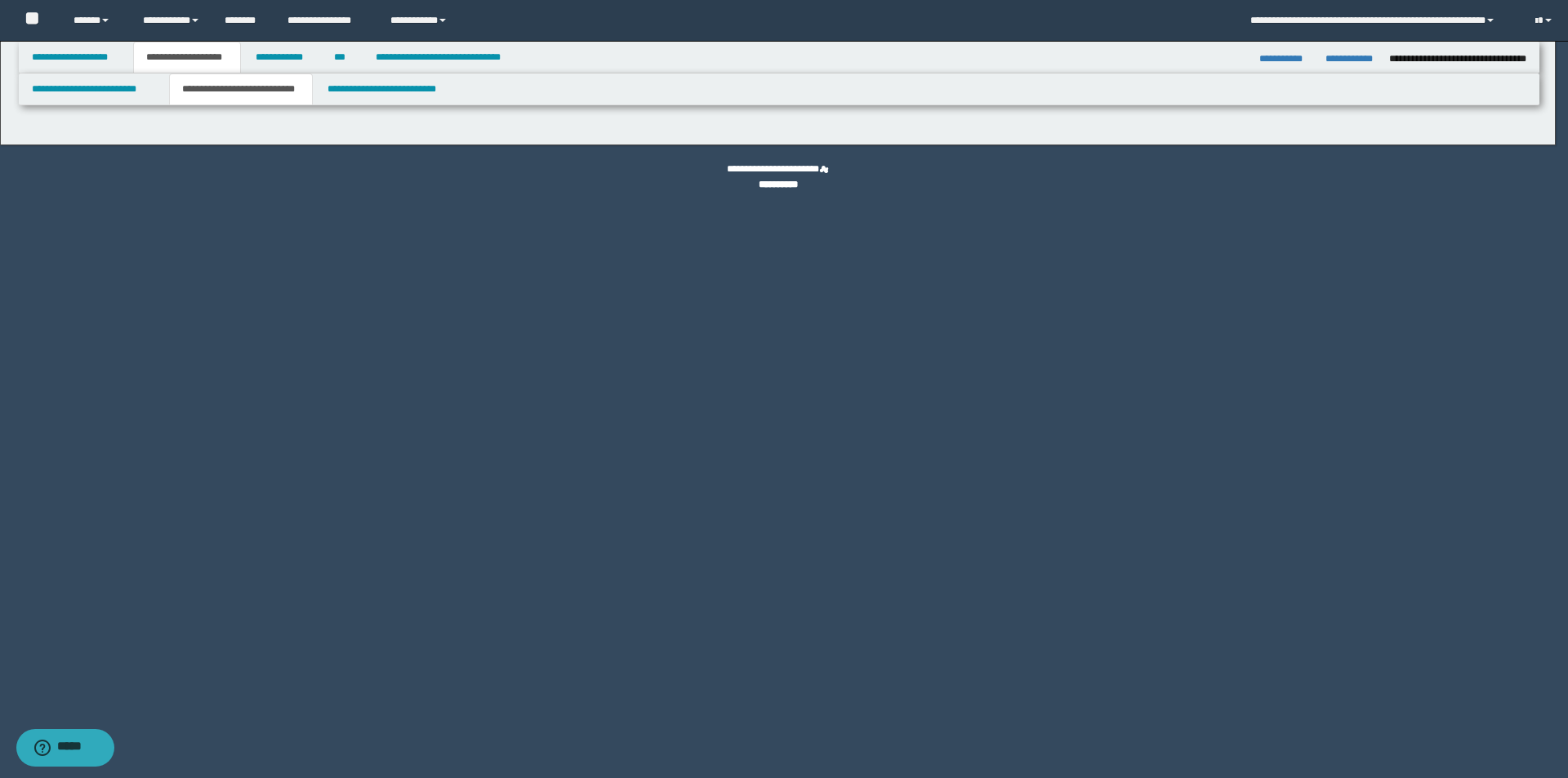 select on "*" 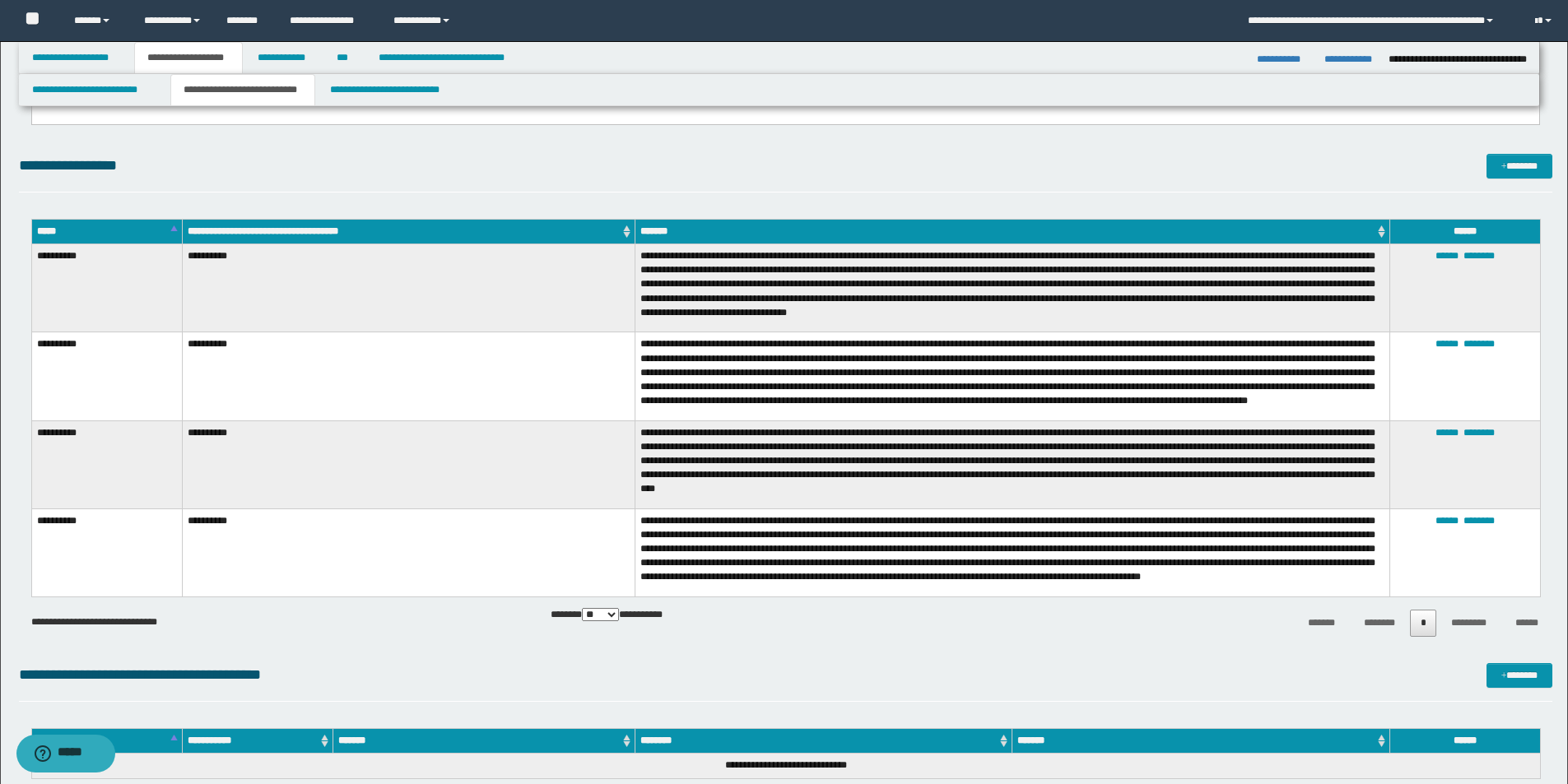 scroll, scrollTop: 576, scrollLeft: 0, axis: vertical 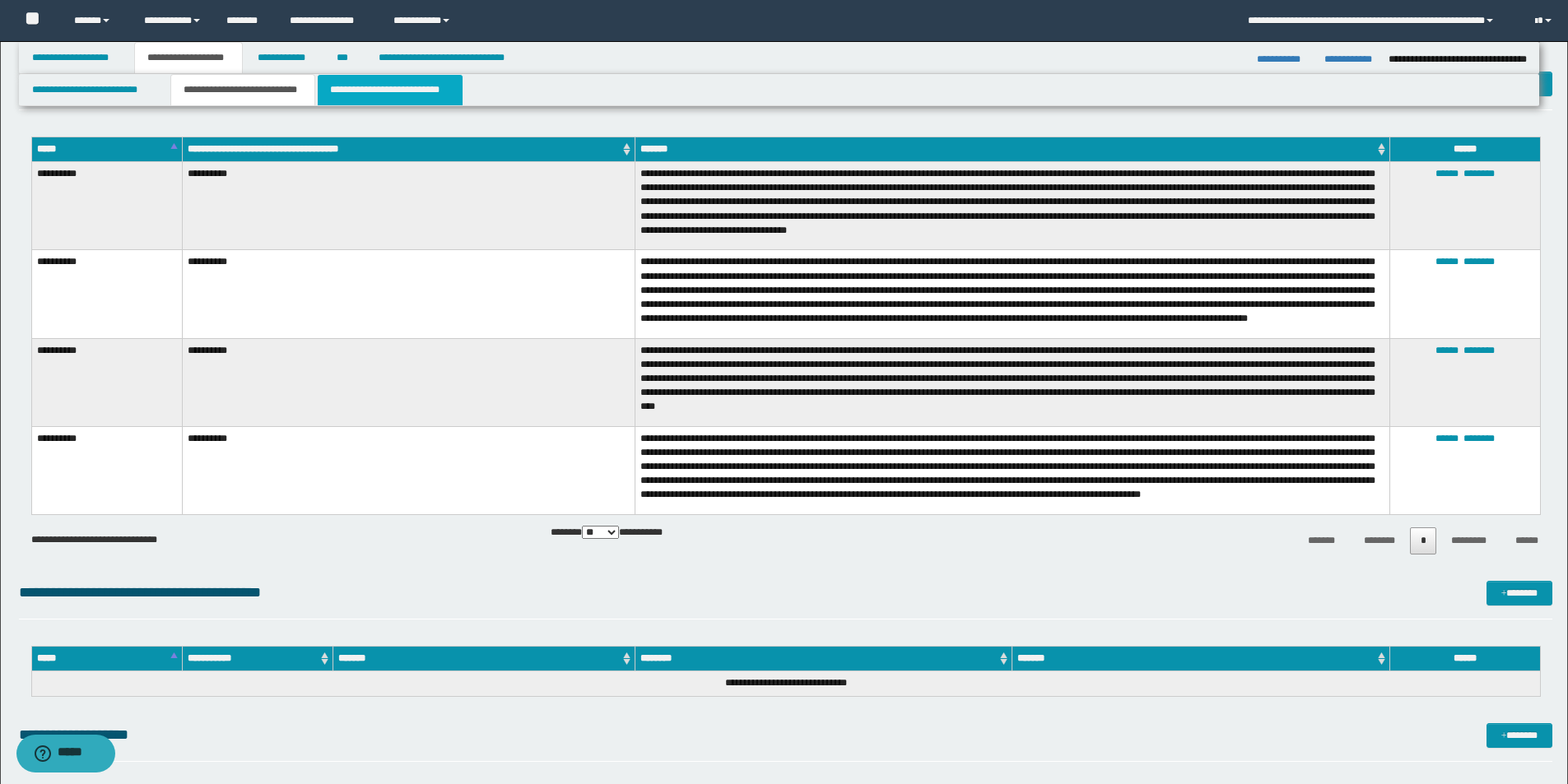 click on "**********" at bounding box center (390, 90) 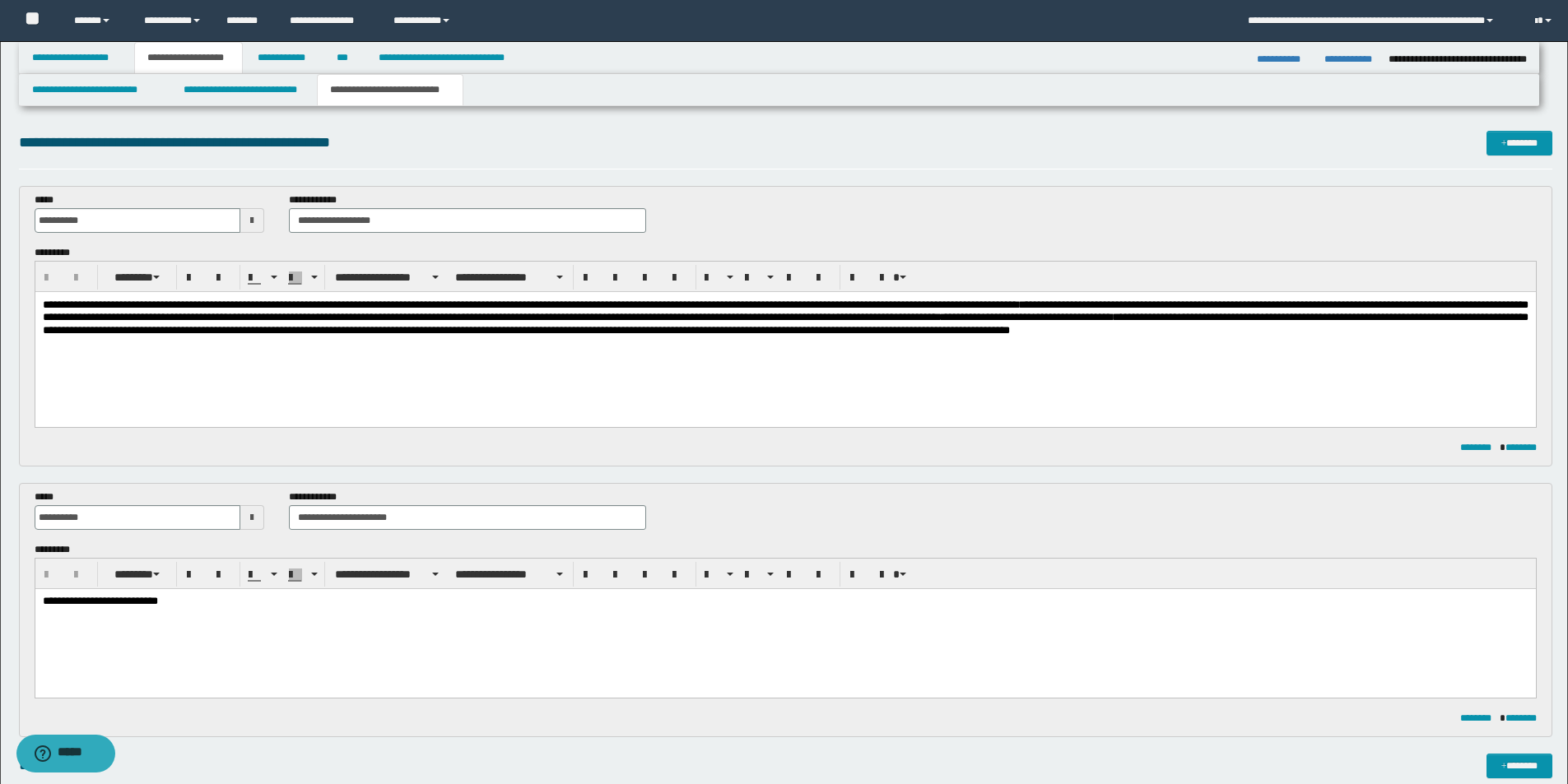 scroll, scrollTop: 247, scrollLeft: 0, axis: vertical 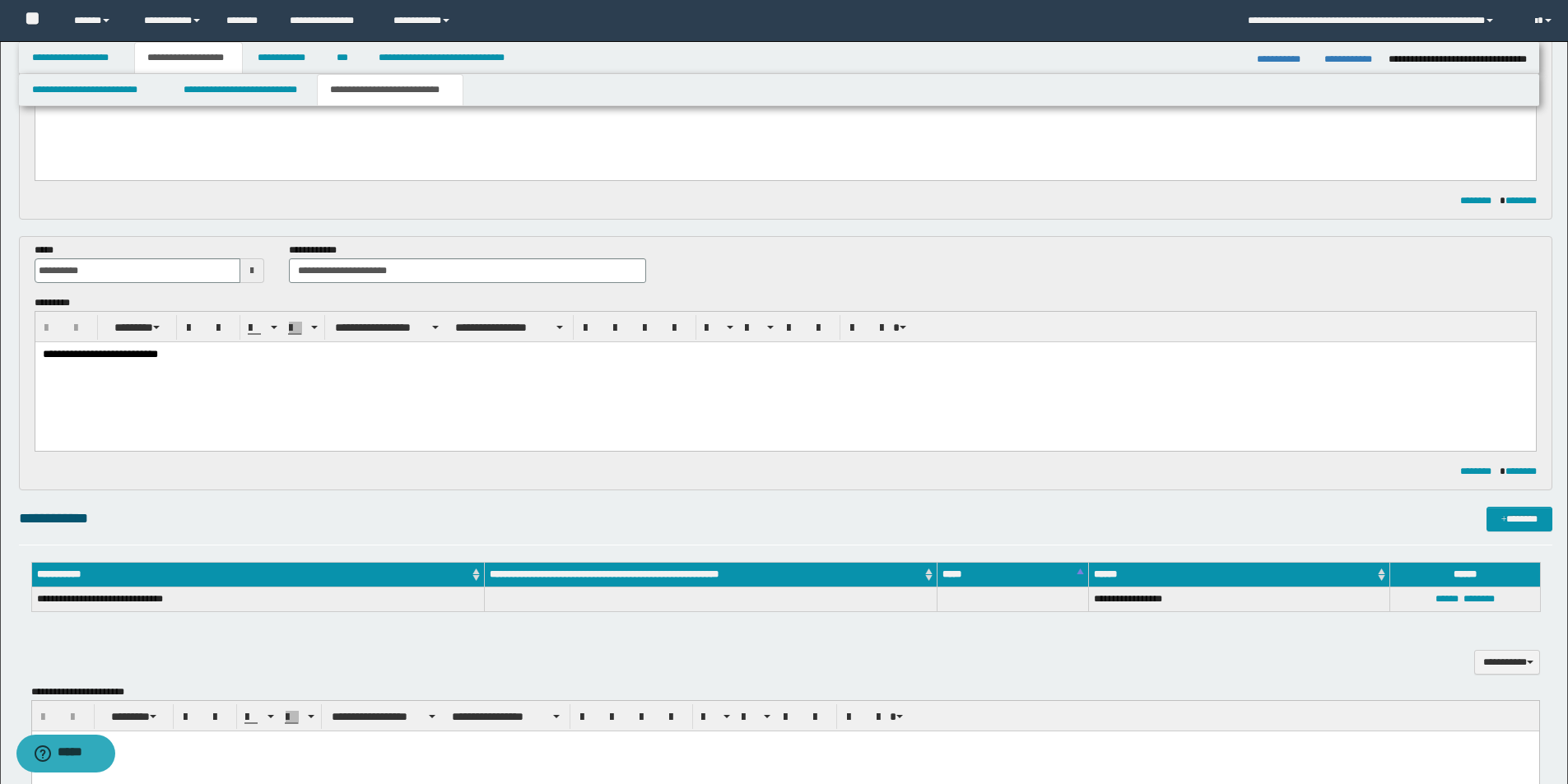 click on "**********" at bounding box center [784, 375] 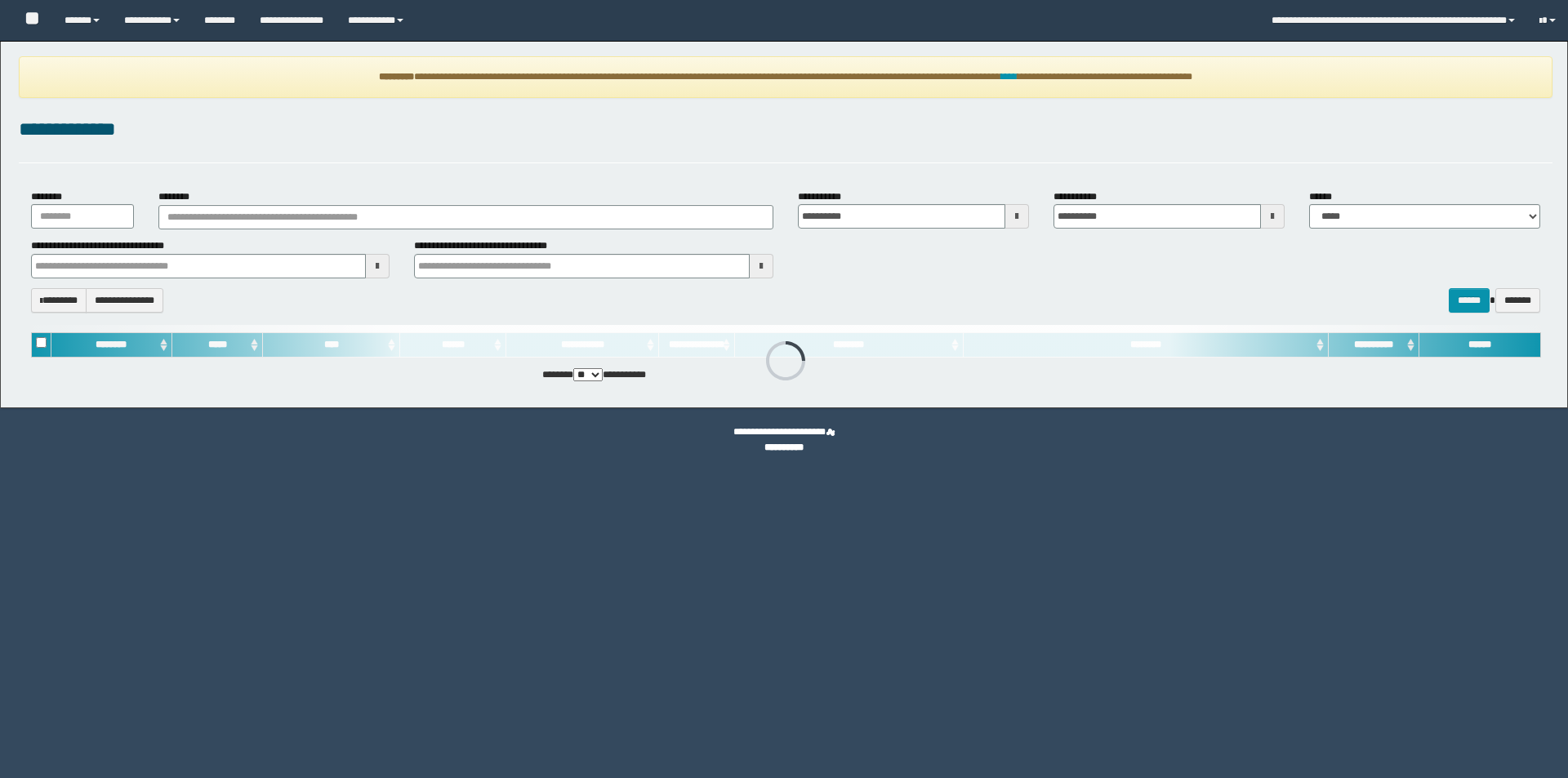 scroll, scrollTop: 0, scrollLeft: 0, axis: both 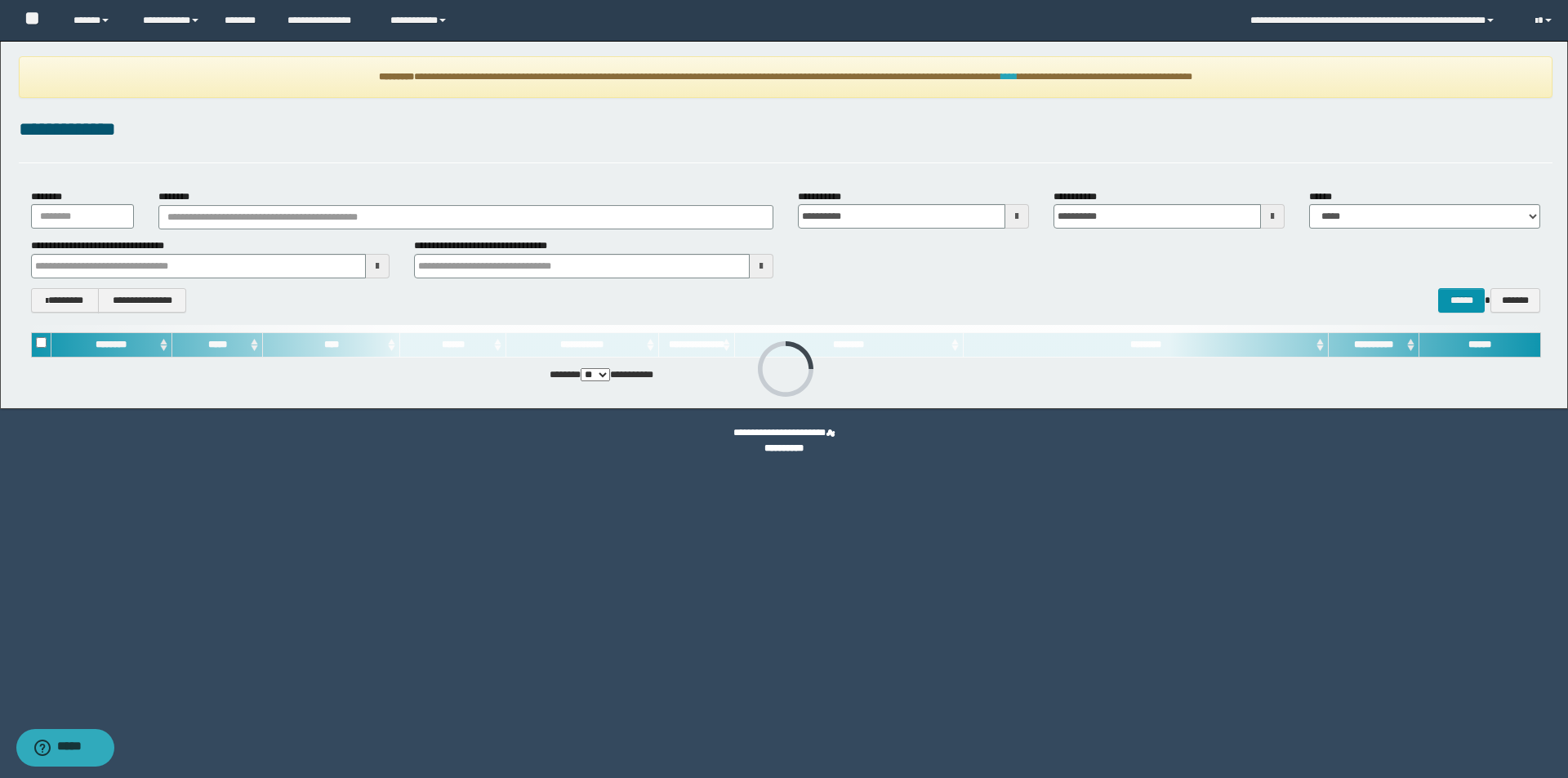 click on "****" at bounding box center (1009, 77) 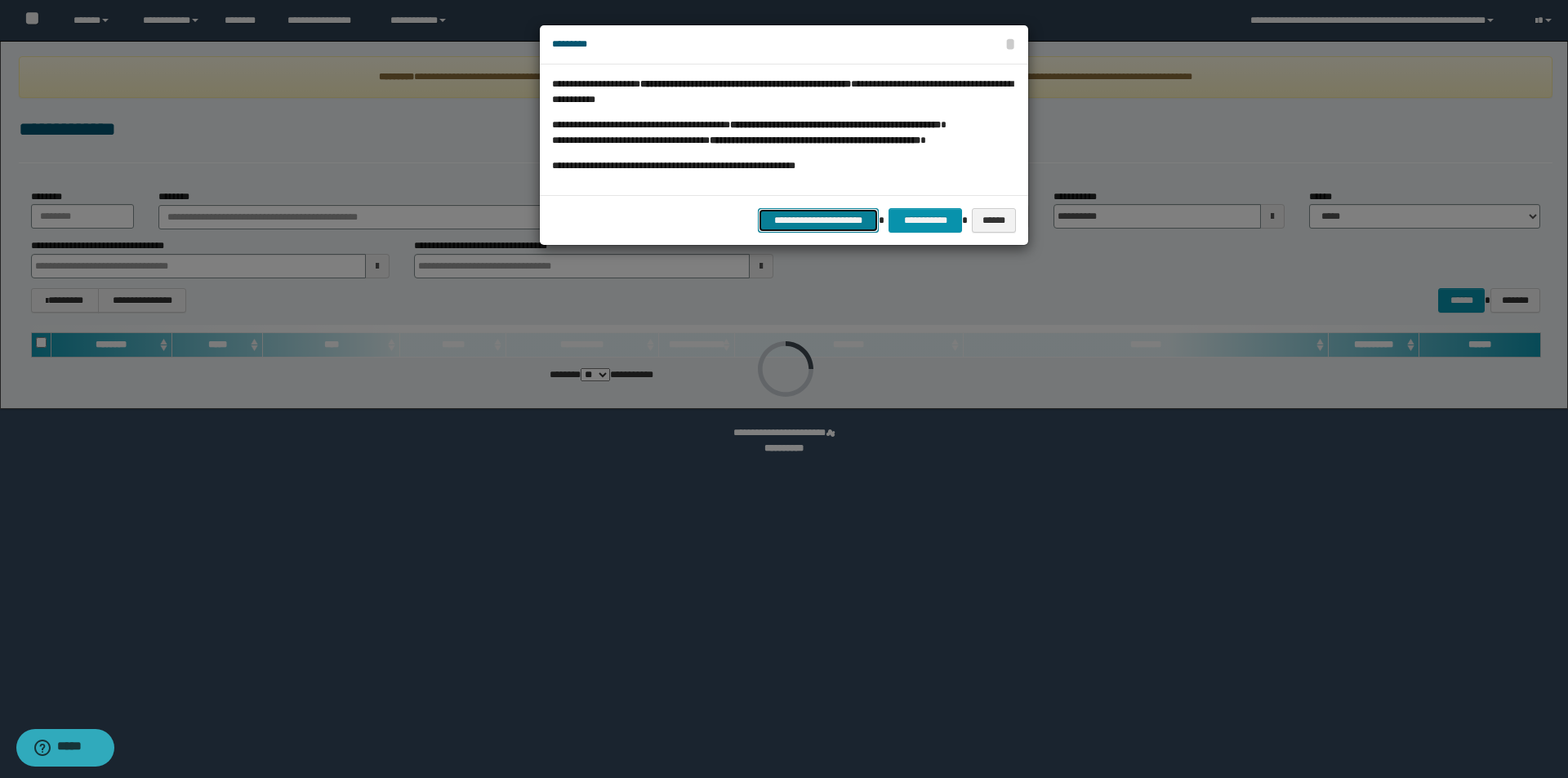 click on "**********" at bounding box center [818, 220] 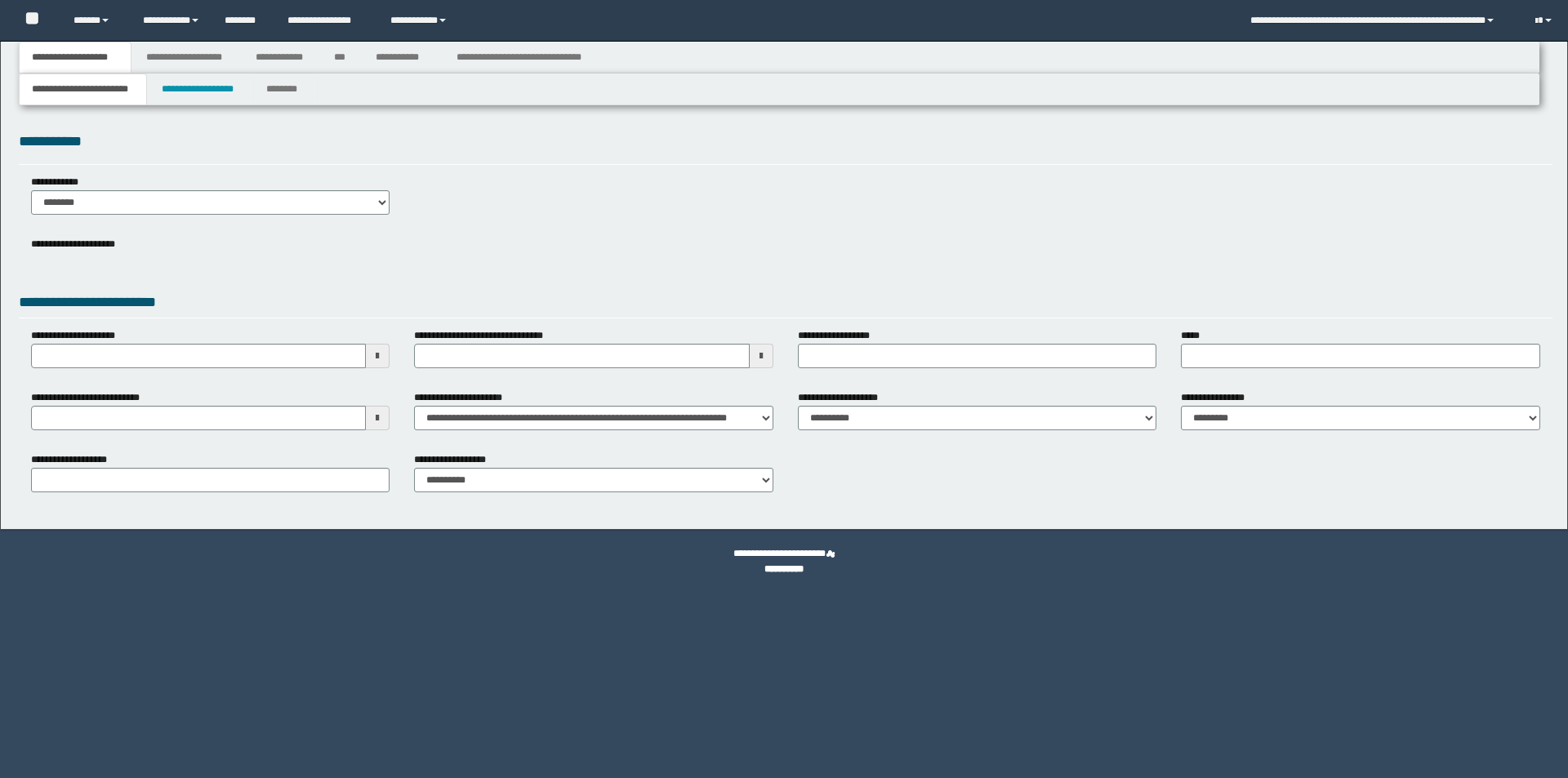 type 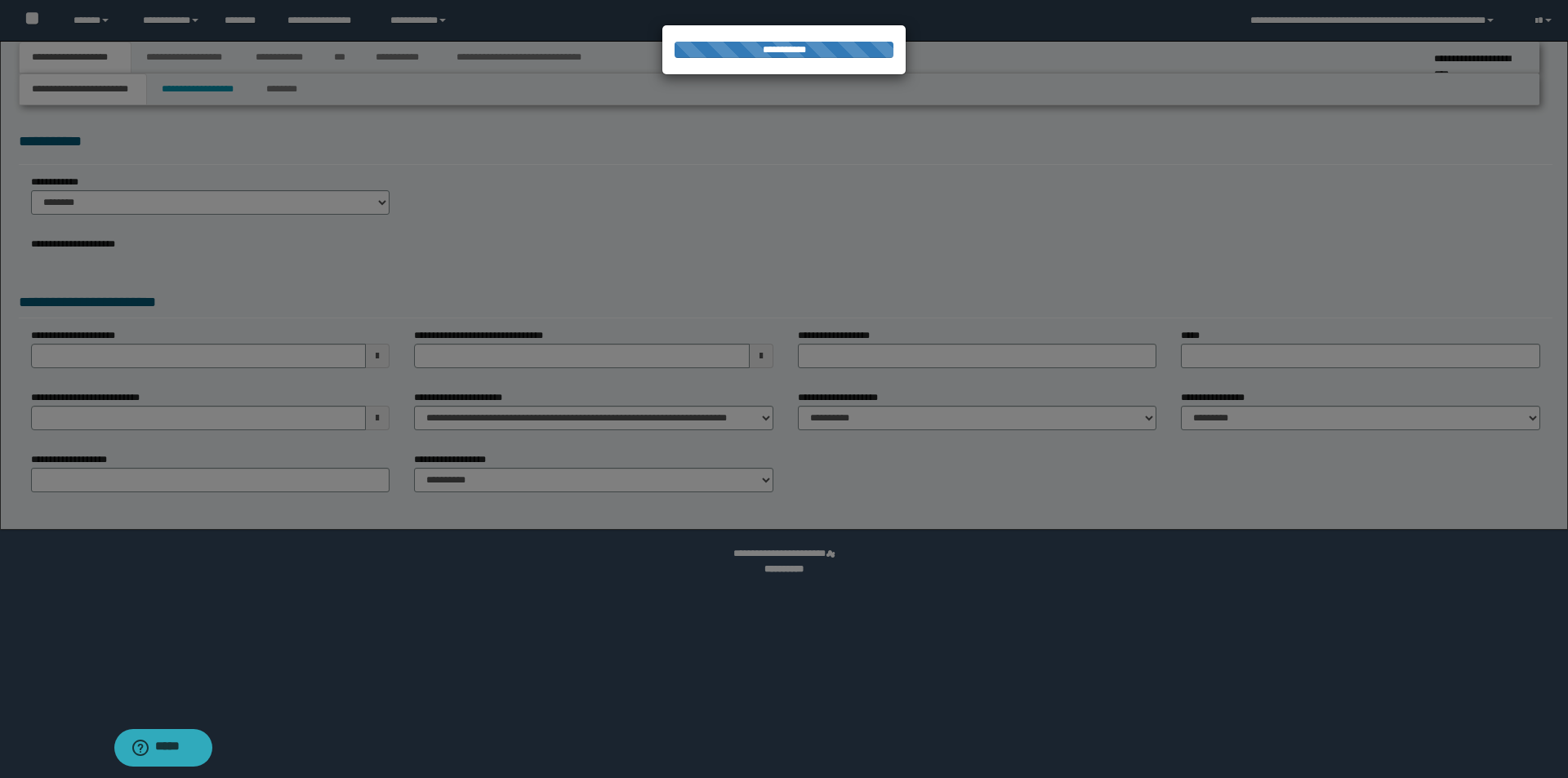 scroll, scrollTop: 0, scrollLeft: 0, axis: both 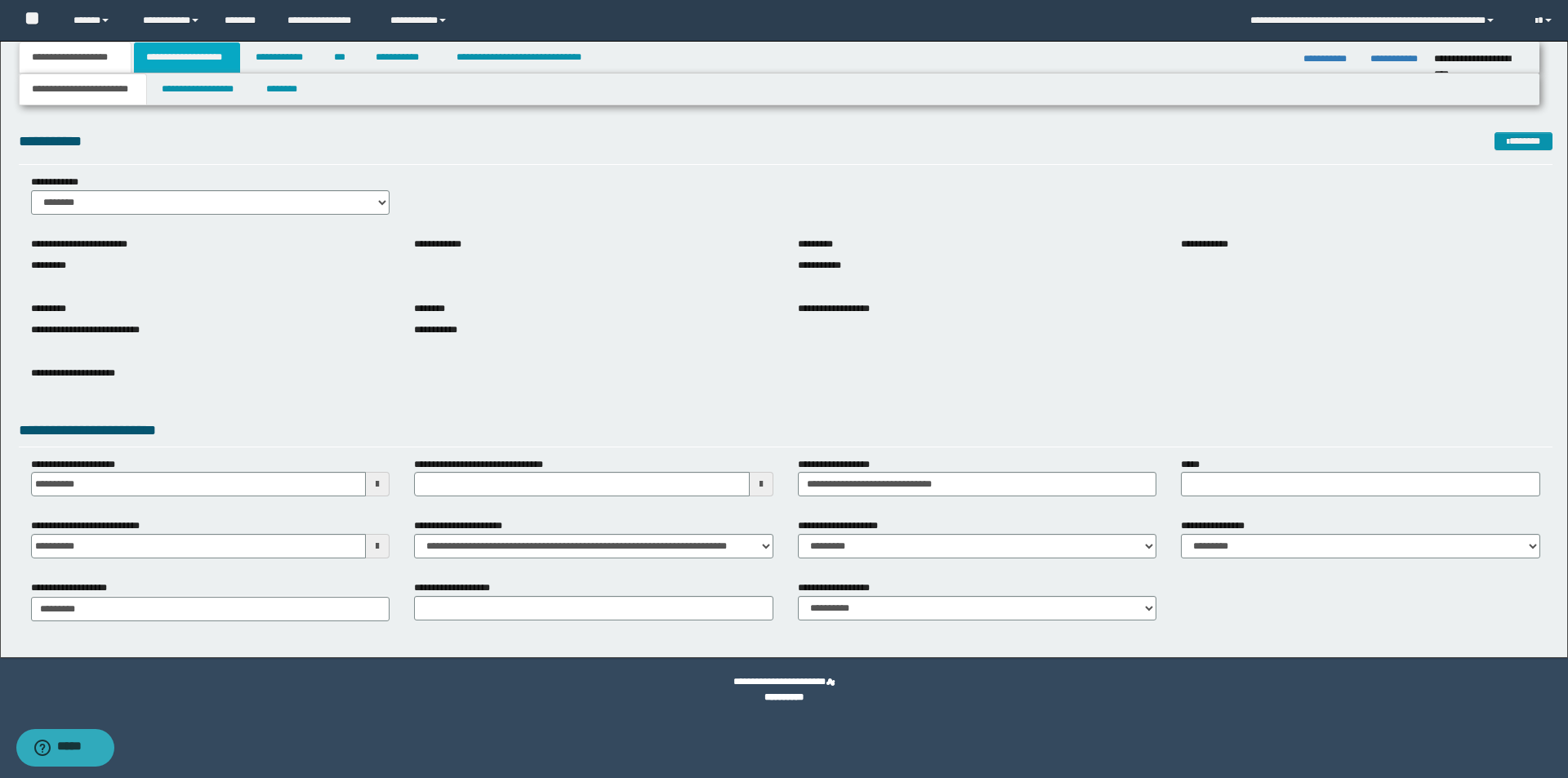 click on "**********" at bounding box center [187, 57] 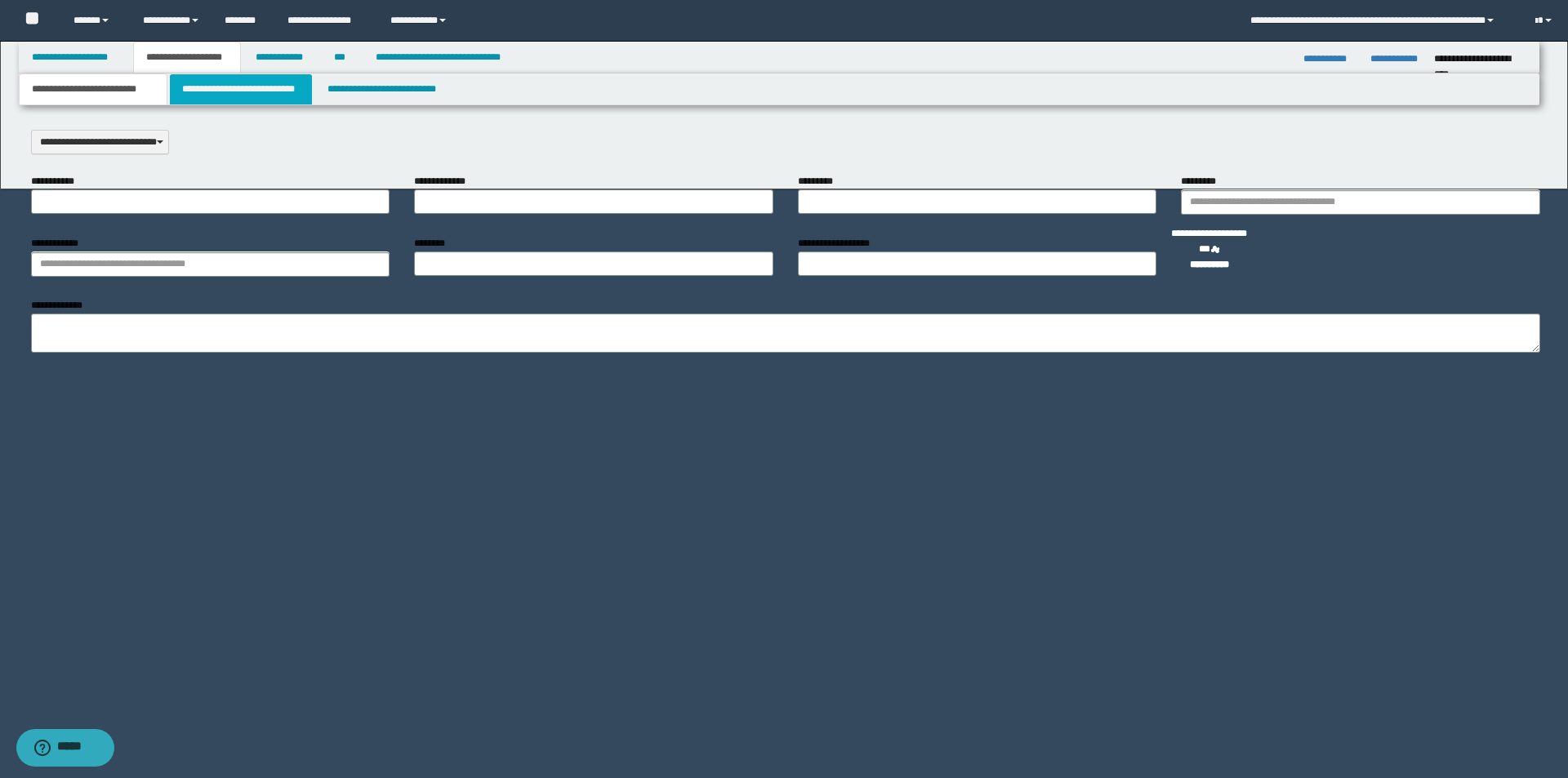 scroll, scrollTop: 0, scrollLeft: 0, axis: both 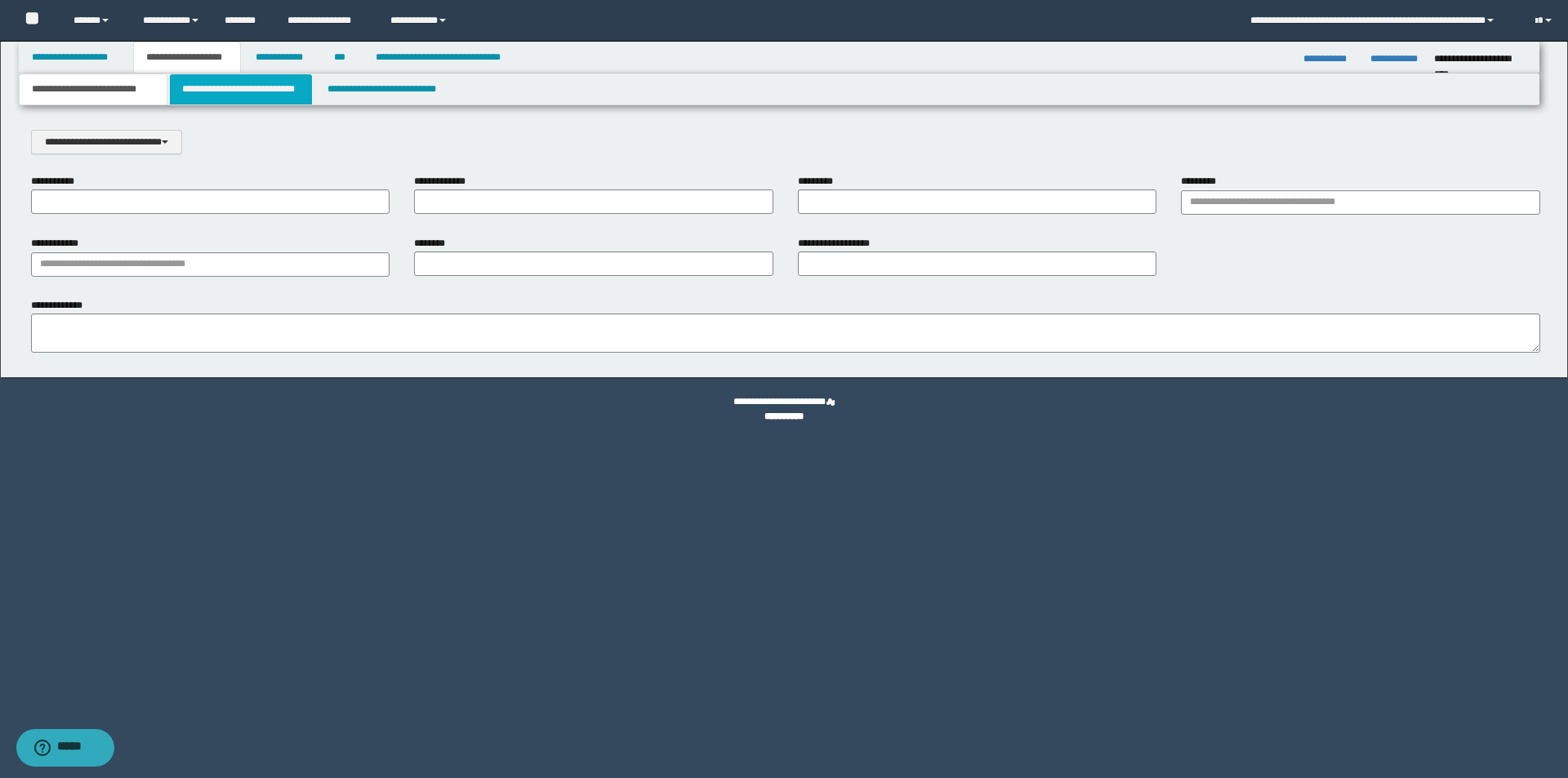 click on "**********" at bounding box center [241, 89] 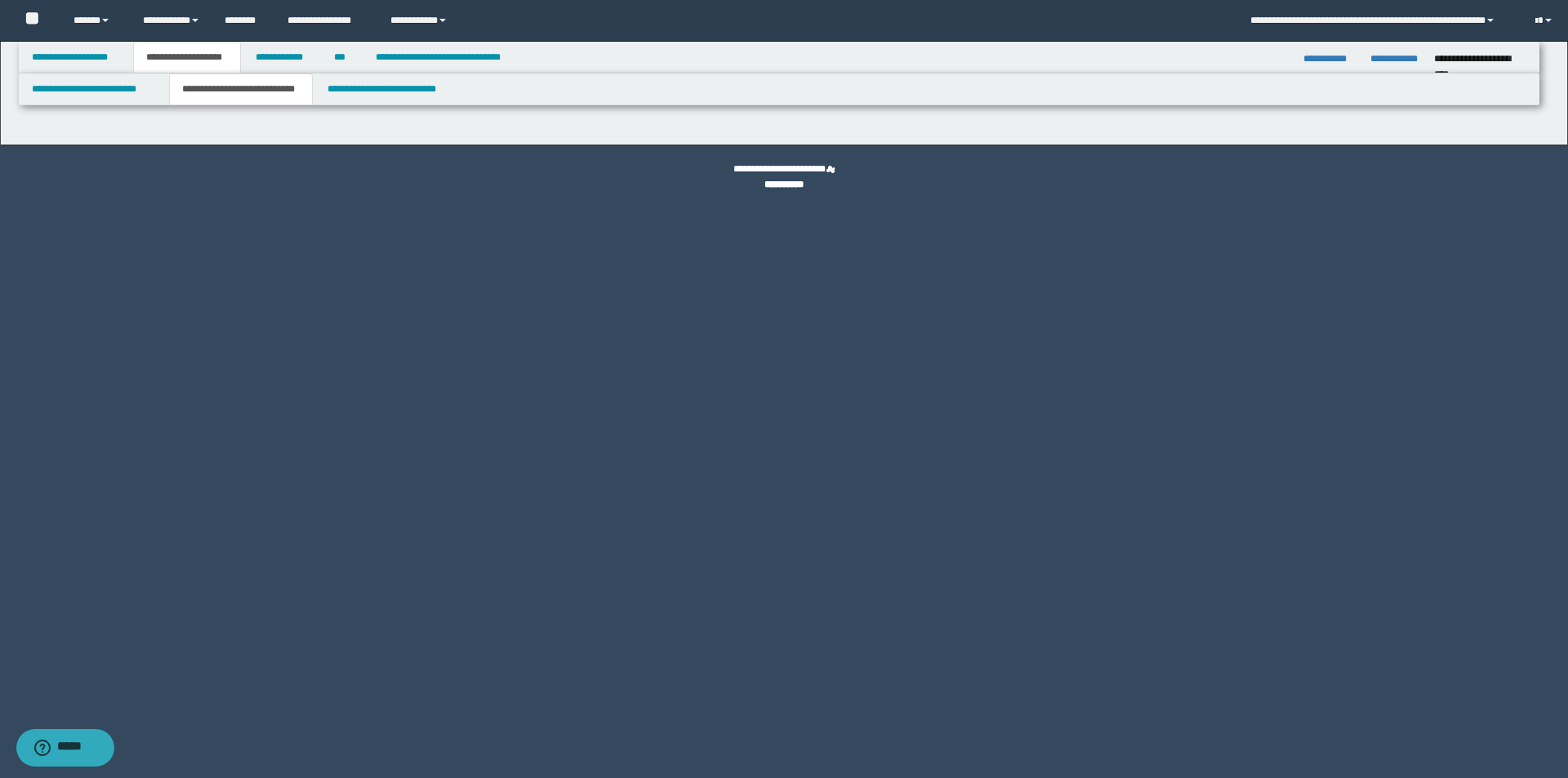 select on "*" 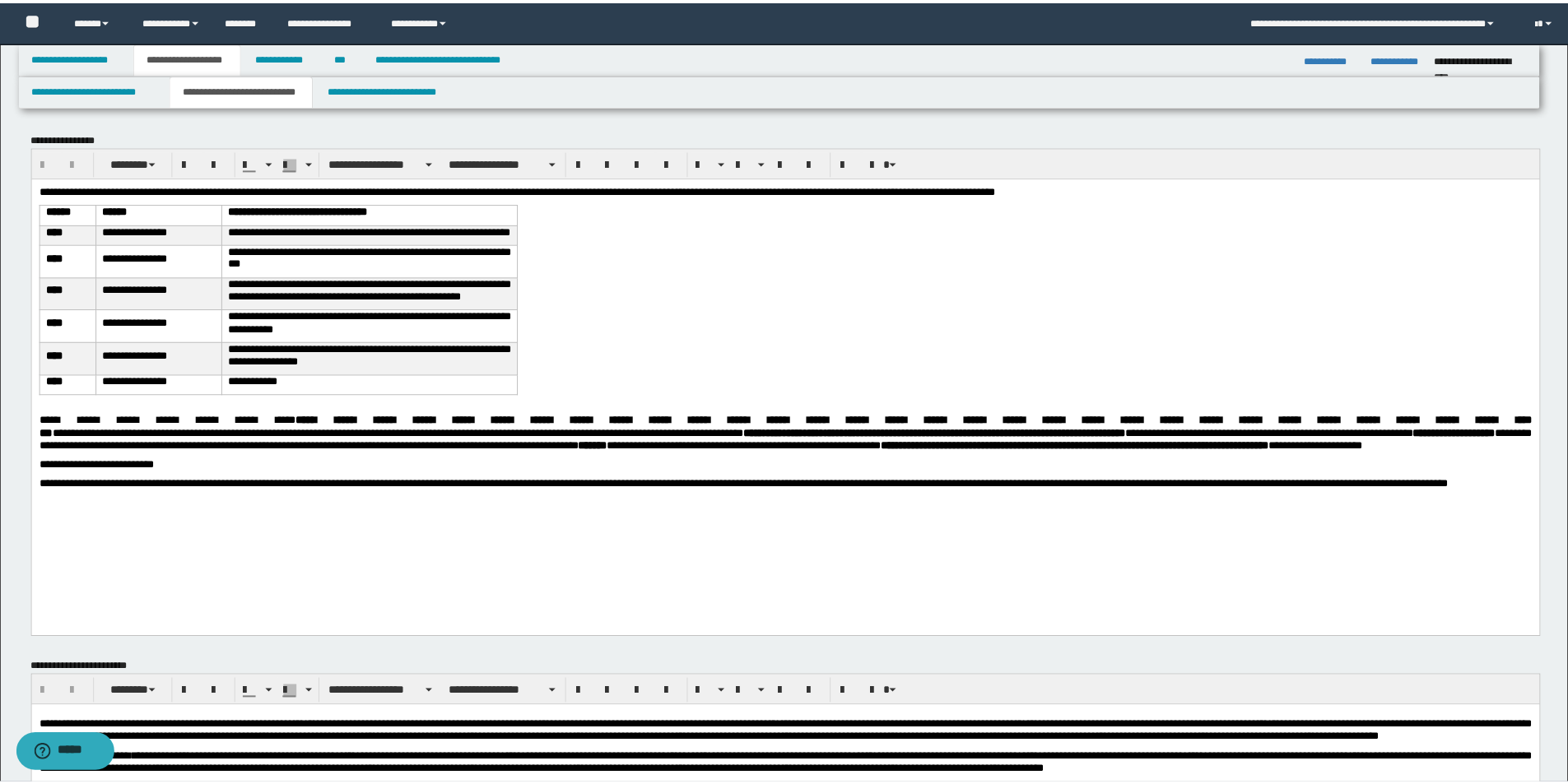 scroll, scrollTop: 0, scrollLeft: 0, axis: both 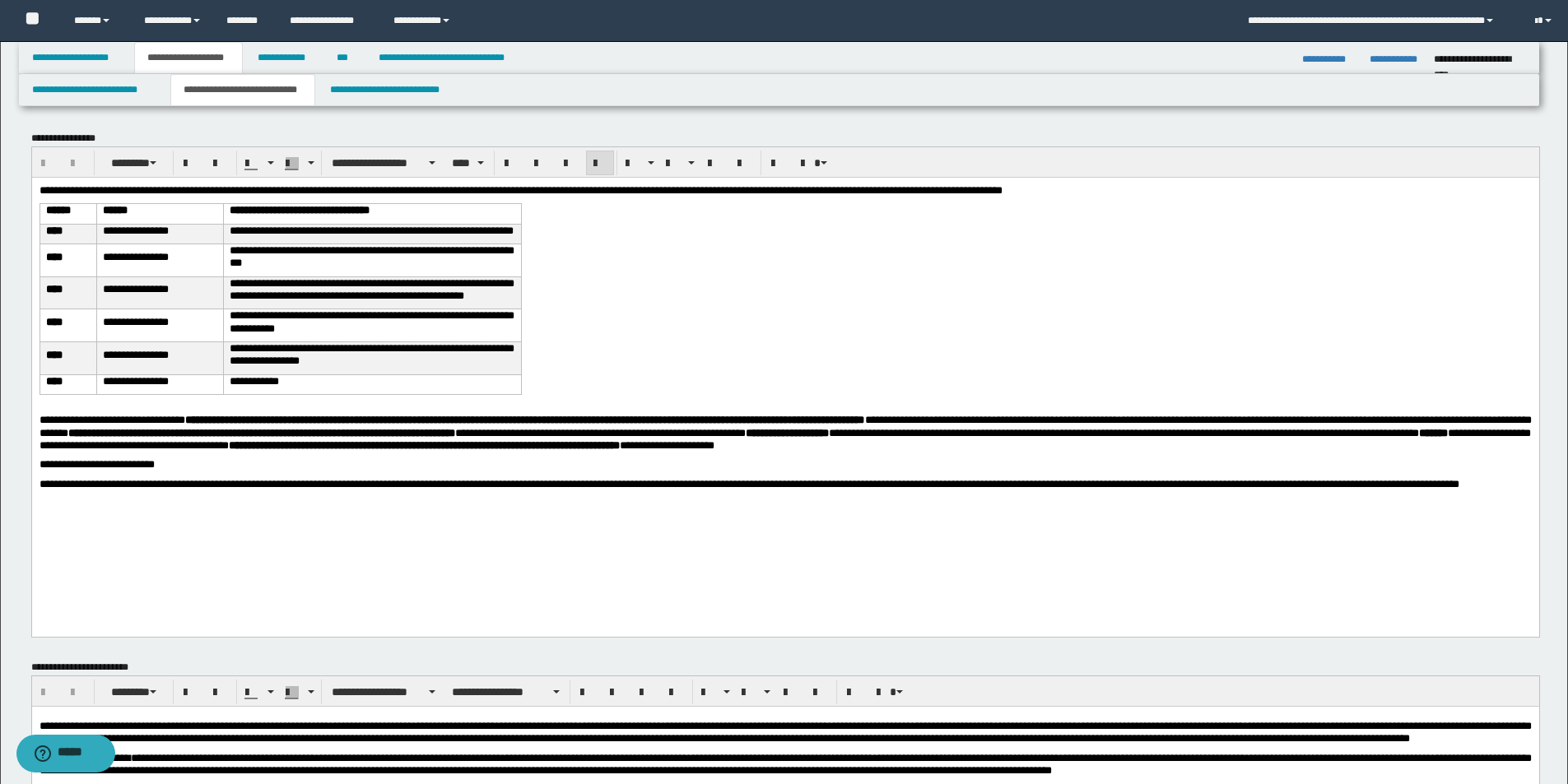 click on "**********" at bounding box center [520, 189] 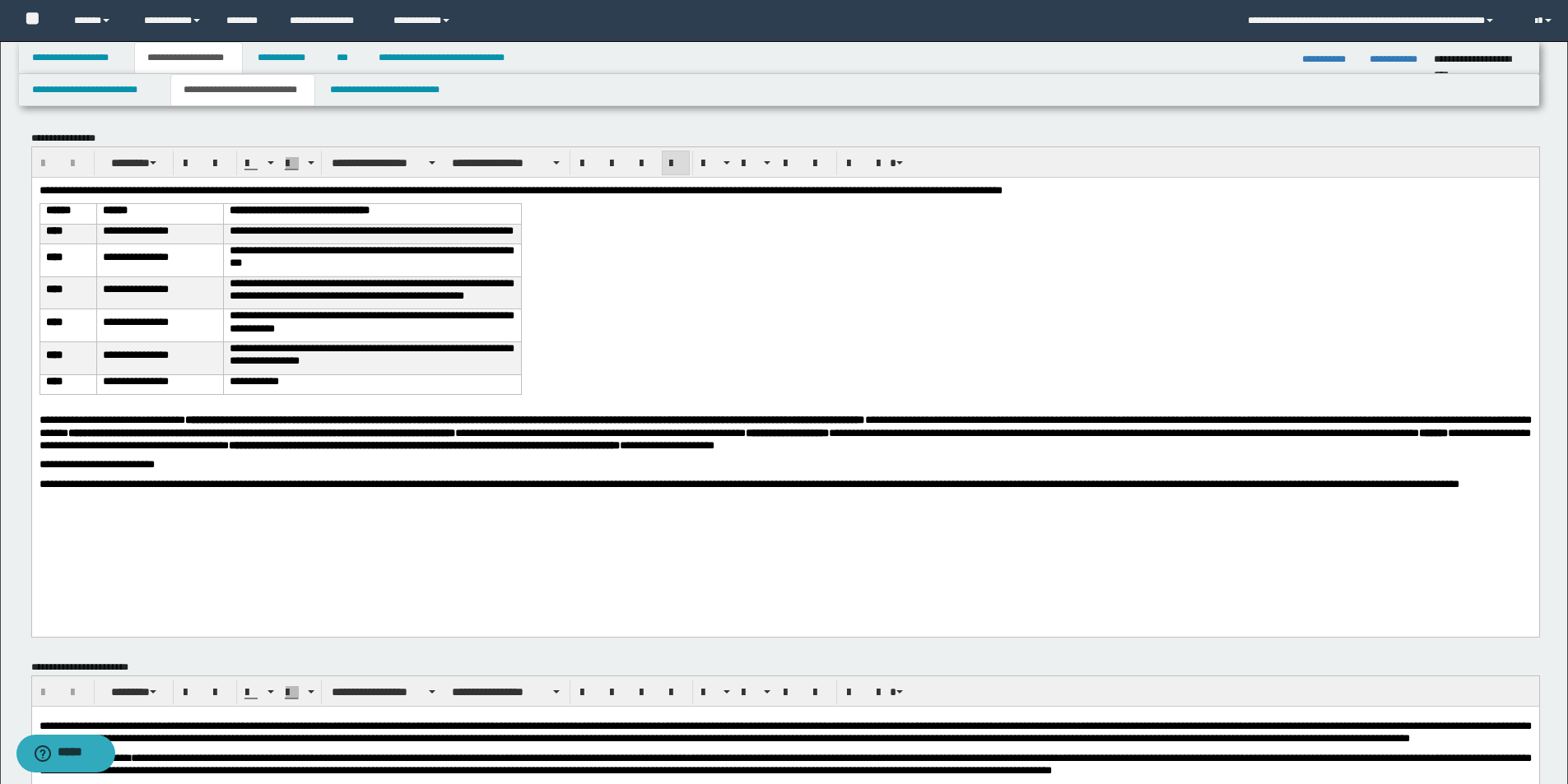 click on "**********" at bounding box center [784, 360] 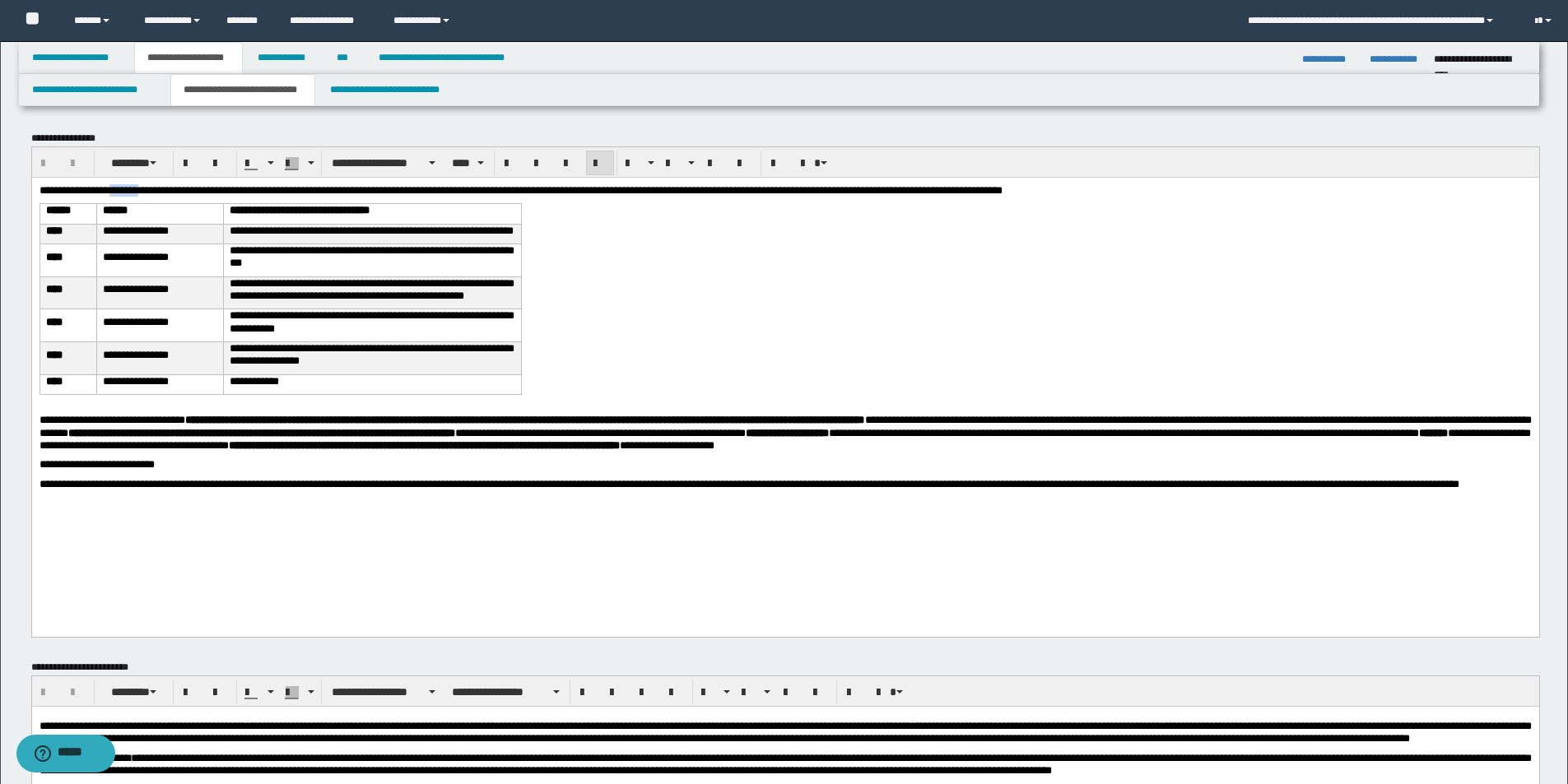 type 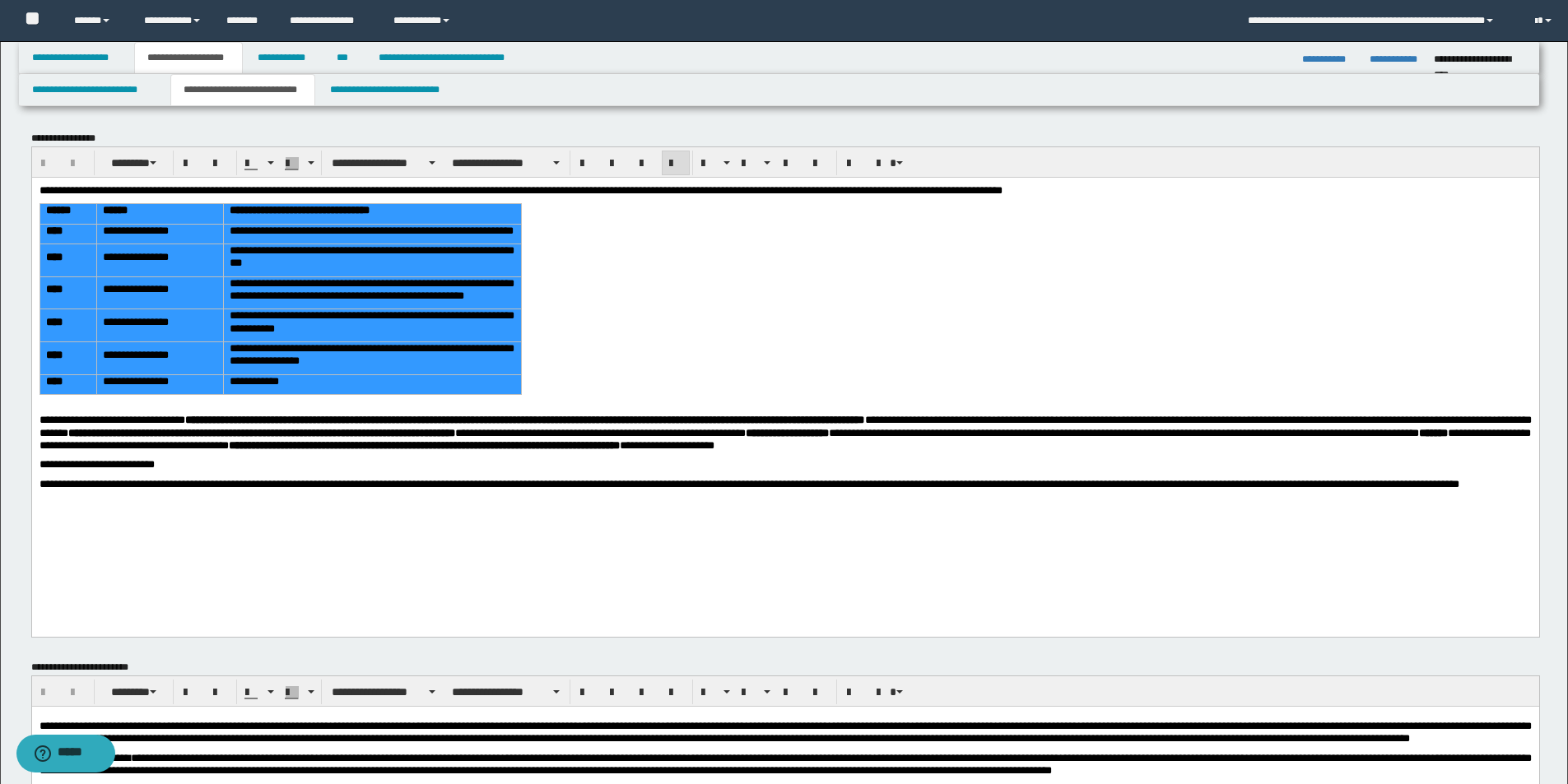 drag, startPoint x: 51, startPoint y: 207, endPoint x: 343, endPoint y: 412, distance: 356.77584 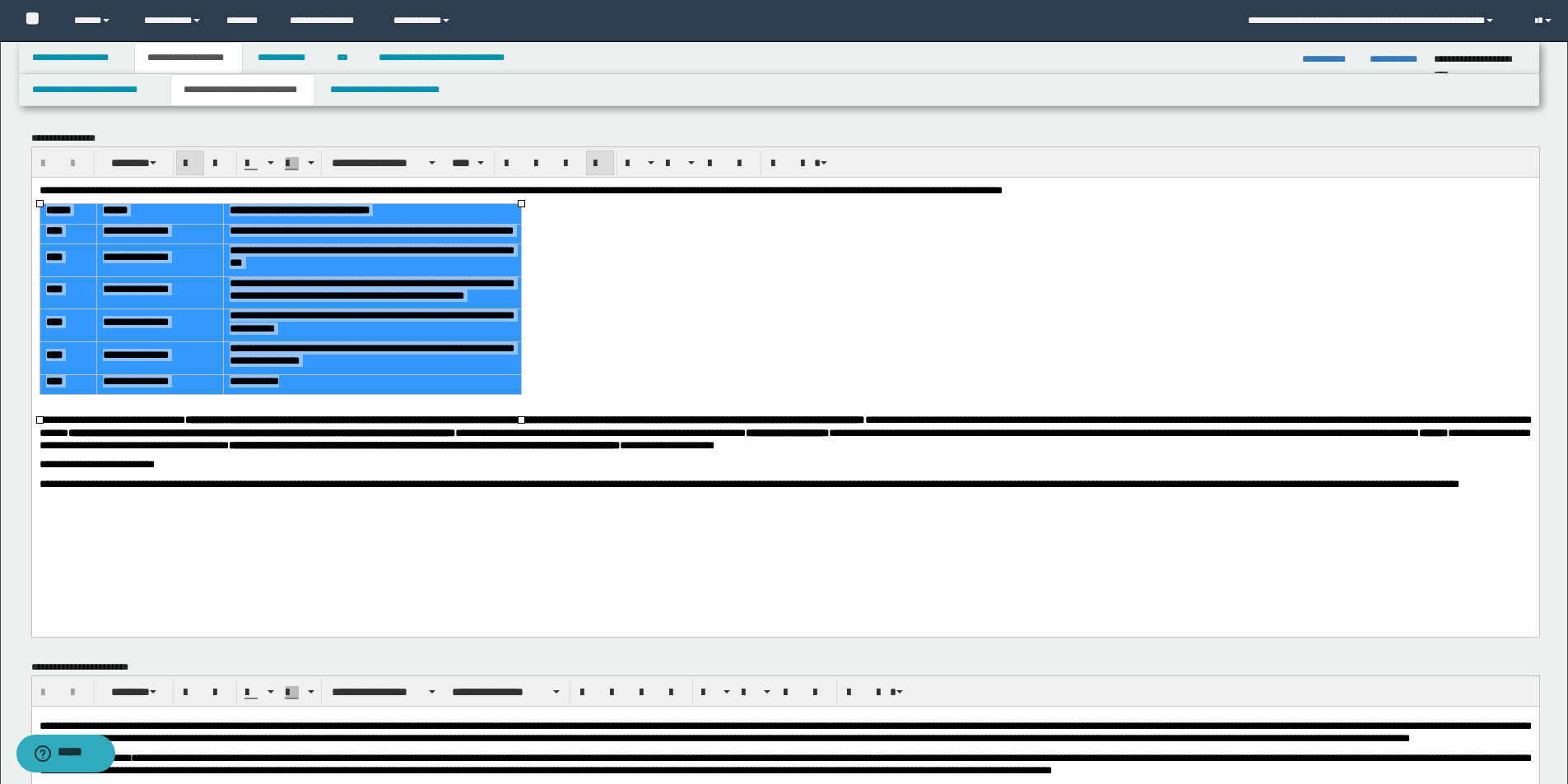 drag, startPoint x: 191, startPoint y: 159, endPoint x: 295, endPoint y: 180, distance: 106.099 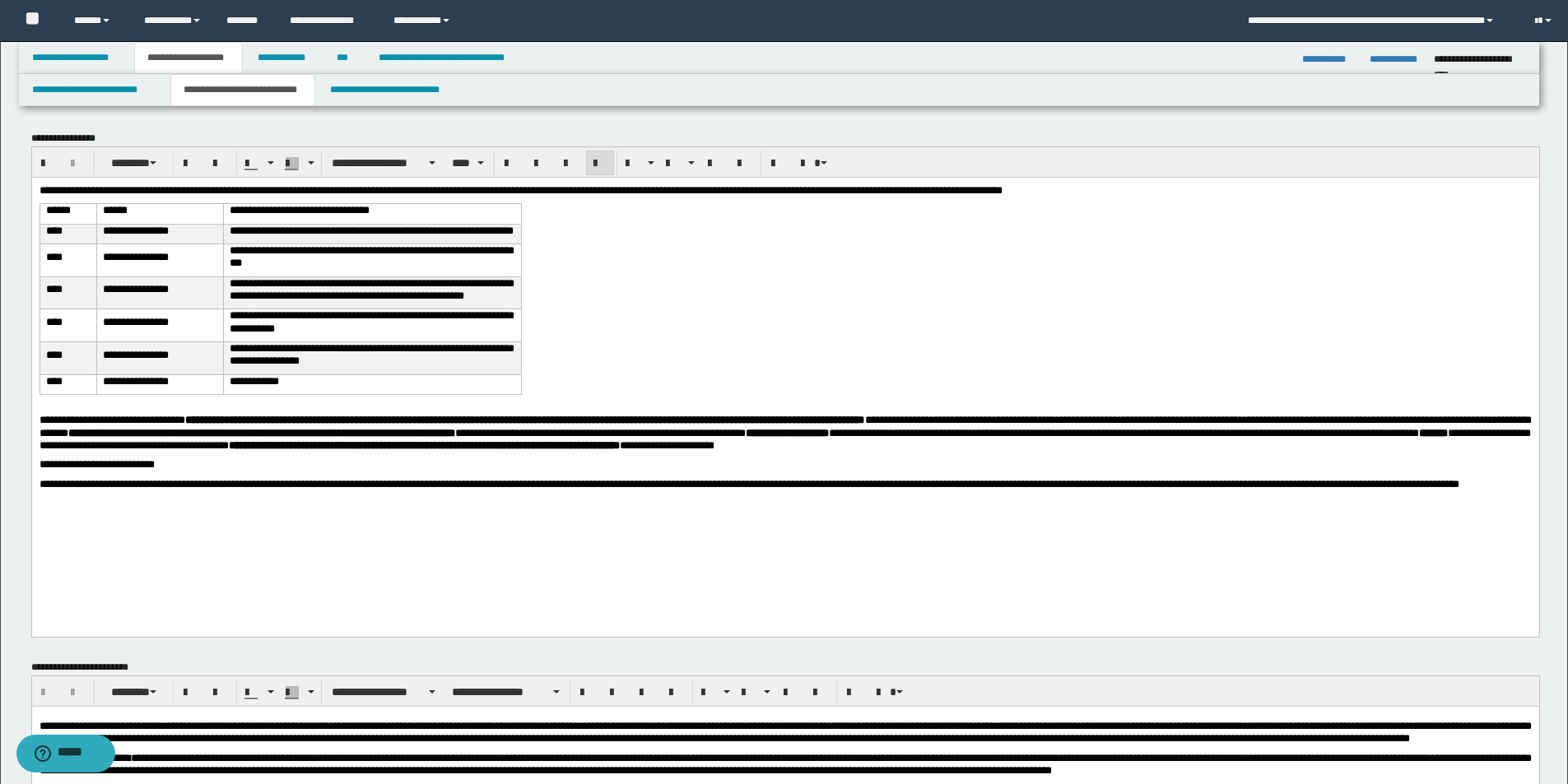 drag, startPoint x: 820, startPoint y: 306, endPoint x: 1011, endPoint y: 353, distance: 196.69774 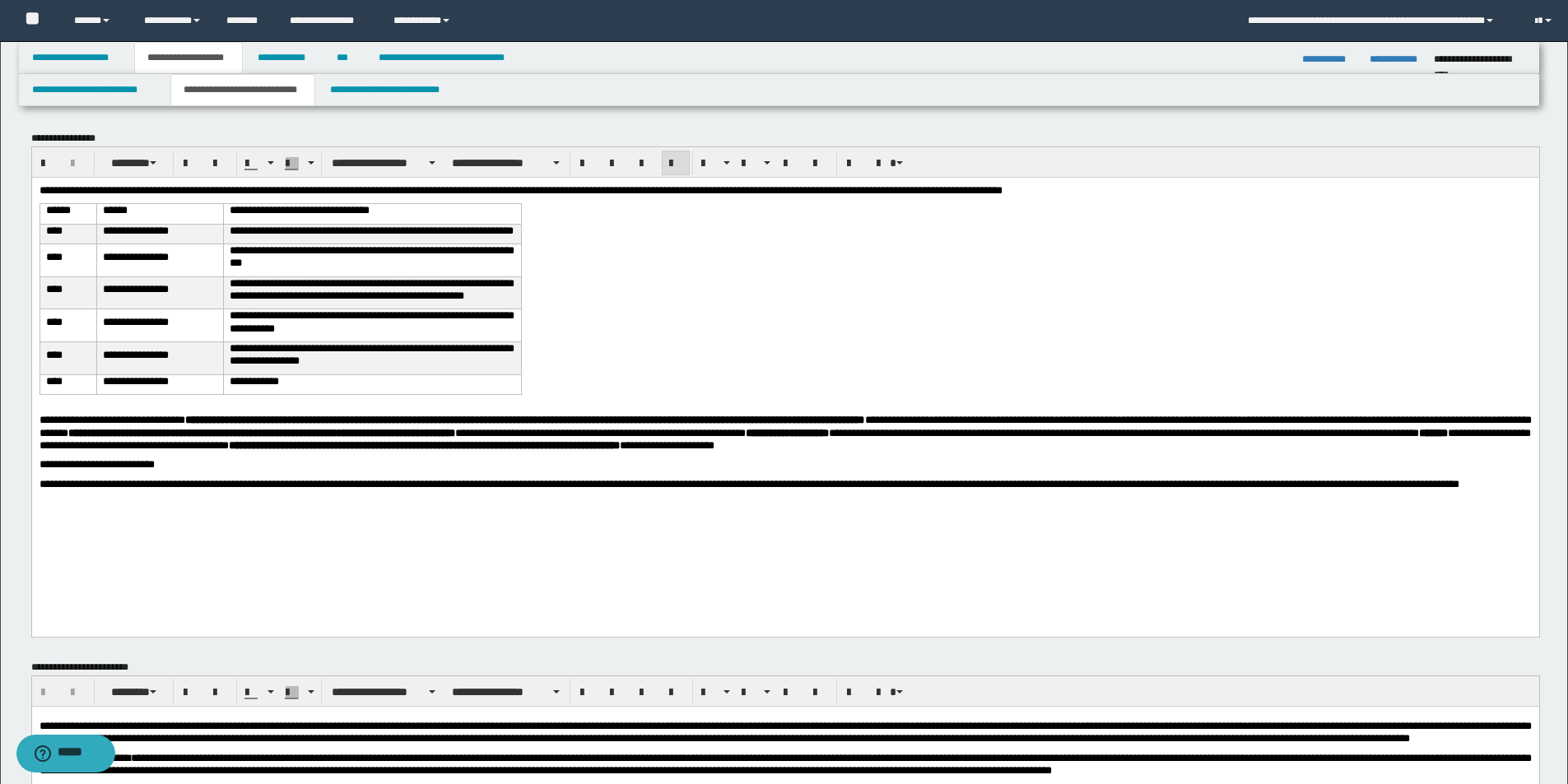click on "**********" at bounding box center [784, 360] 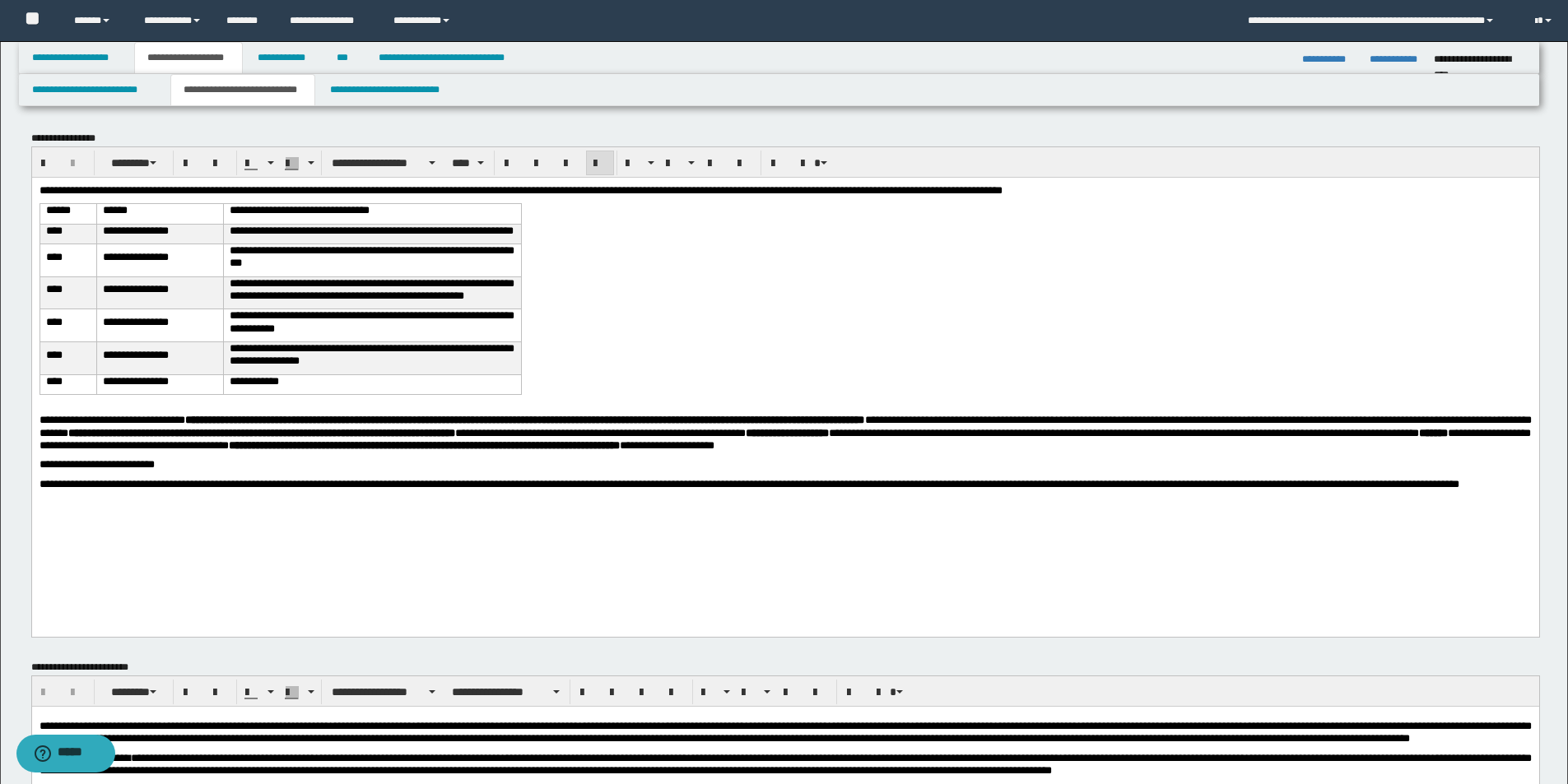 click on "**********" at bounding box center (784, 360) 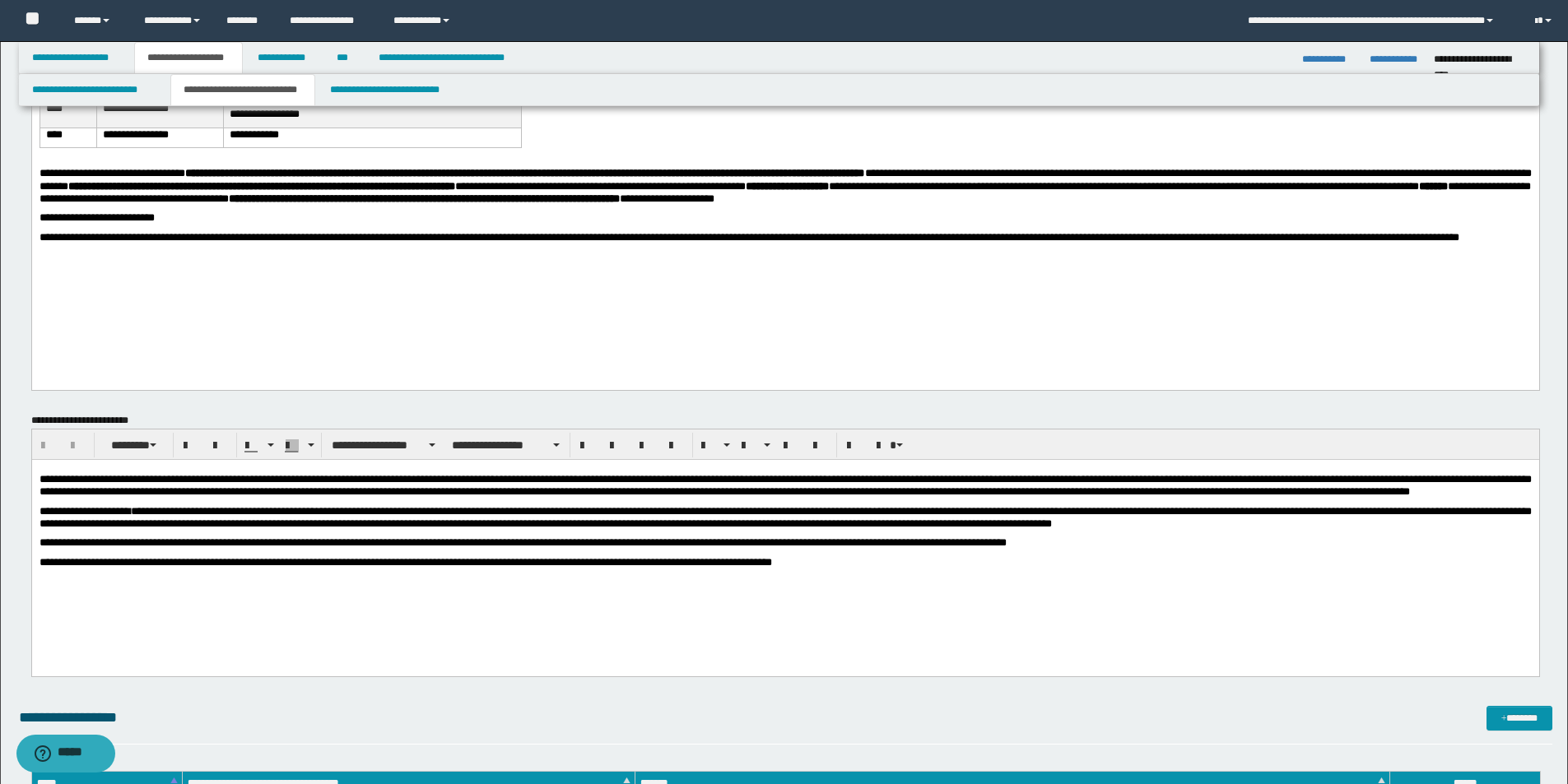 click on "**********" at bounding box center [784, 517] 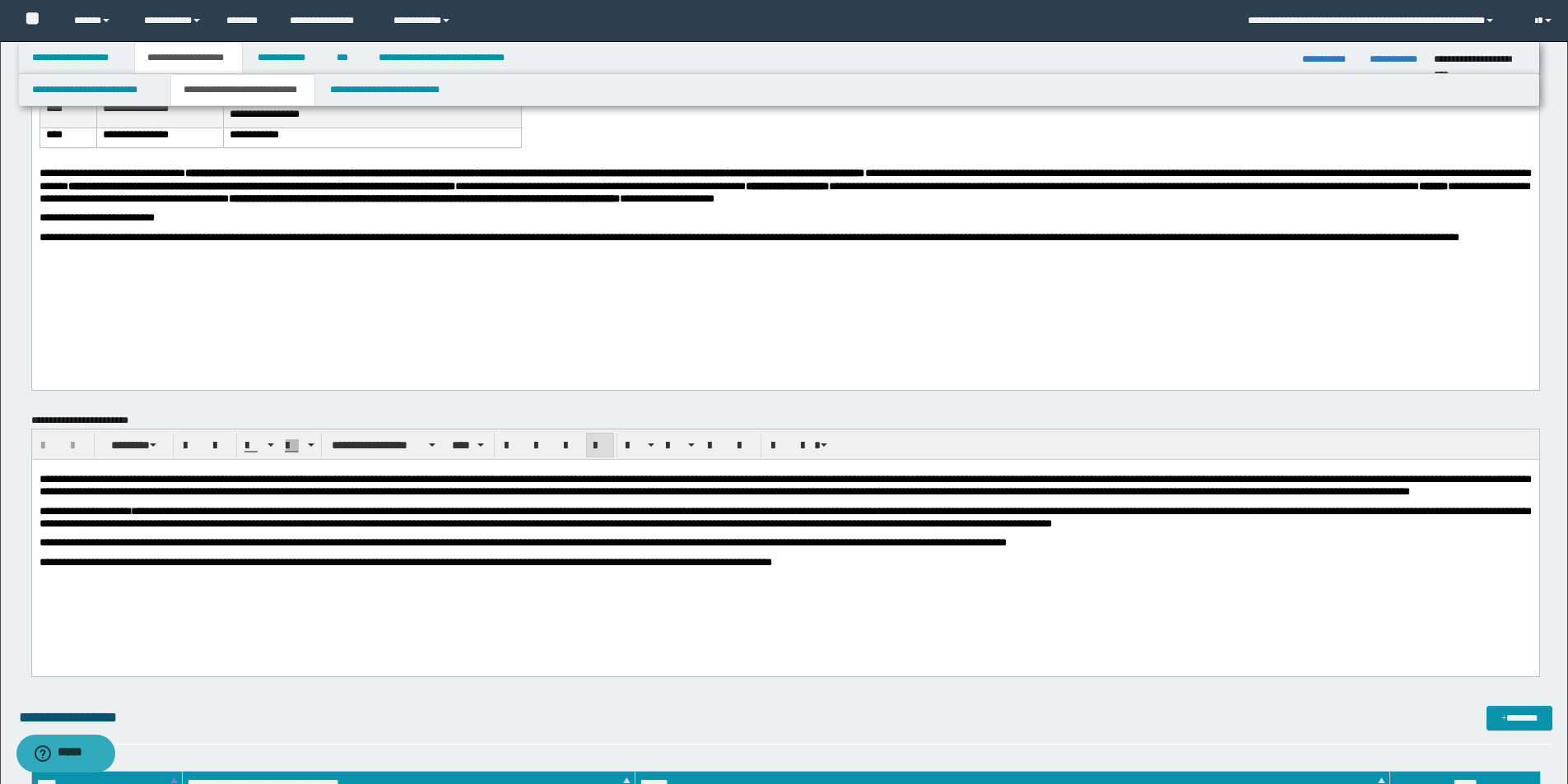 click on "**********" at bounding box center (784, 540) 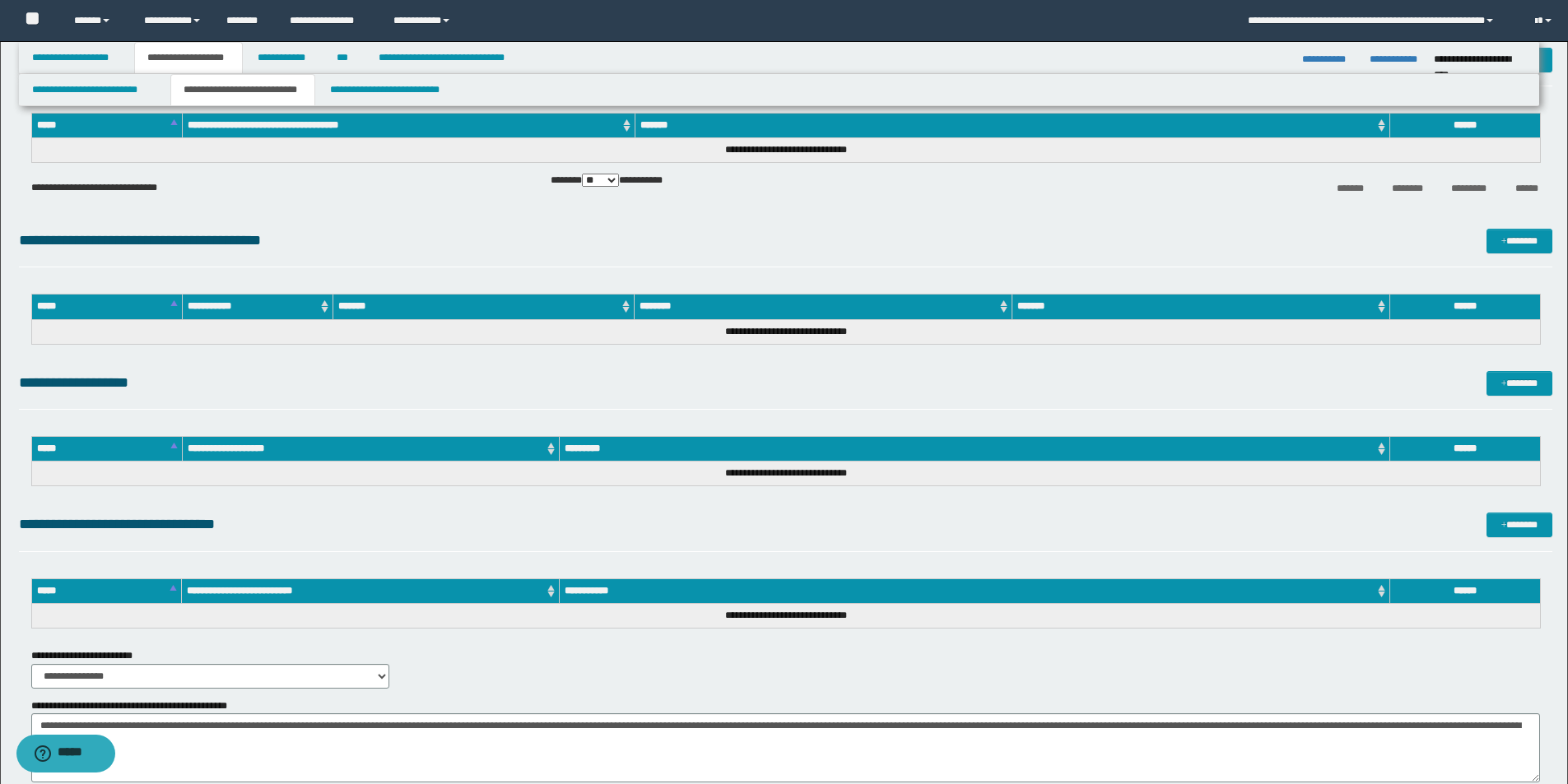 scroll, scrollTop: 1055, scrollLeft: 0, axis: vertical 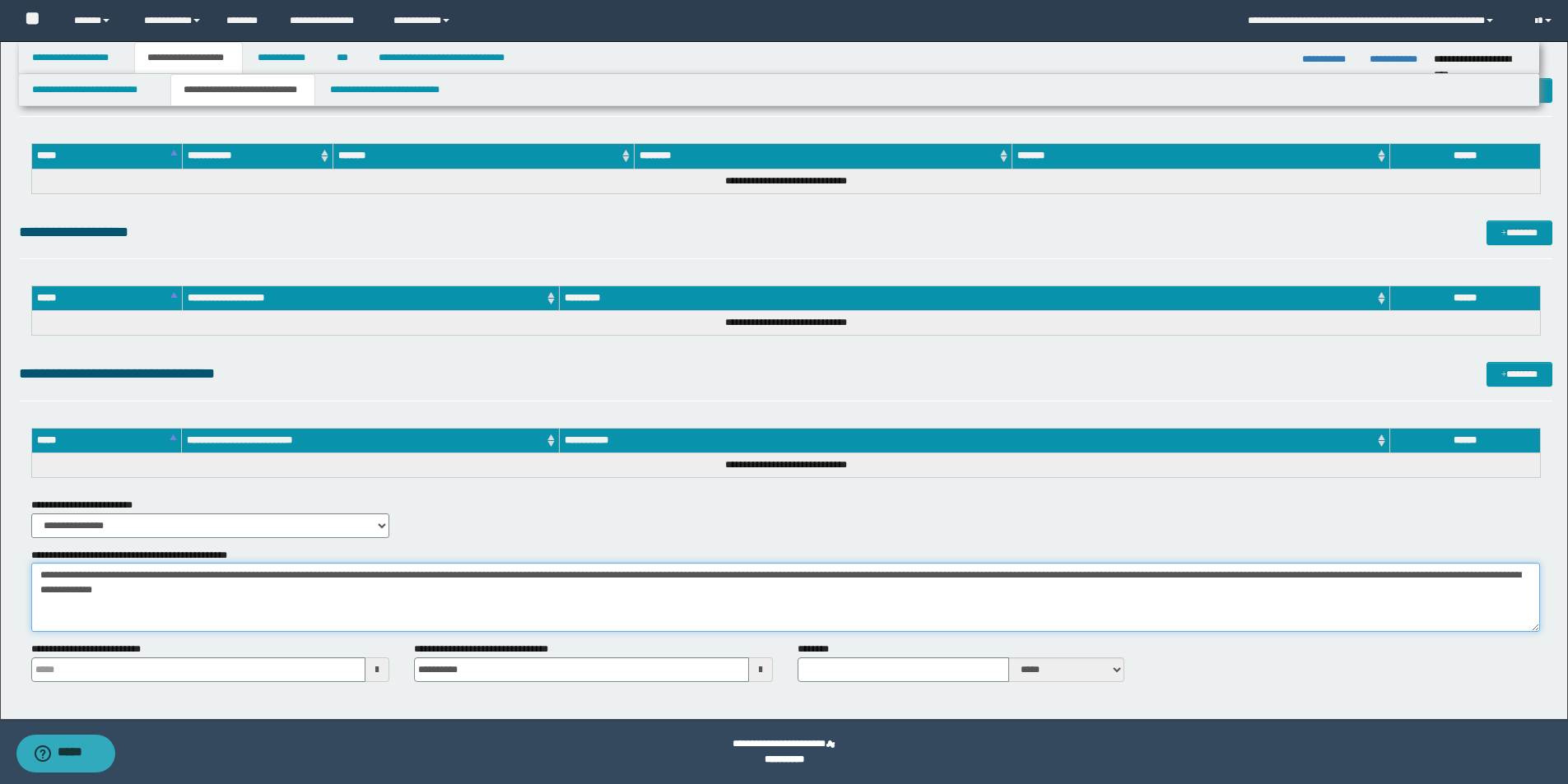 click on "**********" at bounding box center [785, 597] 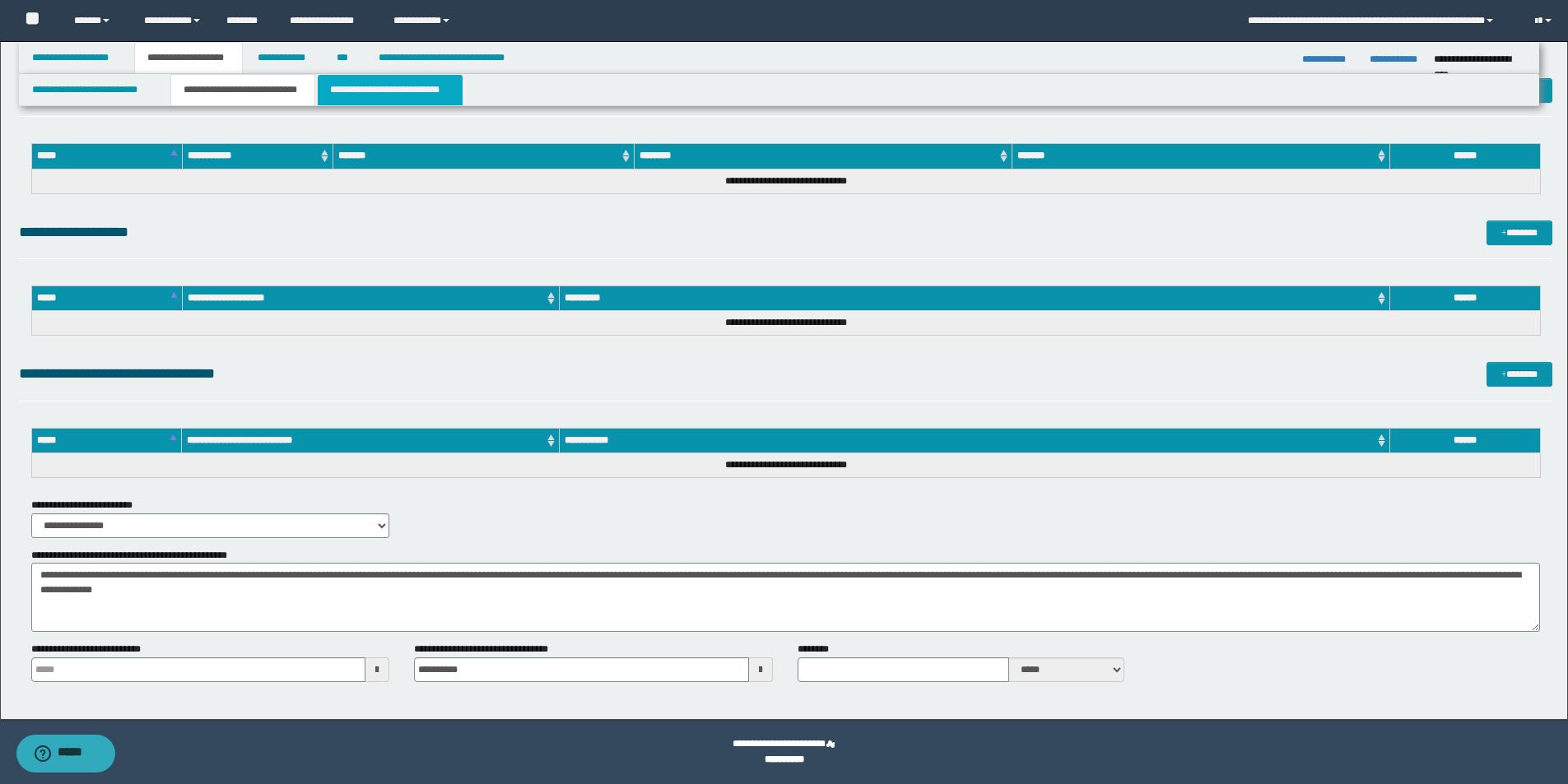 drag, startPoint x: 404, startPoint y: 90, endPoint x: 417, endPoint y: 90, distance: 13 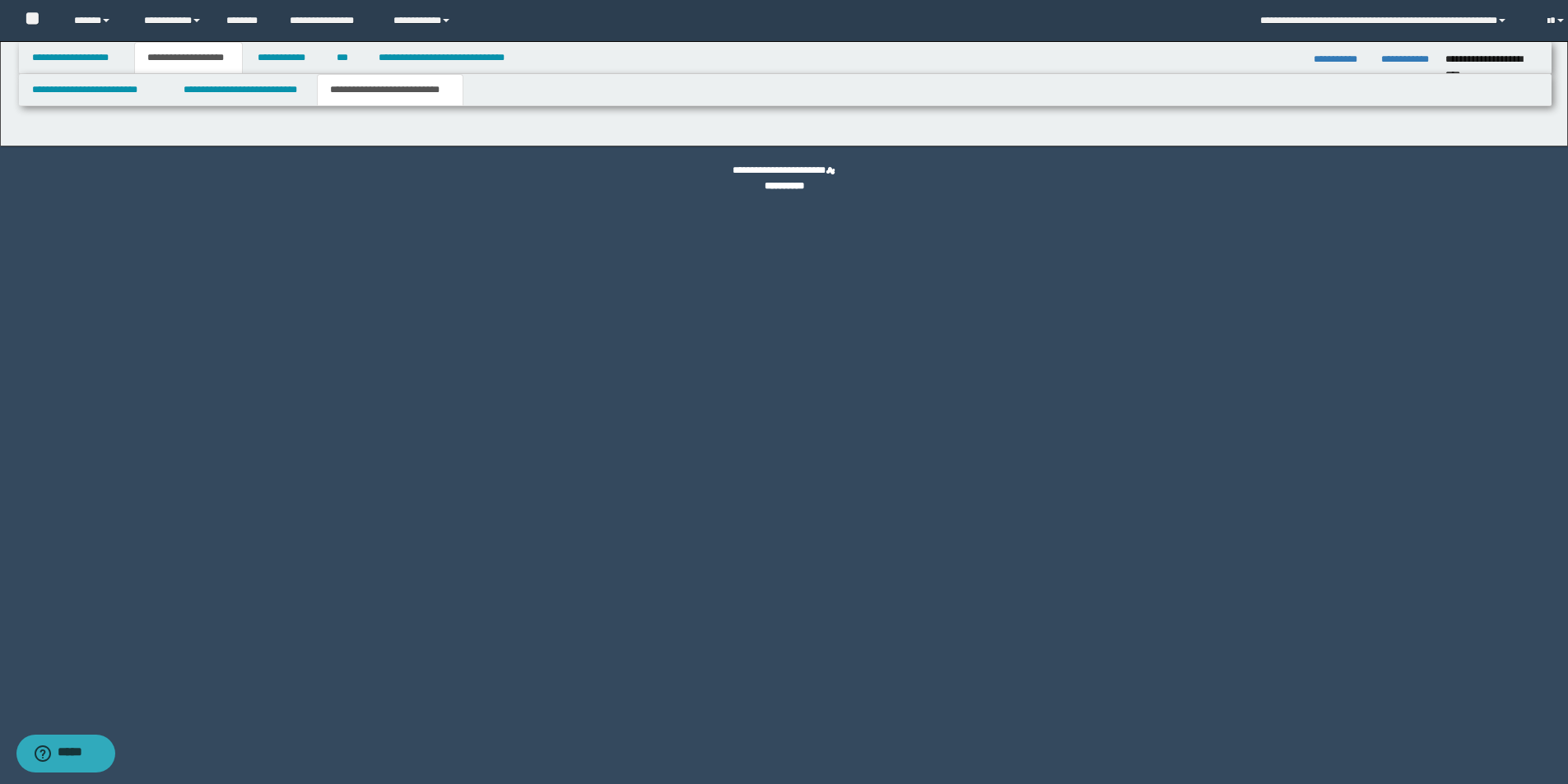 scroll, scrollTop: 0, scrollLeft: 0, axis: both 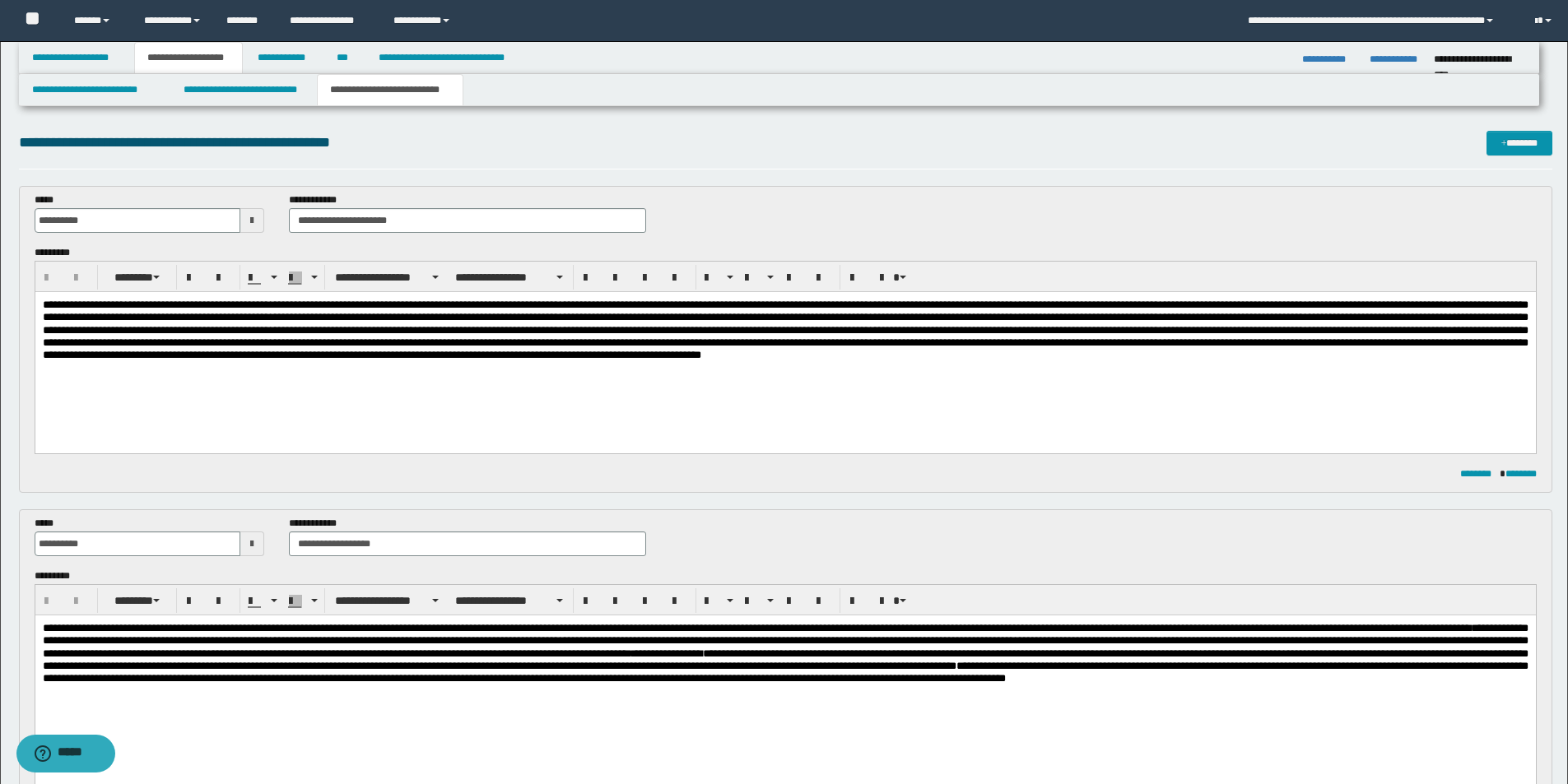 click at bounding box center [784, 350] 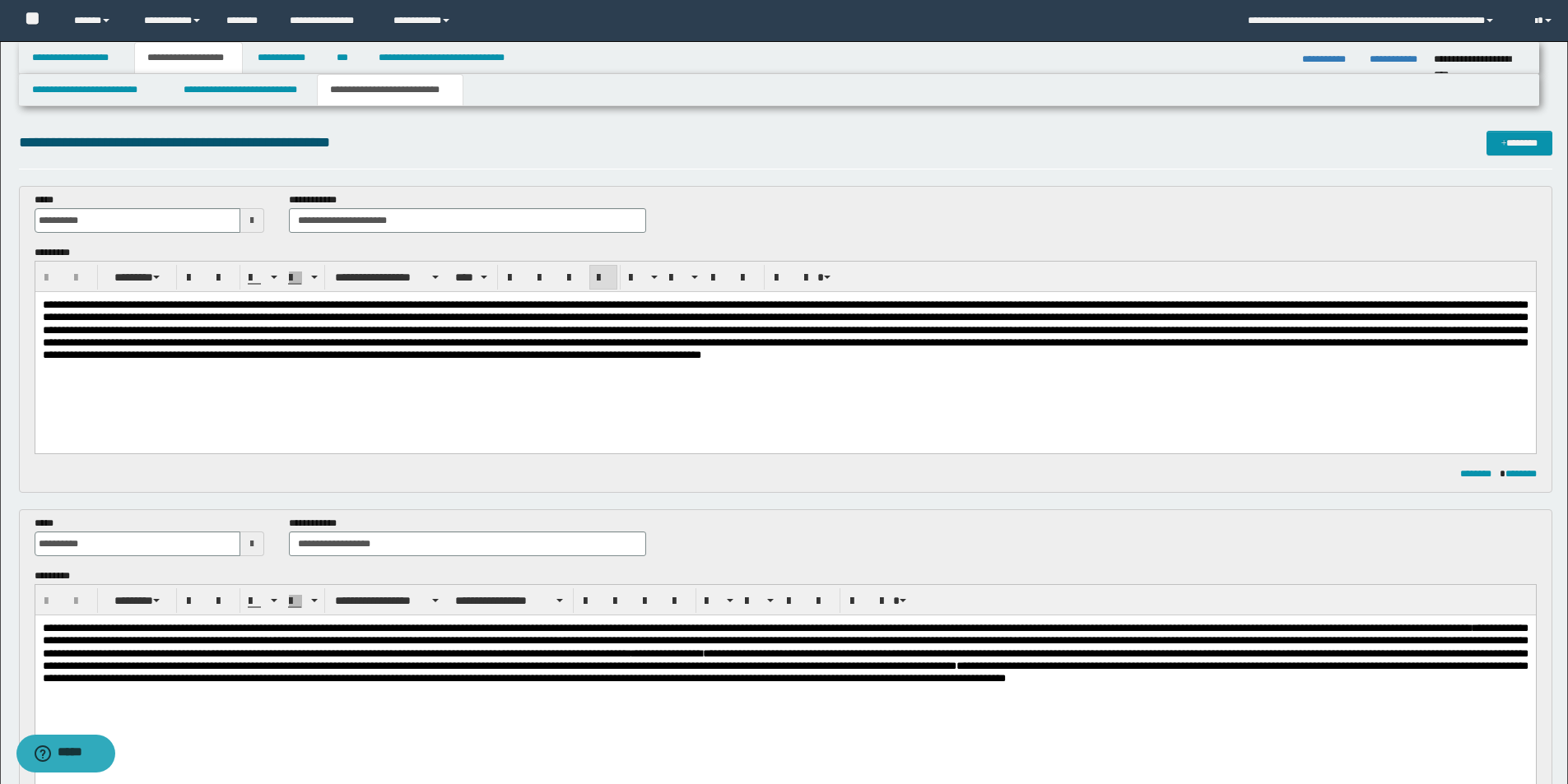 scroll, scrollTop: 165, scrollLeft: 0, axis: vertical 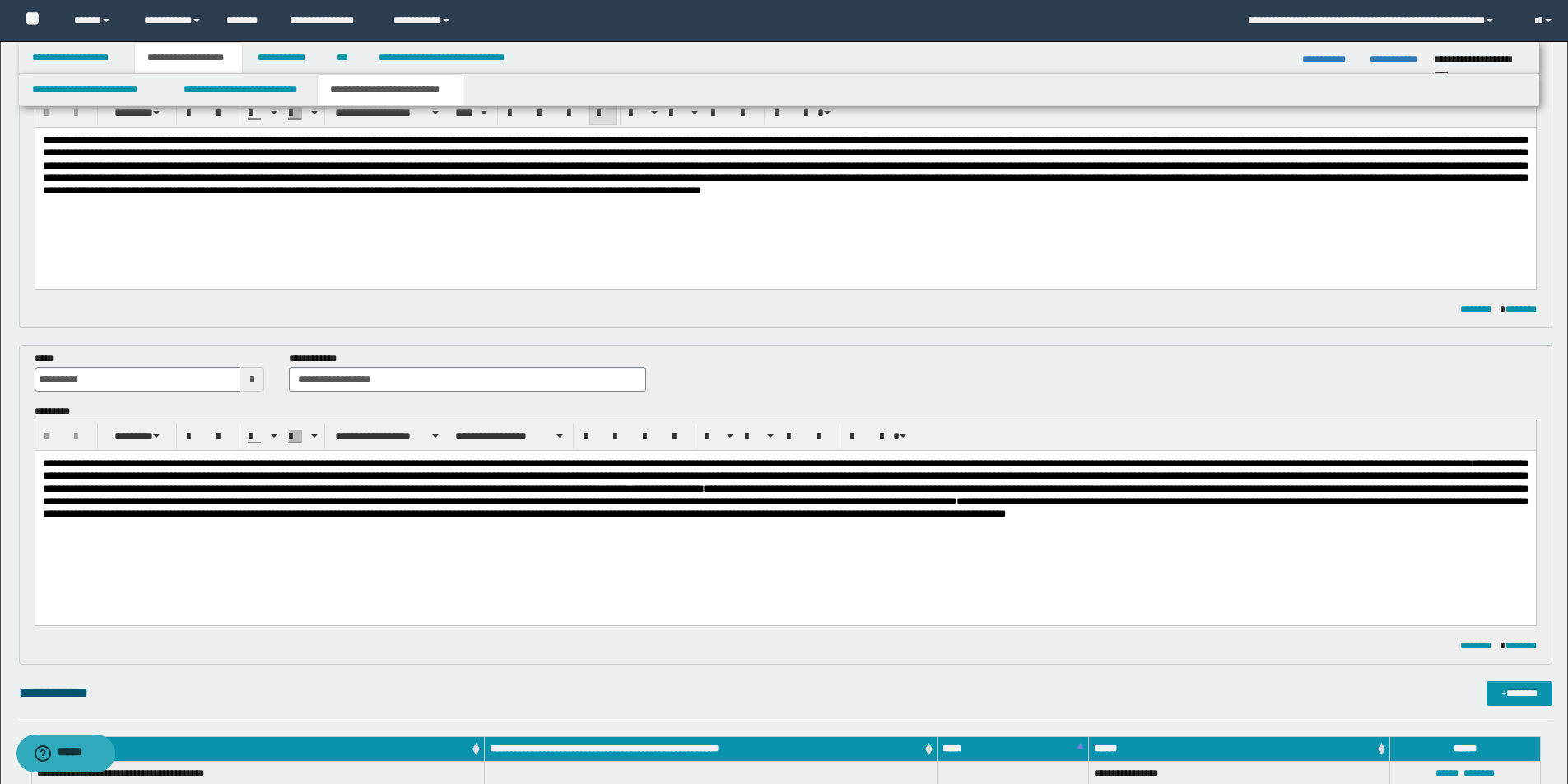 click at bounding box center (784, 186) 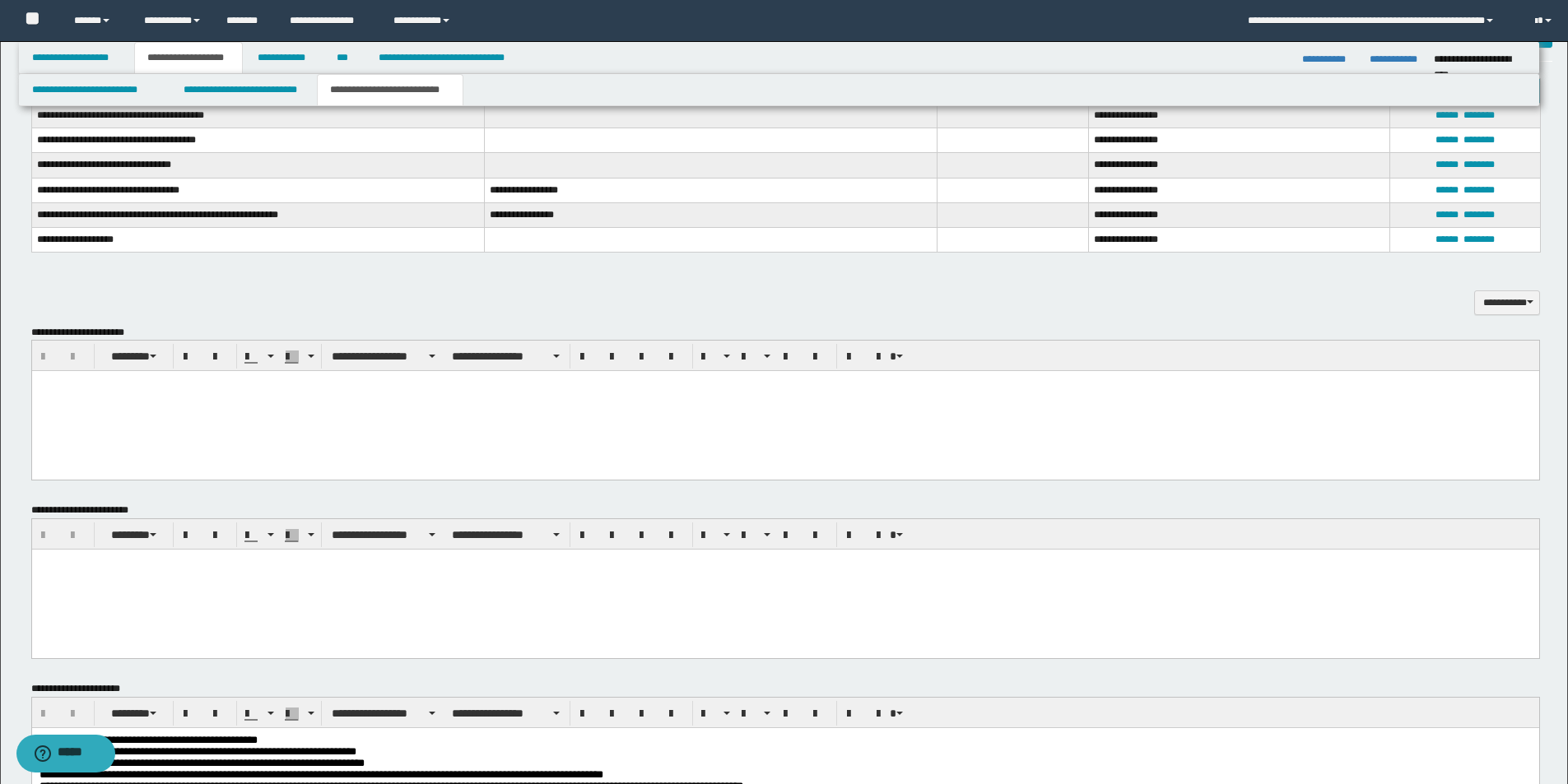 scroll, scrollTop: 905, scrollLeft: 0, axis: vertical 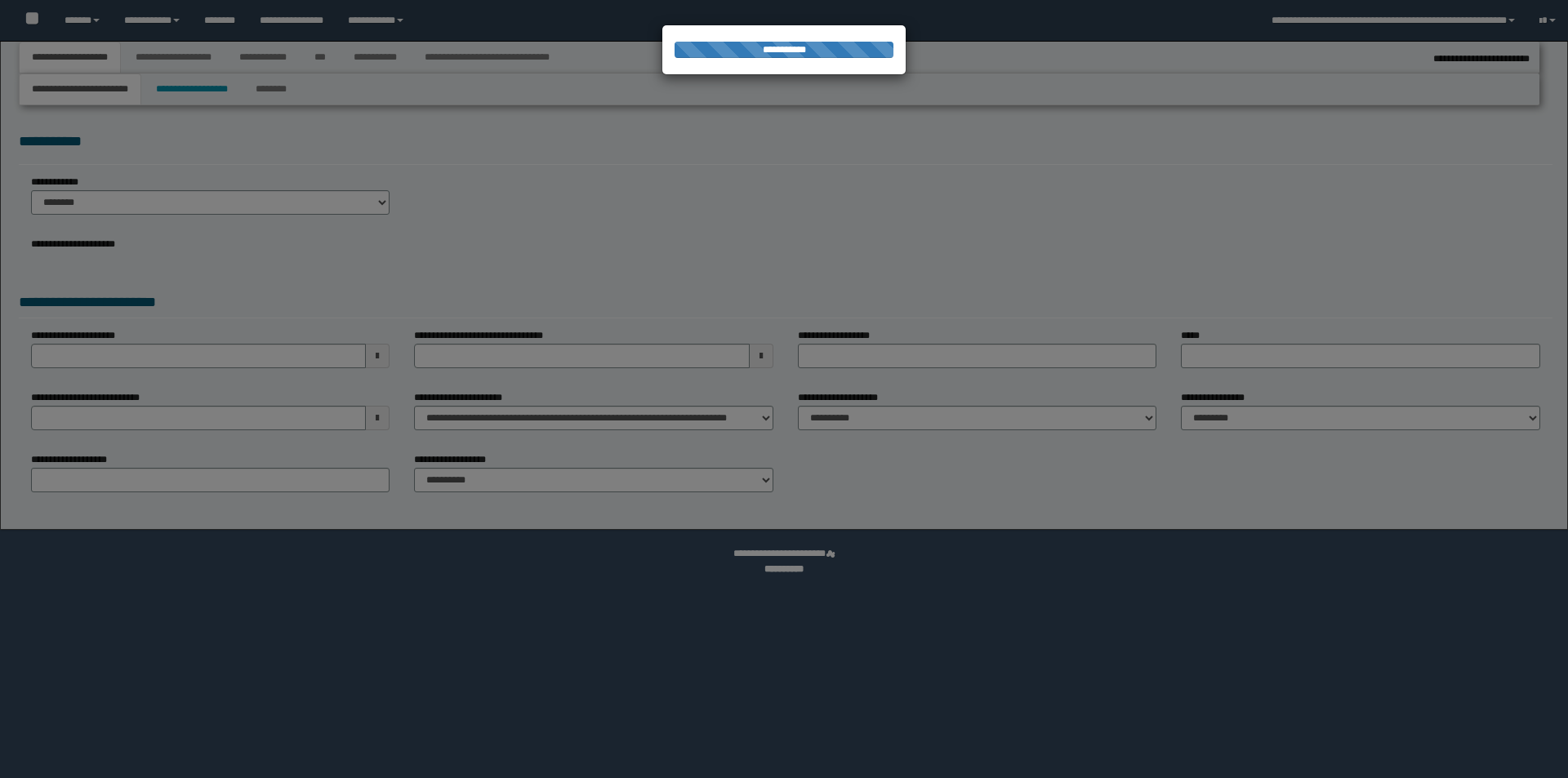 type on "**********" 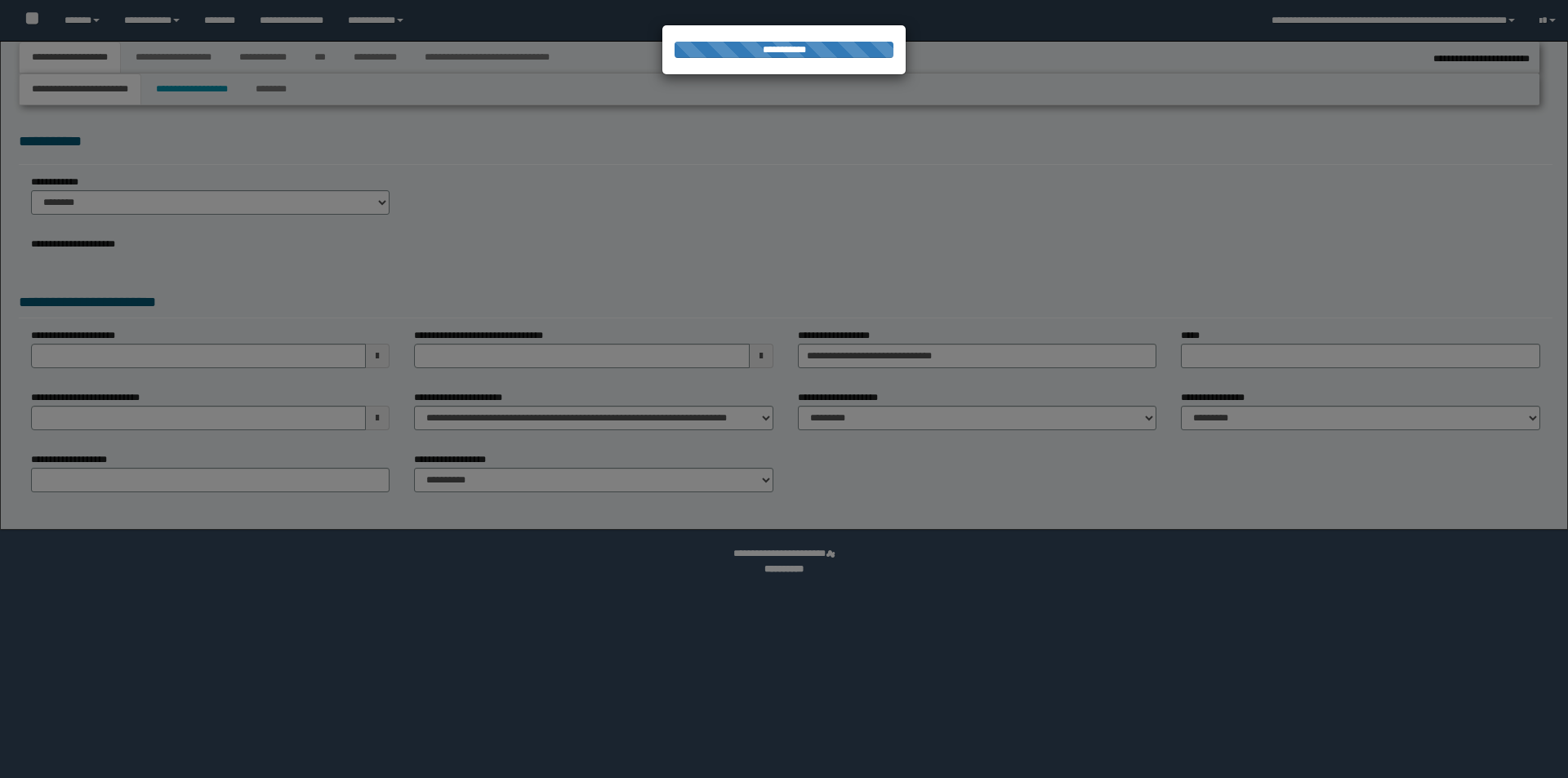 select on "*" 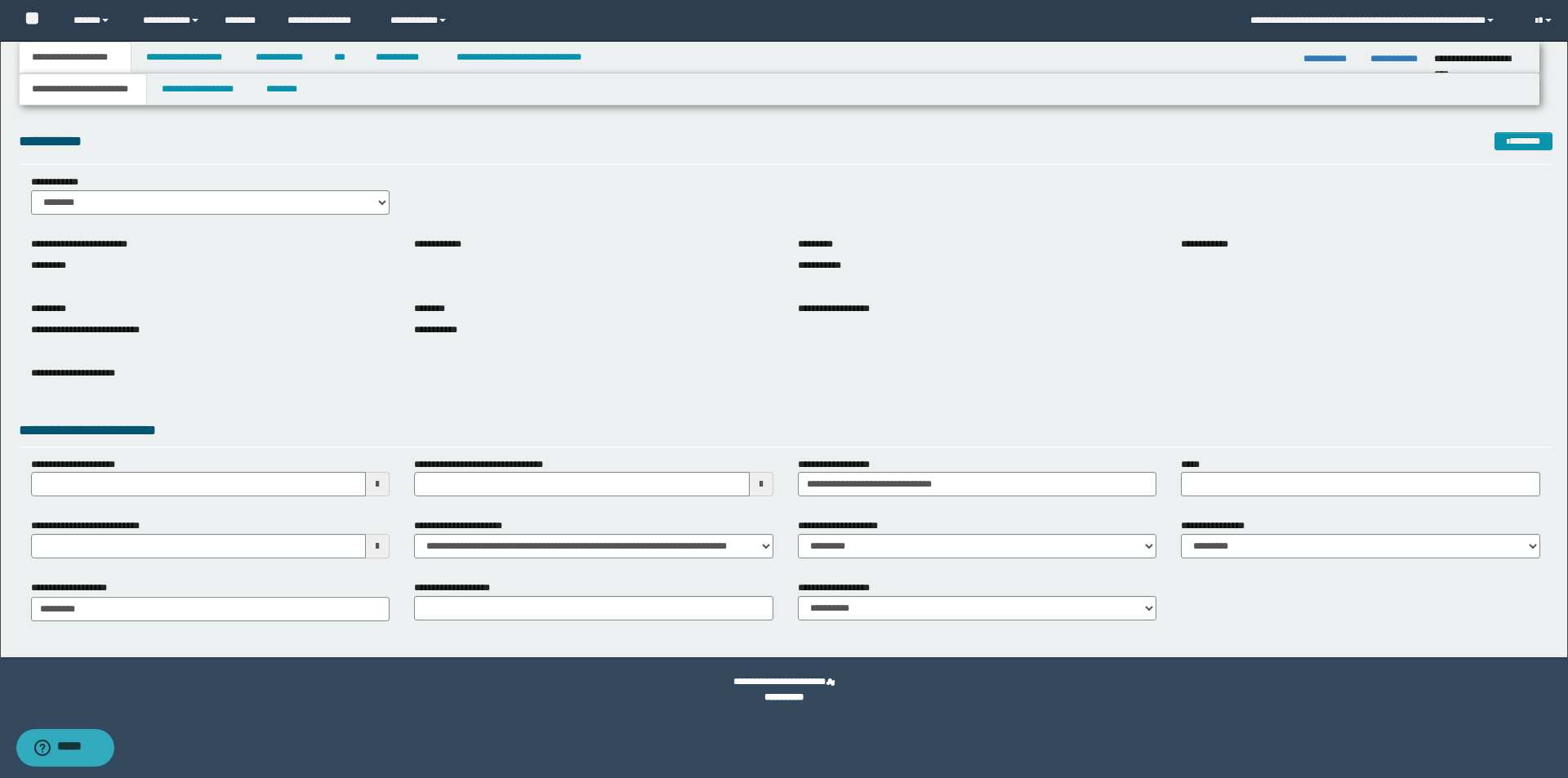 scroll, scrollTop: 0, scrollLeft: 0, axis: both 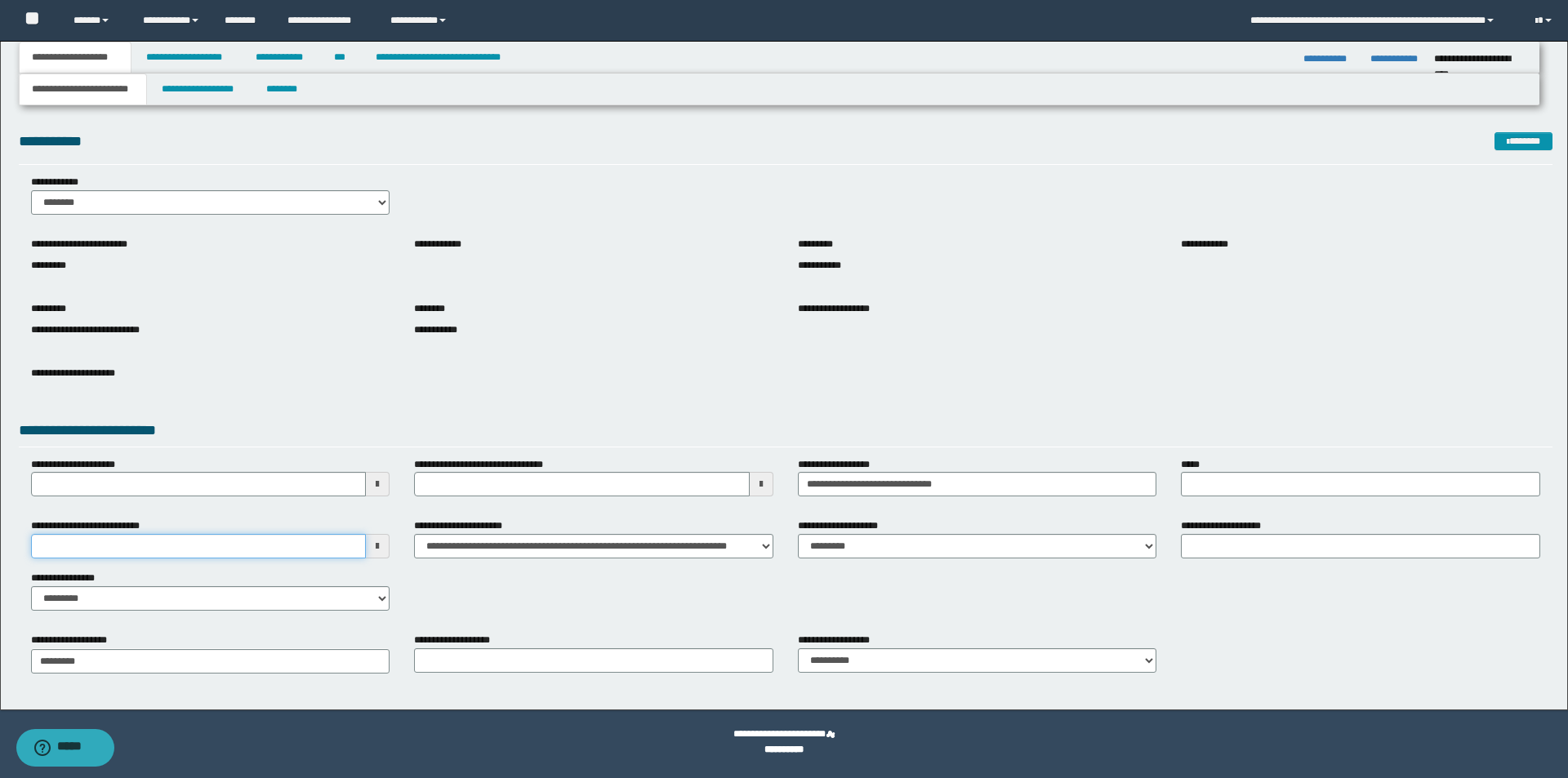 click on "**********" at bounding box center (198, 546) 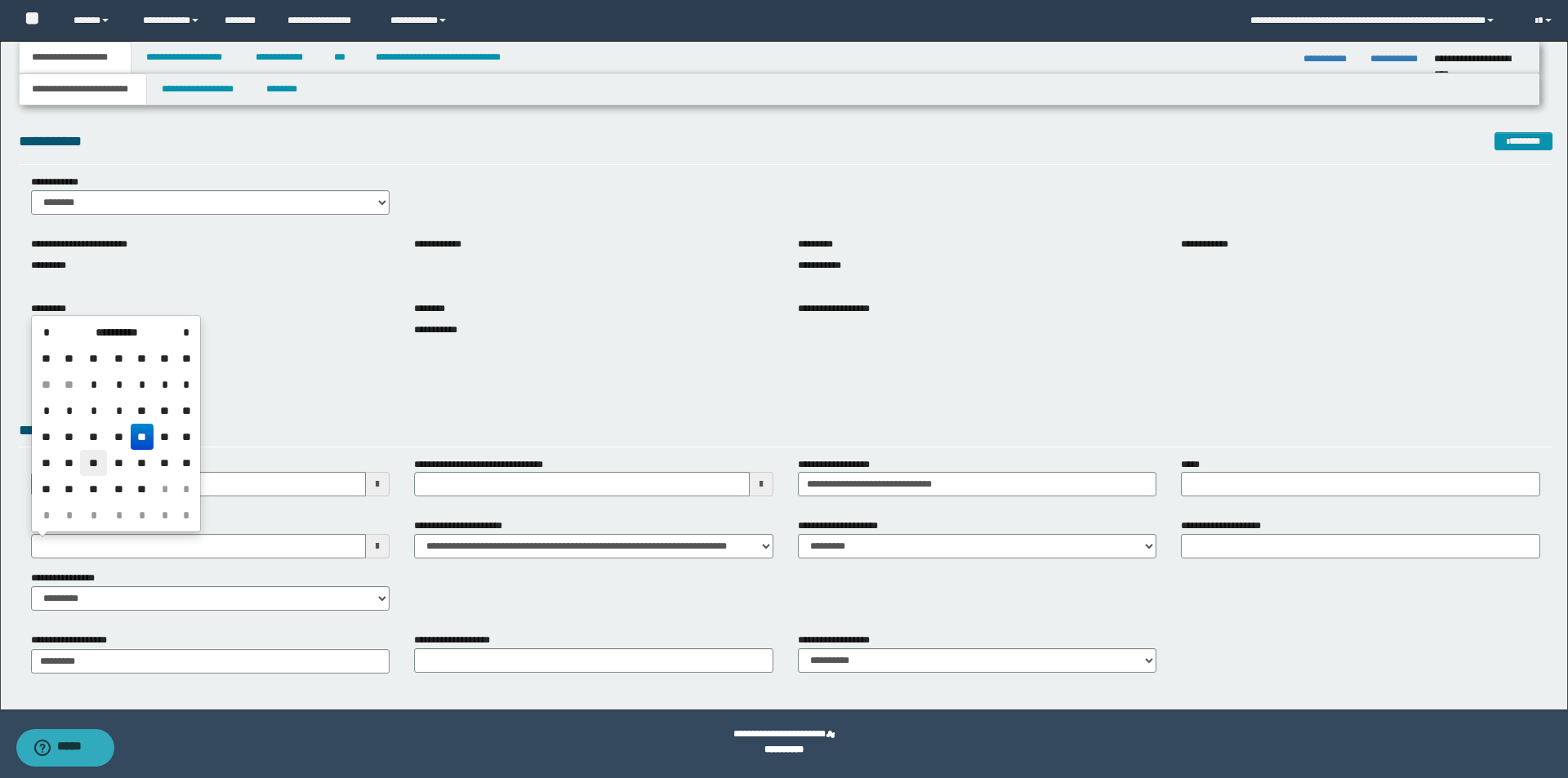 click on "**" at bounding box center (93, 463) 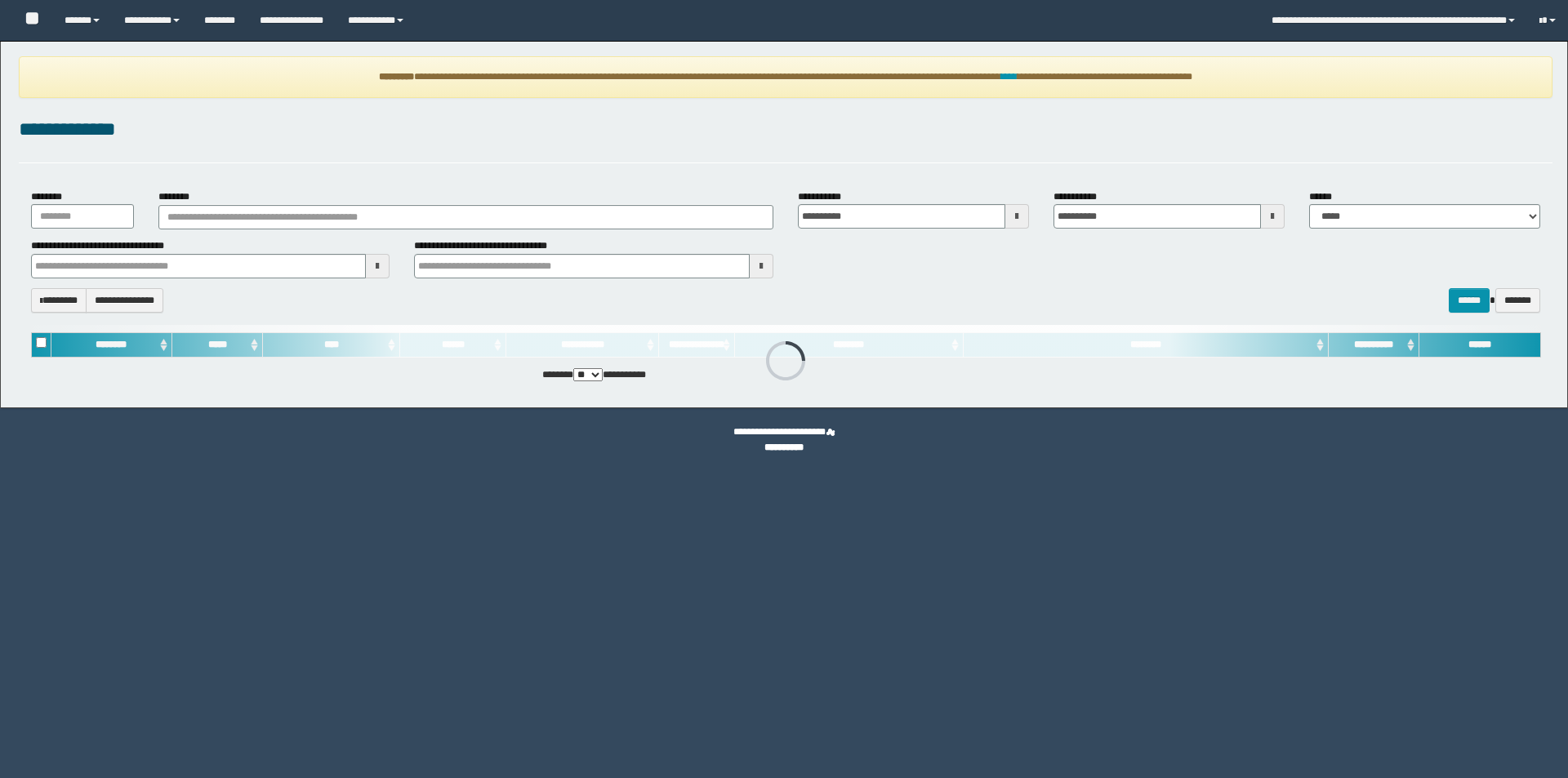 scroll, scrollTop: 0, scrollLeft: 0, axis: both 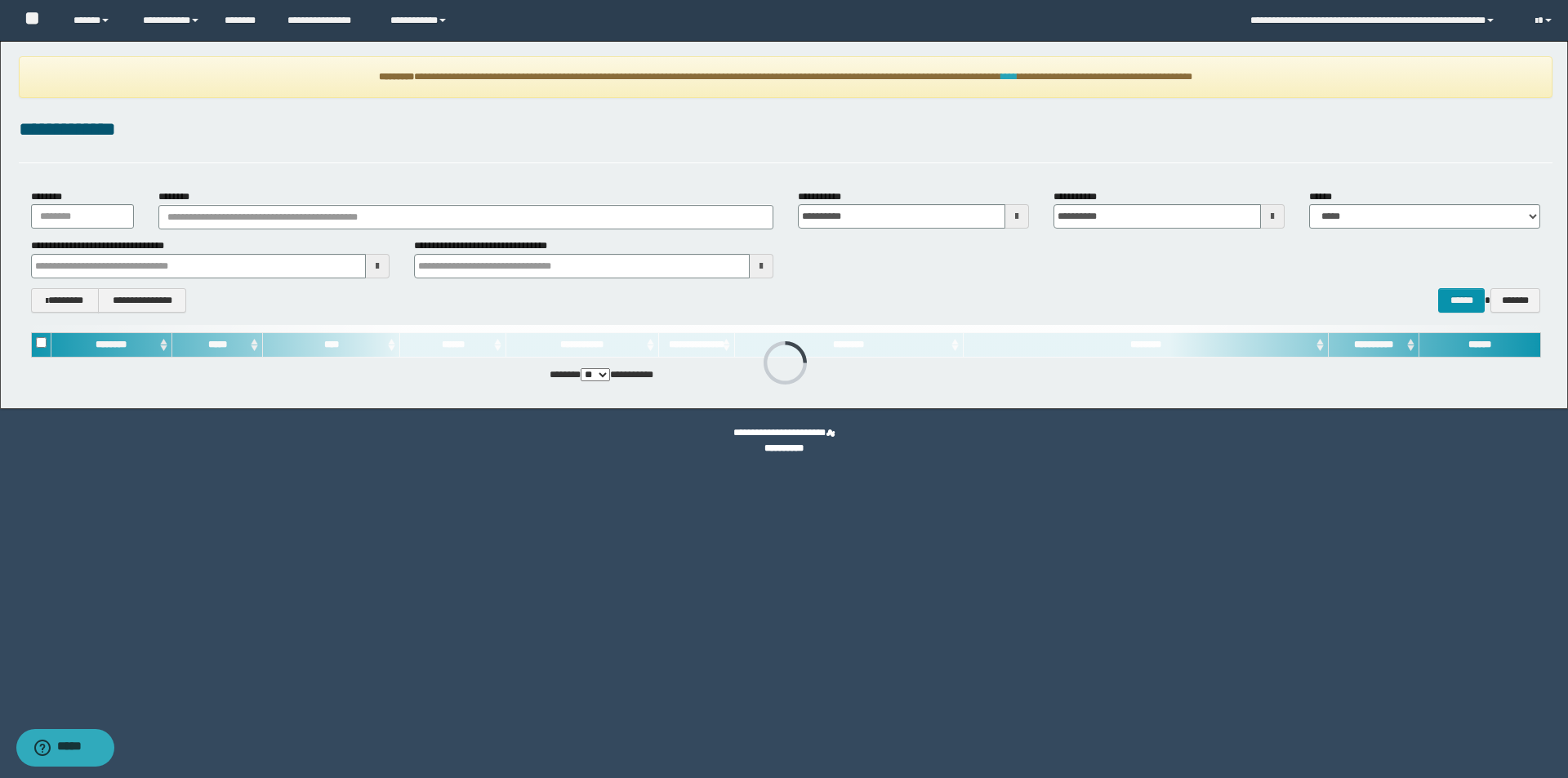 click on "****" at bounding box center [1009, 77] 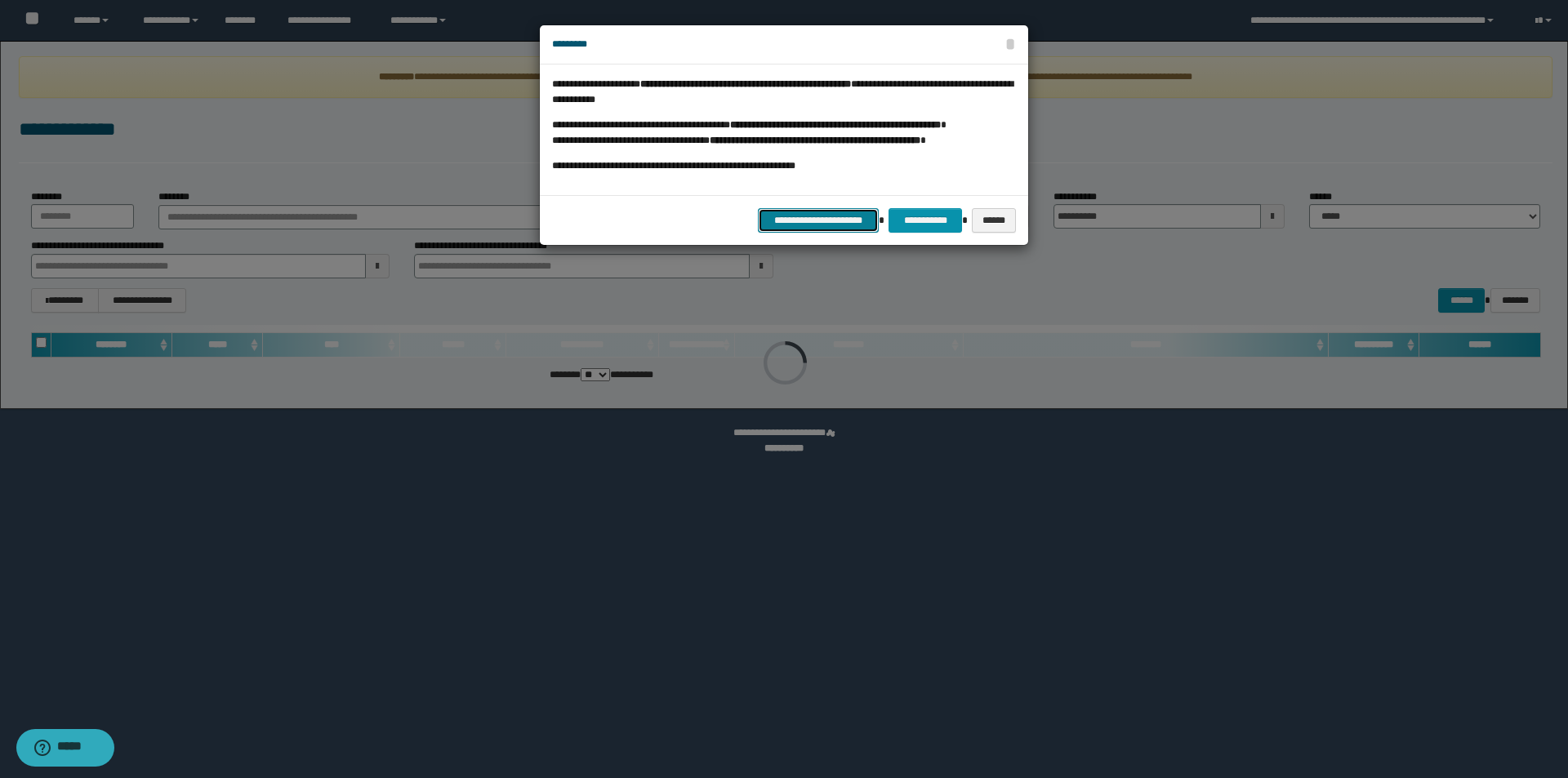 click on "**********" at bounding box center (818, 220) 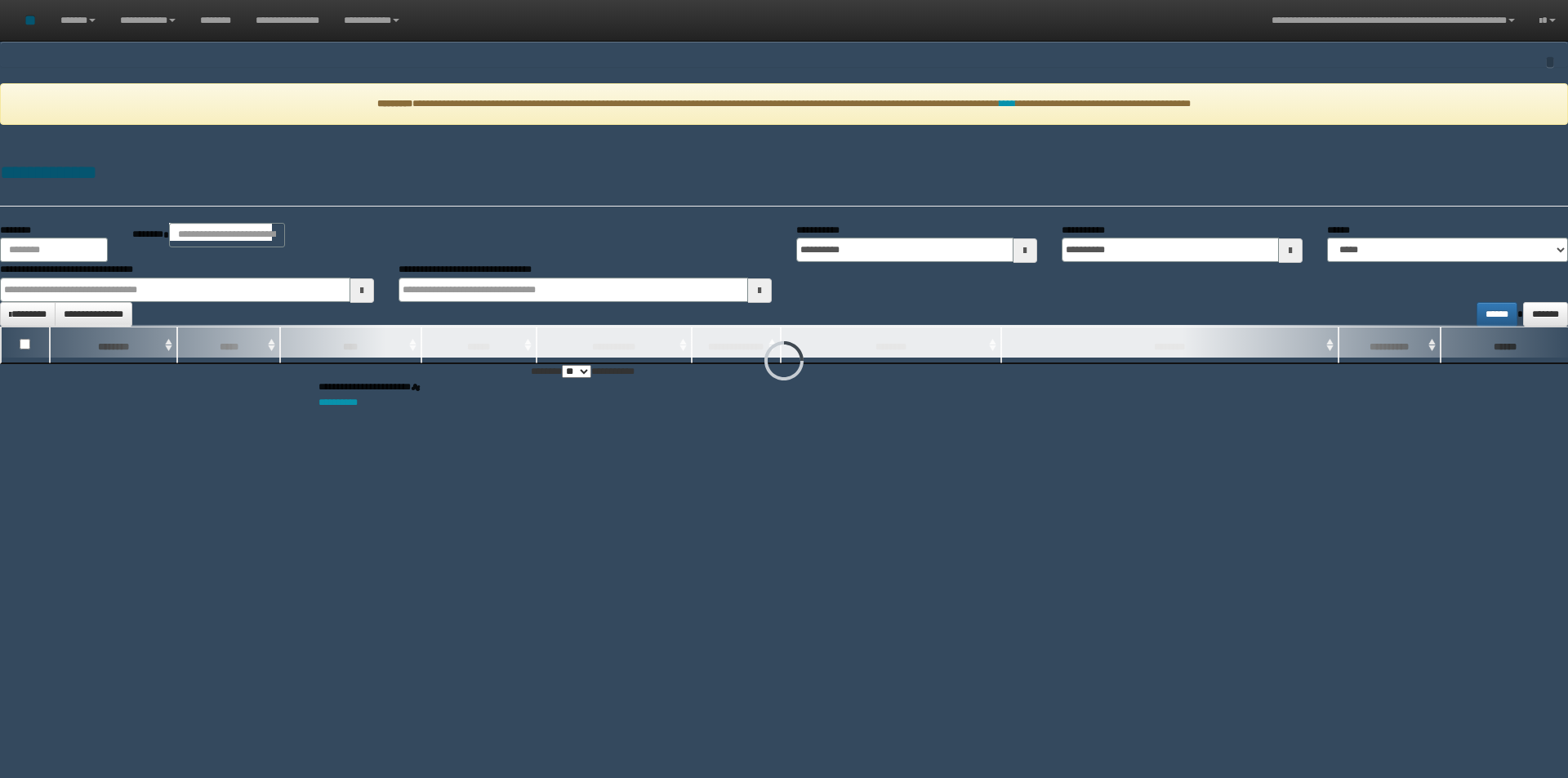 scroll, scrollTop: 0, scrollLeft: 0, axis: both 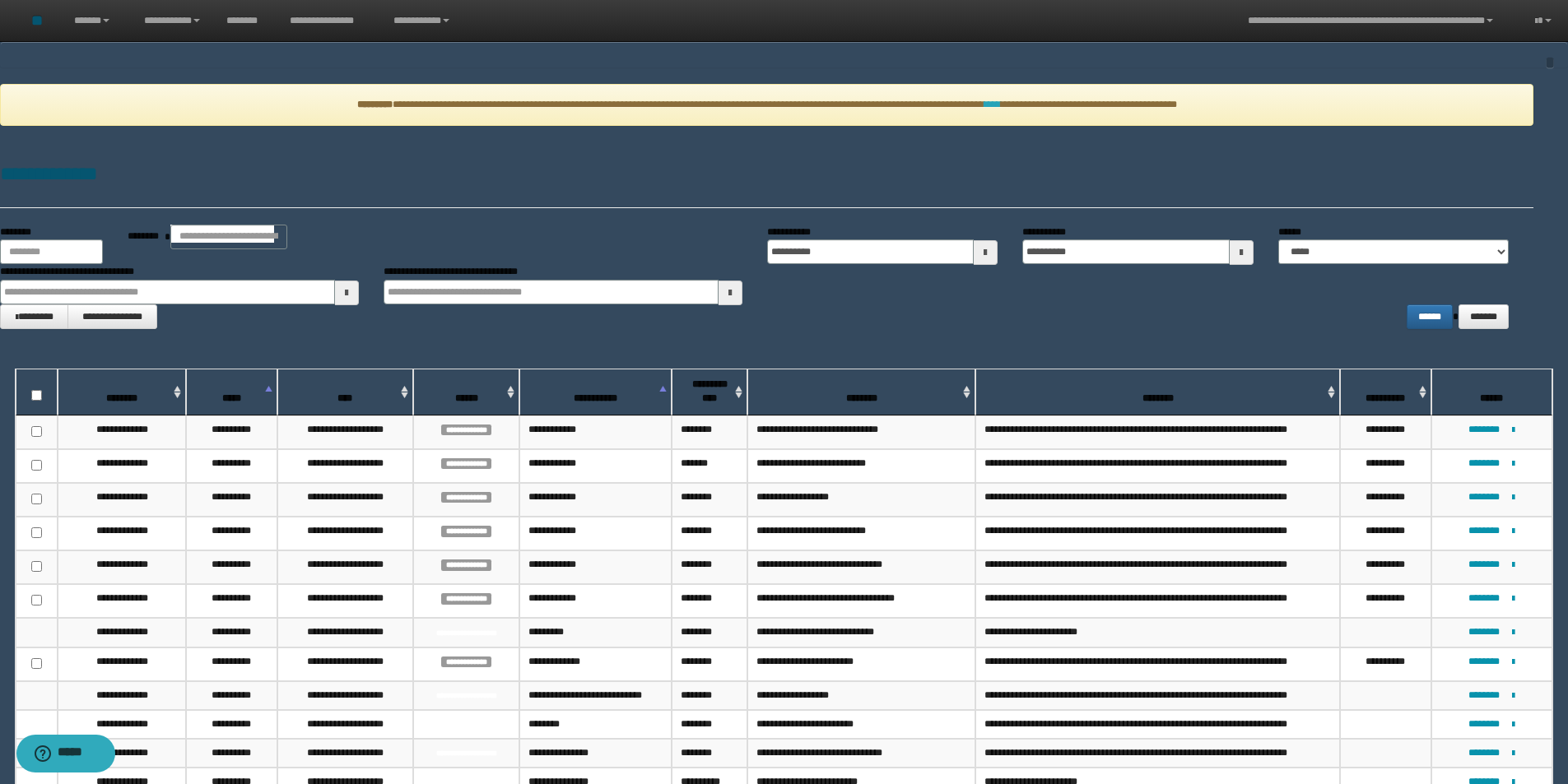 click on "****" at bounding box center [993, 104] 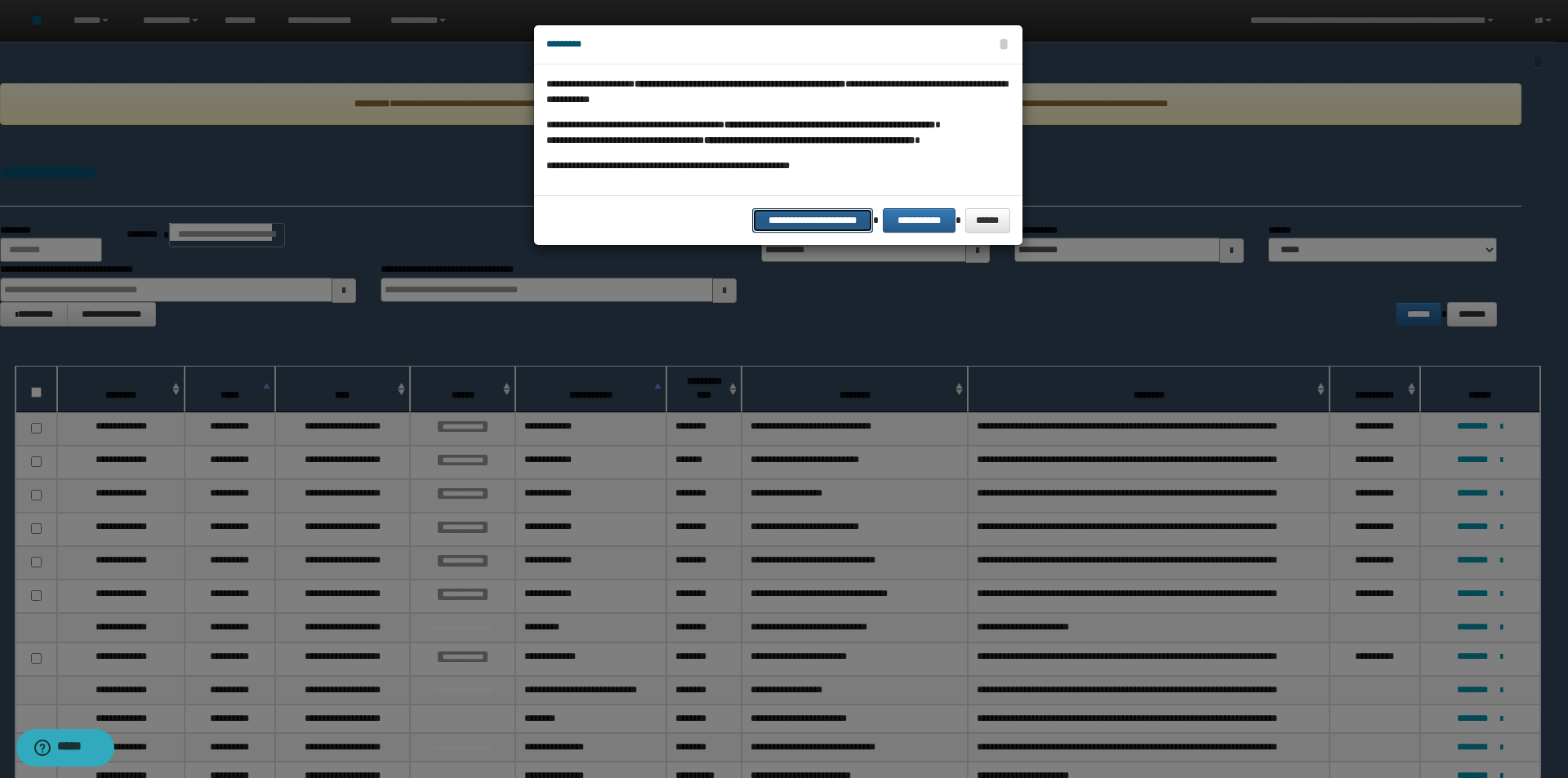 click on "**********" at bounding box center [813, 220] 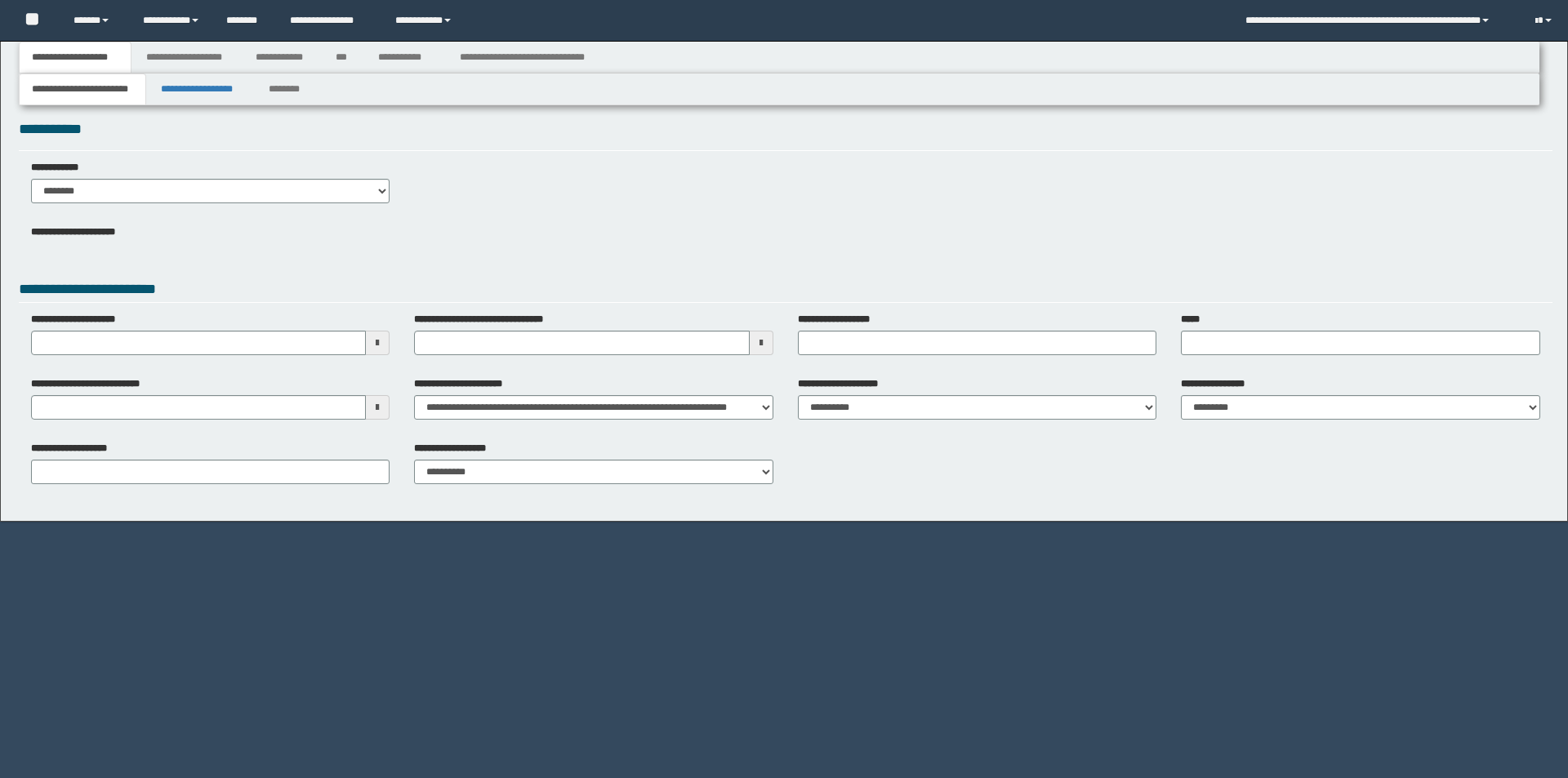 scroll, scrollTop: 0, scrollLeft: 0, axis: both 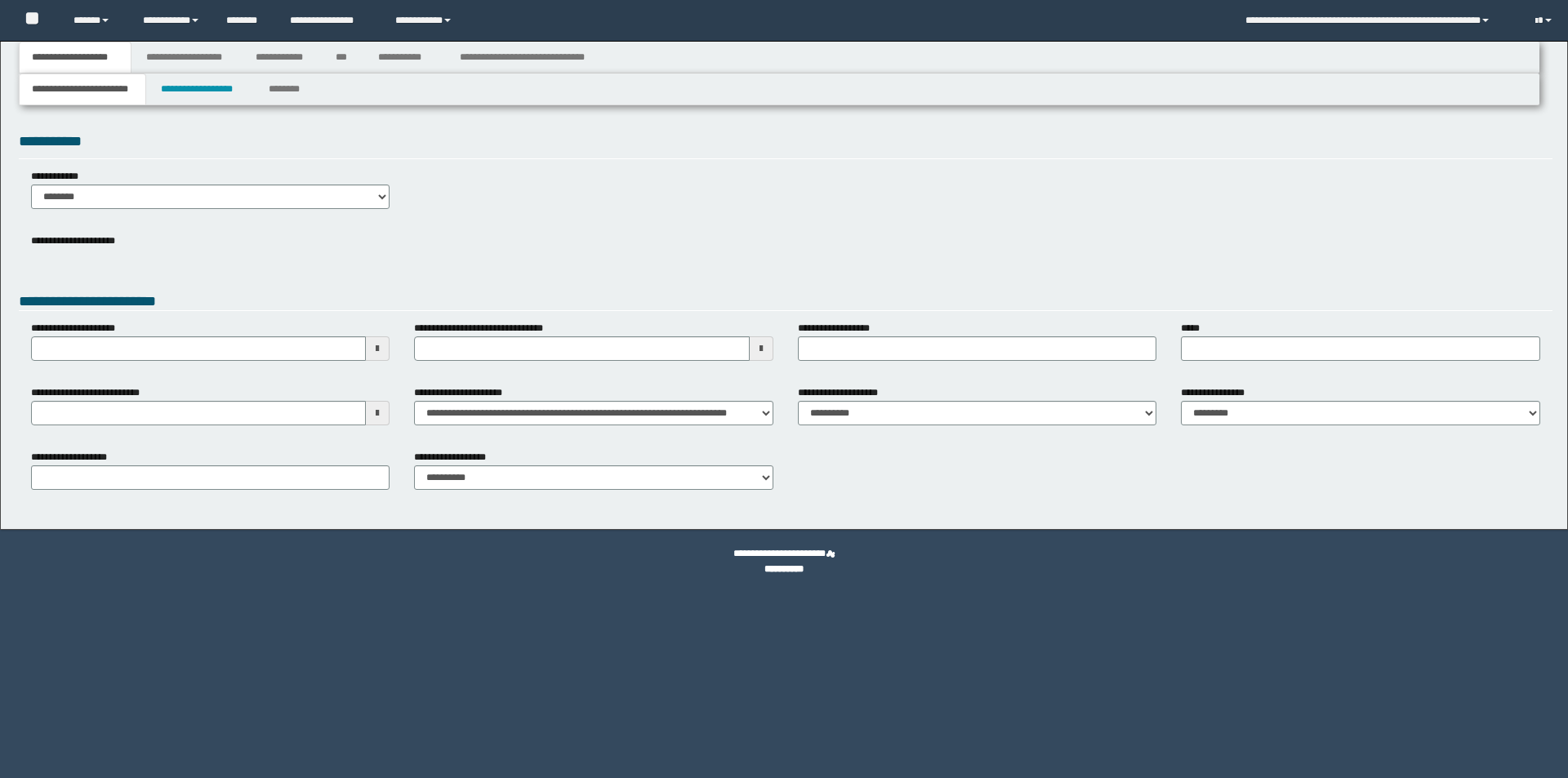 type 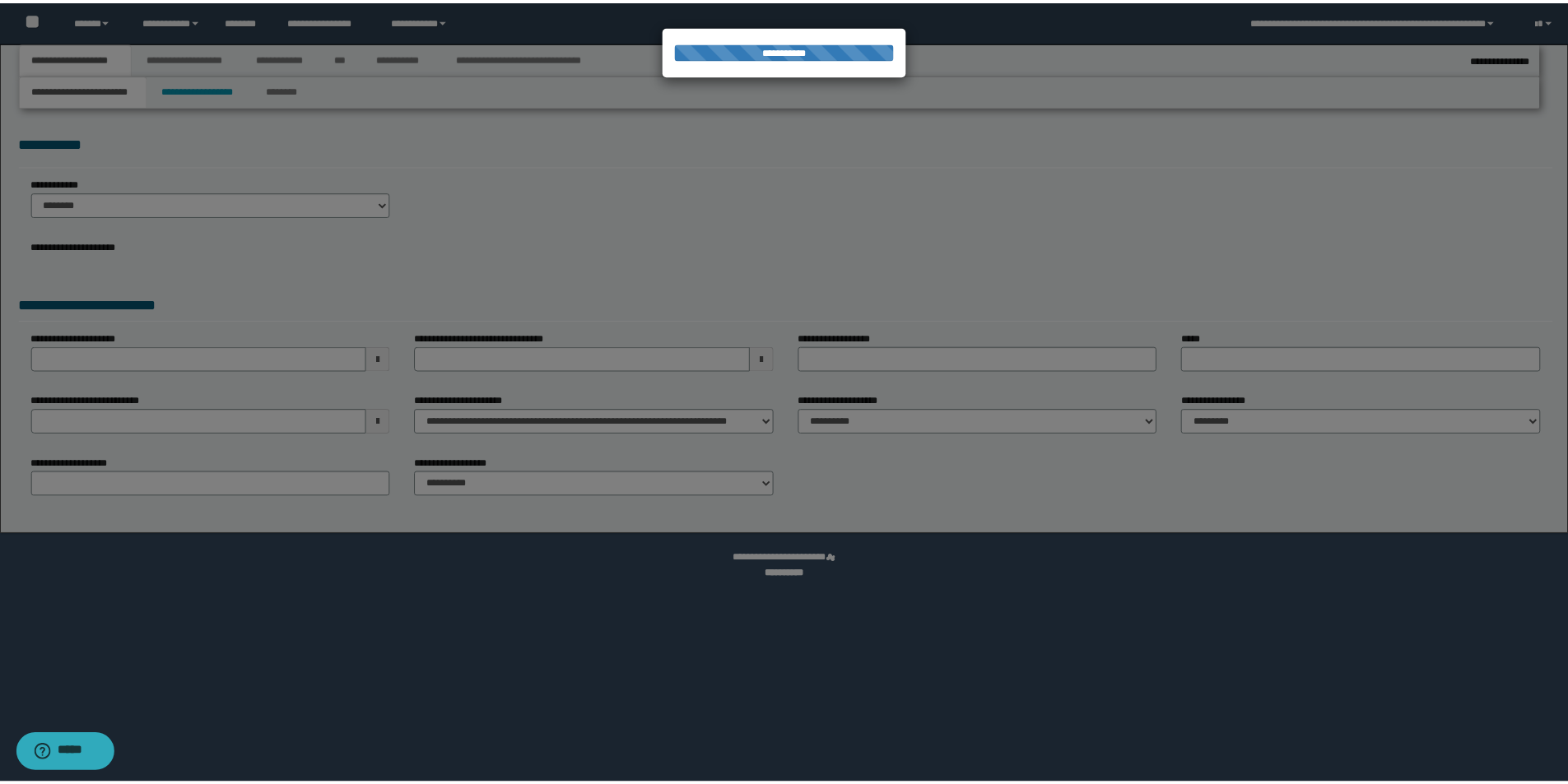 scroll, scrollTop: 0, scrollLeft: 0, axis: both 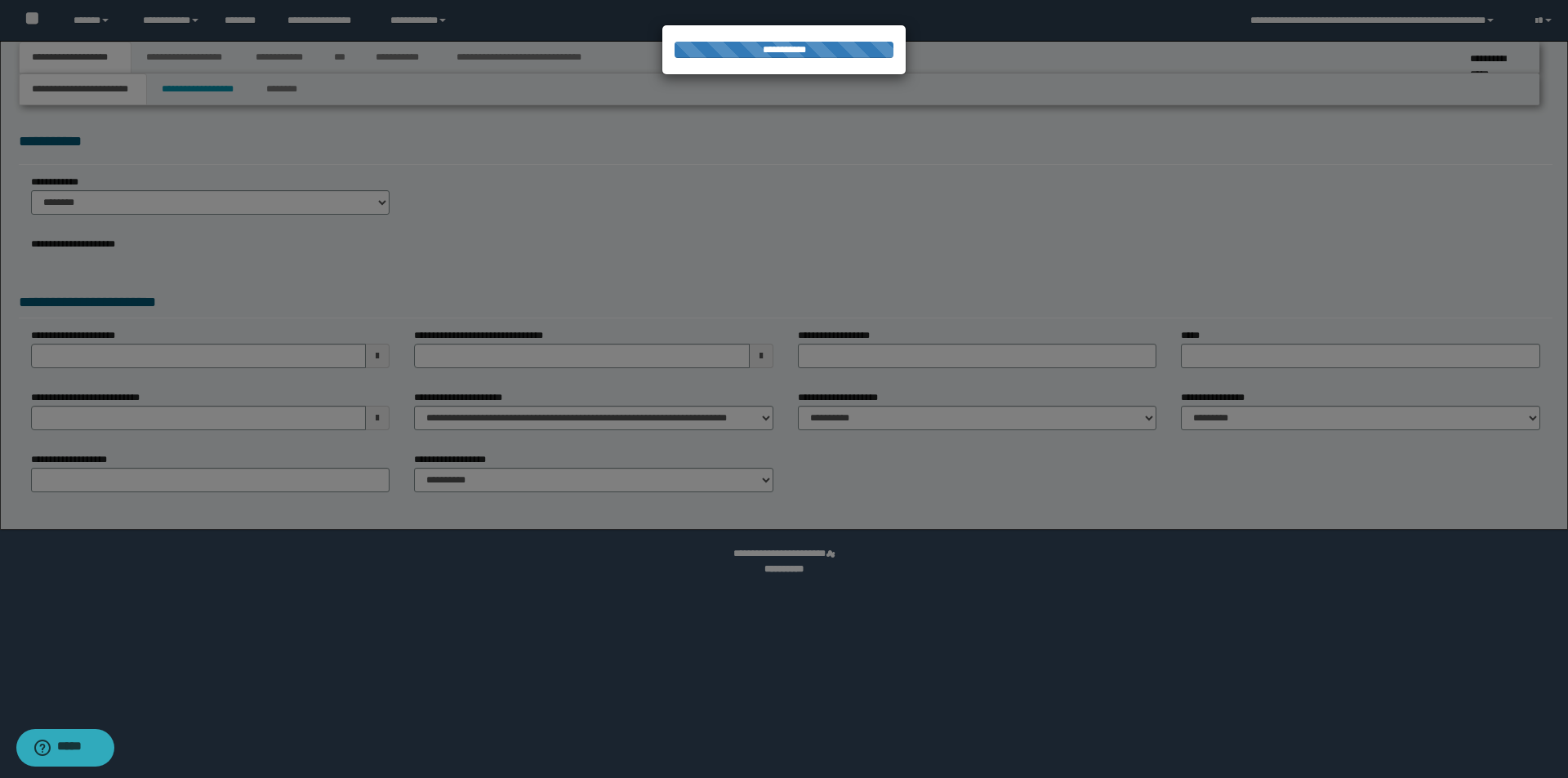 type on "**********" 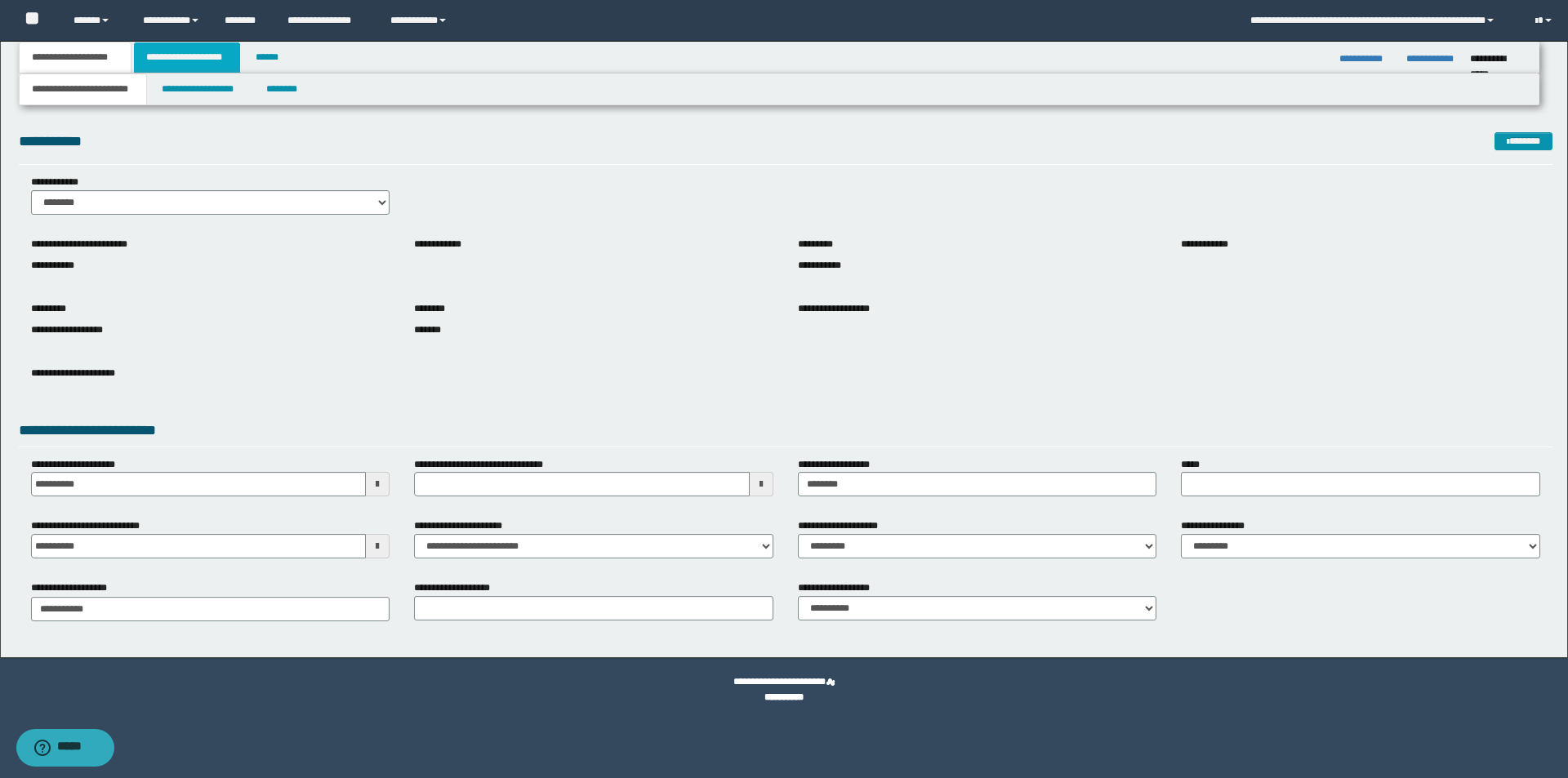 click on "**********" at bounding box center (187, 57) 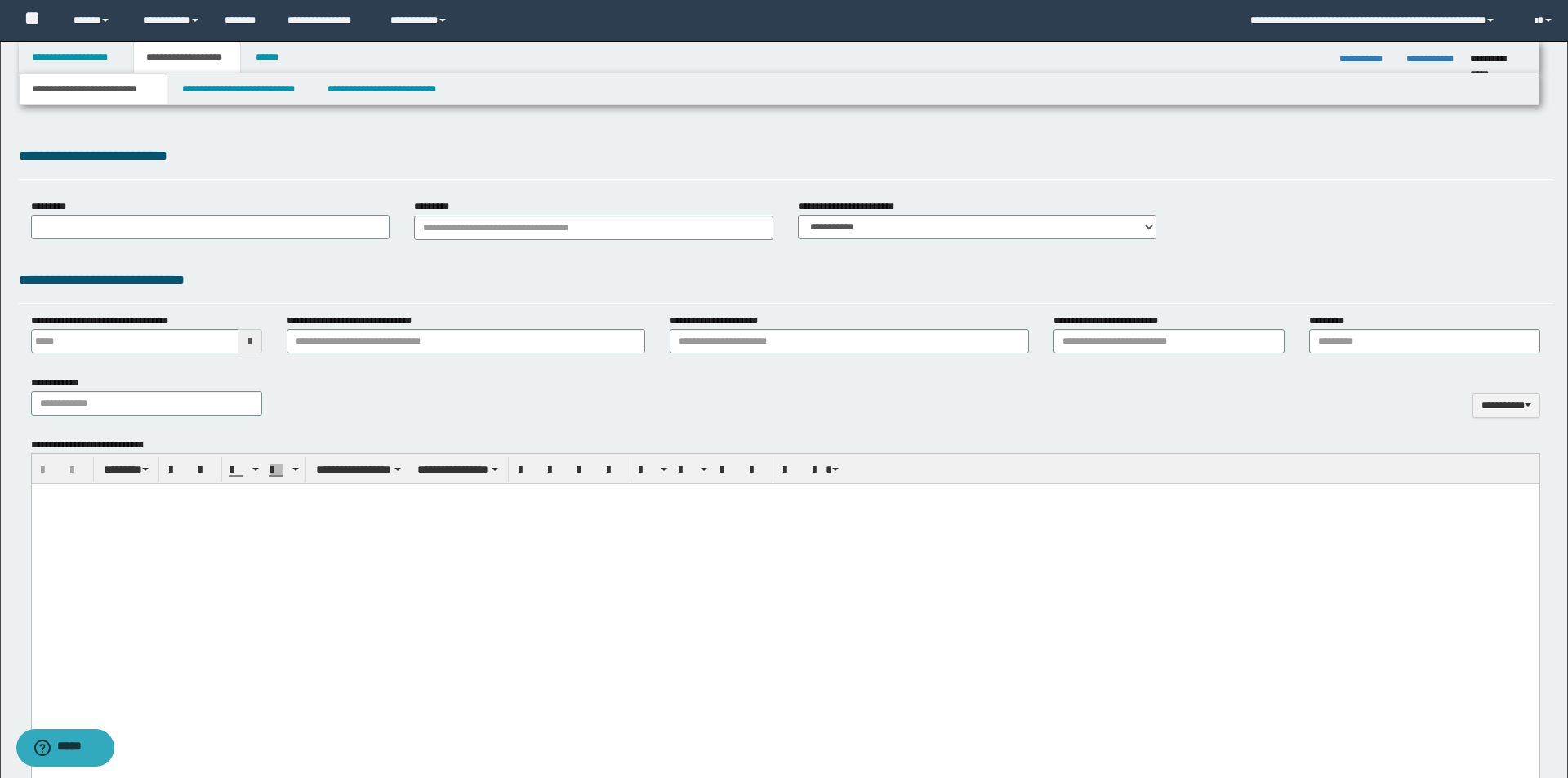 type on "**********" 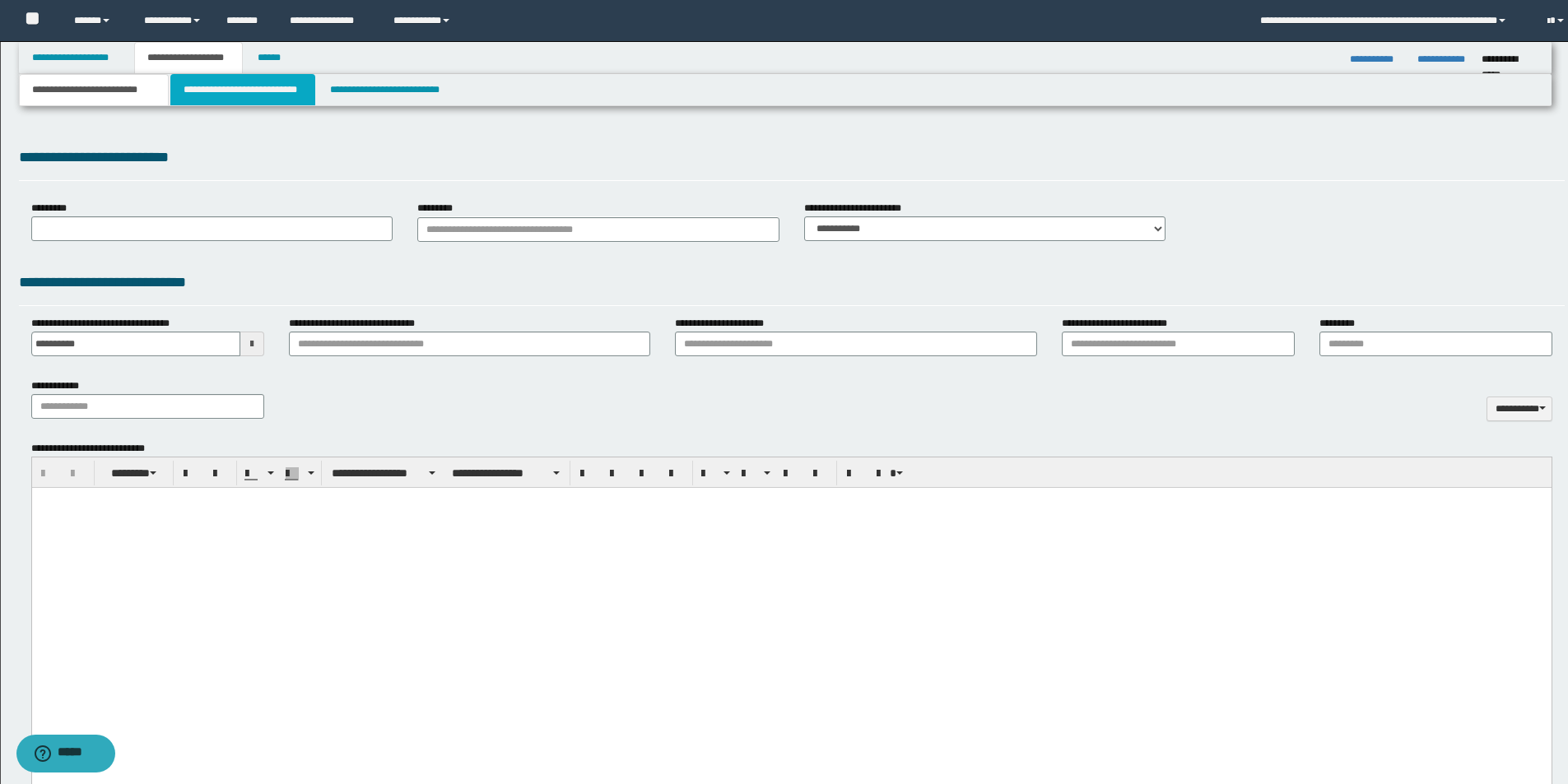 select on "*" 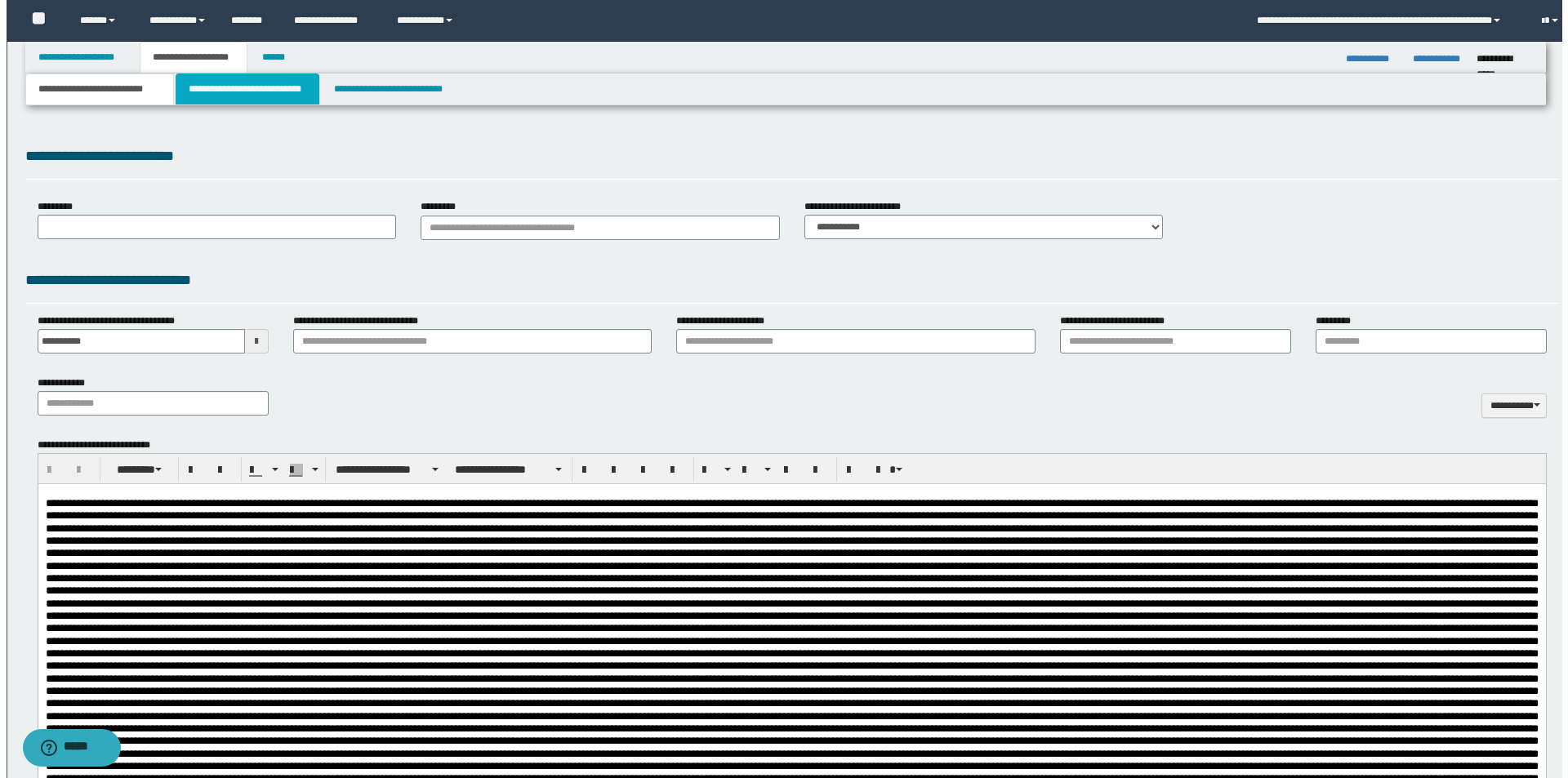 scroll, scrollTop: 0, scrollLeft: 0, axis: both 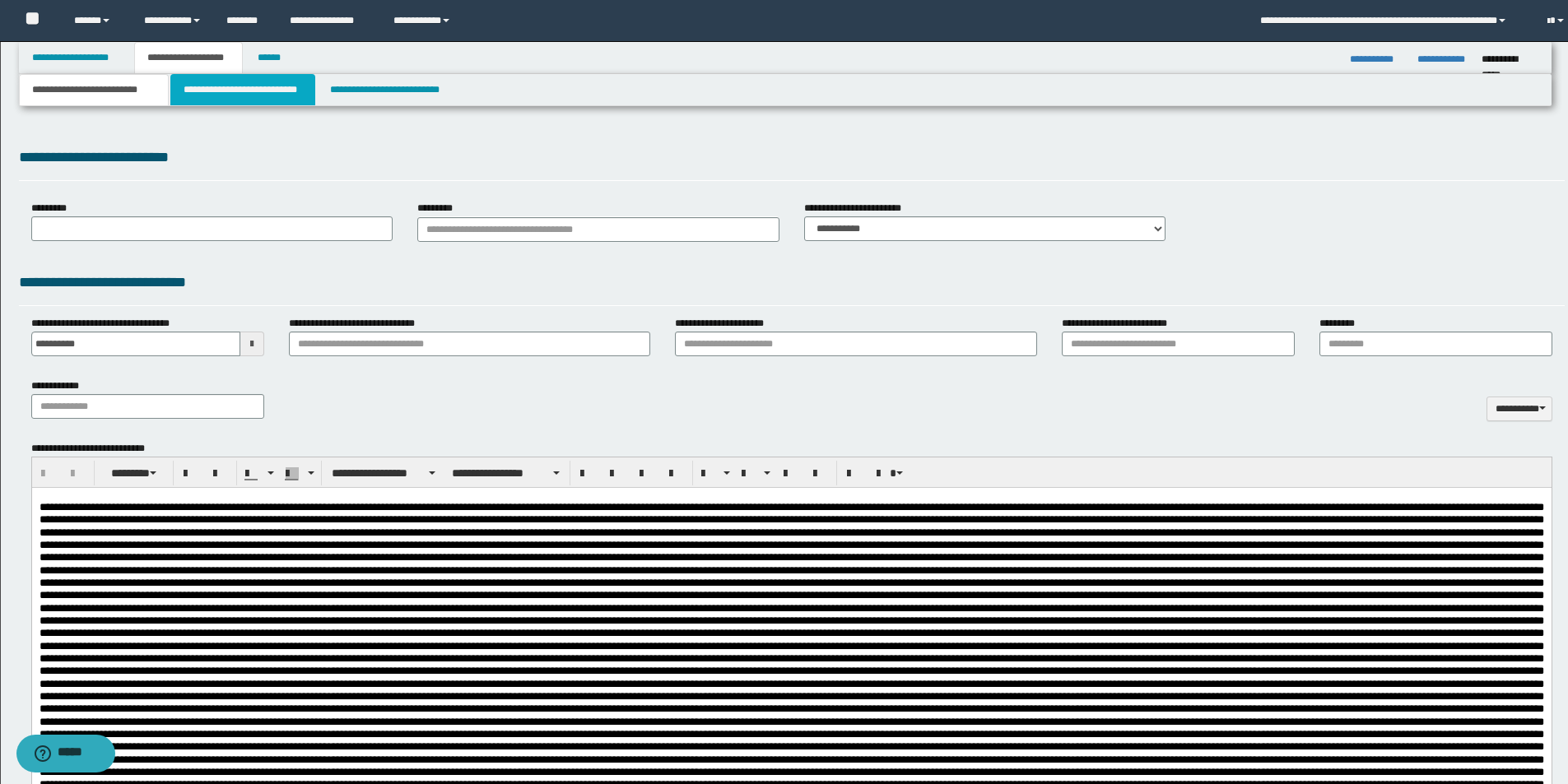 click on "**********" at bounding box center (243, 90) 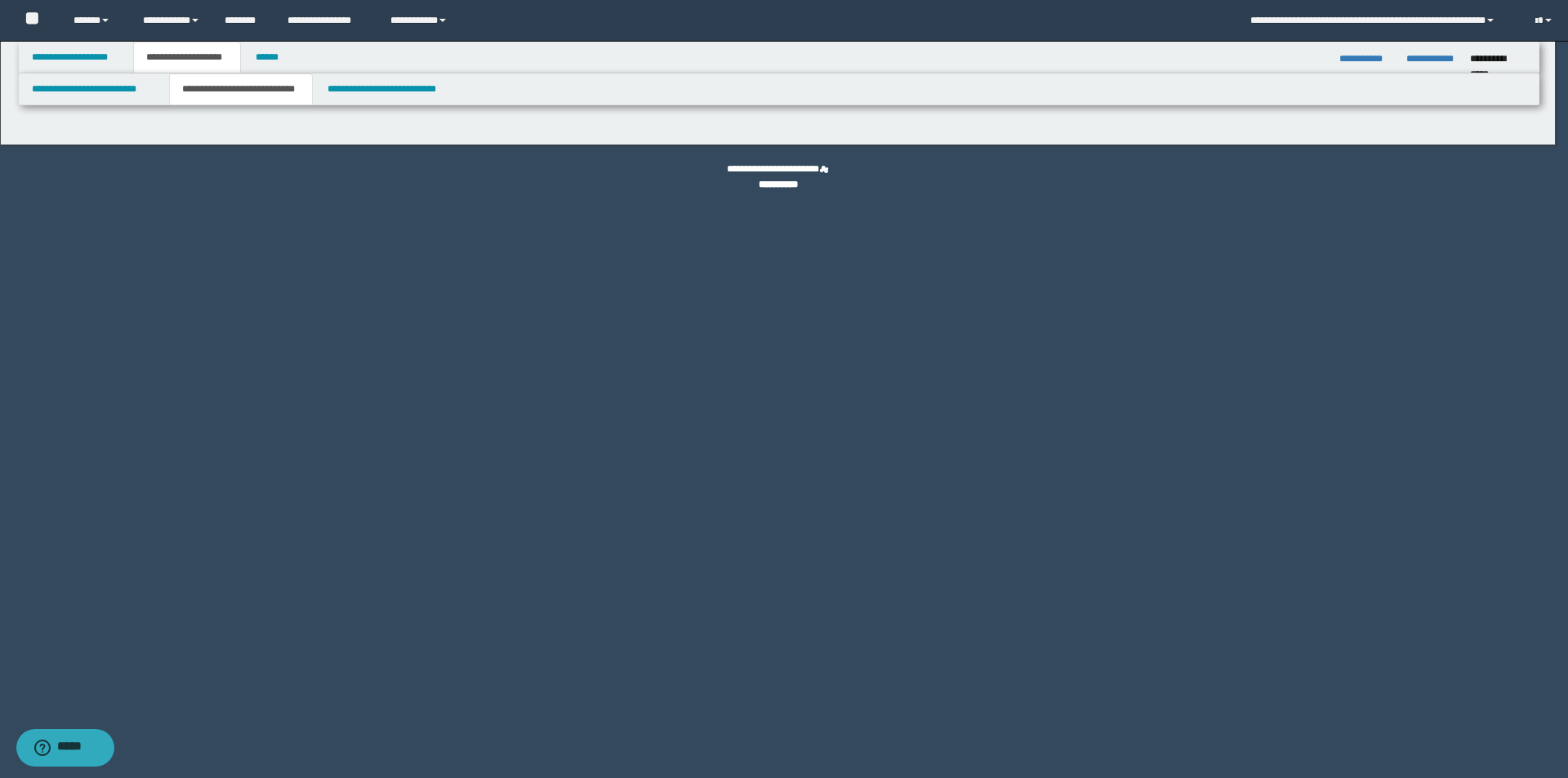 select on "*" 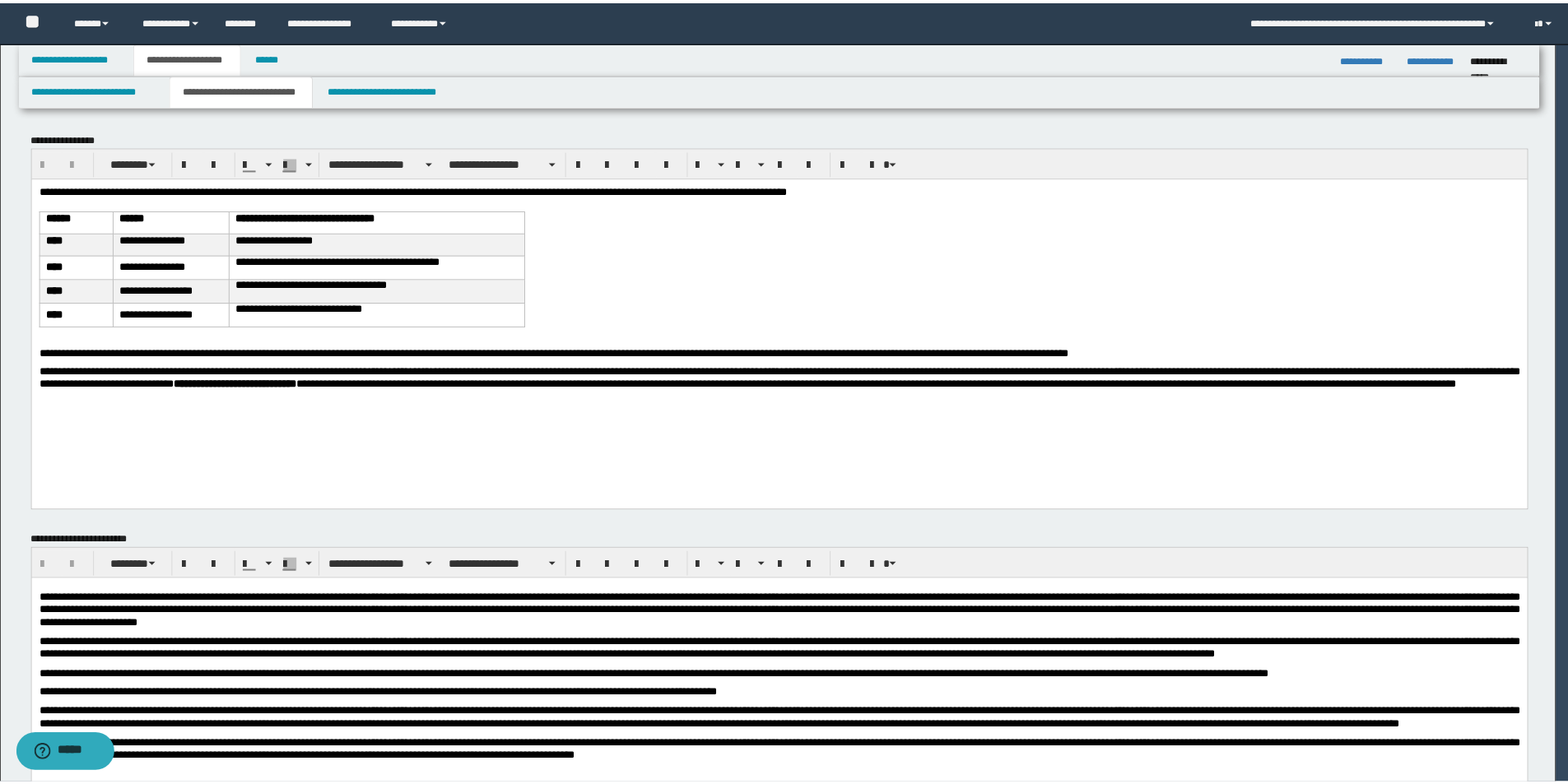 scroll, scrollTop: 0, scrollLeft: 0, axis: both 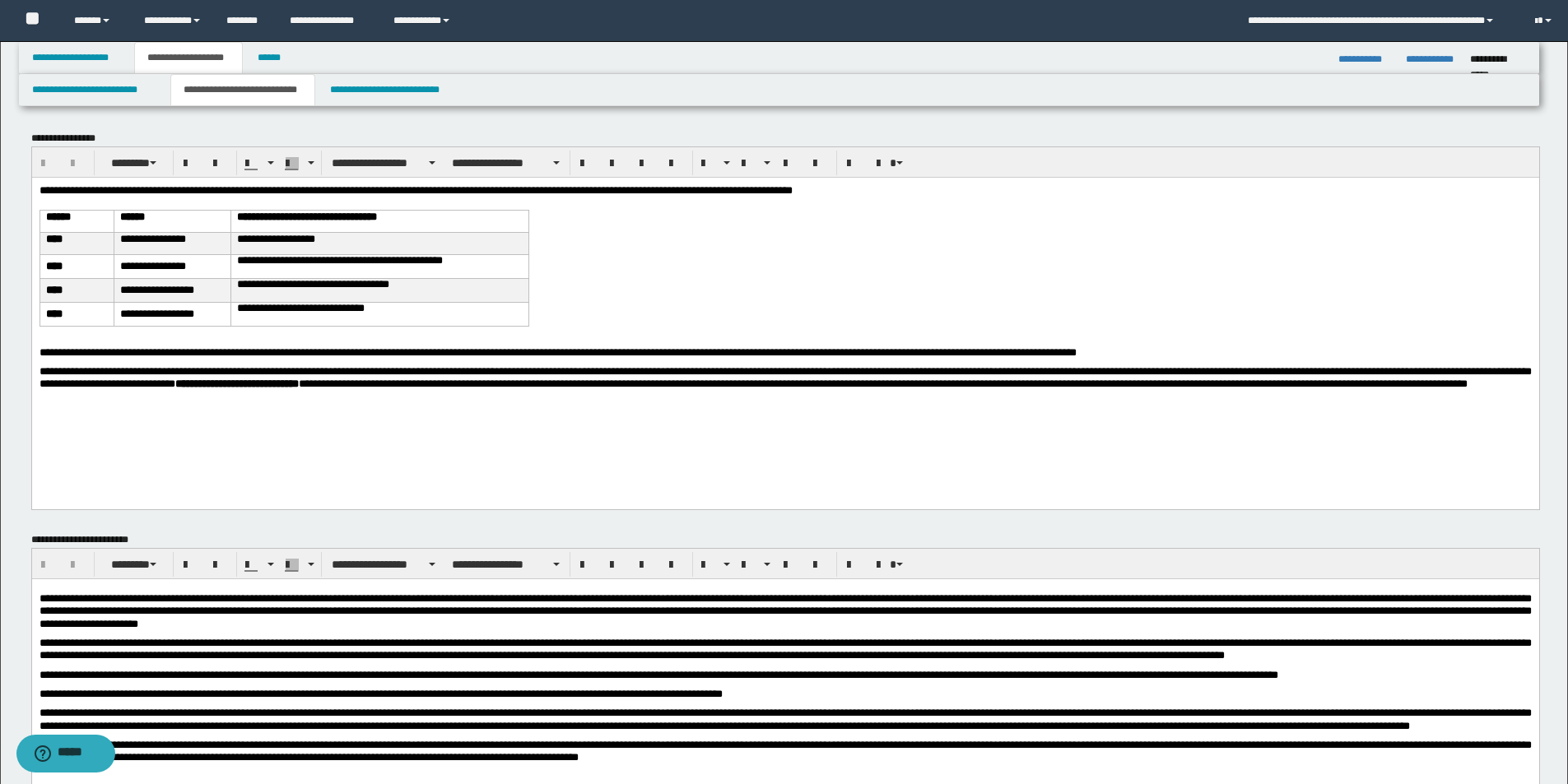 click on "**********" at bounding box center [784, 310] 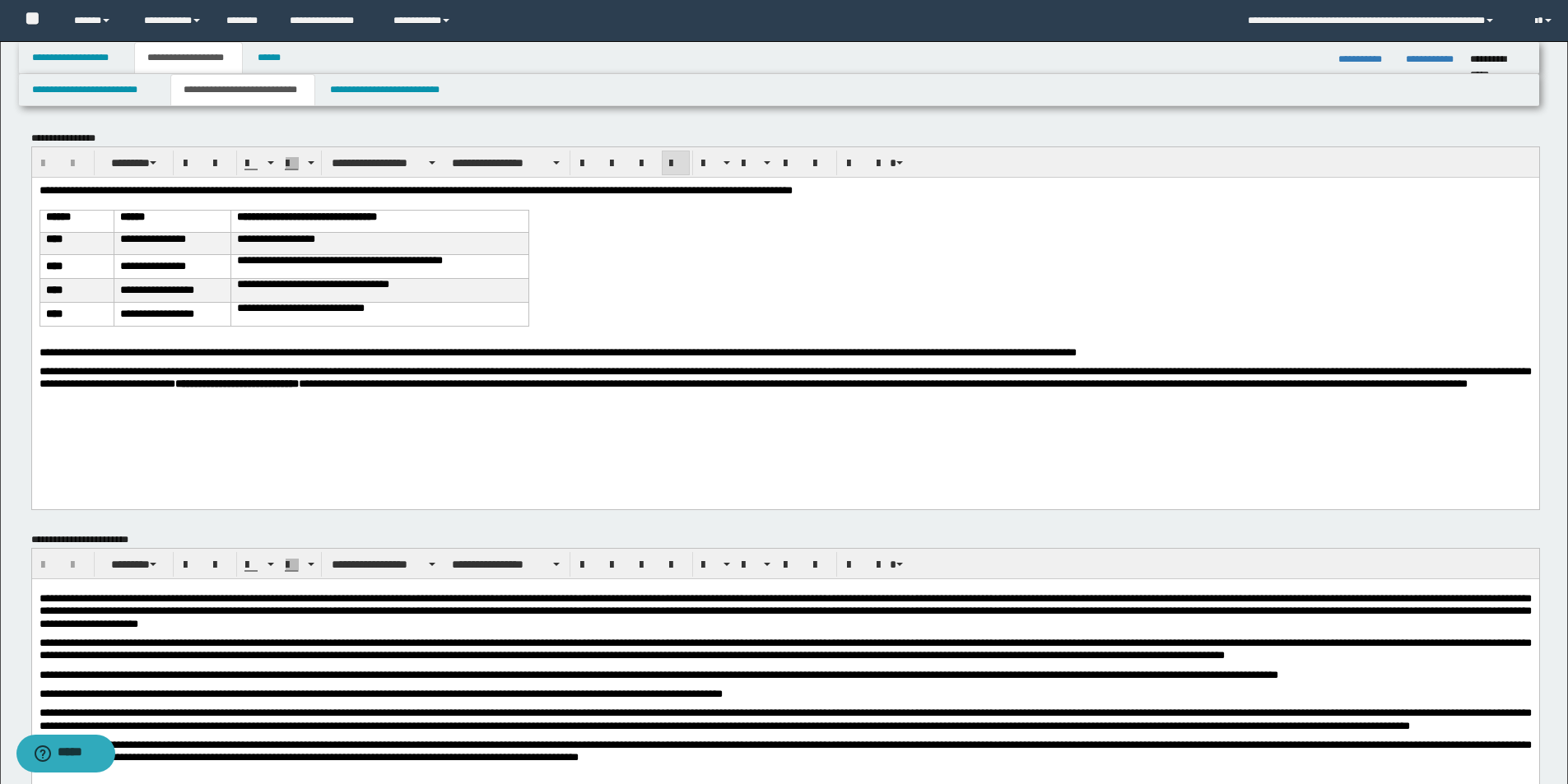 click on "**********" at bounding box center [430, 189] 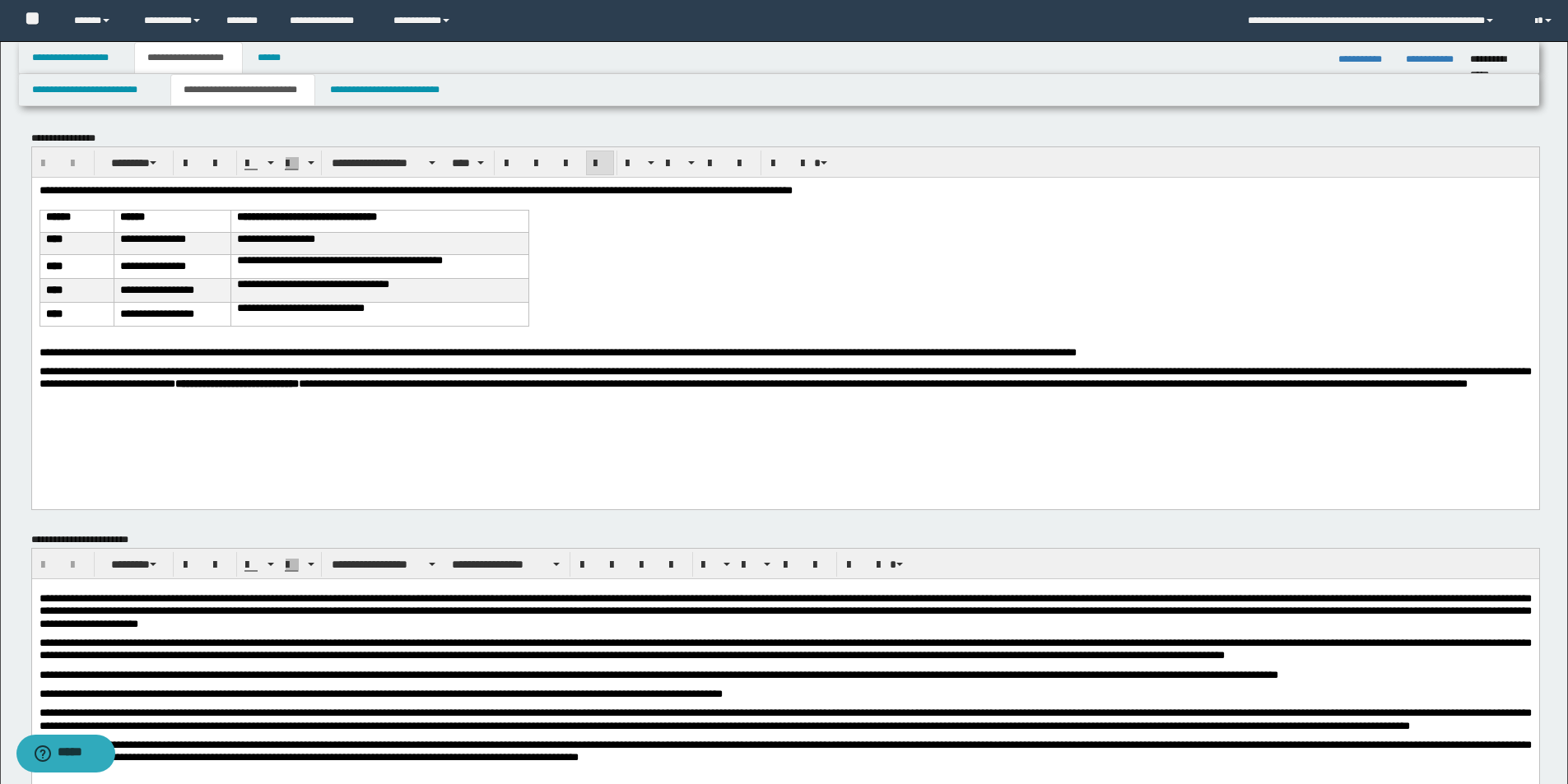 type 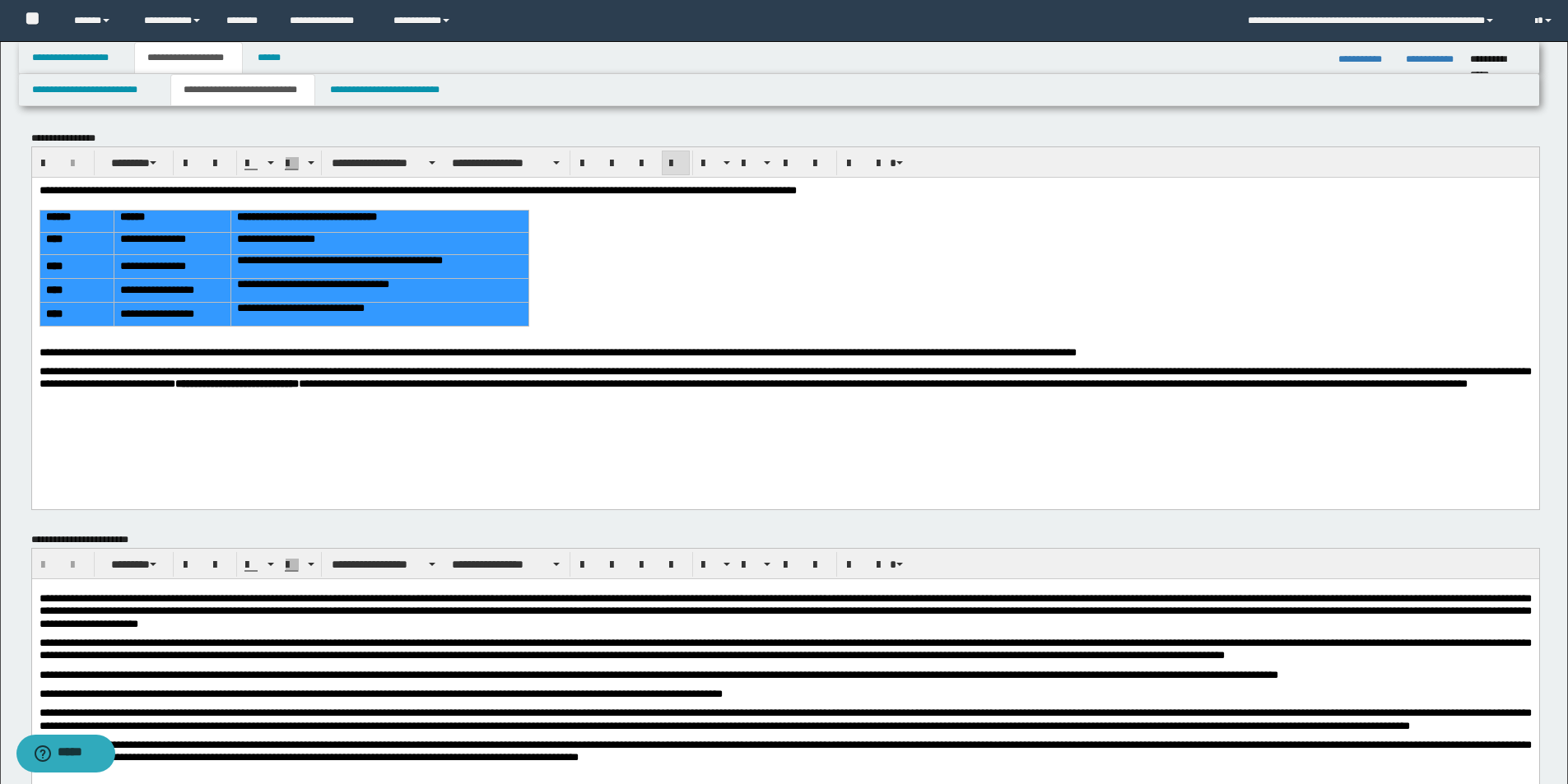drag, startPoint x: 48, startPoint y: 216, endPoint x: 232, endPoint y: 330, distance: 216.45323 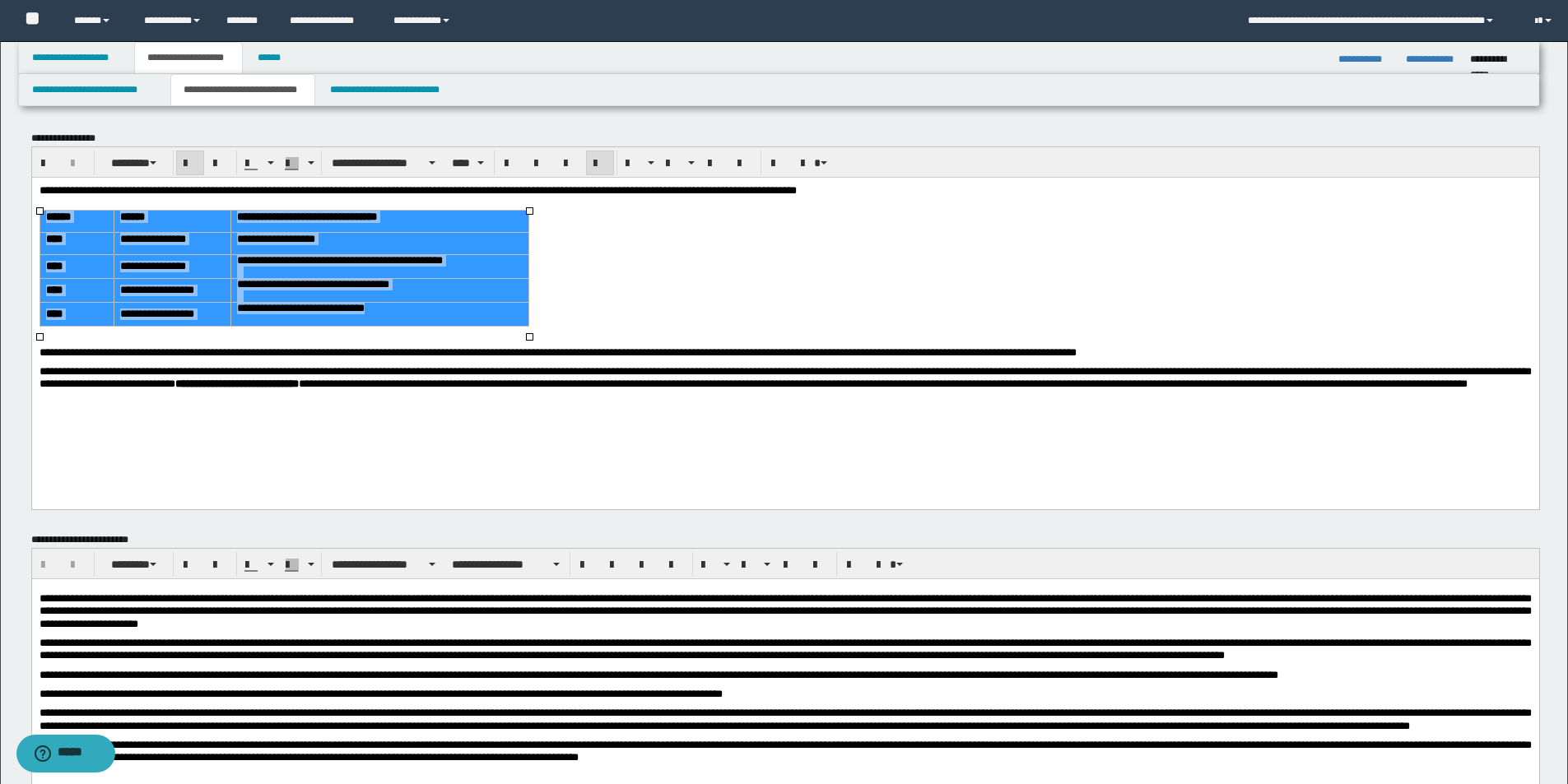 click at bounding box center (190, 163) 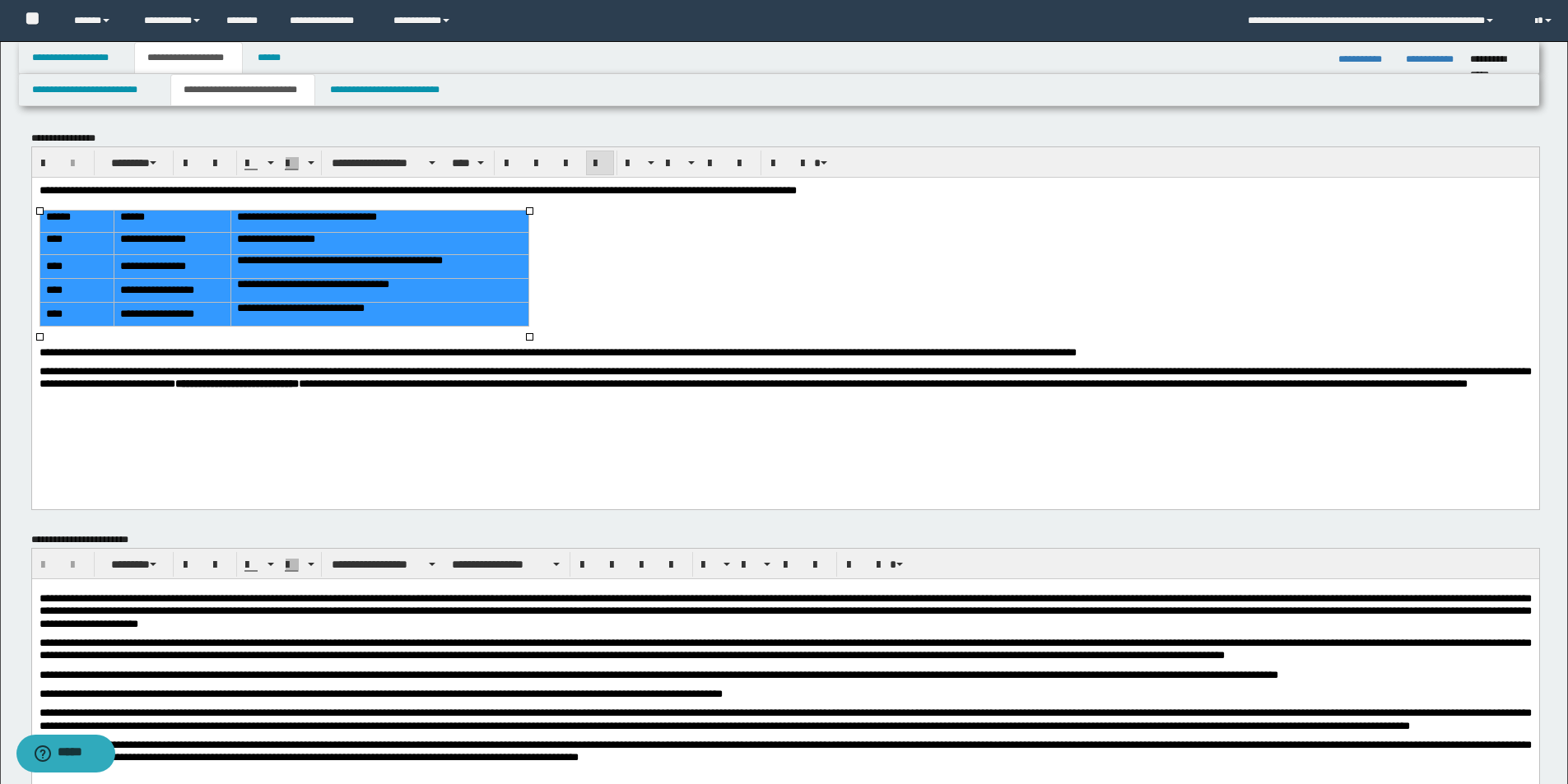 drag, startPoint x: 718, startPoint y: 305, endPoint x: 753, endPoint y: 290, distance: 38.078866 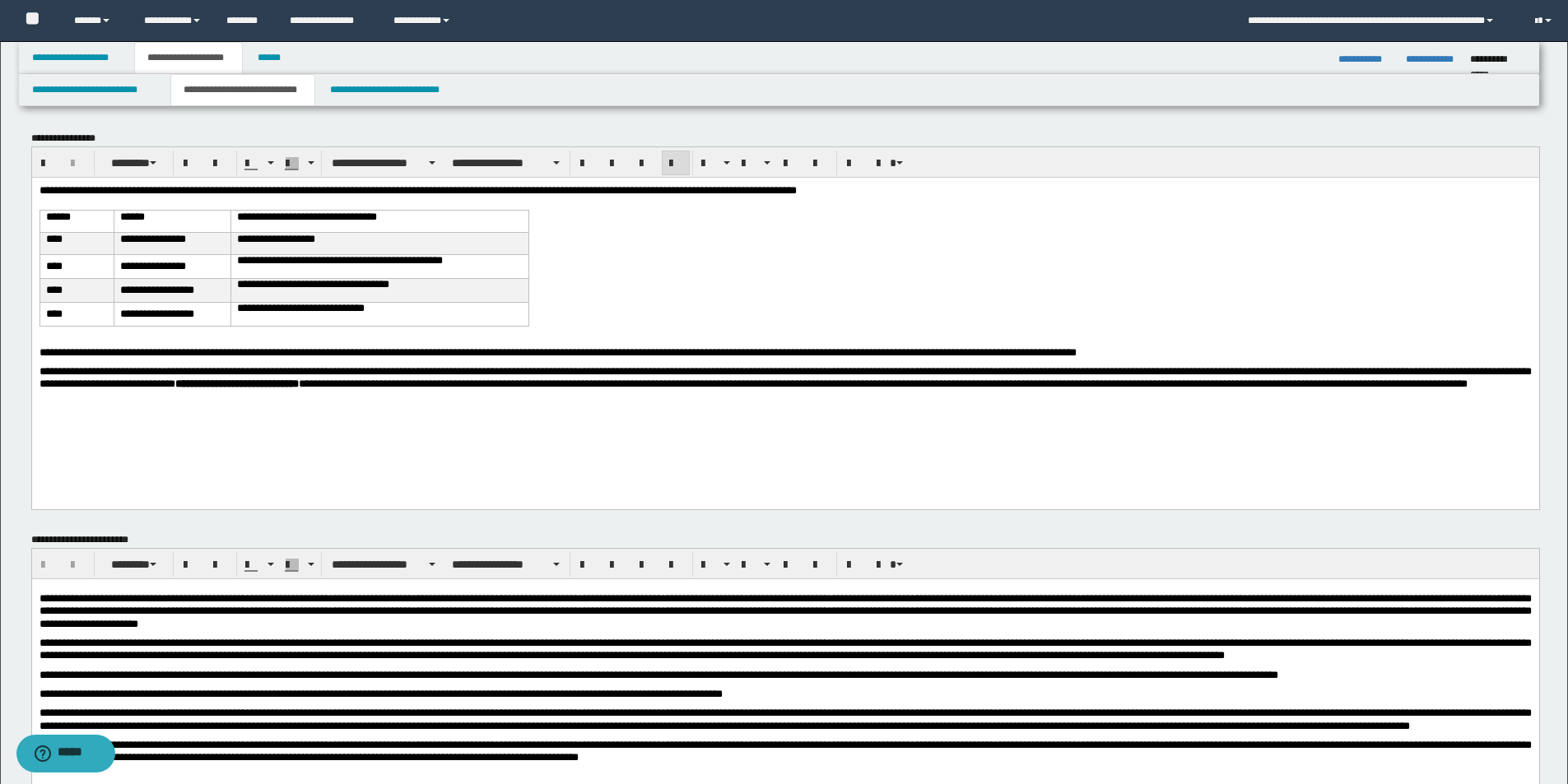 drag, startPoint x: 567, startPoint y: 441, endPoint x: 523, endPoint y: 429, distance: 45.607 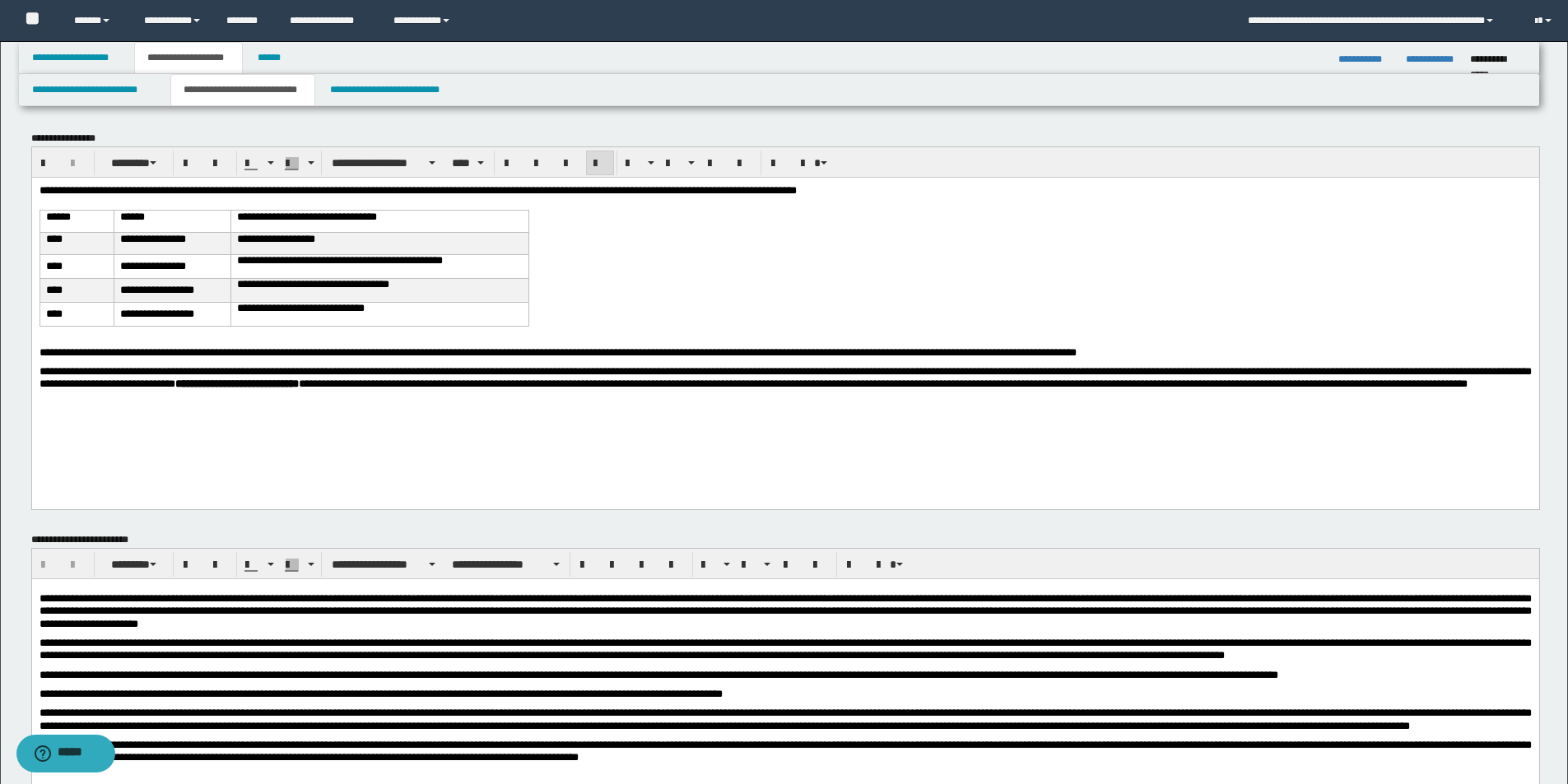 click on "**********" at bounding box center [784, 310] 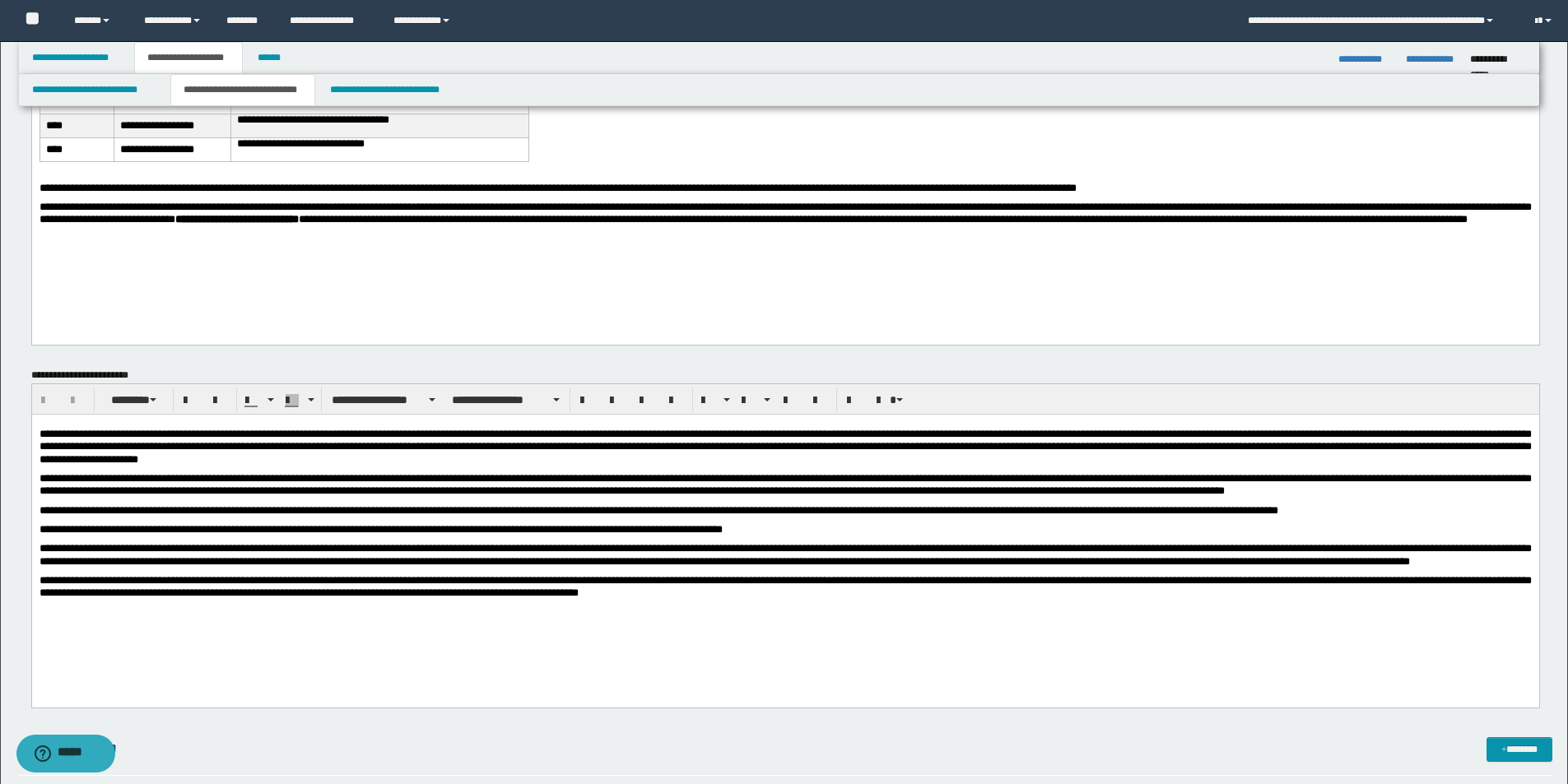 scroll, scrollTop: 329, scrollLeft: 0, axis: vertical 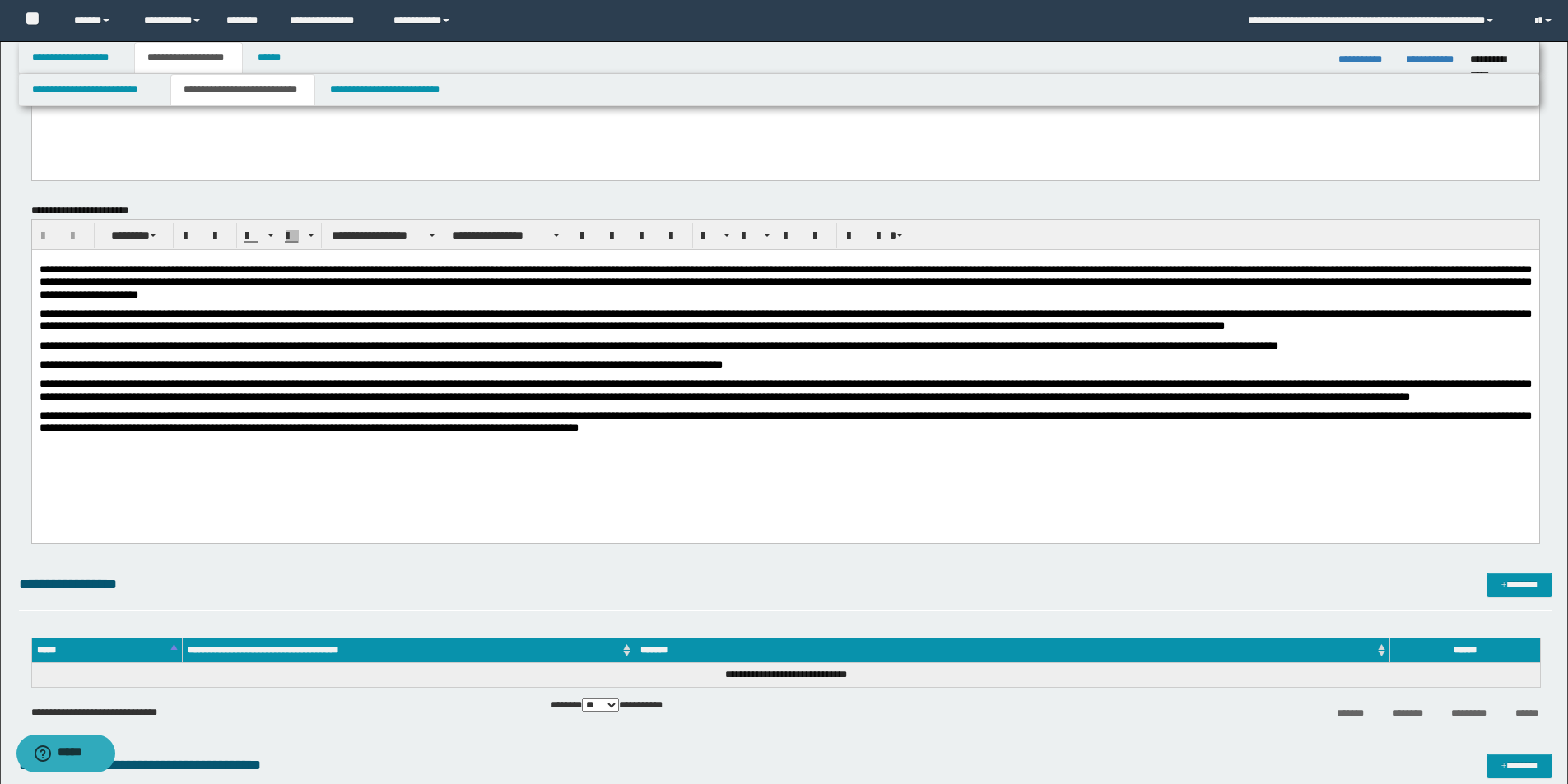 click on "**********" at bounding box center [784, 369] 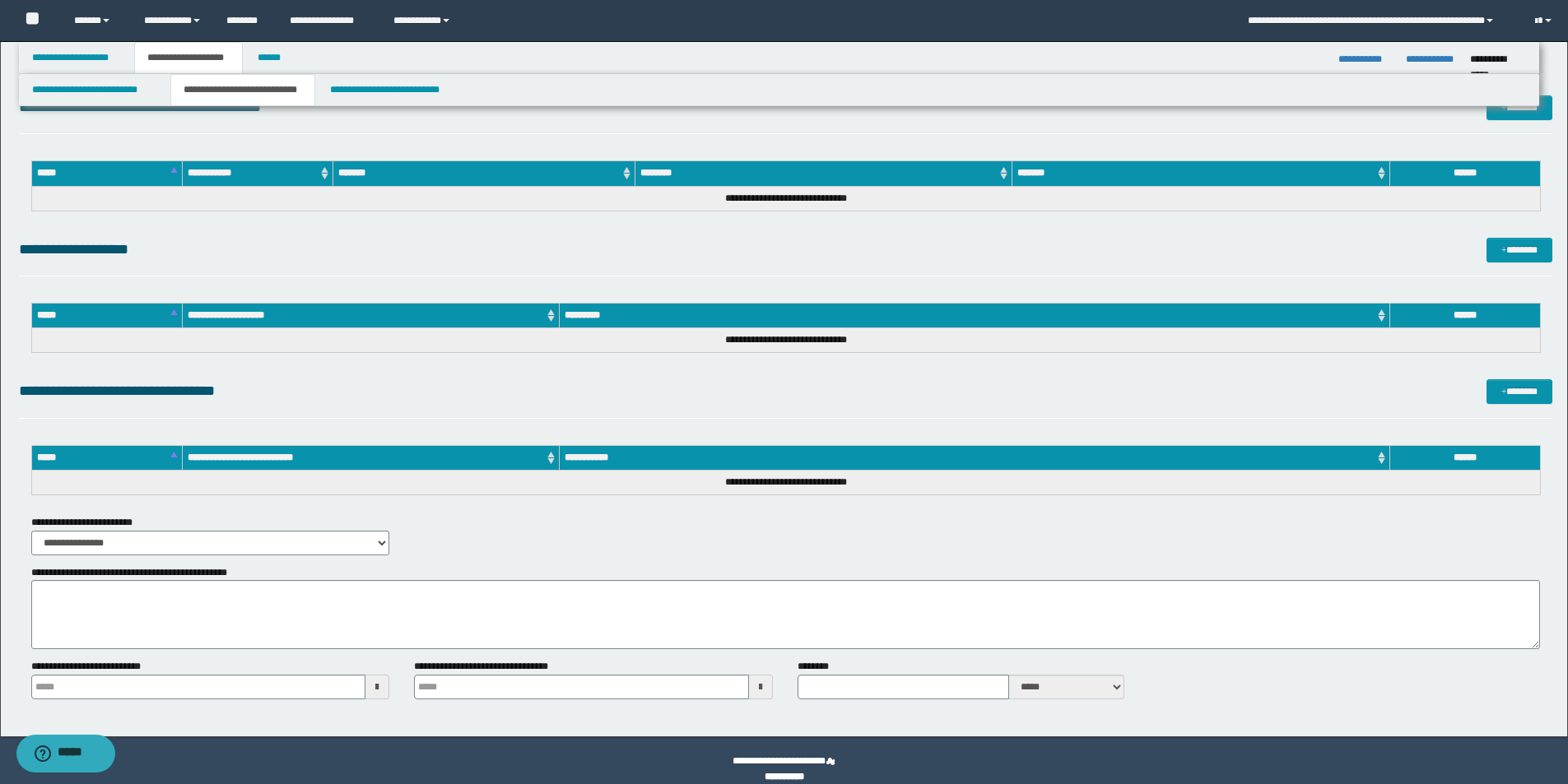 scroll, scrollTop: 1004, scrollLeft: 0, axis: vertical 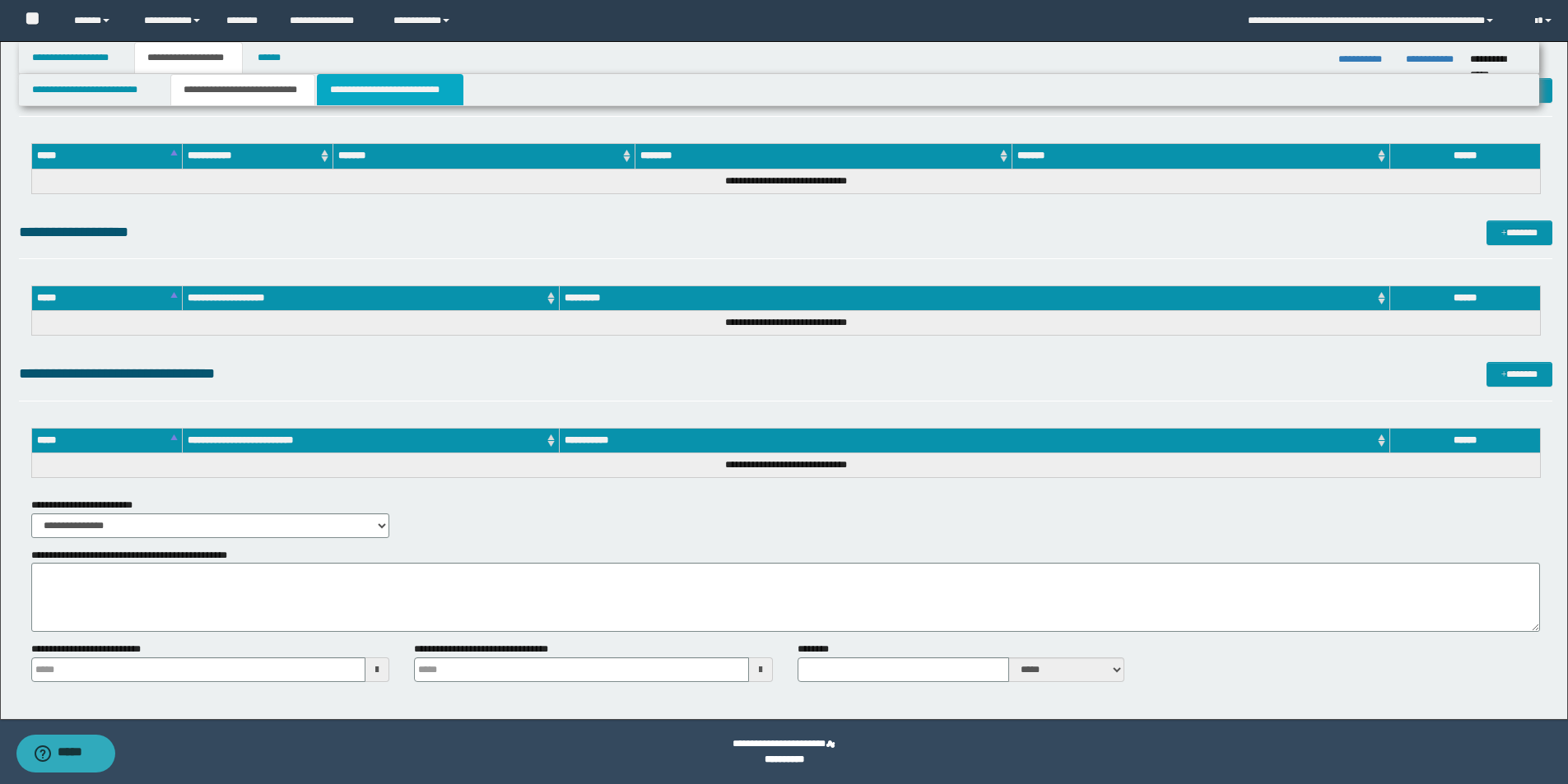 drag, startPoint x: 398, startPoint y: 82, endPoint x: 592, endPoint y: 108, distance: 195.73451 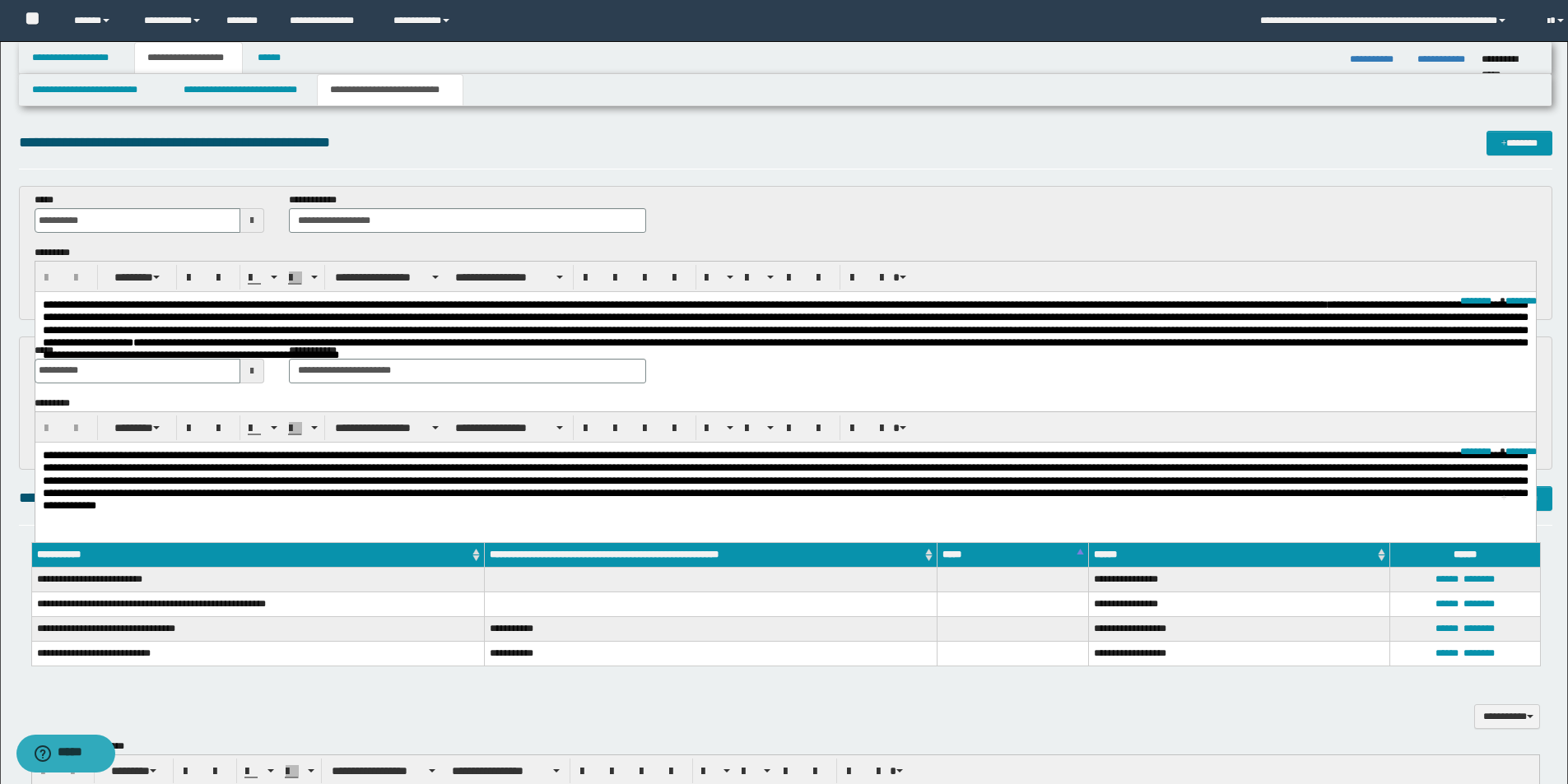 scroll, scrollTop: 0, scrollLeft: 0, axis: both 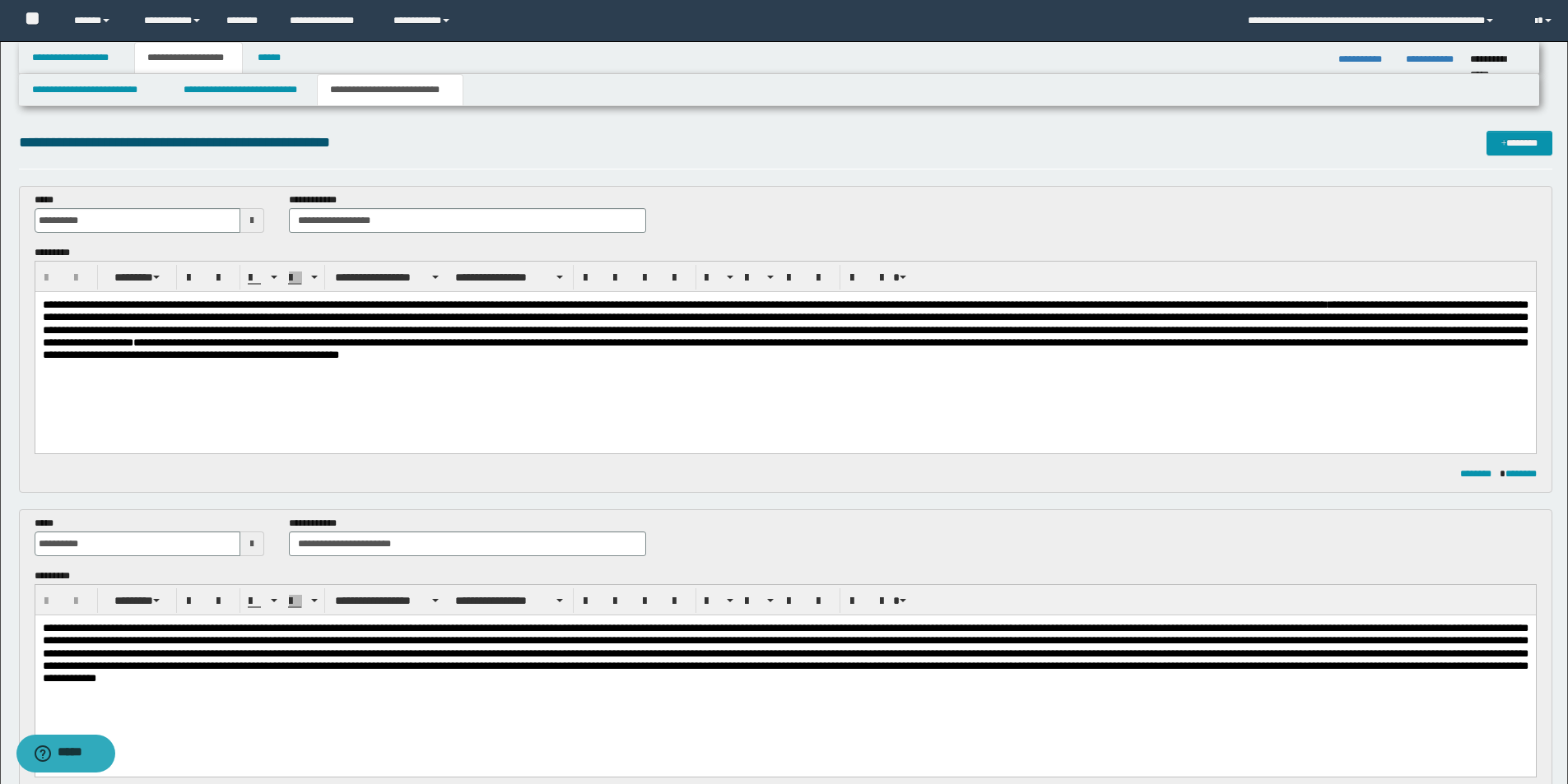 click on "**********" at bounding box center (784, 350) 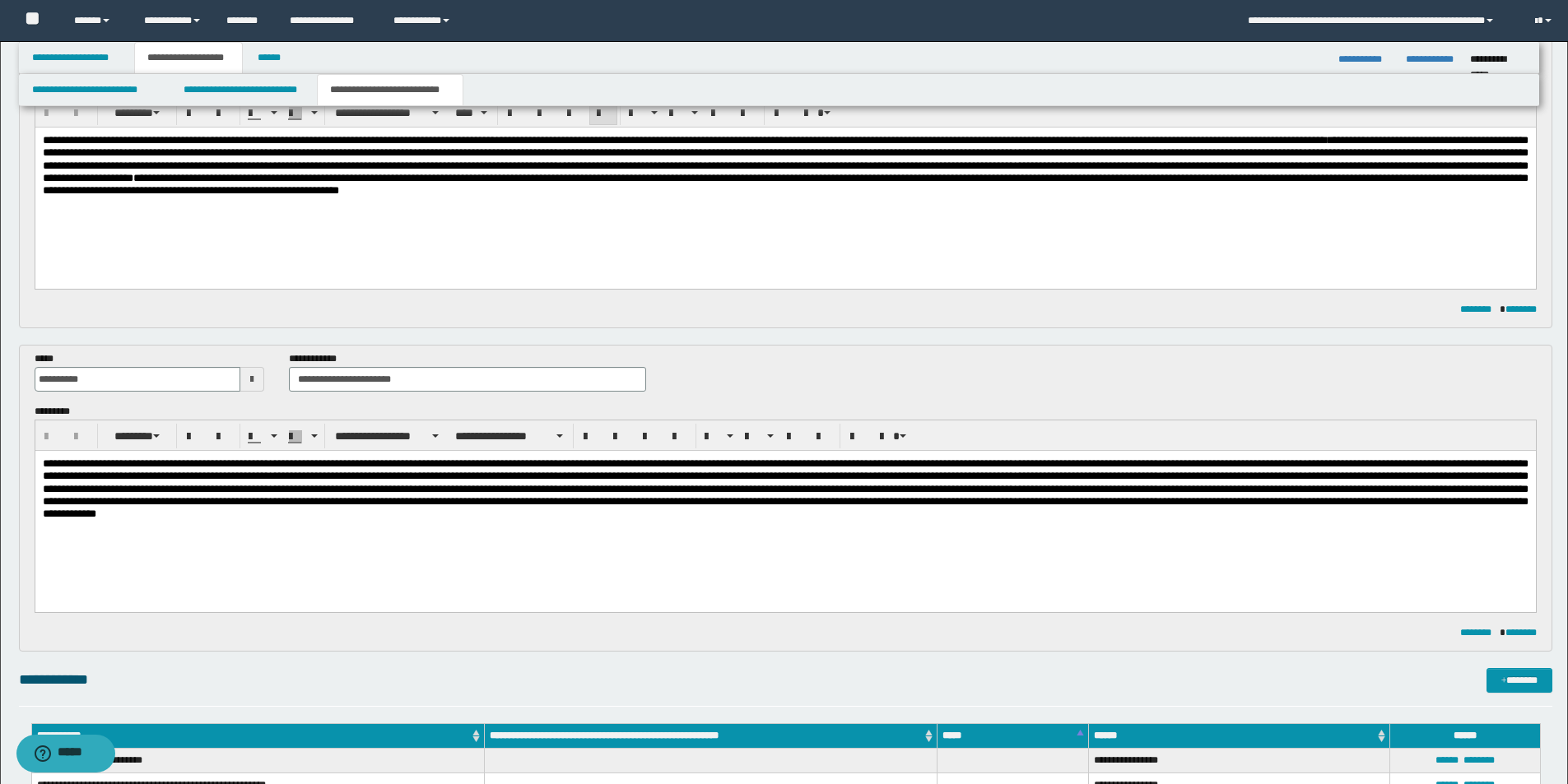 scroll, scrollTop: 329, scrollLeft: 0, axis: vertical 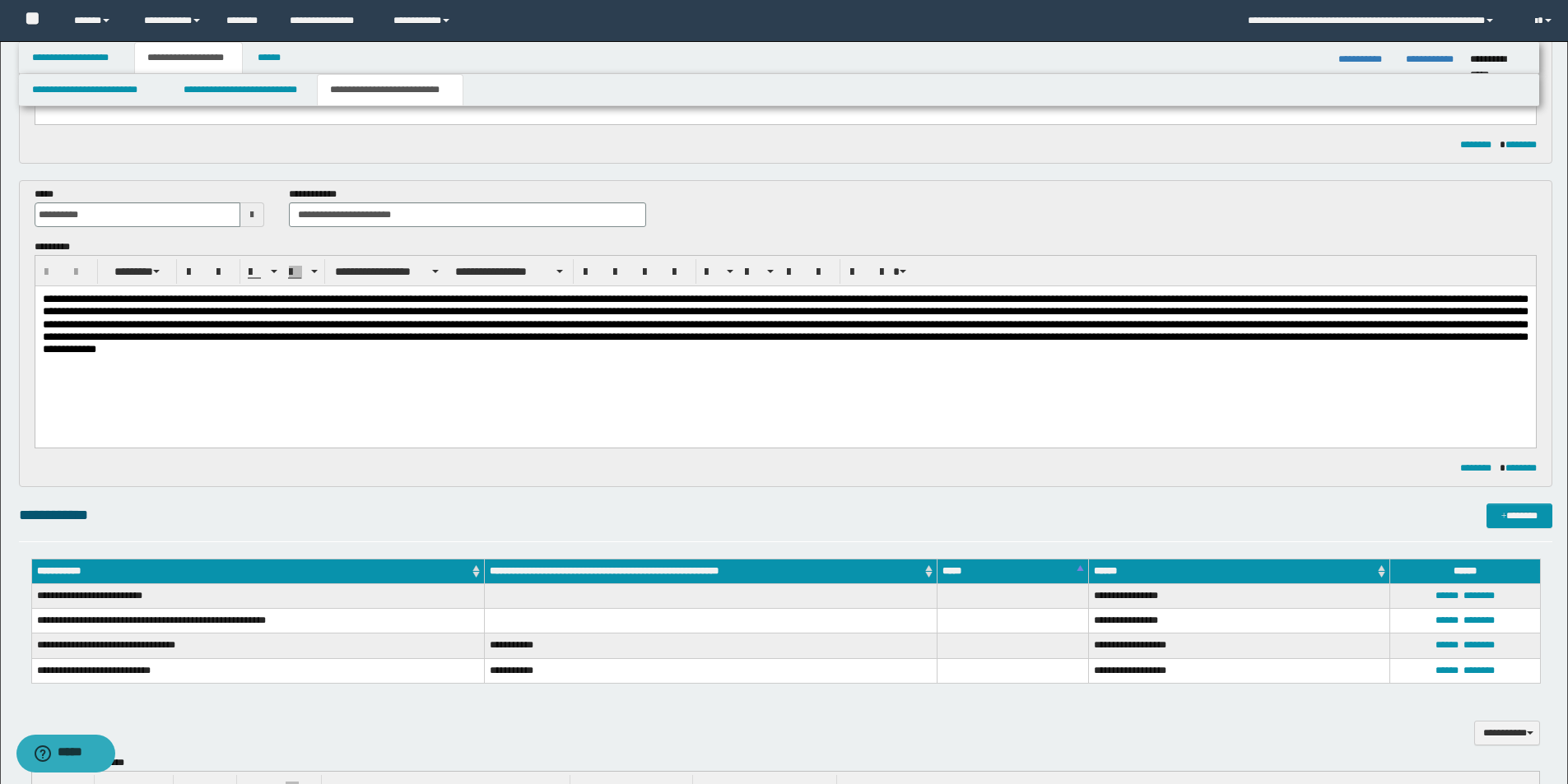 click at bounding box center (784, 344) 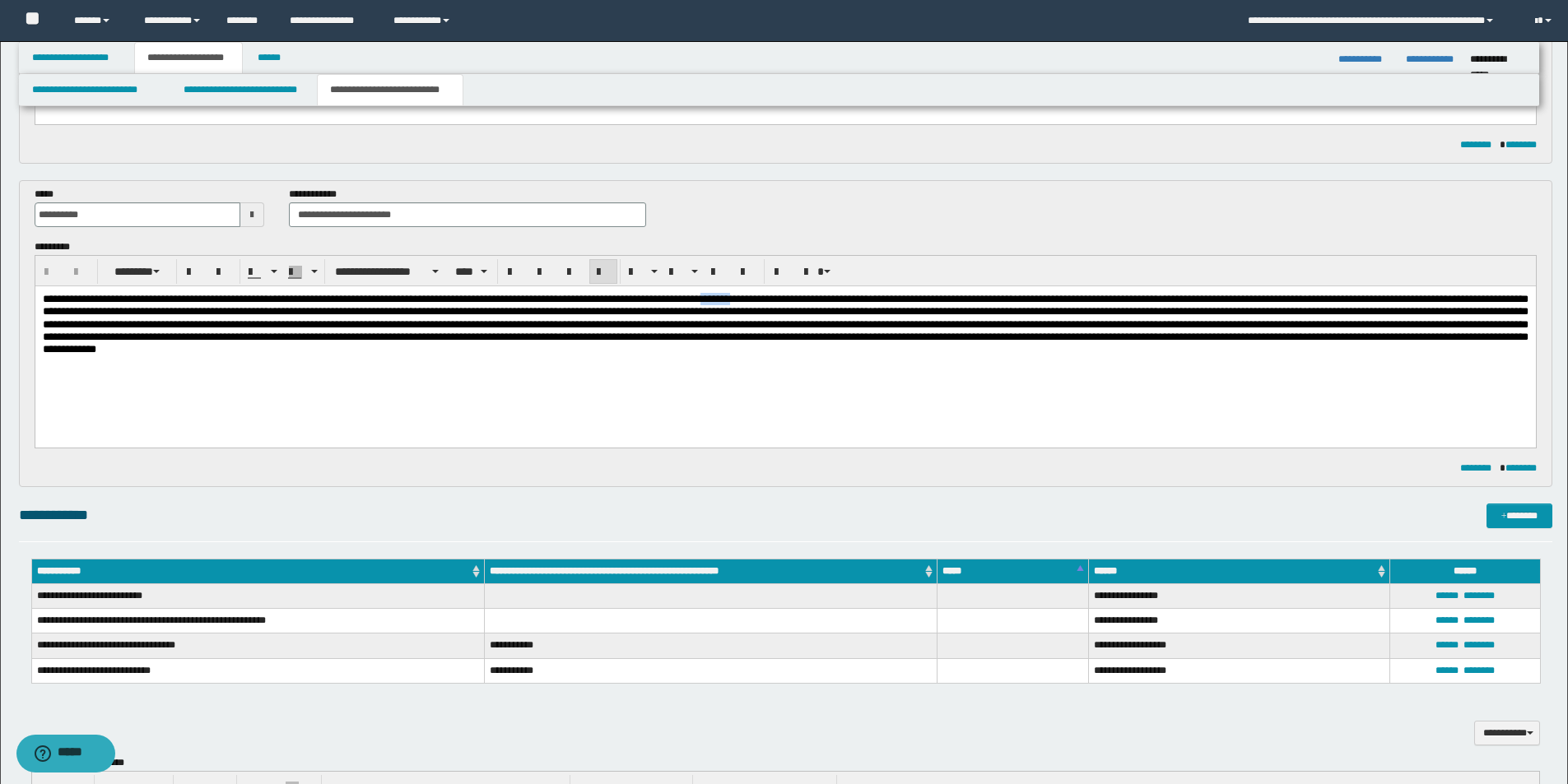 type 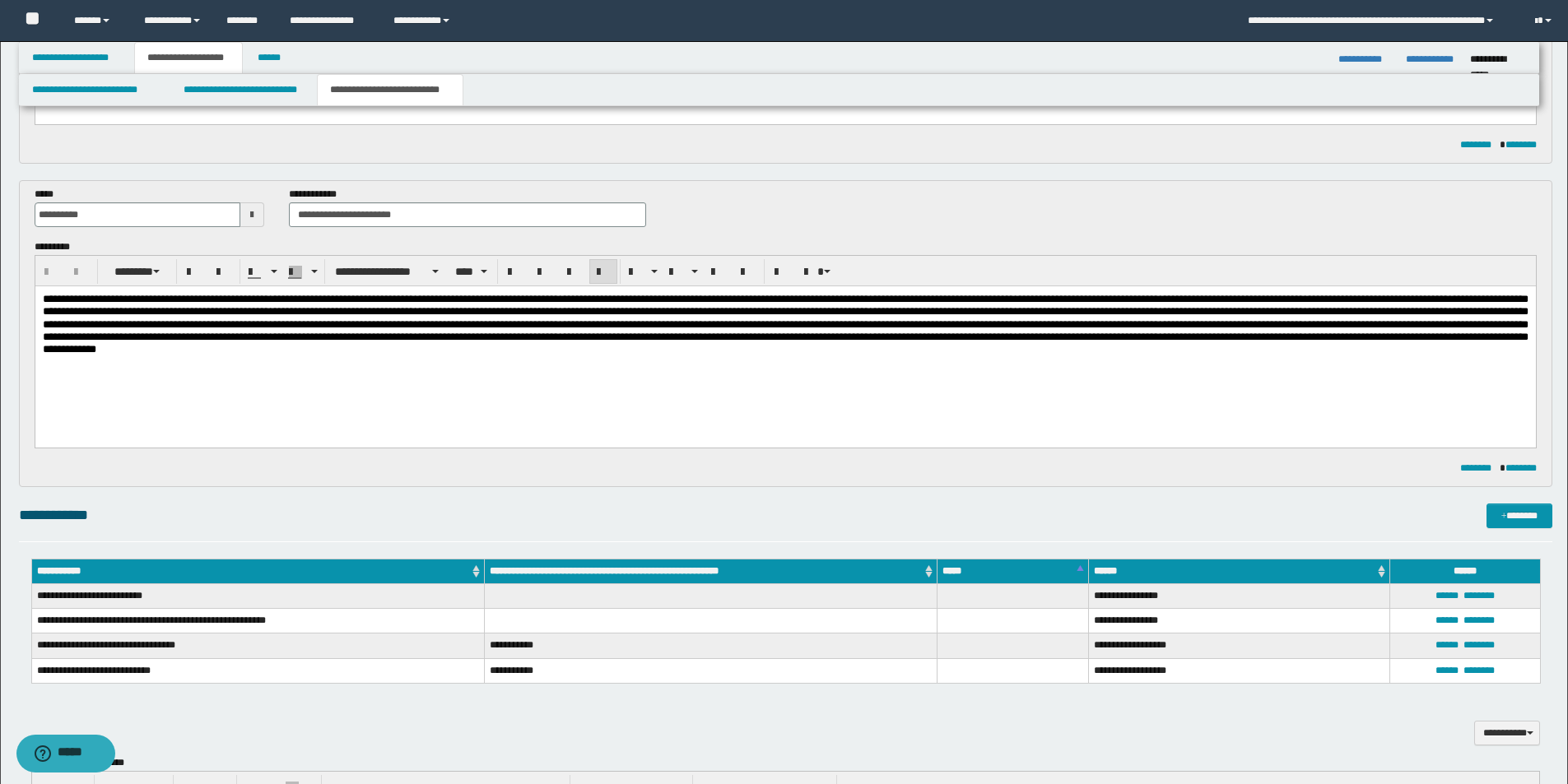 drag, startPoint x: 760, startPoint y: 368, endPoint x: 784, endPoint y: 383, distance: 28.30194 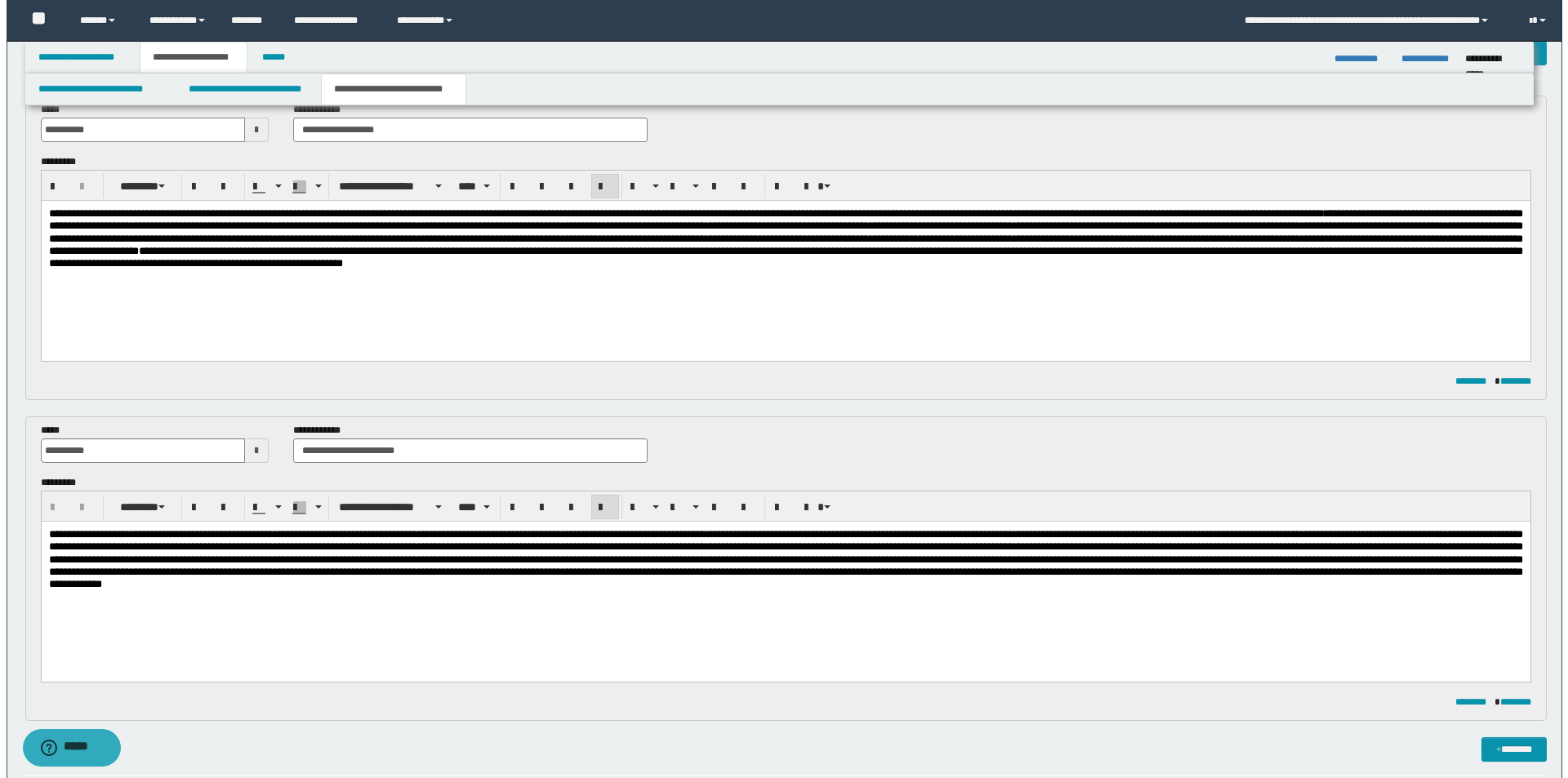 scroll, scrollTop: 0, scrollLeft: 0, axis: both 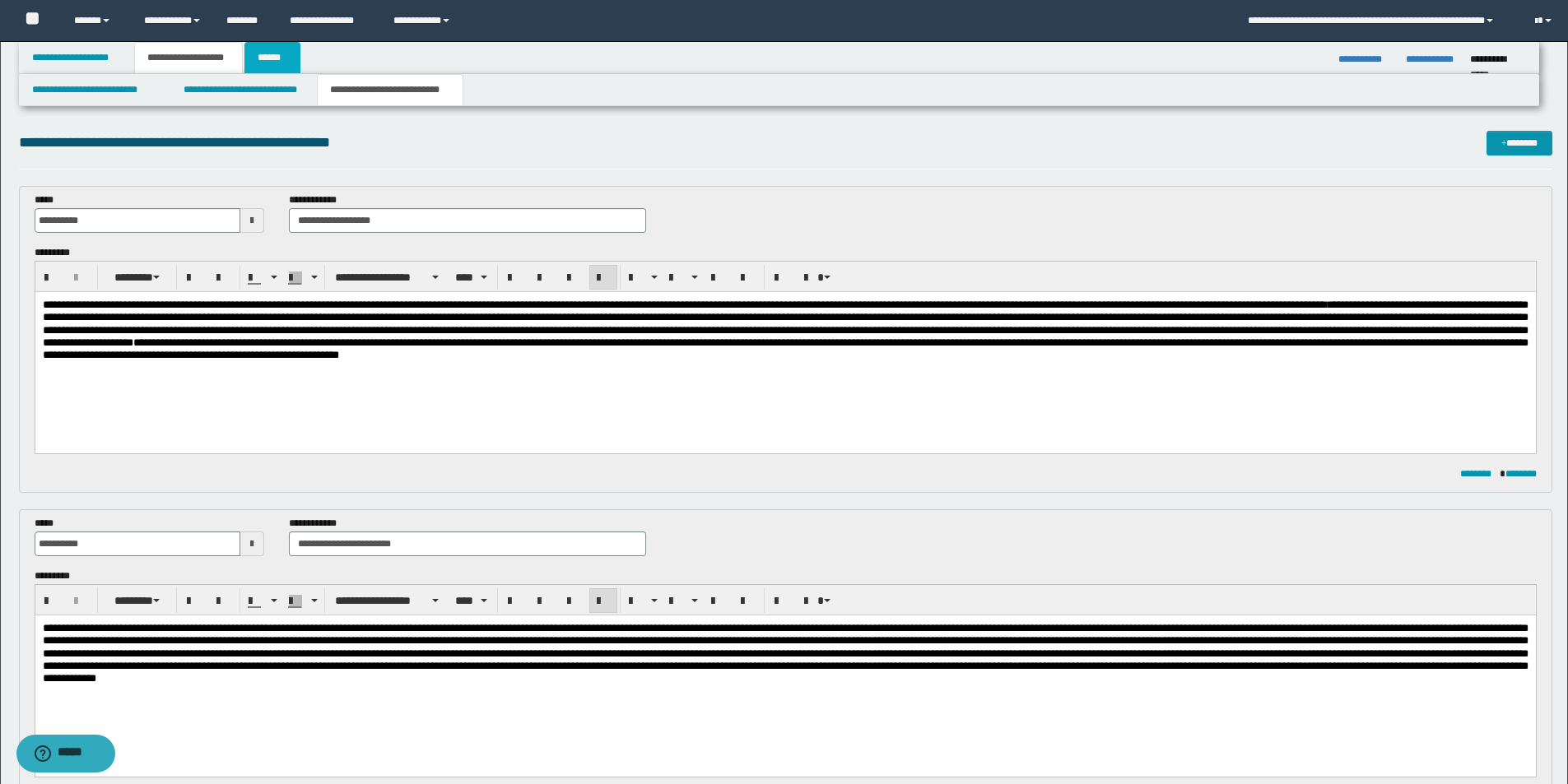 drag, startPoint x: 288, startPoint y: 60, endPoint x: 412, endPoint y: 65, distance: 124.10077 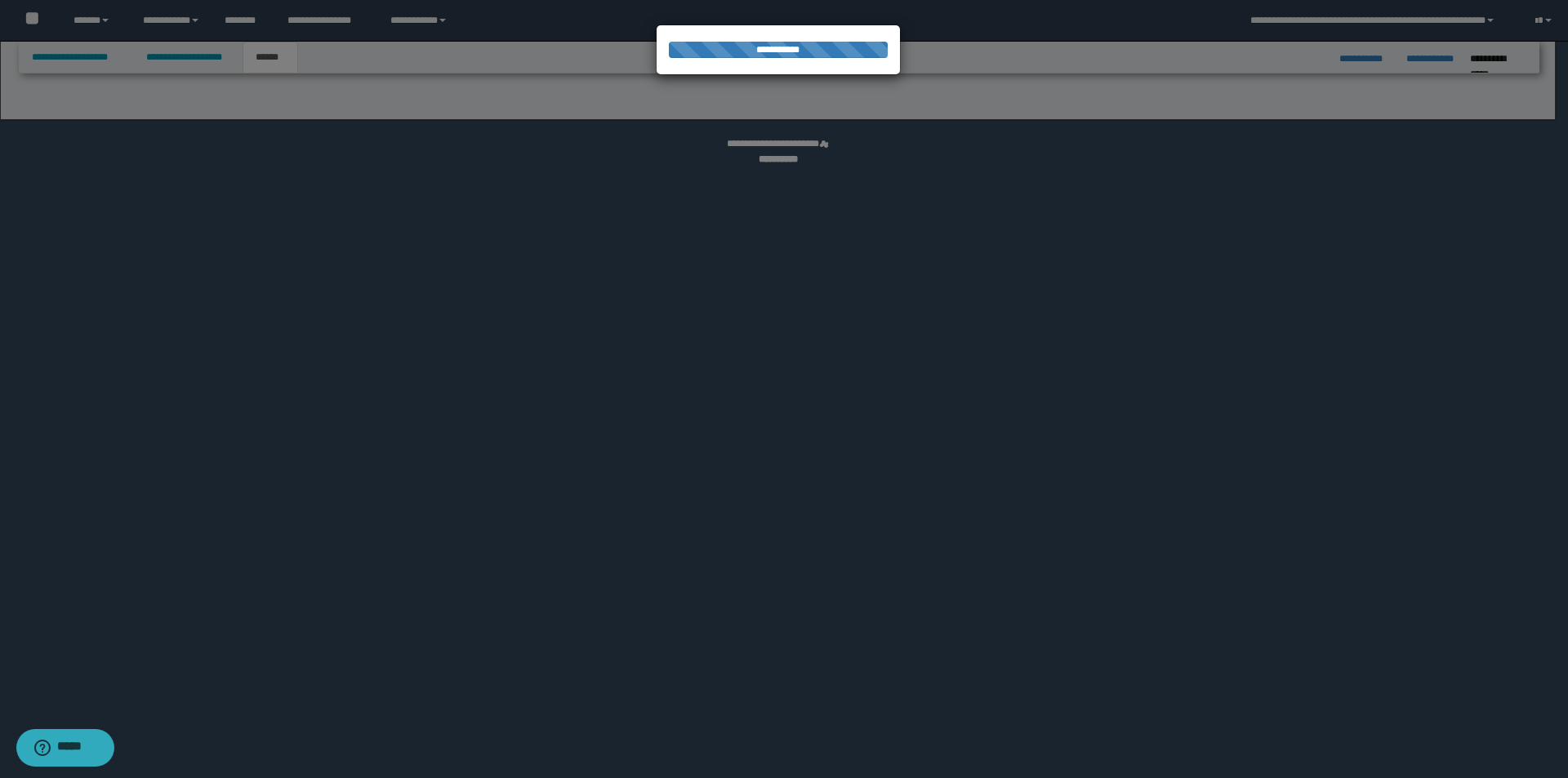 select on "*" 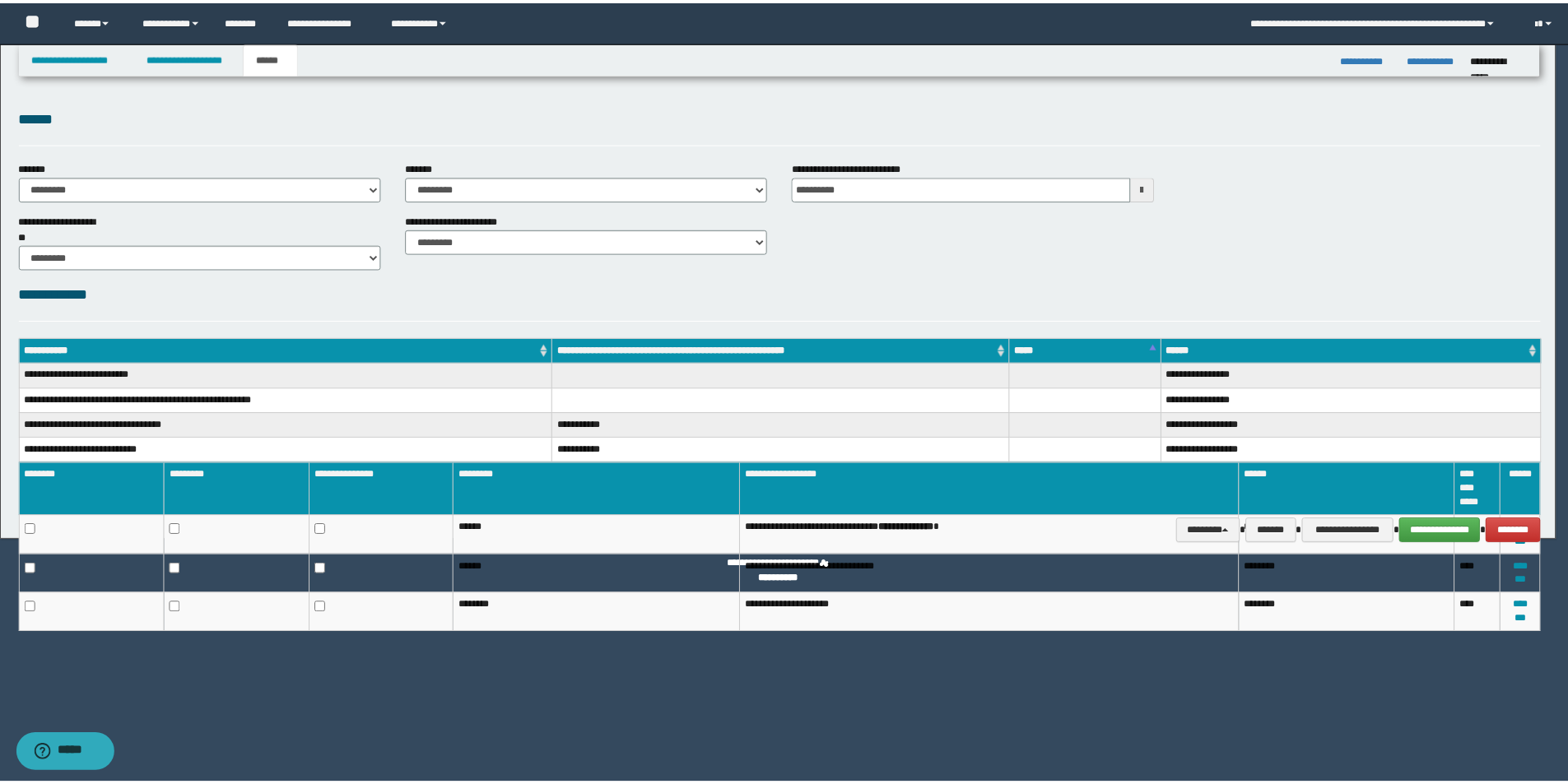 scroll, scrollTop: 0, scrollLeft: 0, axis: both 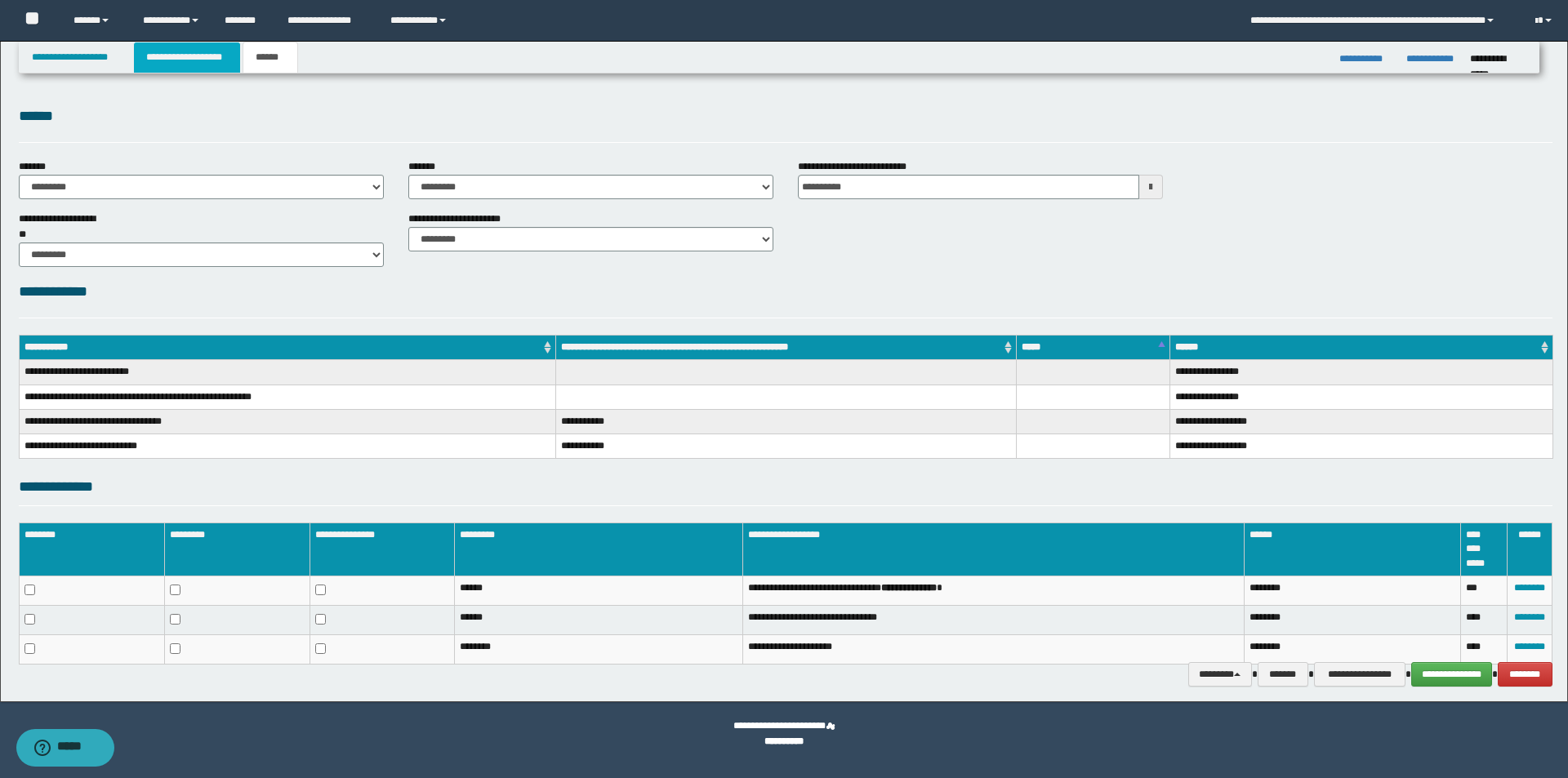 drag, startPoint x: 167, startPoint y: 58, endPoint x: 177, endPoint y: 61, distance: 10.440307 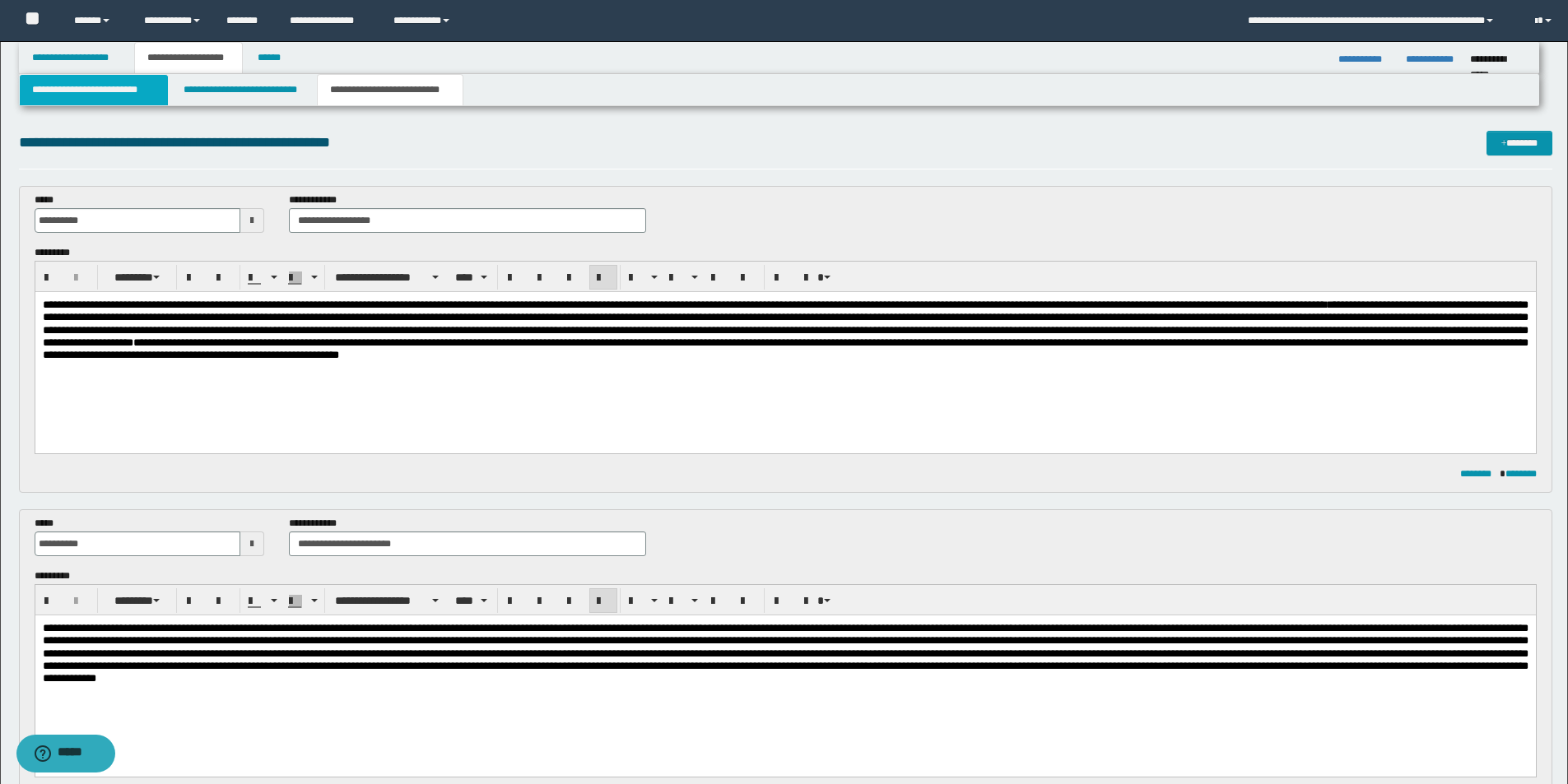 click on "**********" at bounding box center [94, 90] 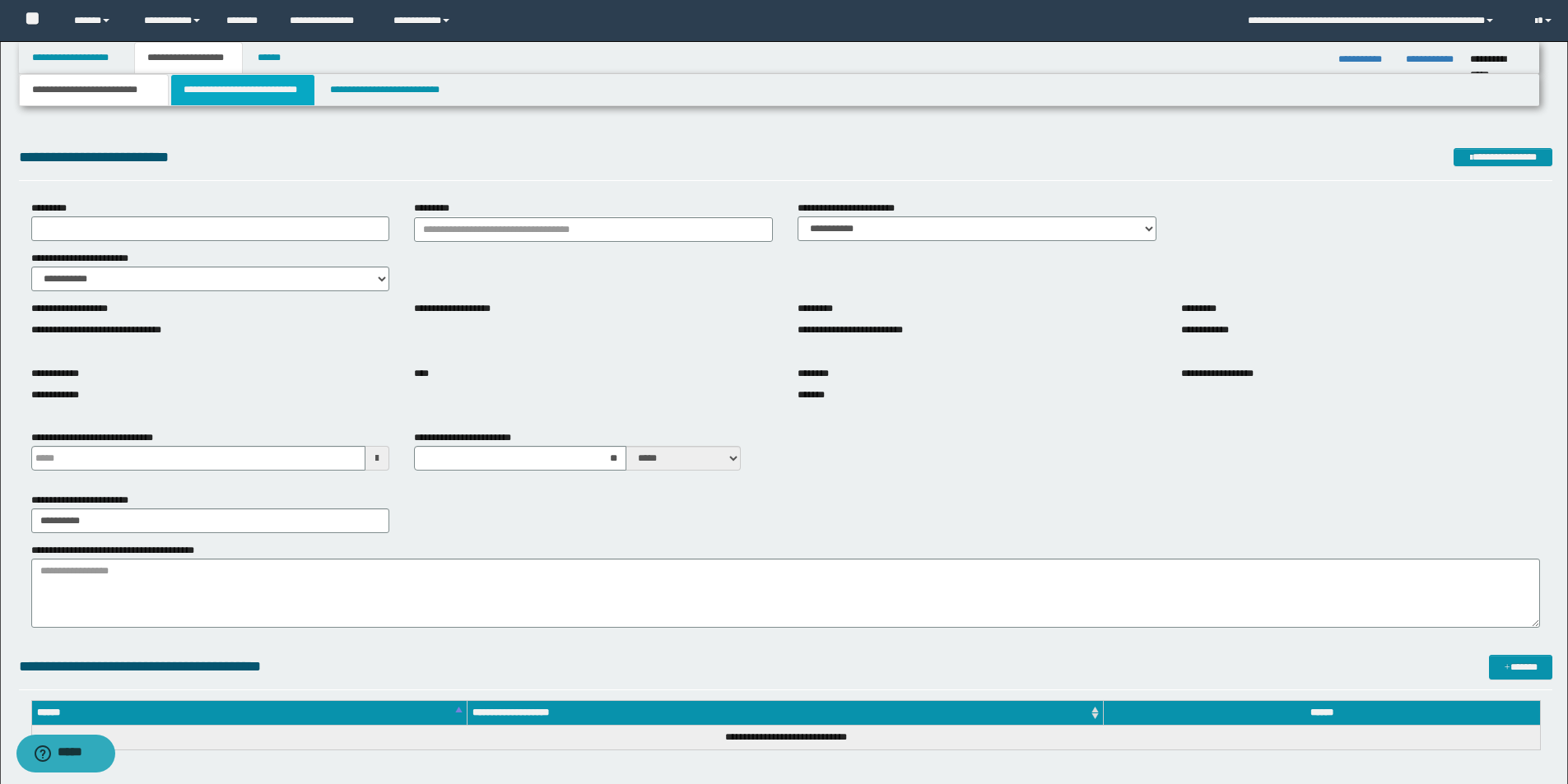 click on "**********" at bounding box center (243, 90) 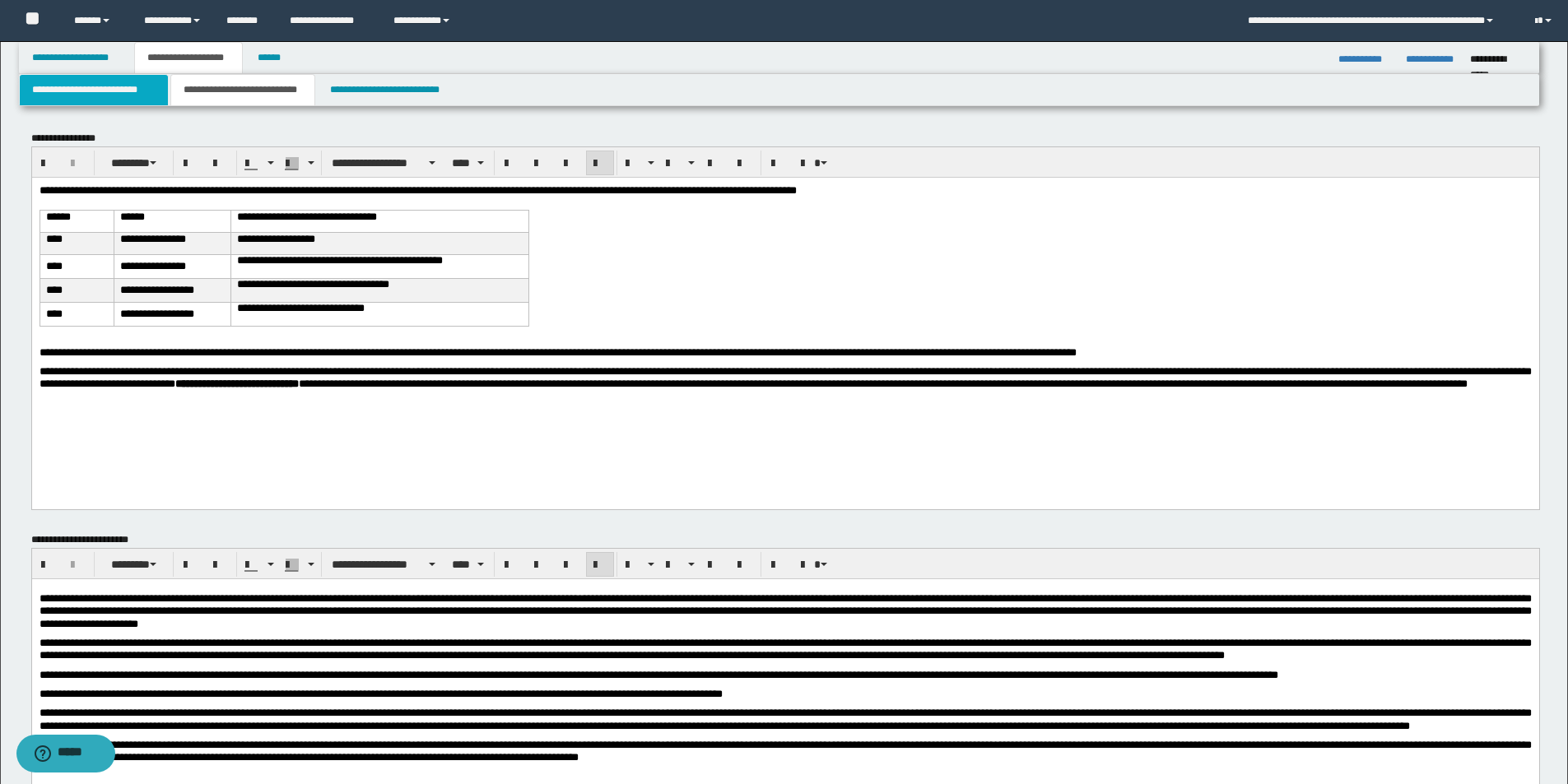 drag, startPoint x: 96, startPoint y: 91, endPoint x: 112, endPoint y: 92, distance: 16.03122 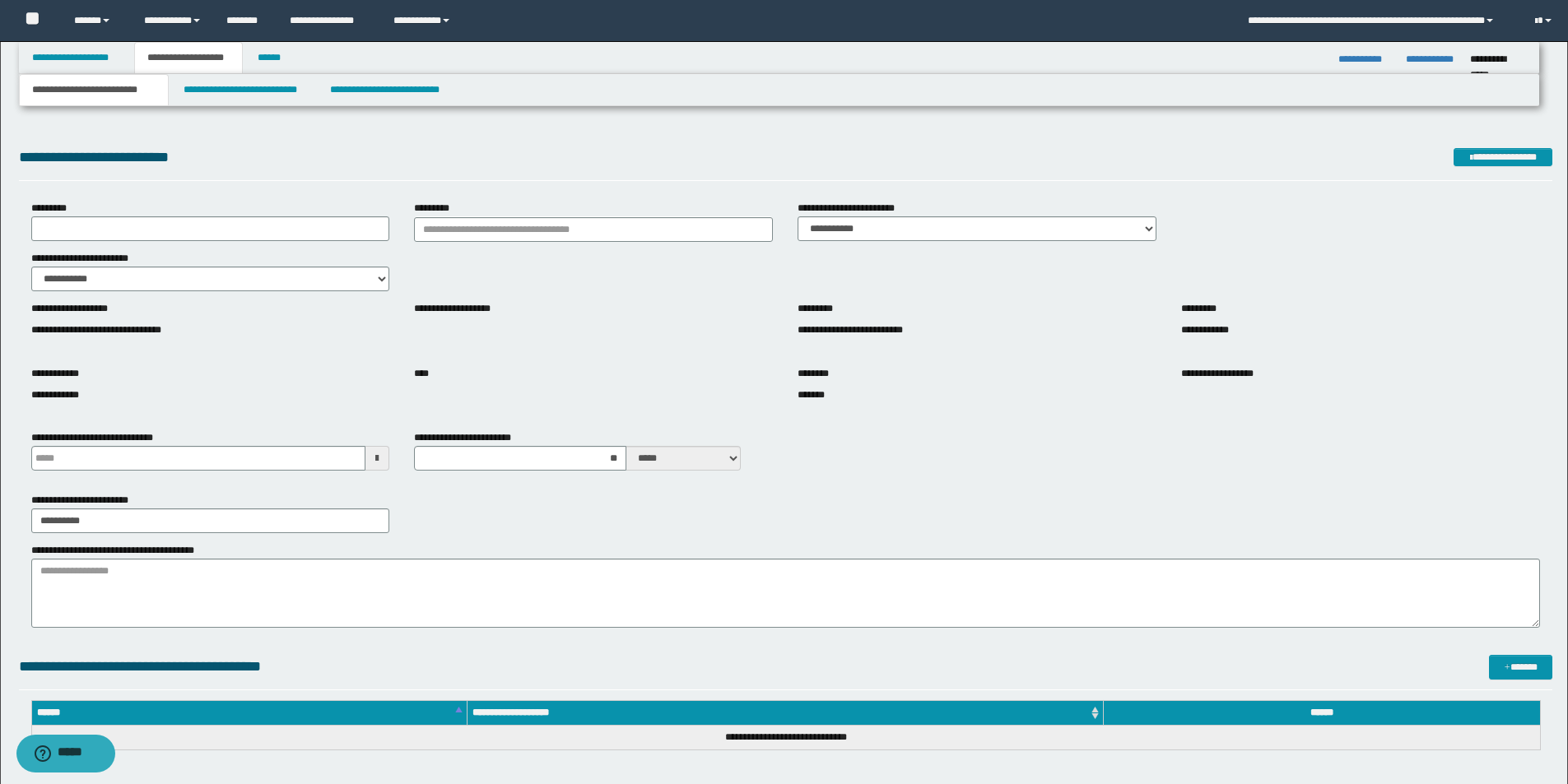 type 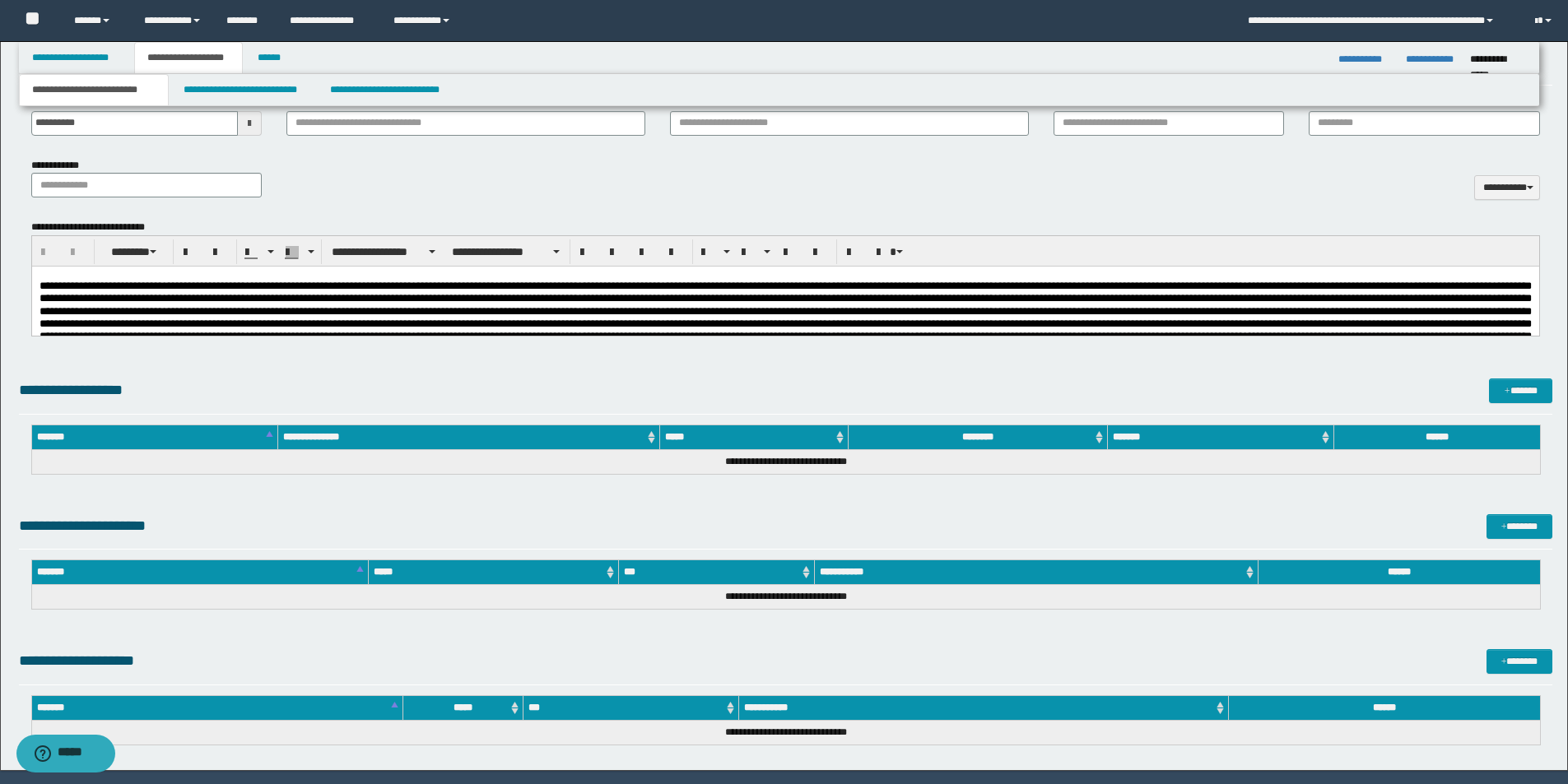 scroll, scrollTop: 791, scrollLeft: 0, axis: vertical 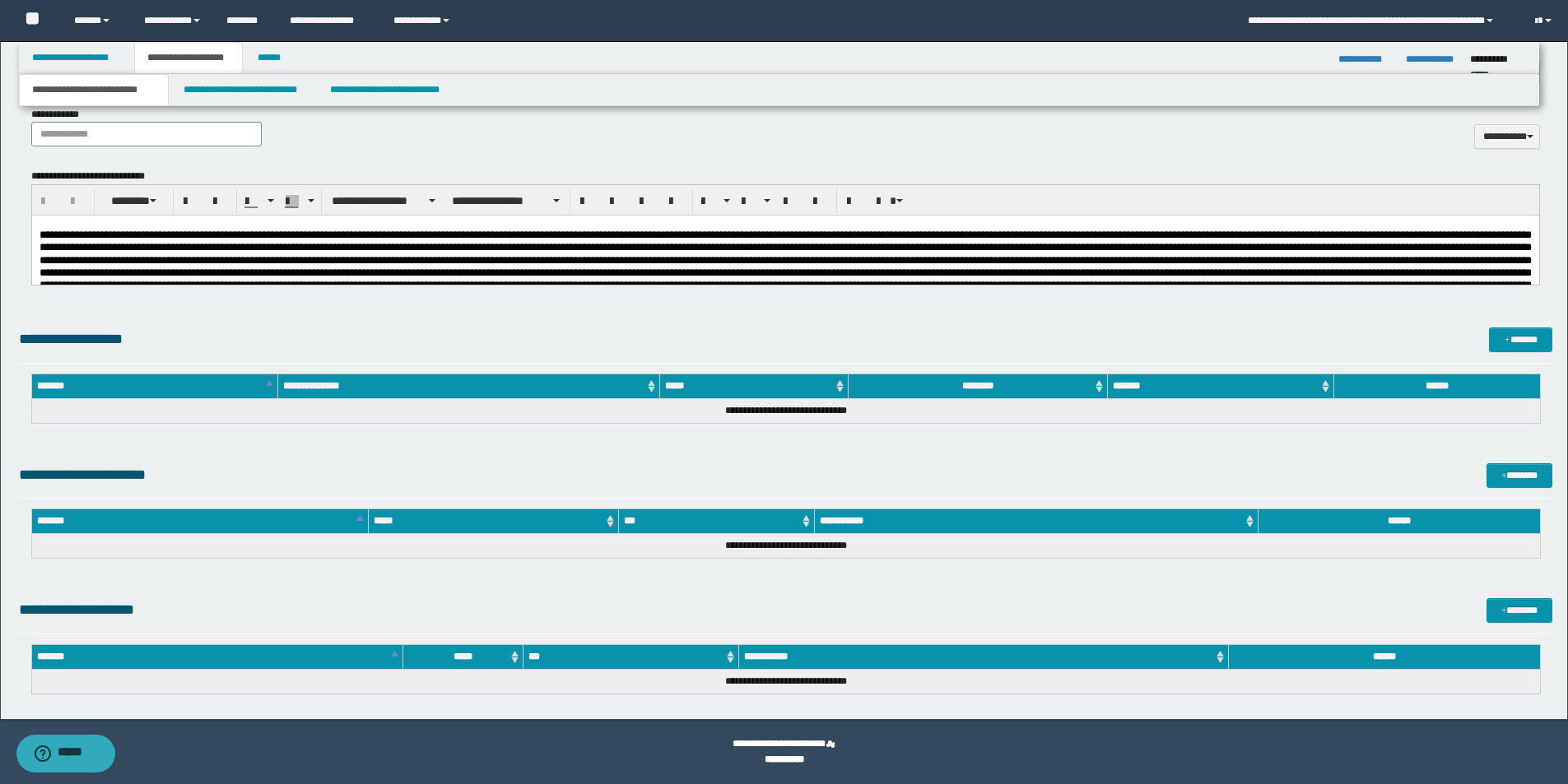 drag, startPoint x: 453, startPoint y: 260, endPoint x: 472, endPoint y: 270, distance: 21.470911 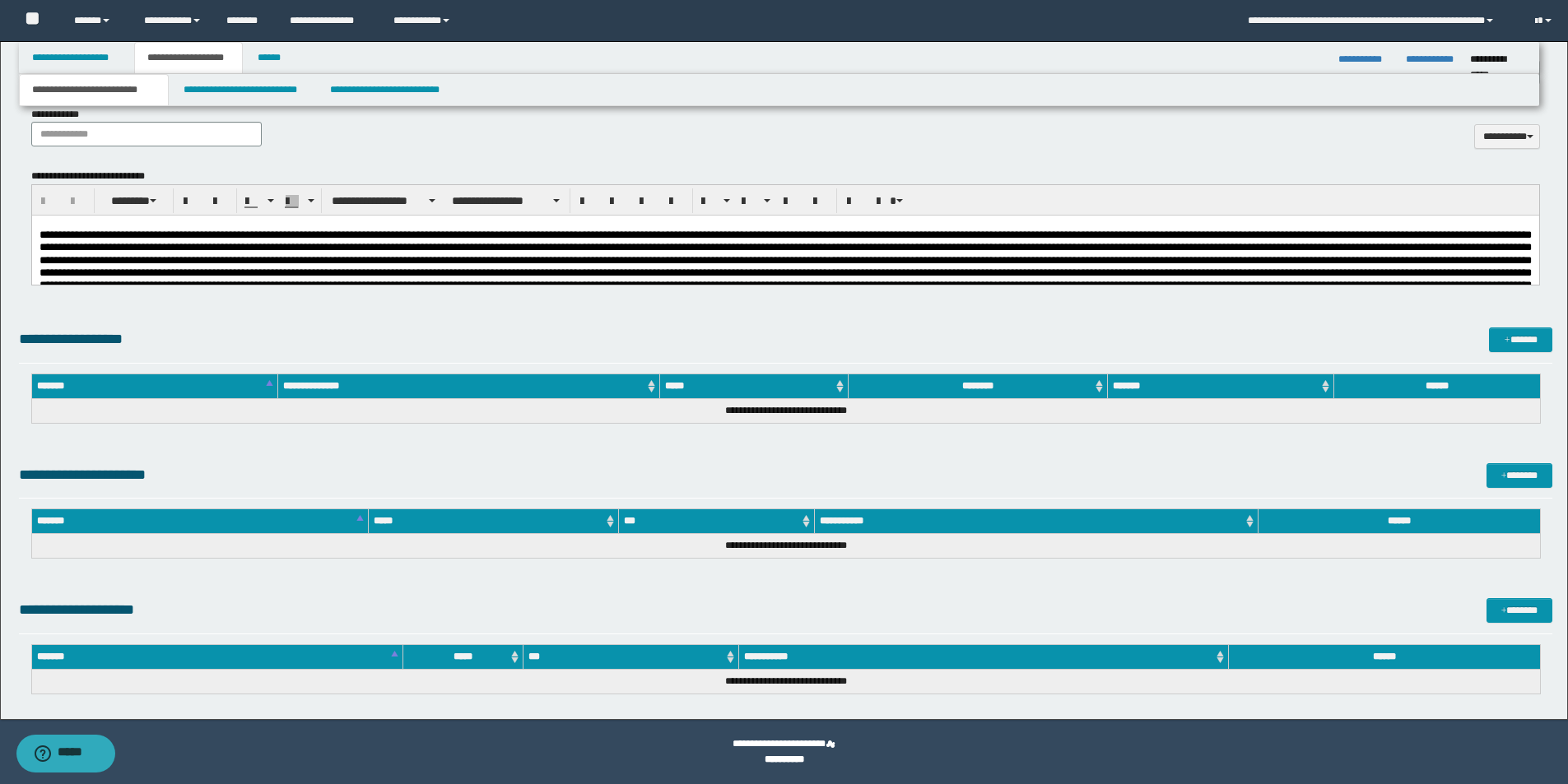 click at bounding box center (784, 411) 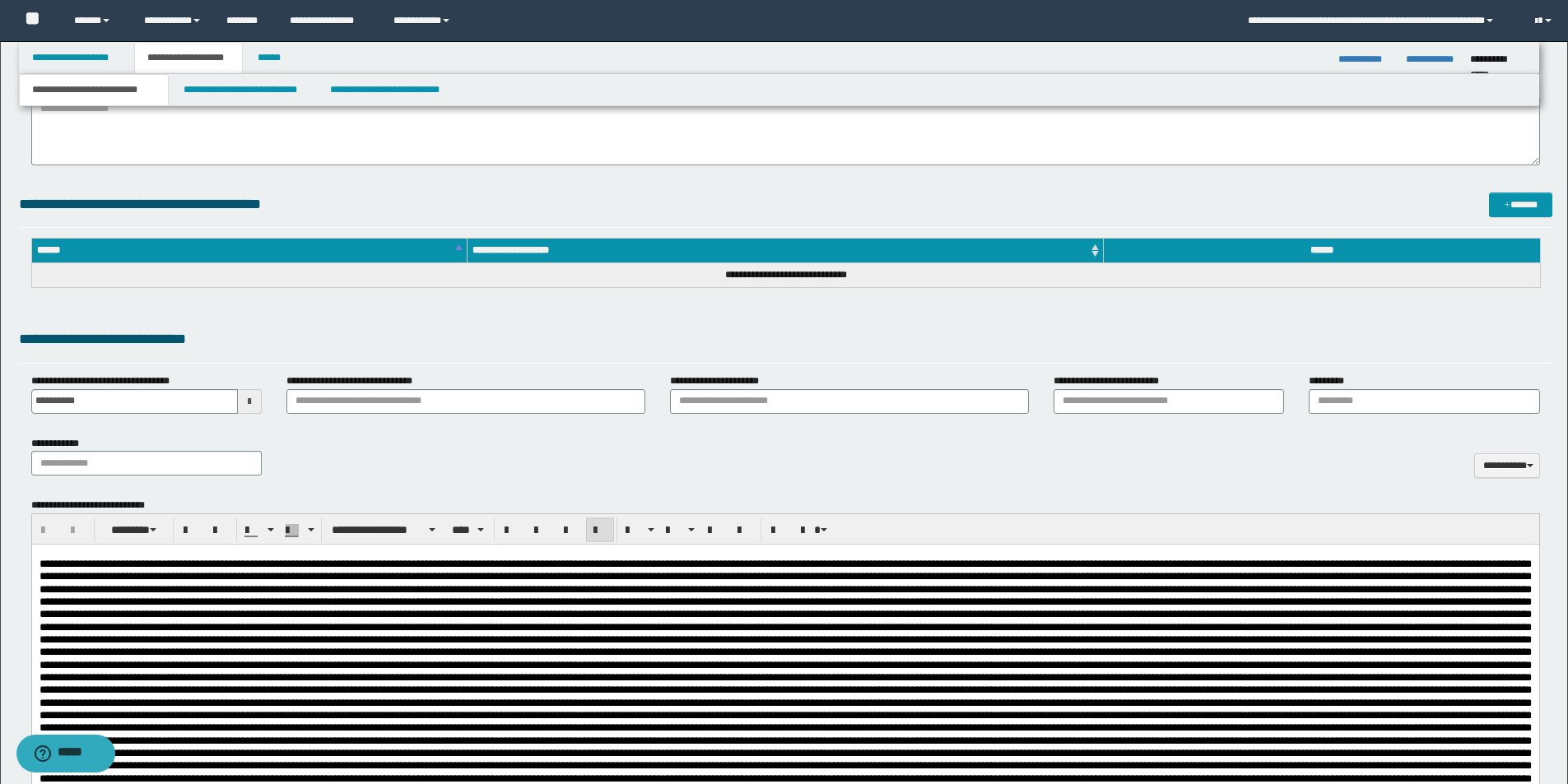 scroll, scrollTop: 380, scrollLeft: 0, axis: vertical 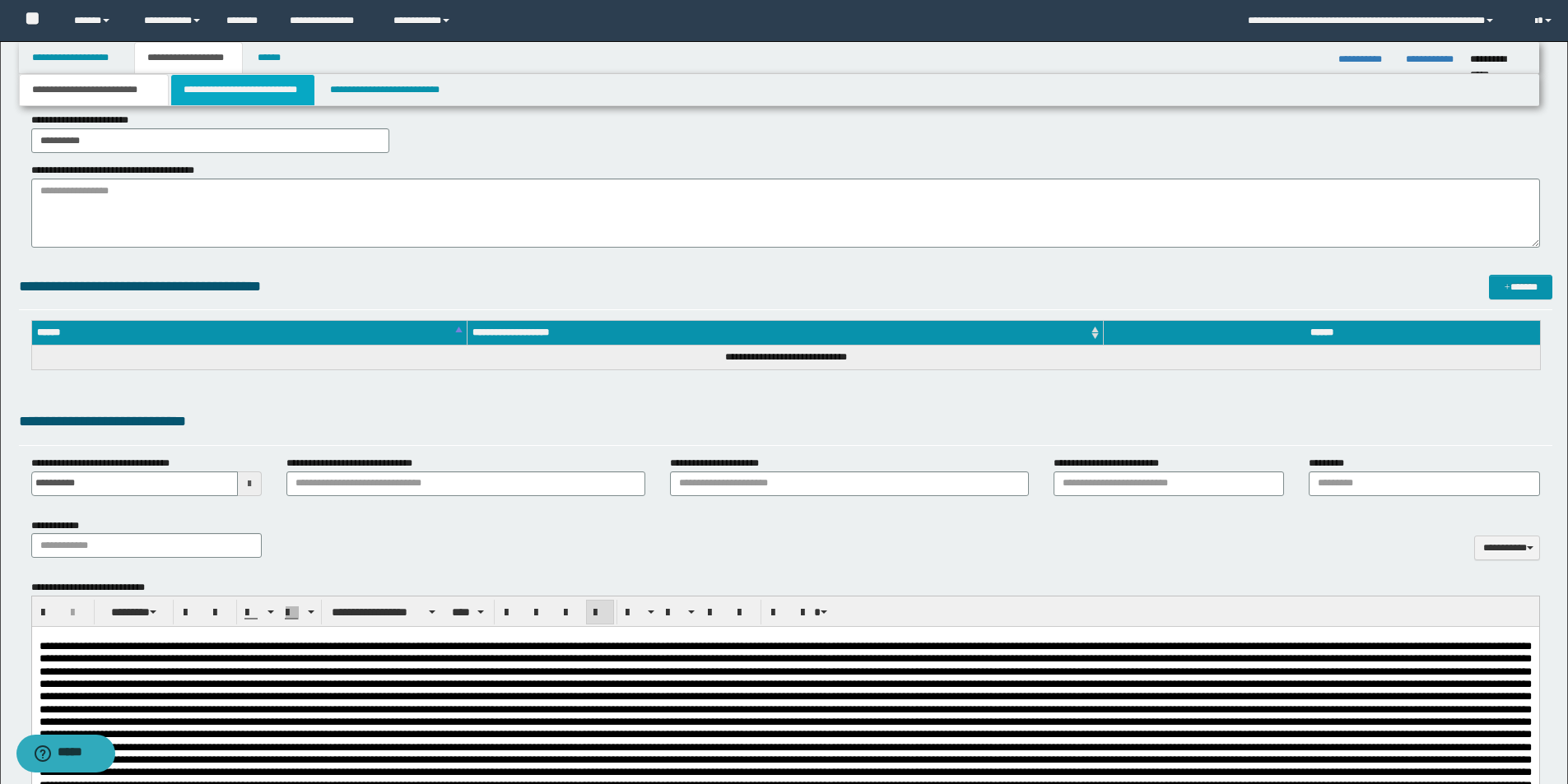 drag, startPoint x: 232, startPoint y: 90, endPoint x: 240, endPoint y: 318, distance: 228.1403 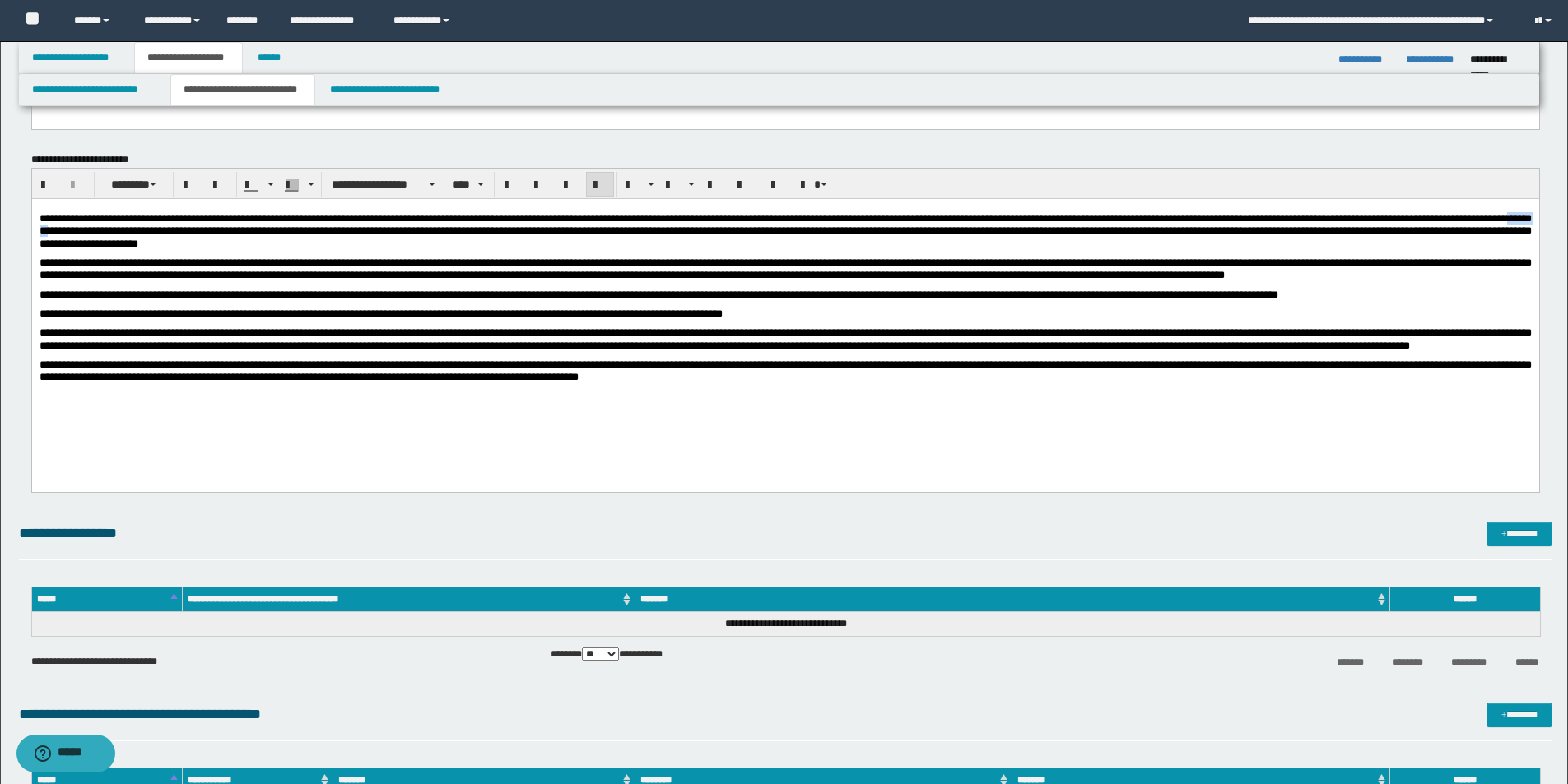 type 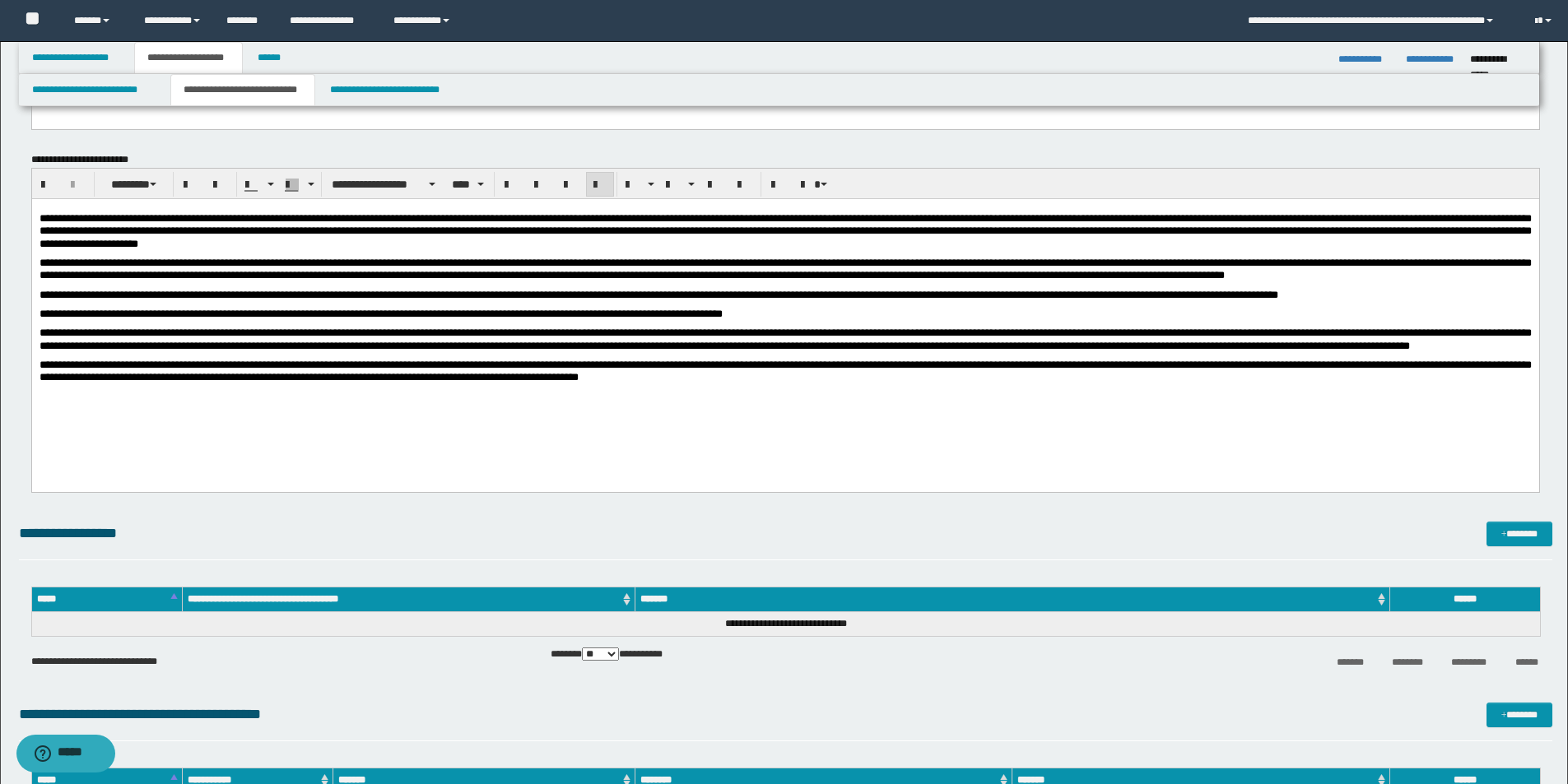 click on "**********" at bounding box center (784, 338) 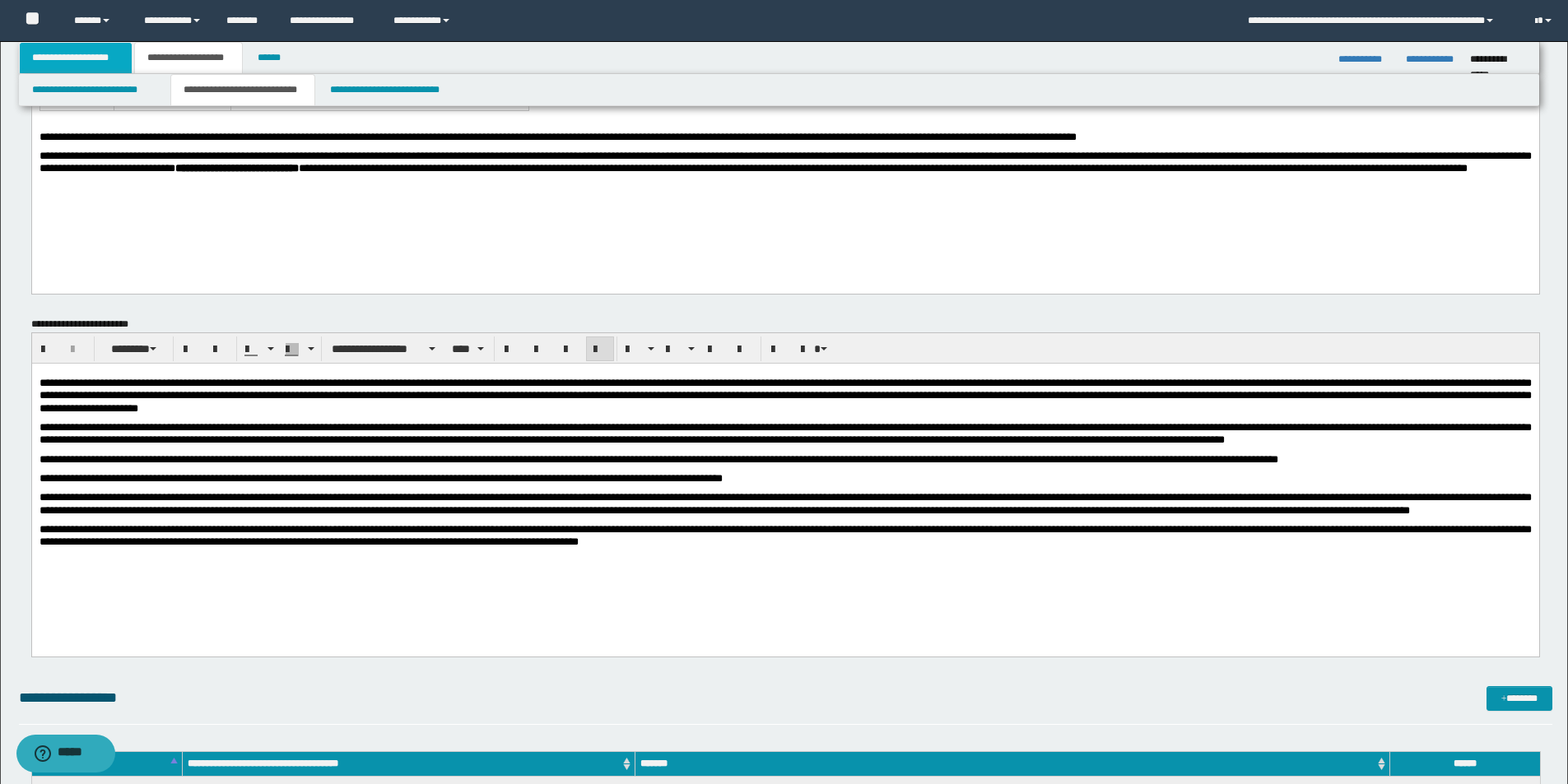 click on "**********" at bounding box center (76, 58) 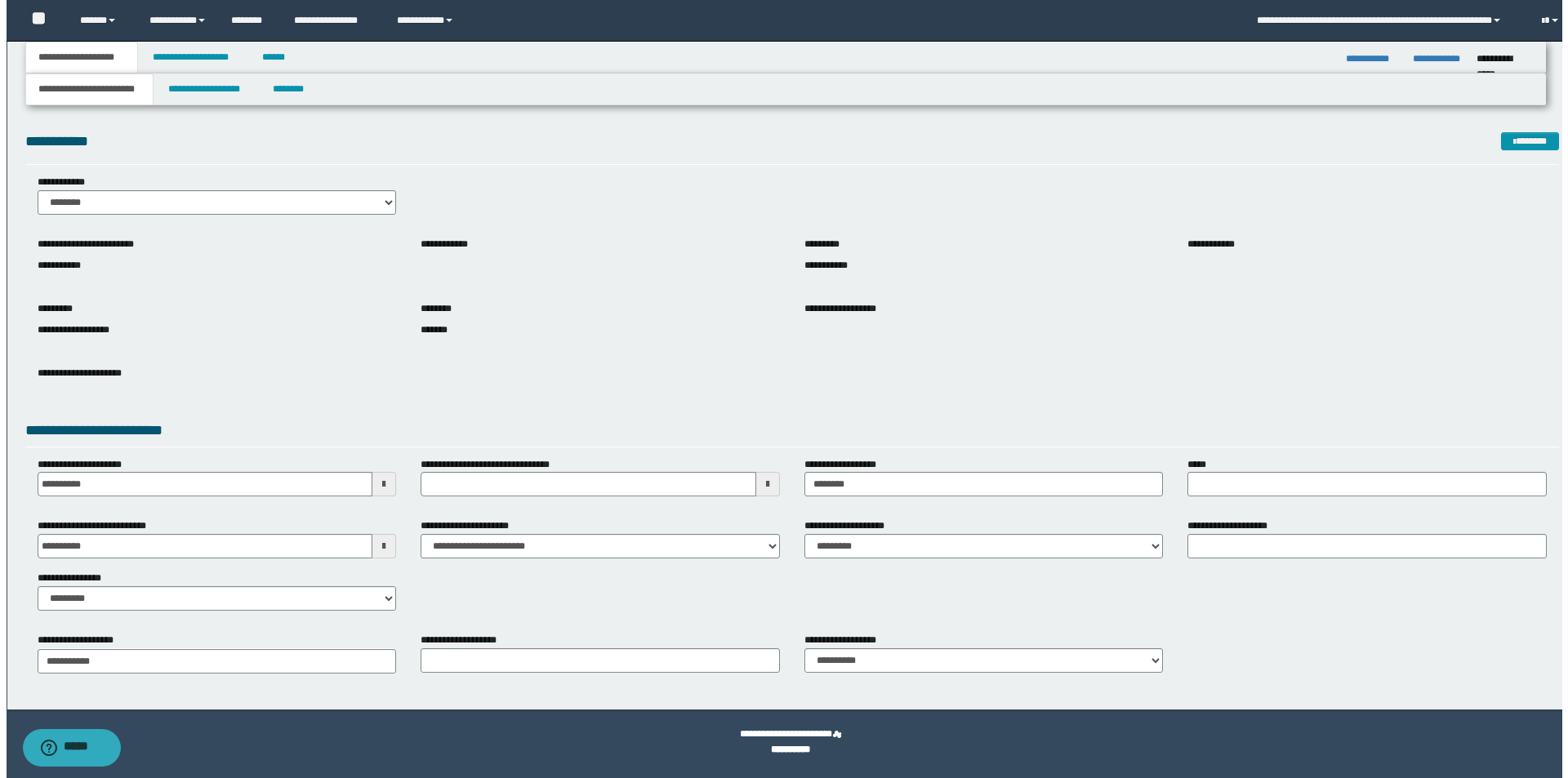 scroll, scrollTop: 0, scrollLeft: 0, axis: both 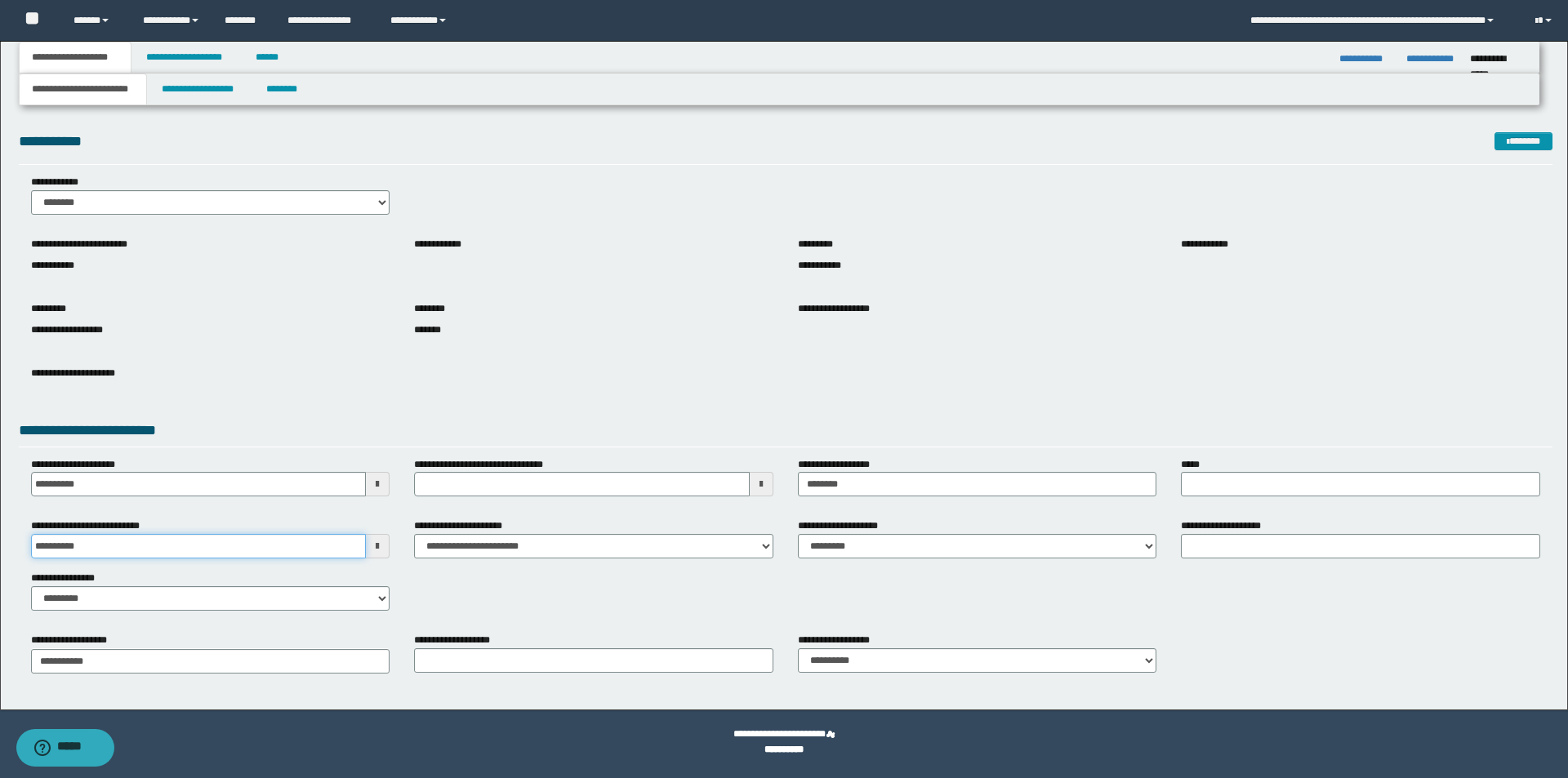 click on "**********" at bounding box center [198, 546] 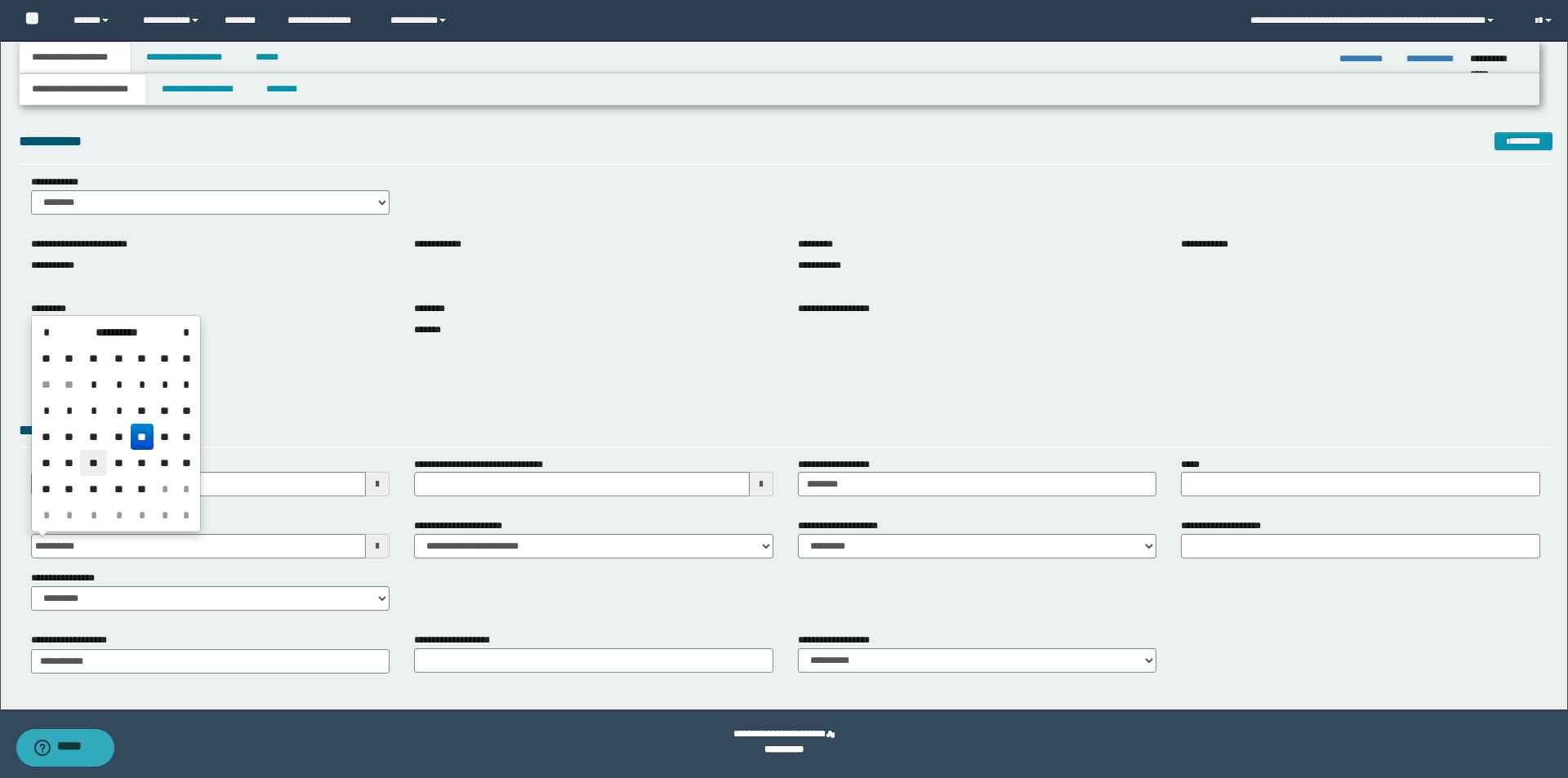 drag, startPoint x: 91, startPoint y: 461, endPoint x: 116, endPoint y: 463, distance: 25.07987 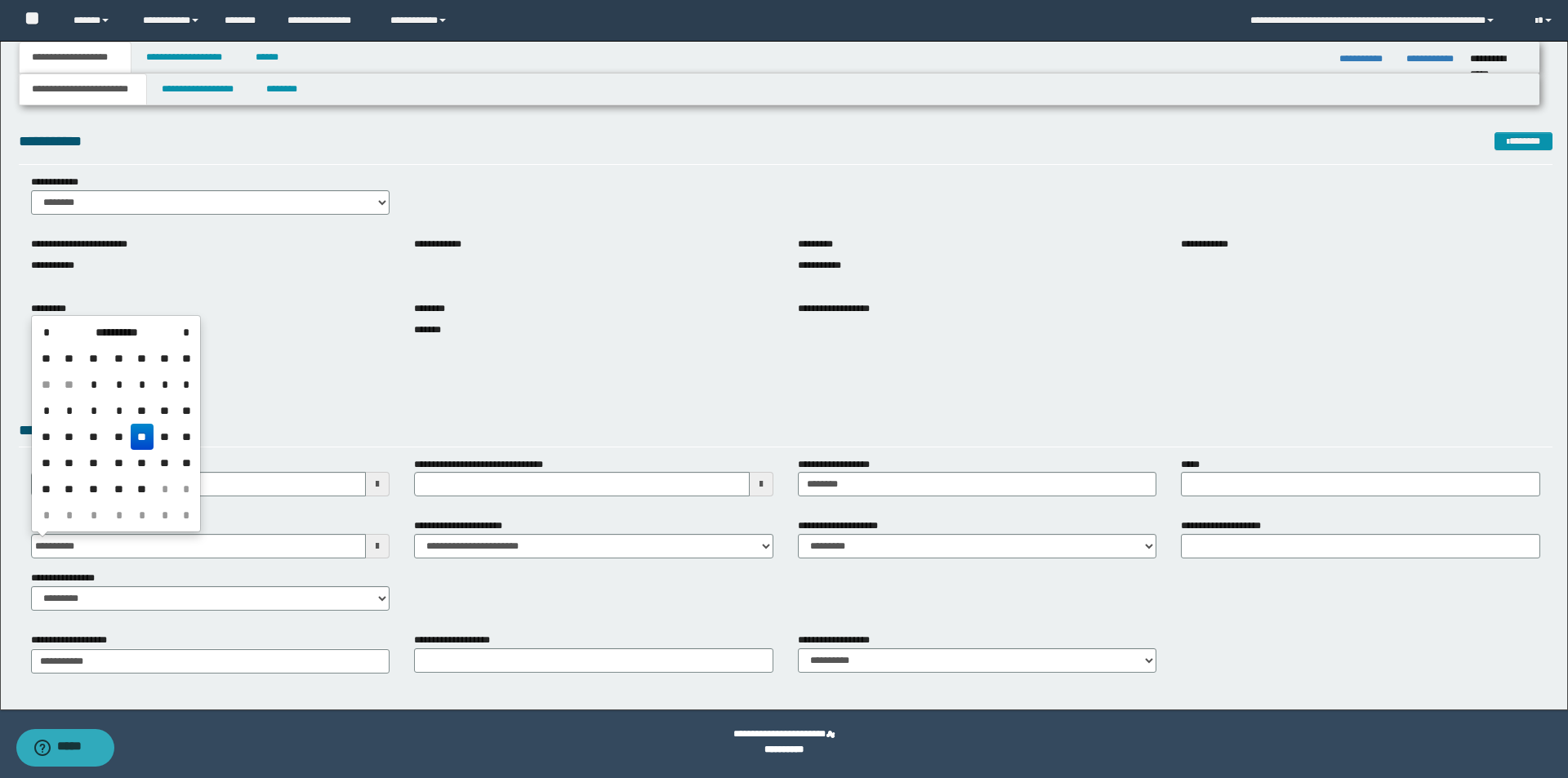 click on "**" at bounding box center [93, 463] 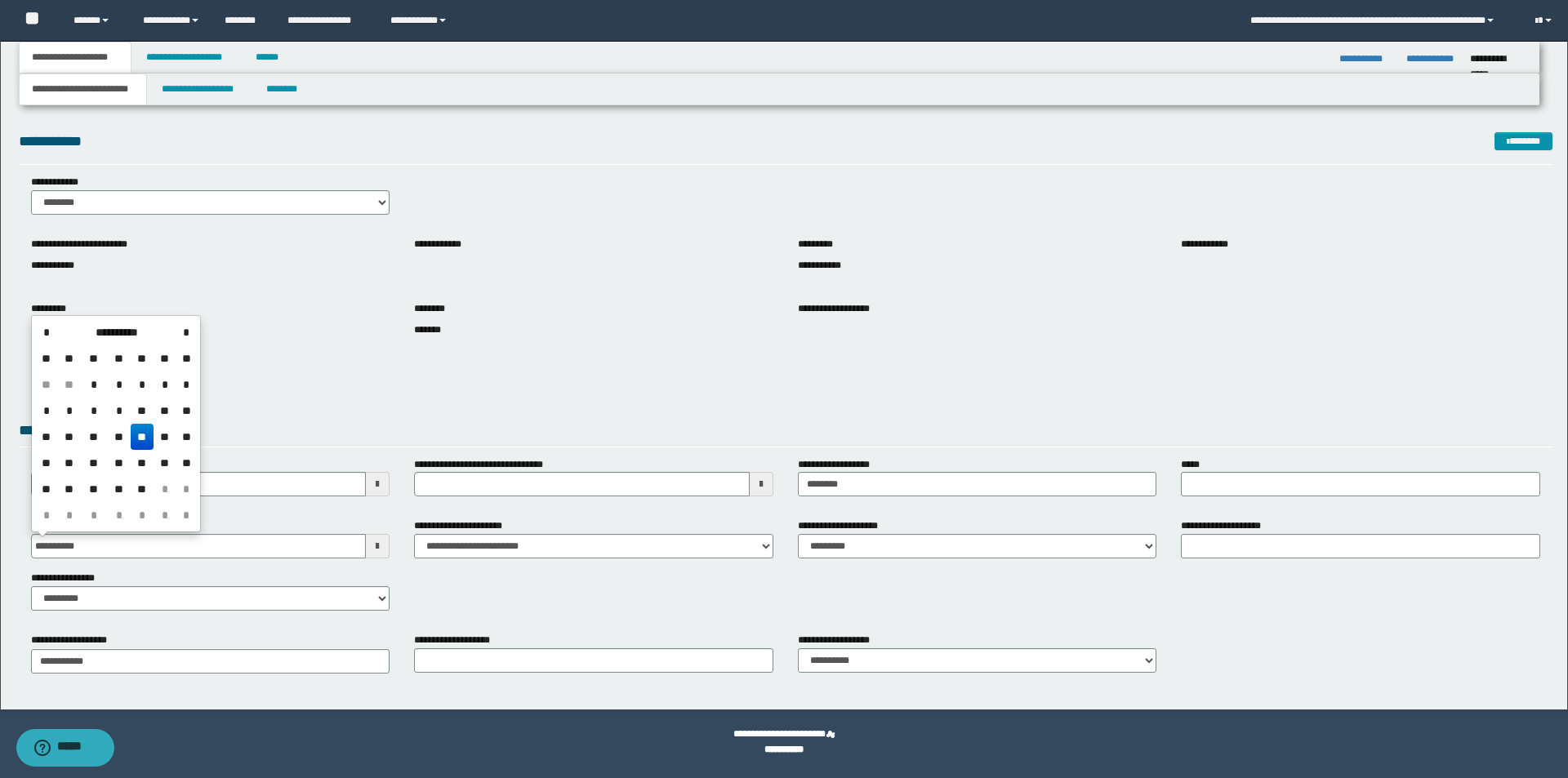 type on "**********" 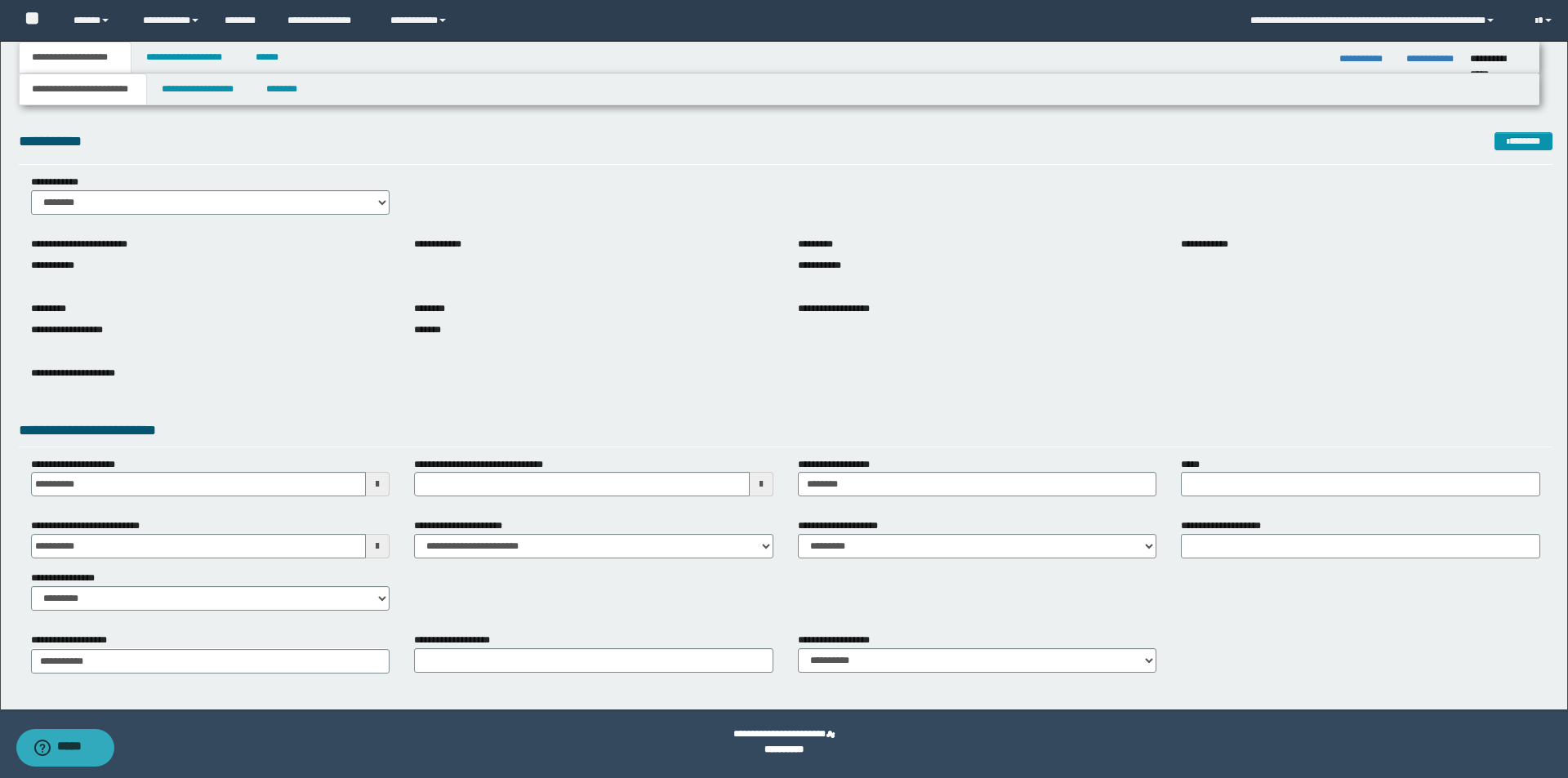 type 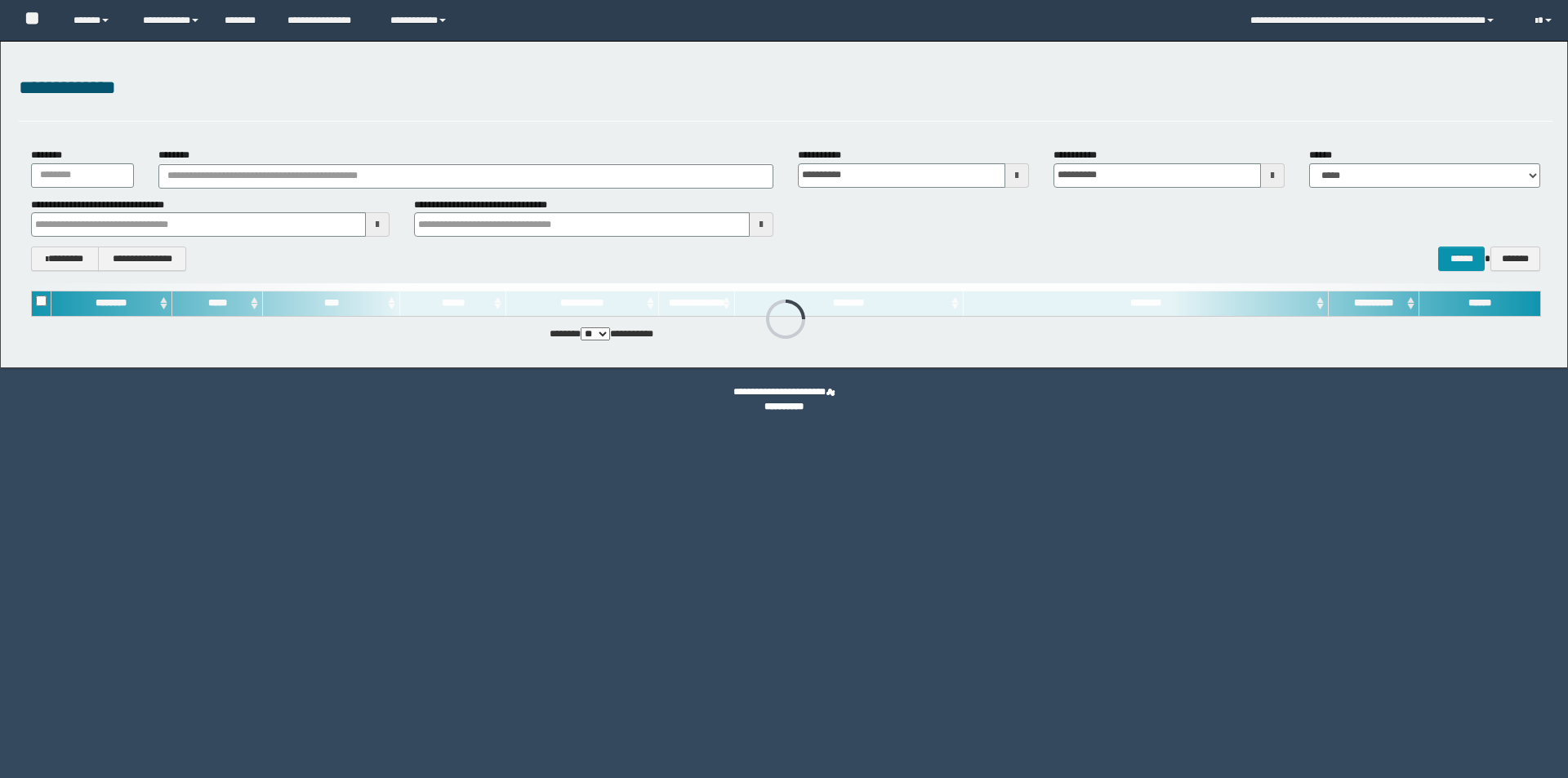 scroll, scrollTop: 0, scrollLeft: 0, axis: both 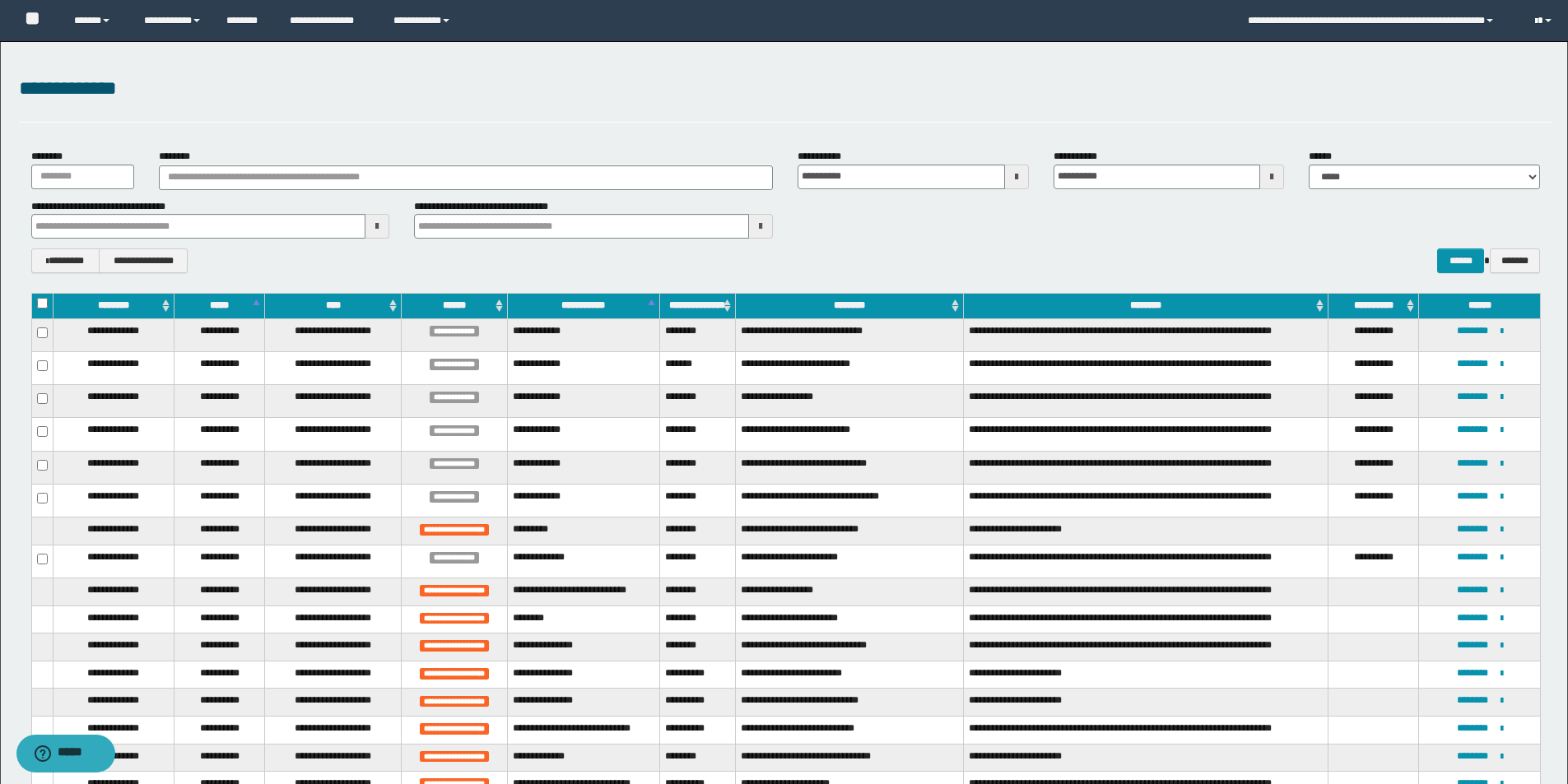 click at bounding box center [1548, 21] 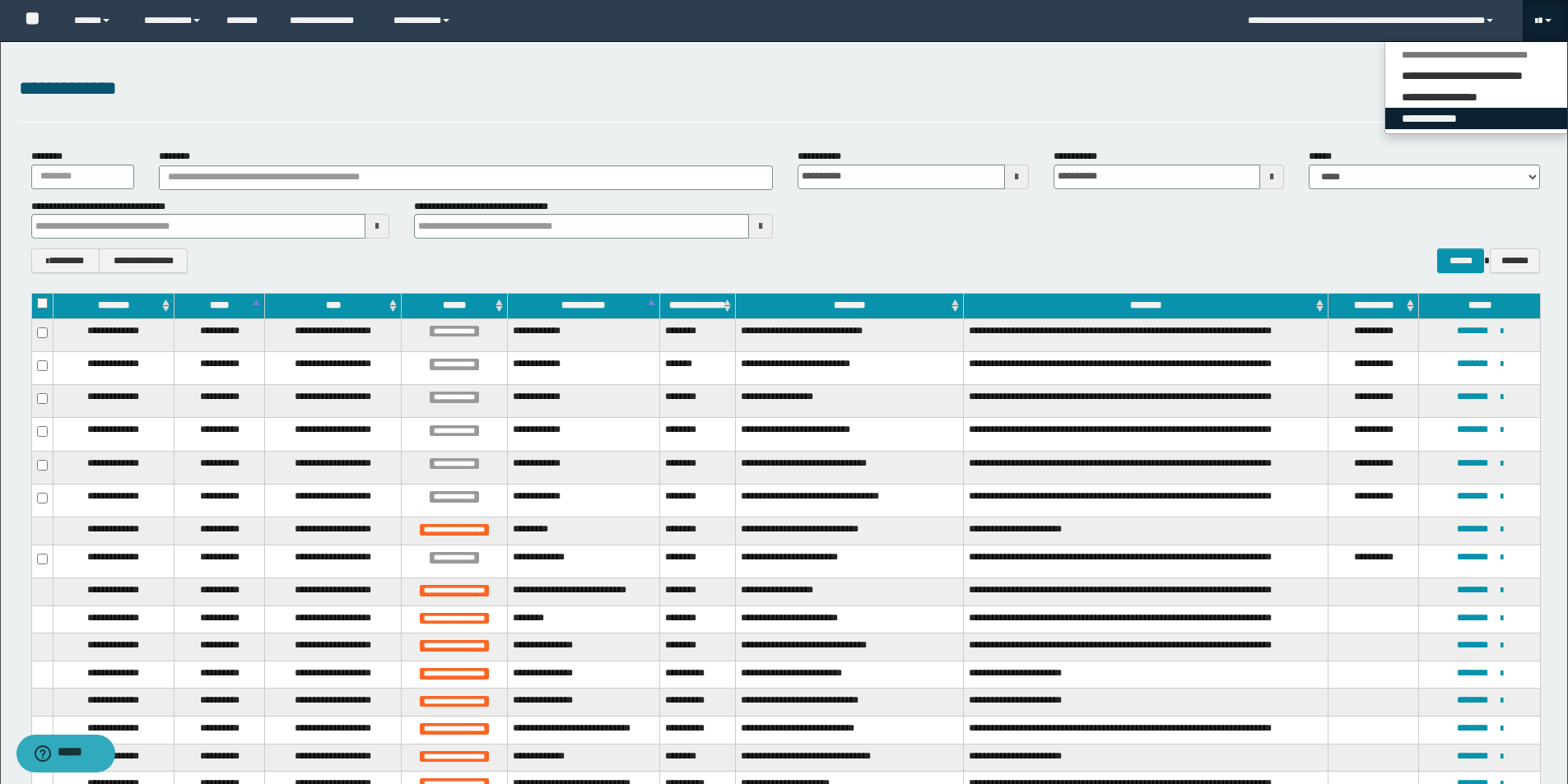 click on "**********" at bounding box center [1476, 118] 